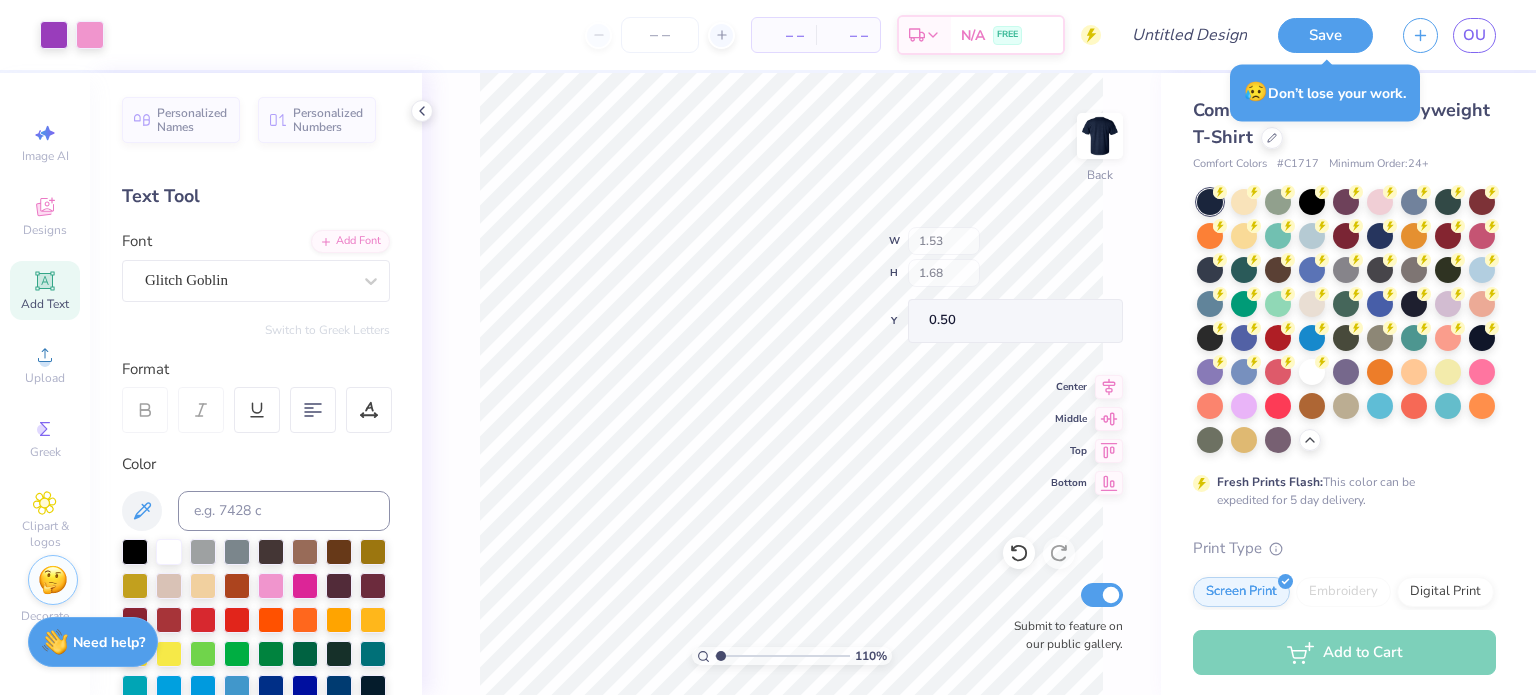 scroll, scrollTop: 0, scrollLeft: 0, axis: both 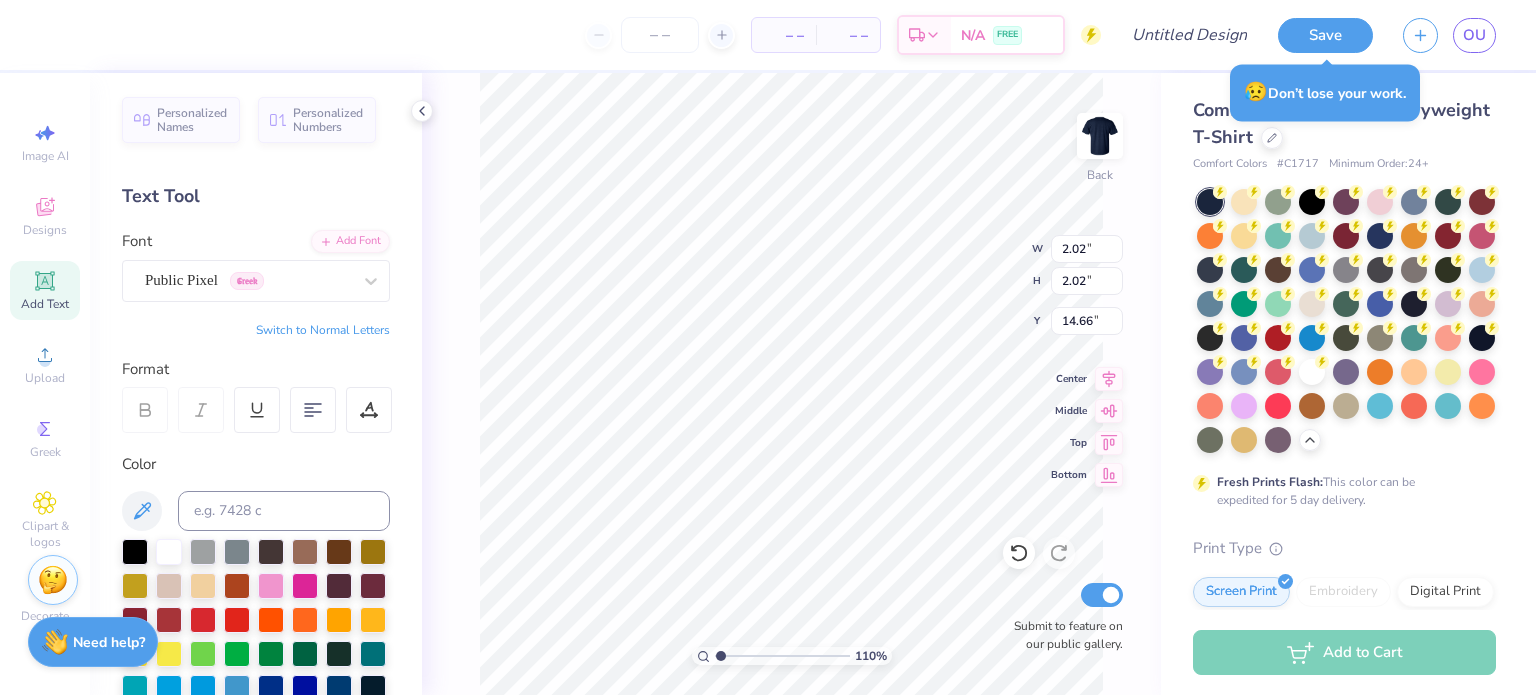 type on "14.66" 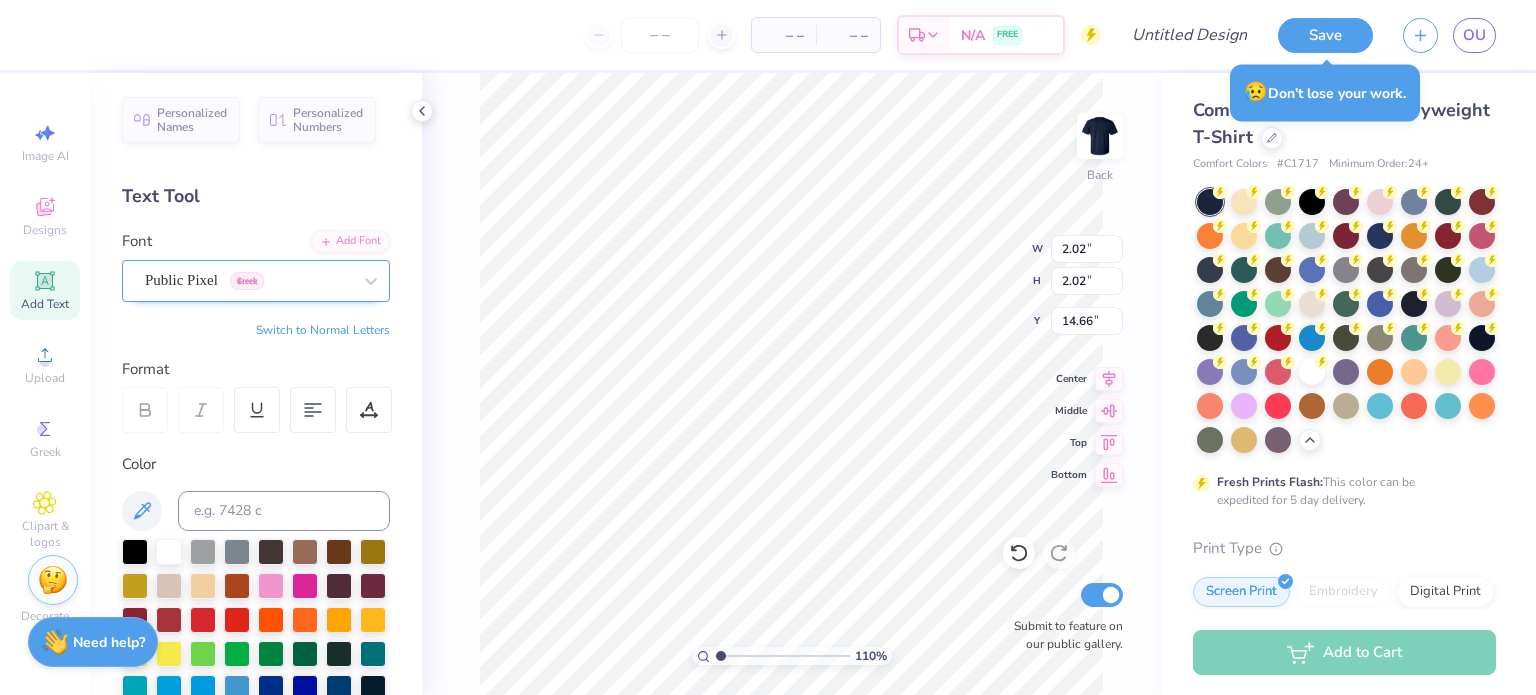 click on "Public Pixel Greek" at bounding box center [248, 280] 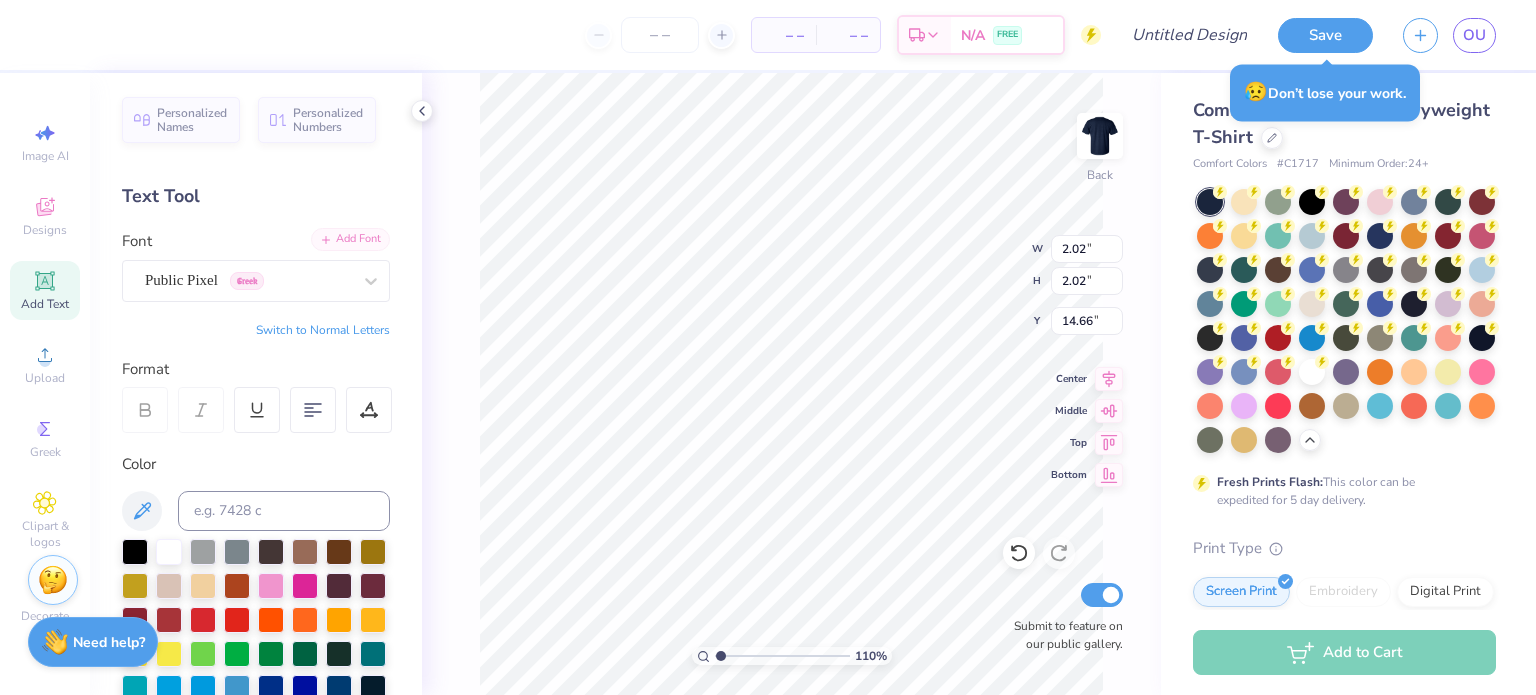 scroll, scrollTop: 16, scrollLeft: 2, axis: both 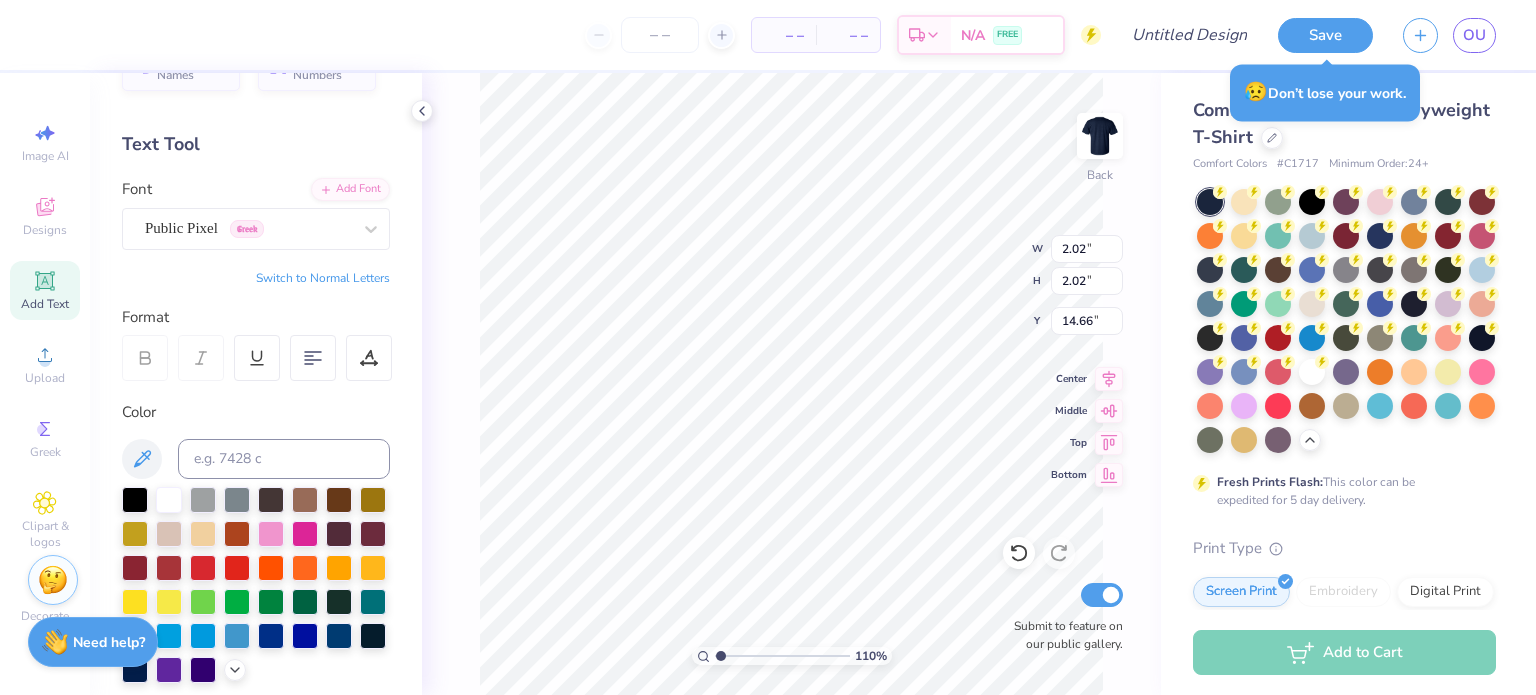 click on "Switch to Normal Letters" at bounding box center [323, 278] 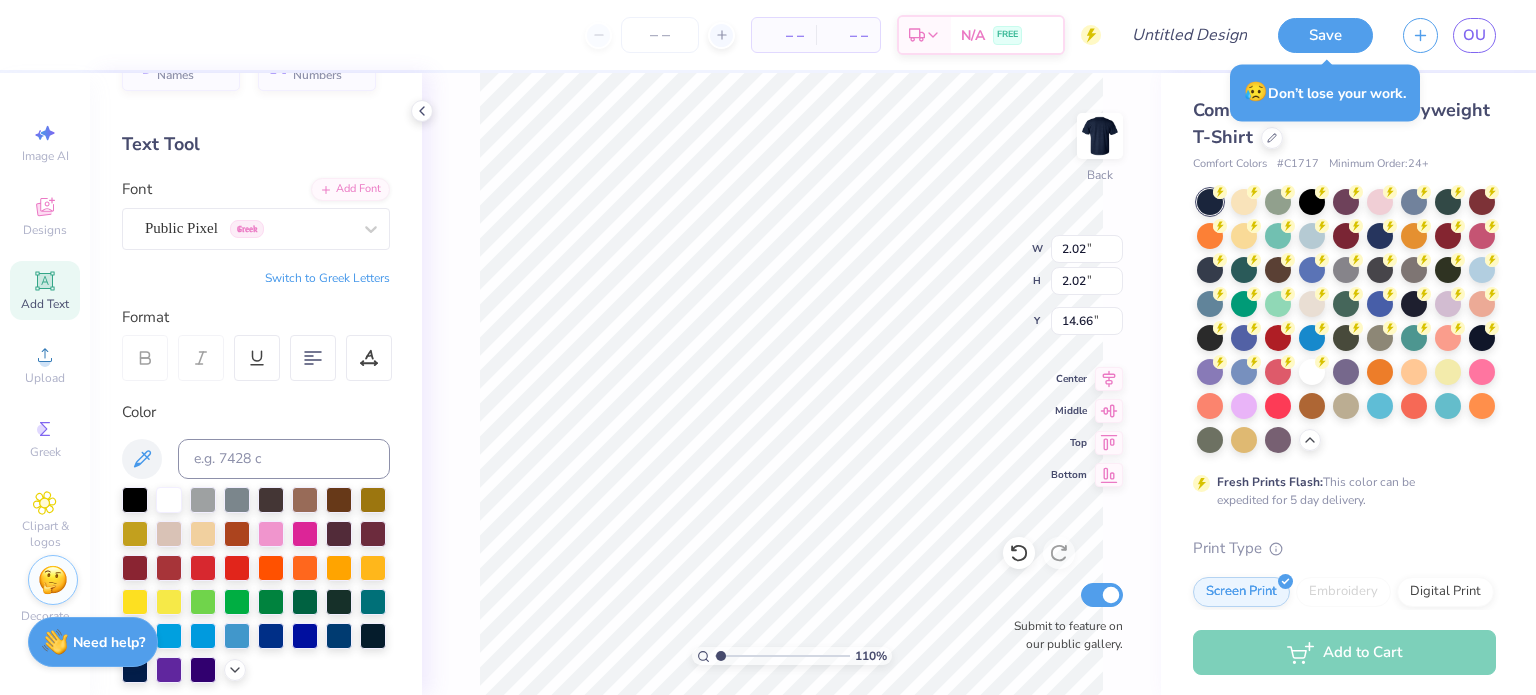 click on "Switch to Greek Letters" at bounding box center [327, 278] 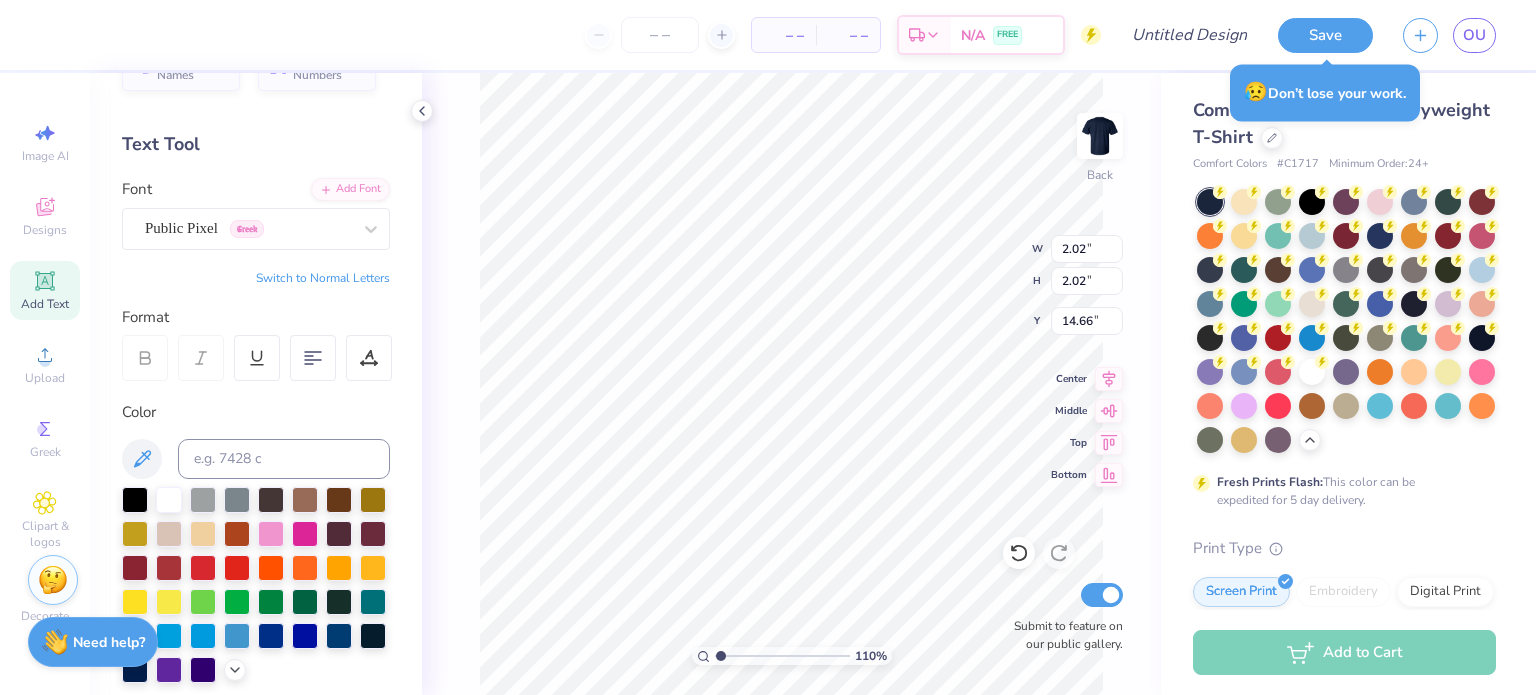 type on "ο" 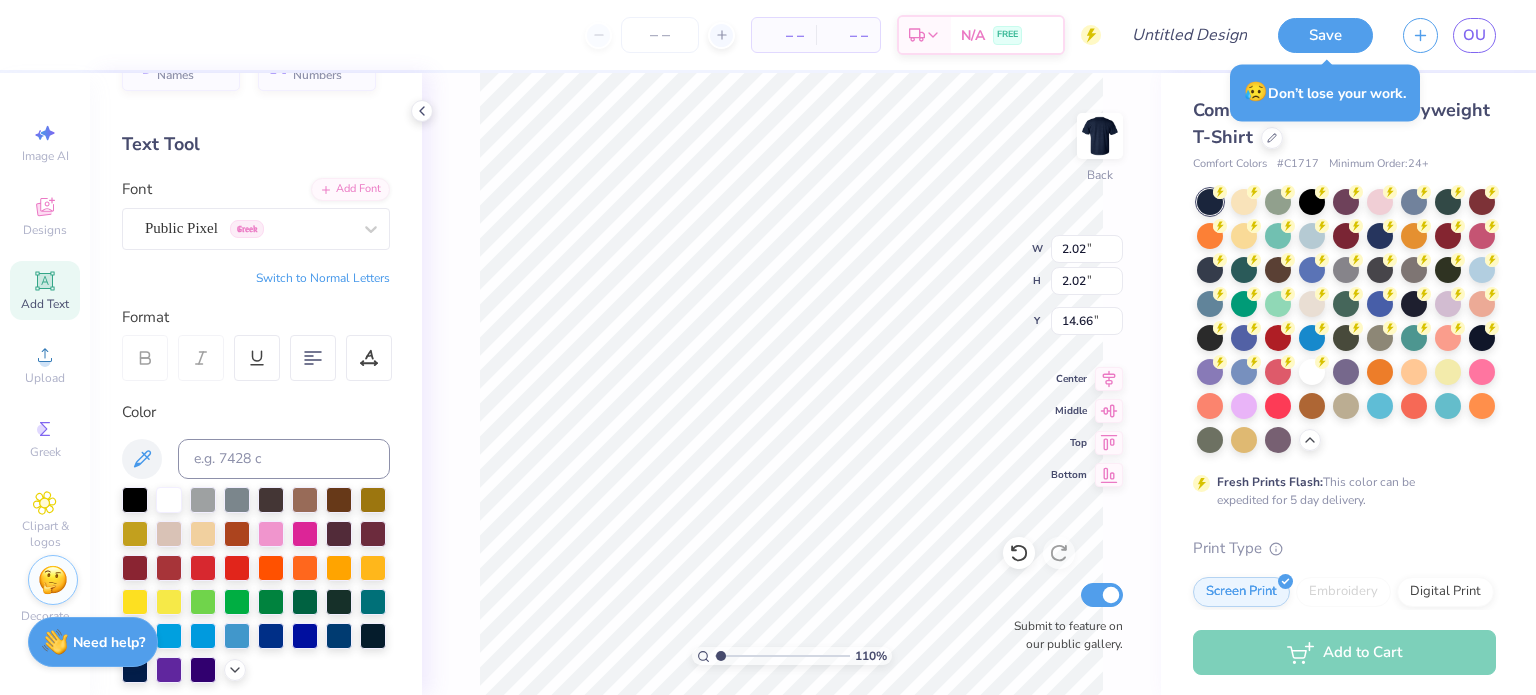 paste on "Ω" 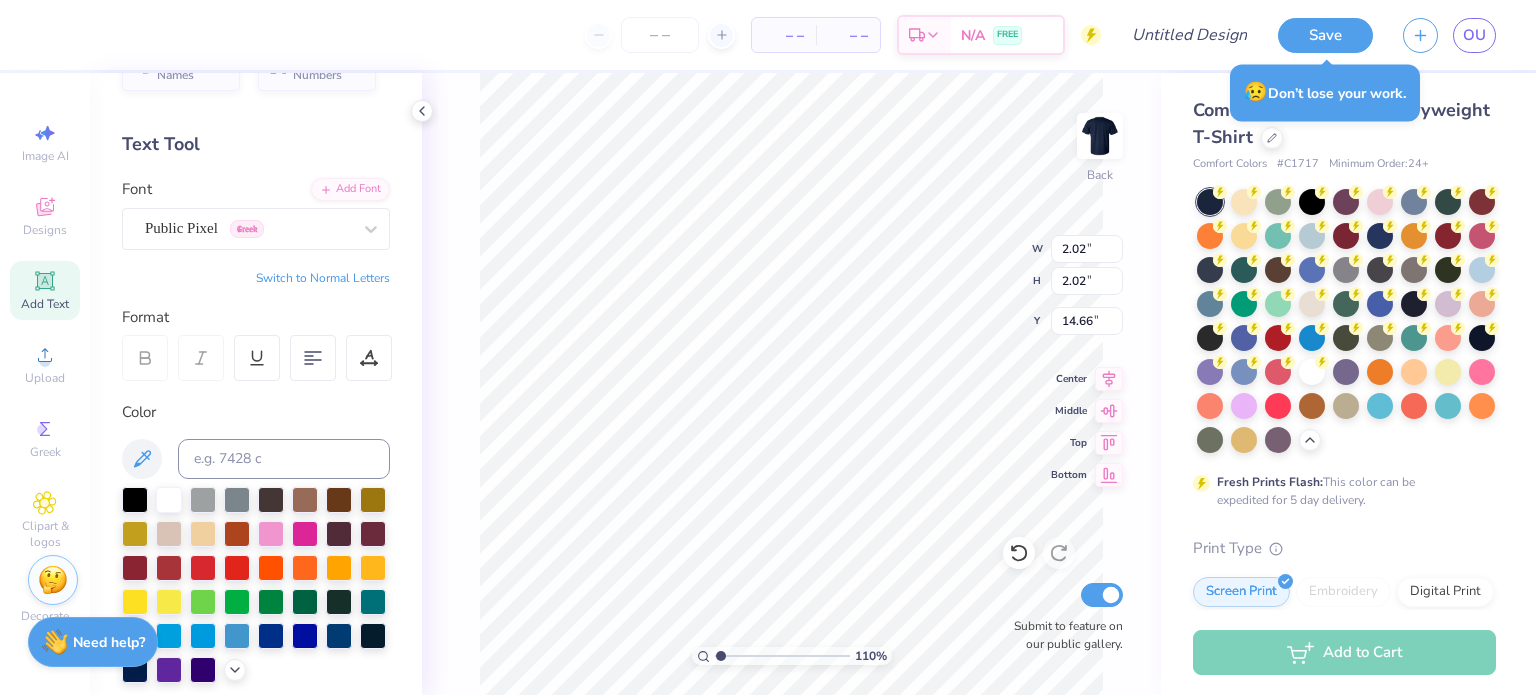 type on "Ω" 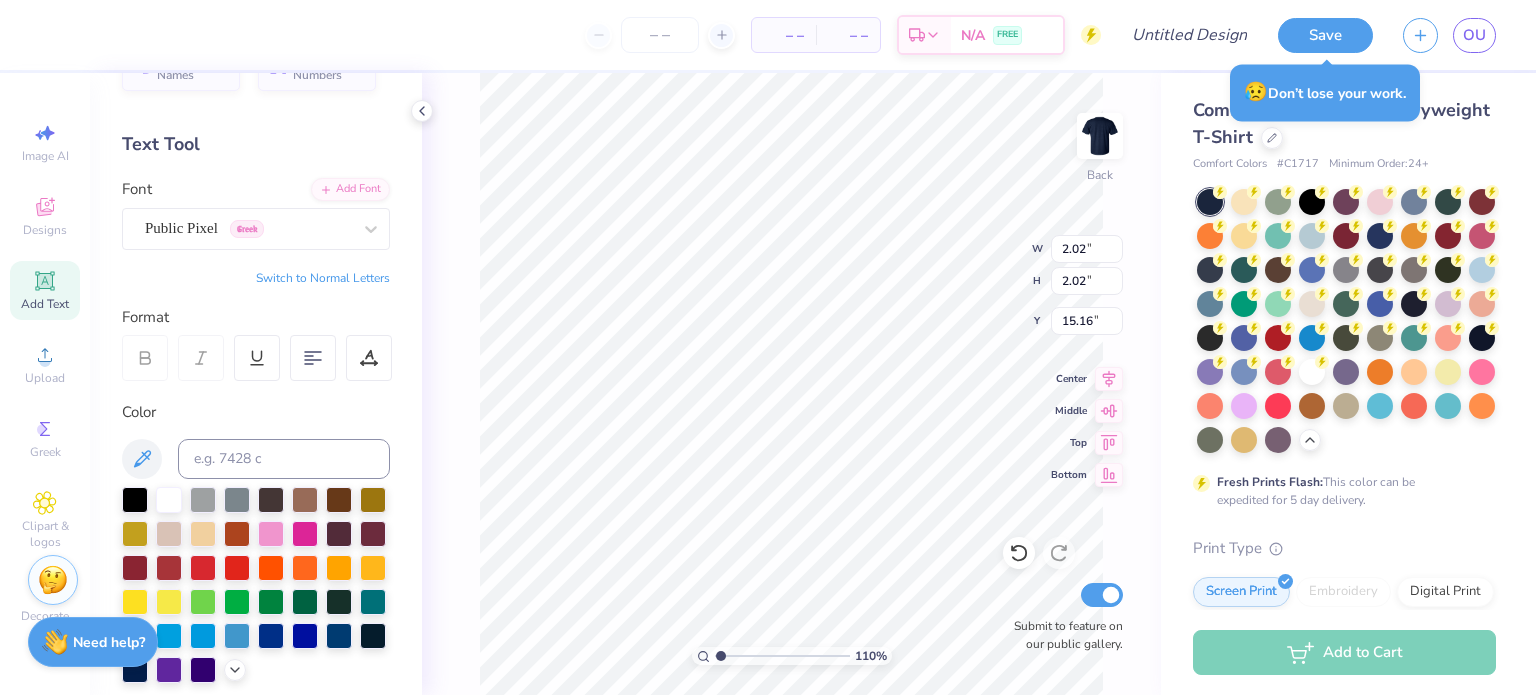 type on "2.02" 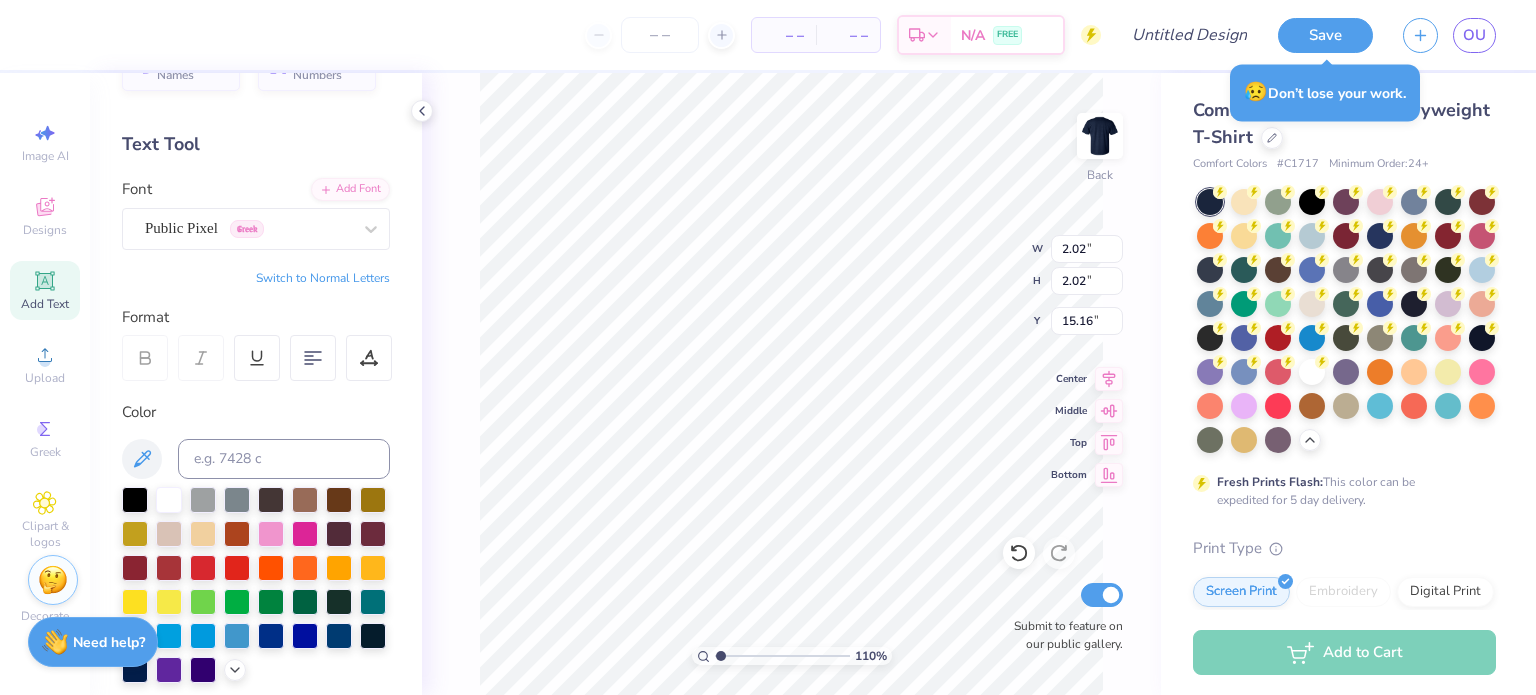 type on "2.02" 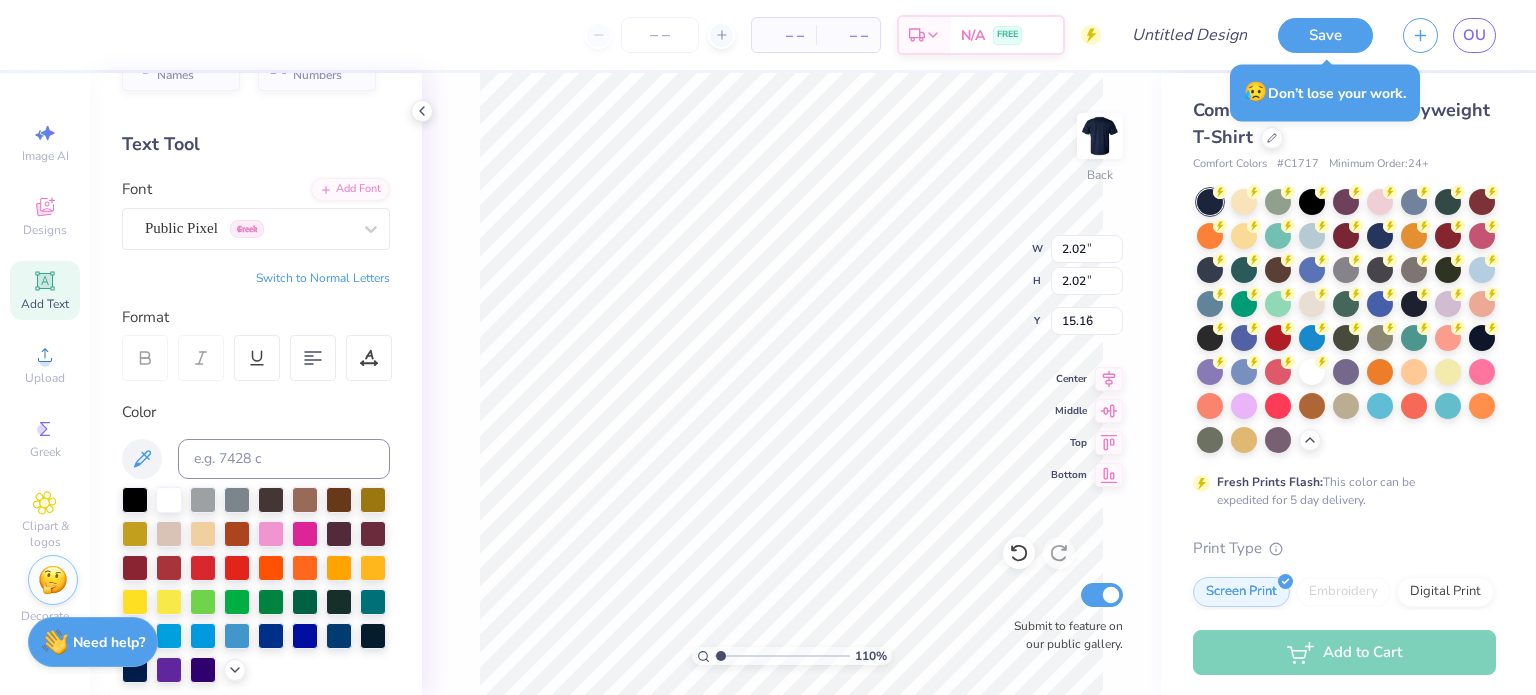 type on "2.29" 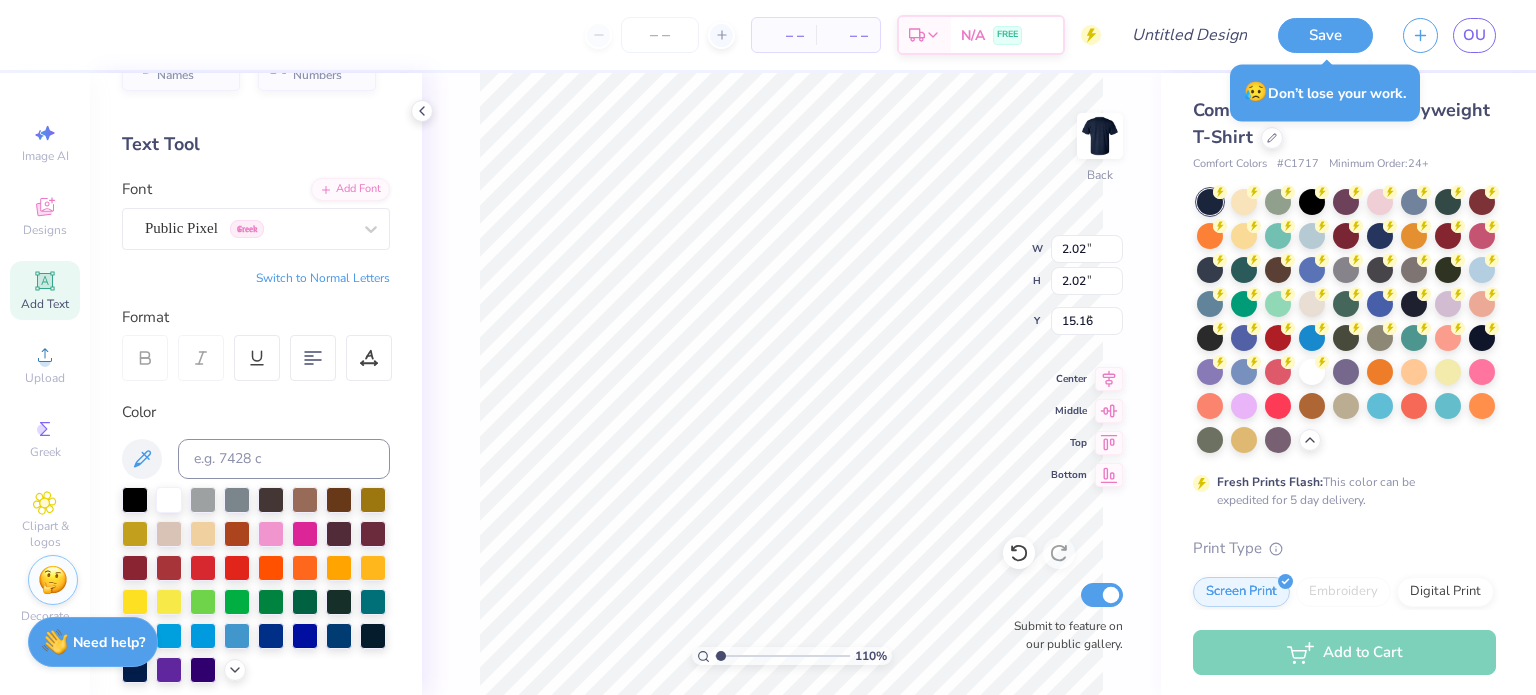 type on "2.29" 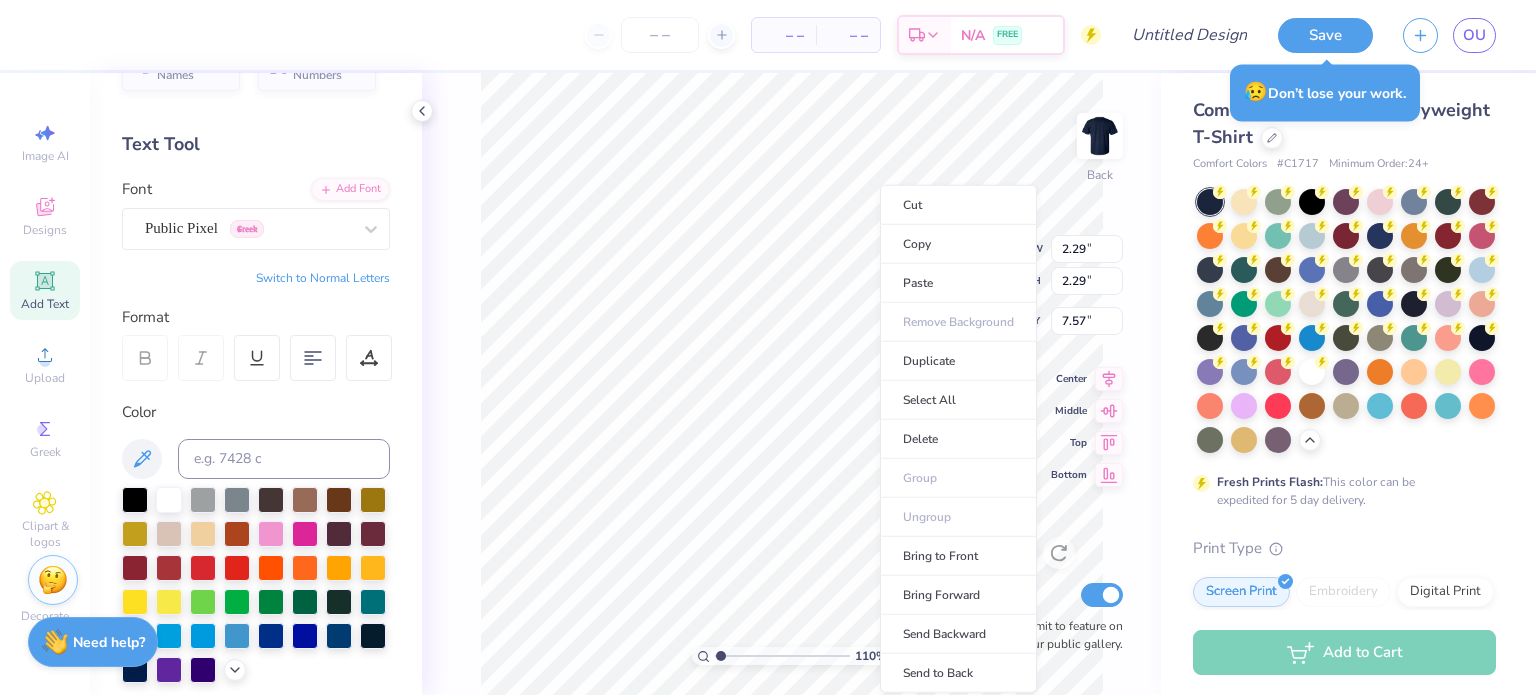 type on "1" 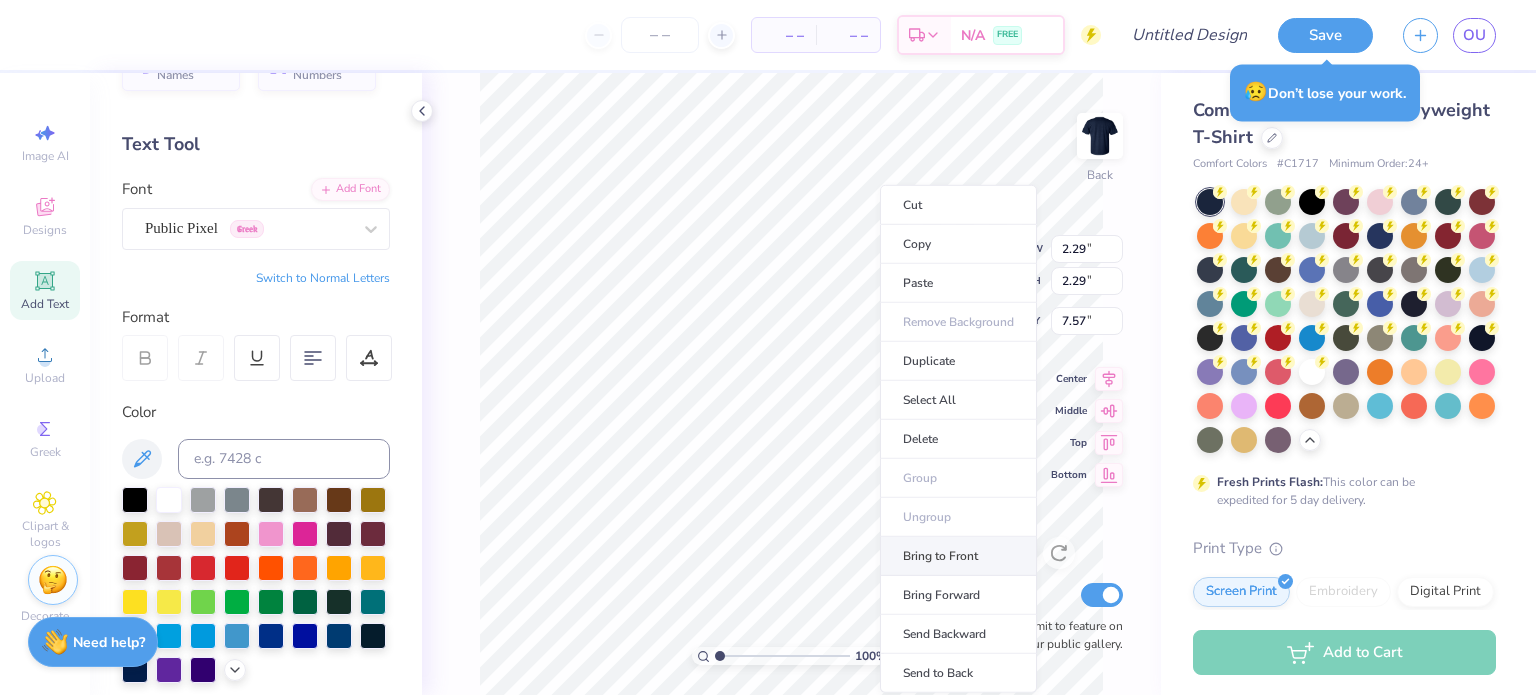 click on "Bring to Front" at bounding box center (958, 556) 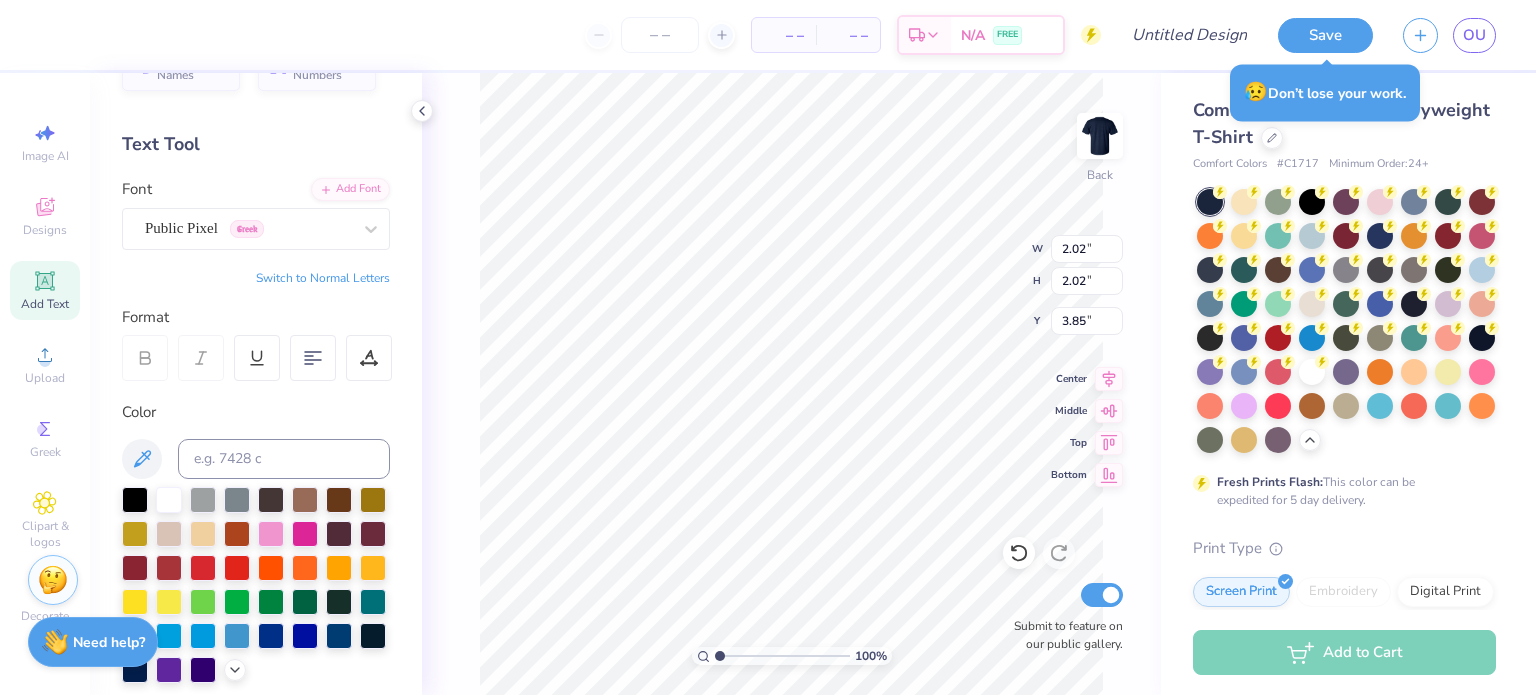 type on "2.02" 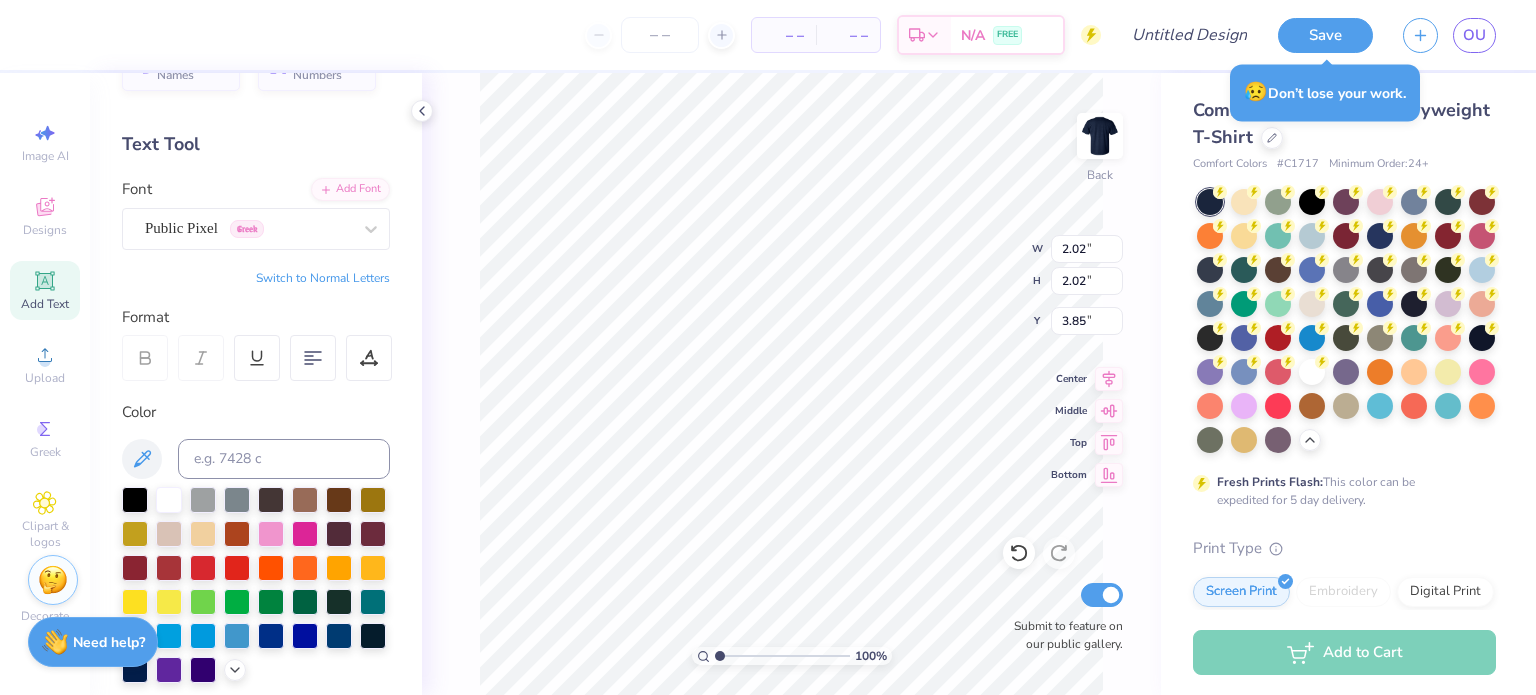 type on "2.02" 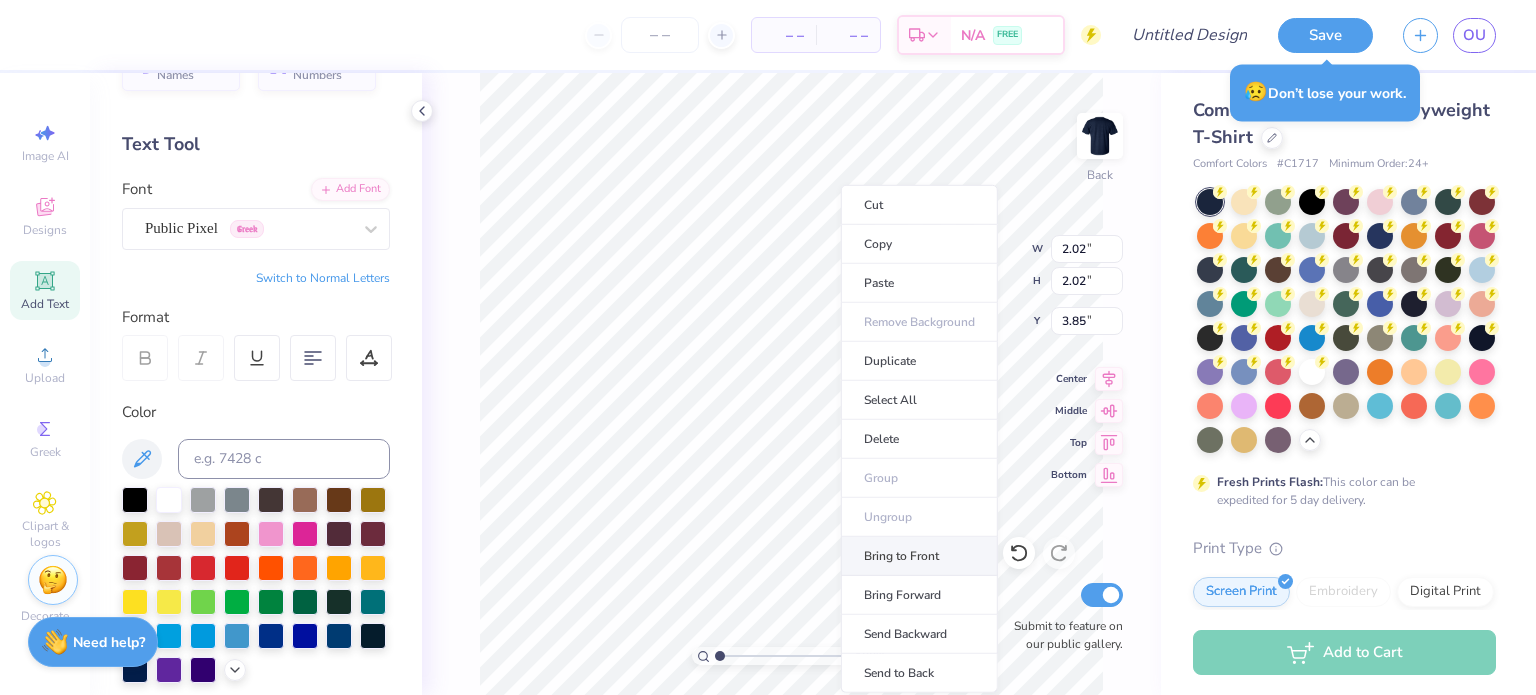 click on "Bring to Front" at bounding box center (919, 556) 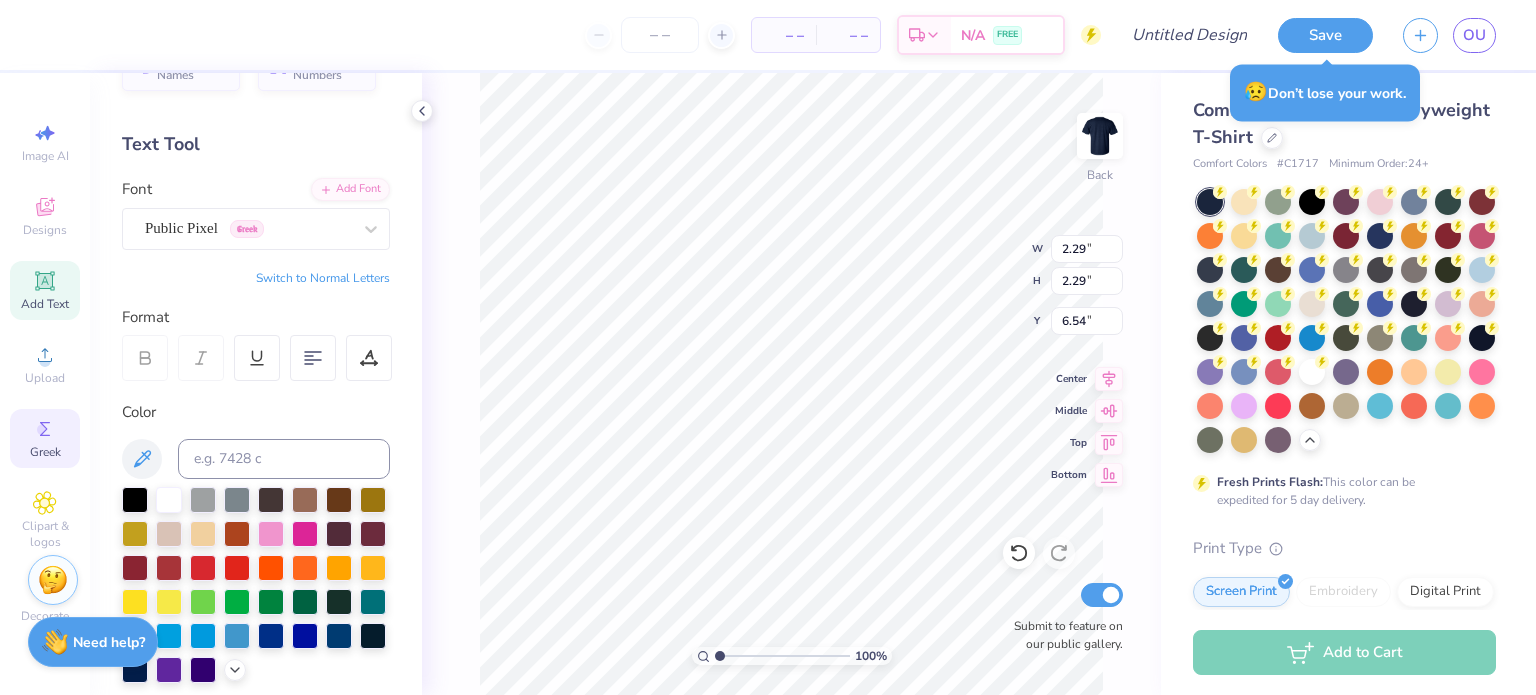 type on "2.29" 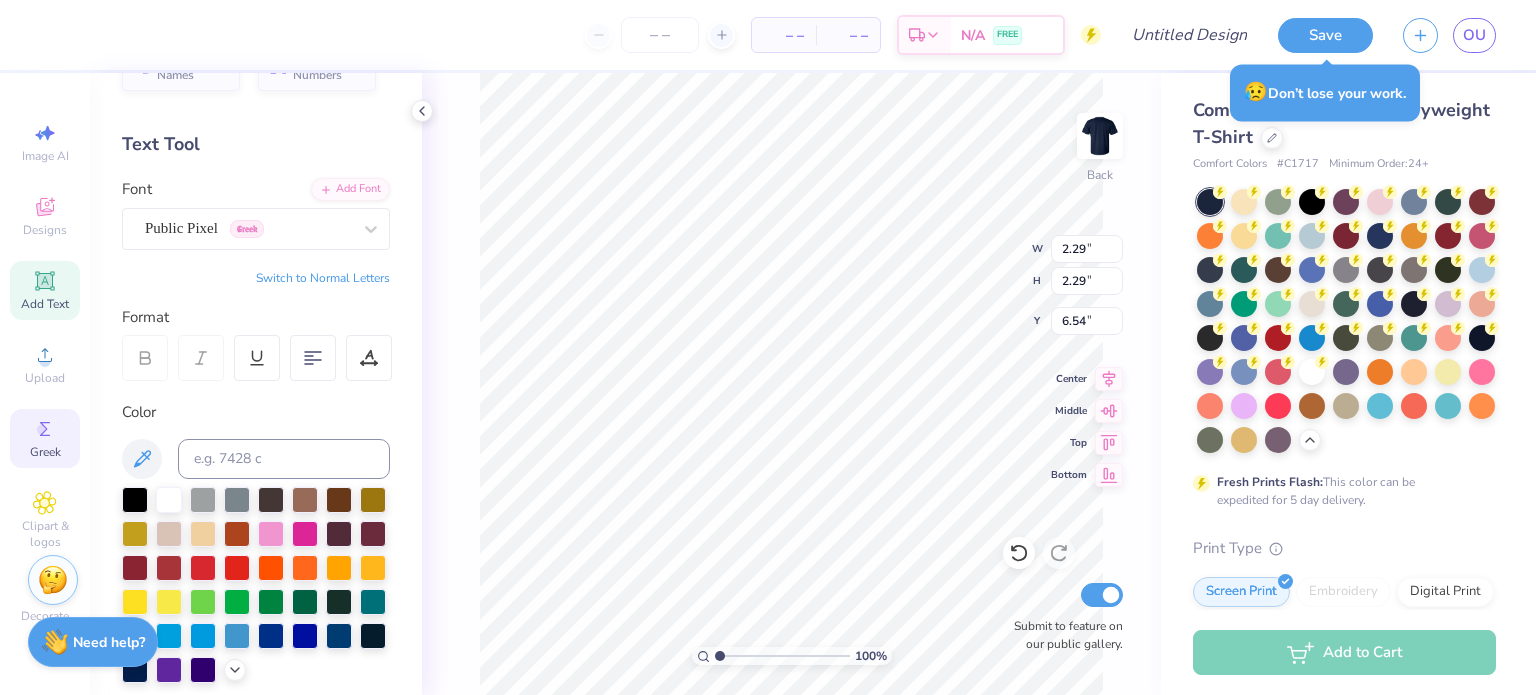 type on "2.29" 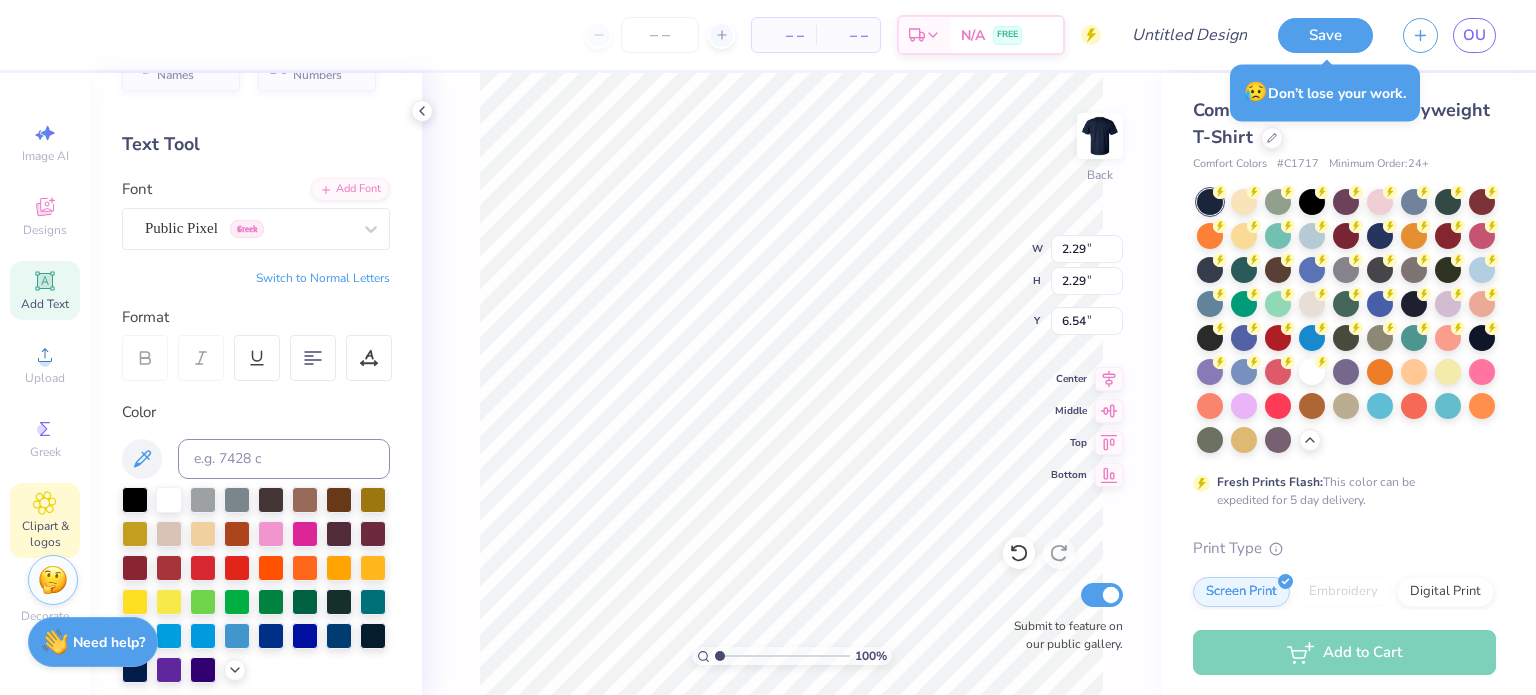 click 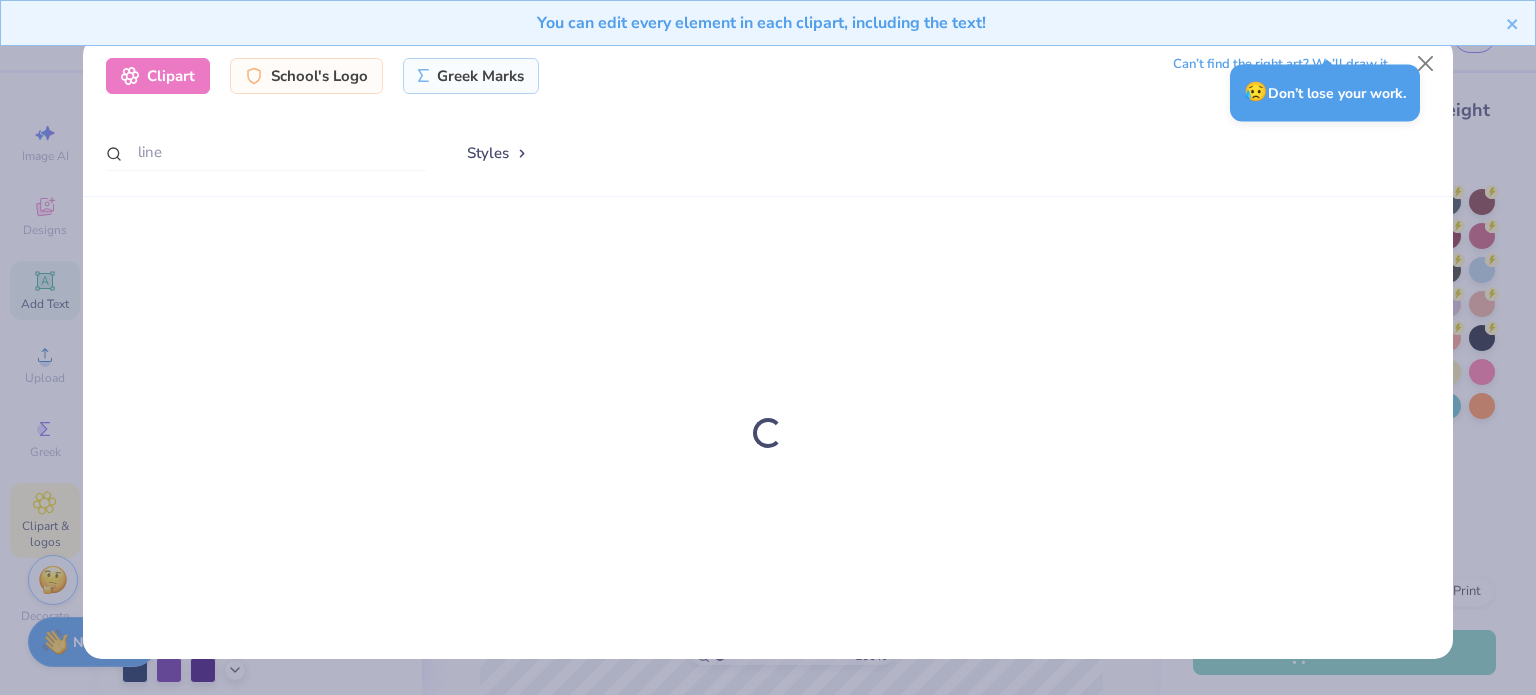 type on "7.05" 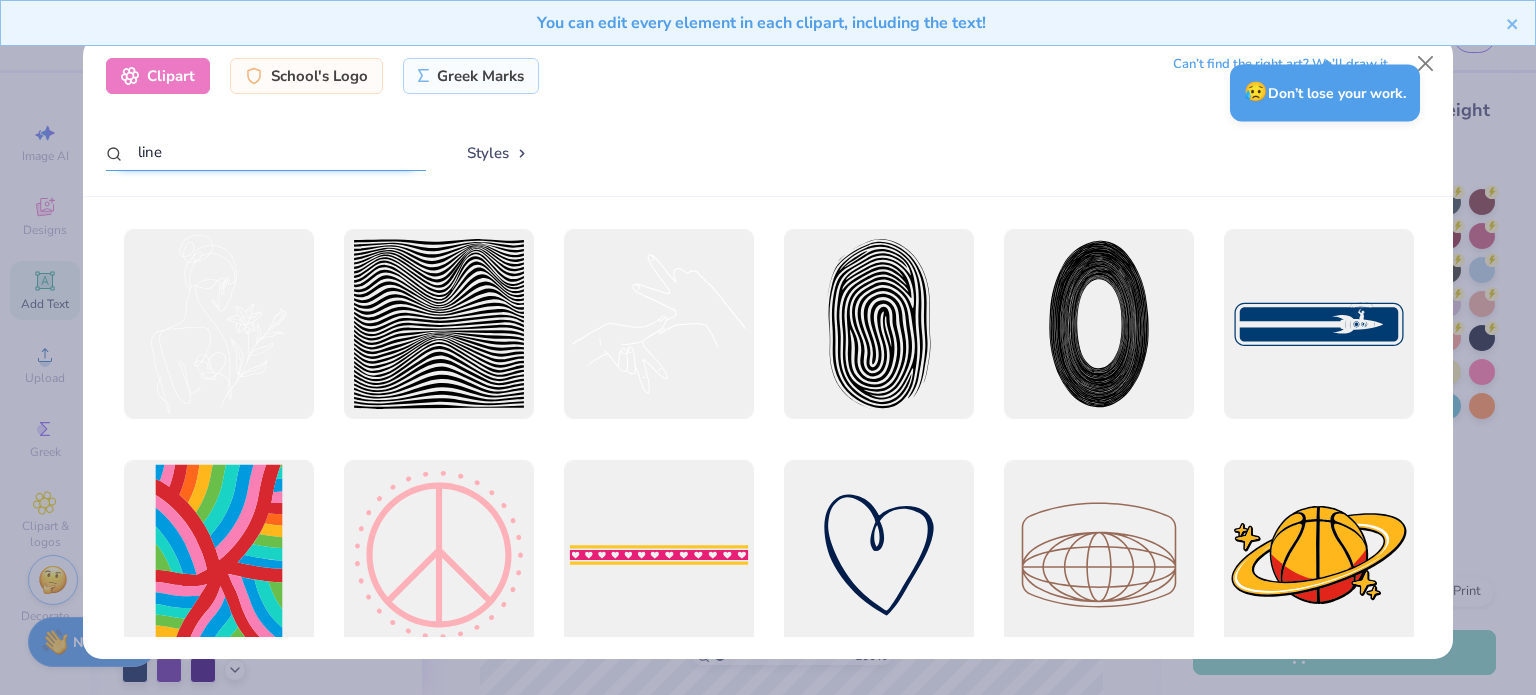 click on "line" at bounding box center (266, 152) 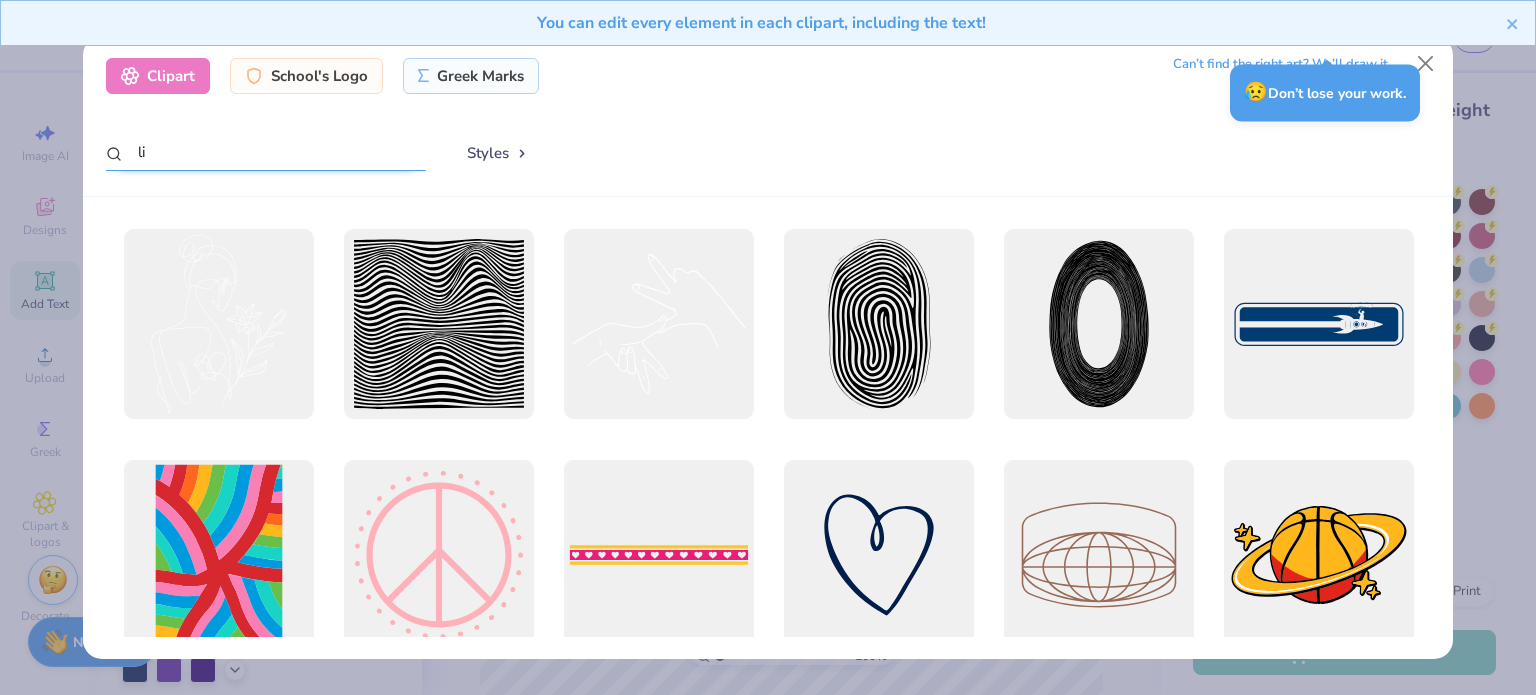 type on "l" 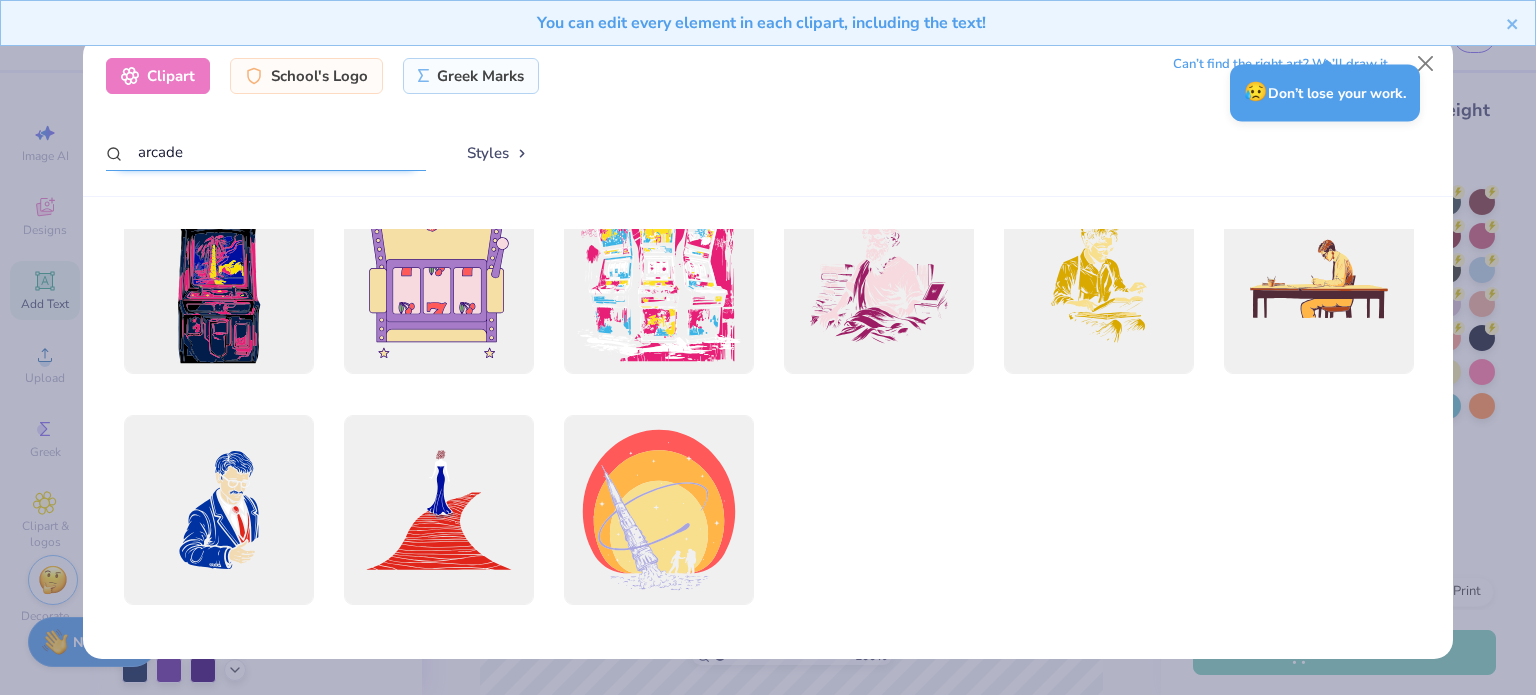scroll, scrollTop: 0, scrollLeft: 0, axis: both 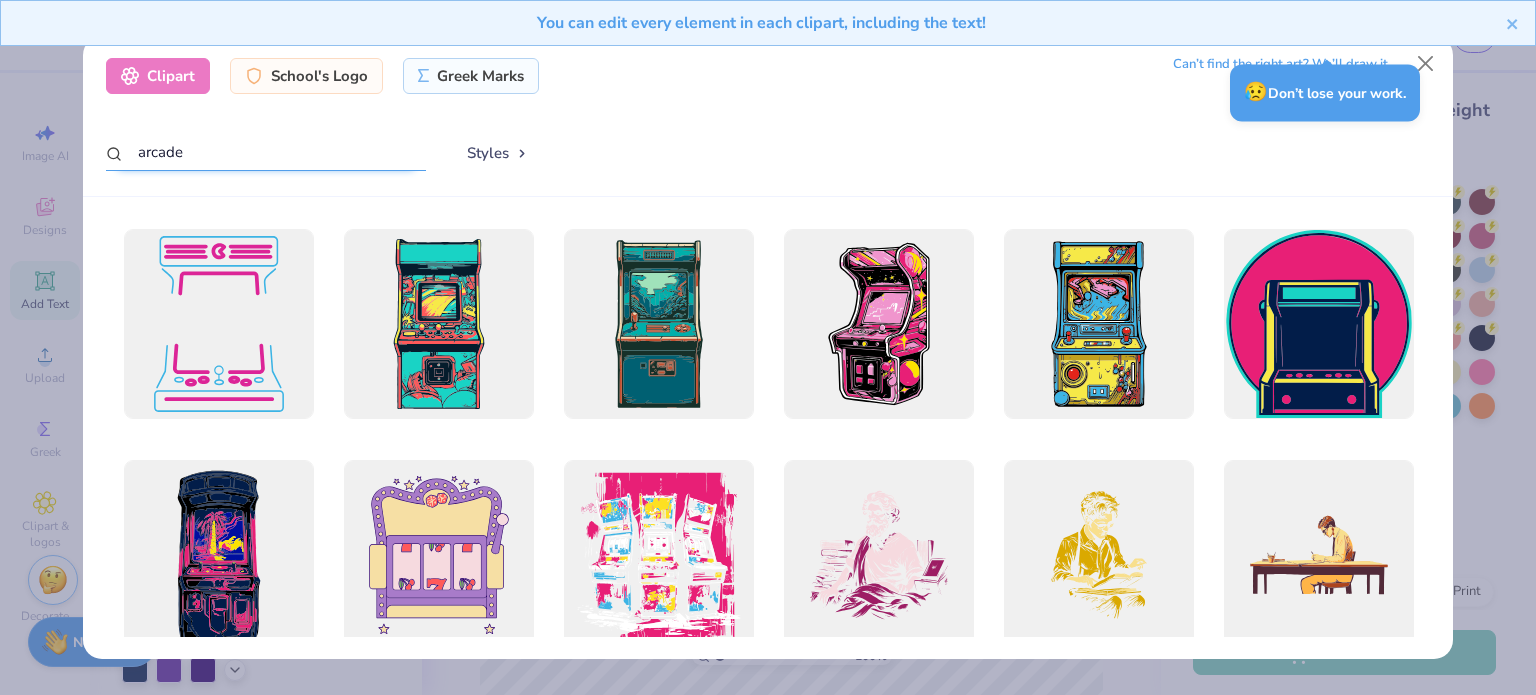 drag, startPoint x: 200, startPoint y: 163, endPoint x: 116, endPoint y: 174, distance: 84.71718 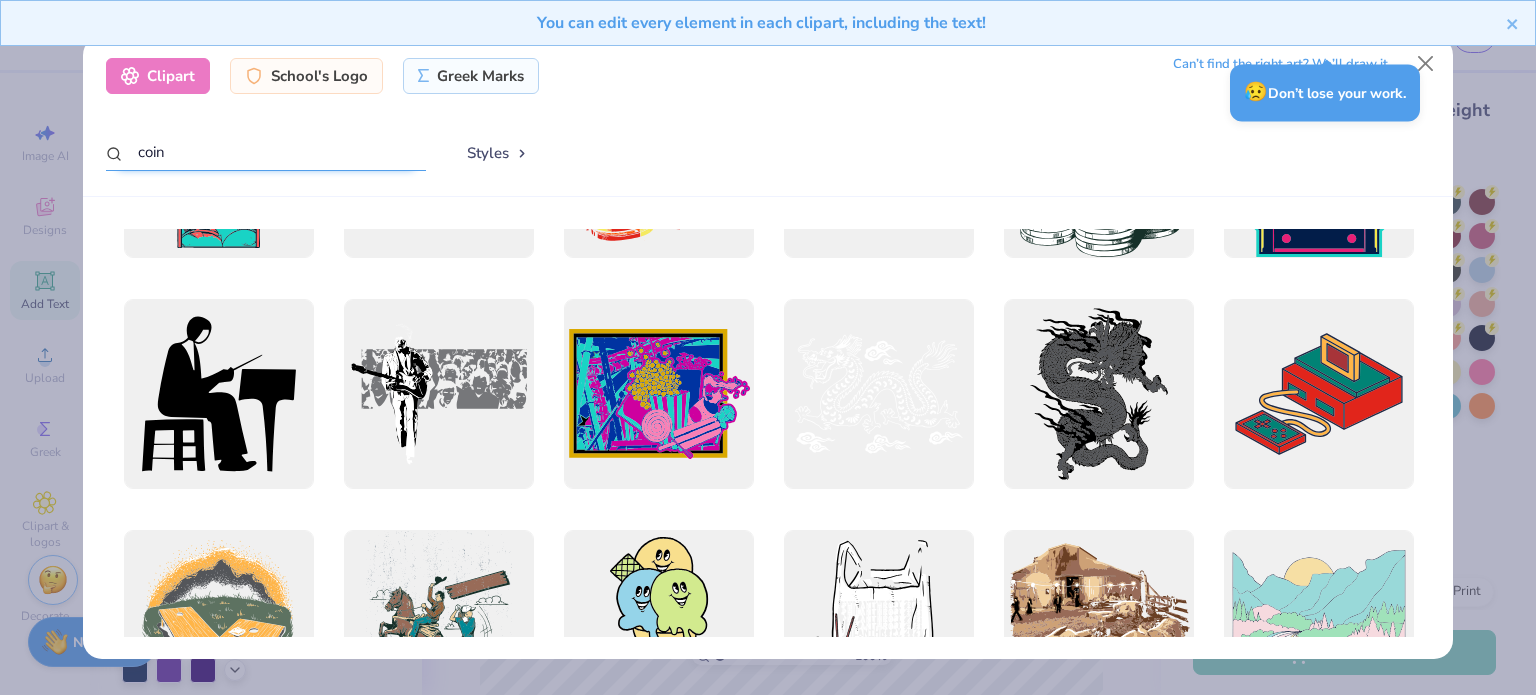 scroll, scrollTop: 624, scrollLeft: 0, axis: vertical 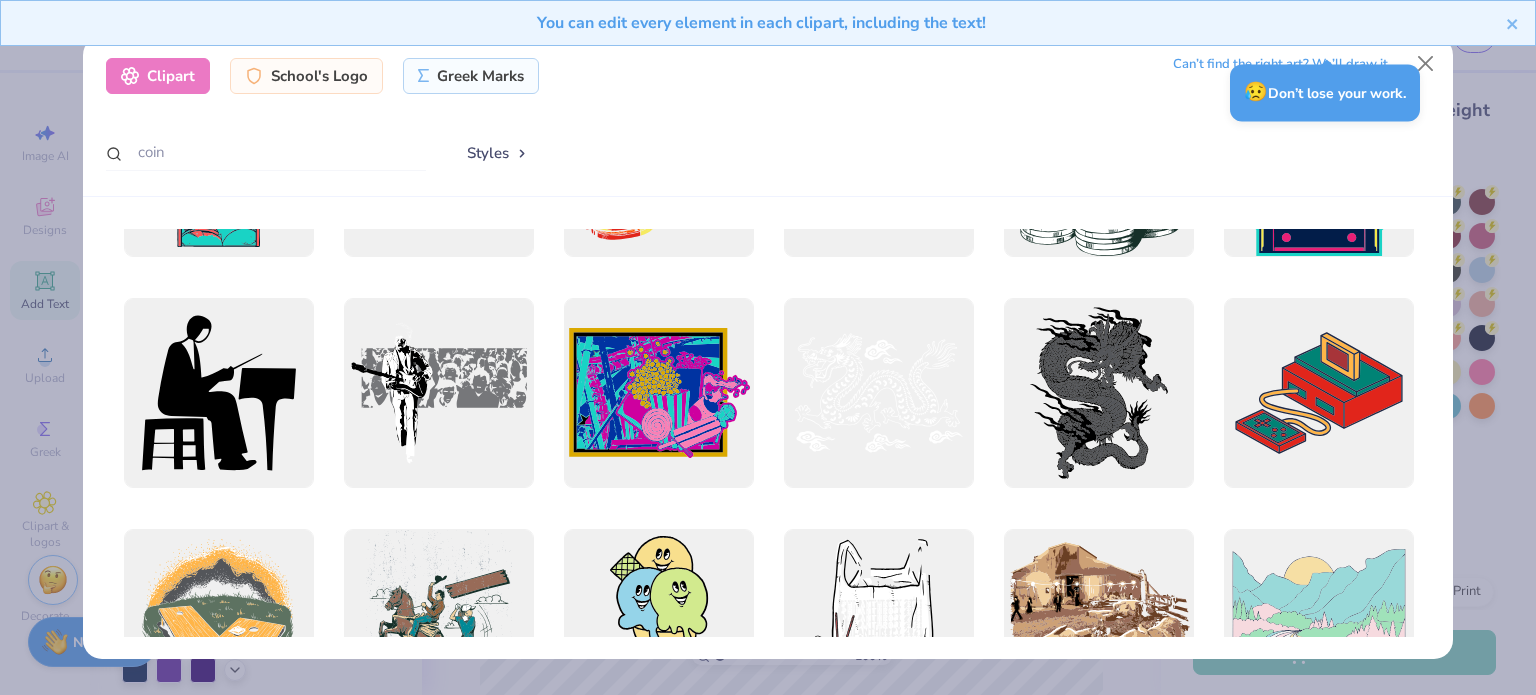 drag, startPoint x: 674, startPoint y: 412, endPoint x: 676, endPoint y: 519, distance: 107.01869 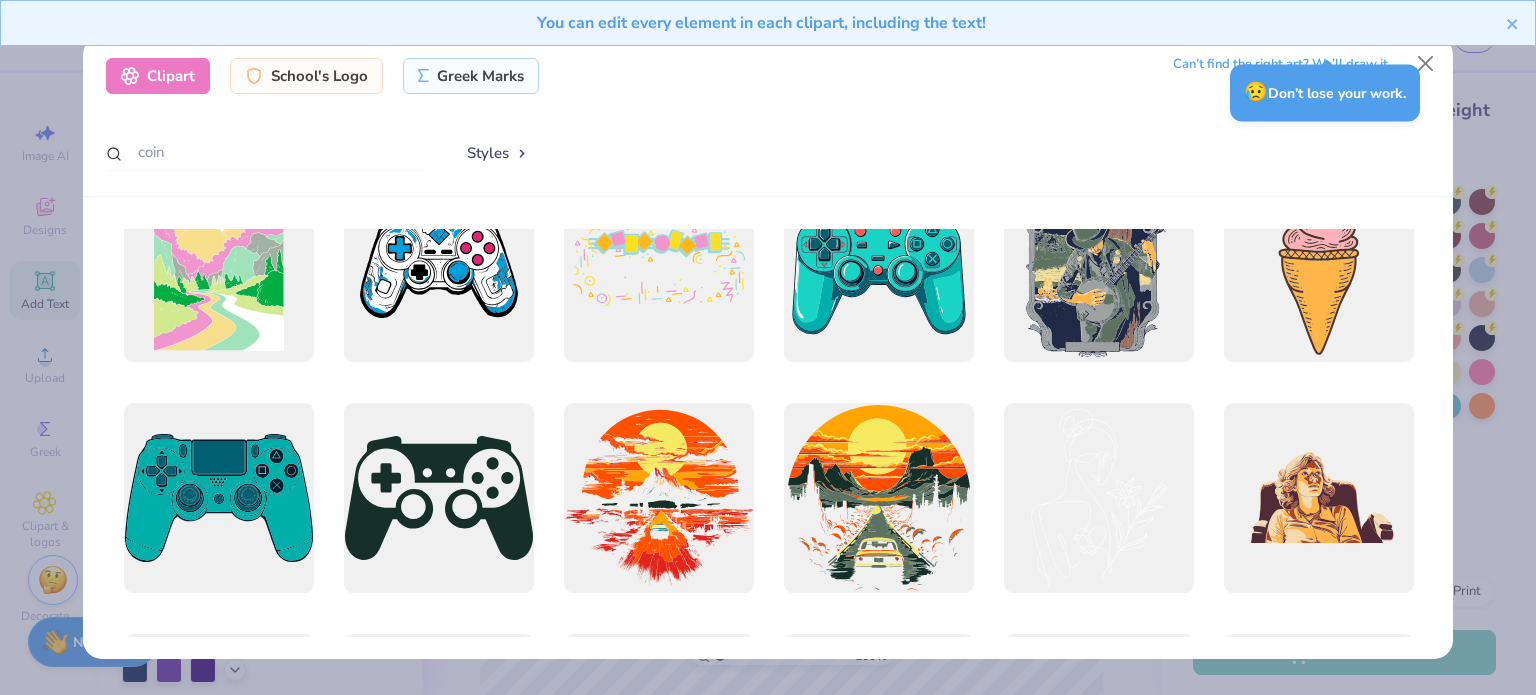scroll, scrollTop: 1188, scrollLeft: 0, axis: vertical 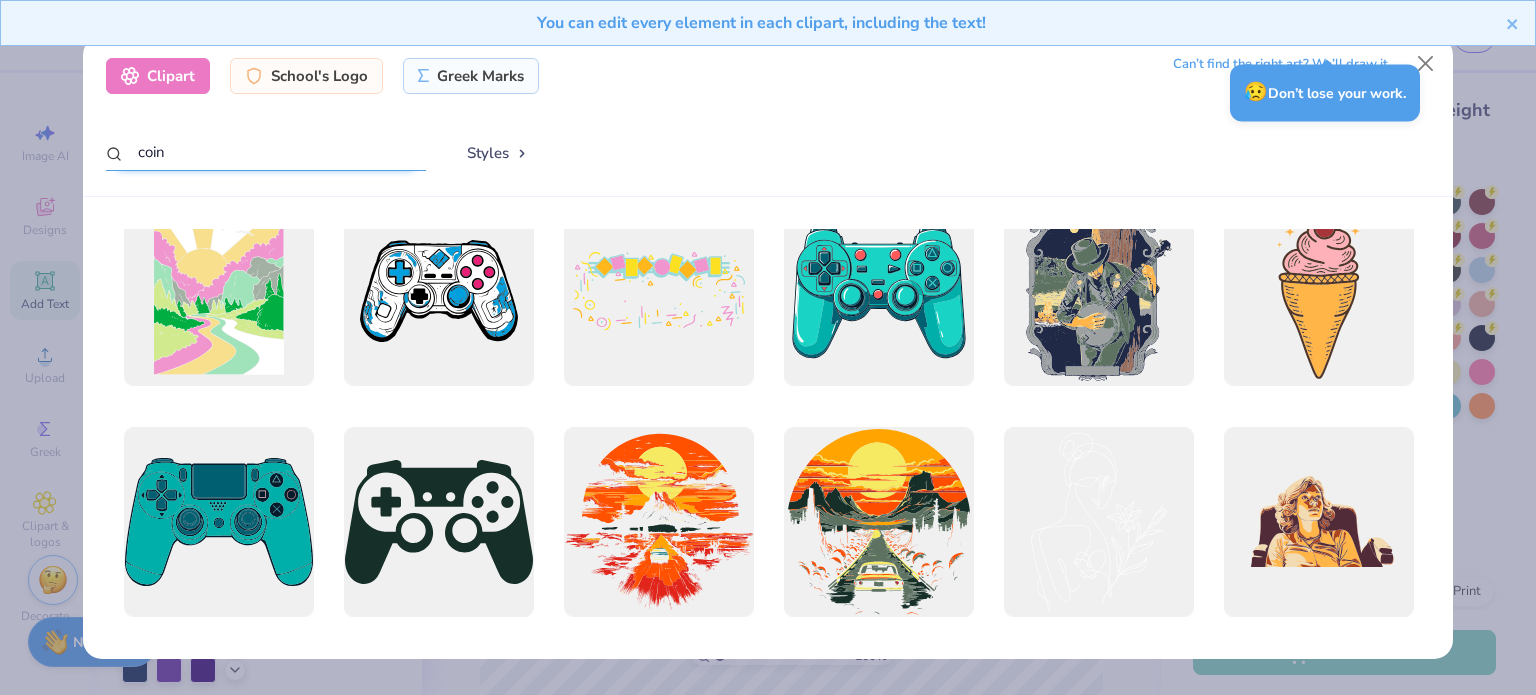 drag, startPoint x: 288, startPoint y: 145, endPoint x: 52, endPoint y: 180, distance: 238.58122 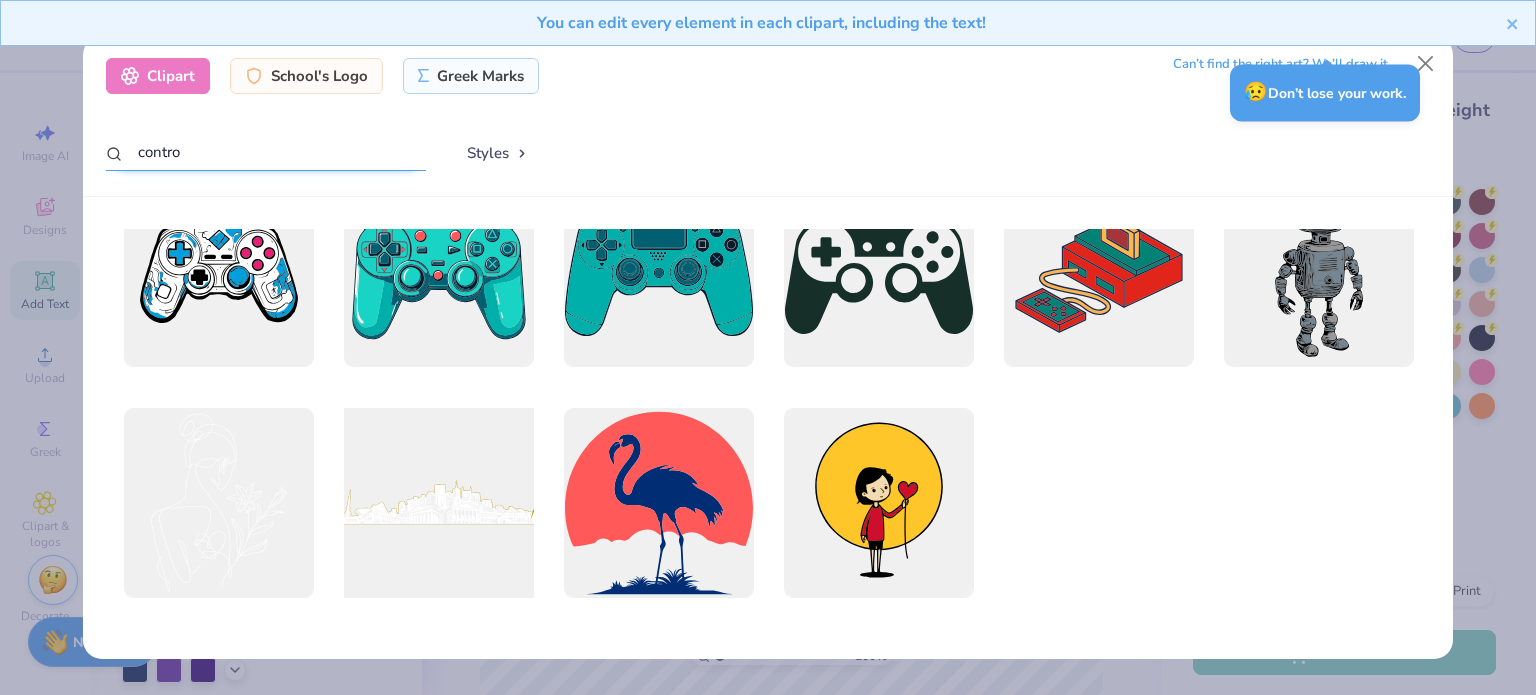scroll, scrollTop: 0, scrollLeft: 0, axis: both 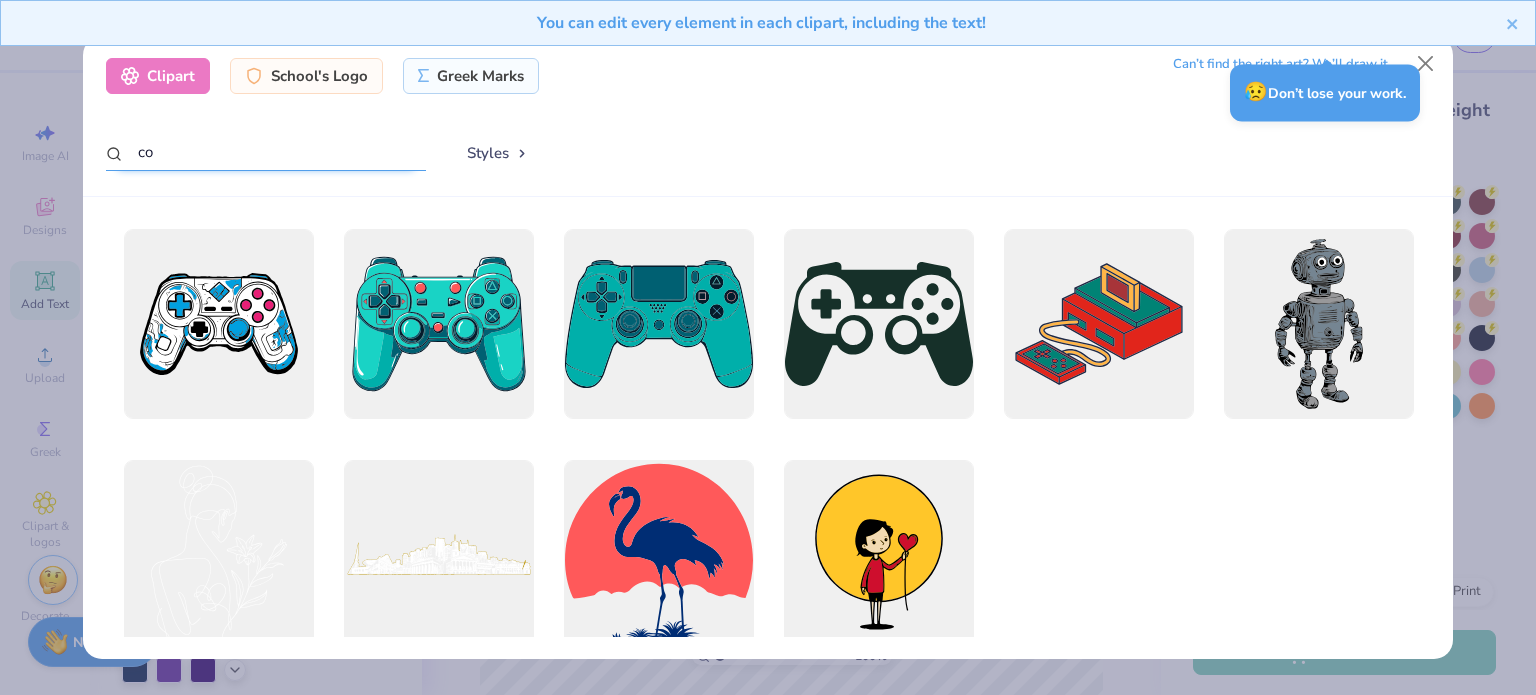 type on "c" 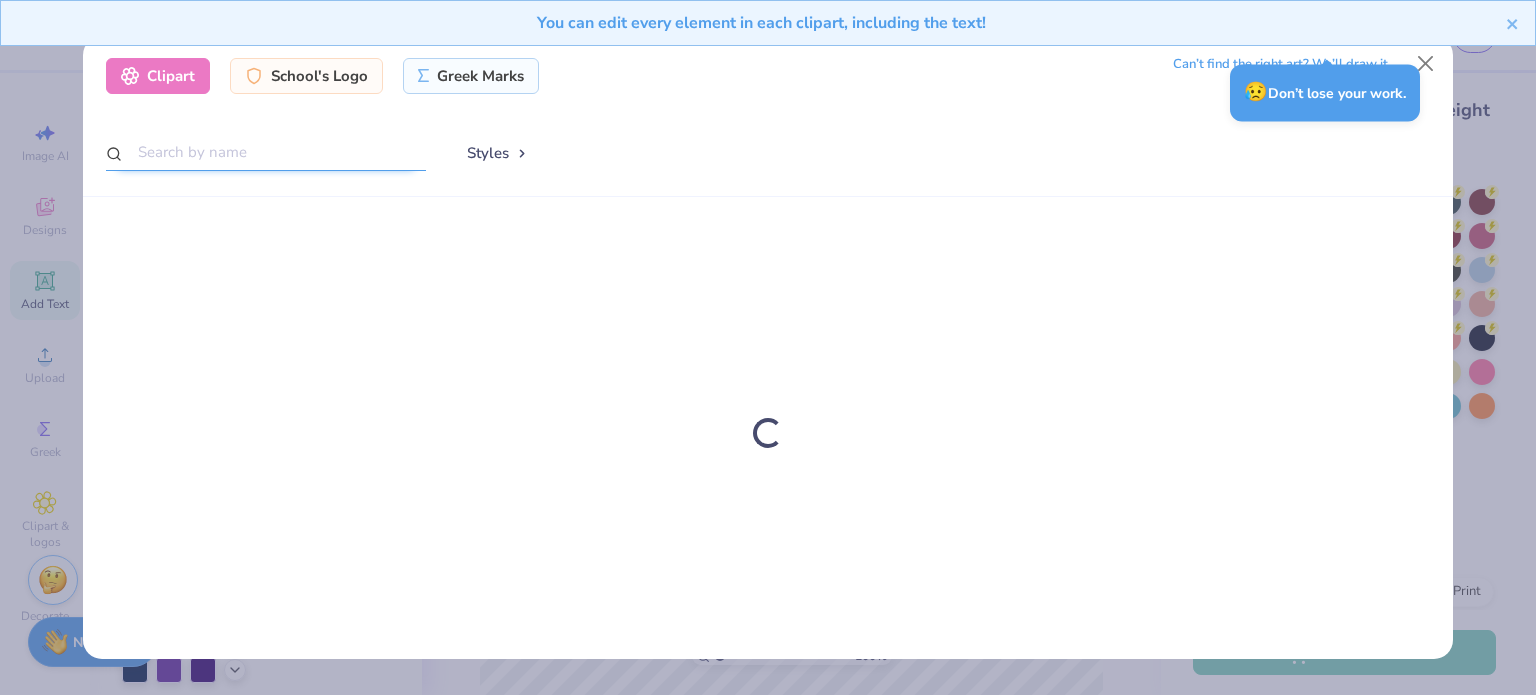 type on "g" 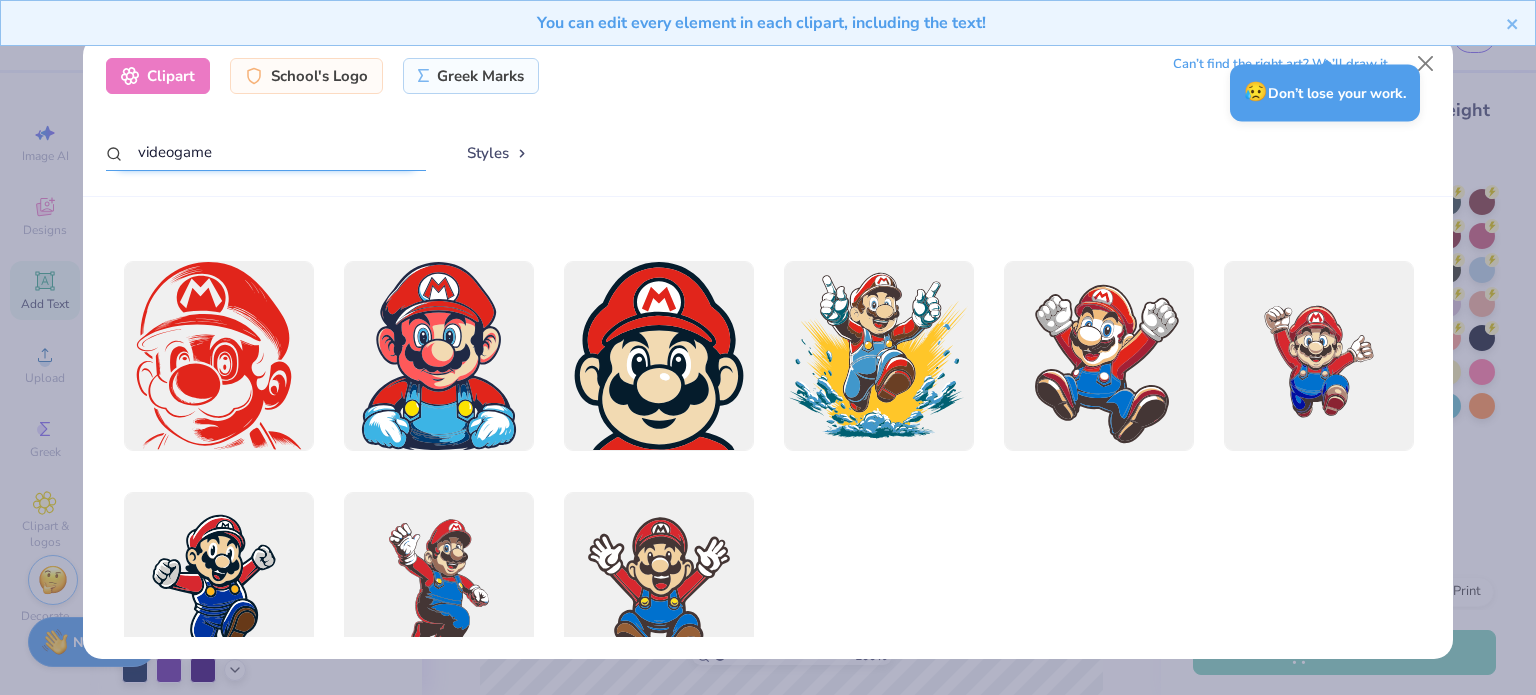 scroll, scrollTop: 0, scrollLeft: 0, axis: both 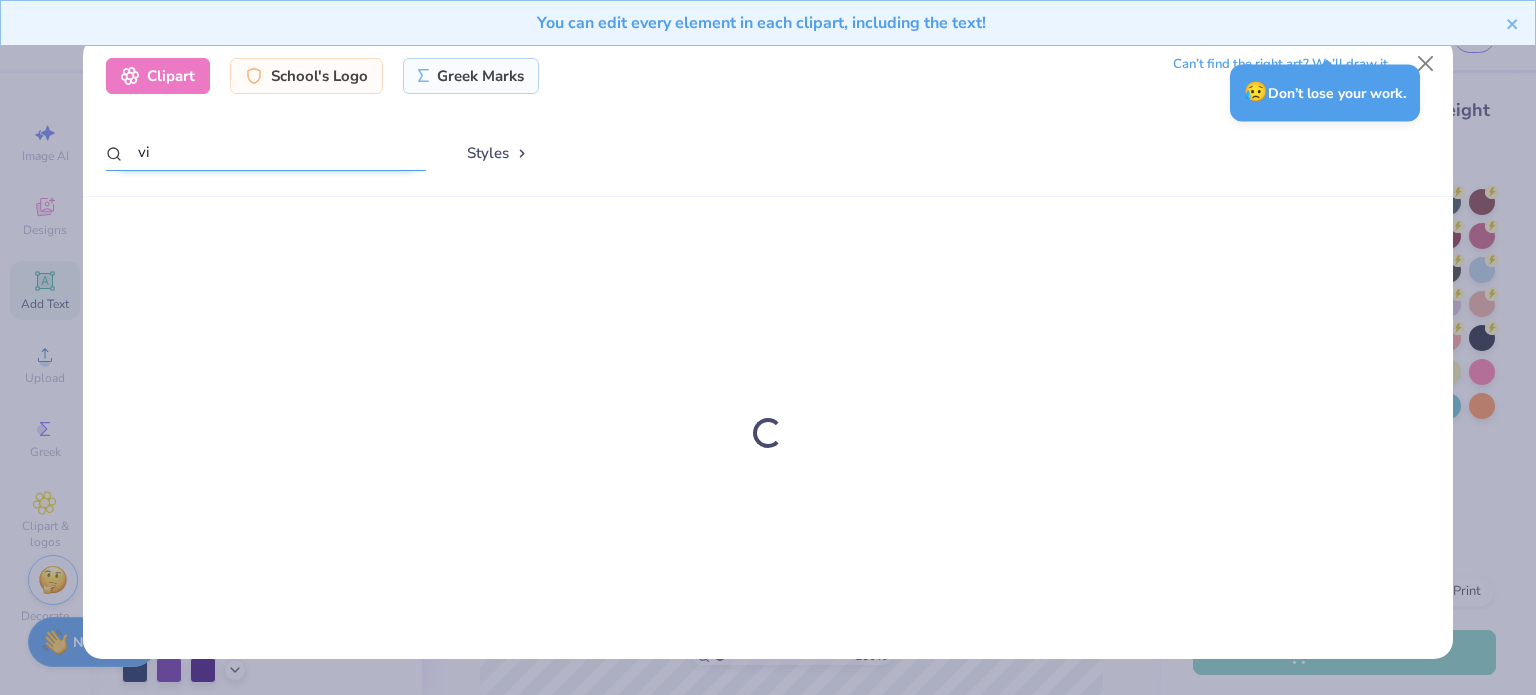 type on "v" 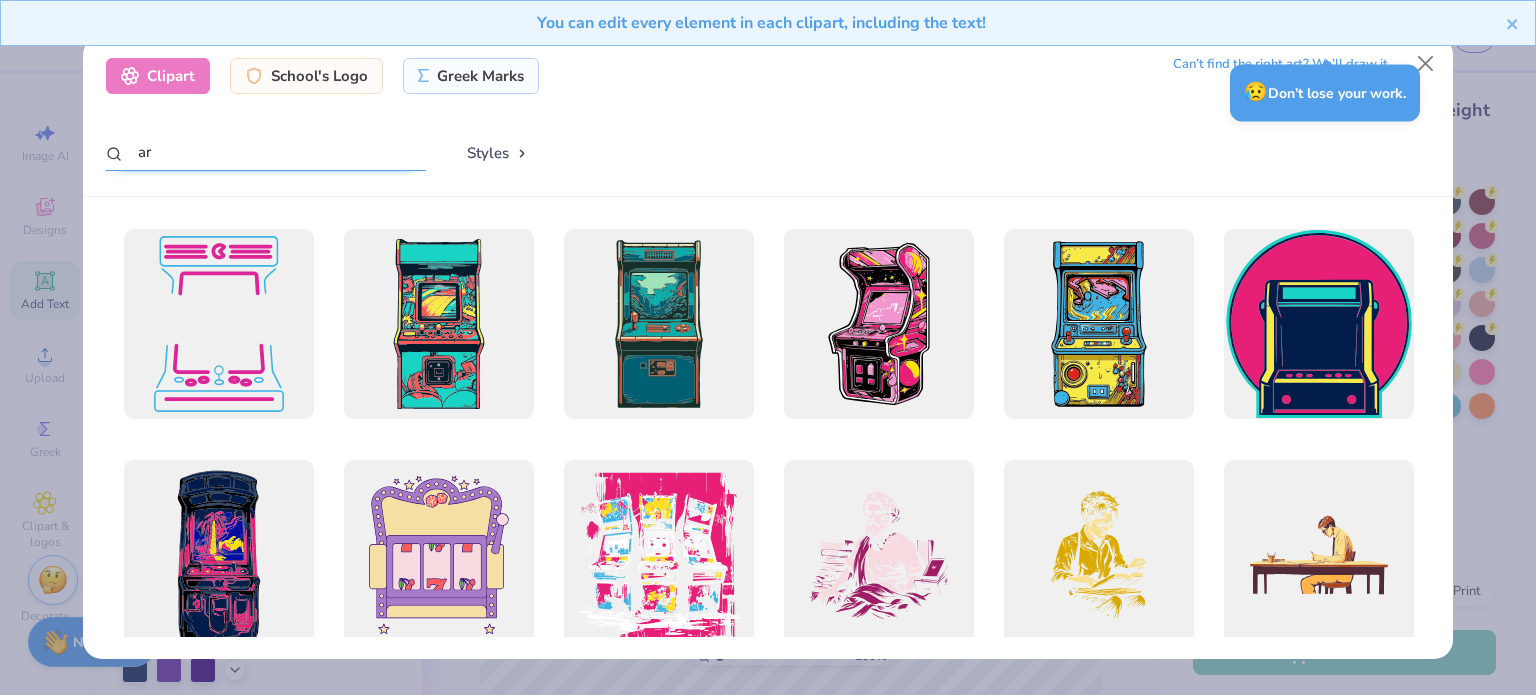 type on "a" 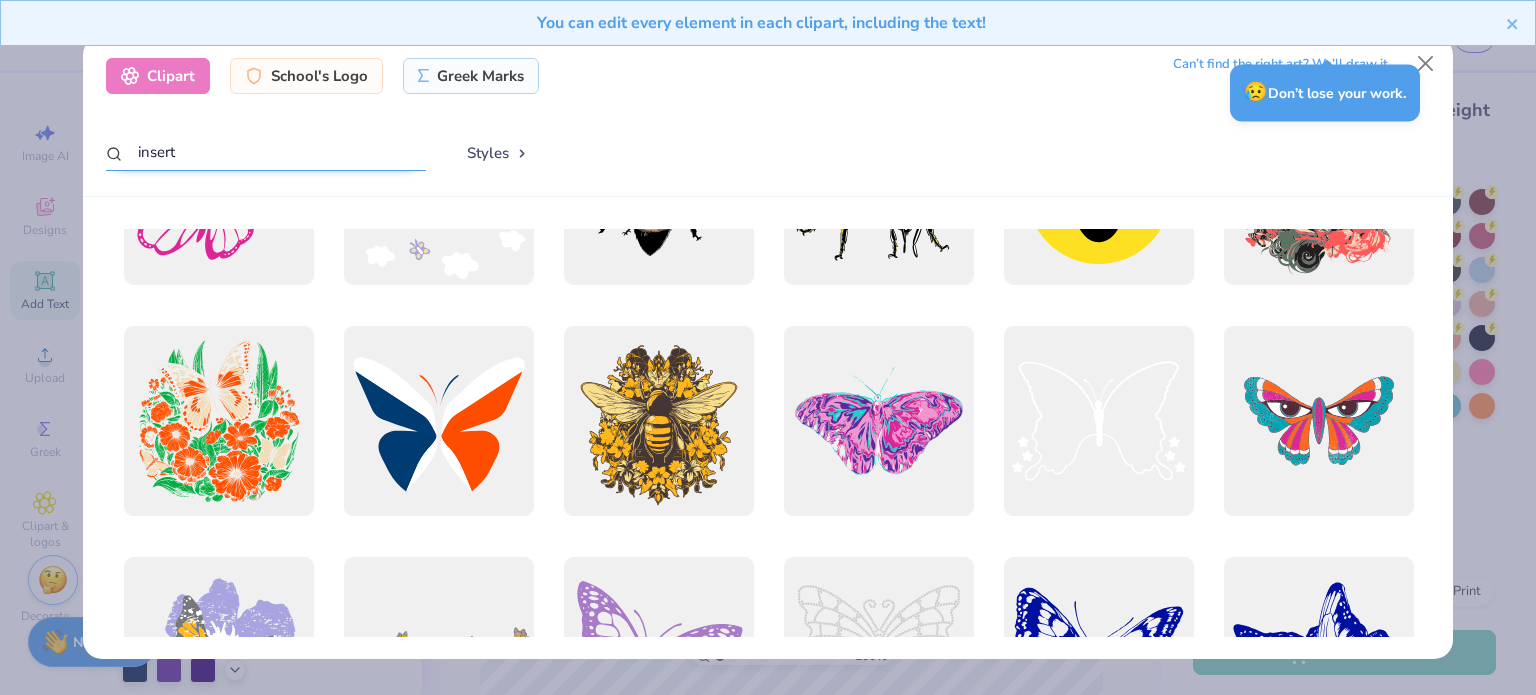 scroll, scrollTop: 122, scrollLeft: 0, axis: vertical 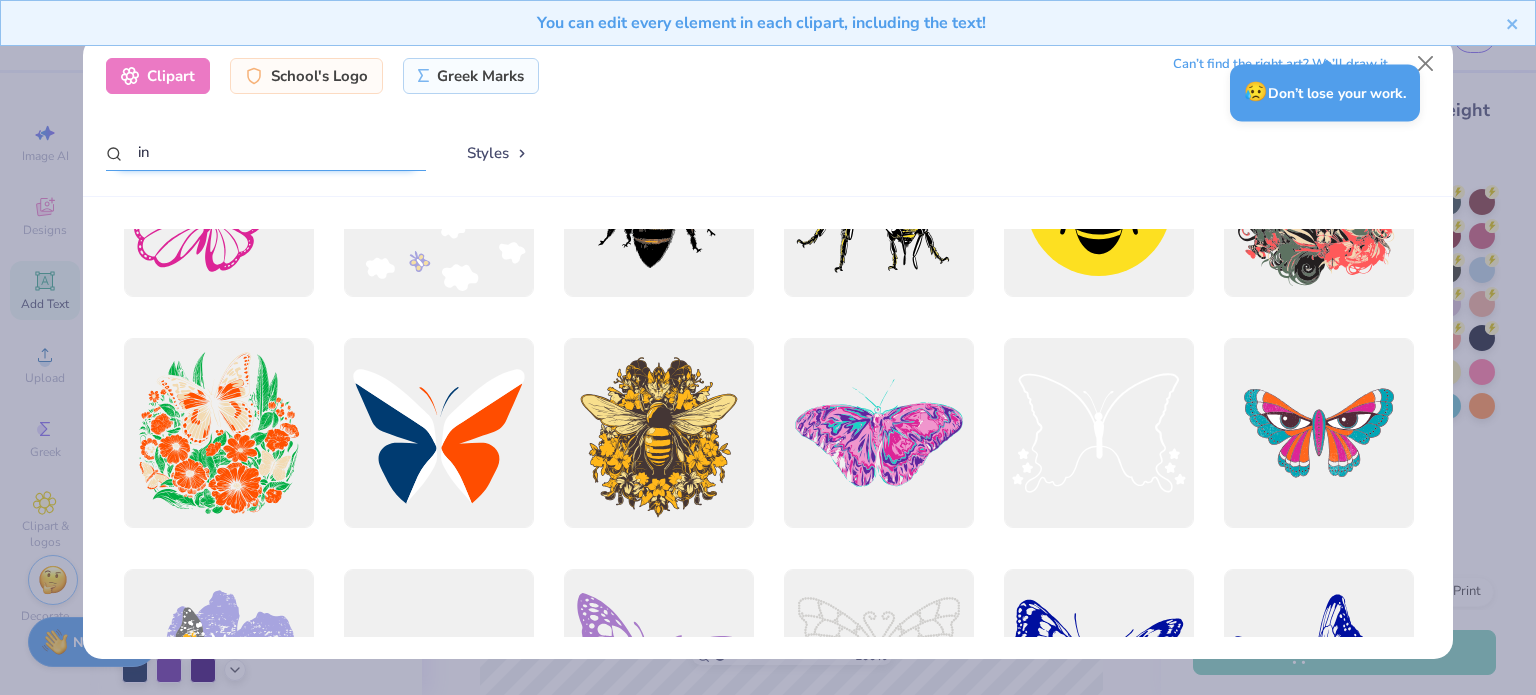 type on "i" 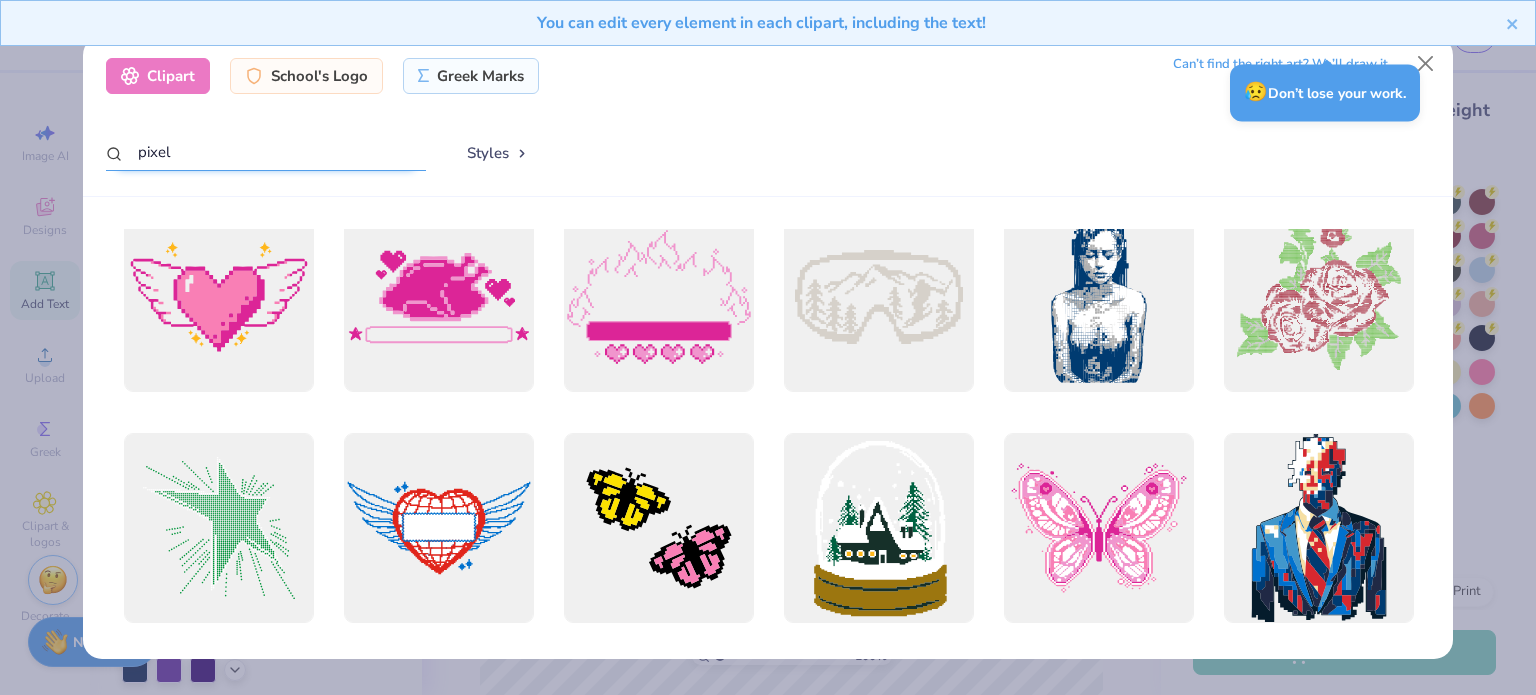 scroll, scrollTop: 0, scrollLeft: 0, axis: both 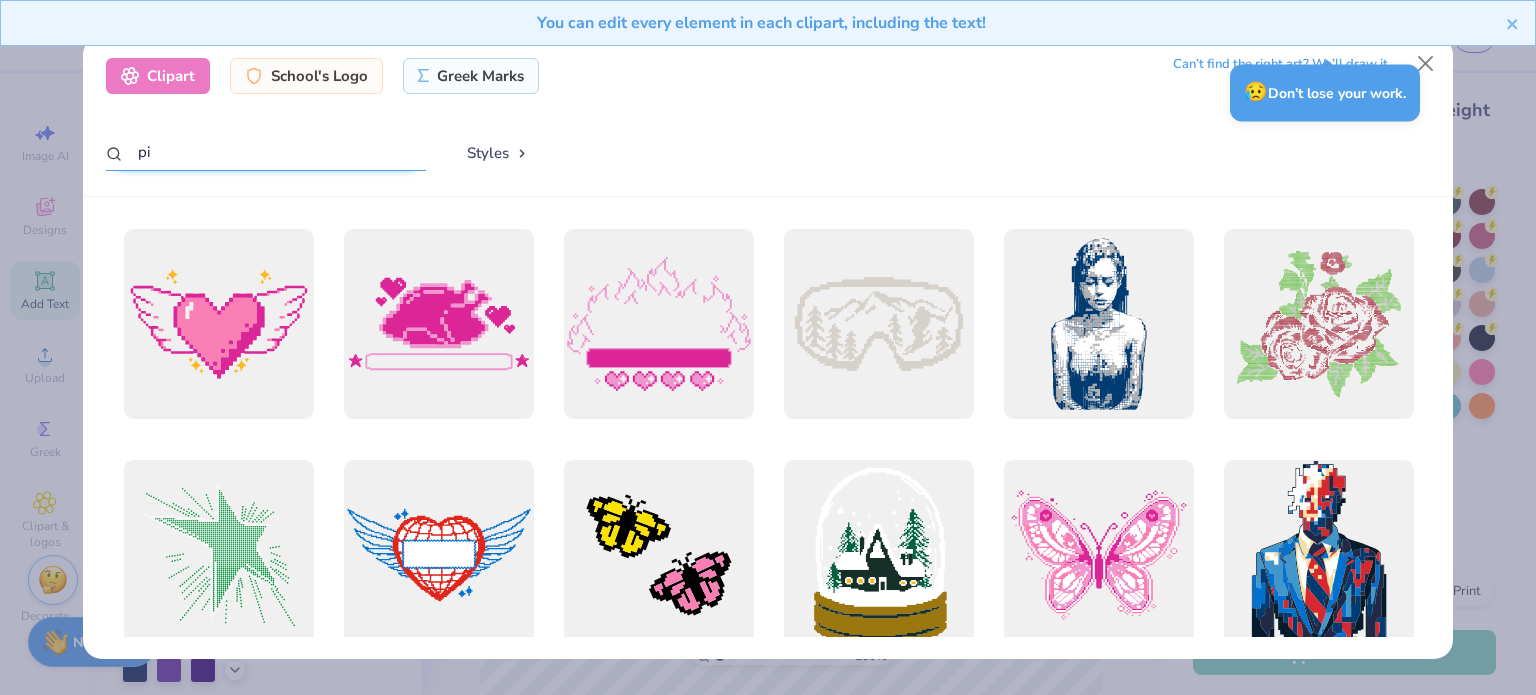 type on "p" 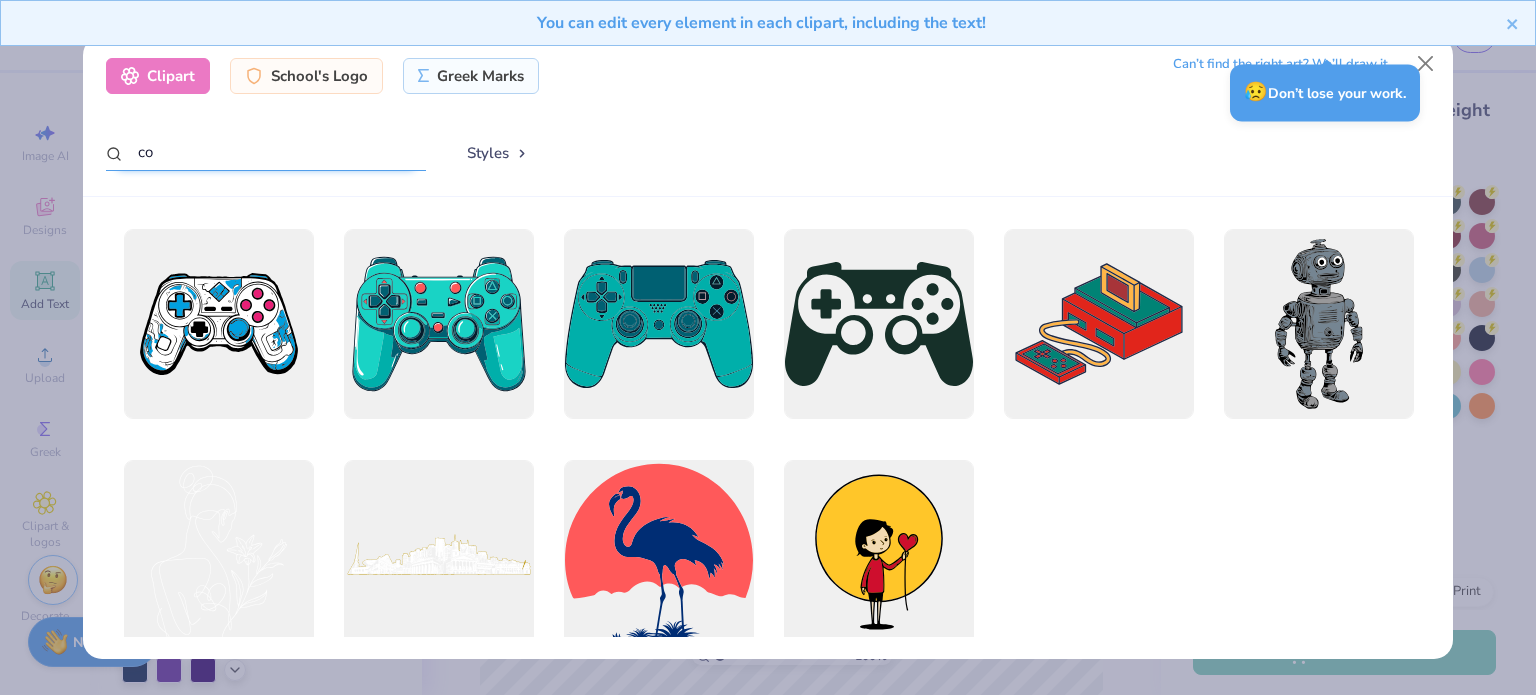 type on "c" 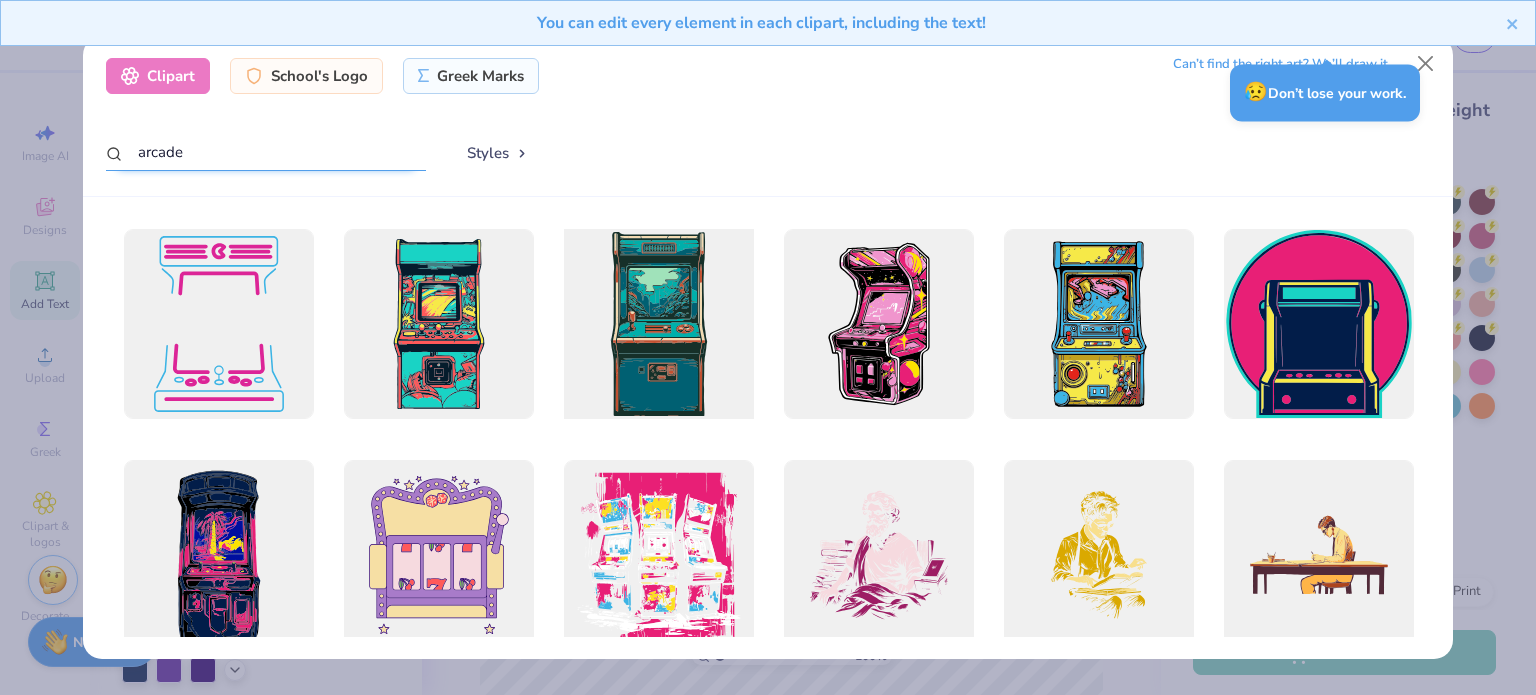 scroll, scrollTop: 0, scrollLeft: 0, axis: both 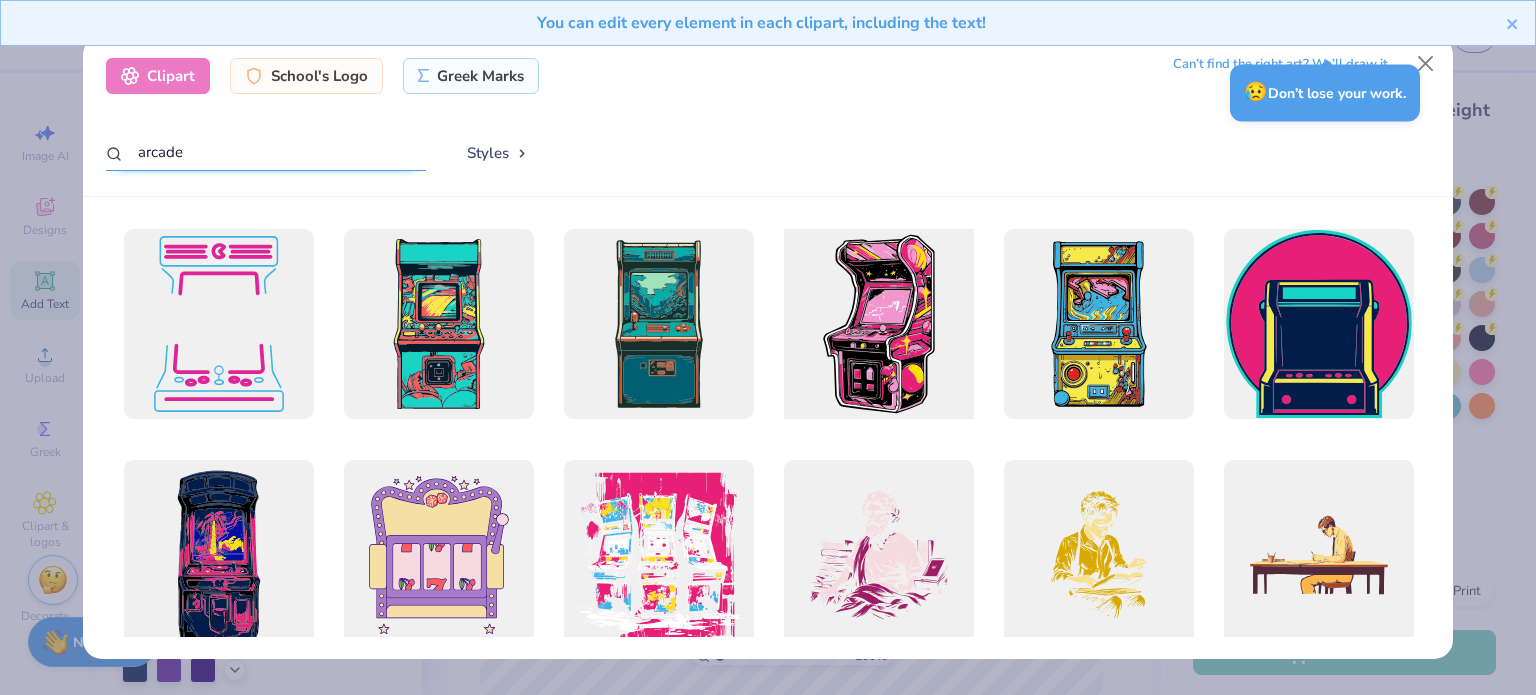 type on "arcade" 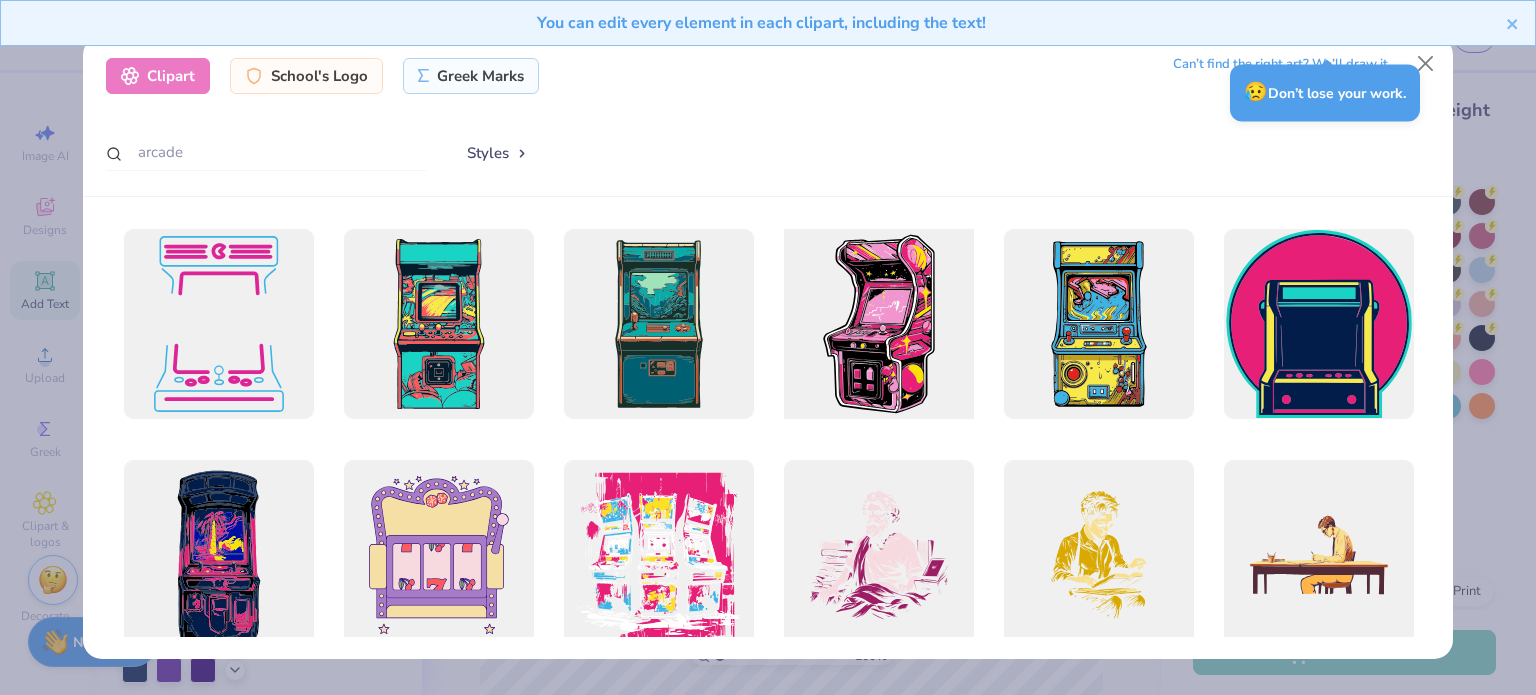 click at bounding box center [878, 324] 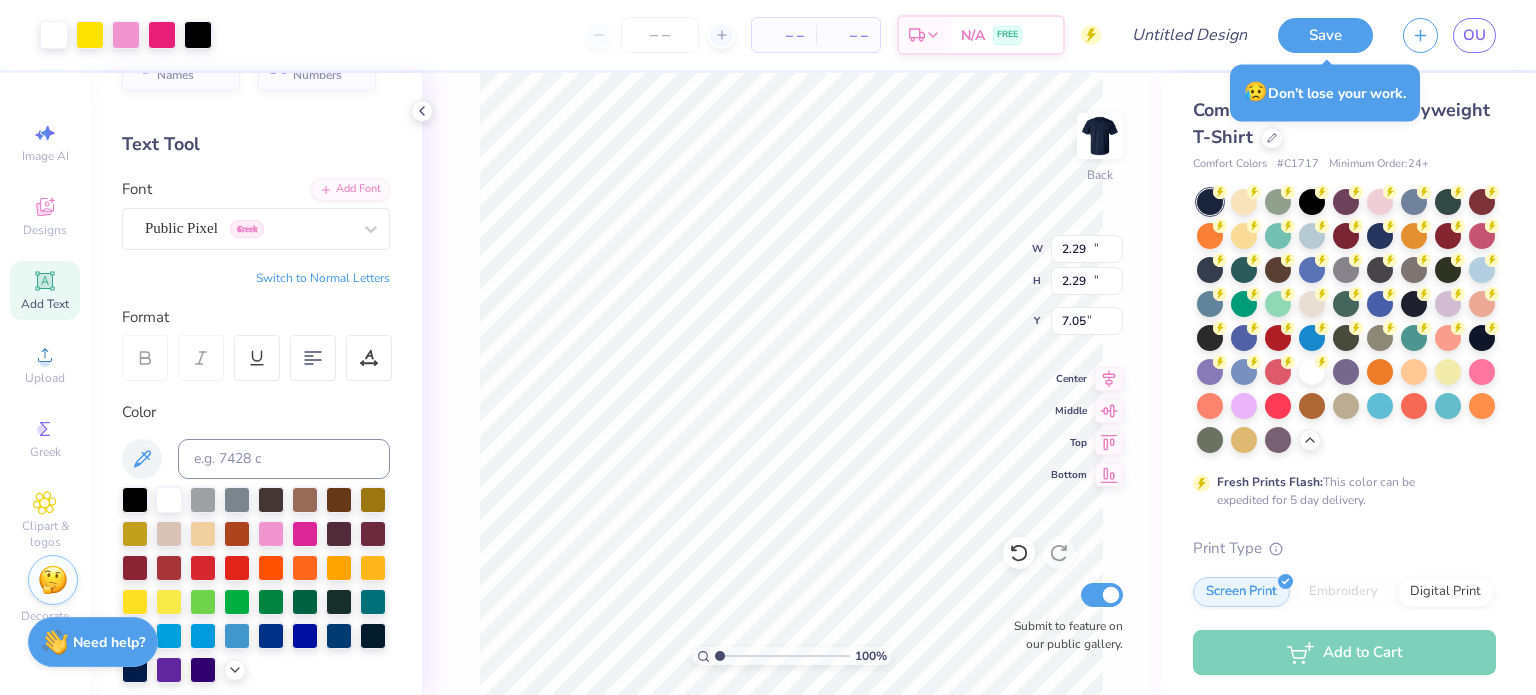 type on "11.23" 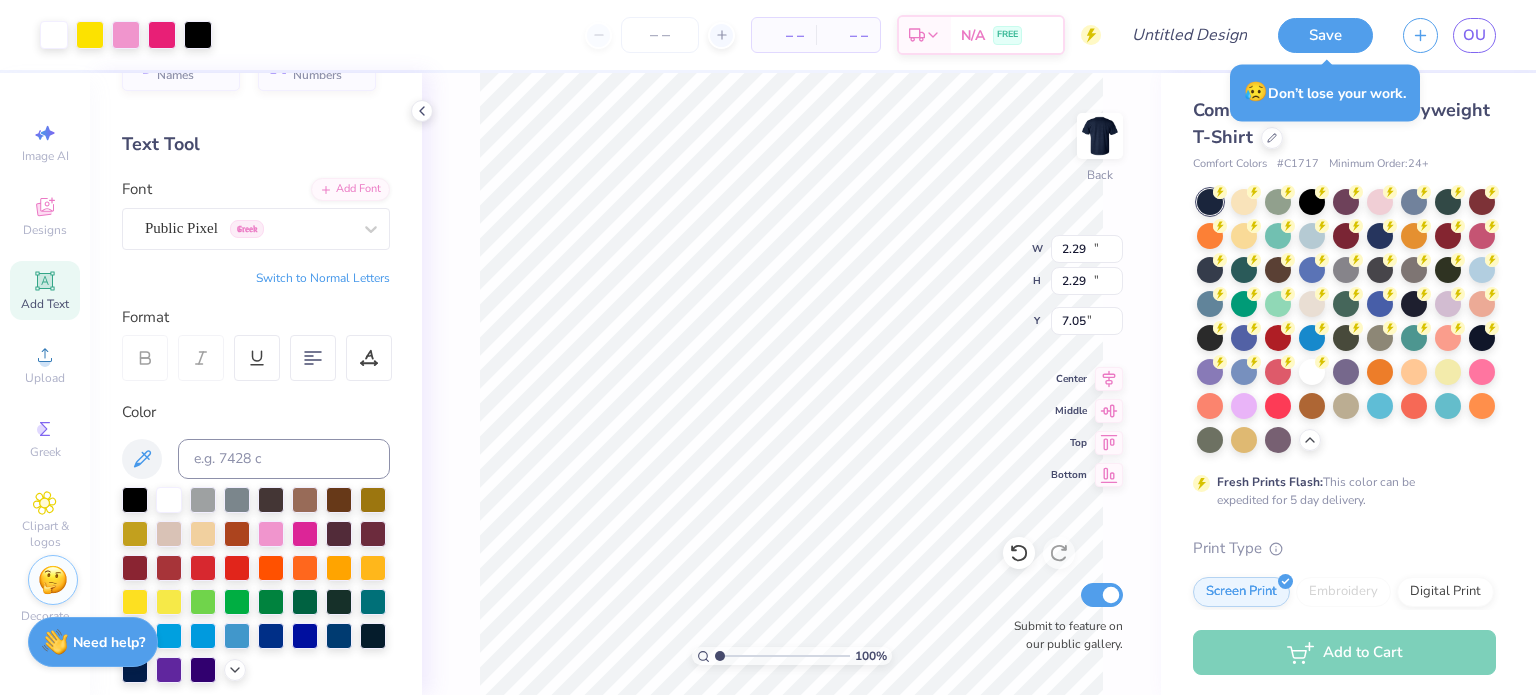 type on "18.00" 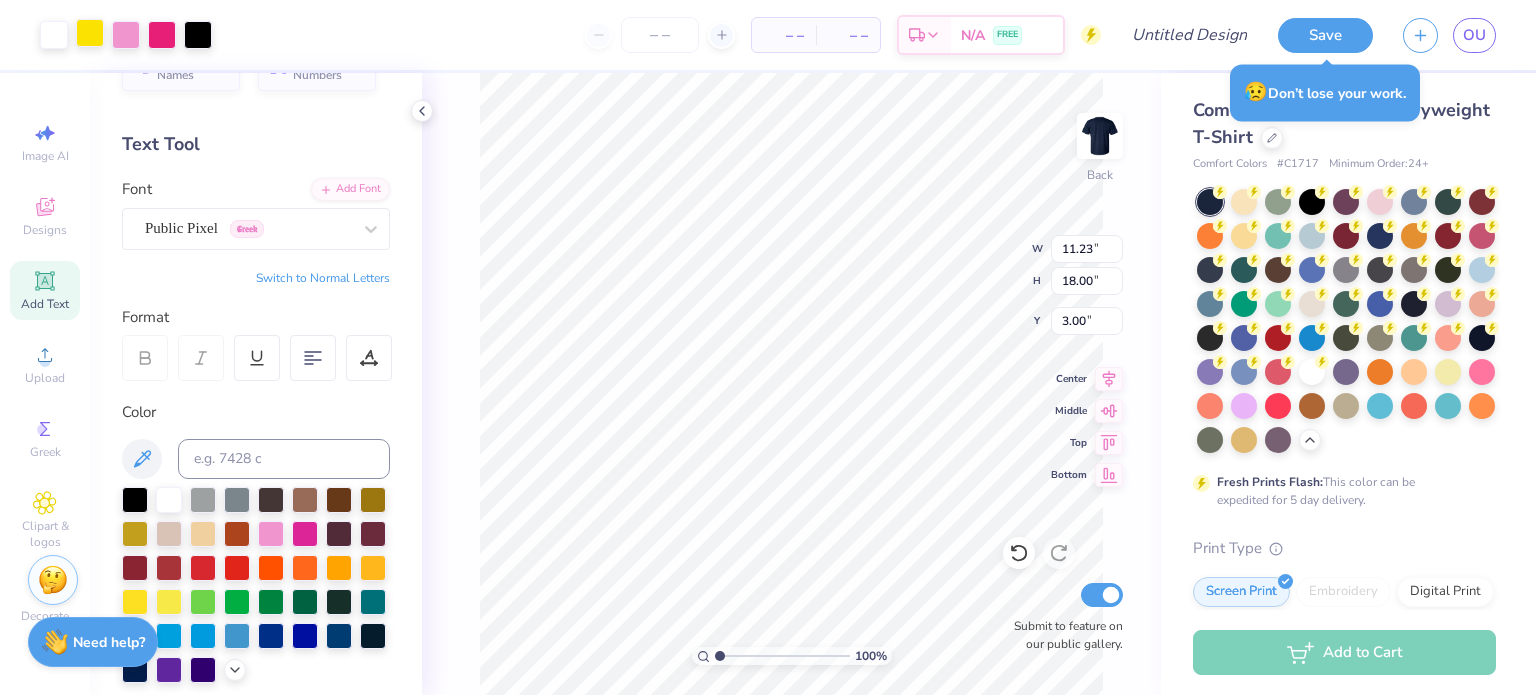 click at bounding box center (90, 33) 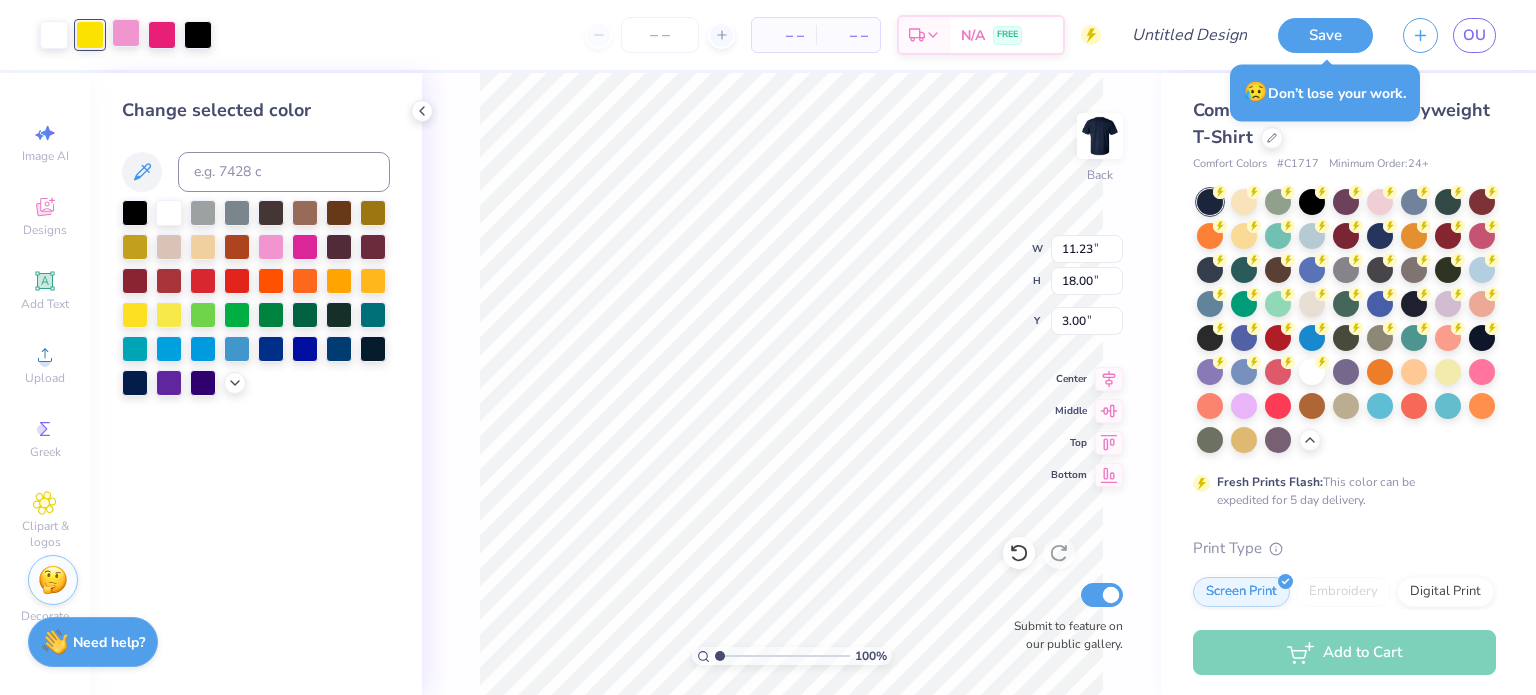 click at bounding box center [126, 33] 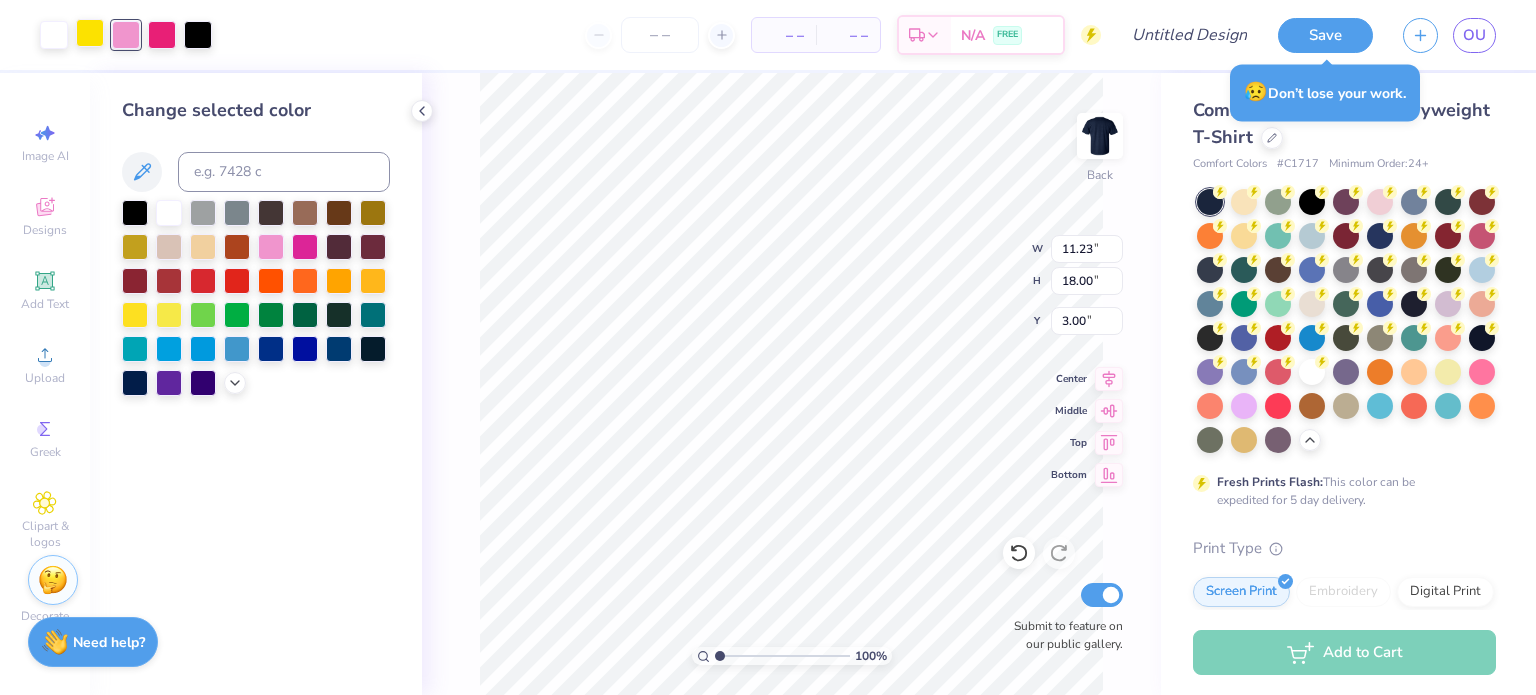 click at bounding box center (90, 33) 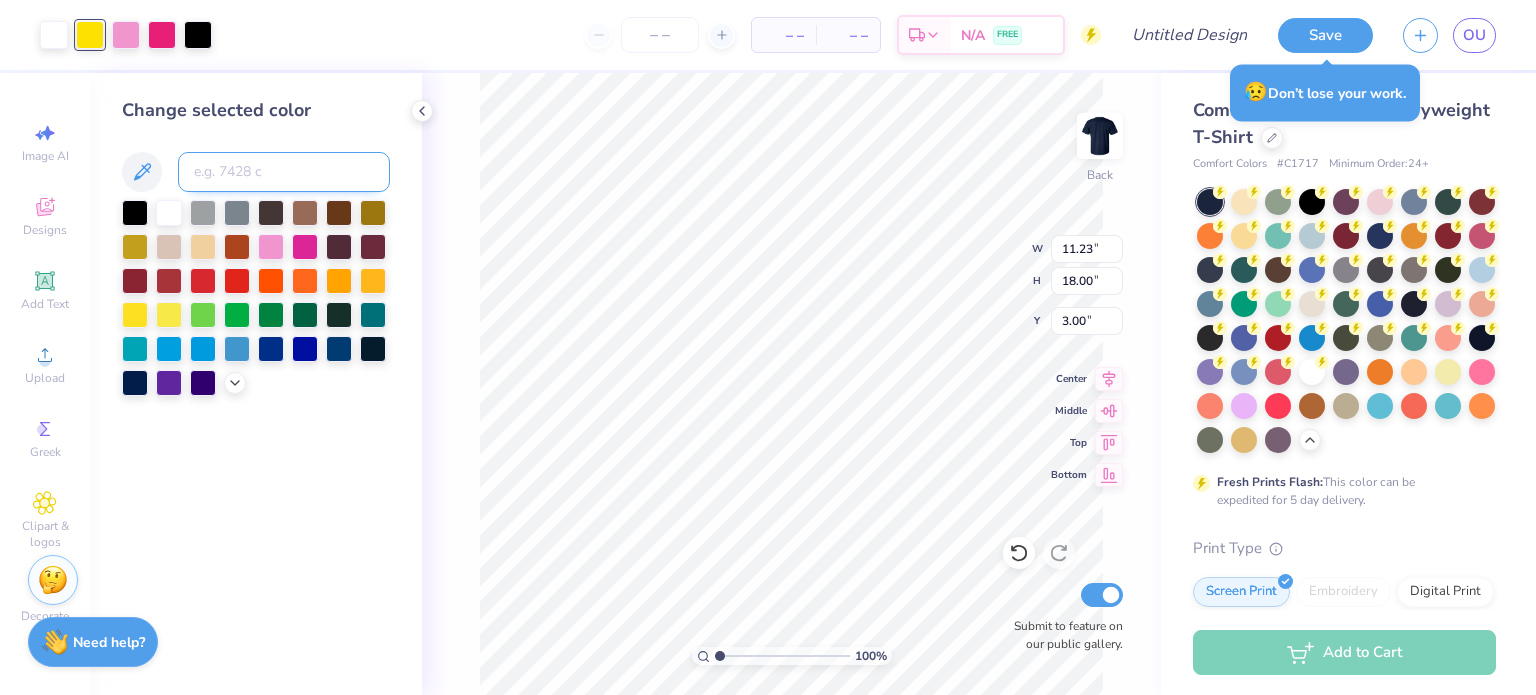 click at bounding box center (284, 172) 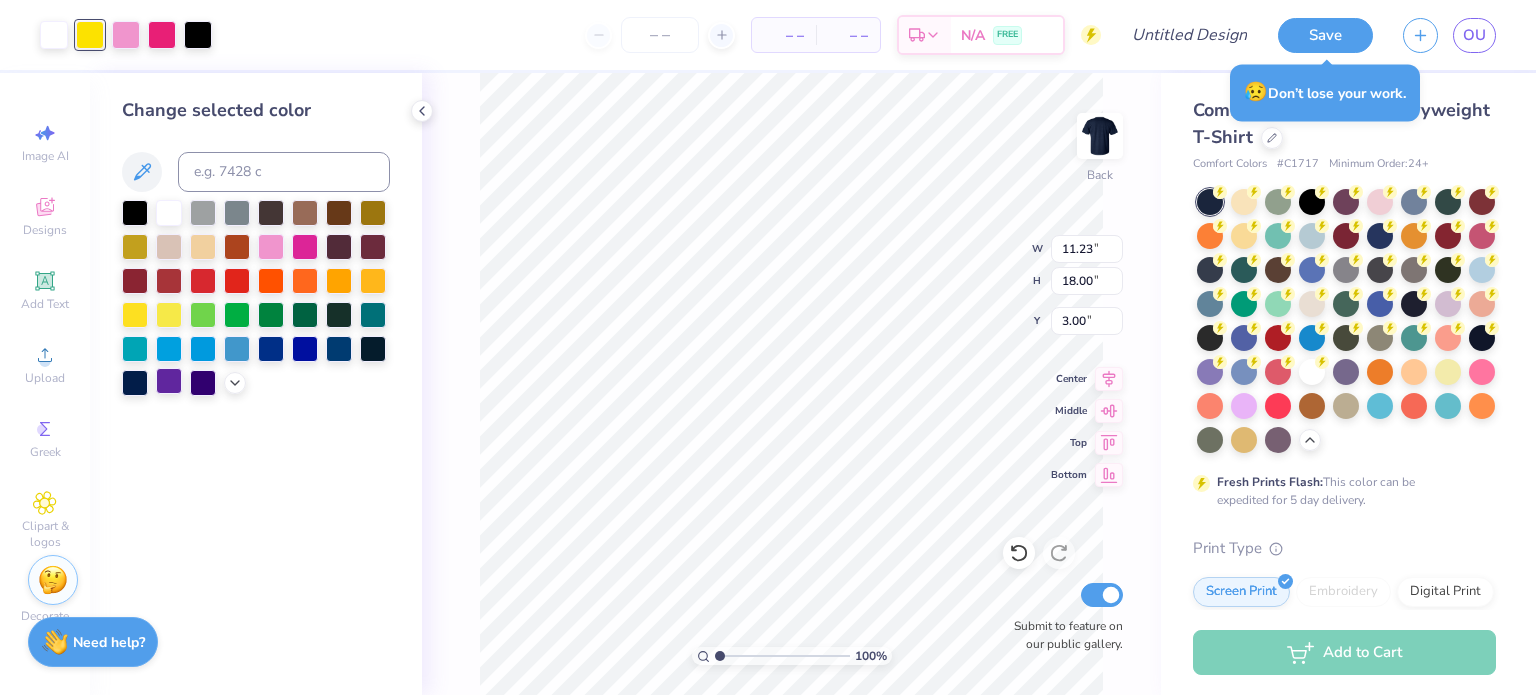 click at bounding box center (169, 381) 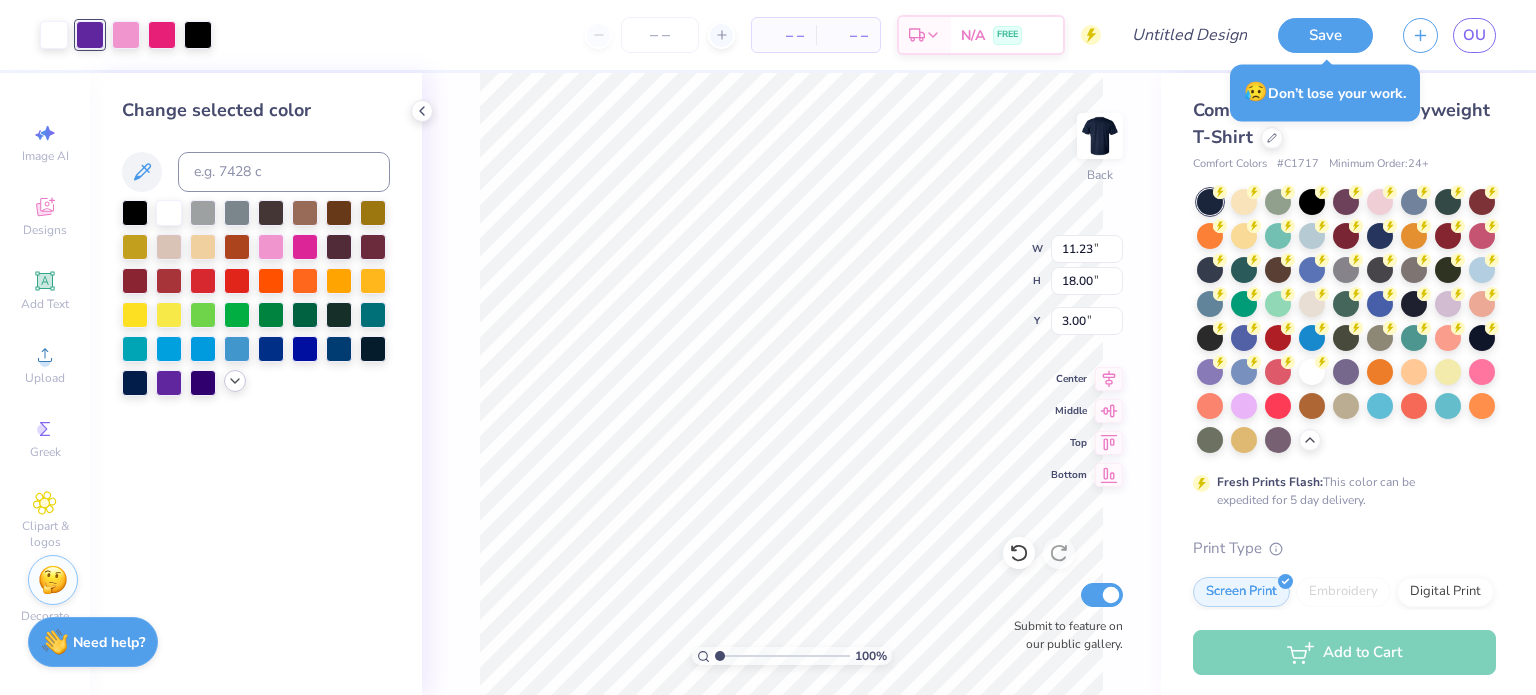 click 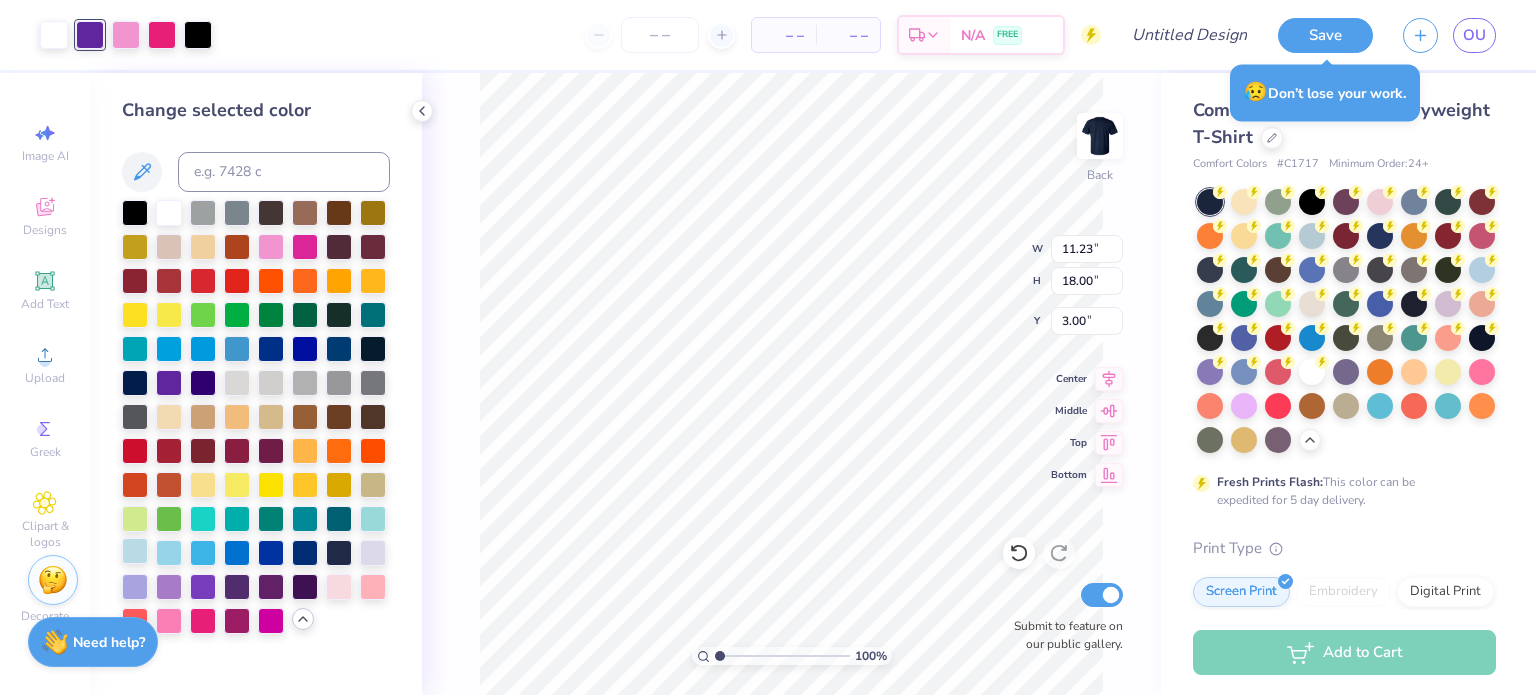 click at bounding box center (169, 553) 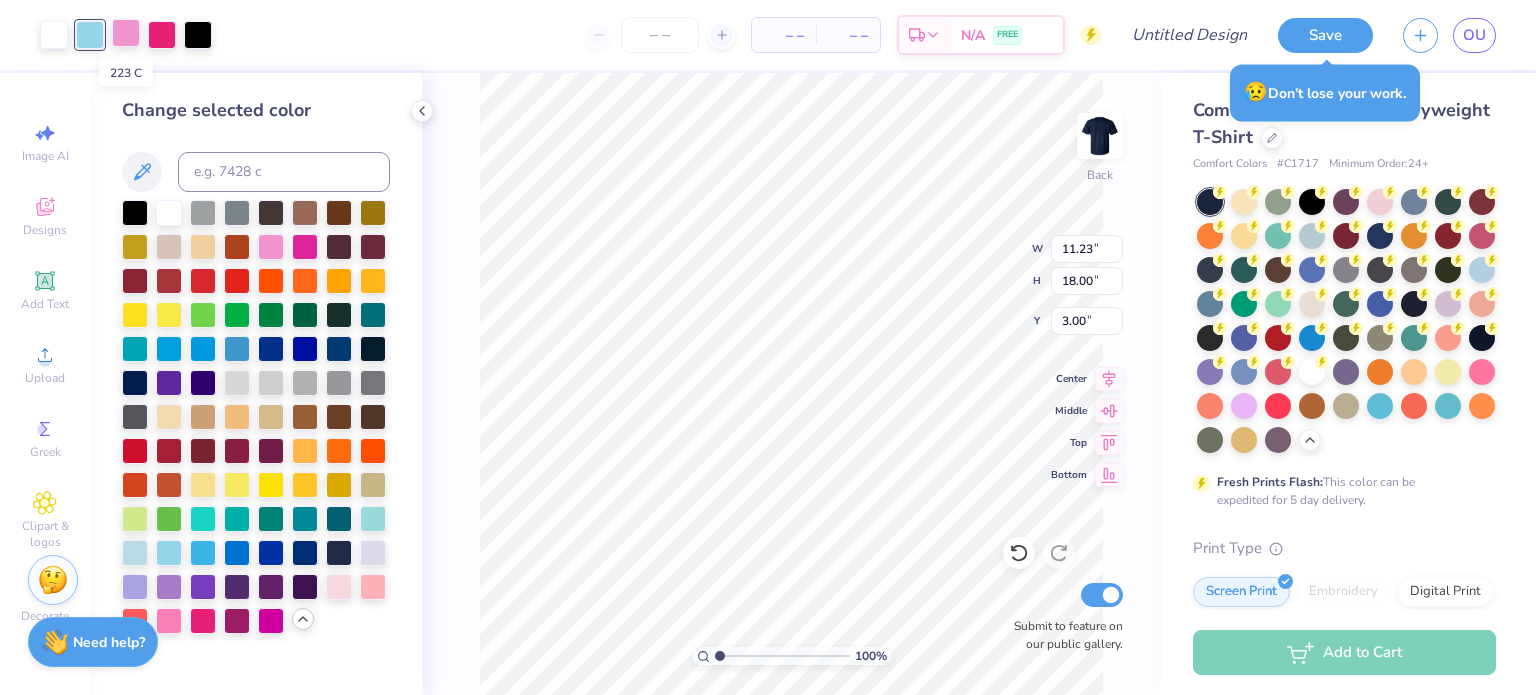 click at bounding box center (126, 33) 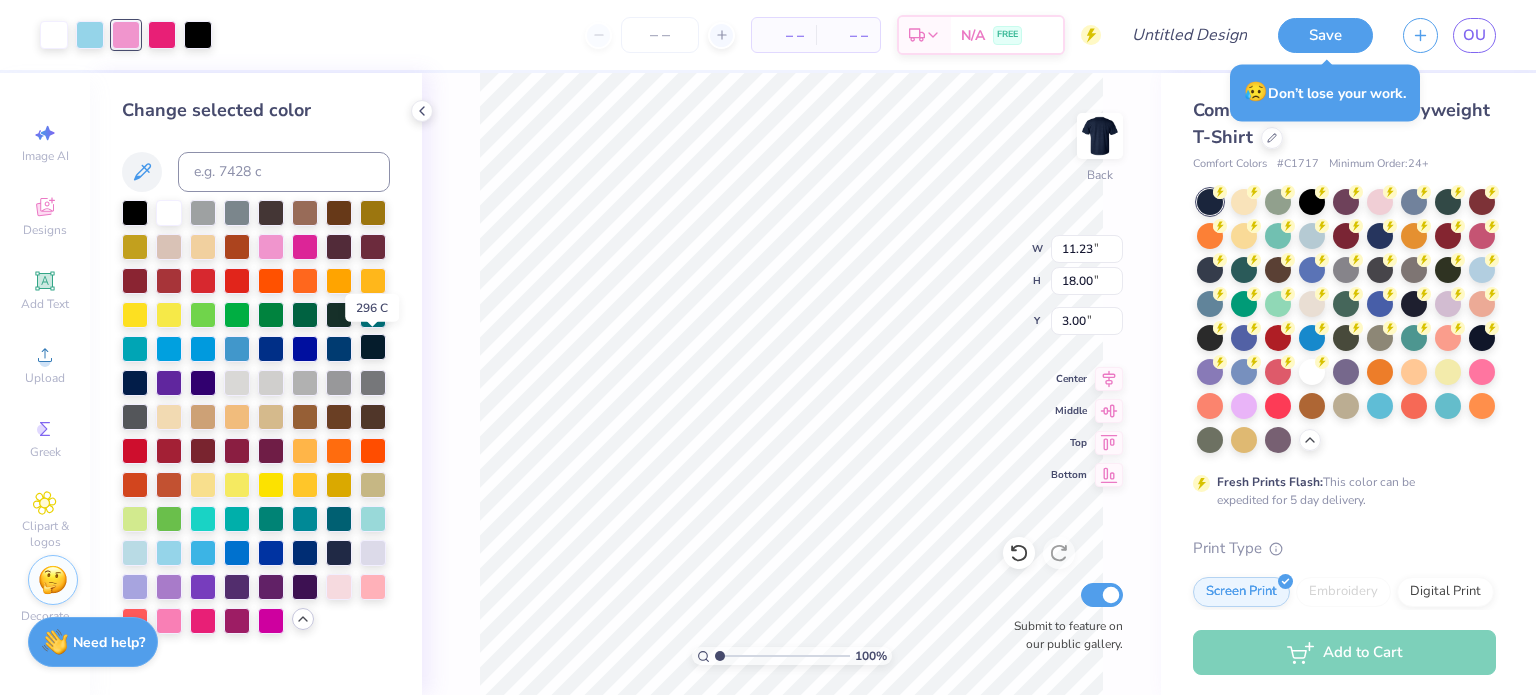 click at bounding box center (373, 347) 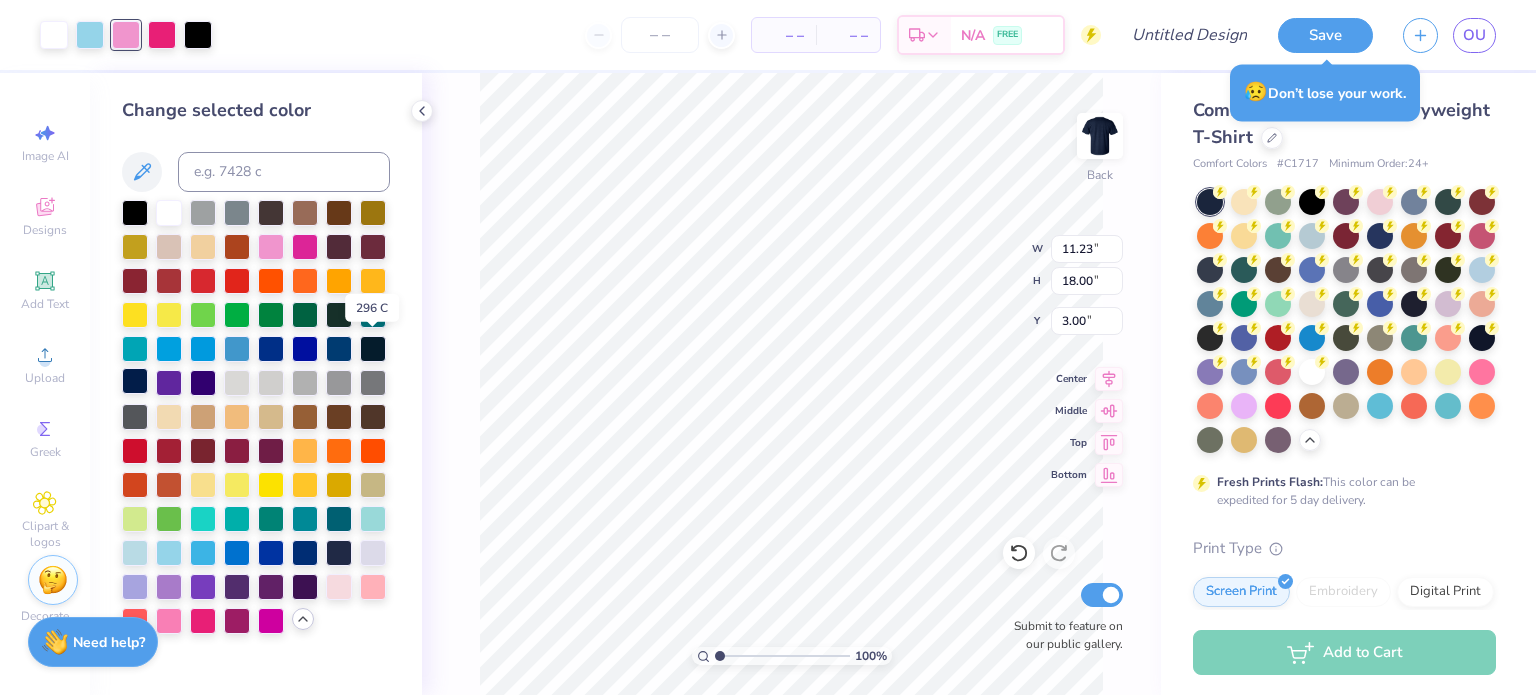 click at bounding box center (135, 381) 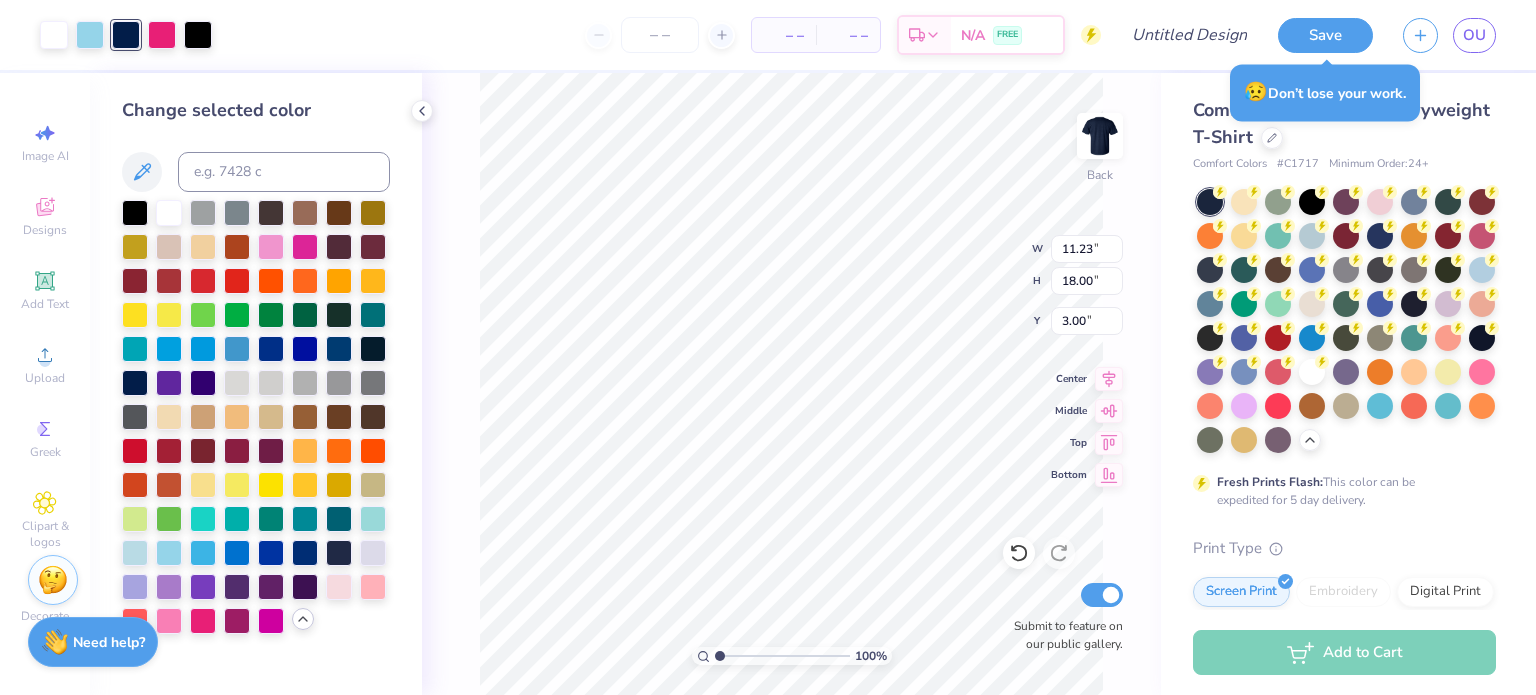 click 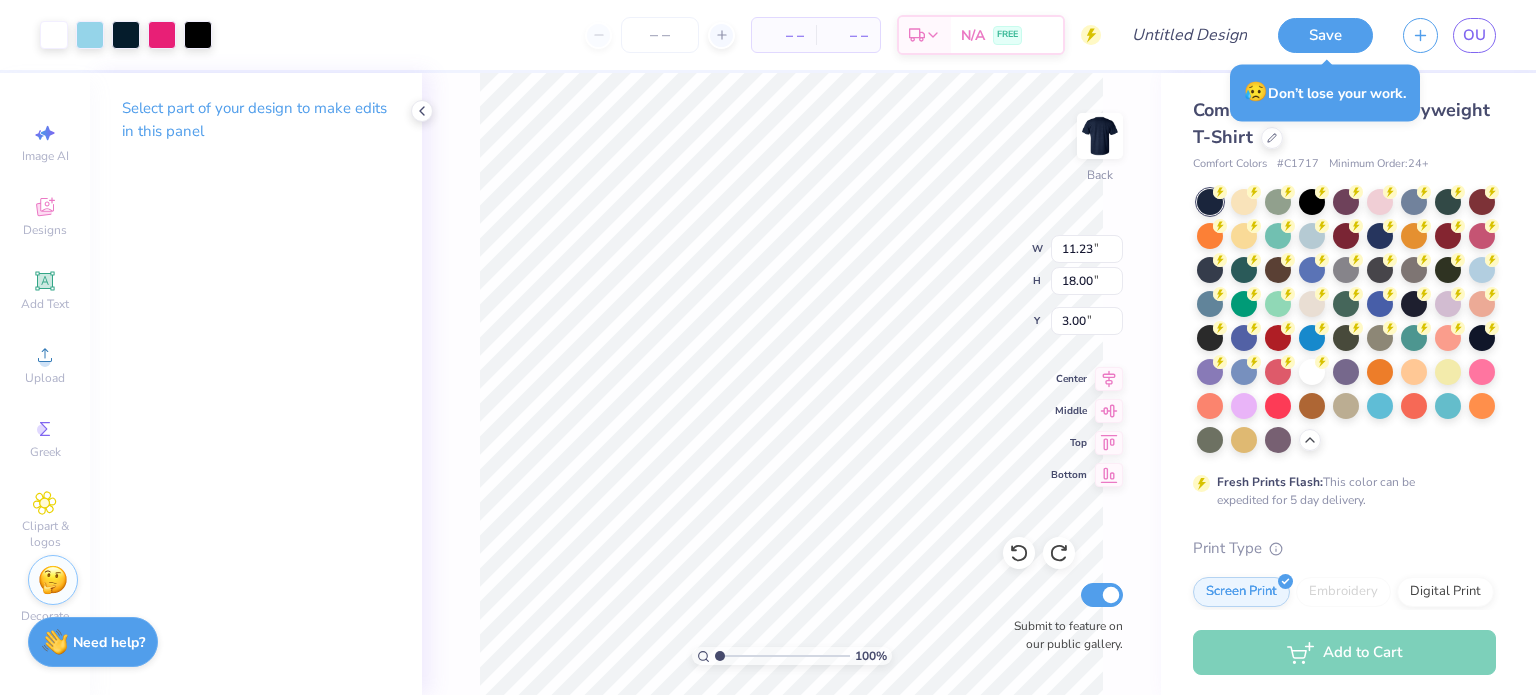 click 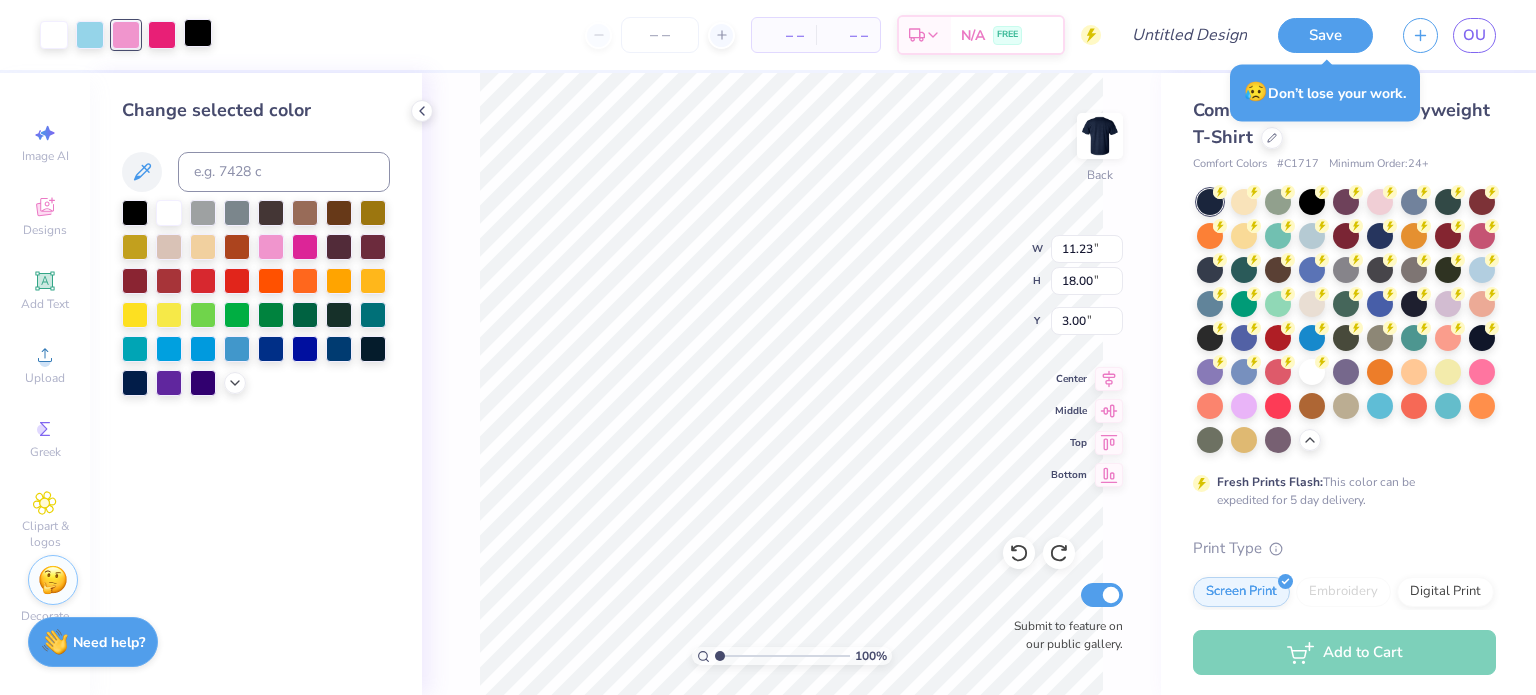 click at bounding box center (198, 33) 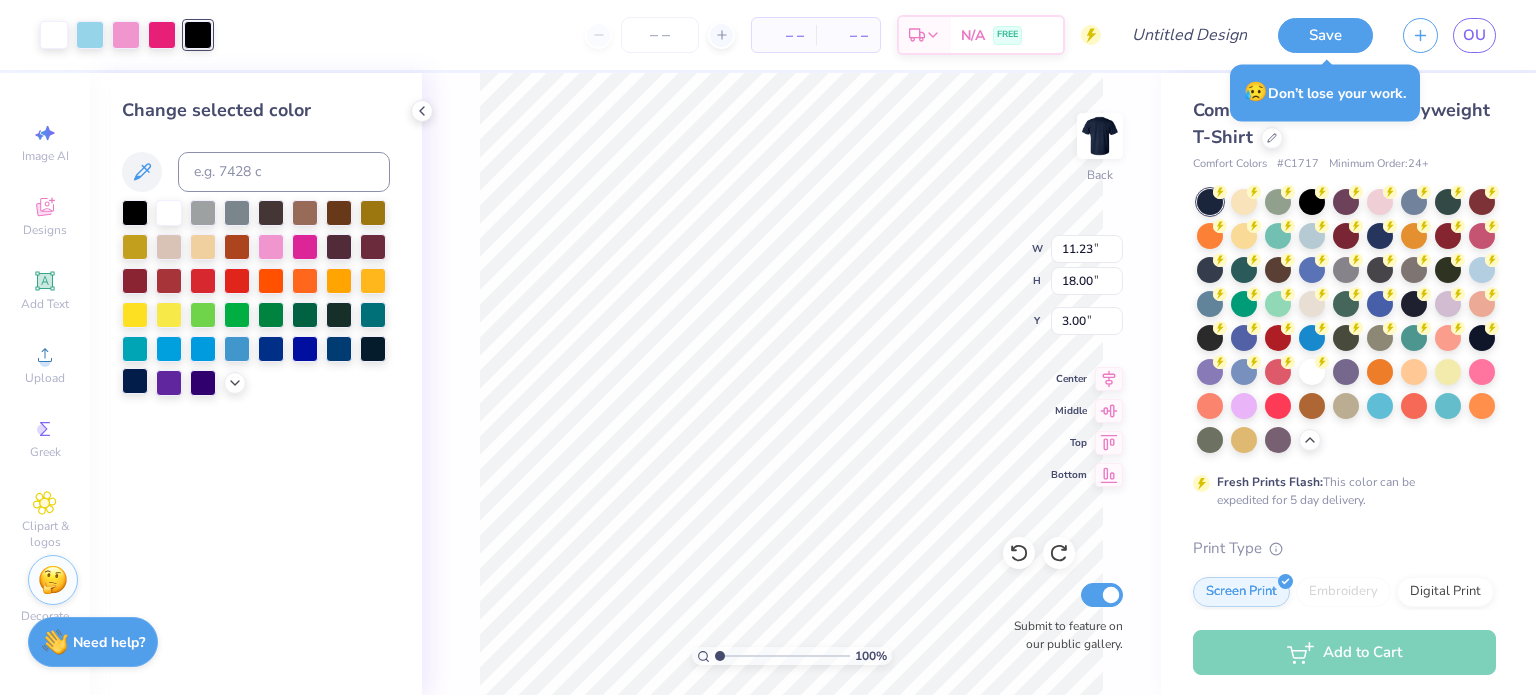 click at bounding box center (135, 381) 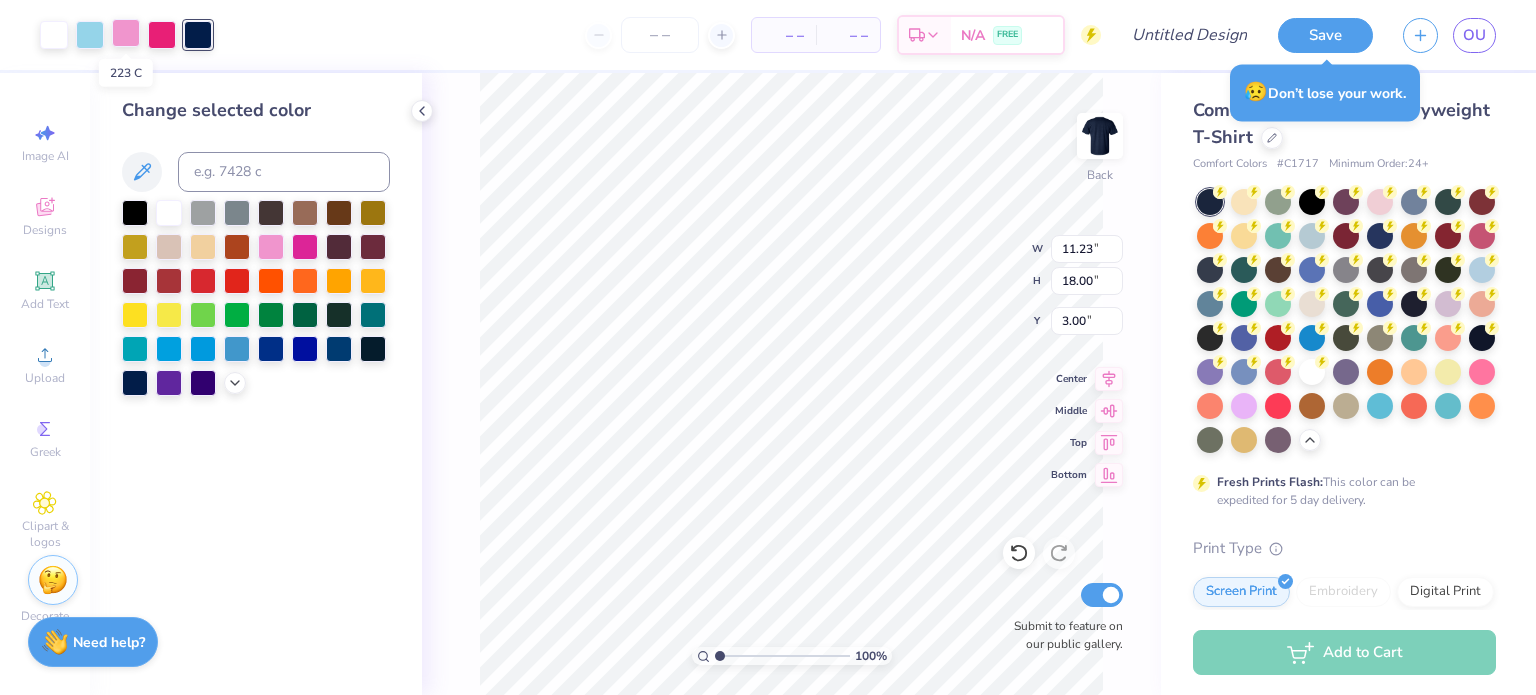 click at bounding box center [126, 33] 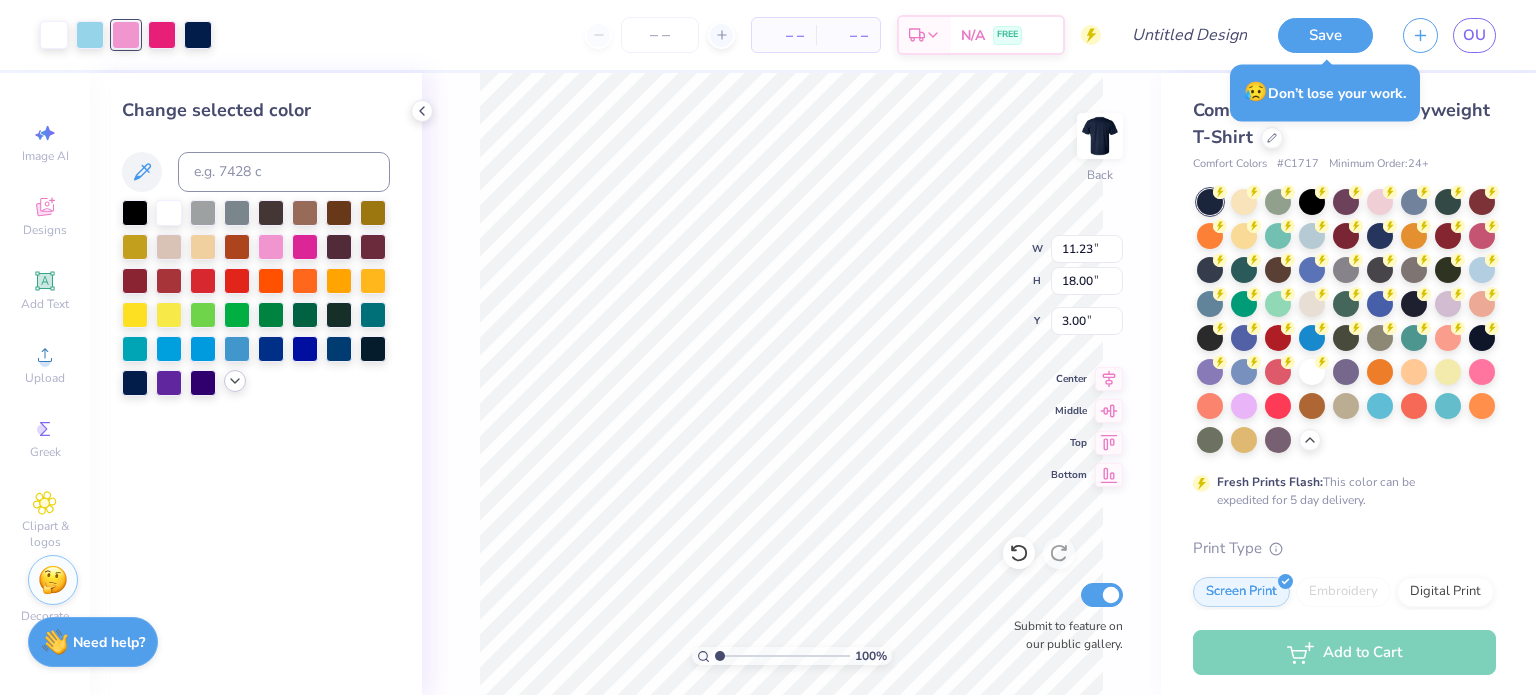 click 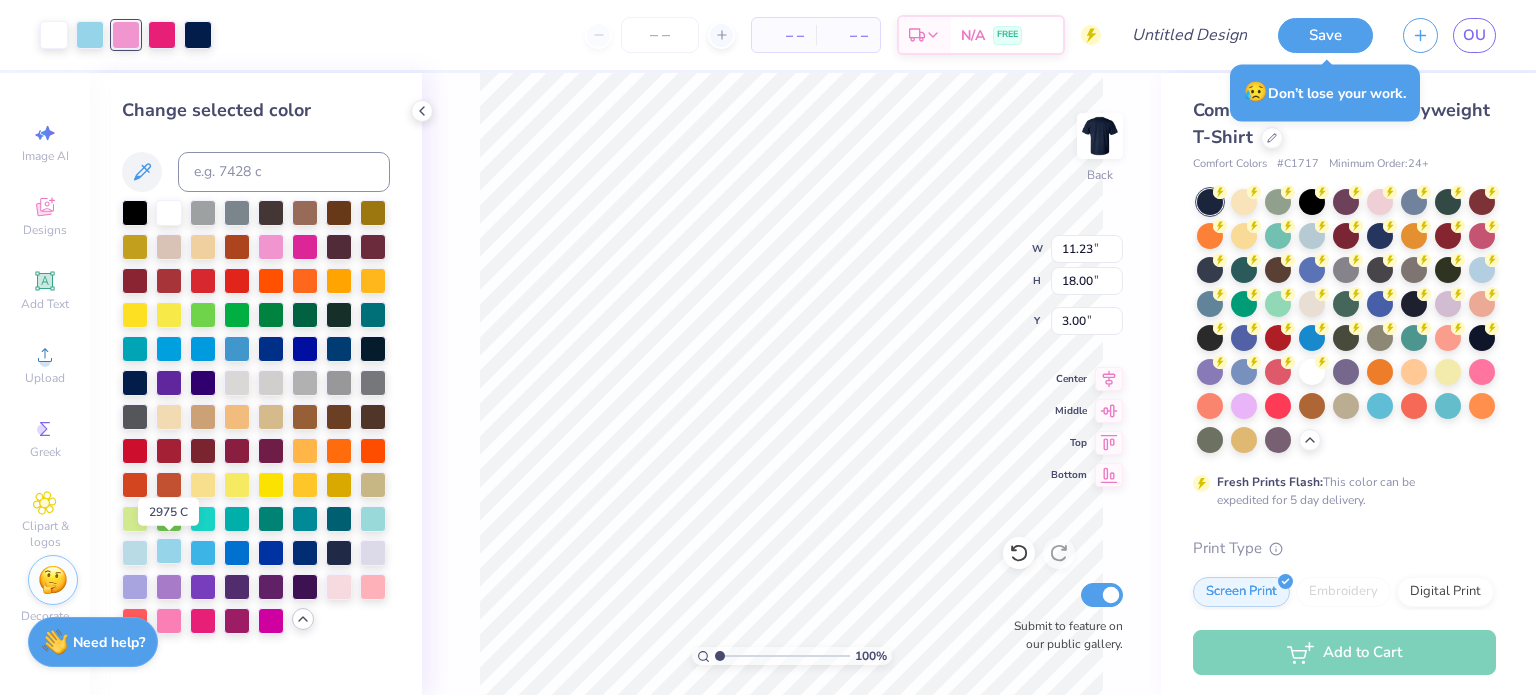 click at bounding box center [169, 551] 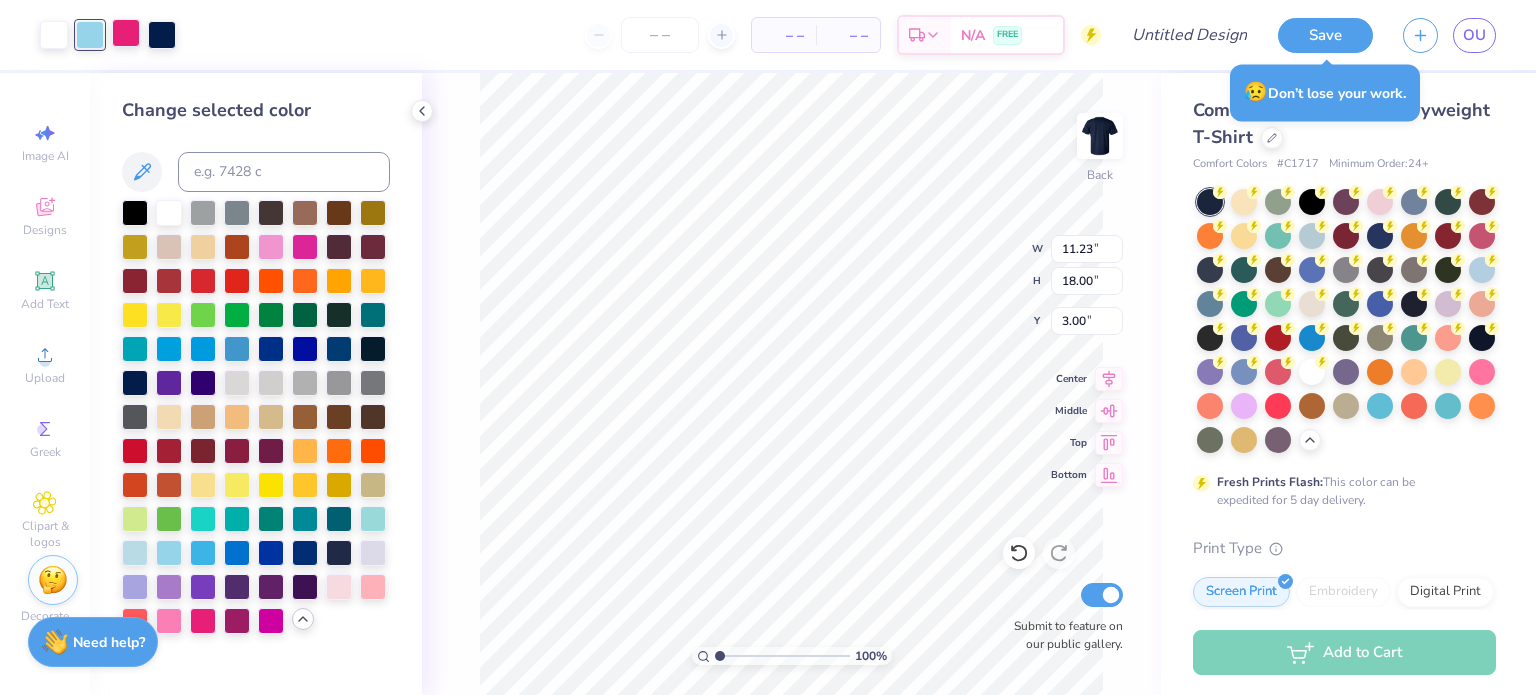 click at bounding box center (126, 33) 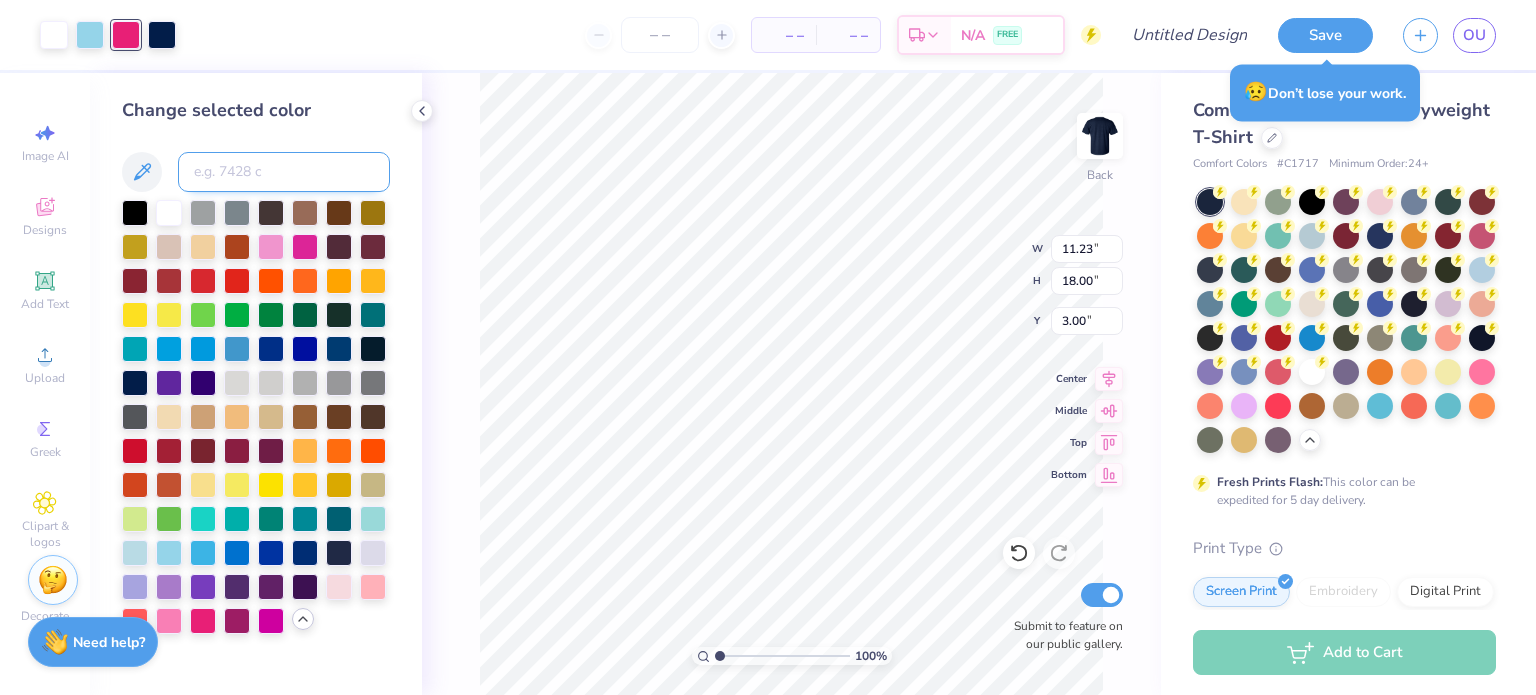 click at bounding box center (284, 172) 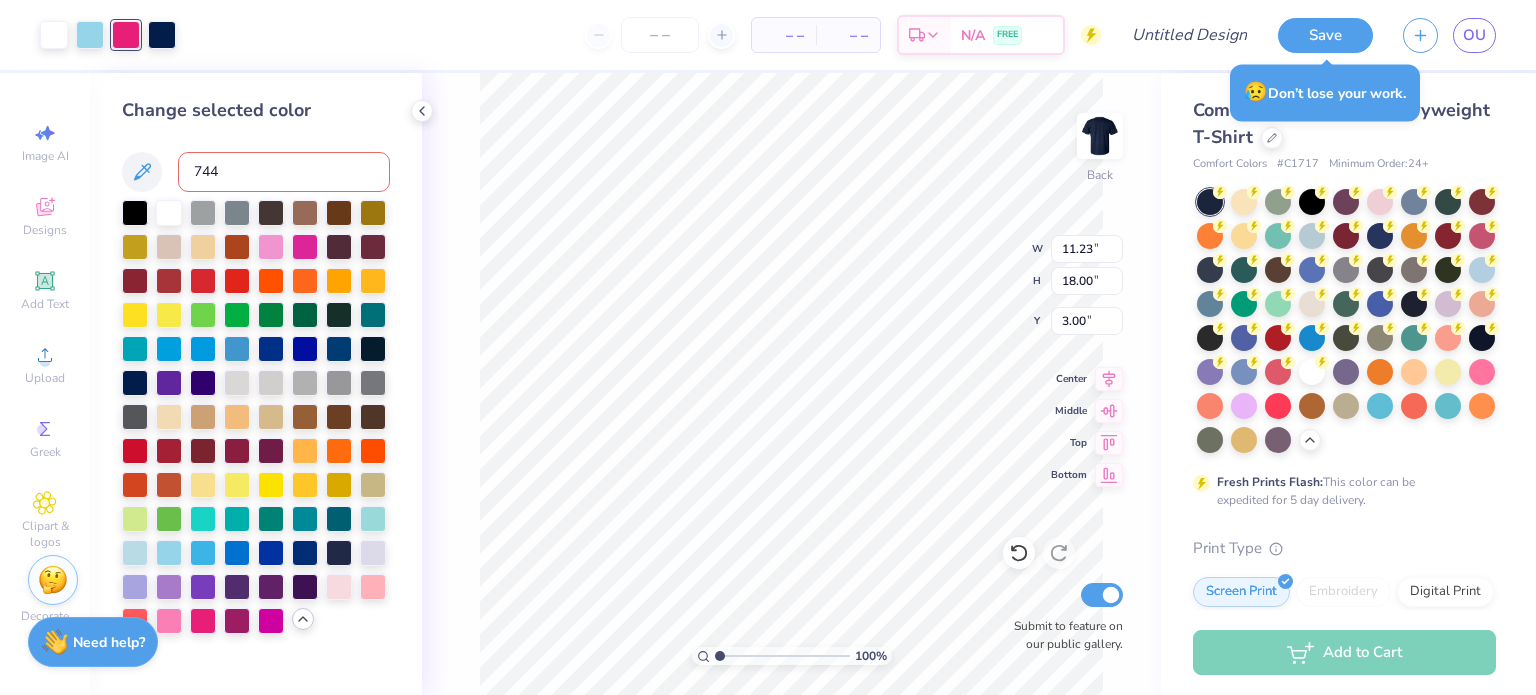 type on "7442" 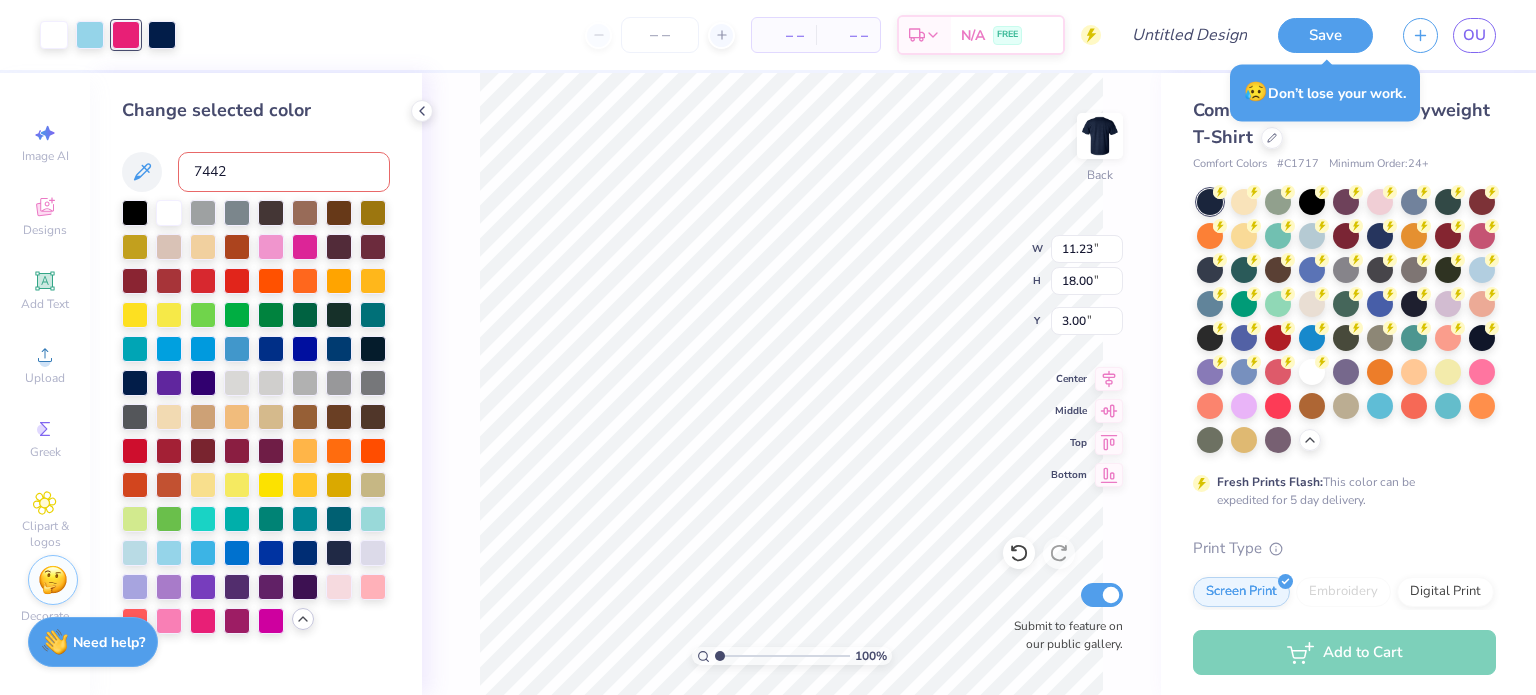 type 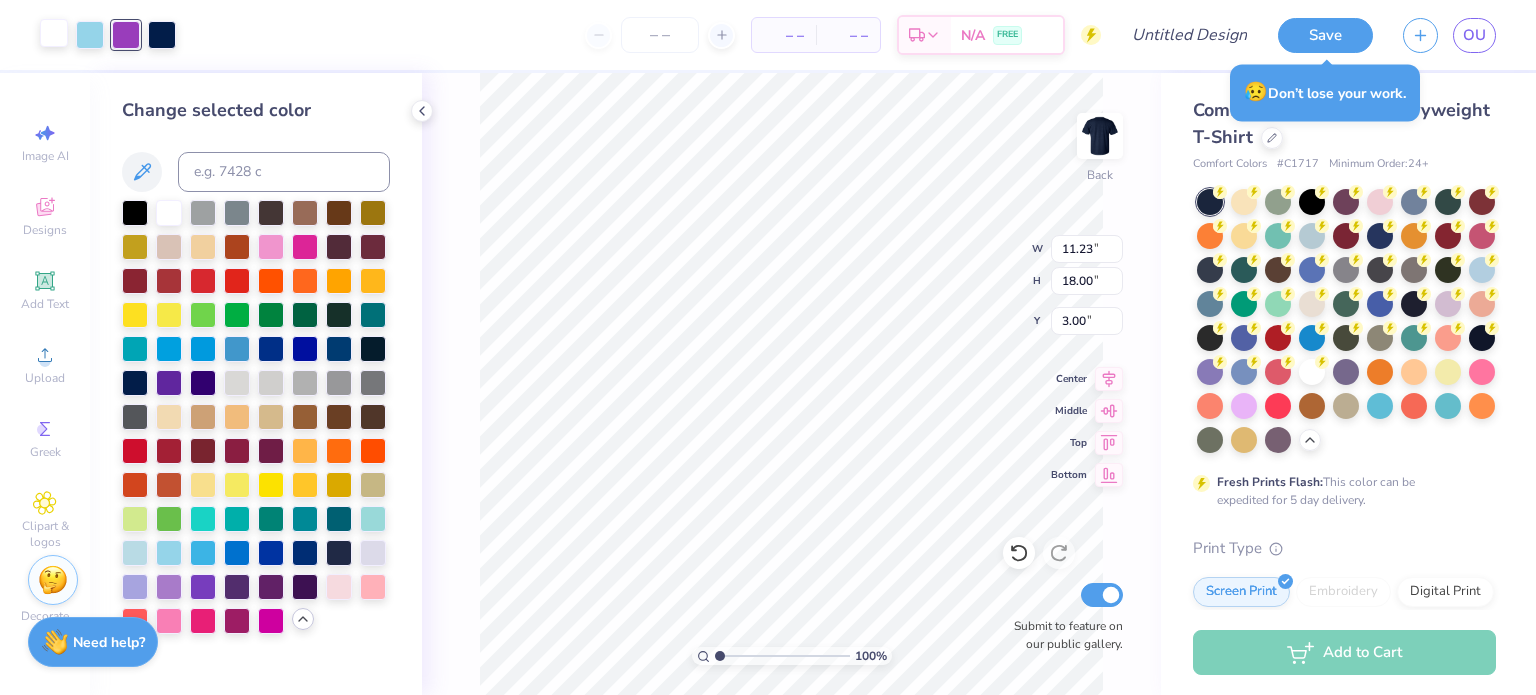 click at bounding box center (54, 33) 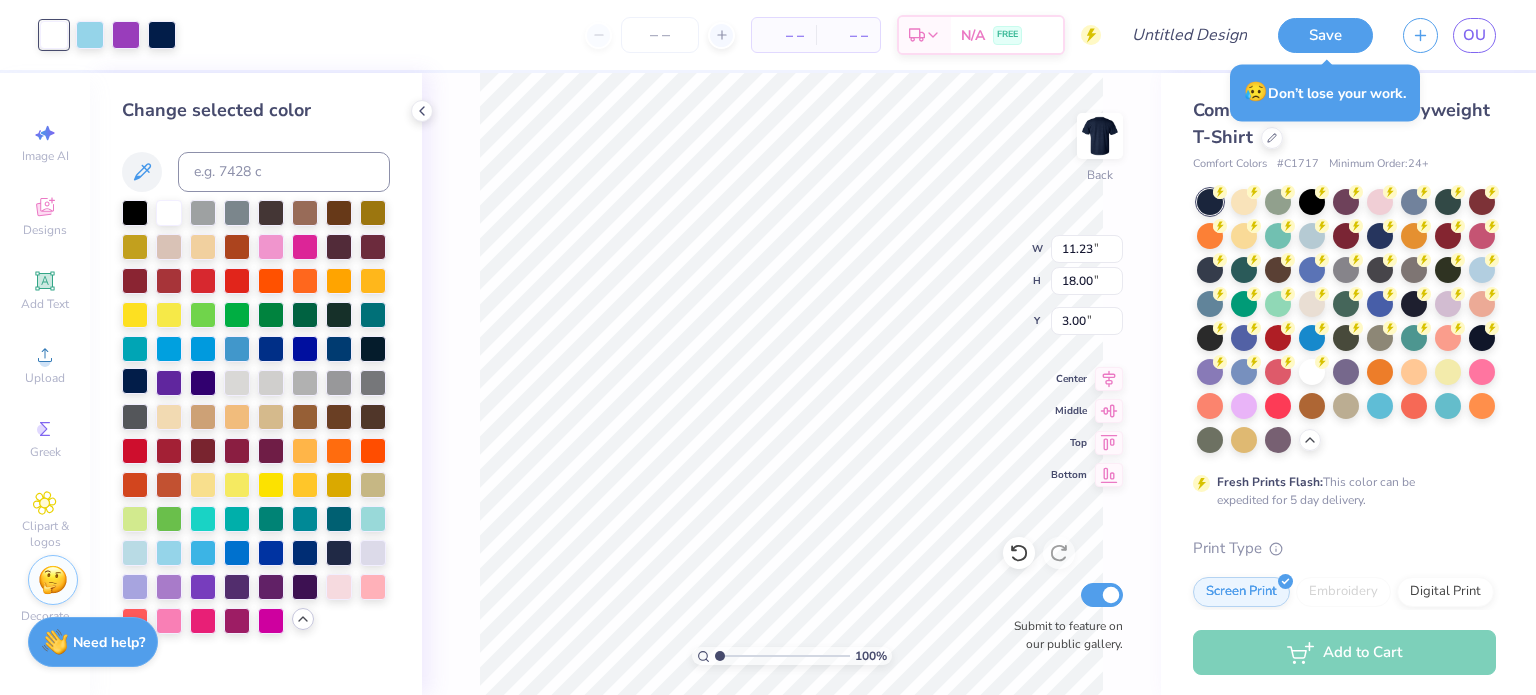 click at bounding box center [135, 381] 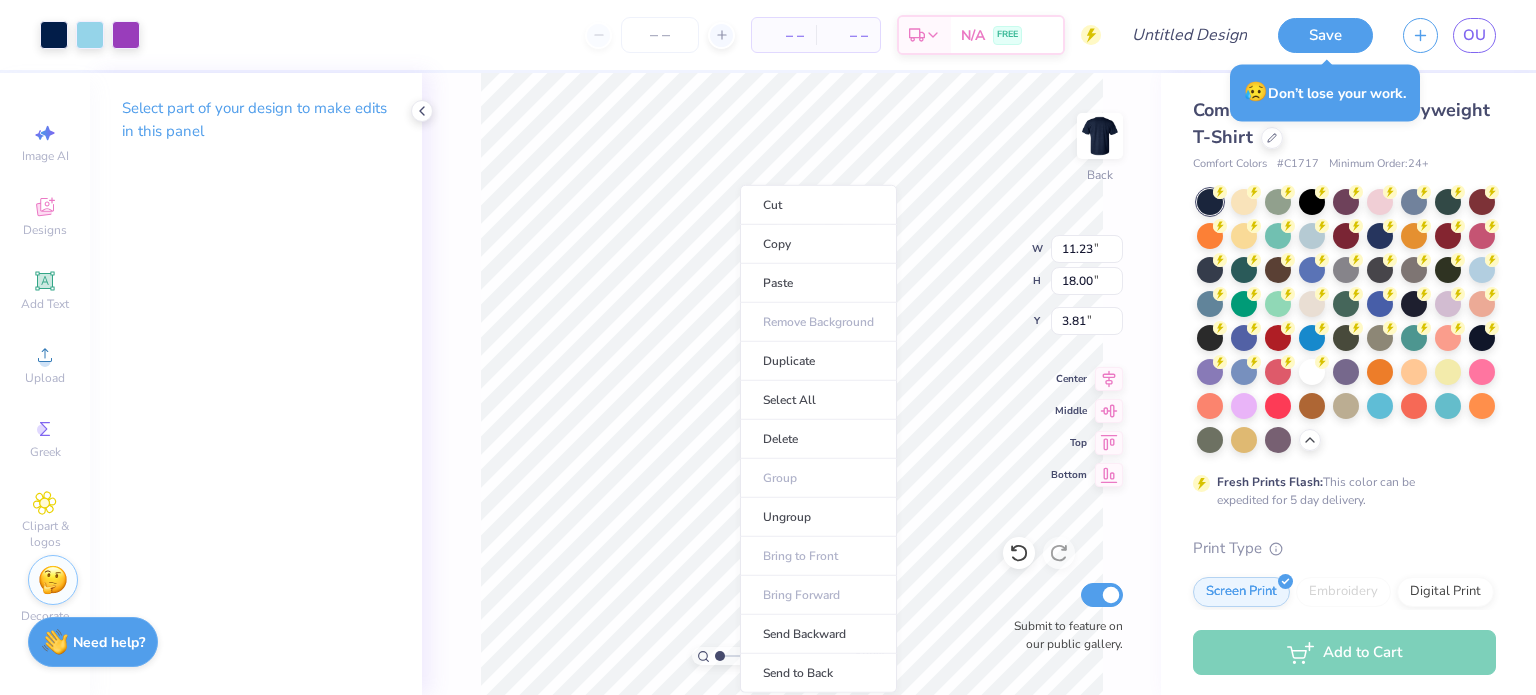 type on "3.81" 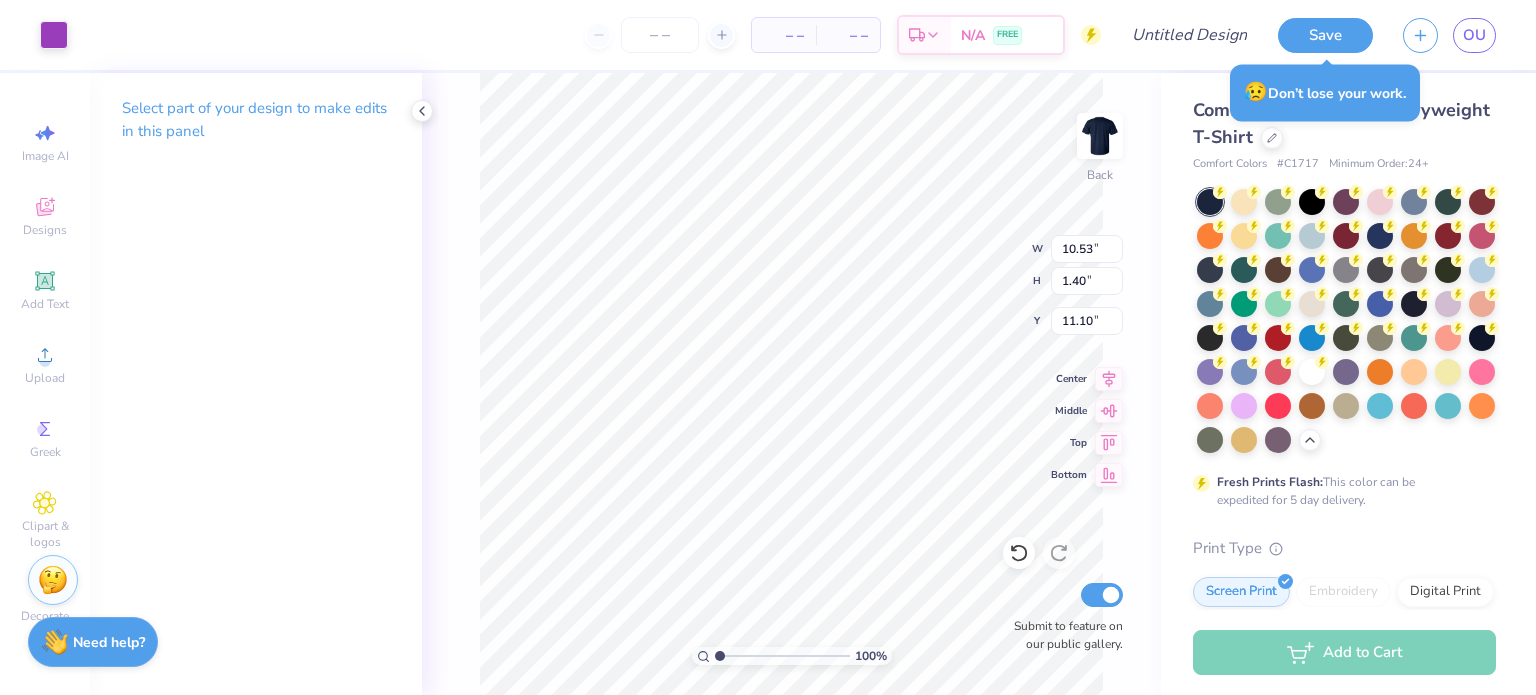 type on "10.53" 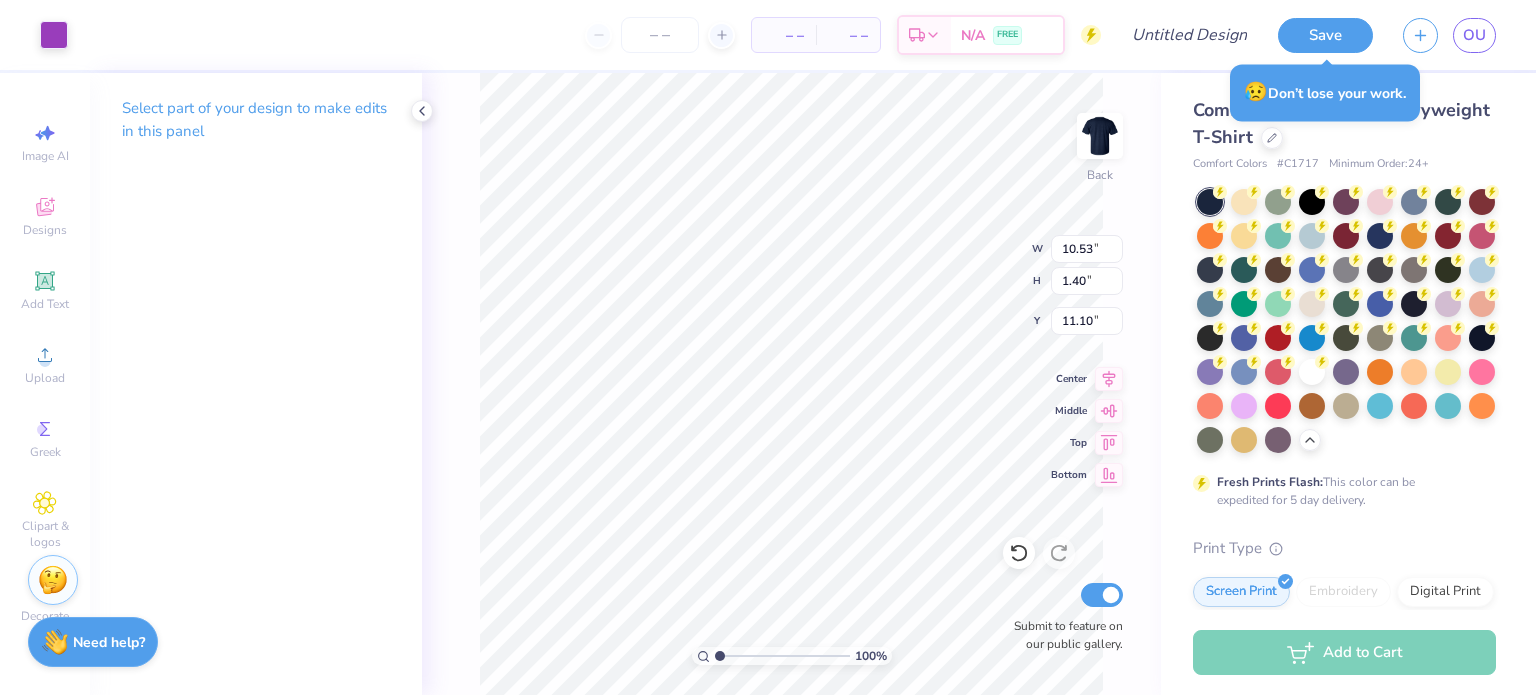type on "1.40" 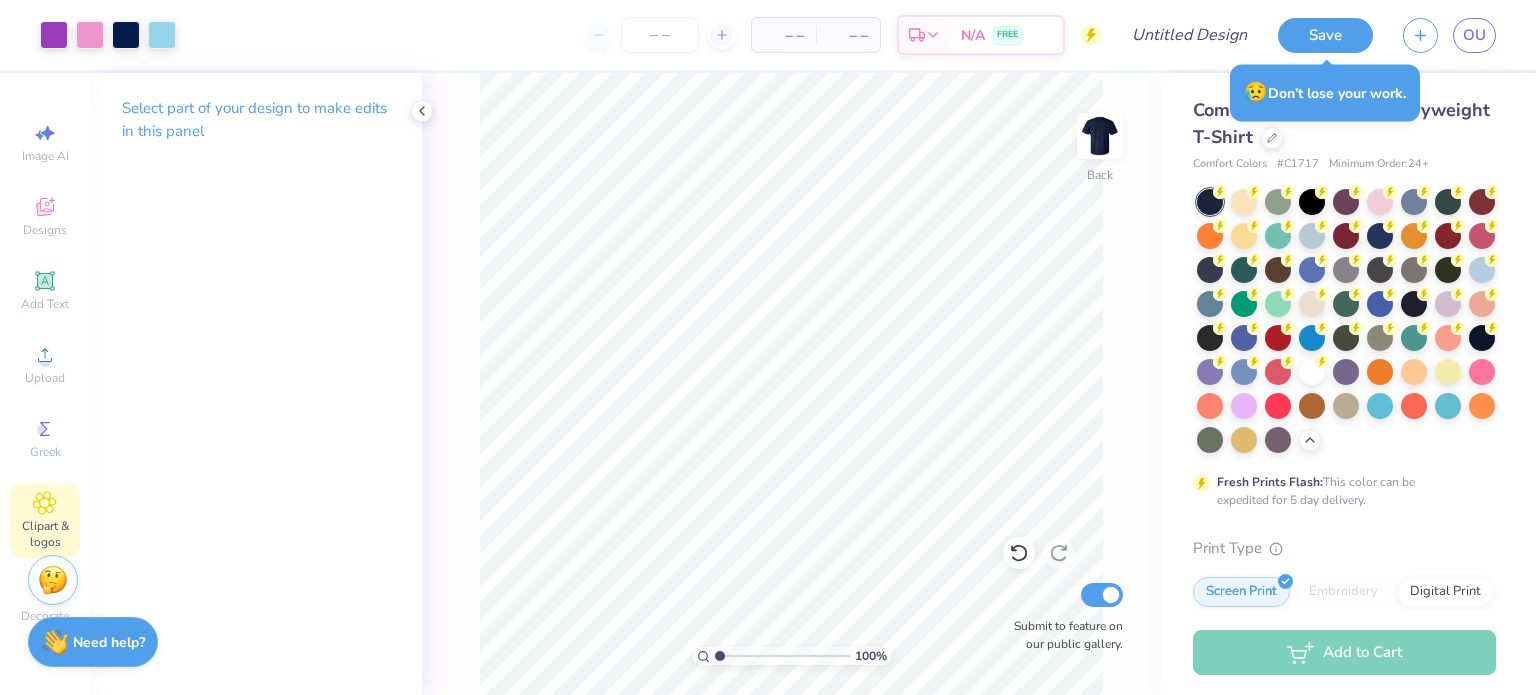 click on "Clipart & logos" at bounding box center [45, 520] 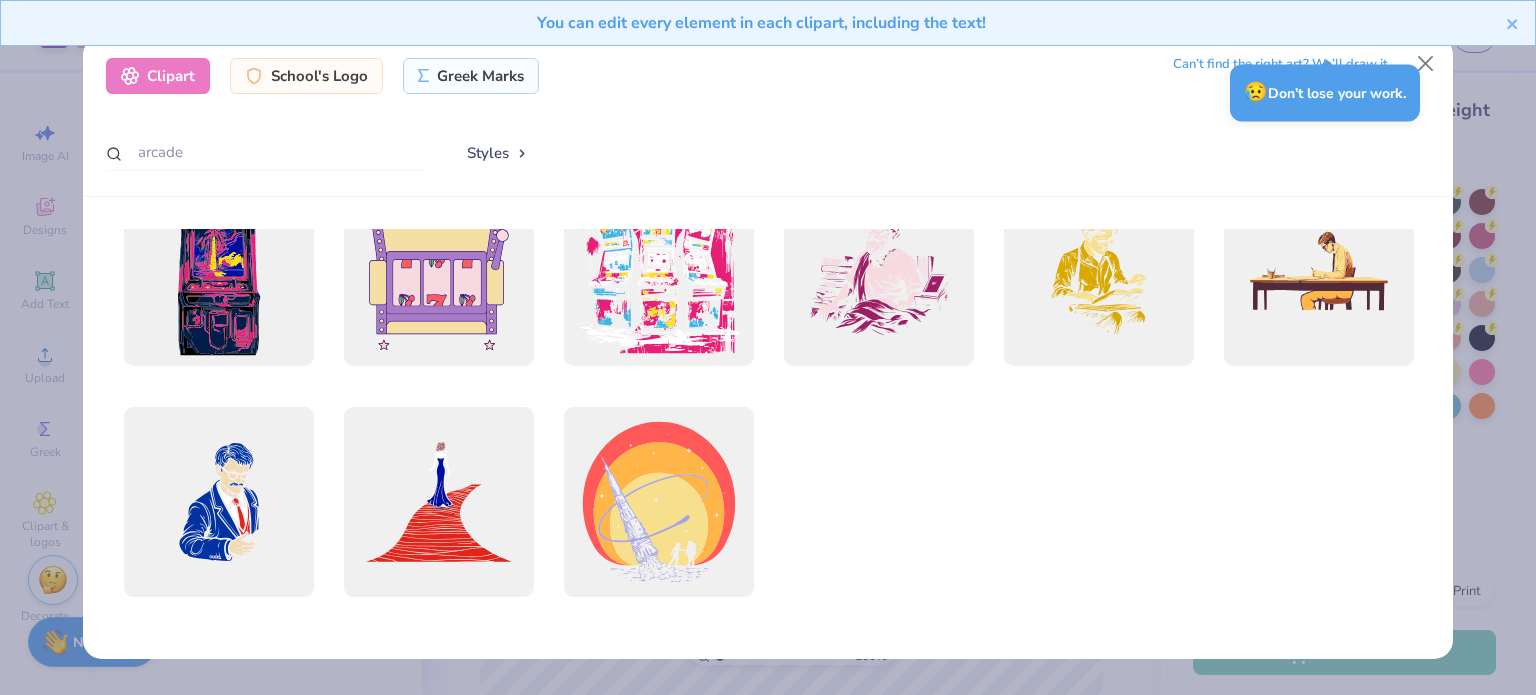 scroll, scrollTop: 0, scrollLeft: 0, axis: both 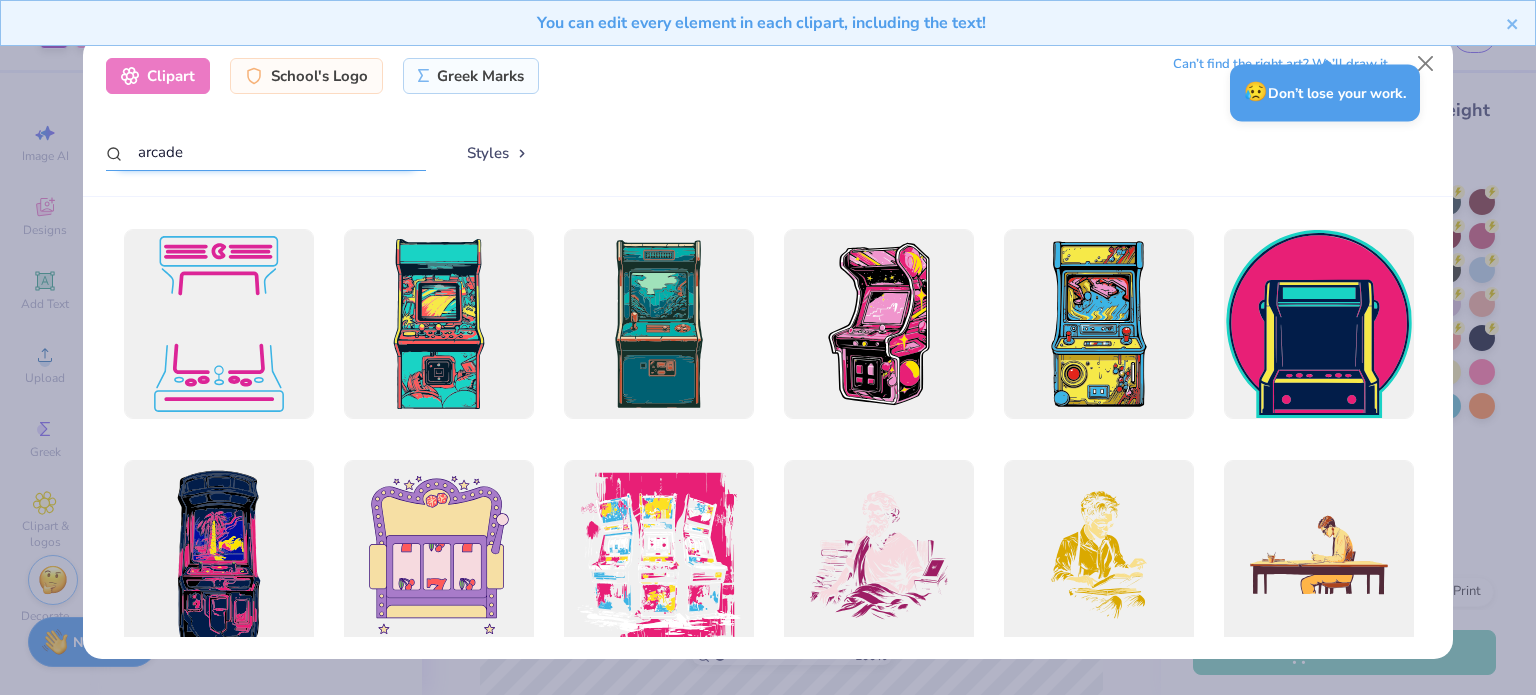 drag, startPoint x: 360, startPoint y: 152, endPoint x: 82, endPoint y: 167, distance: 278.4044 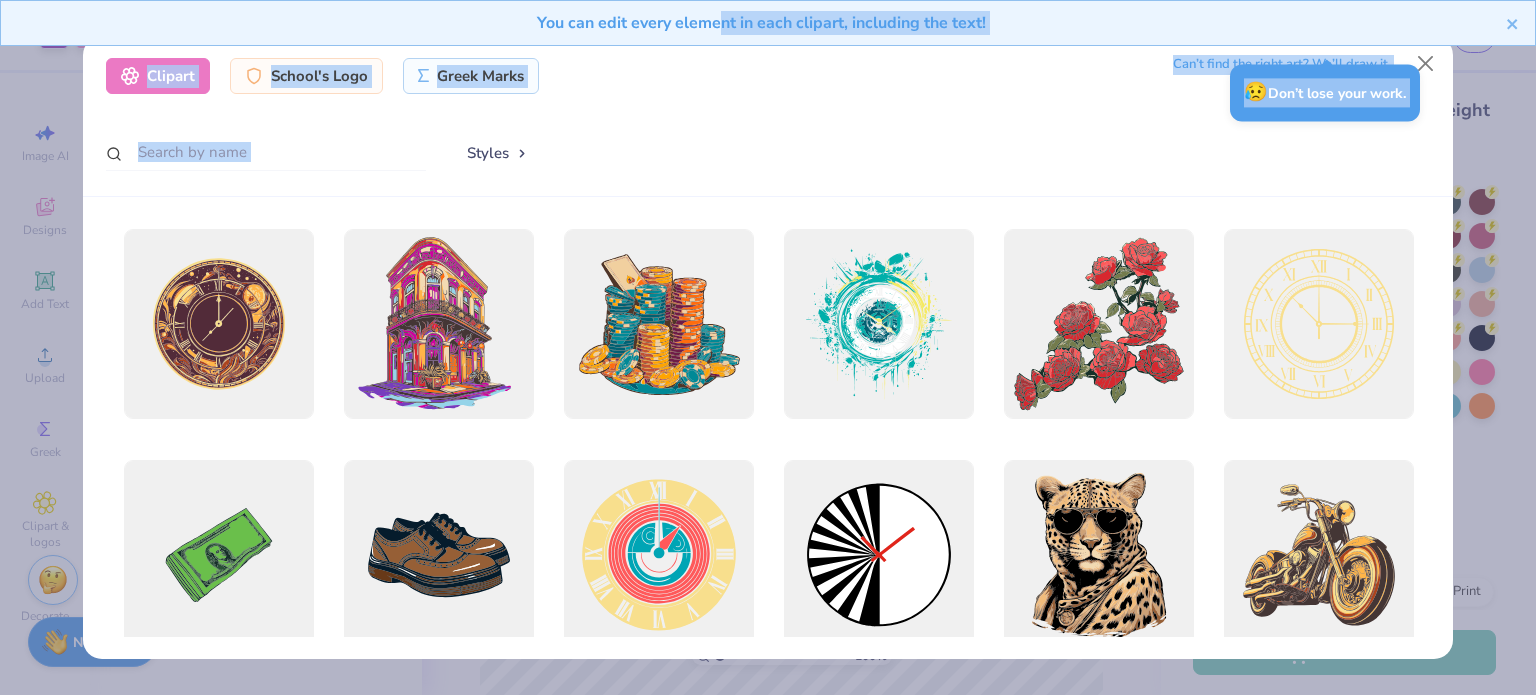 click on "Art colors – – Per Item – – Total Est.  Delivery N/A FREE Design Title Save OU Image AI Designs Add Text Upload Greek Clipart & logos Decorate Select part of your design to make edits in this panel 100  % Back Submit to feature on our public gallery. Comfort Colors Adult Heavyweight T-Shirt Comfort Colors # C1717 Minimum Order:  24 +   Fresh Prints Flash:  This color can be expedited for 5 day delivery. Print Type Screen Print Embroidery Digital Print Applique Transfers Vinyl Foil Rhinestones Standard Puff Ink Neon Ink Metallic & Glitter Ink Glow in the Dark Ink Water based Ink Add to Cart Stuck?  Our Art team will finish your design for free. Need help?  Chat with us. You can edit every element in each clipart, including the text!
x 😥 Don’t lose your work. Clipart School's Logo Greek Marks Can’t find the right art? We’ll draw it. Styles" at bounding box center [768, 347] 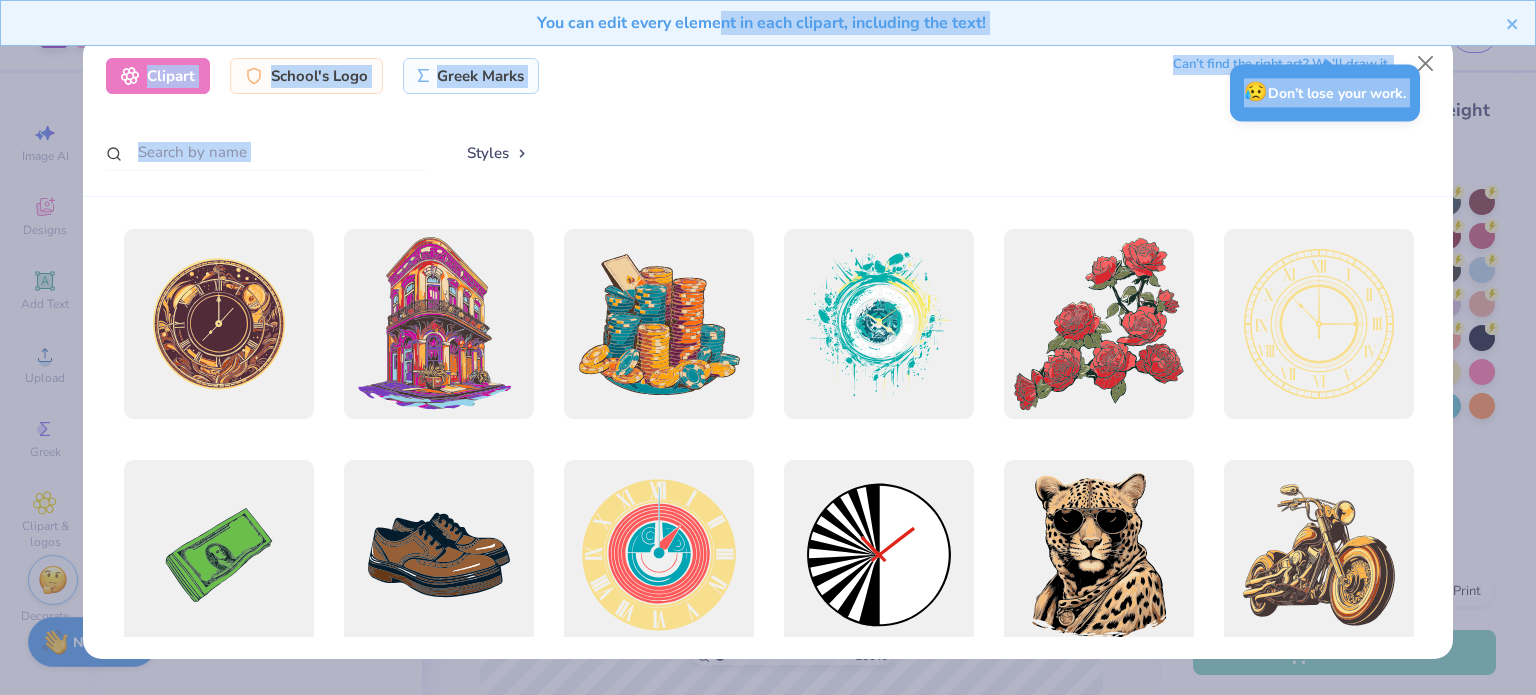 click at bounding box center [266, 152] 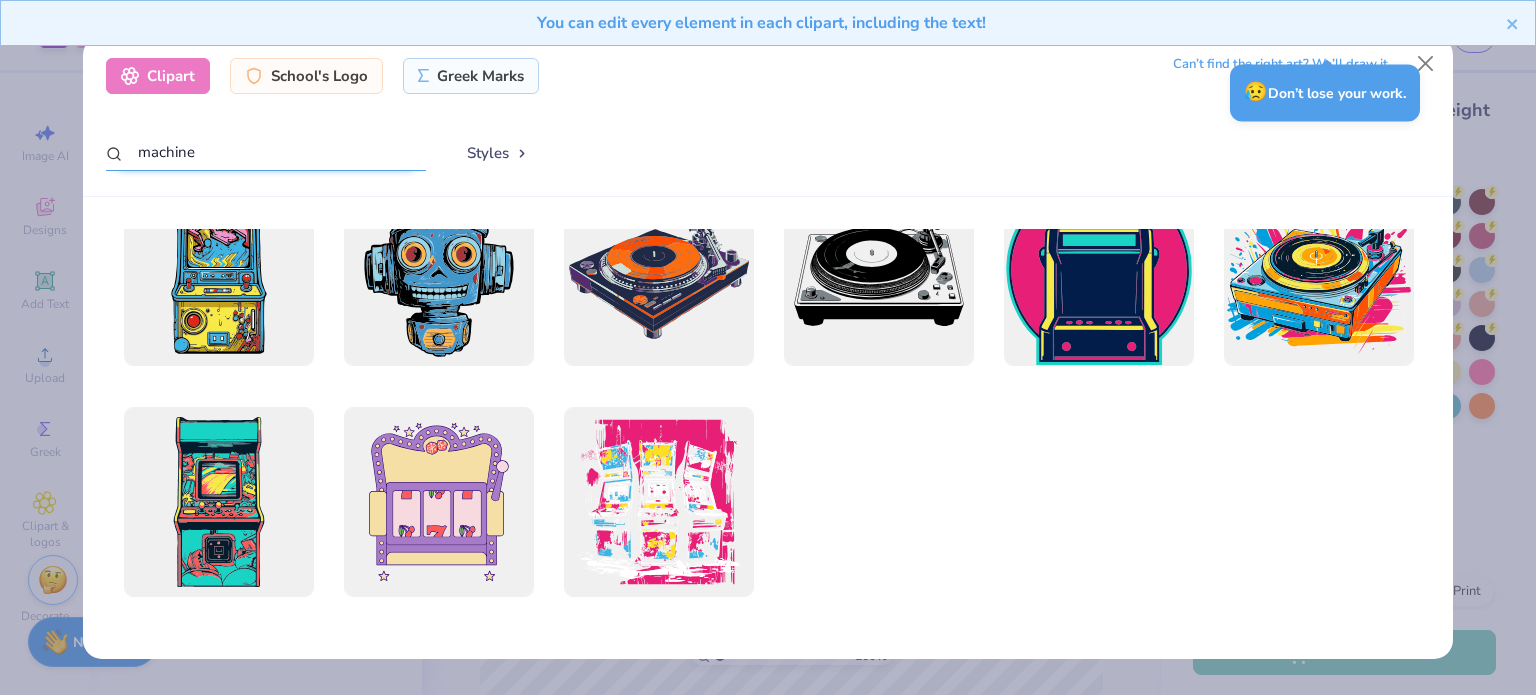 scroll, scrollTop: 0, scrollLeft: 0, axis: both 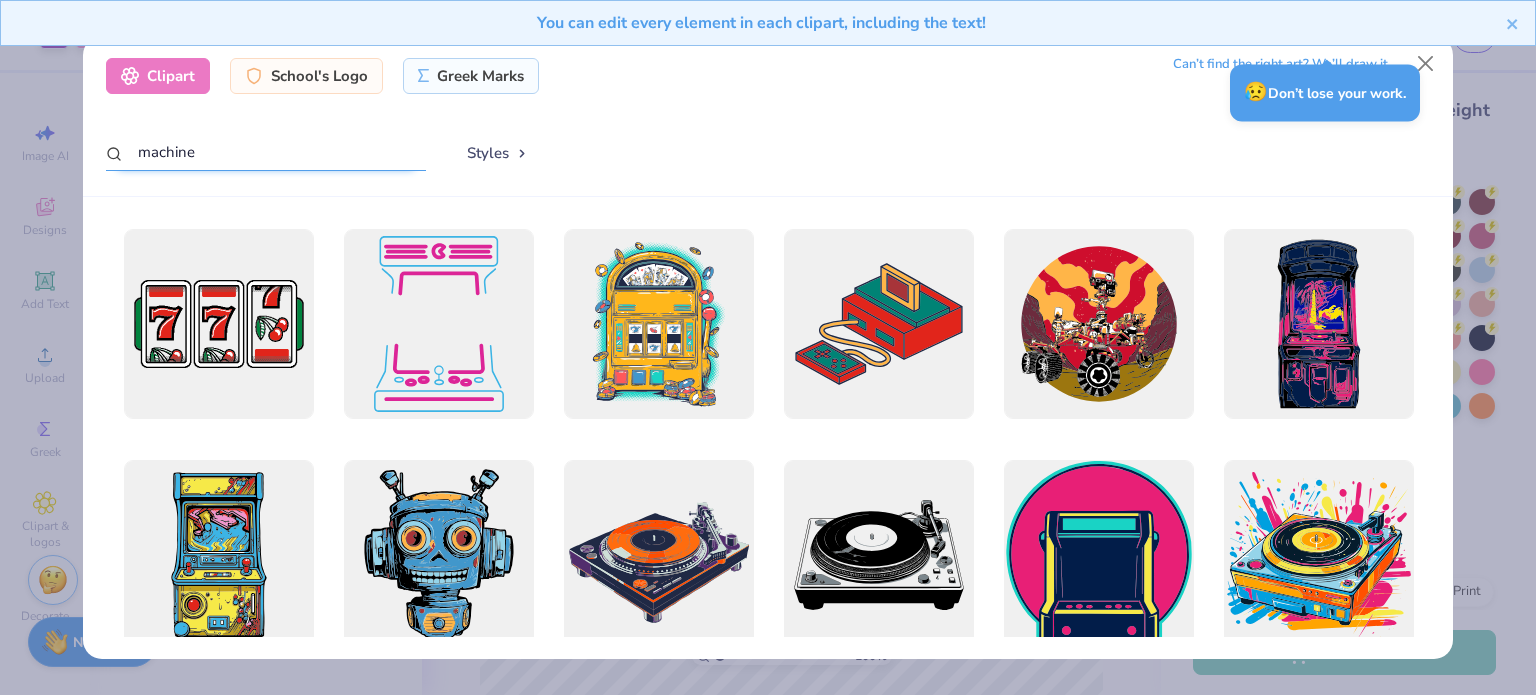 type on "machine" 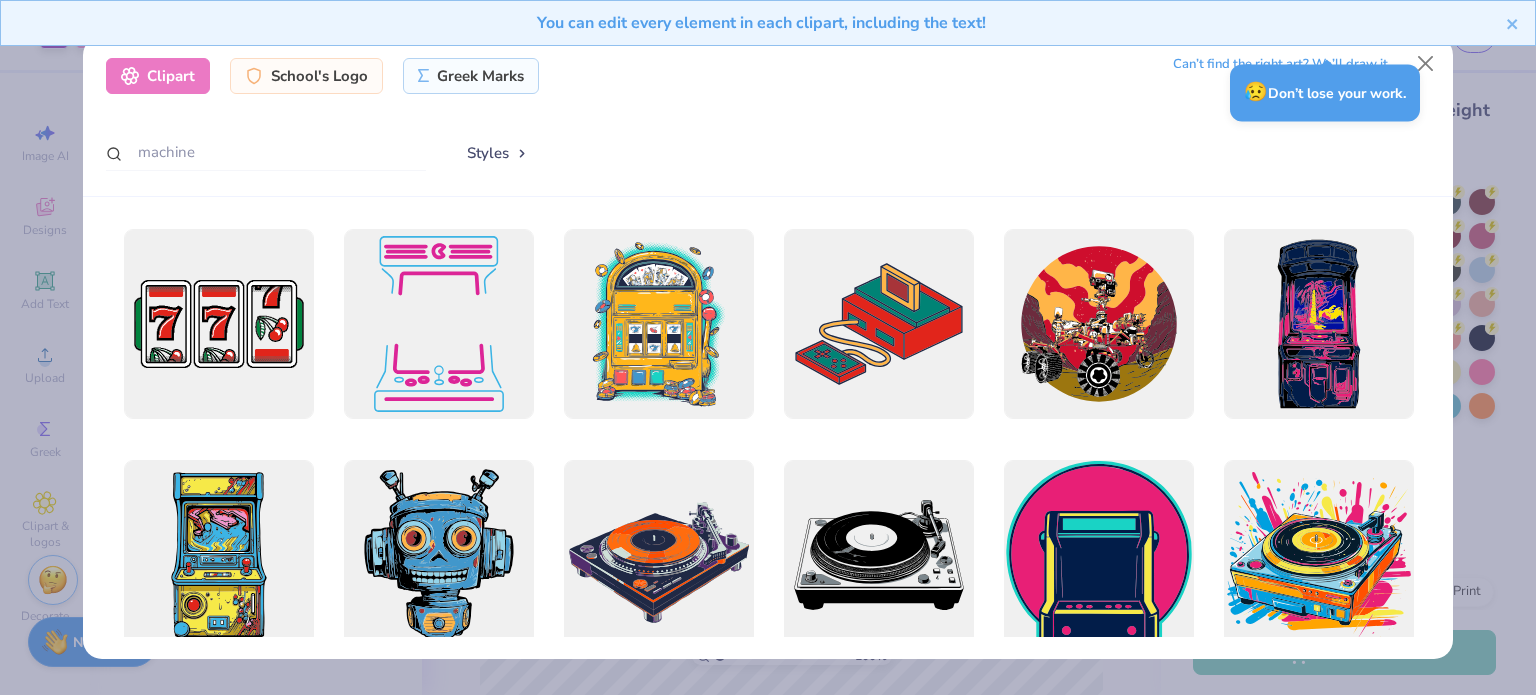 click on "Clipart School's Logo Greek Marks Can’t find the right art? We’ll draw it. machine Styles" at bounding box center [768, 347] 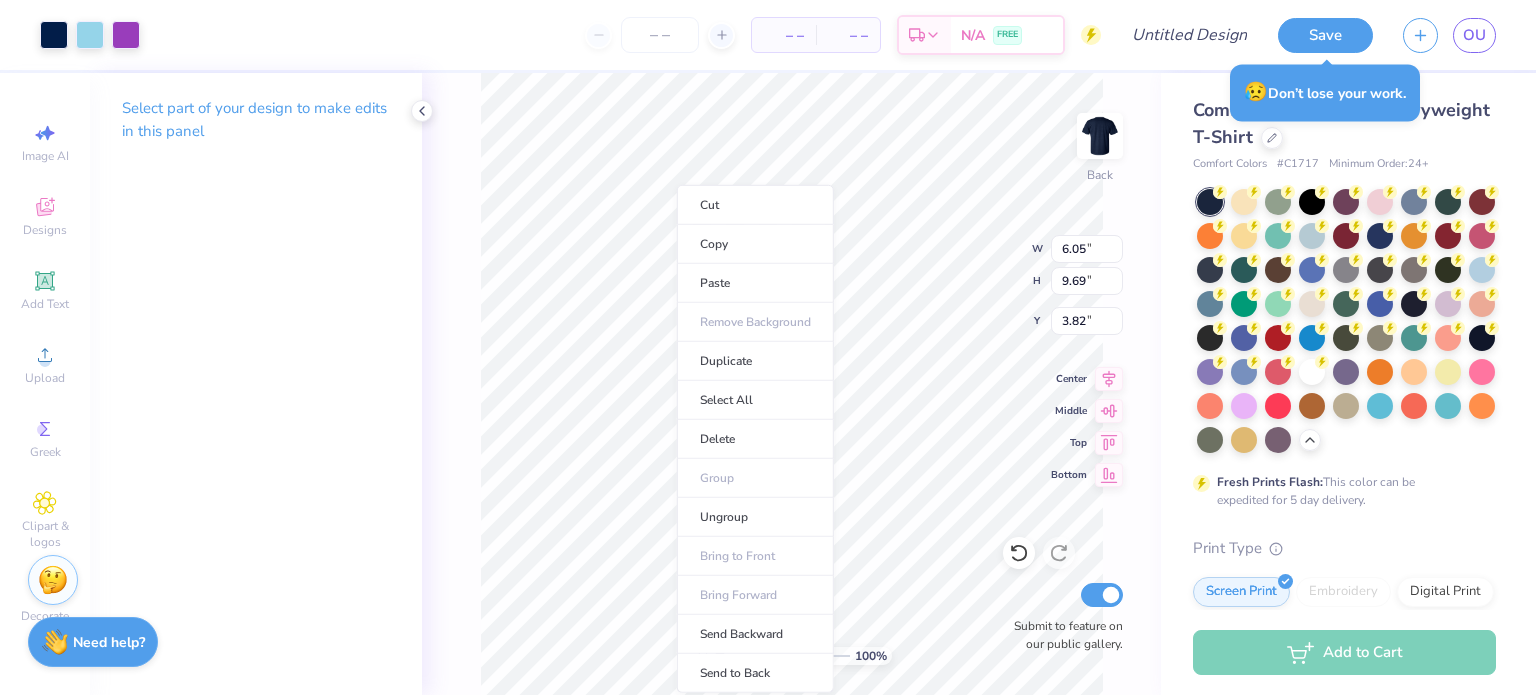 type on "3.82" 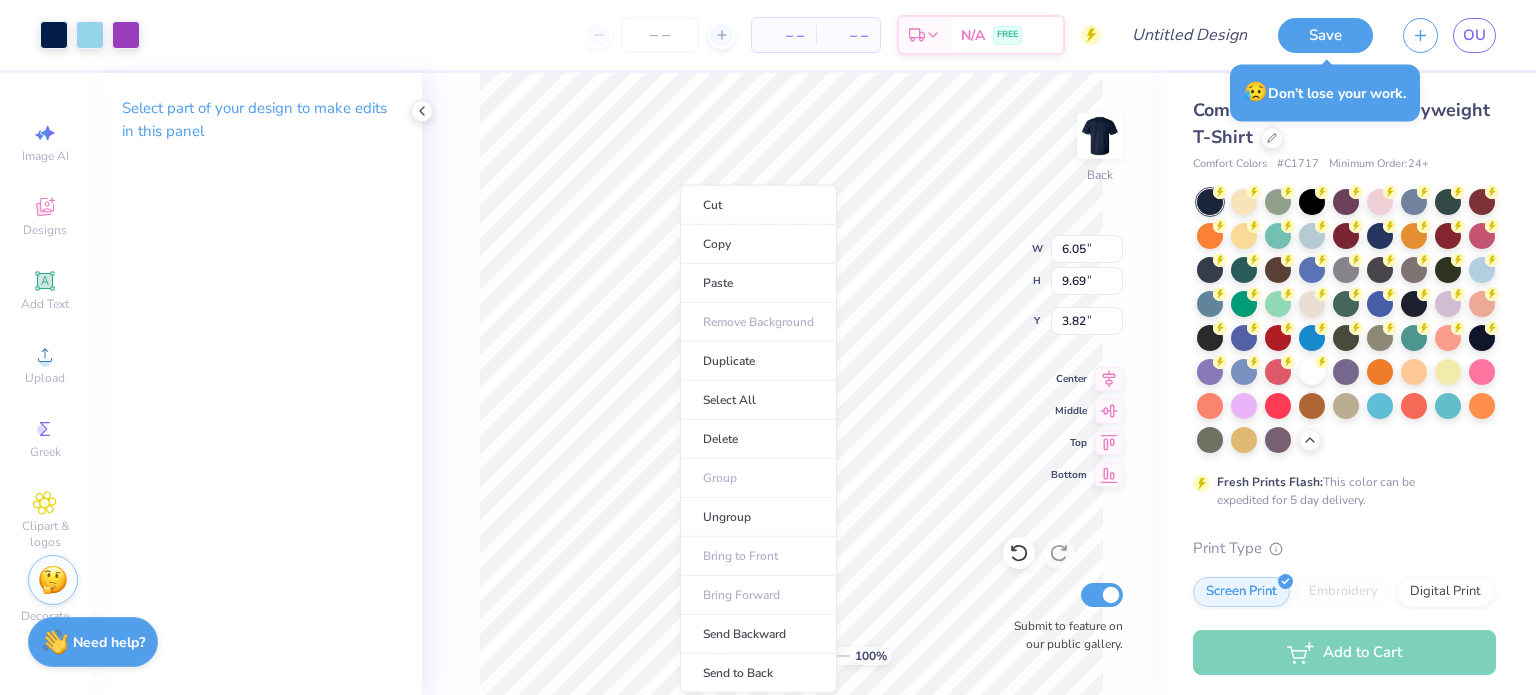 type on "6.09" 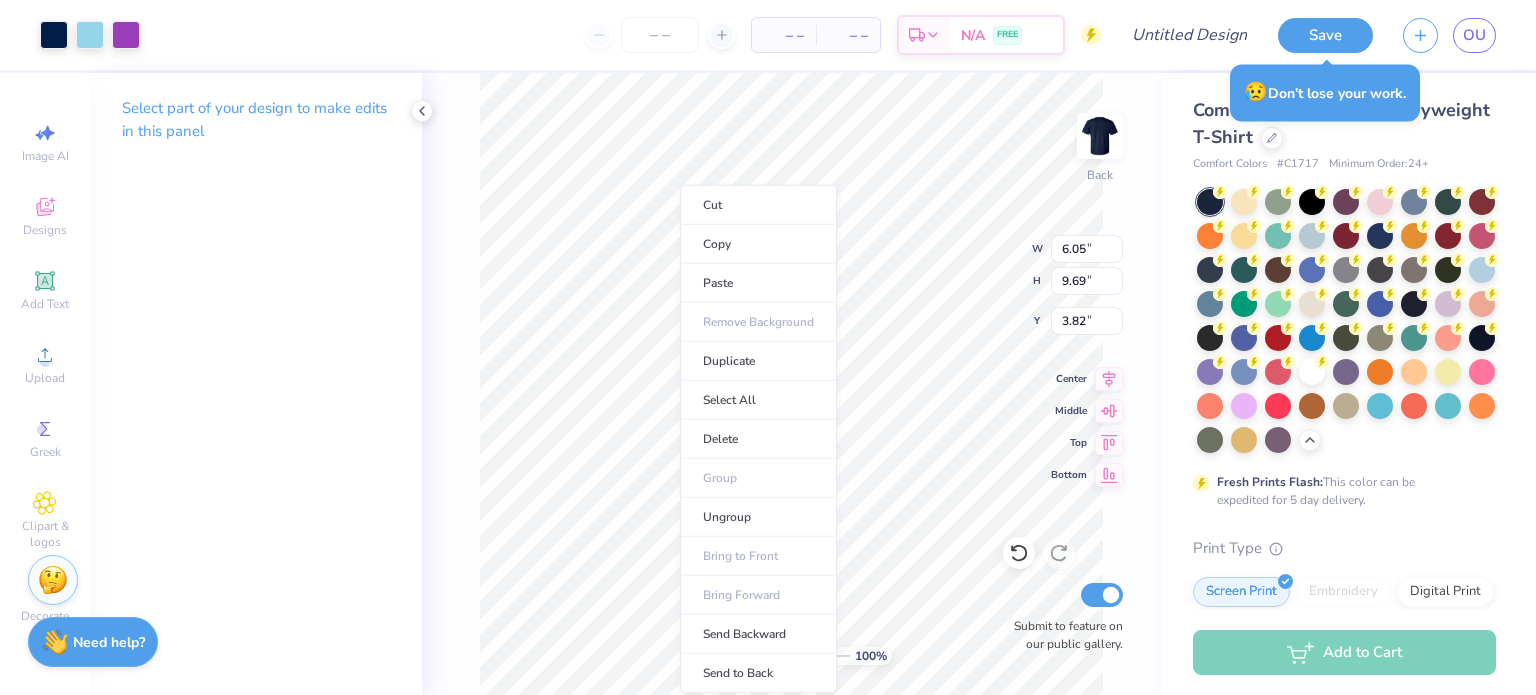 type on "9.68" 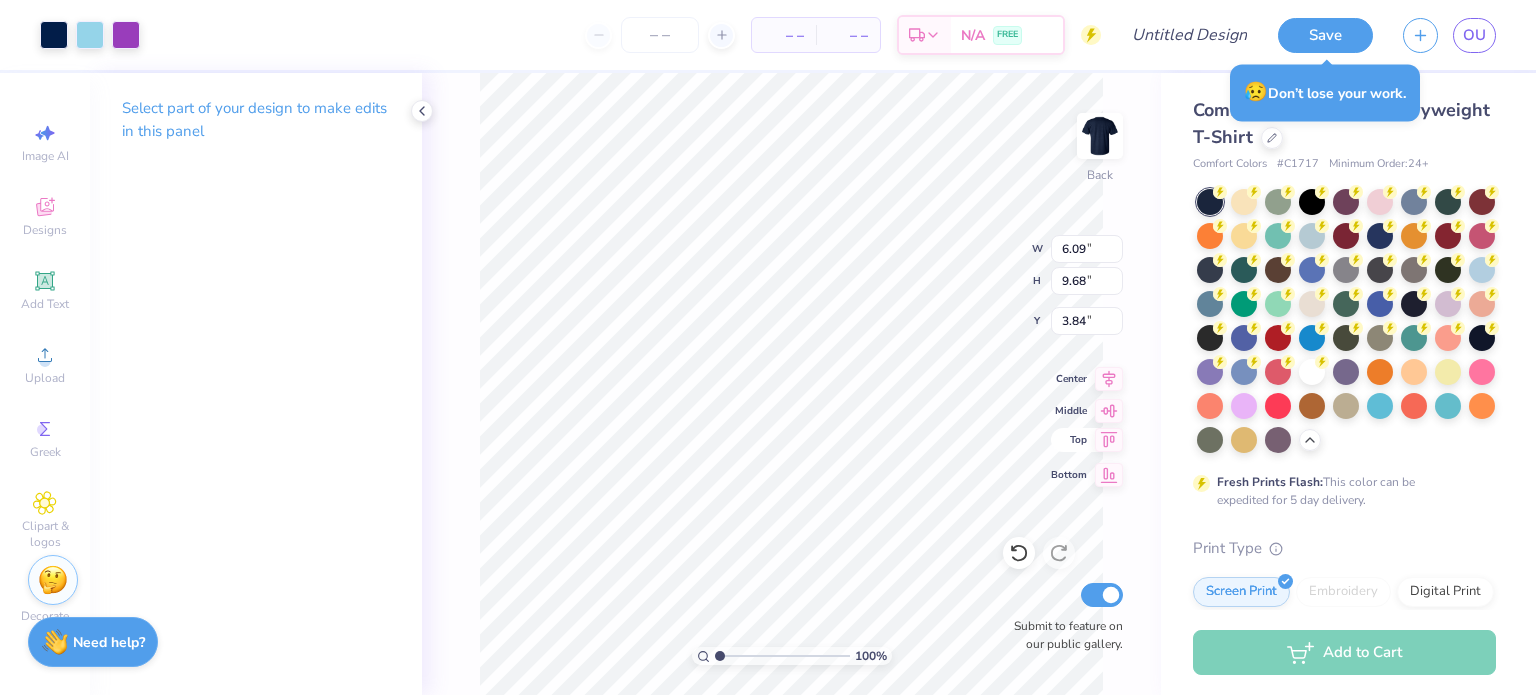 click 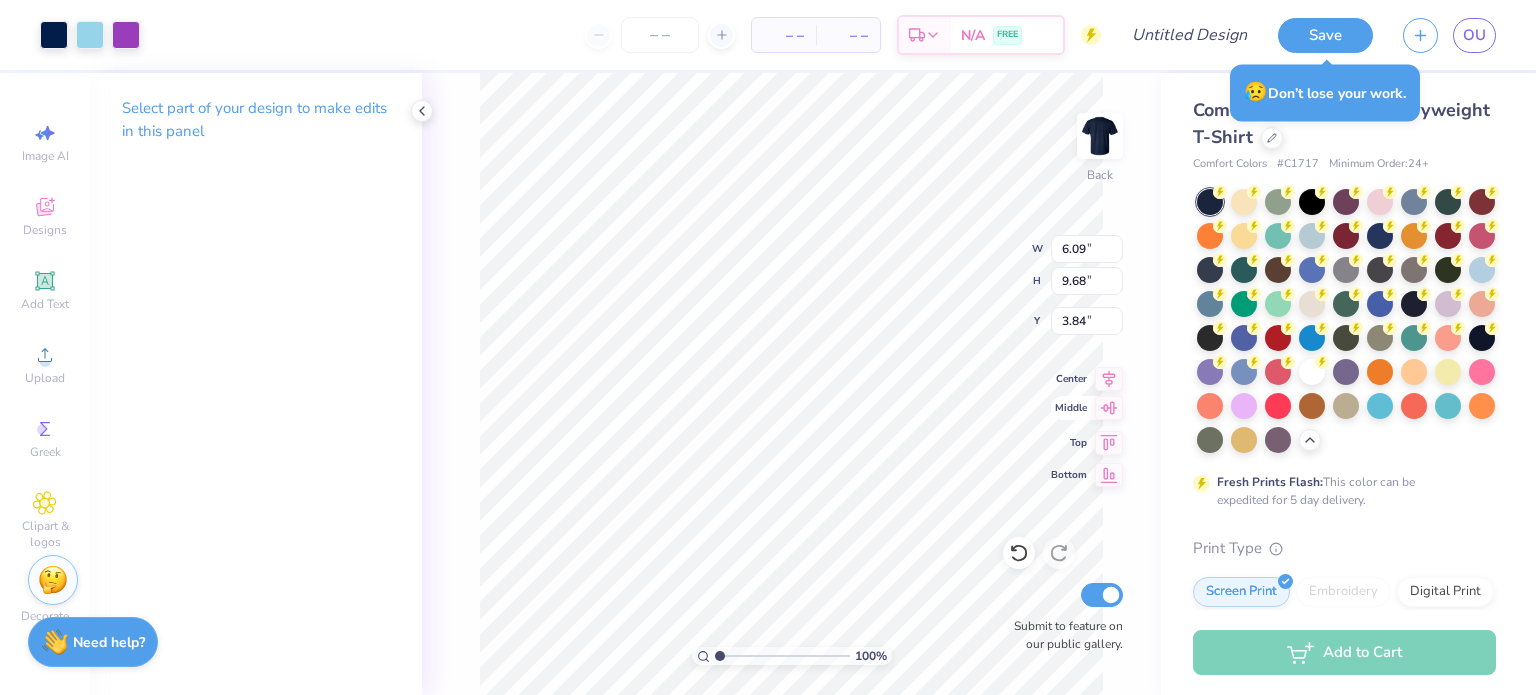 click 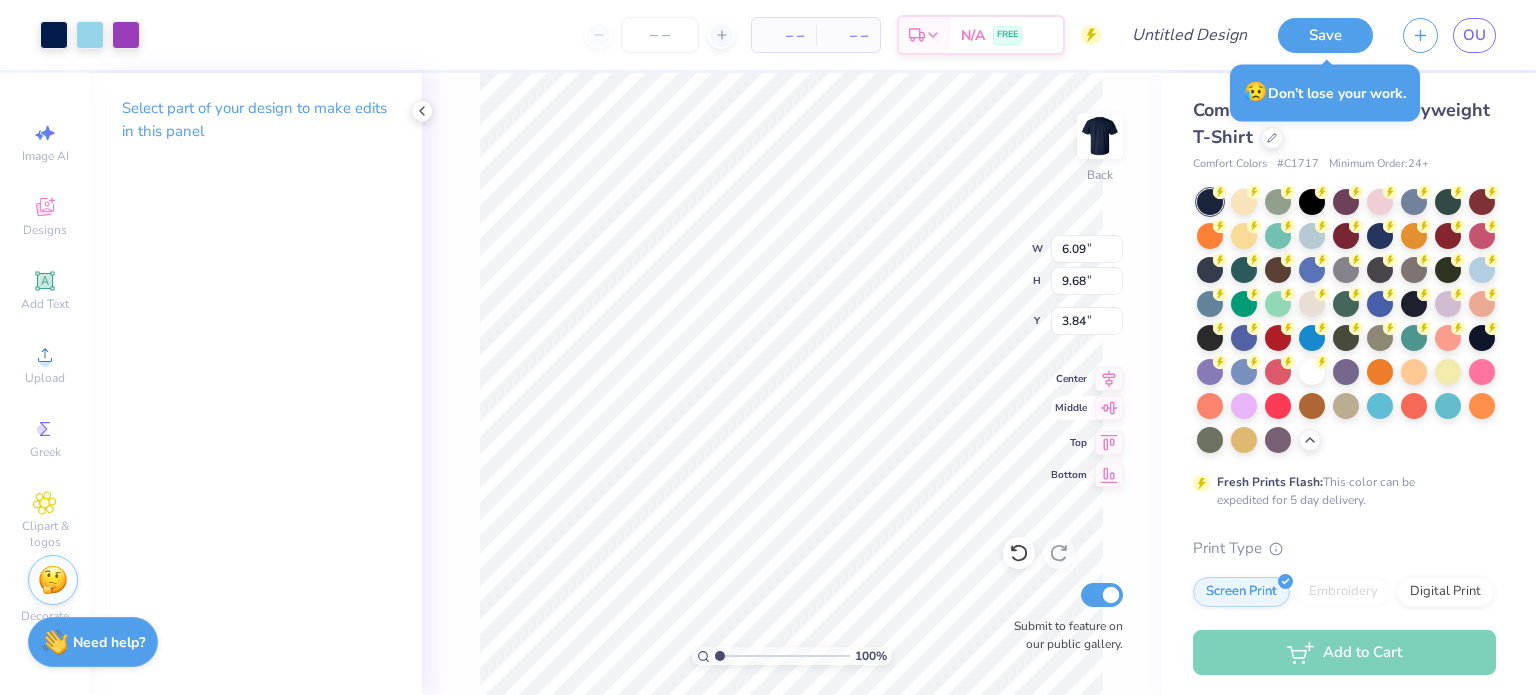 click 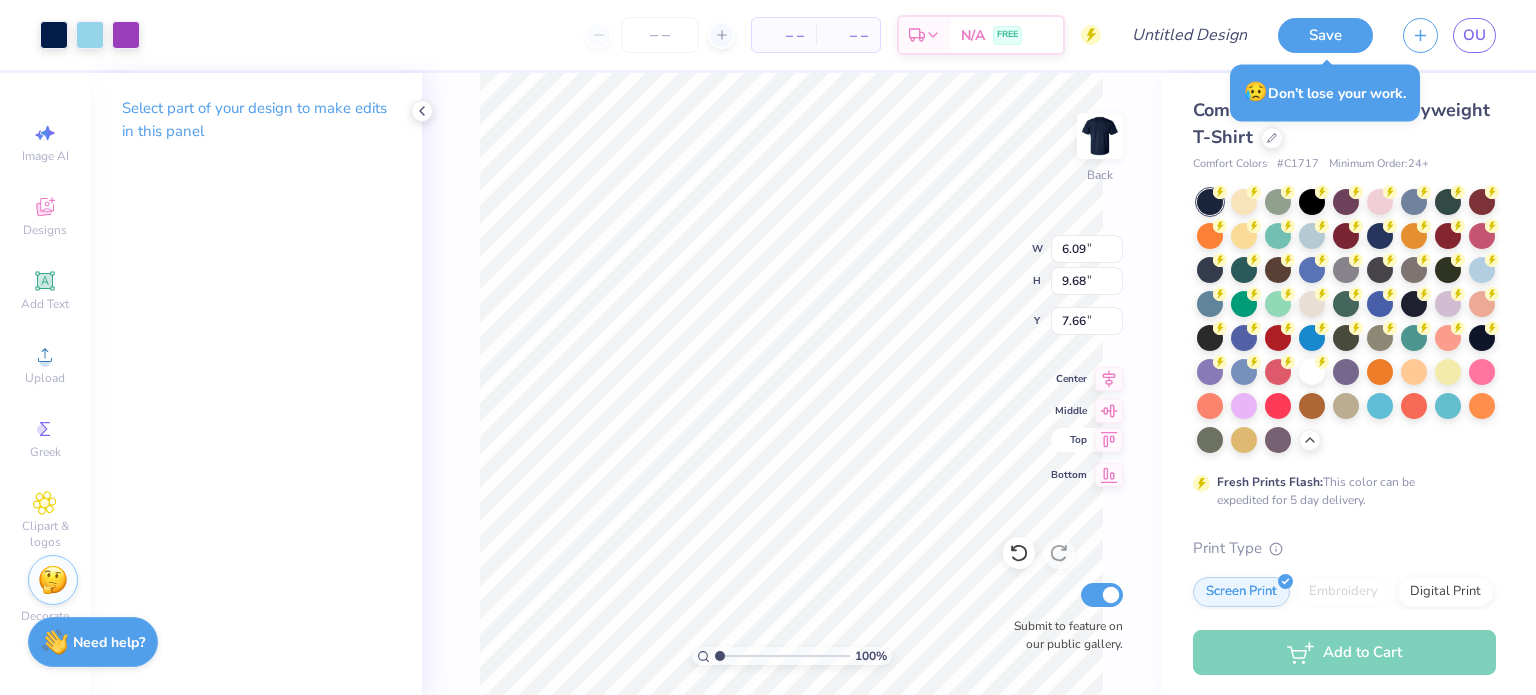 click 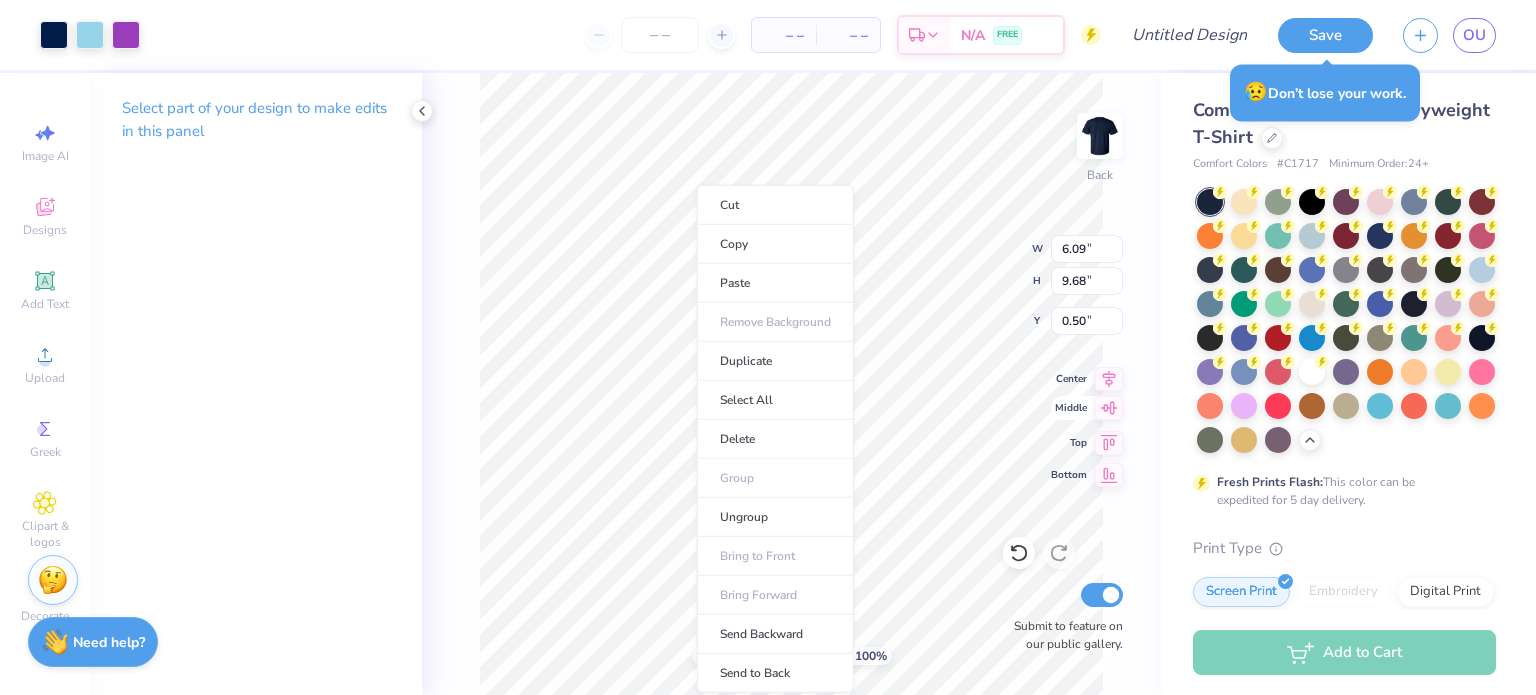 type on "3.98" 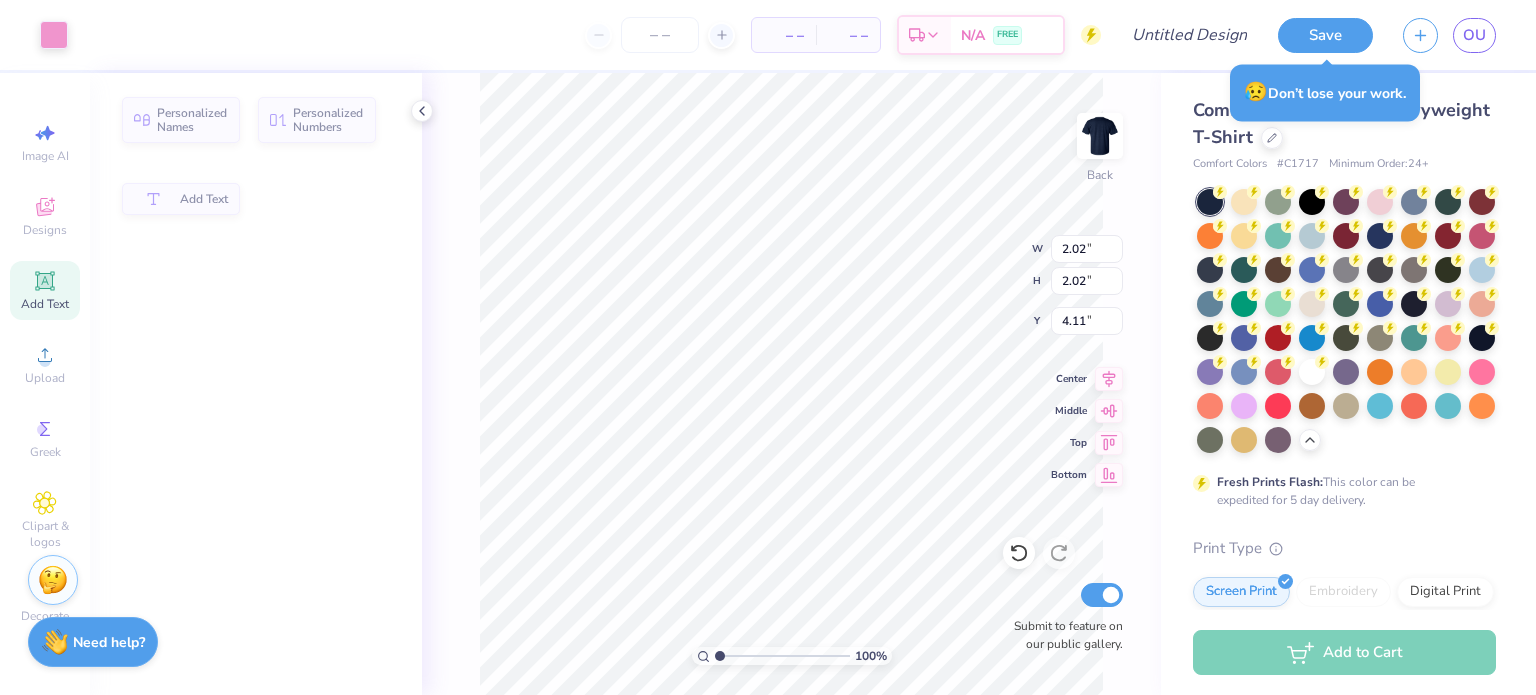 type on "2.02" 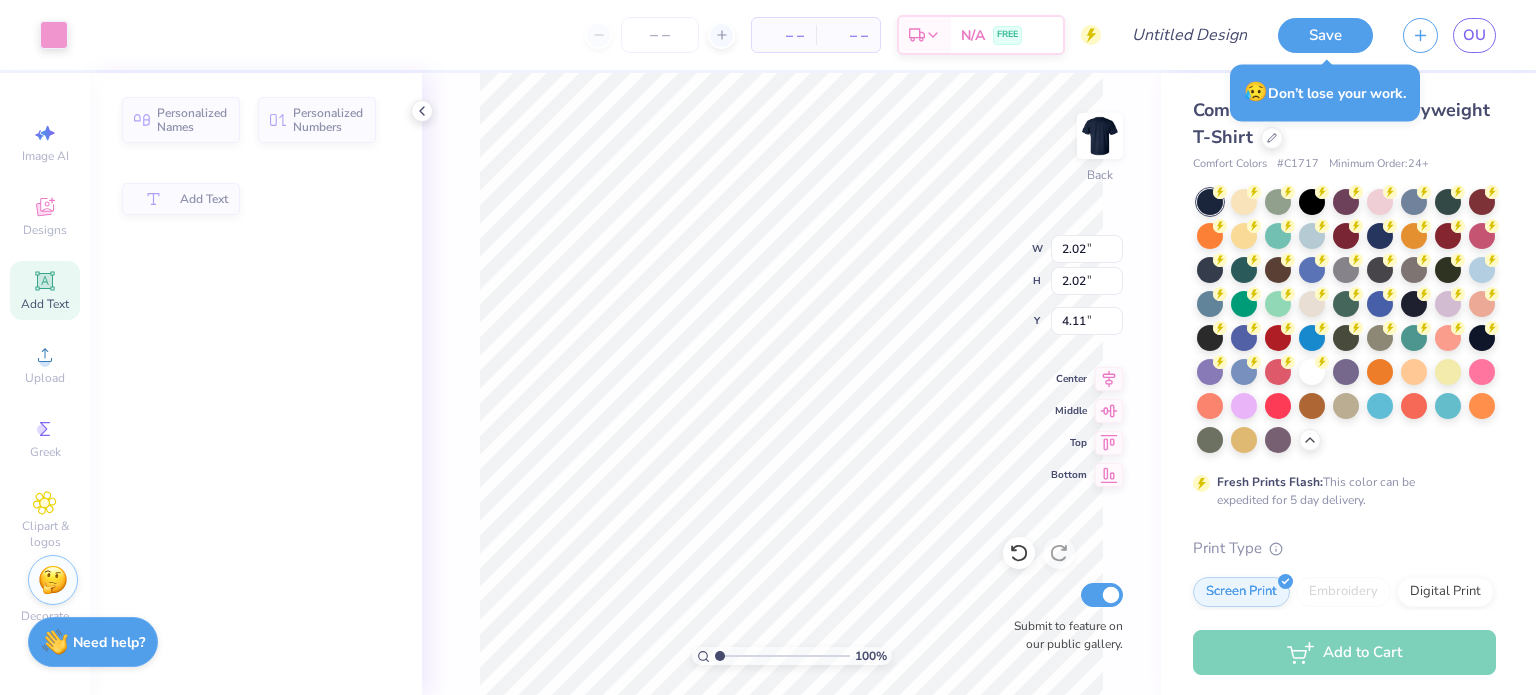 type on "2.02" 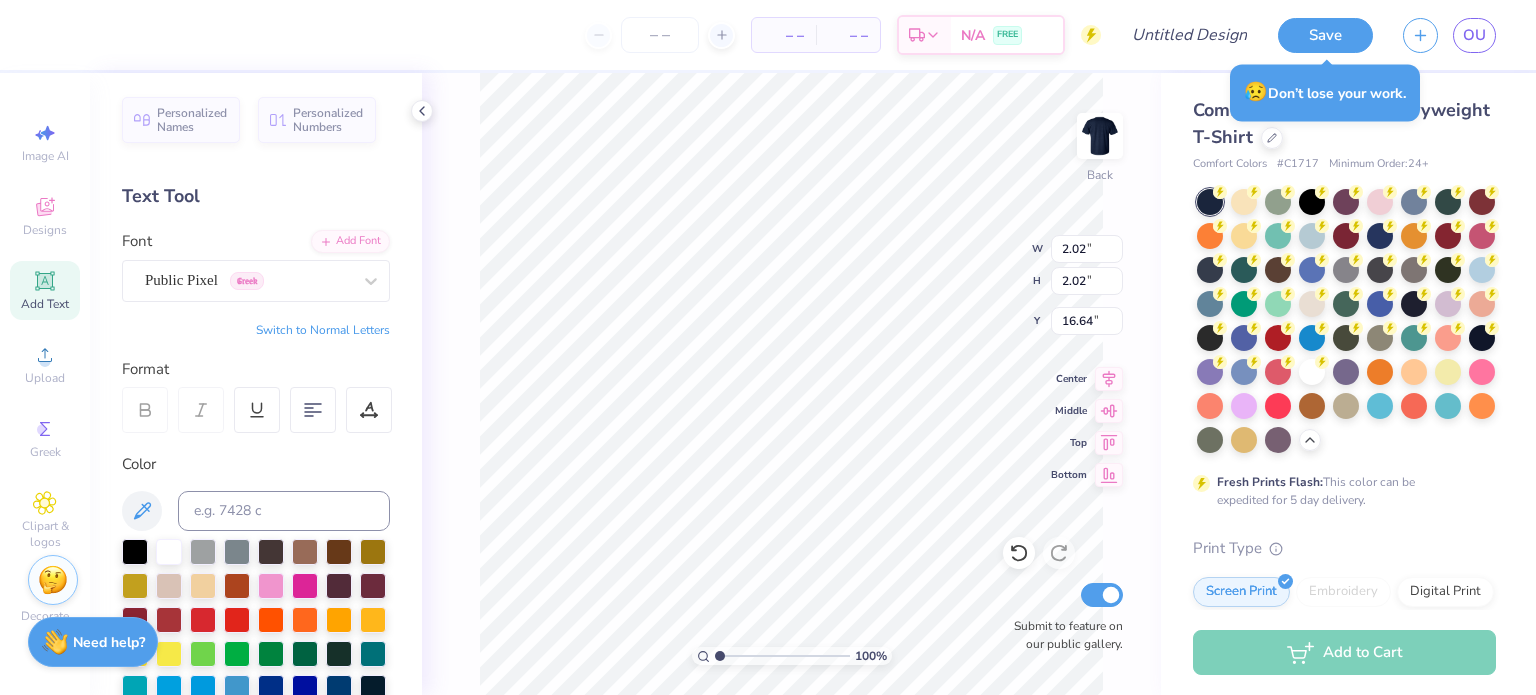 type on "16.64" 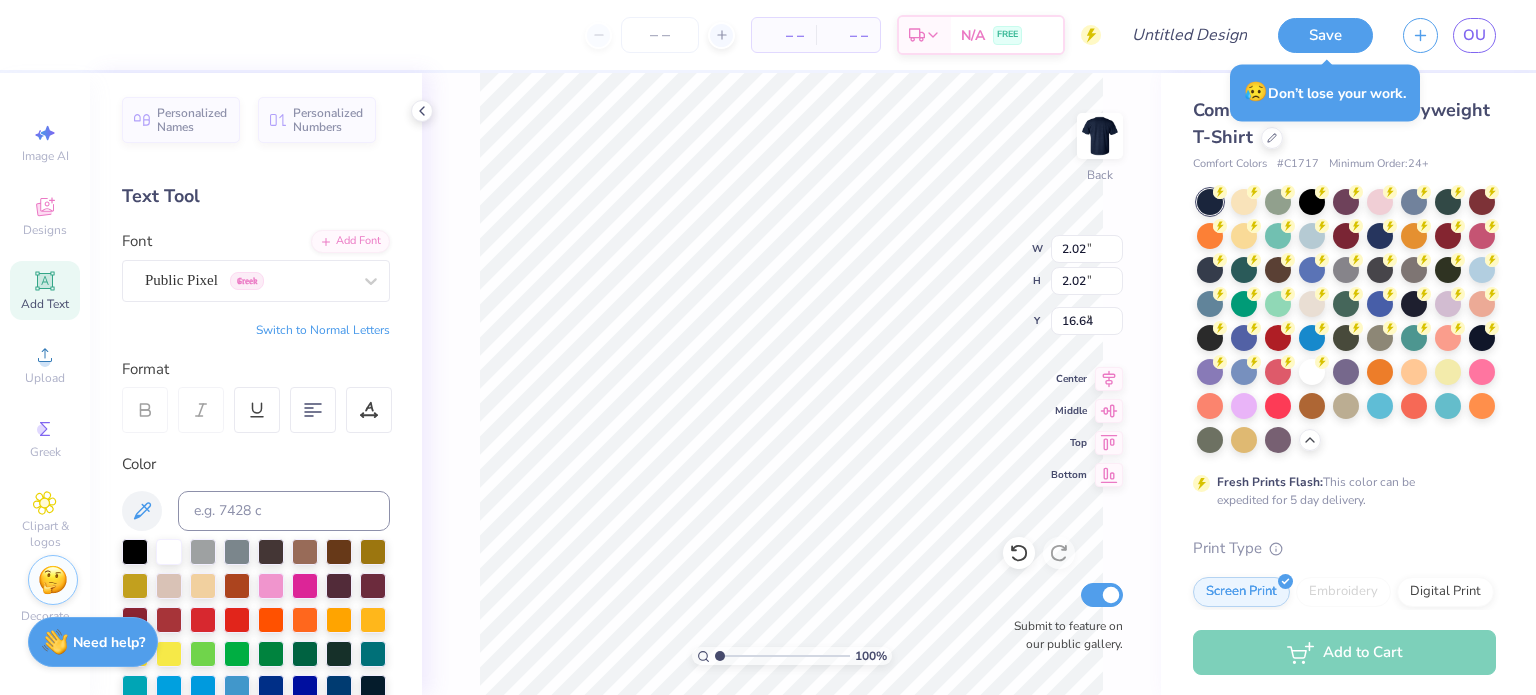 type on "2.29" 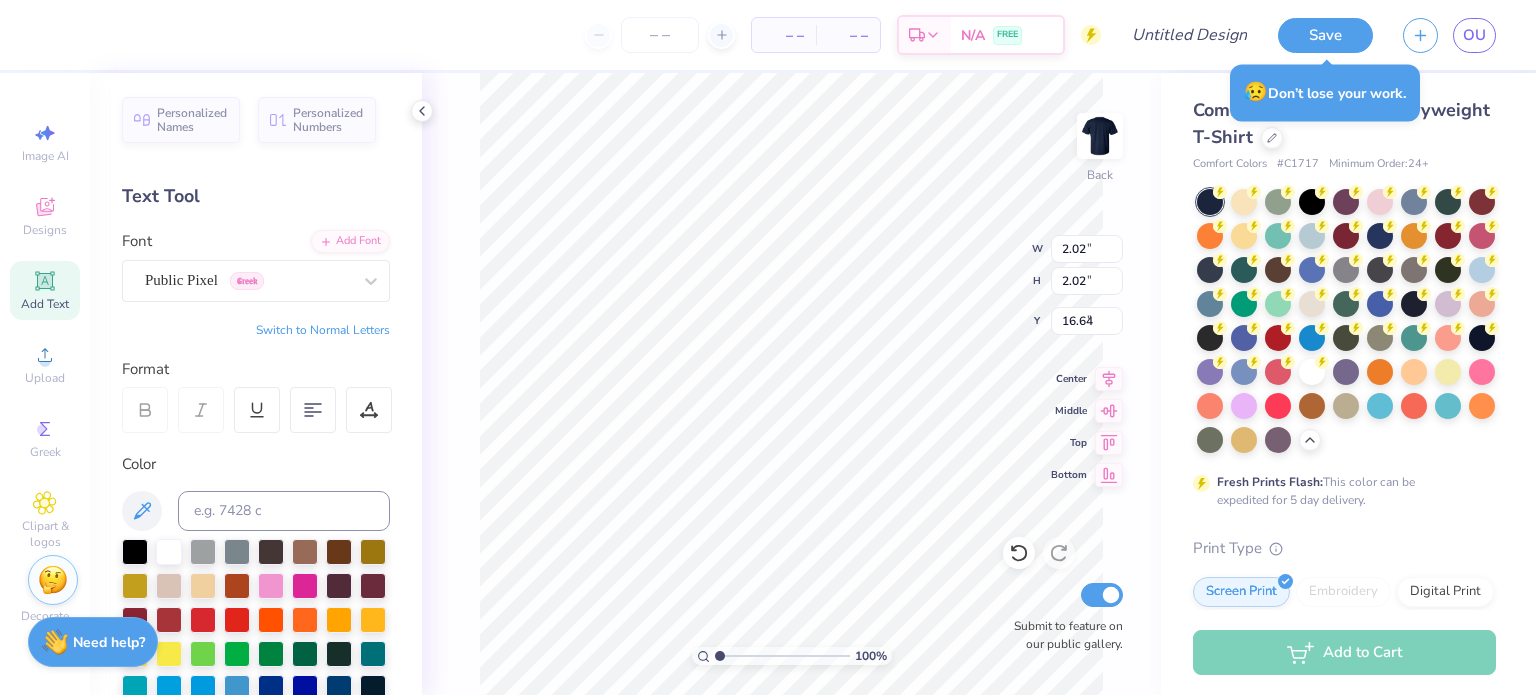 type on "2.29" 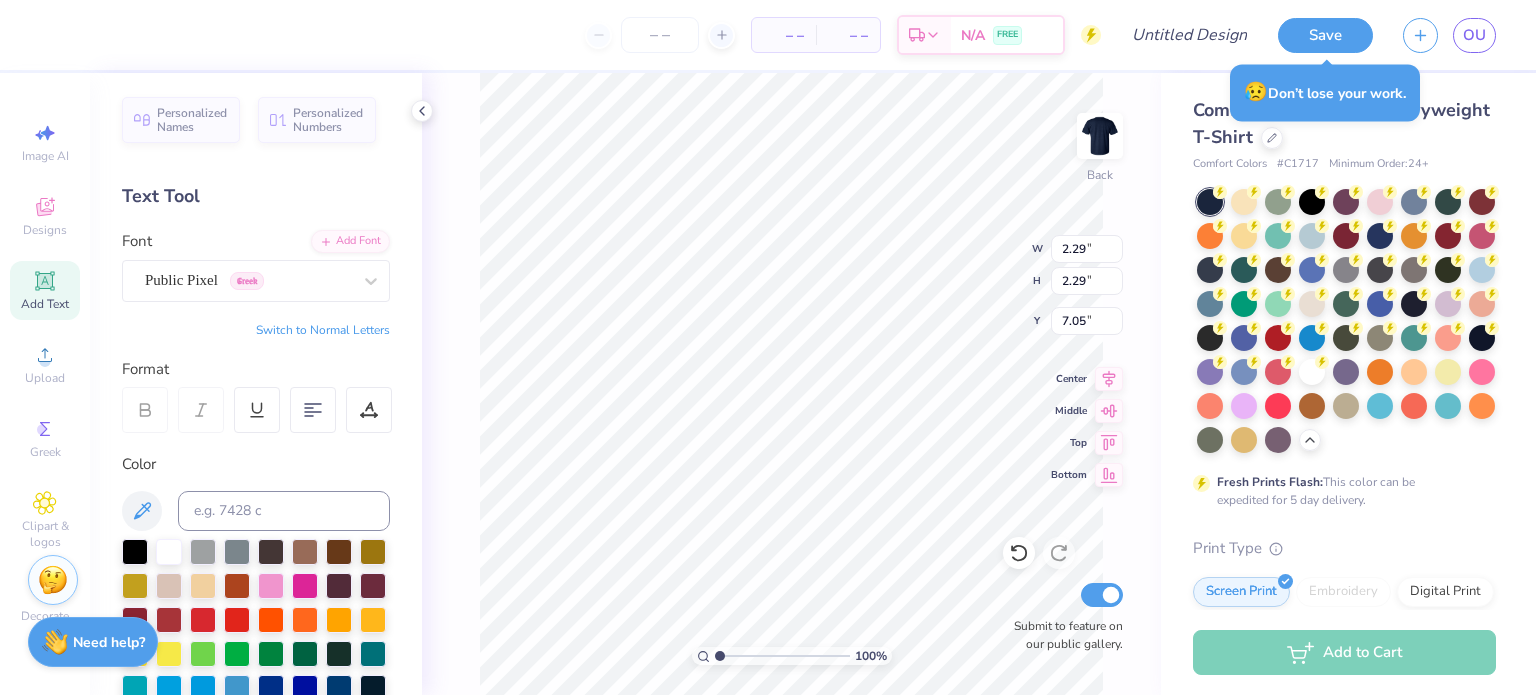 type on "2.02" 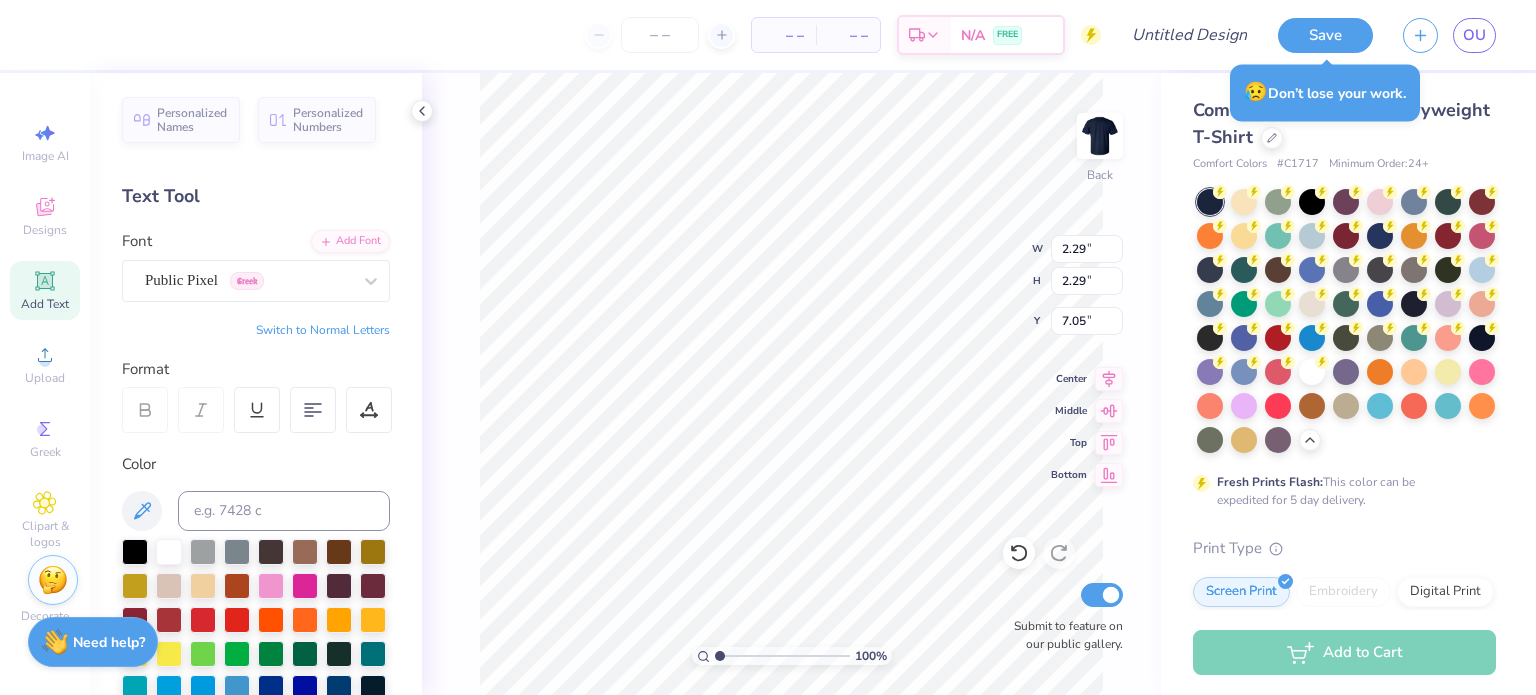 type on "2.02" 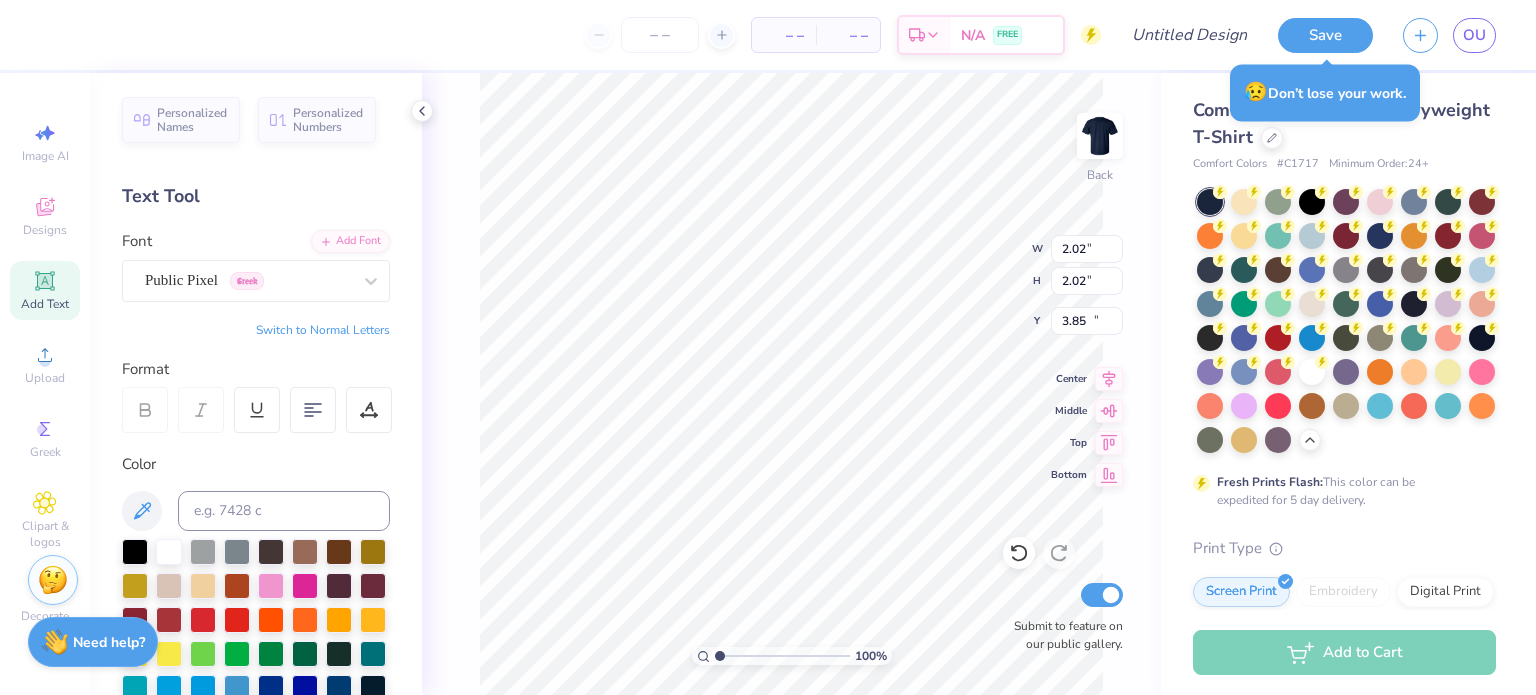type on "10.79" 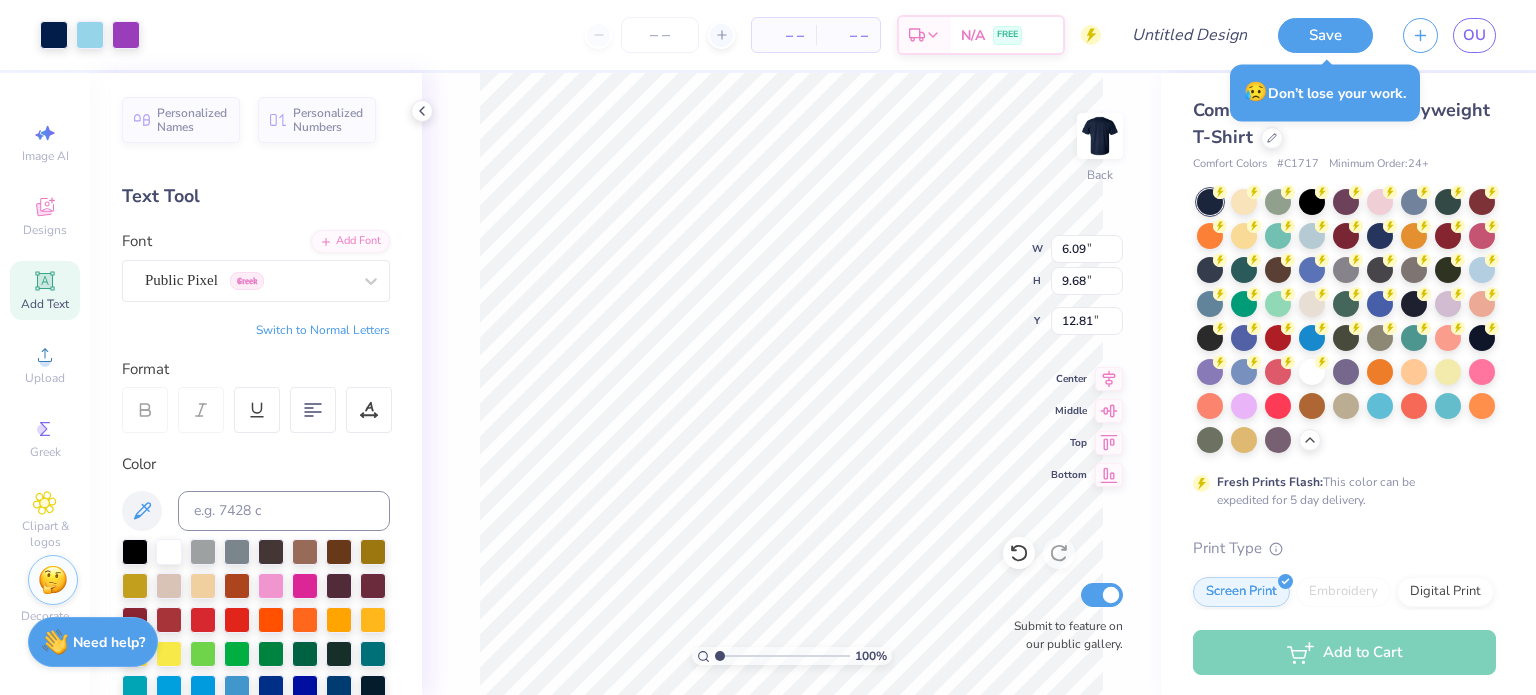 type on "6.09" 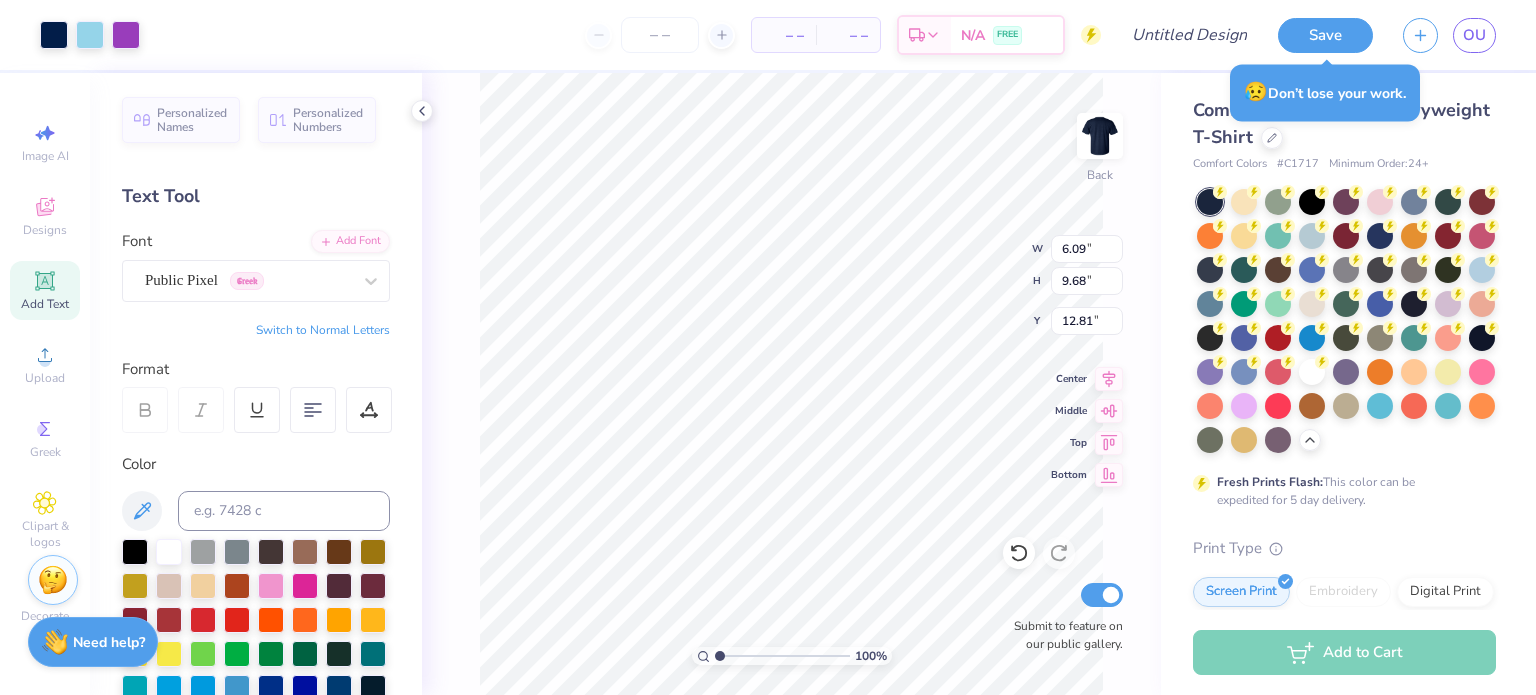 type on "9.68" 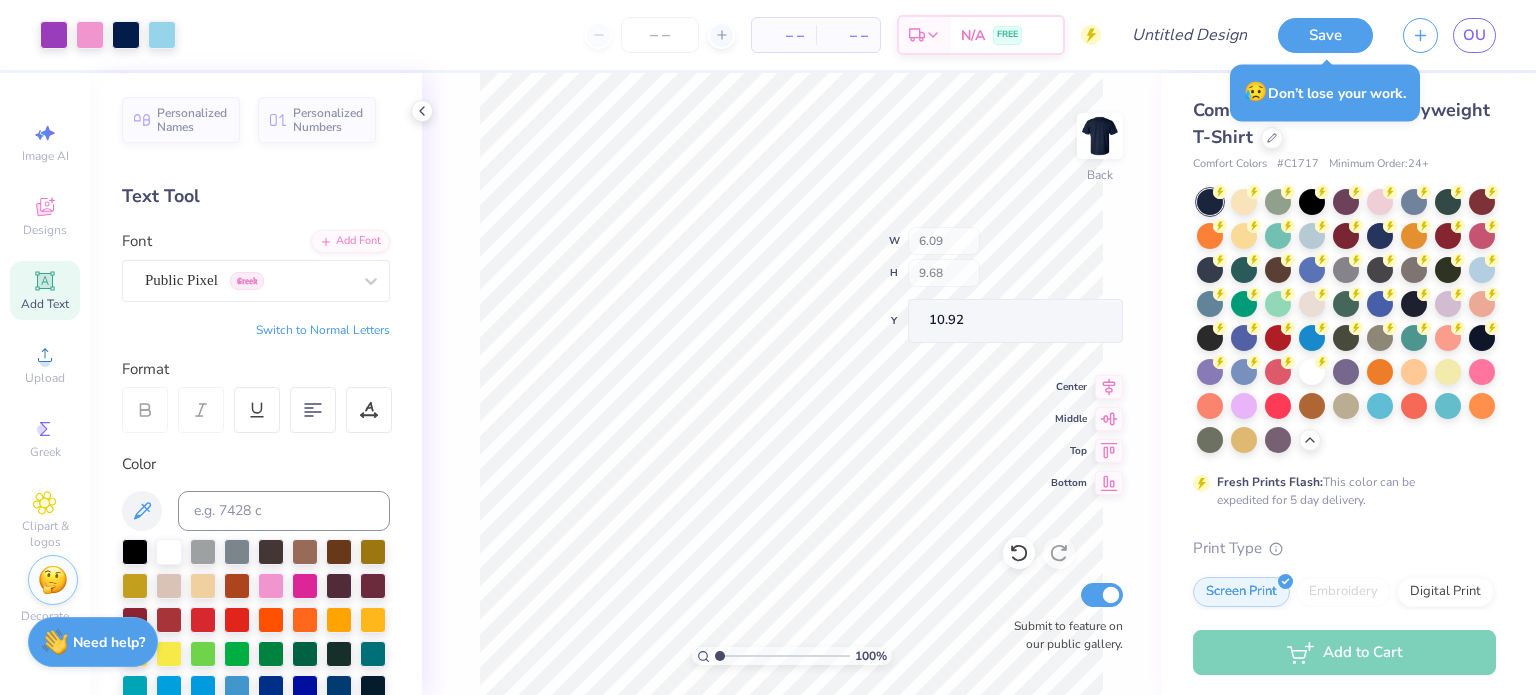 type on "4.11" 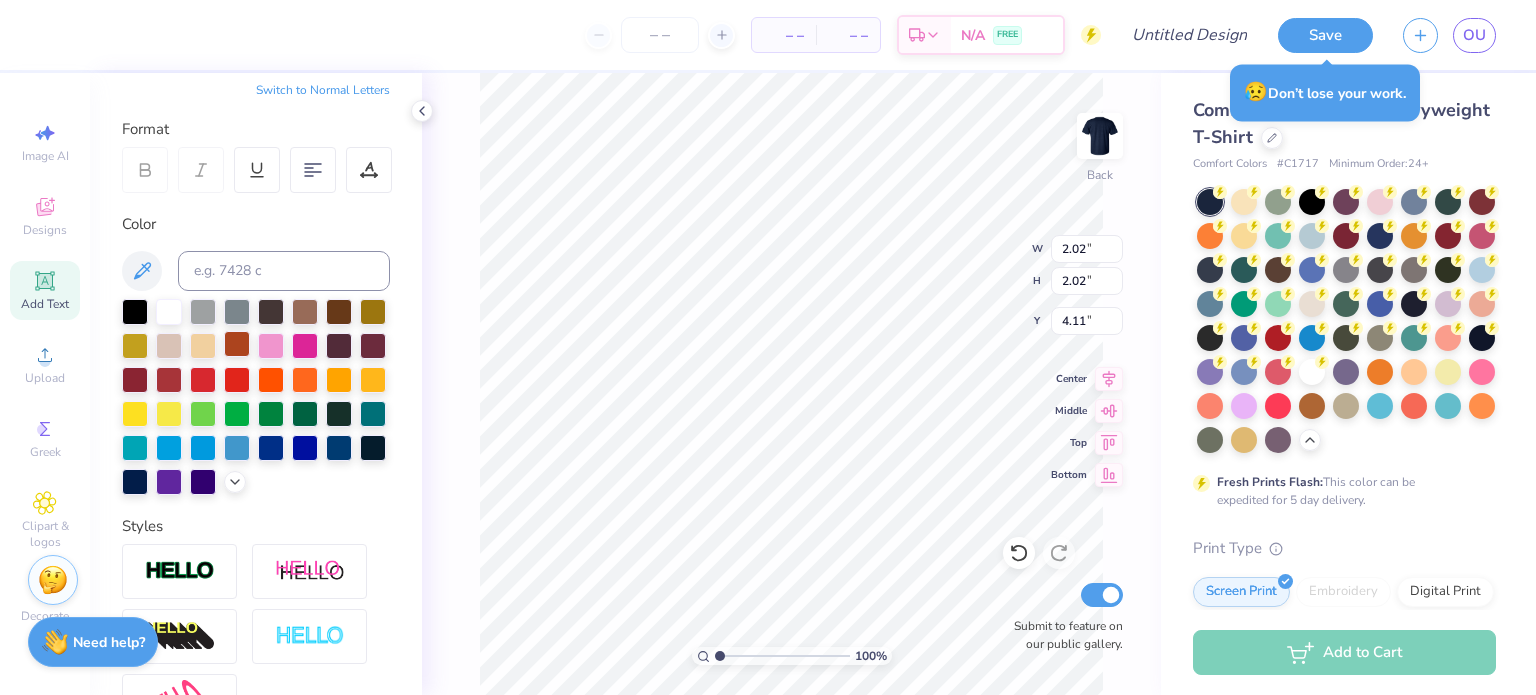 scroll, scrollTop: 284, scrollLeft: 0, axis: vertical 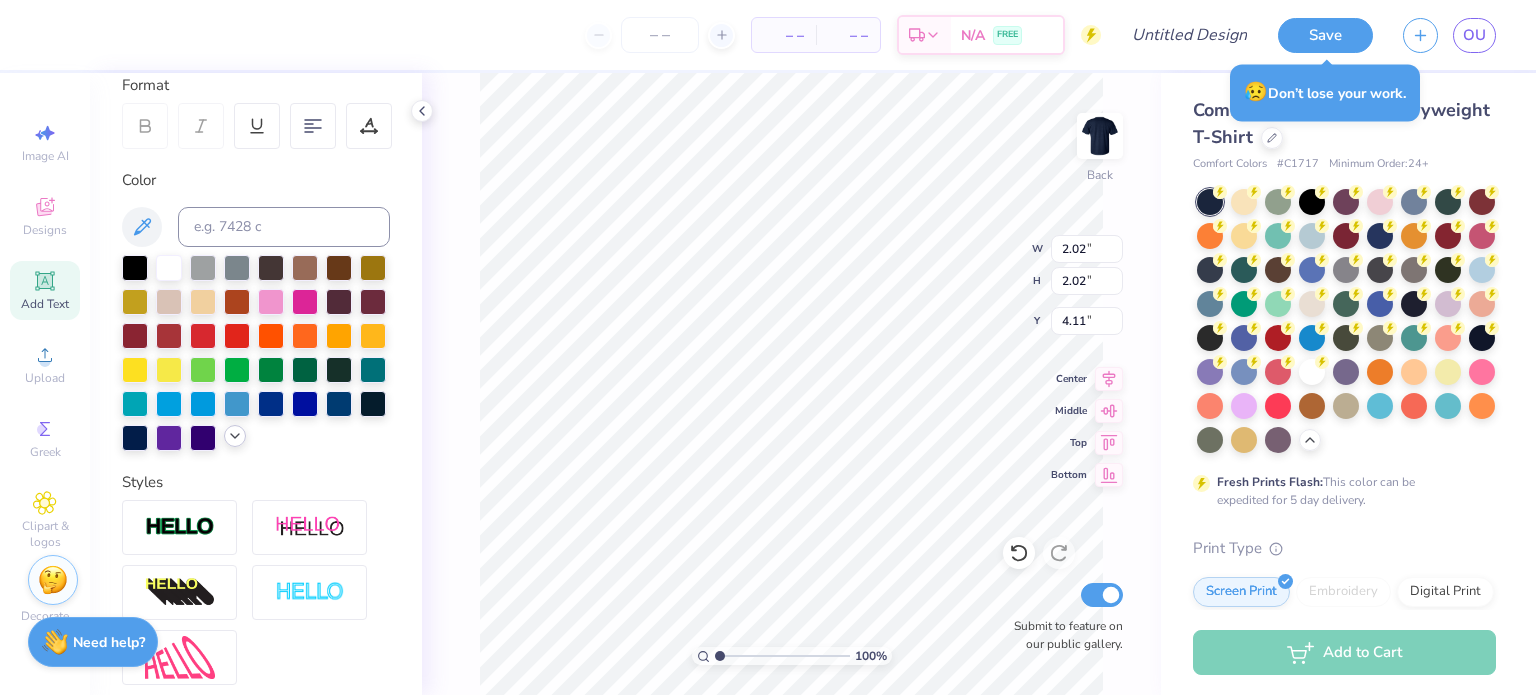 click at bounding box center (235, 436) 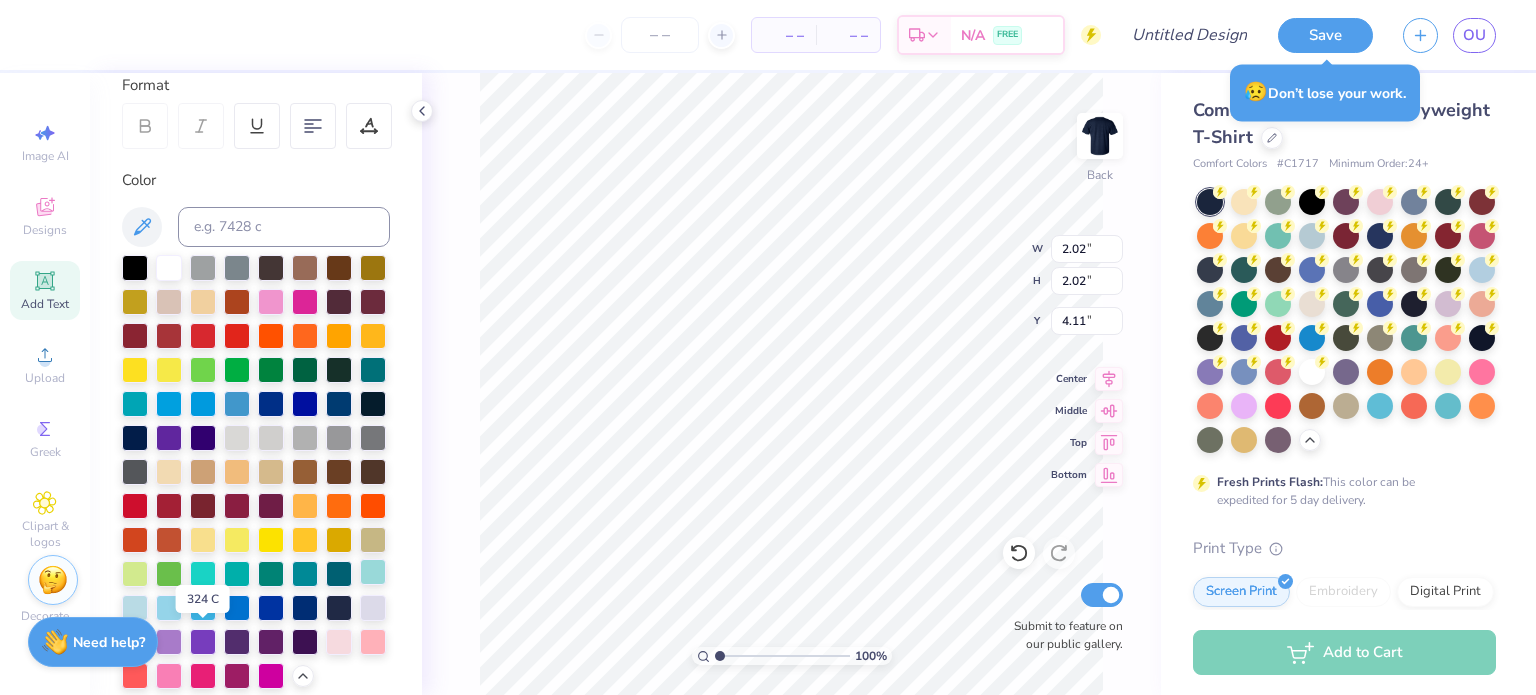 click at bounding box center (373, 572) 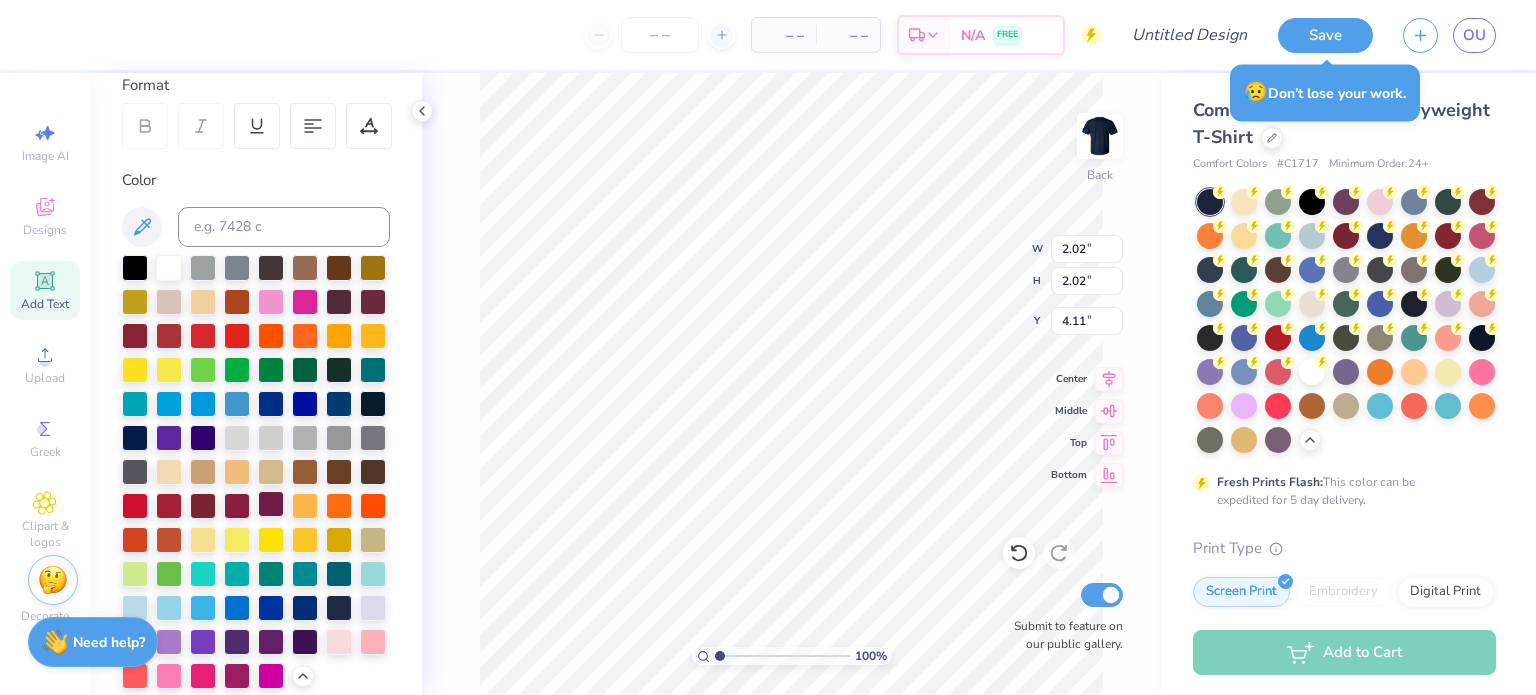 scroll, scrollTop: 535, scrollLeft: 0, axis: vertical 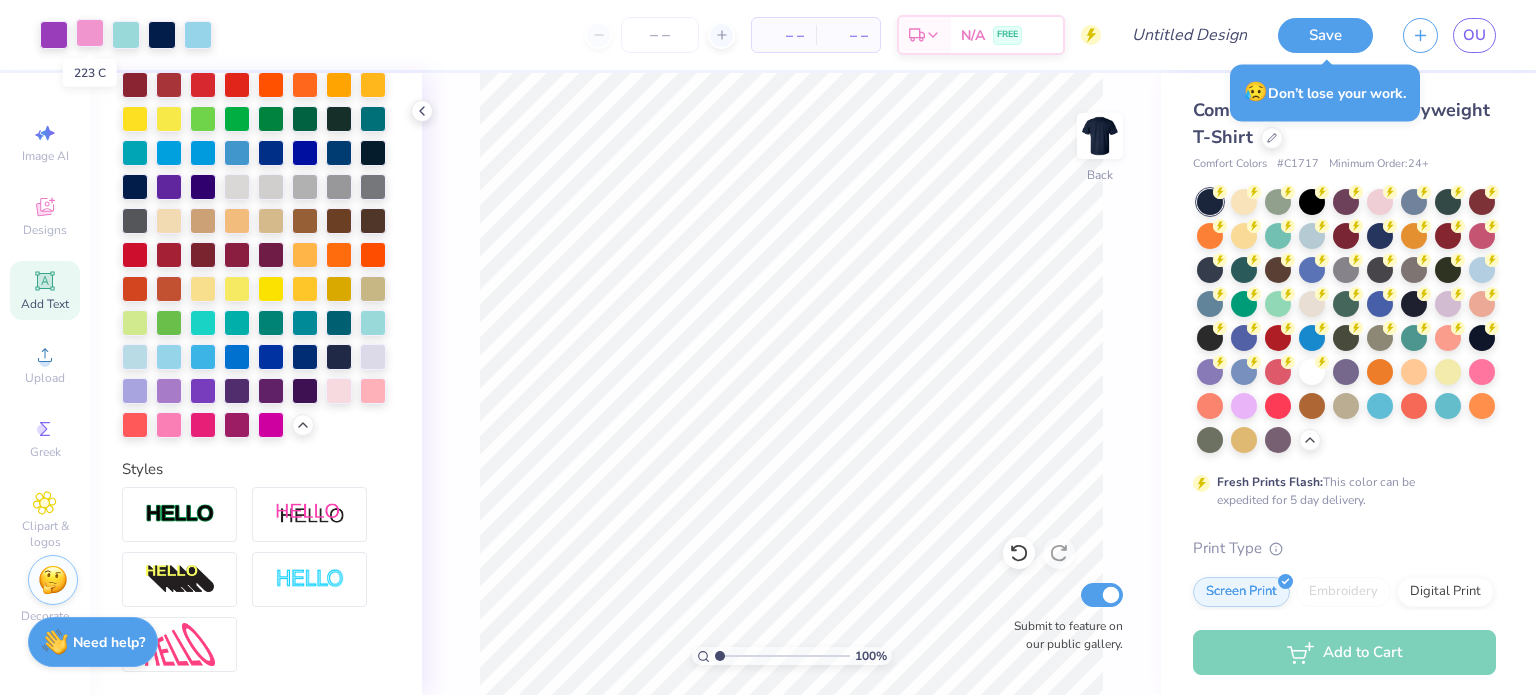 click at bounding box center (90, 33) 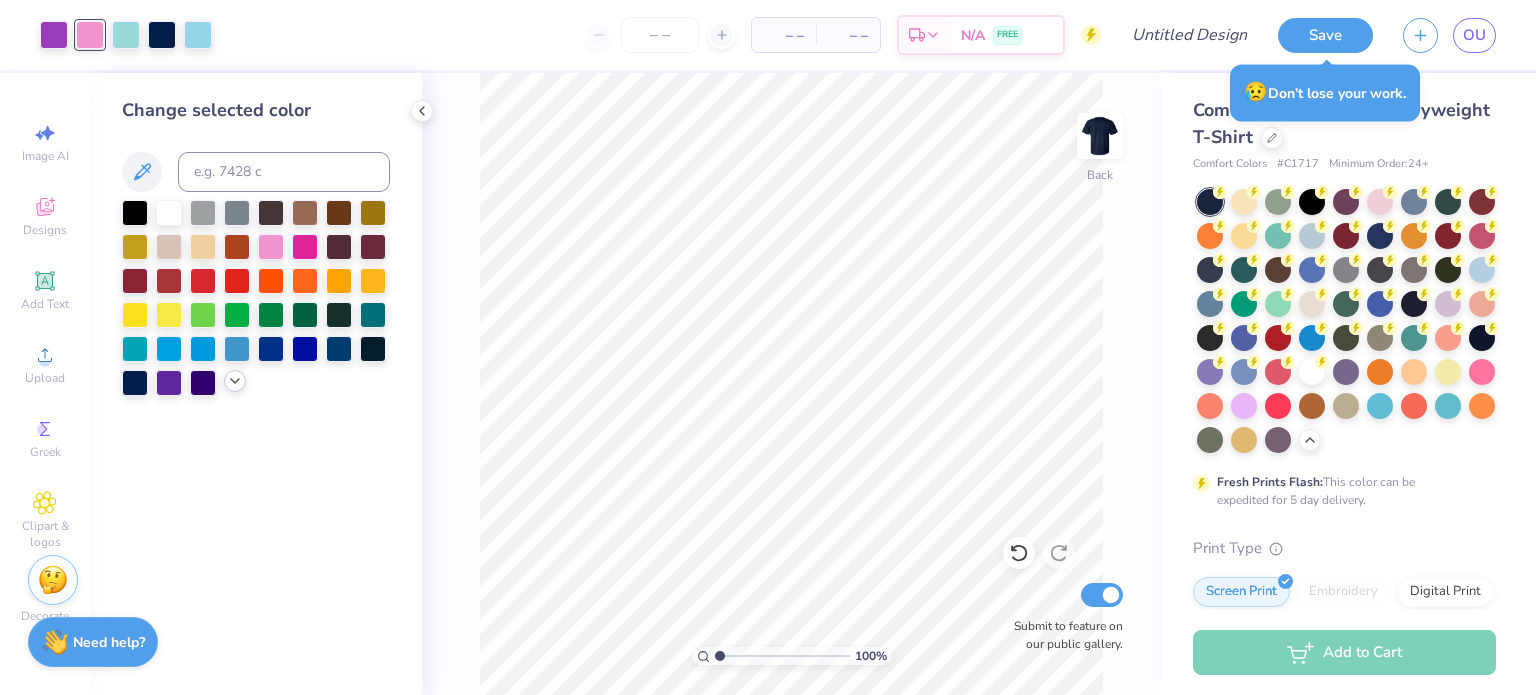 click at bounding box center [235, 381] 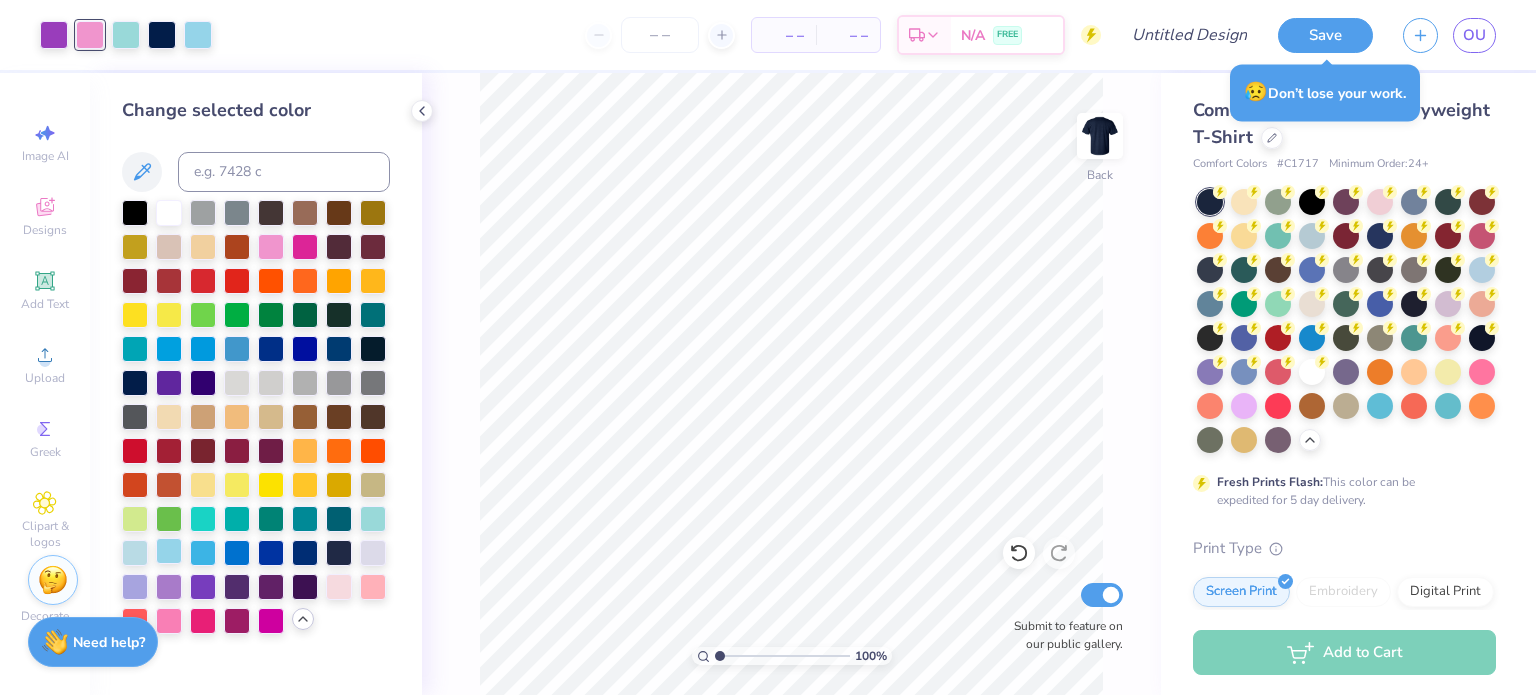 click at bounding box center [169, 551] 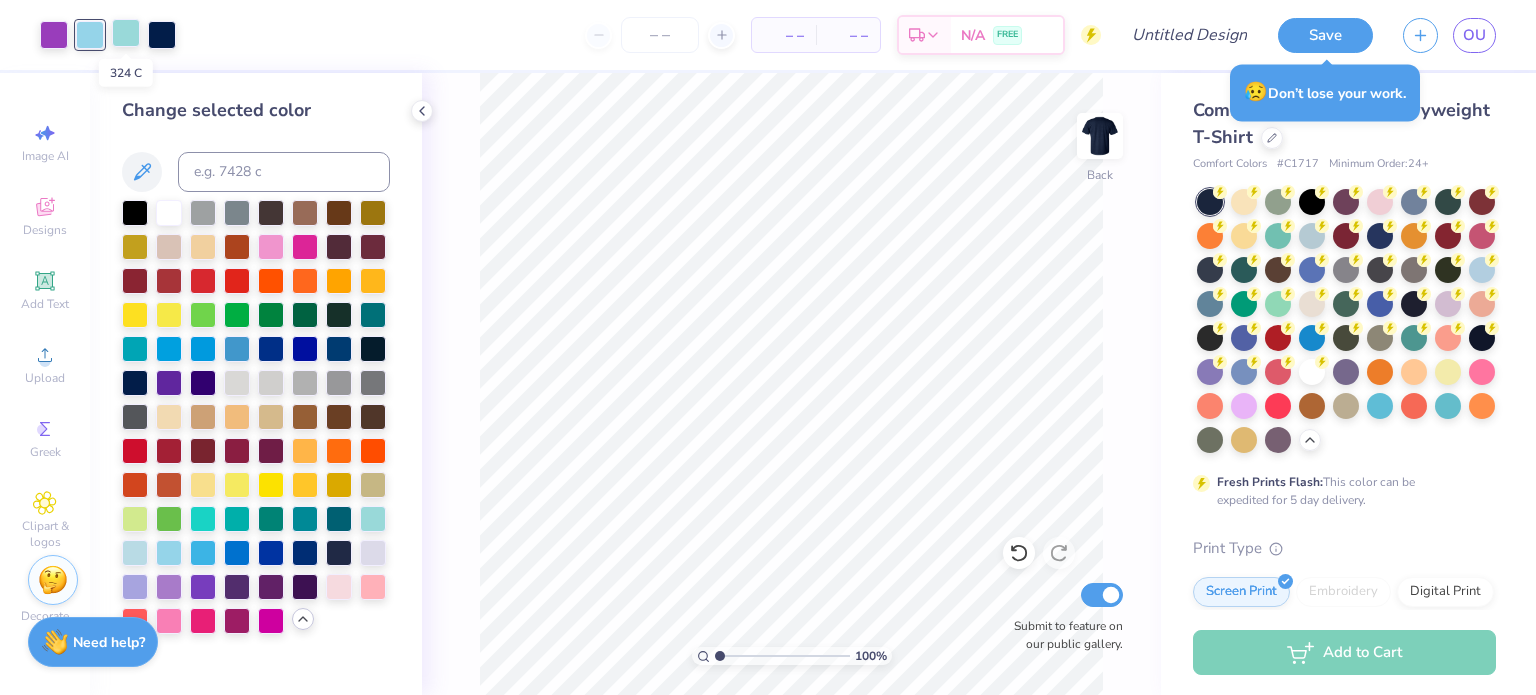 click at bounding box center [126, 33] 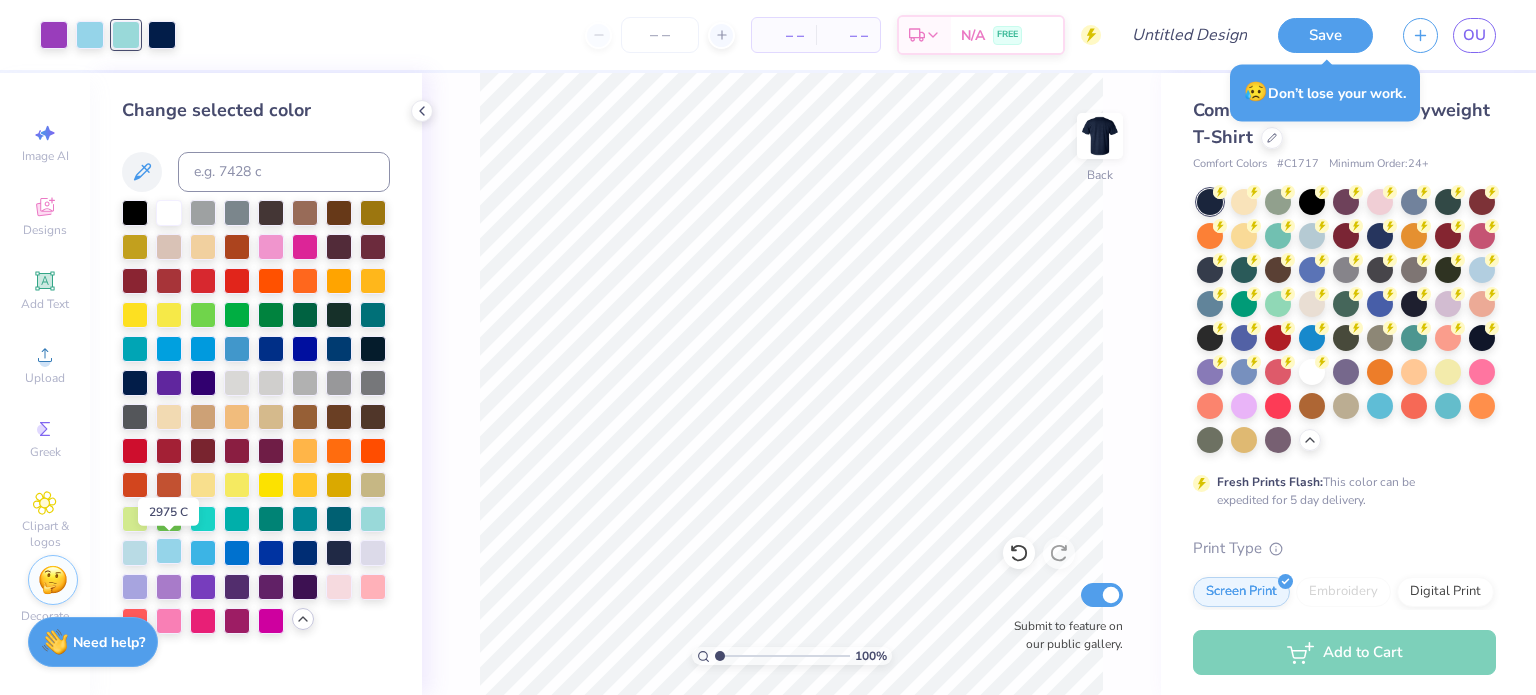 click at bounding box center [169, 551] 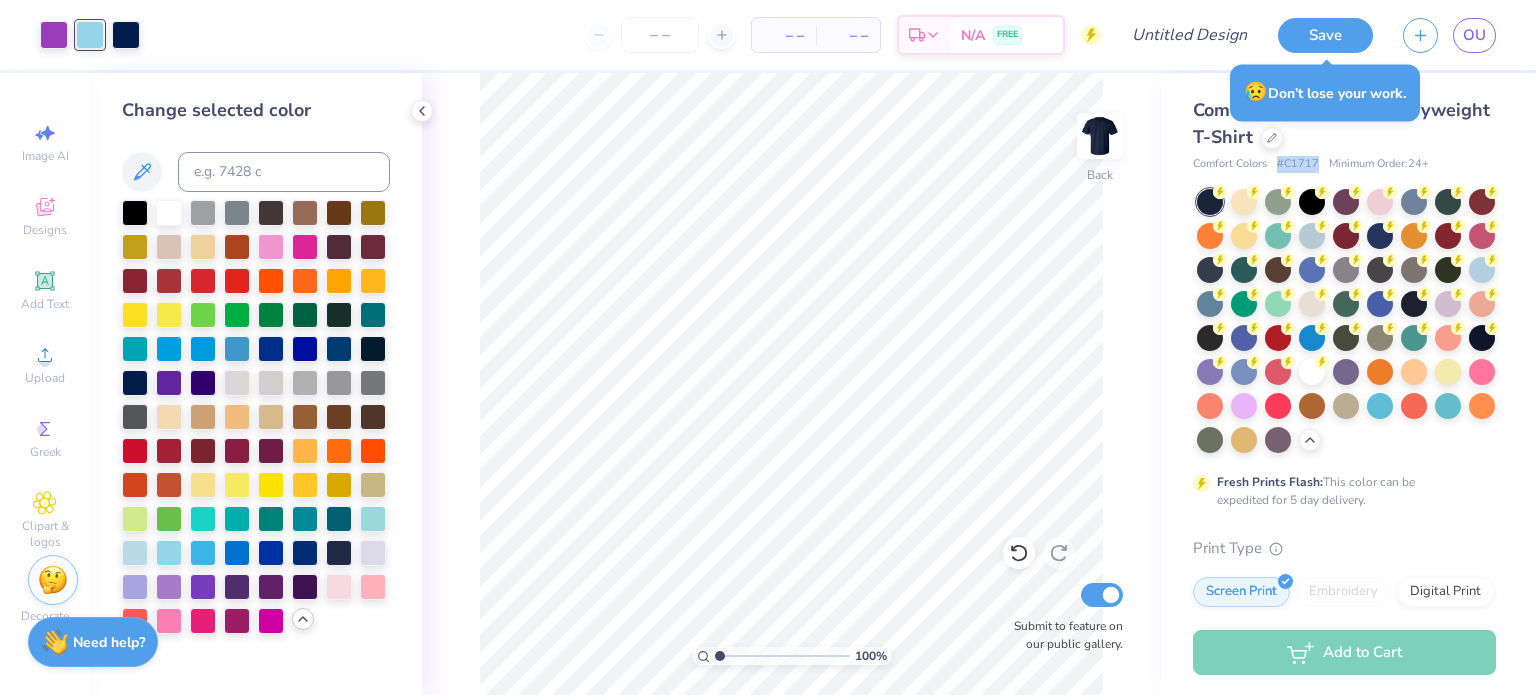 drag, startPoint x: 1317, startPoint y: 162, endPoint x: 1270, endPoint y: 165, distance: 47.095646 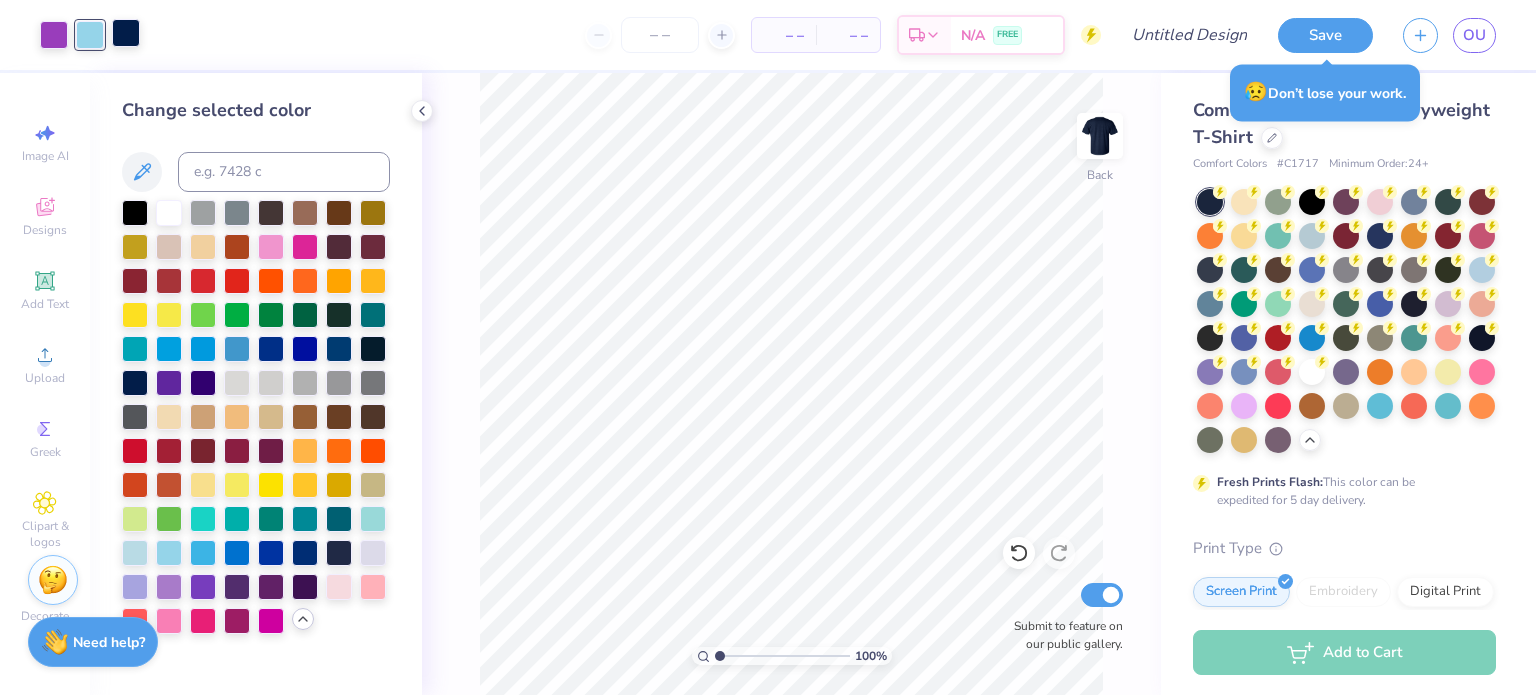click at bounding box center [126, 33] 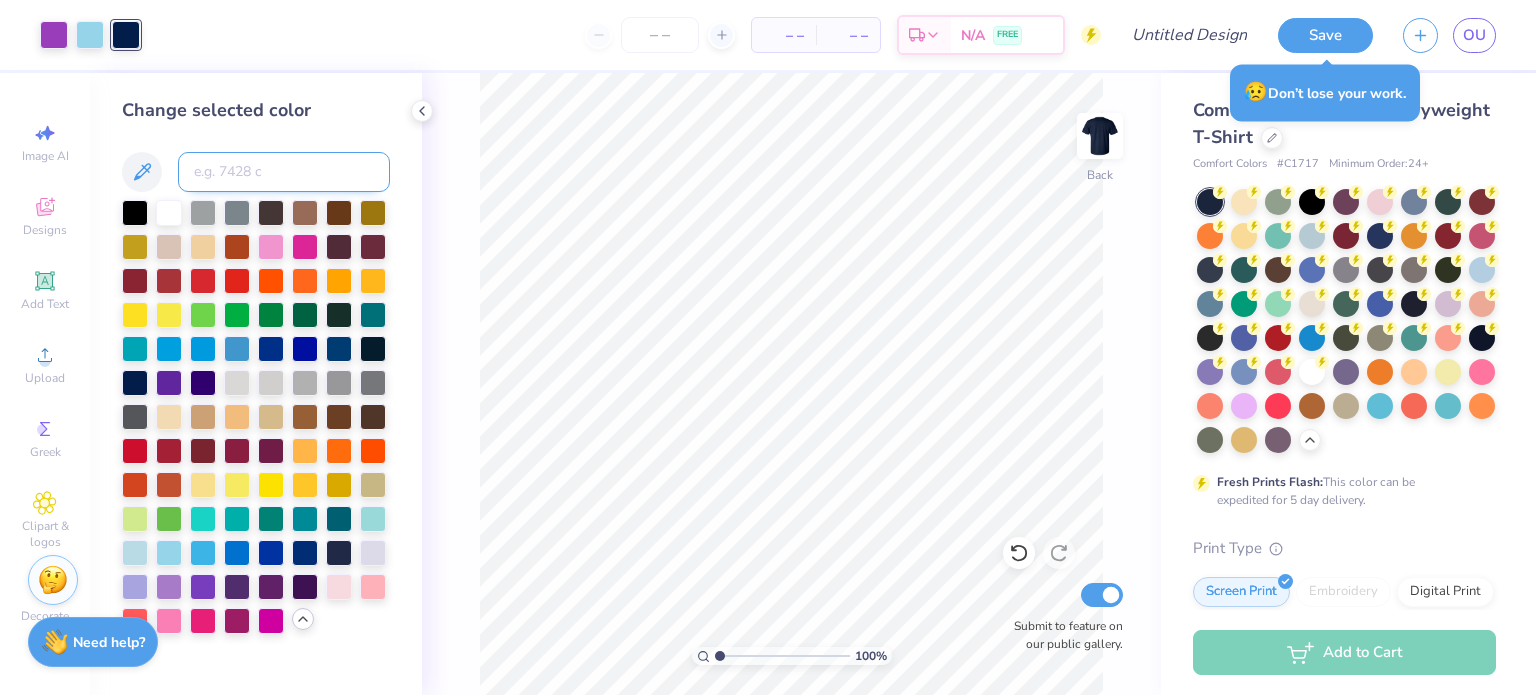 click at bounding box center (284, 172) 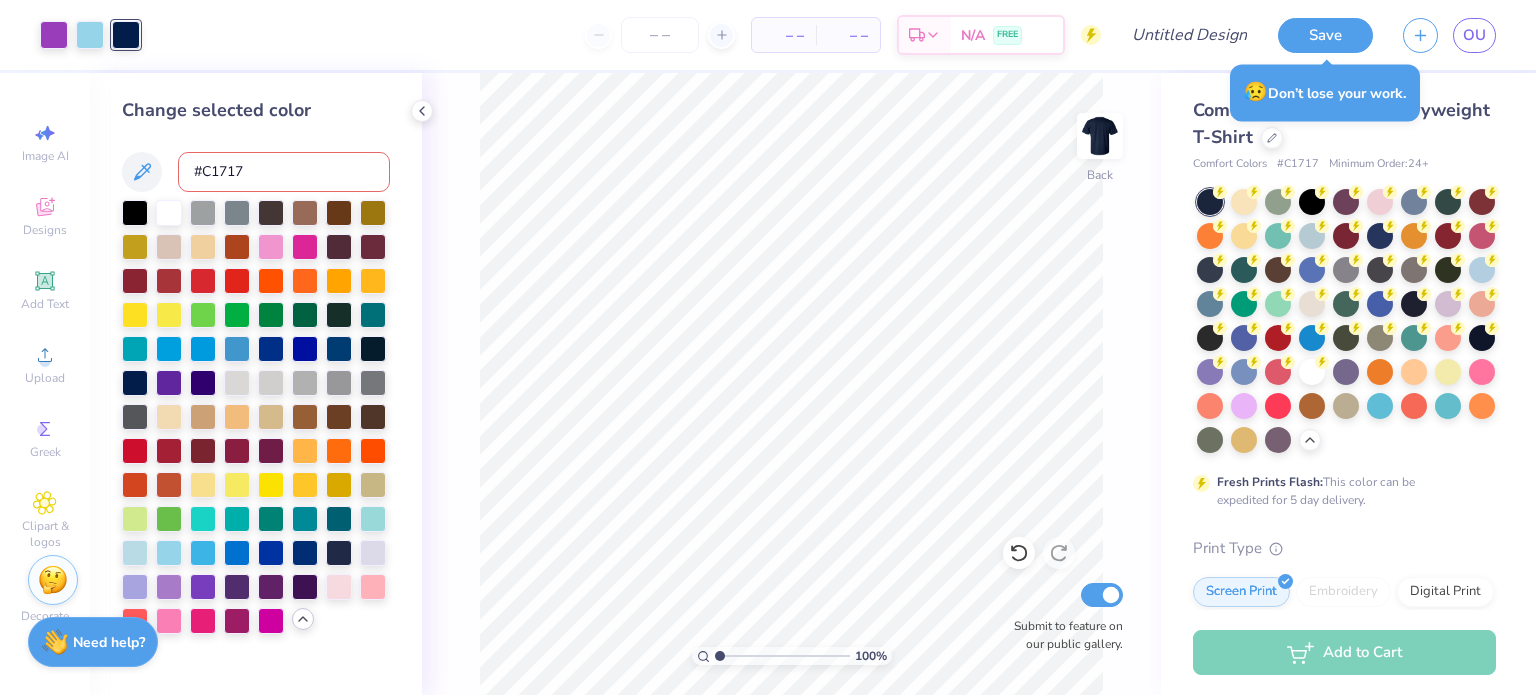 click on "#C1717" at bounding box center (284, 172) 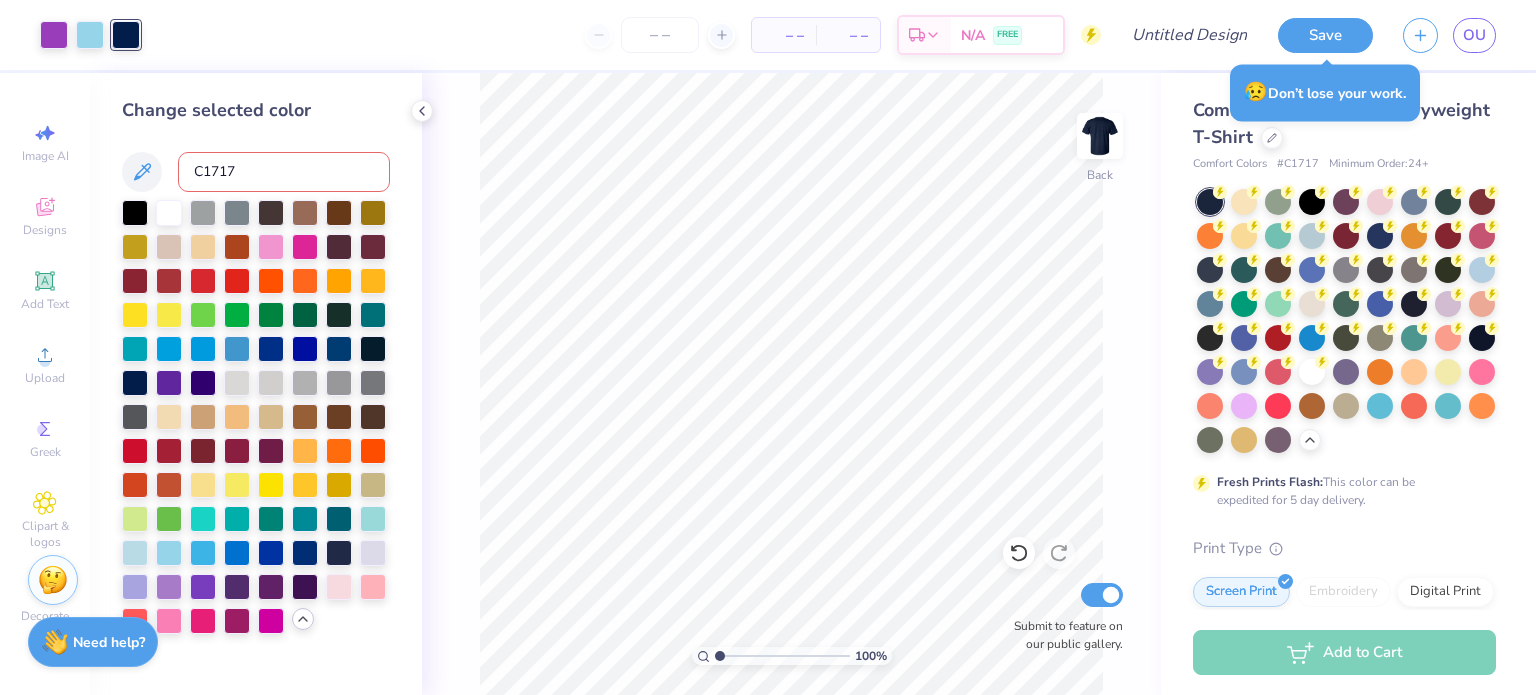 type on "C1717" 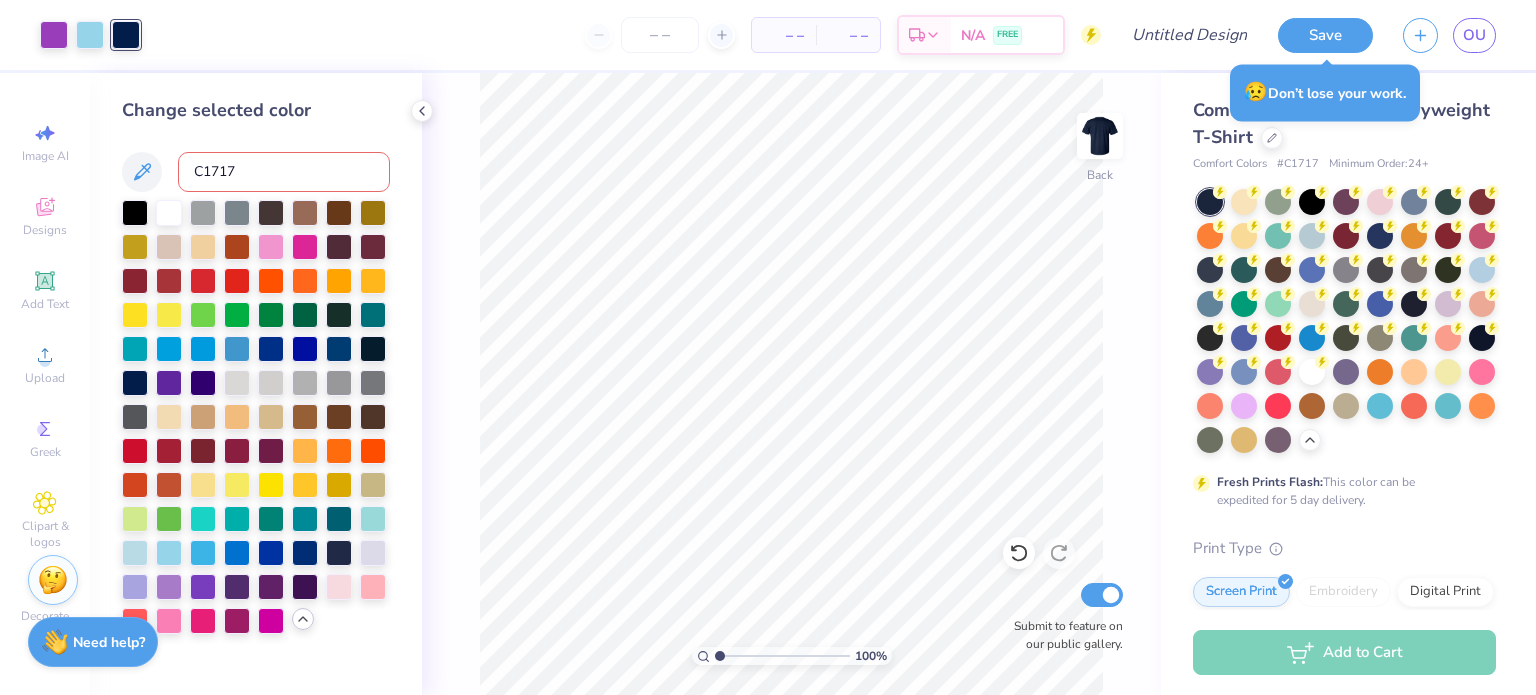 click on "100  % Back Submit to feature on our public gallery." at bounding box center (791, 384) 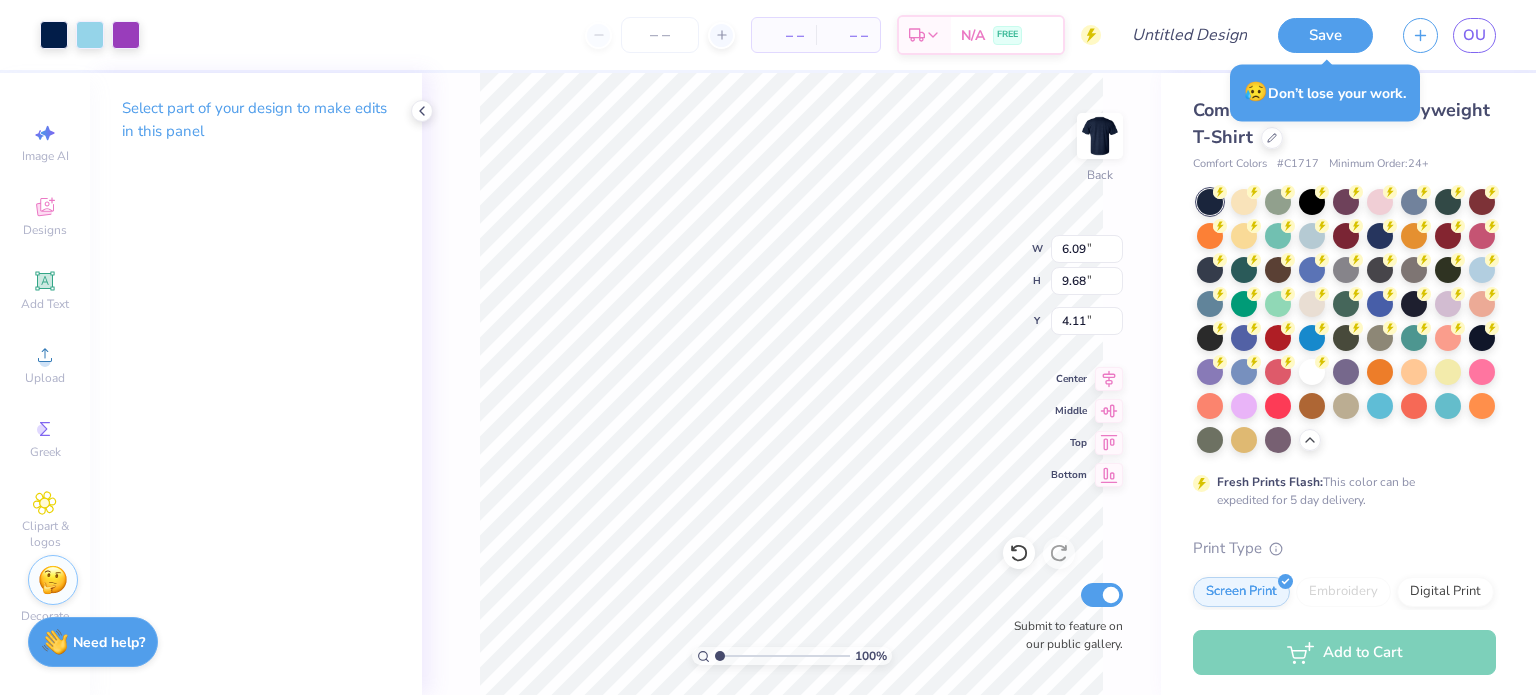 type on "4.92" 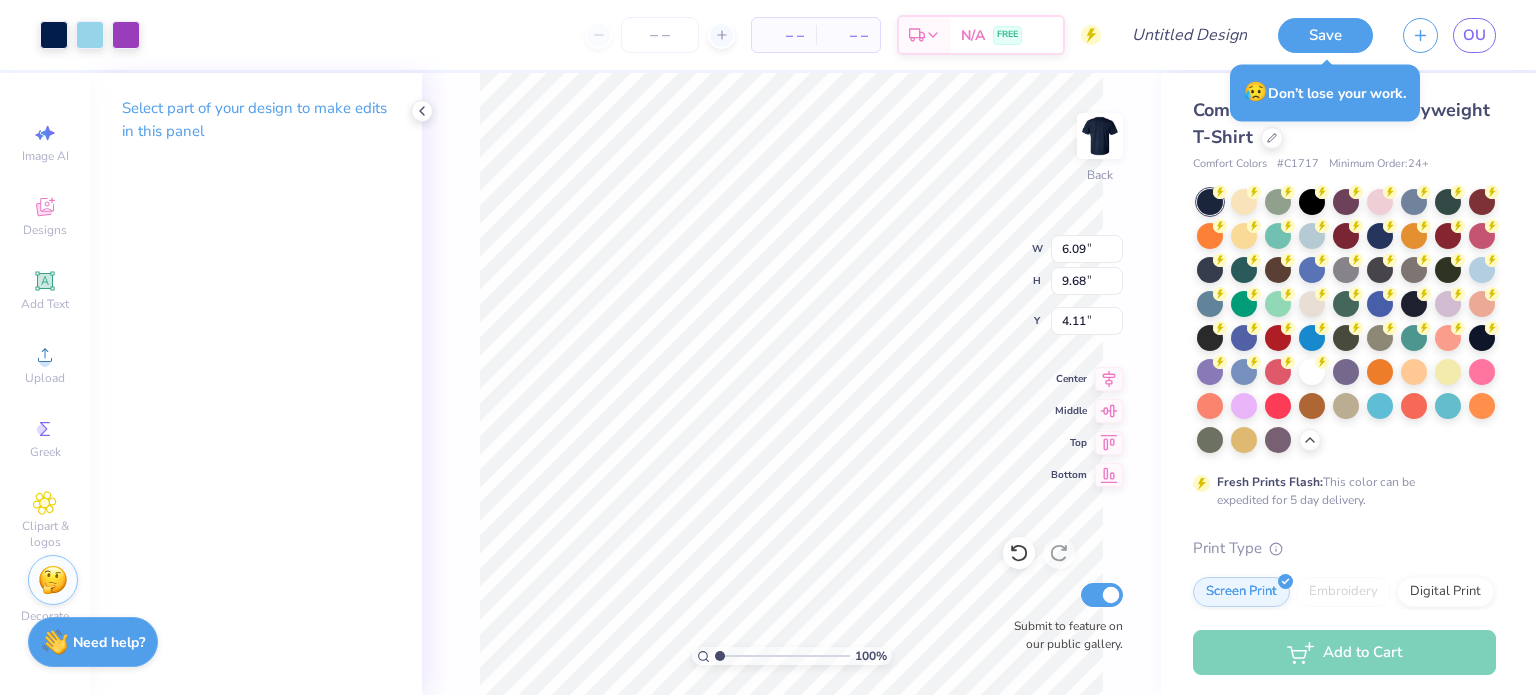 type on "7.83" 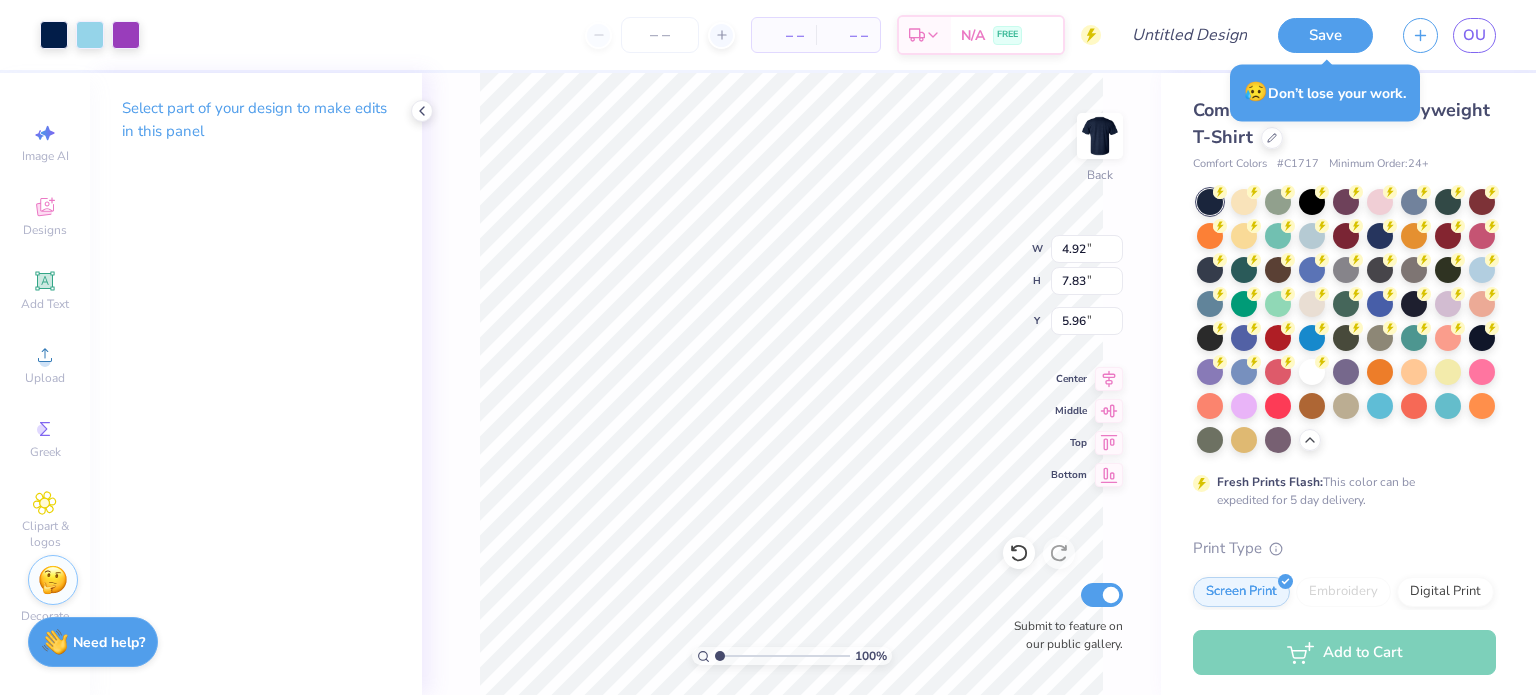 click on "Select part of your design to make edits in this panel" at bounding box center [256, 384] 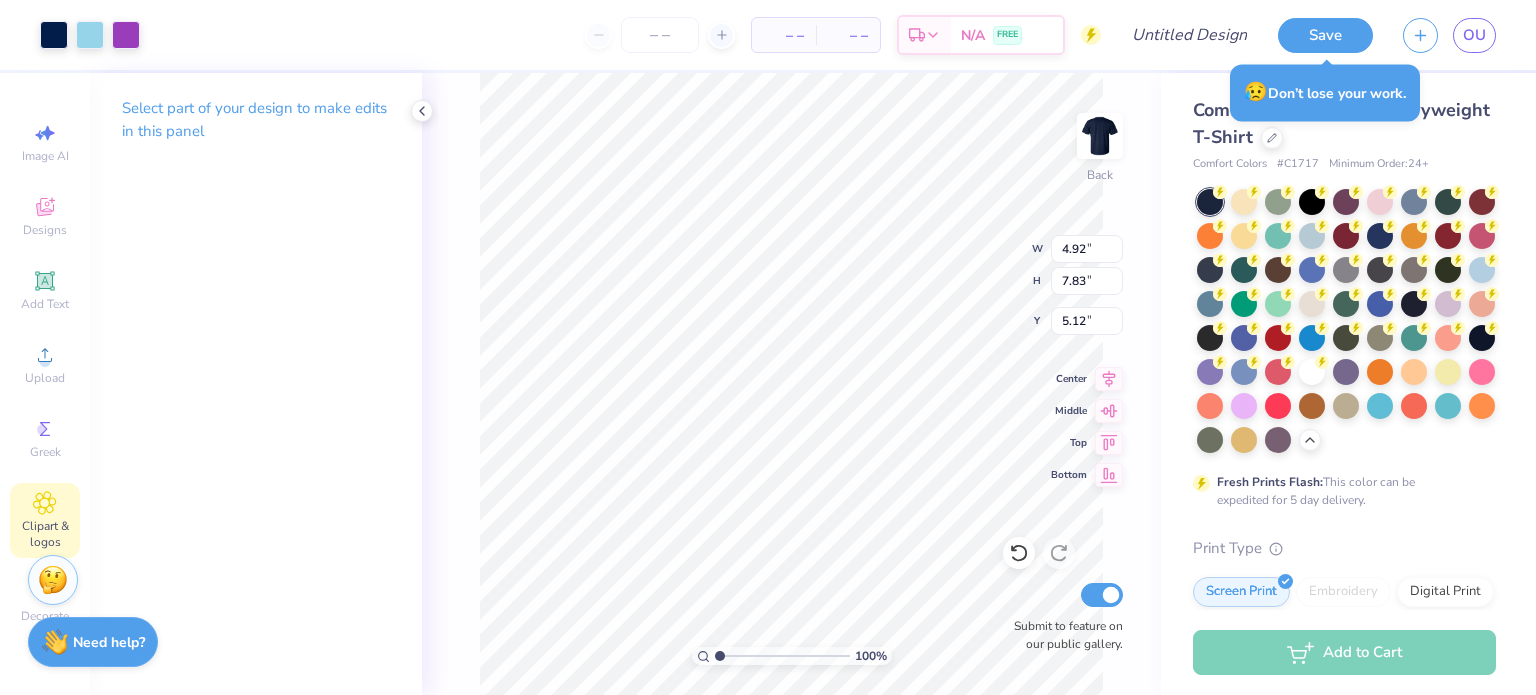 click 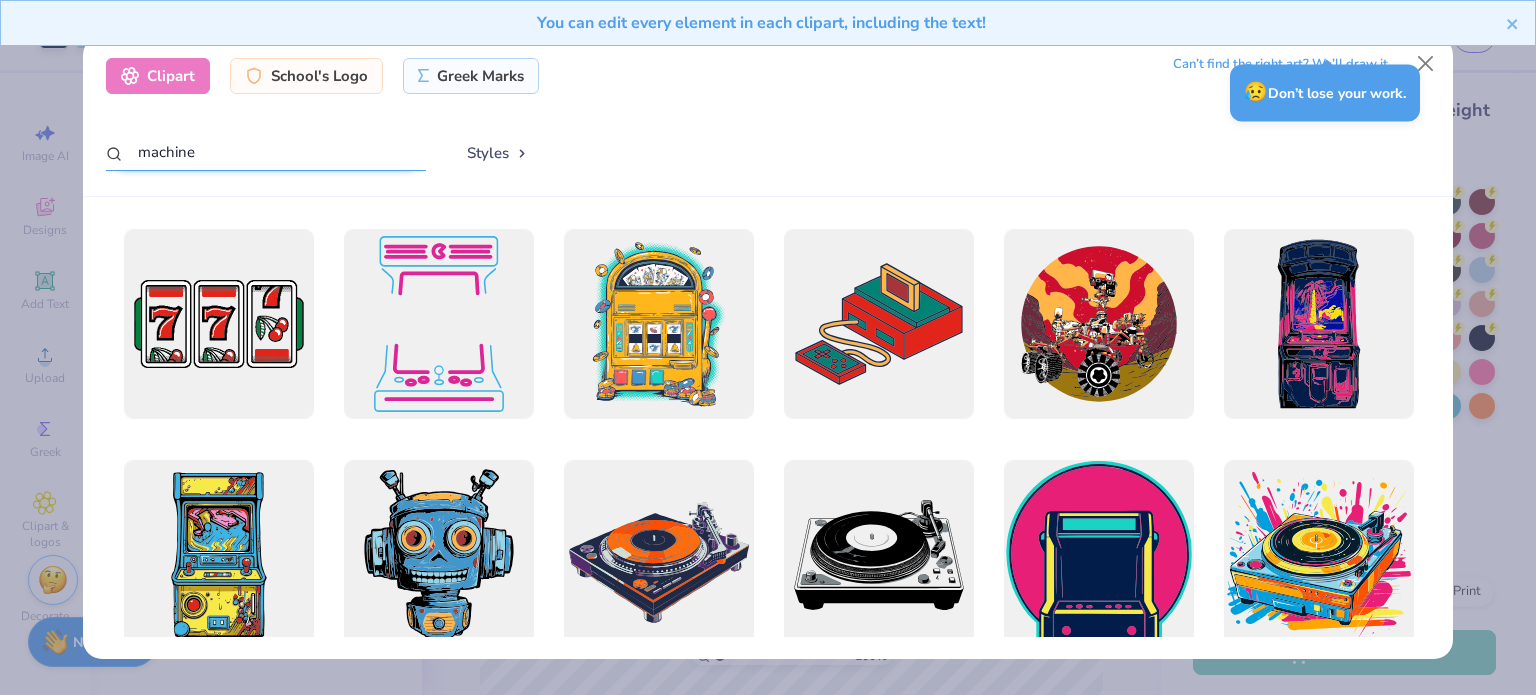drag, startPoint x: 298, startPoint y: 143, endPoint x: 0, endPoint y: 169, distance: 299.13208 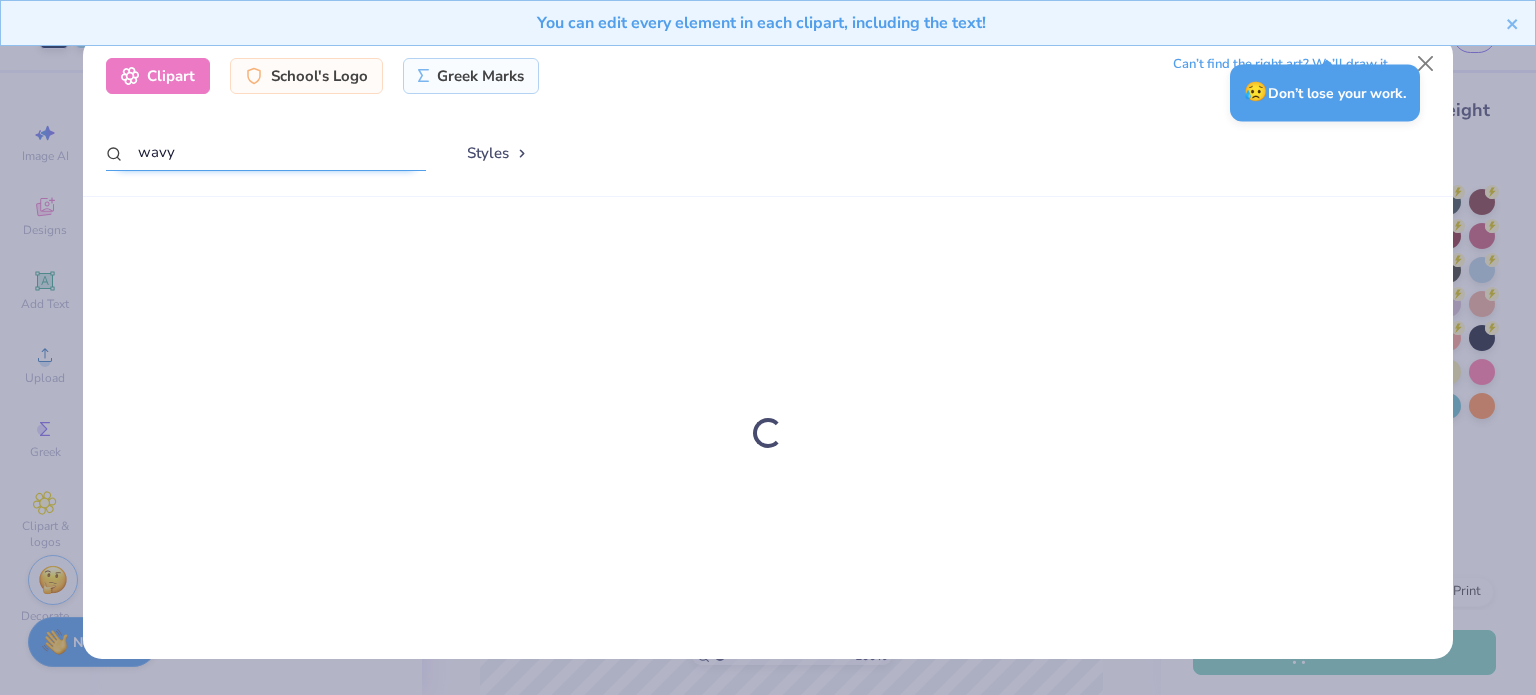 type on "wavy" 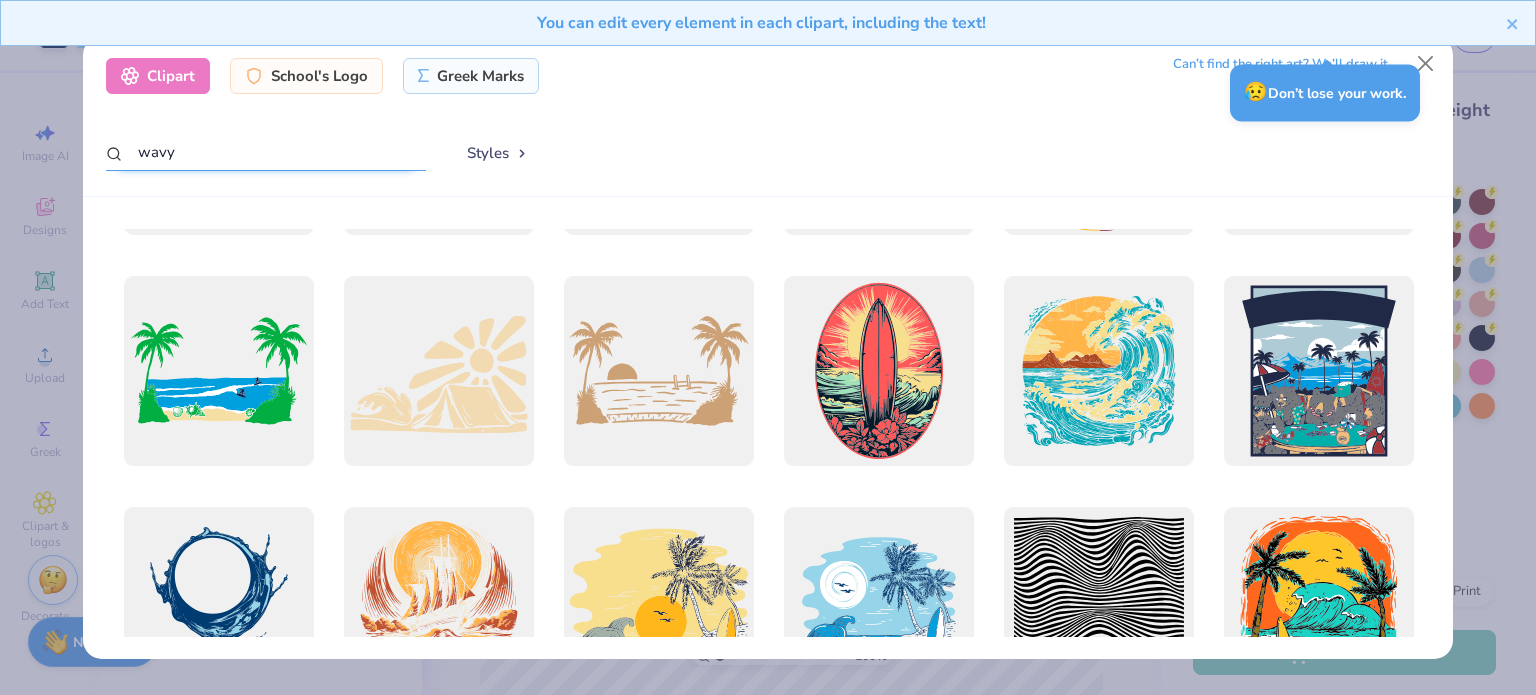 scroll, scrollTop: 656, scrollLeft: 0, axis: vertical 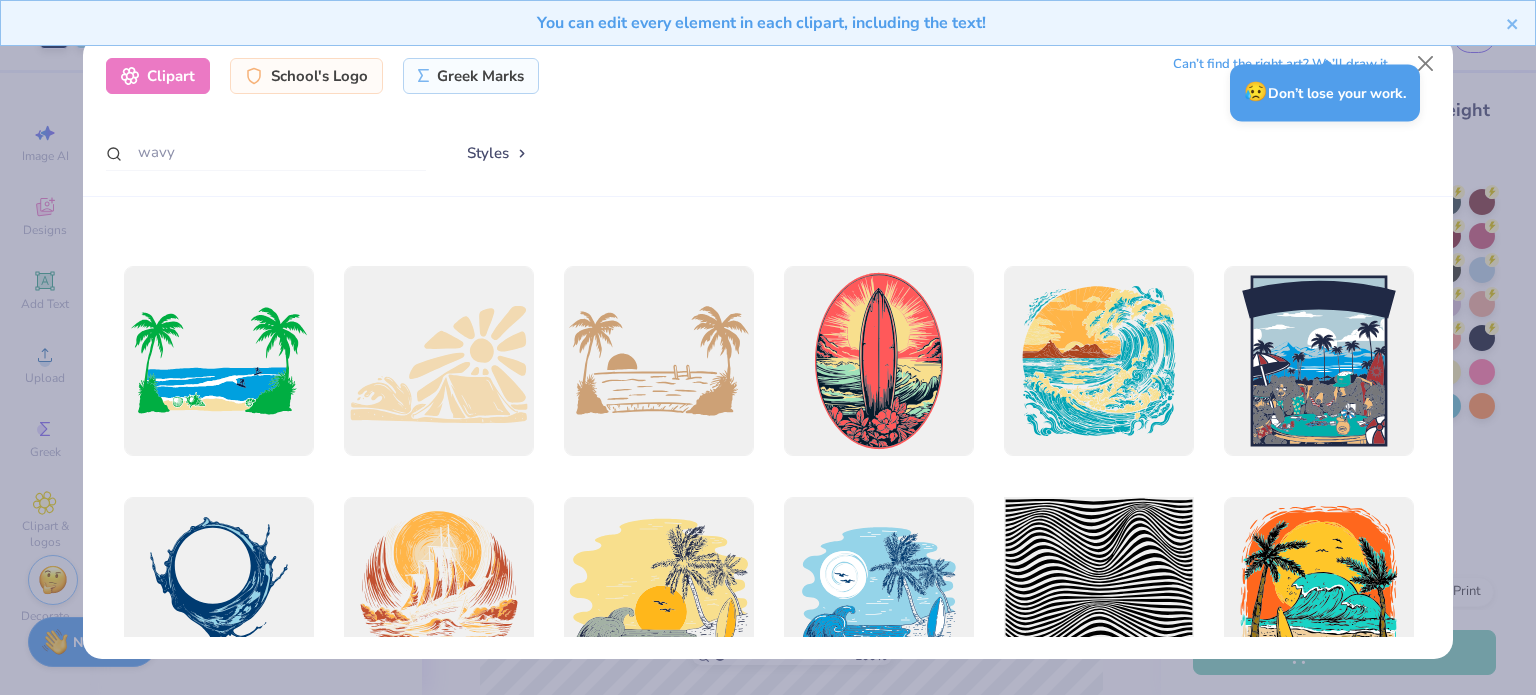 click at bounding box center (1098, 592) 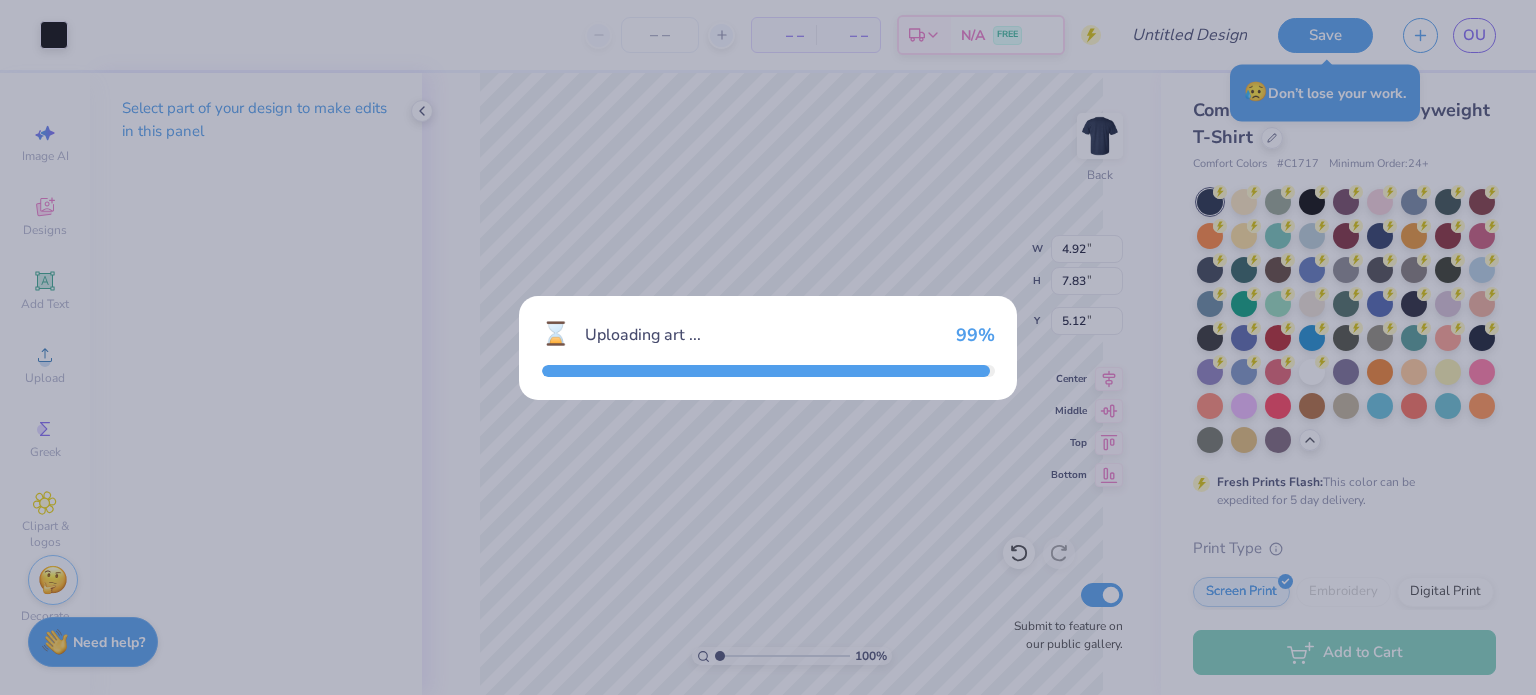 type on "14.17" 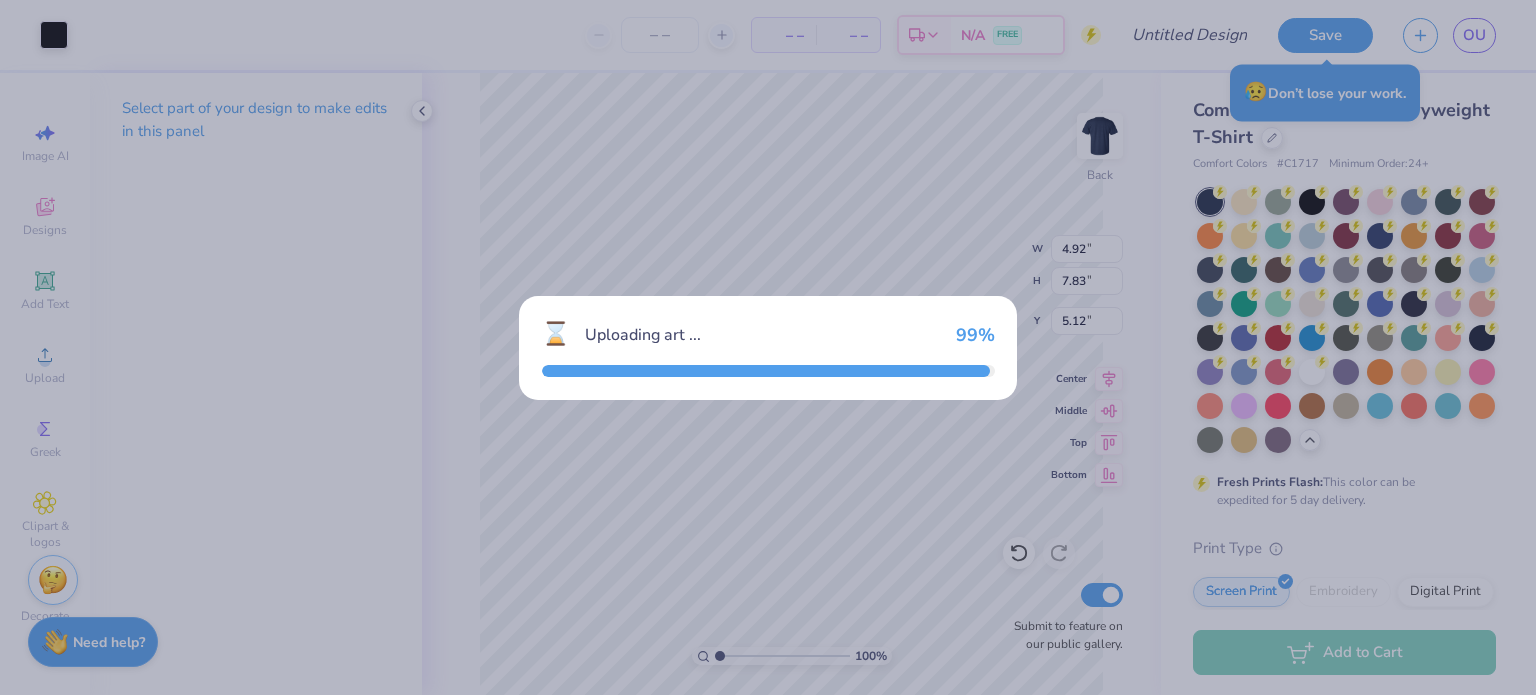 type on "14.17" 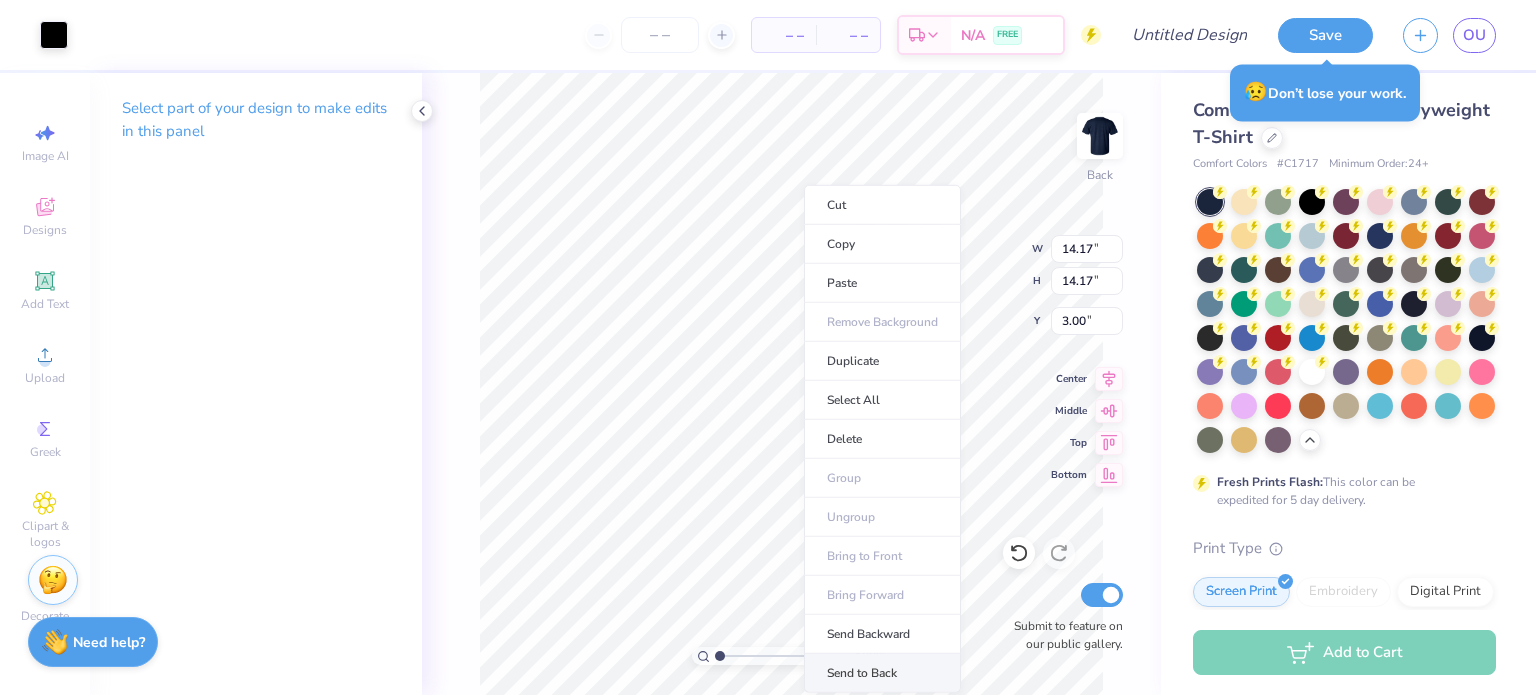 click on "Send to Back" at bounding box center [882, 673] 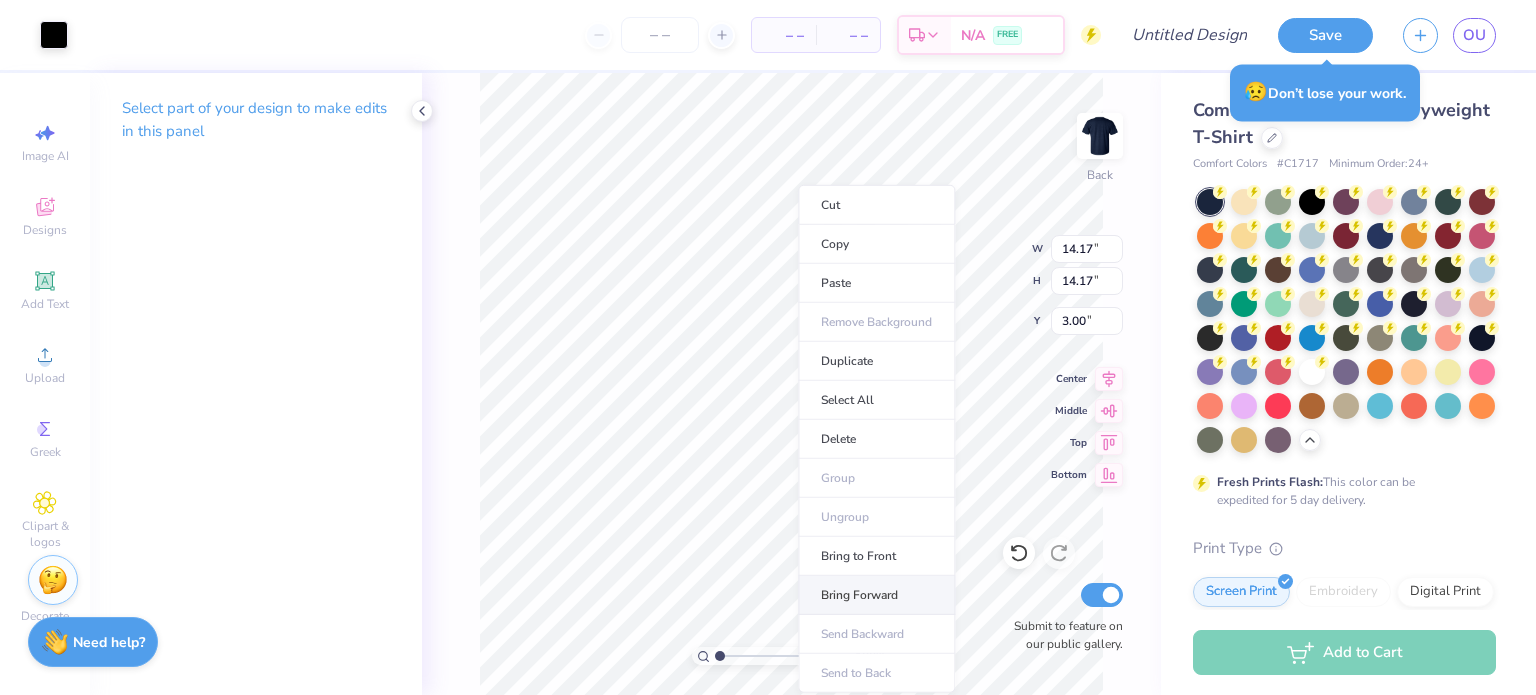 click on "Bring Forward" at bounding box center [876, 595] 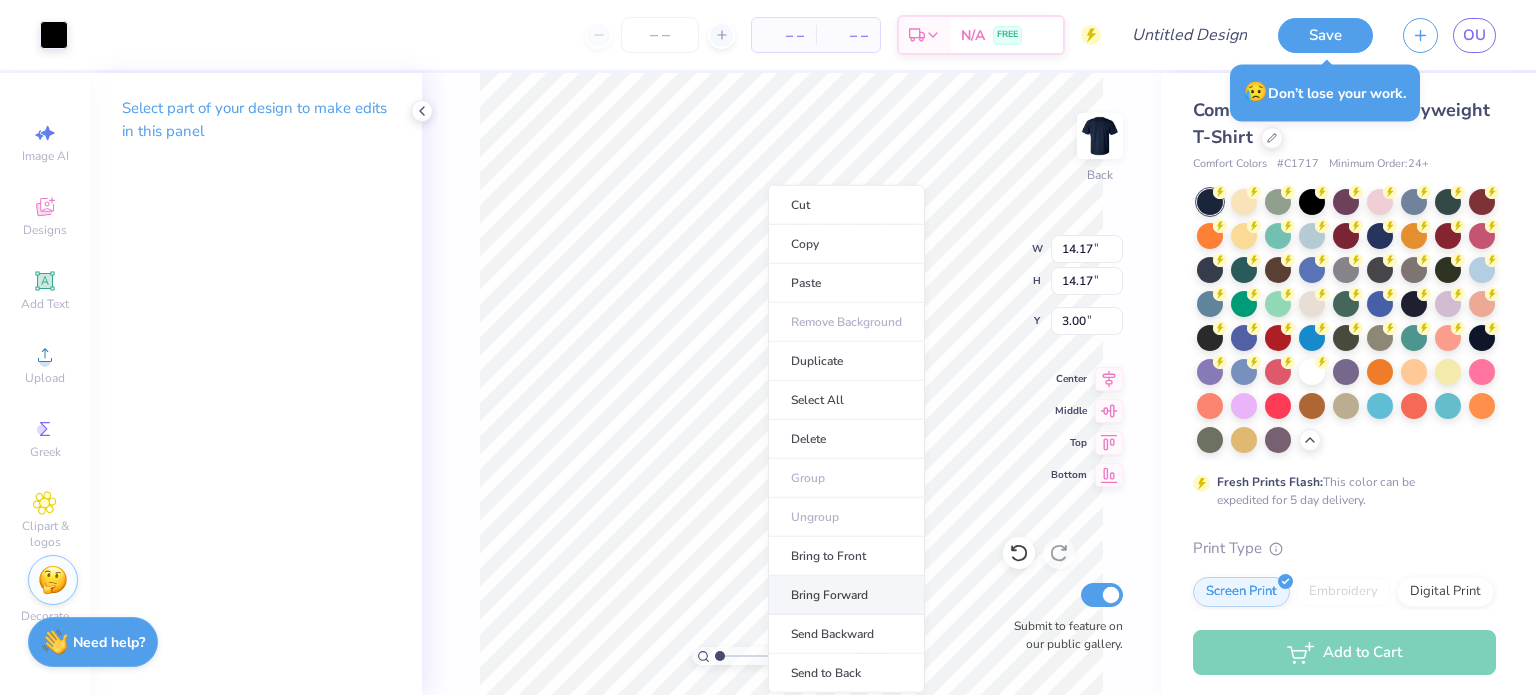click on "Bring Forward" at bounding box center (846, 595) 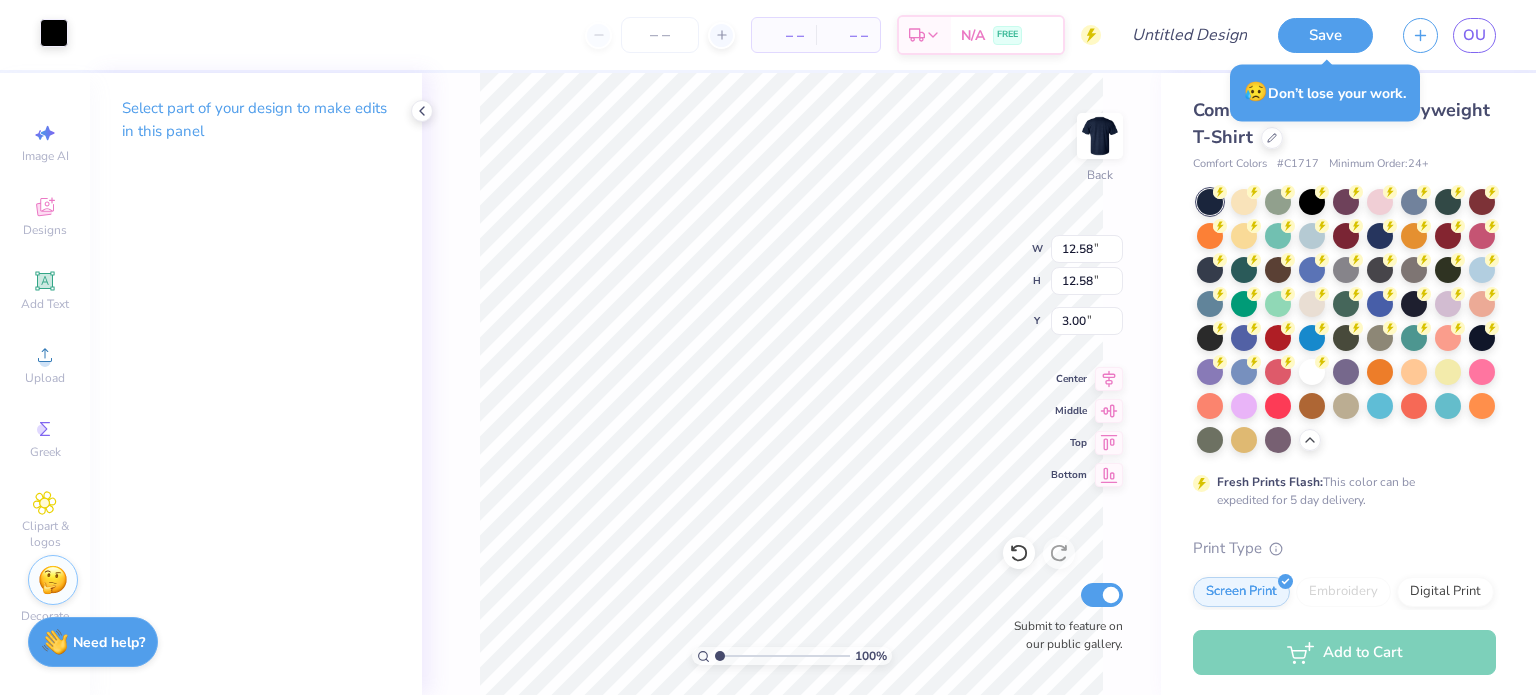 click at bounding box center [54, 33] 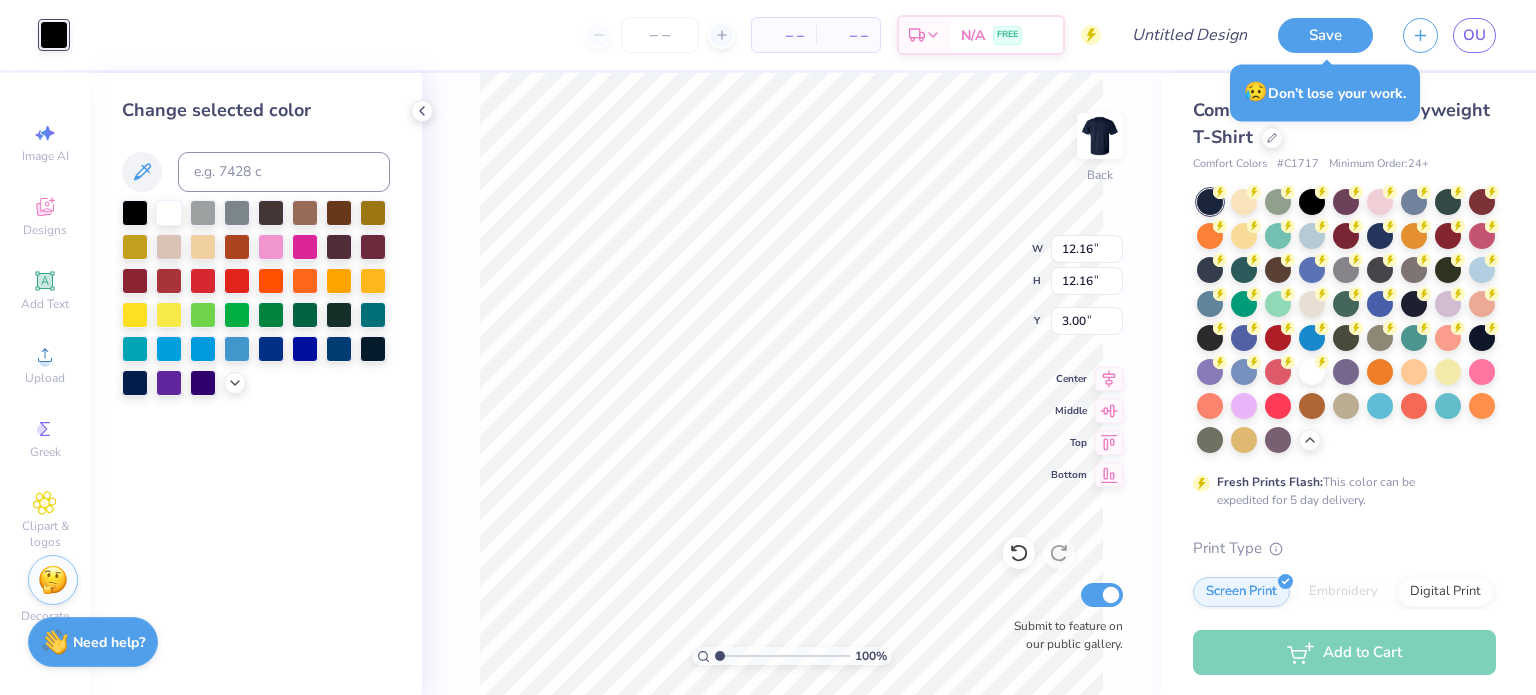 type on "12.16" 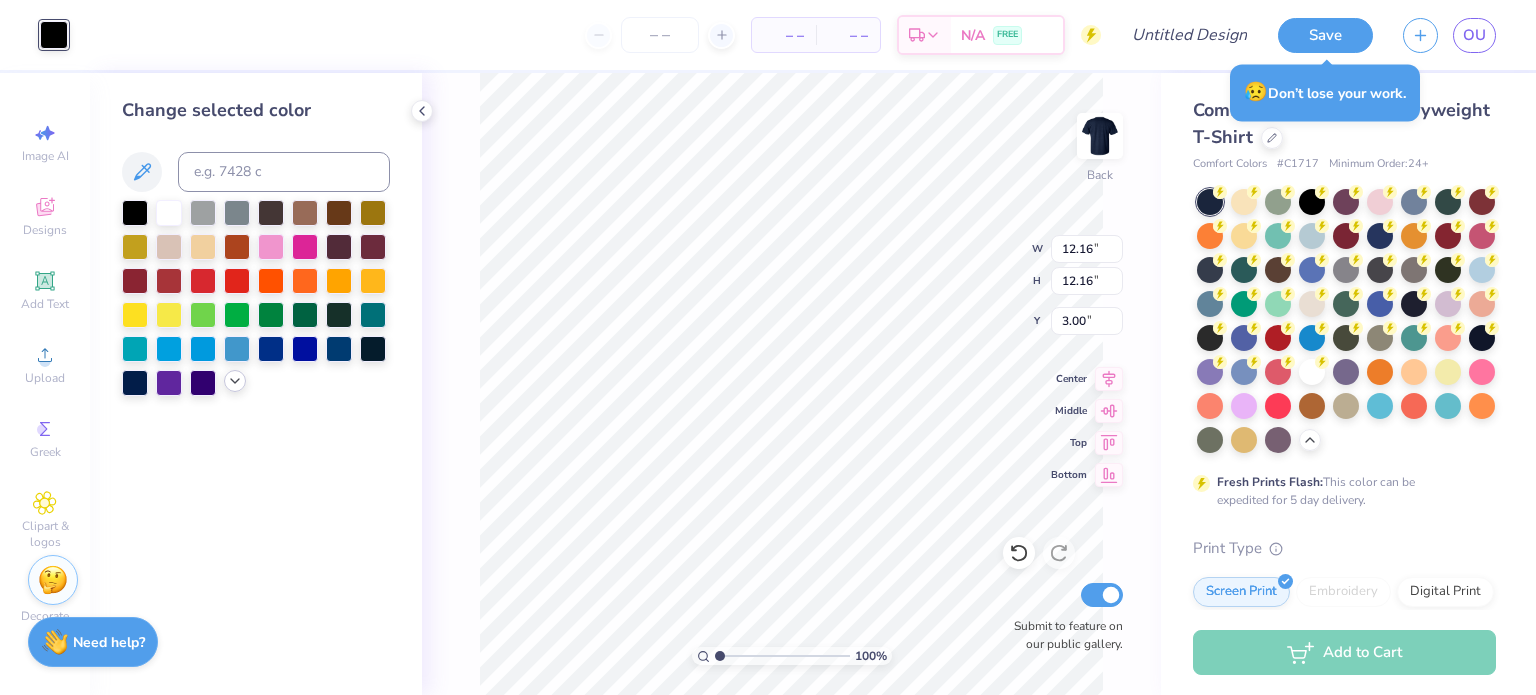 click 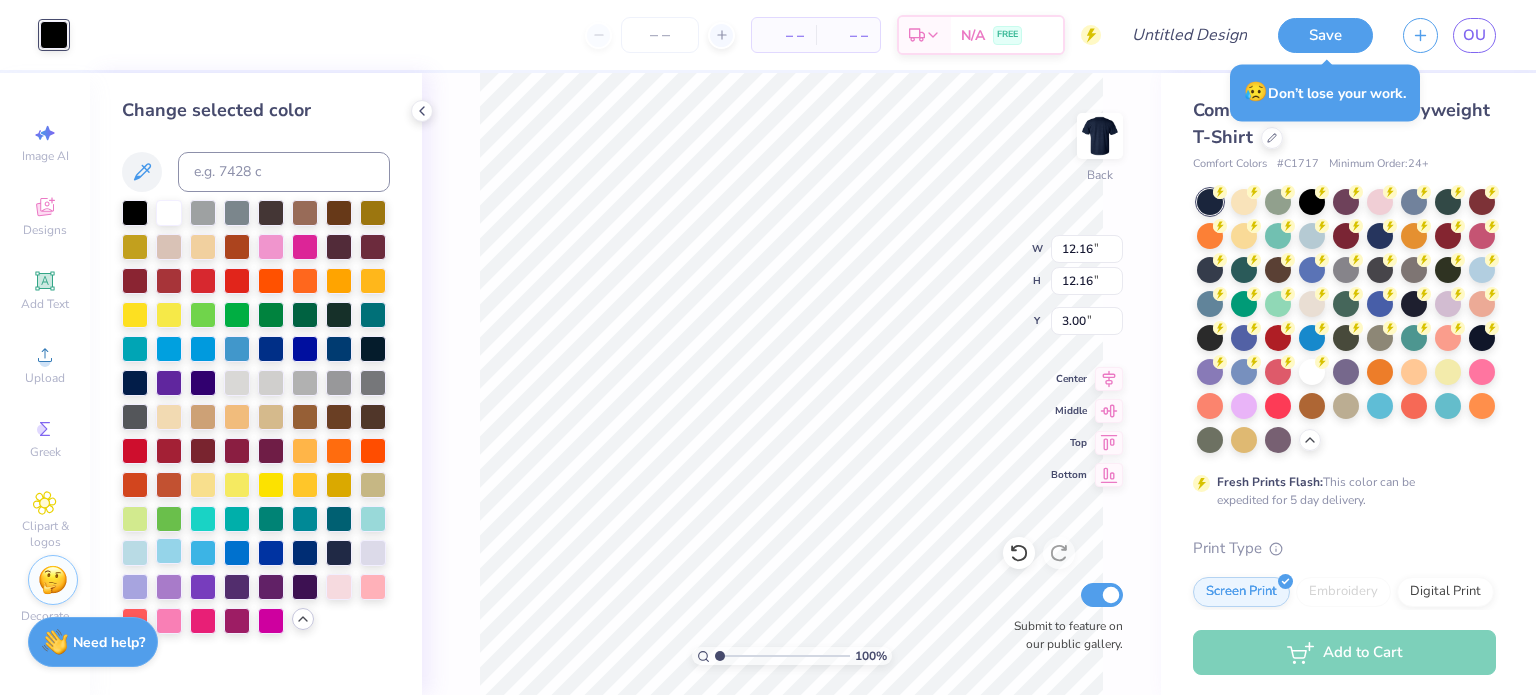 click at bounding box center [169, 551] 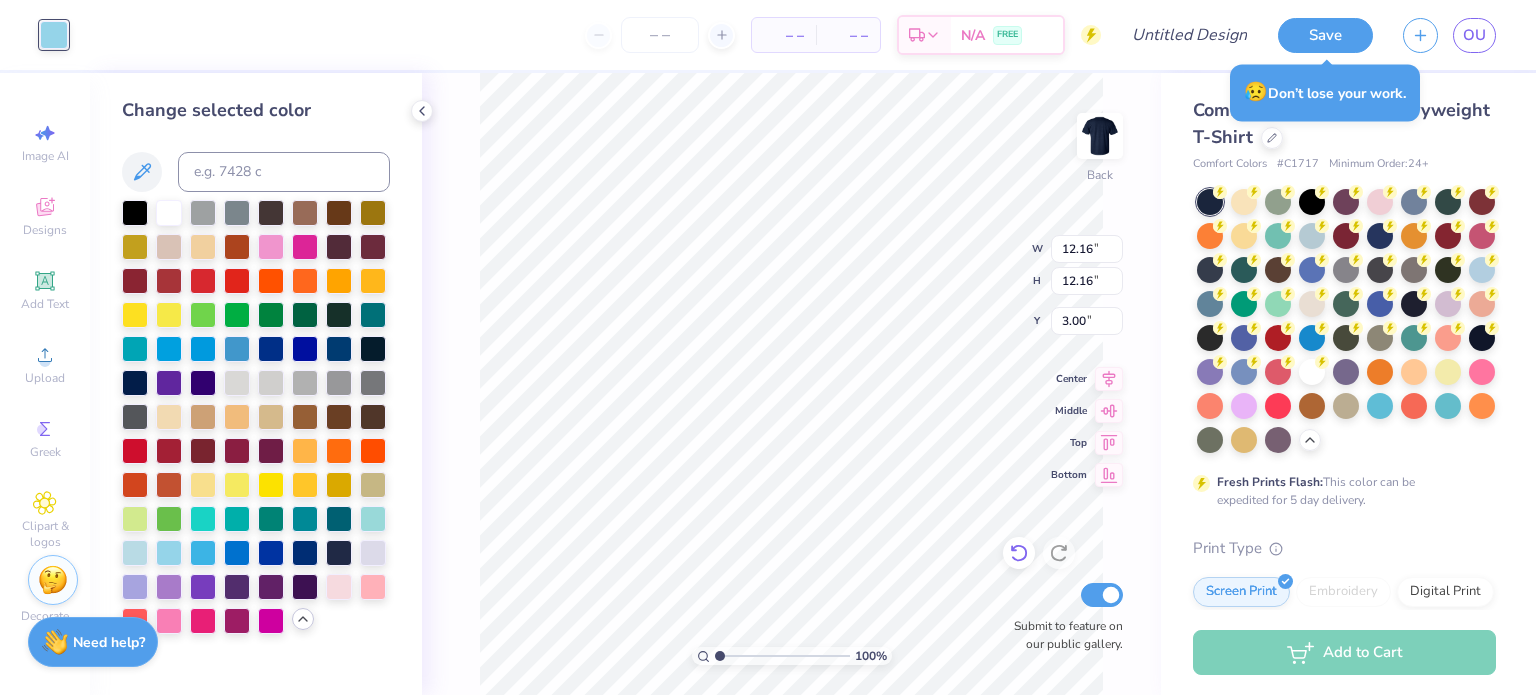 click 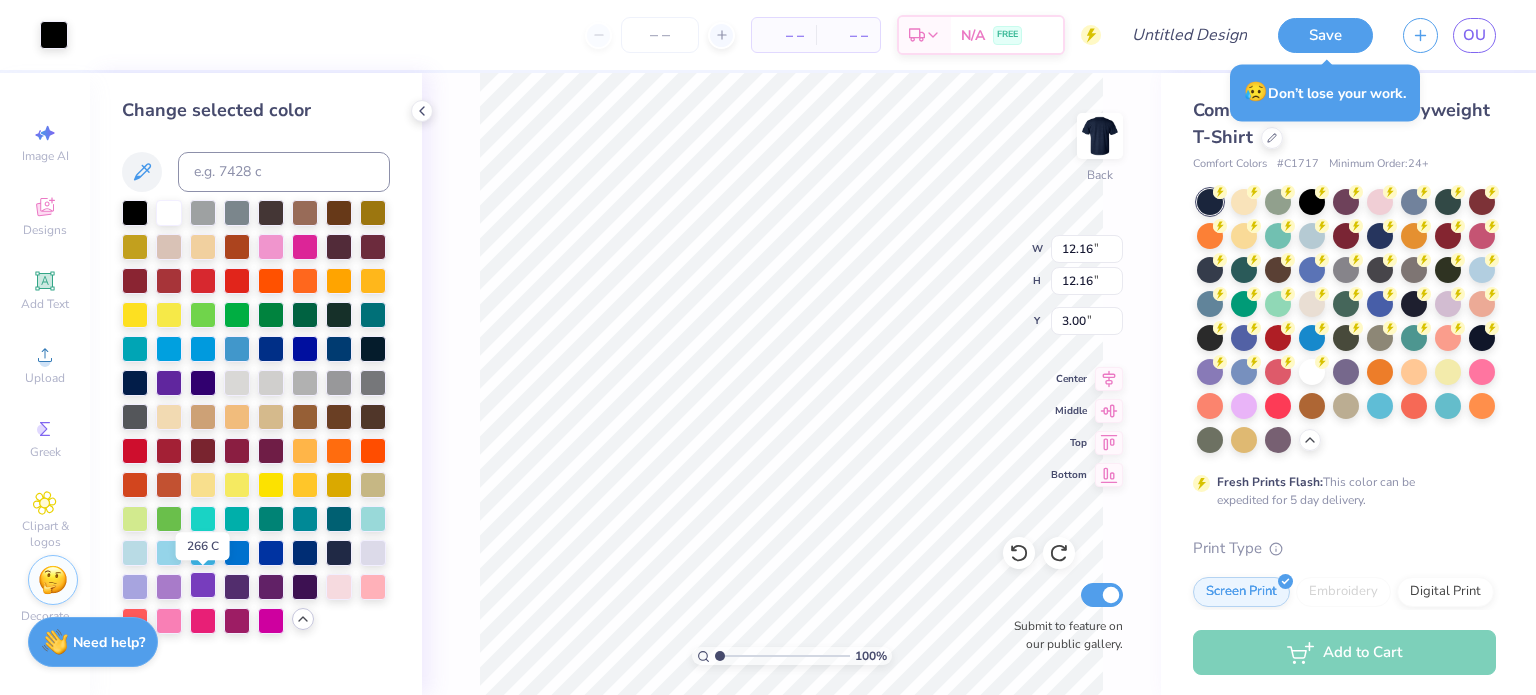 click at bounding box center [203, 585] 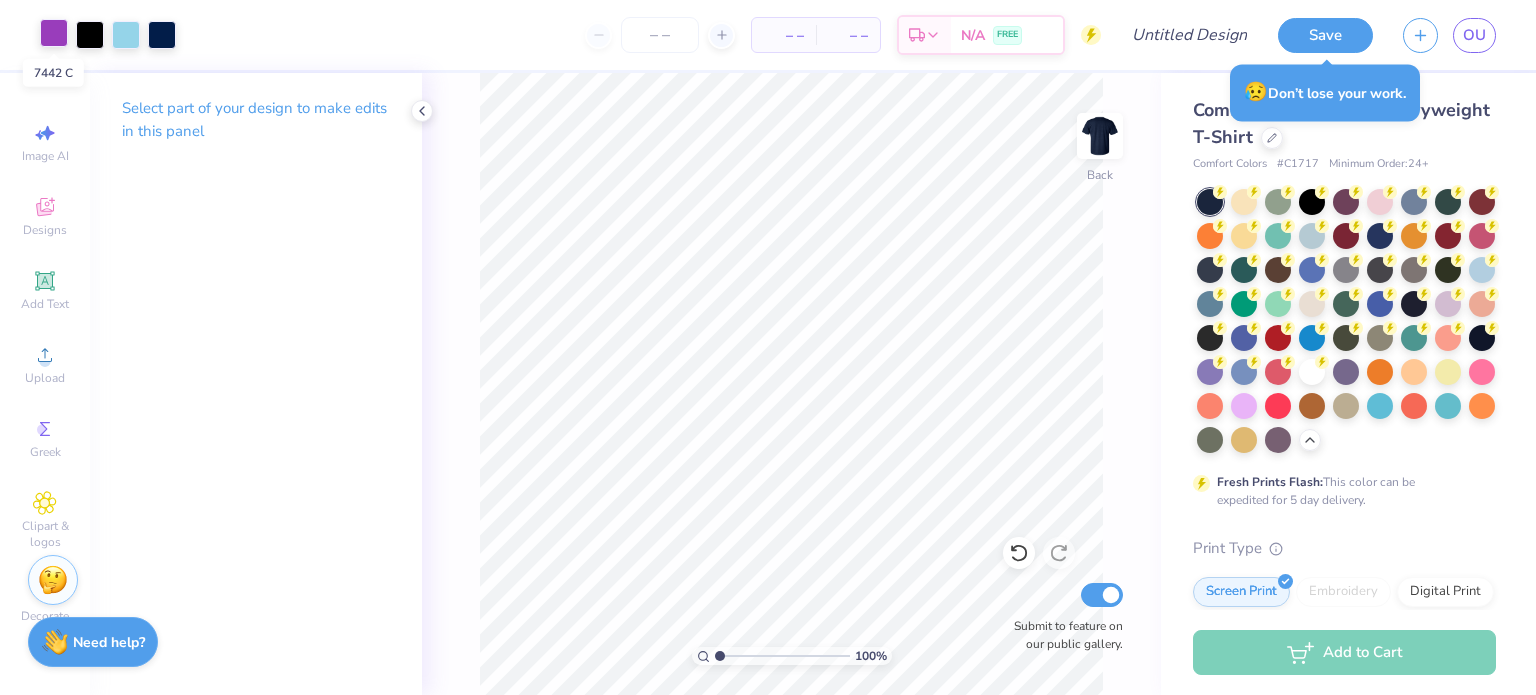 click at bounding box center (54, 33) 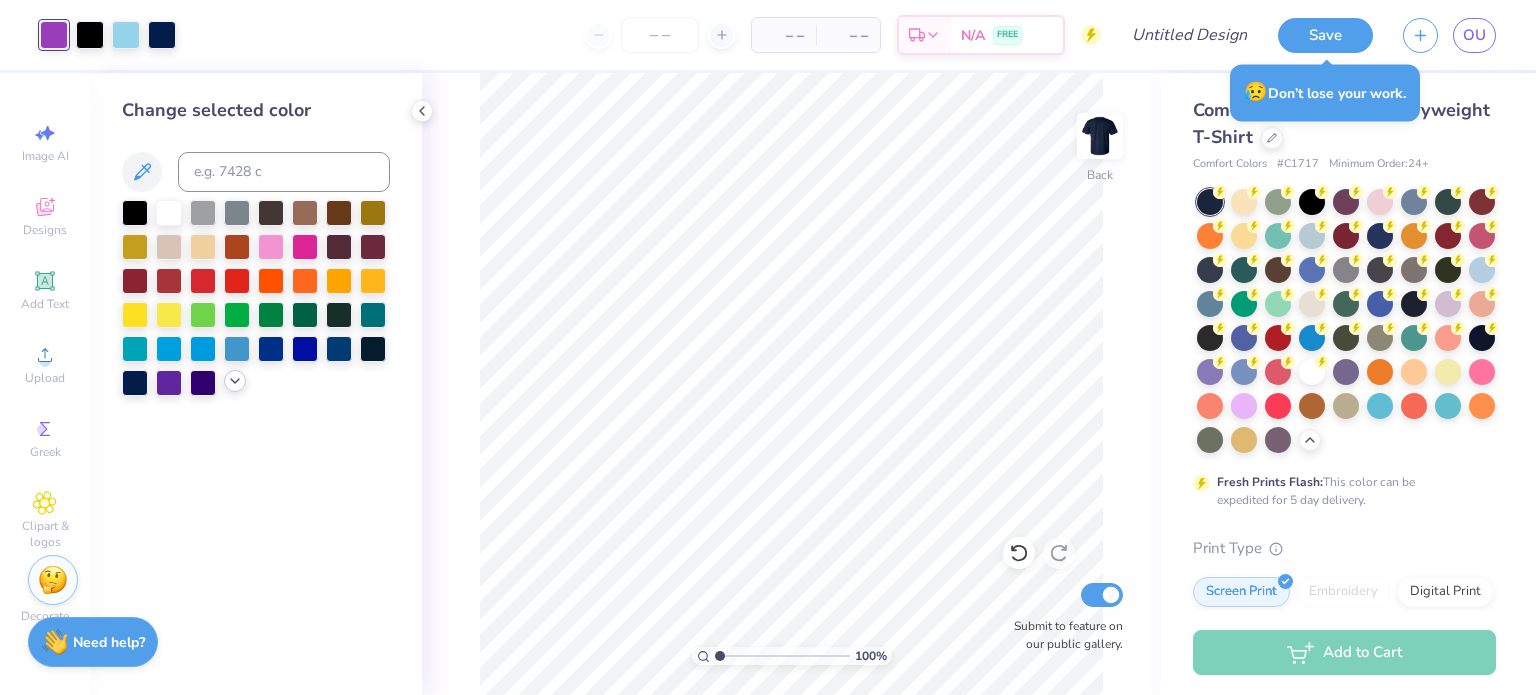click 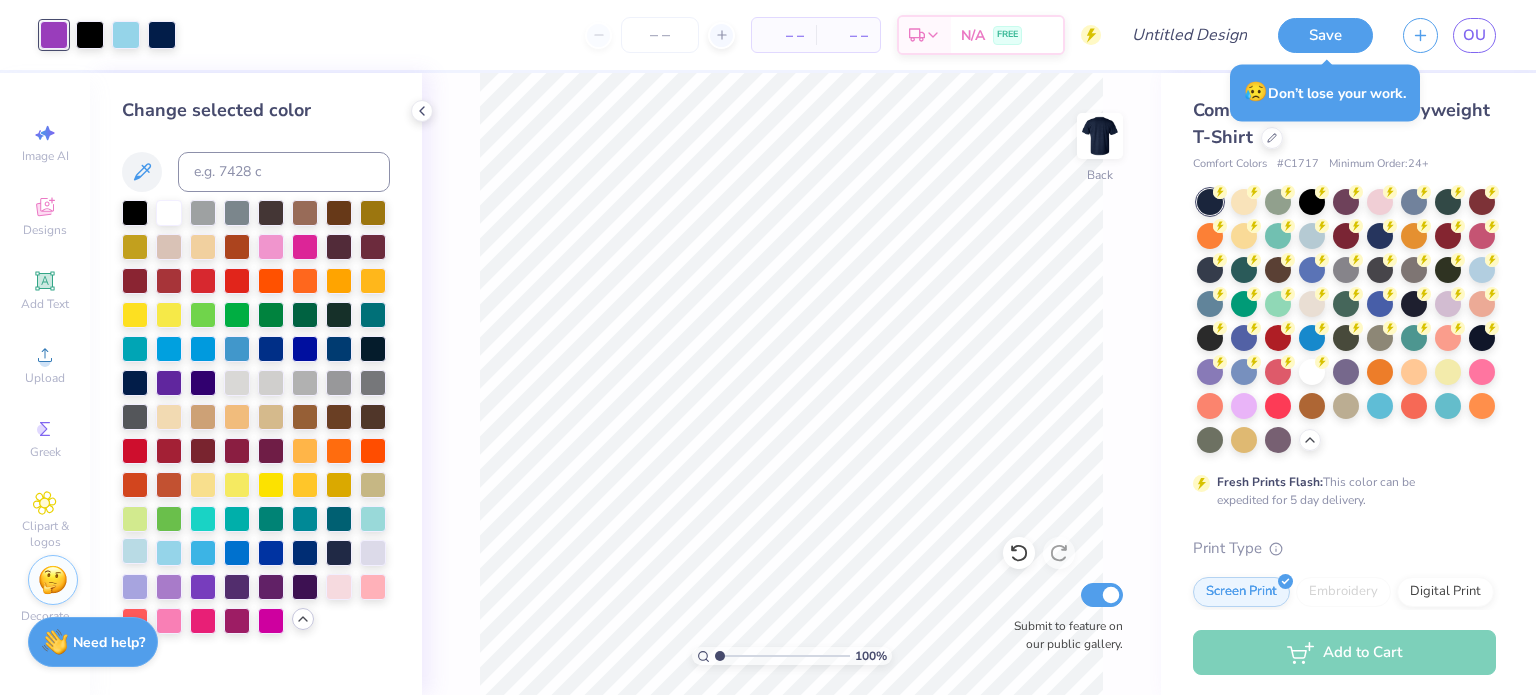 click at bounding box center [135, 551] 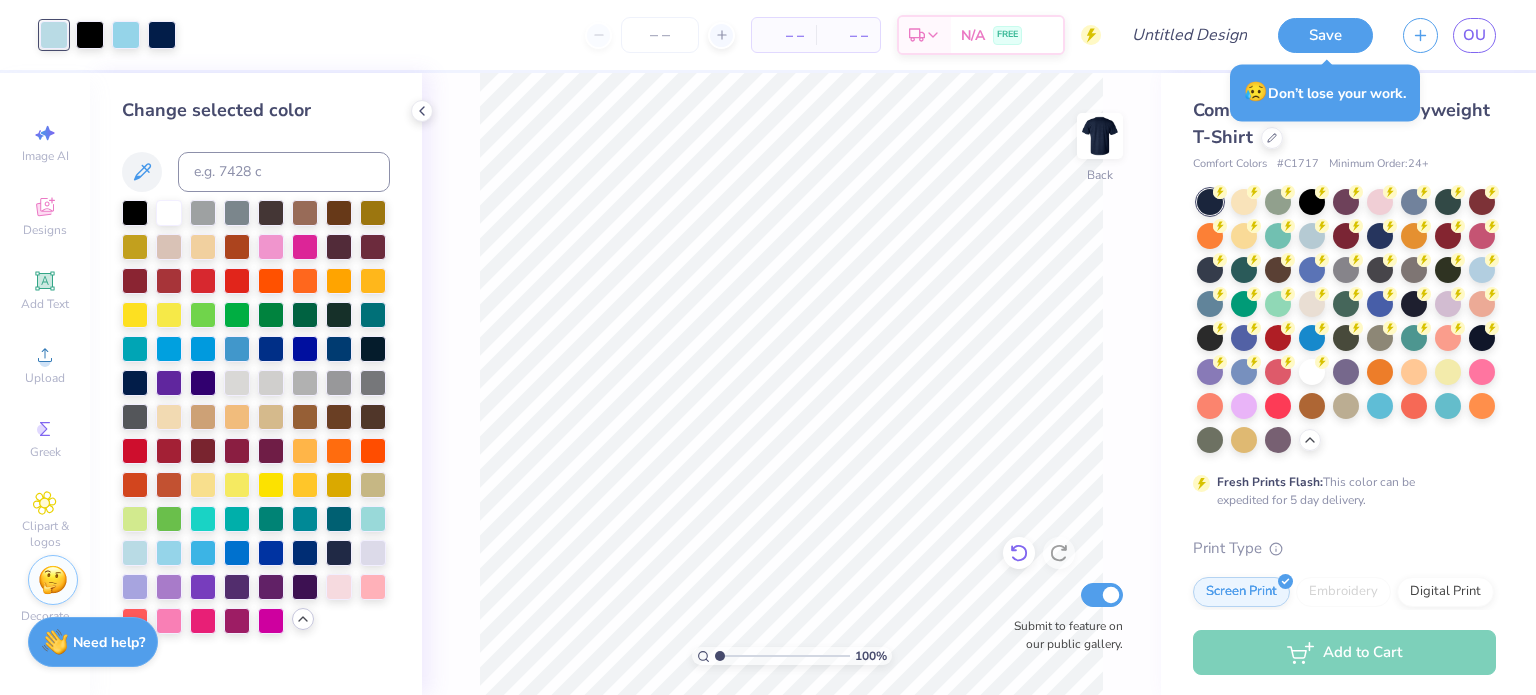 click 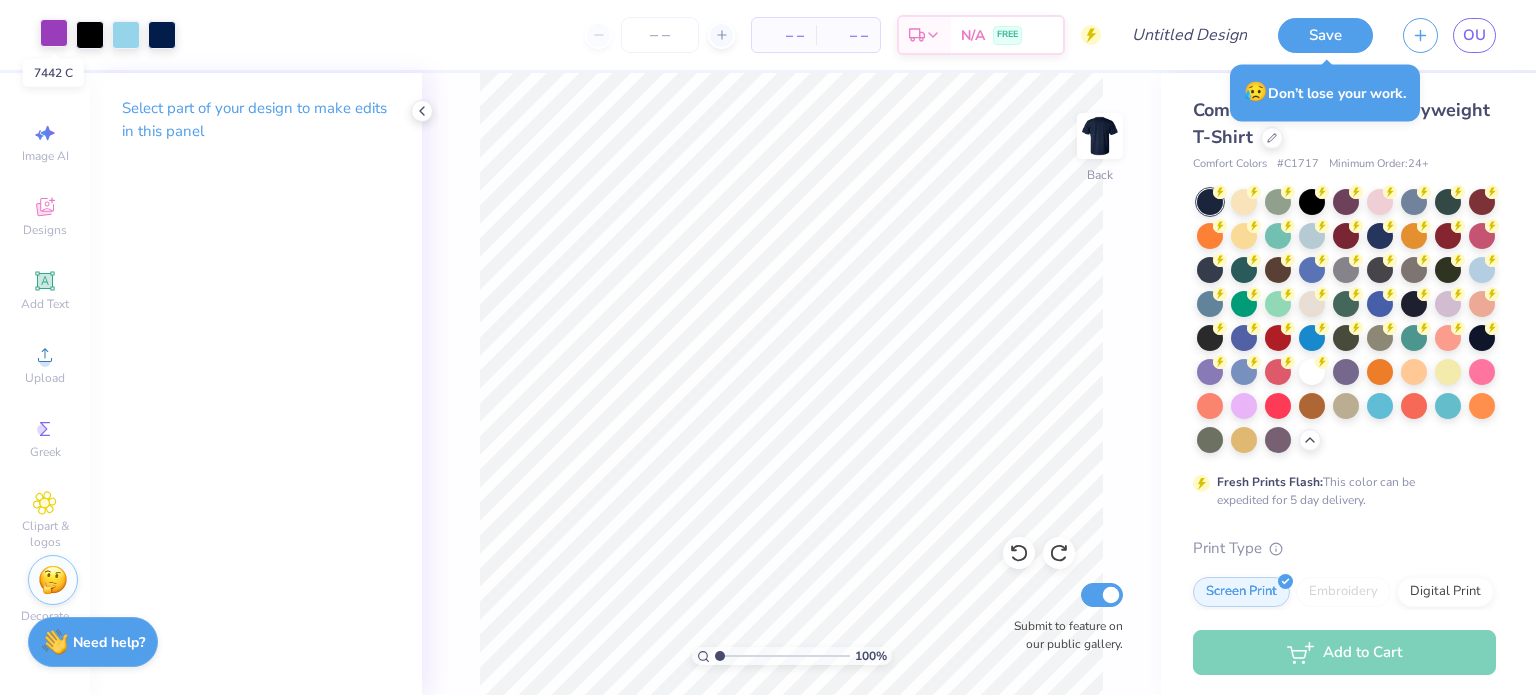 click at bounding box center [54, 33] 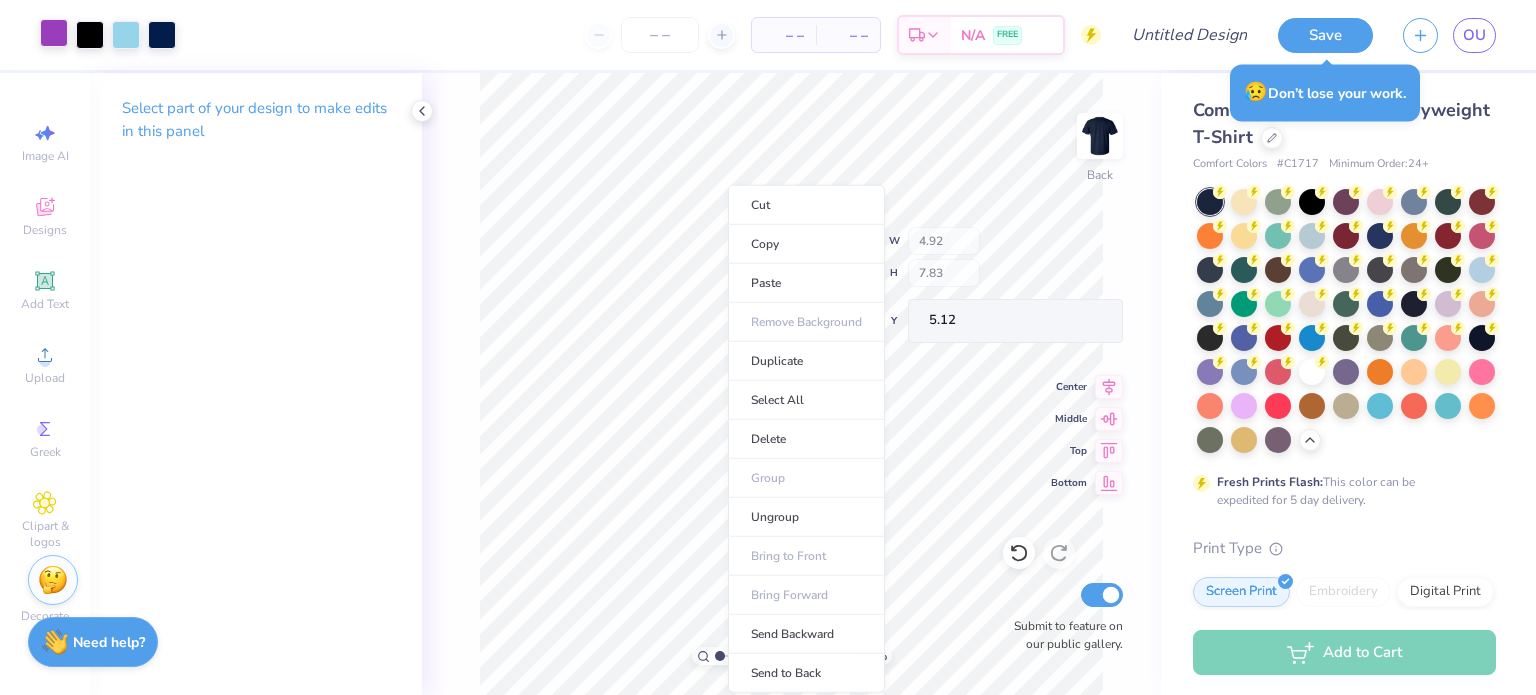 type on "15.98" 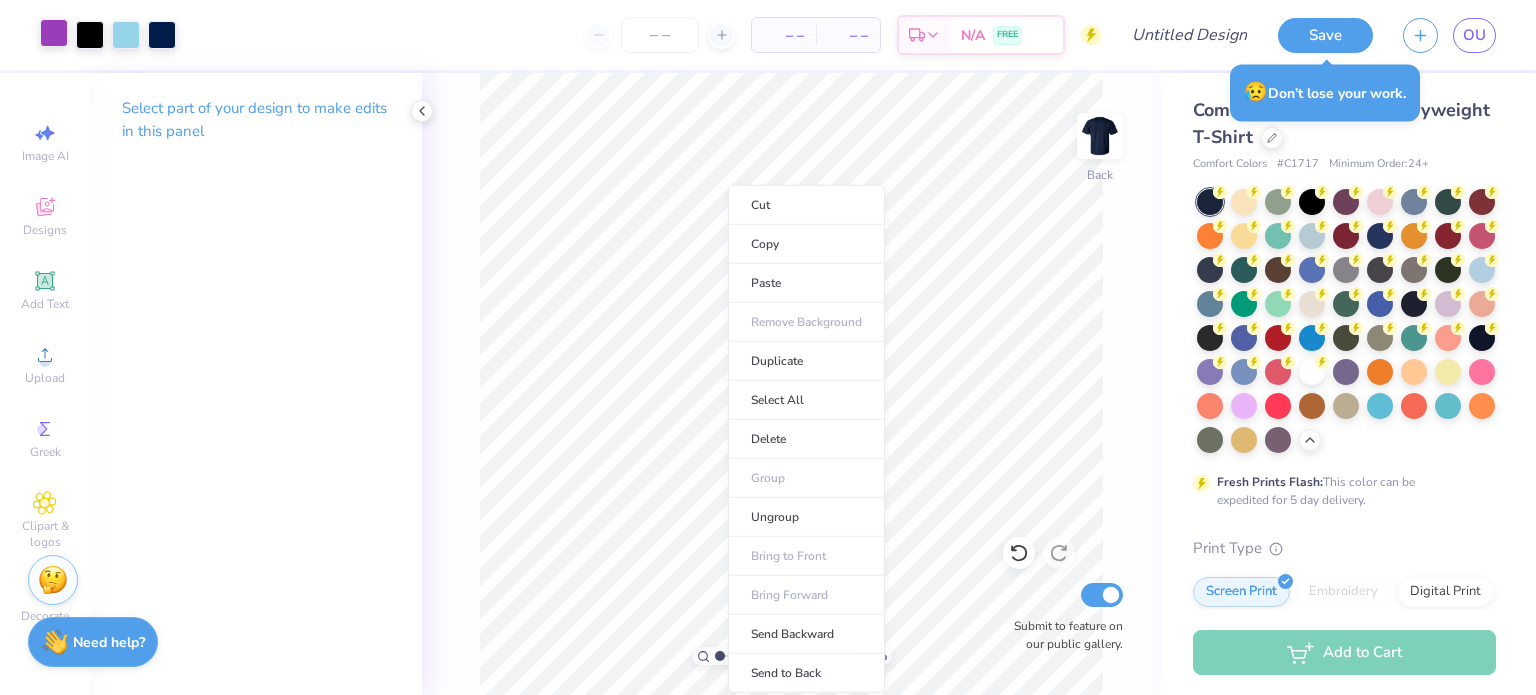 drag, startPoint x: 450, startPoint y: 105, endPoint x: 881, endPoint y: 566, distance: 631.0959 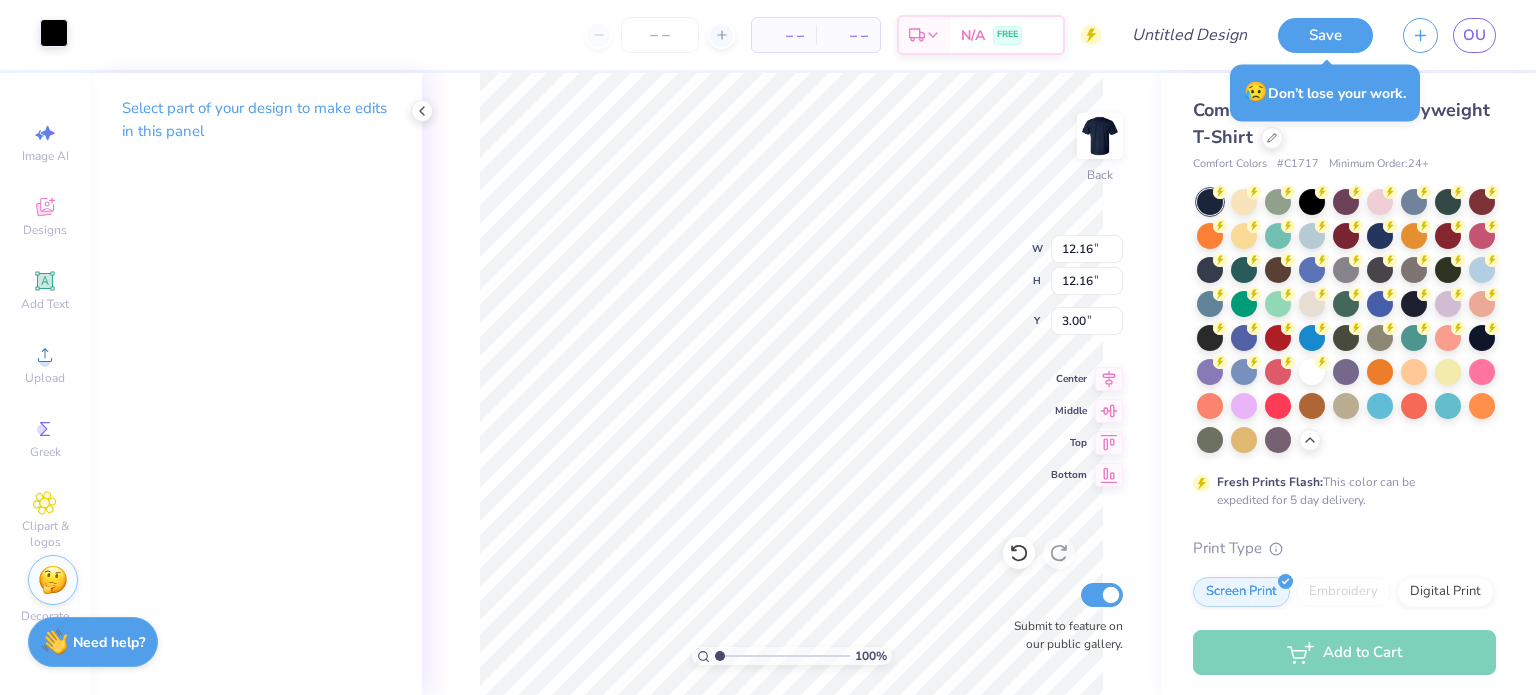 click on "100  % Back W 12.16 12.16 " H 12.16 12.16 " Y 3.00 3.00 " Center Middle Top Bottom Submit to feature on our public gallery." at bounding box center [791, 384] 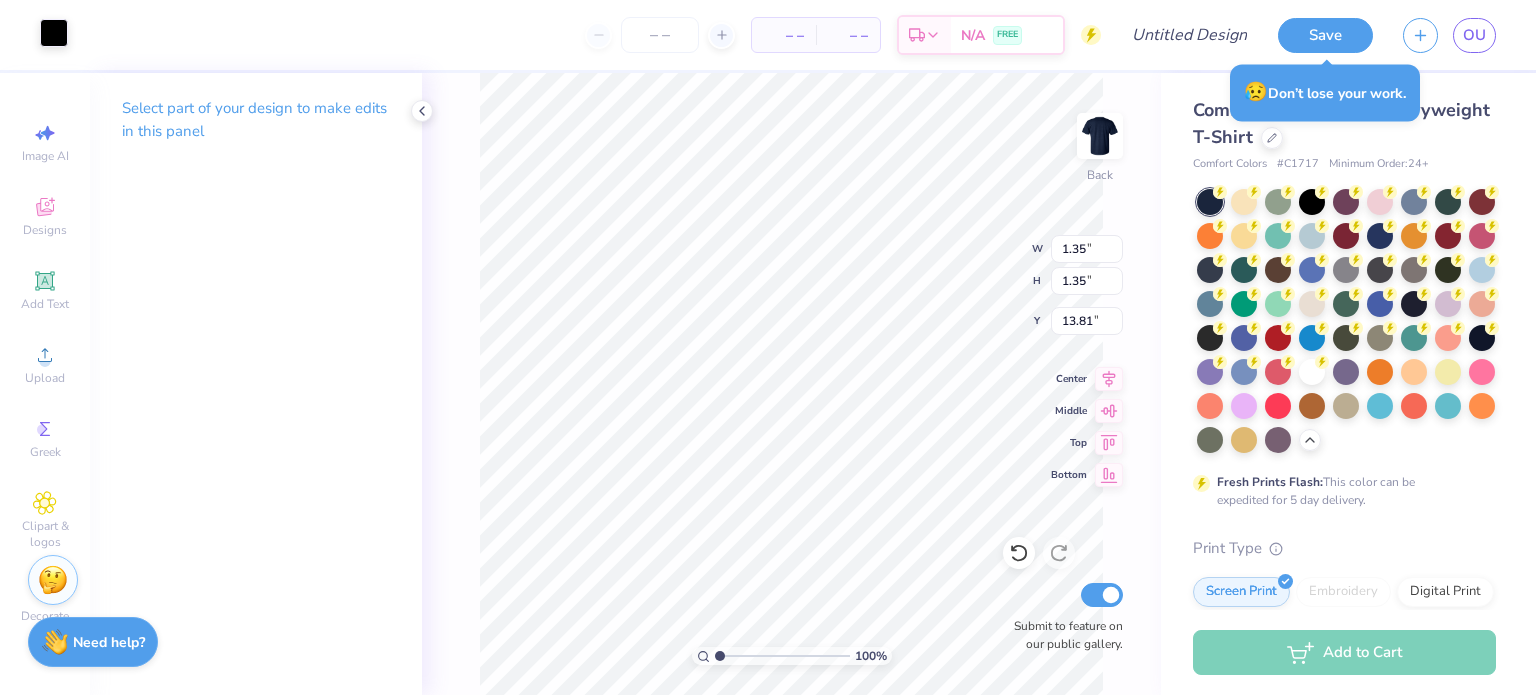 type on "1.35" 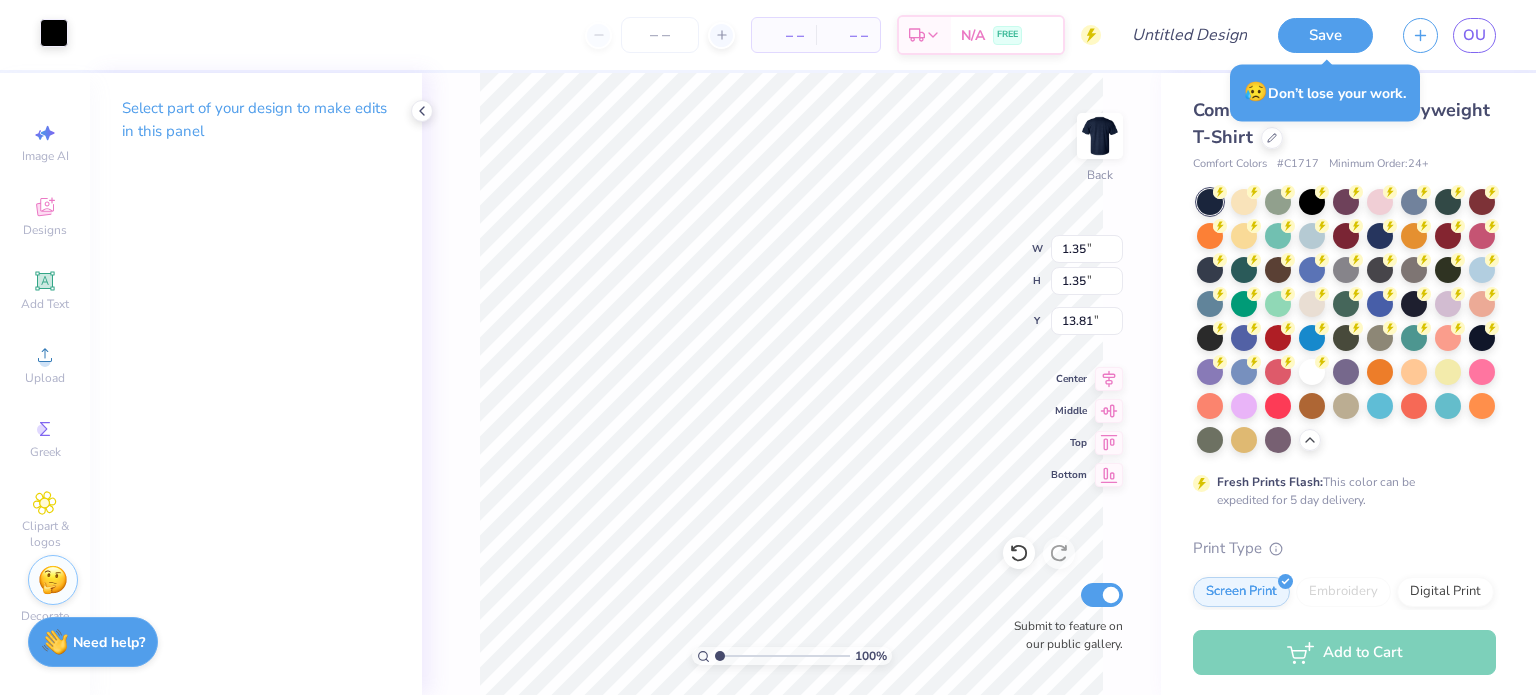type on "1.35" 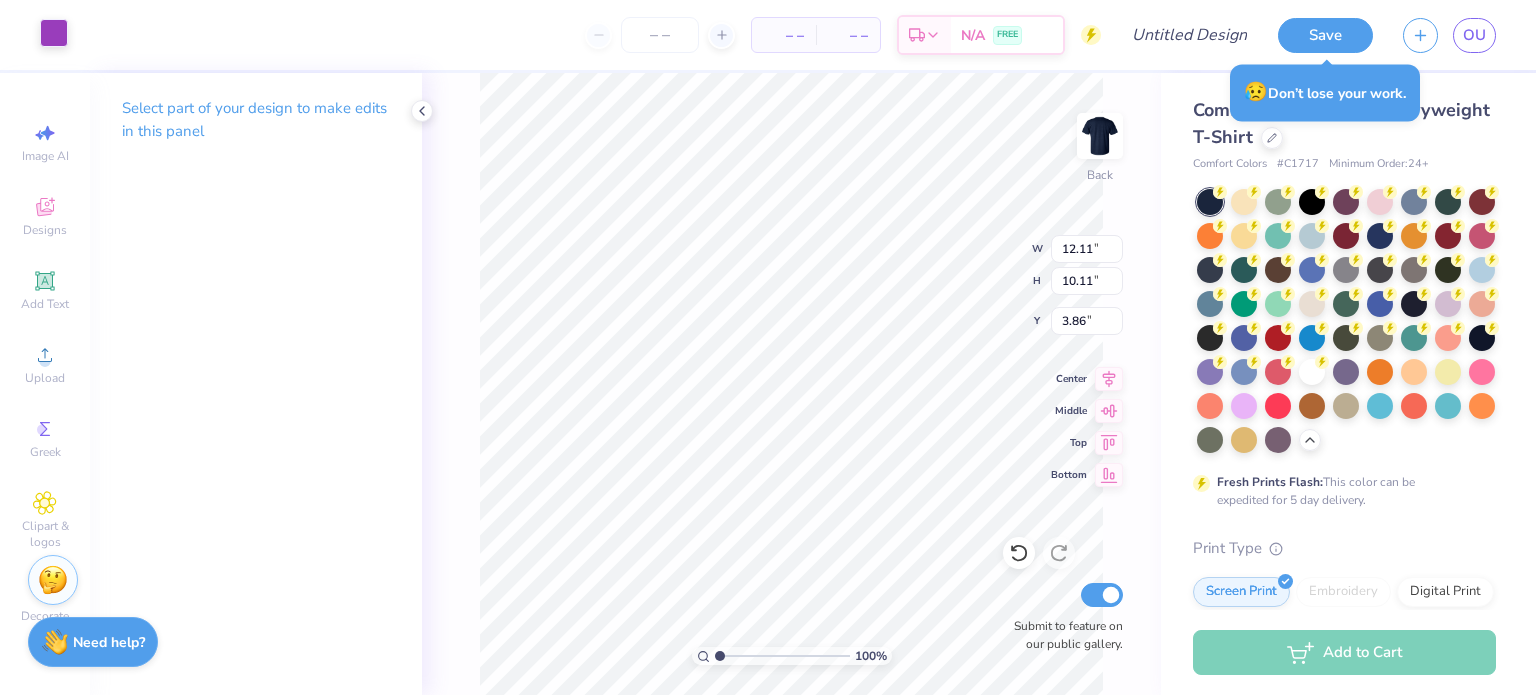click at bounding box center (54, 33) 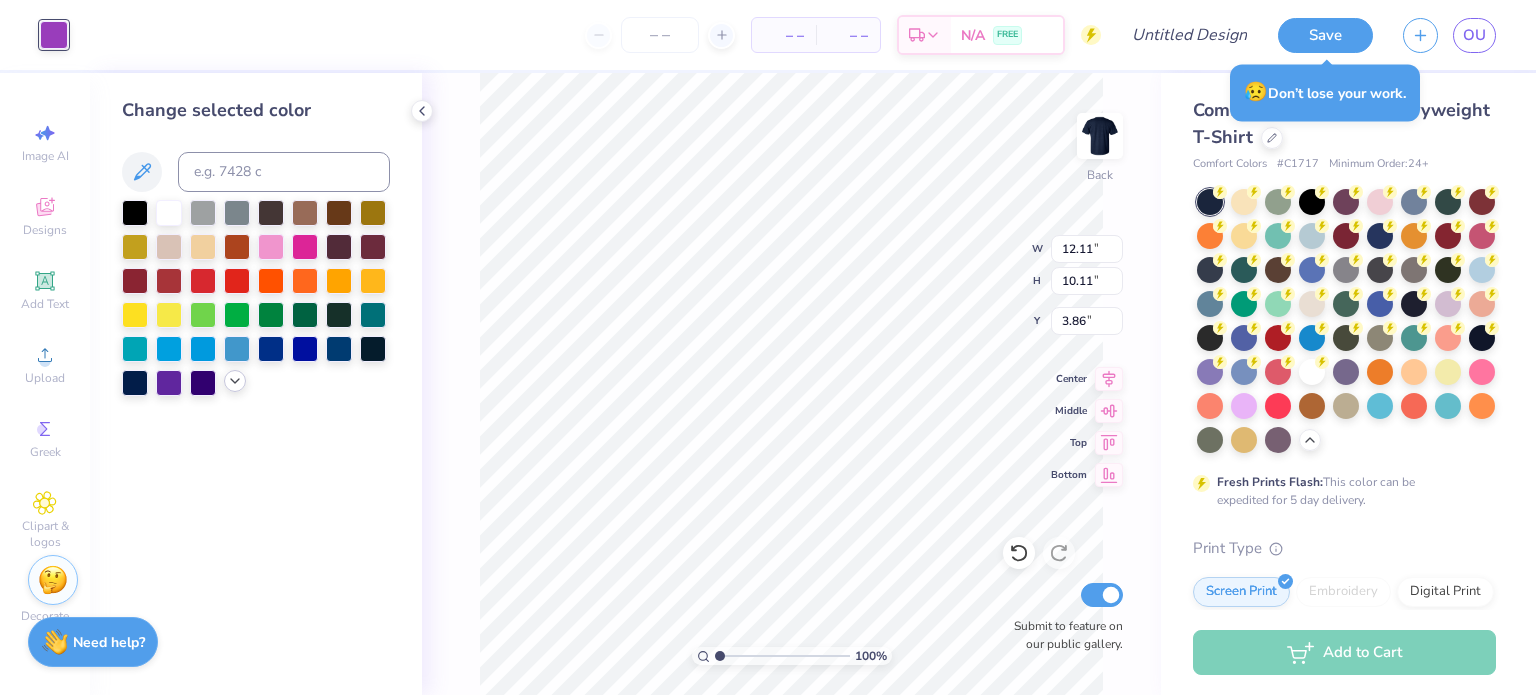 click 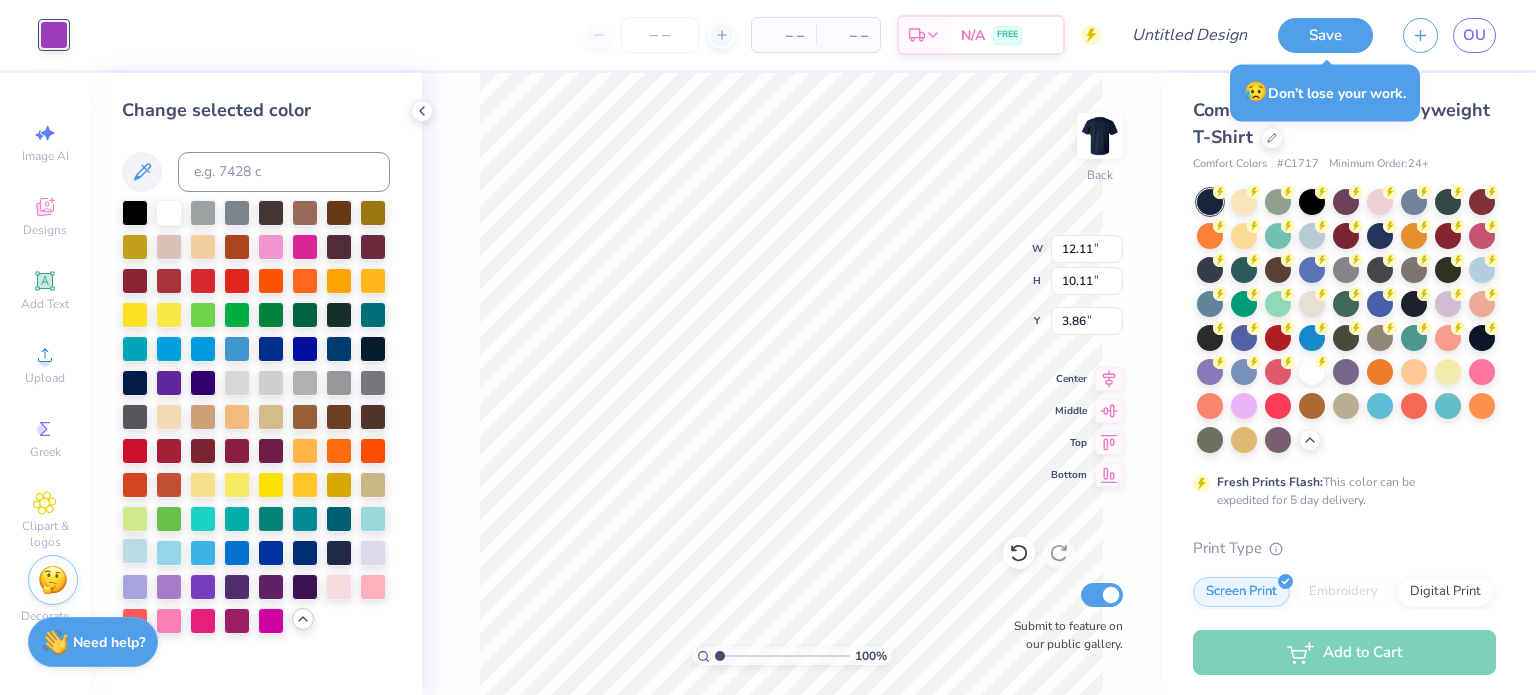 click at bounding box center (135, 551) 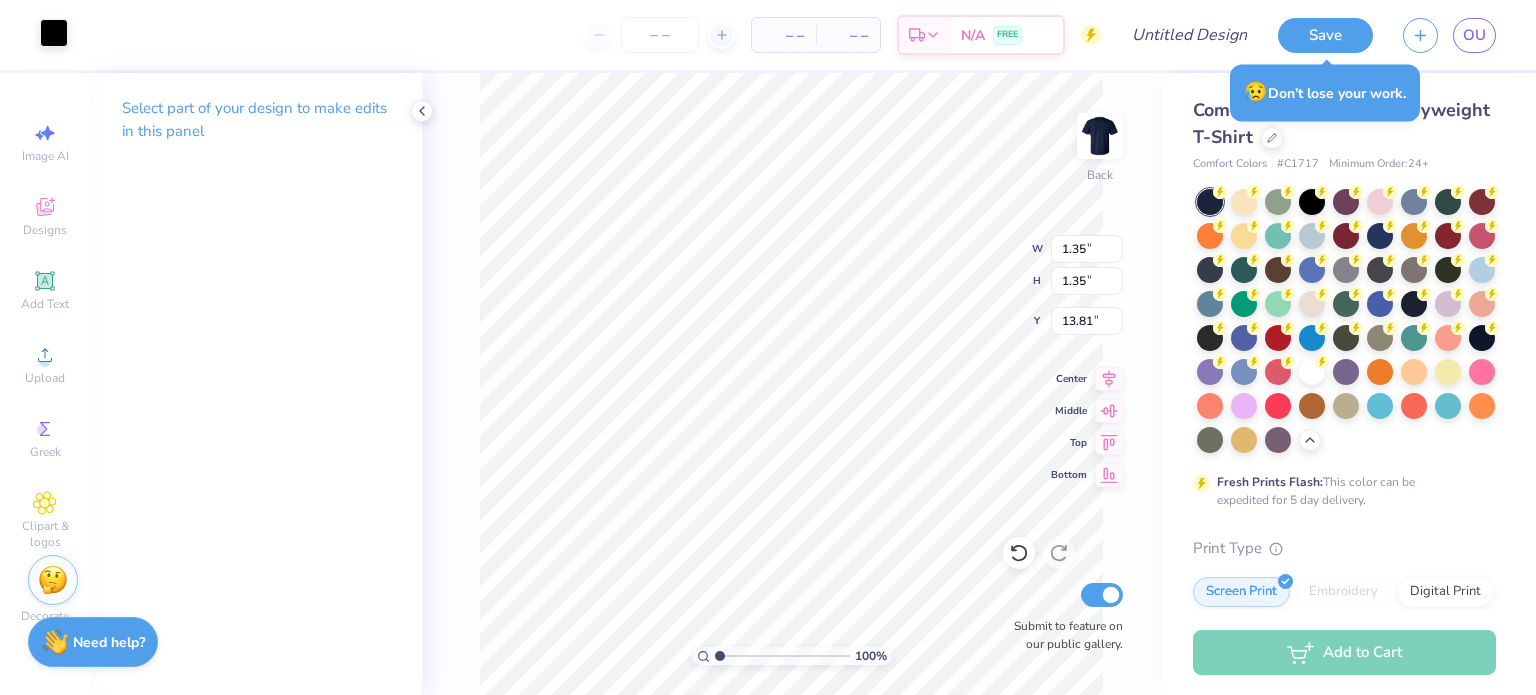 click at bounding box center [54, 33] 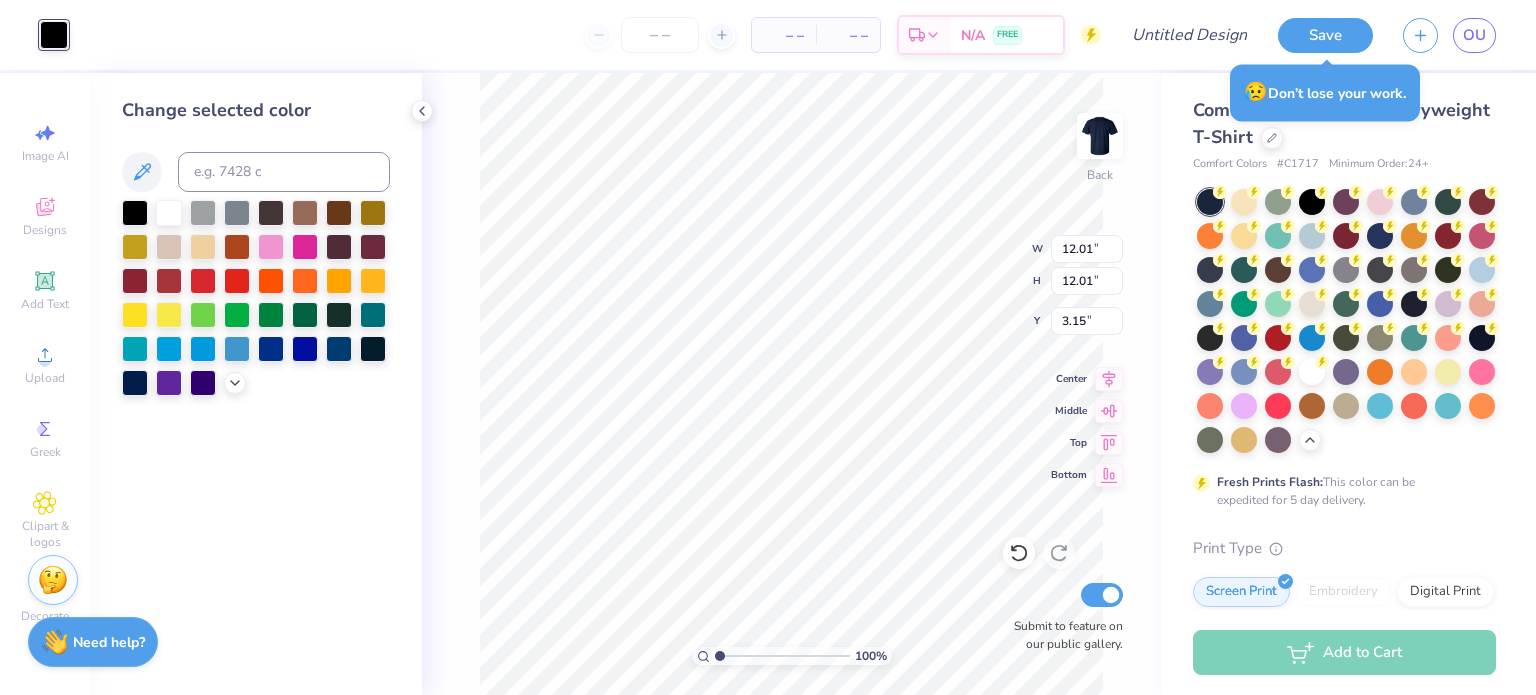 type on "12.01" 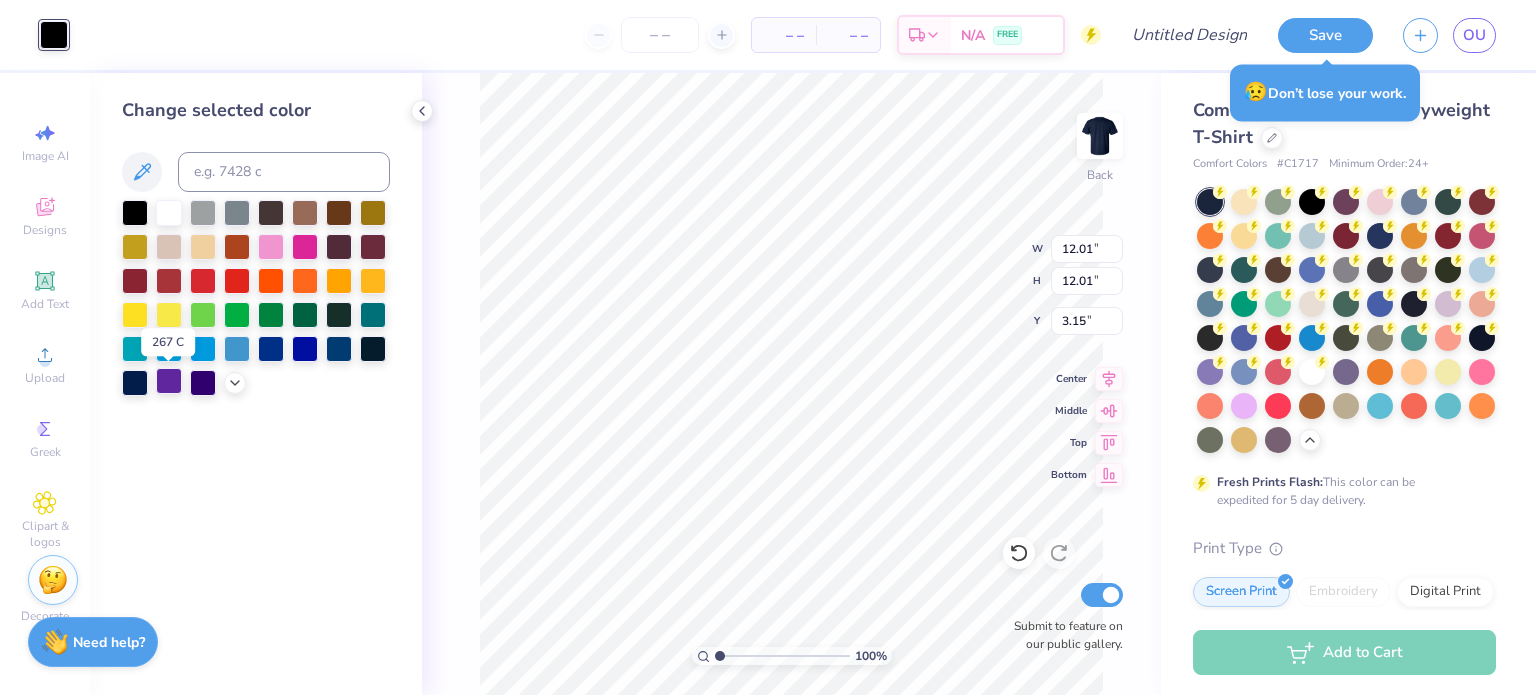 drag, startPoint x: 175, startPoint y: 387, endPoint x: 162, endPoint y: 389, distance: 13.152946 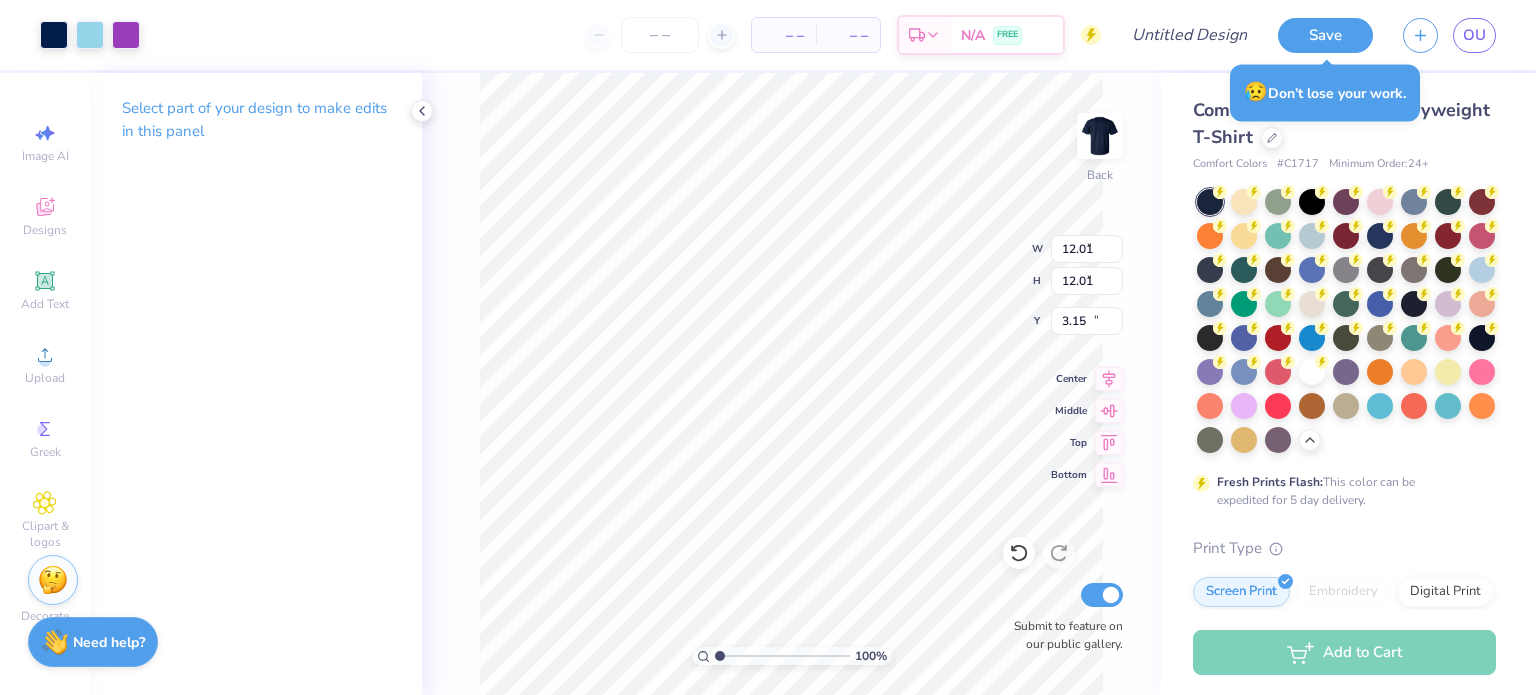 type on "4.92" 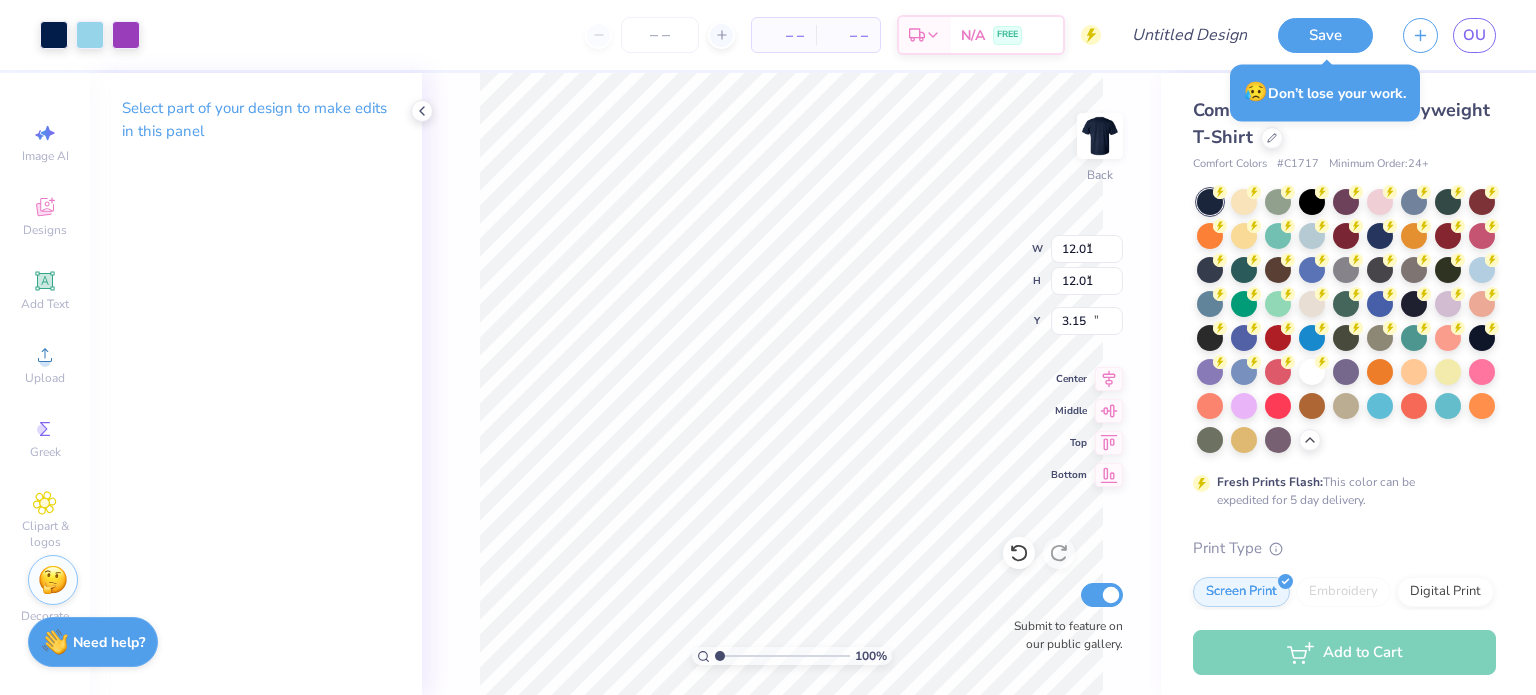 type on "7.83" 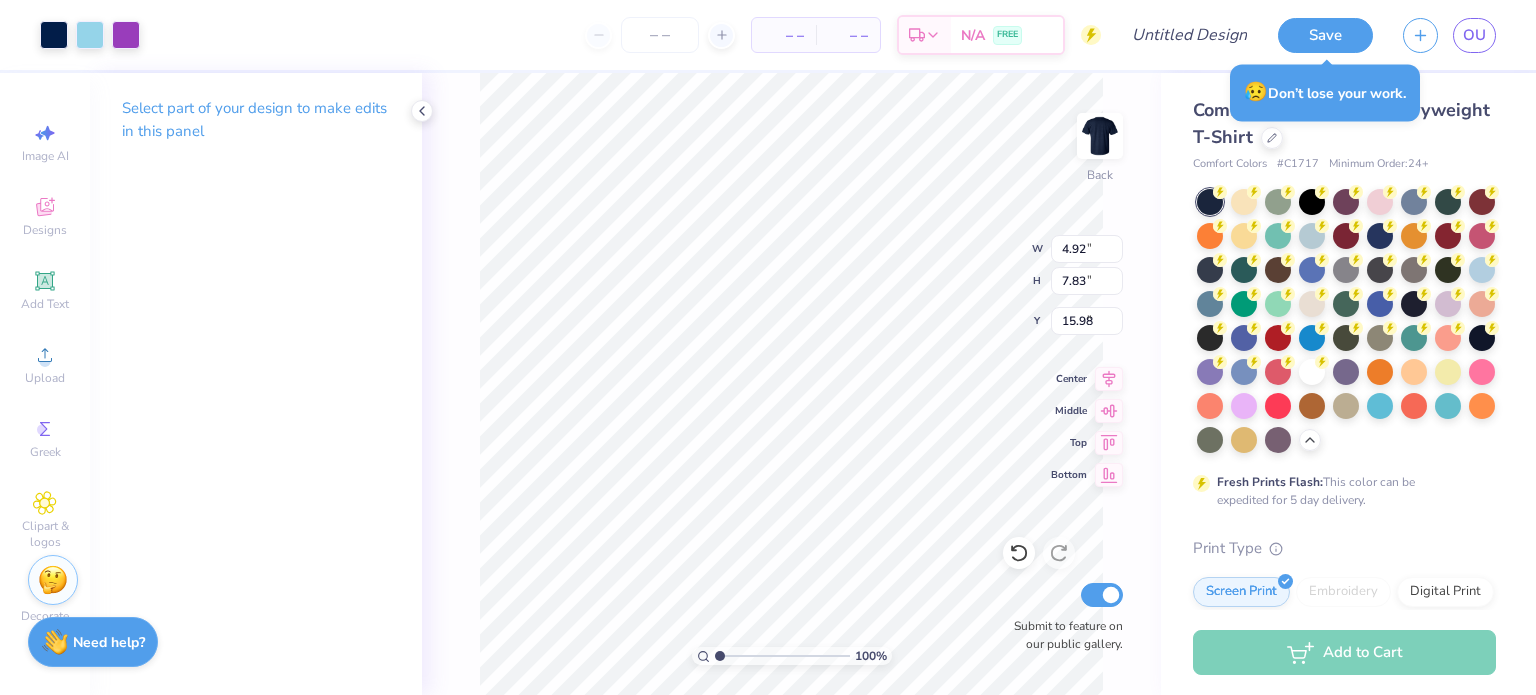 type on "5.68" 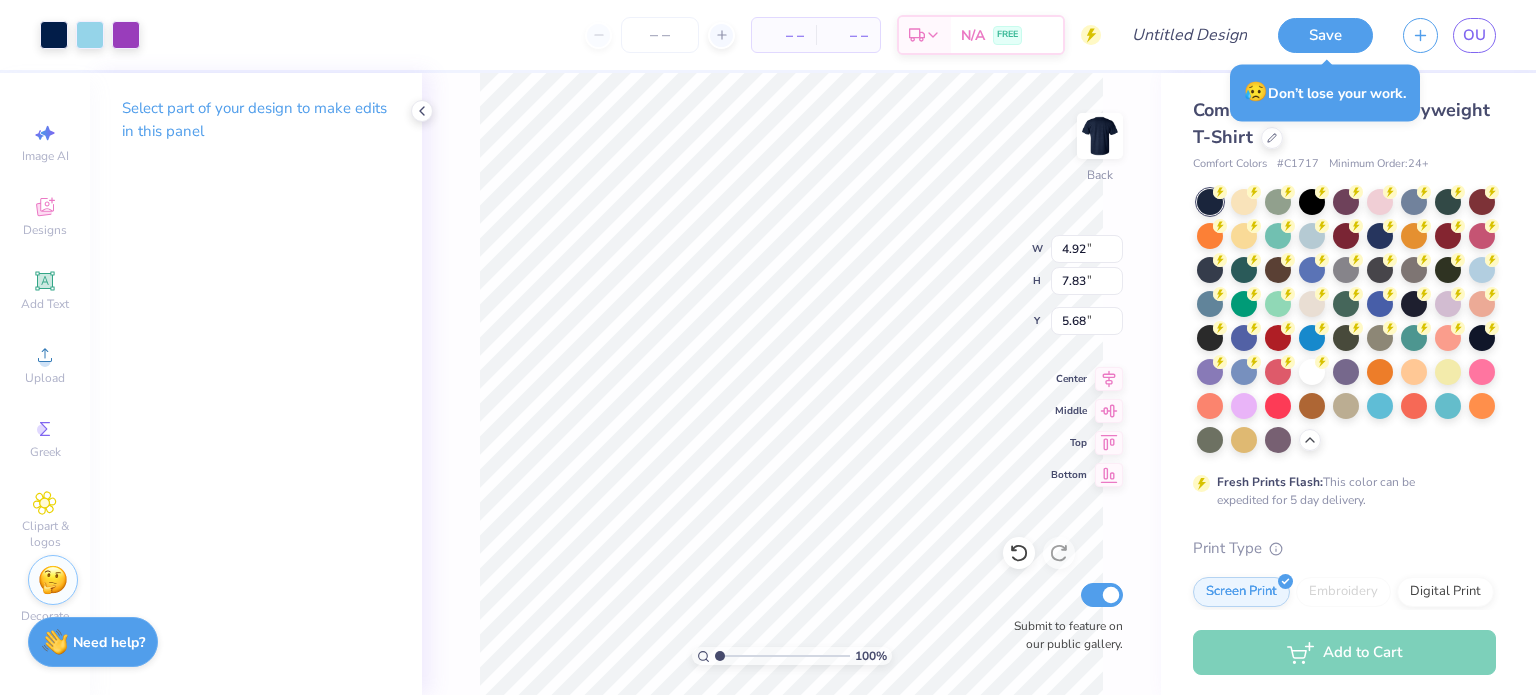 click on "100  % Back W 4.92 4.92 " H 7.83 7.83 " Y 5.68 5.68 " Center Middle Top Bottom Submit to feature on our public gallery." at bounding box center (791, 384) 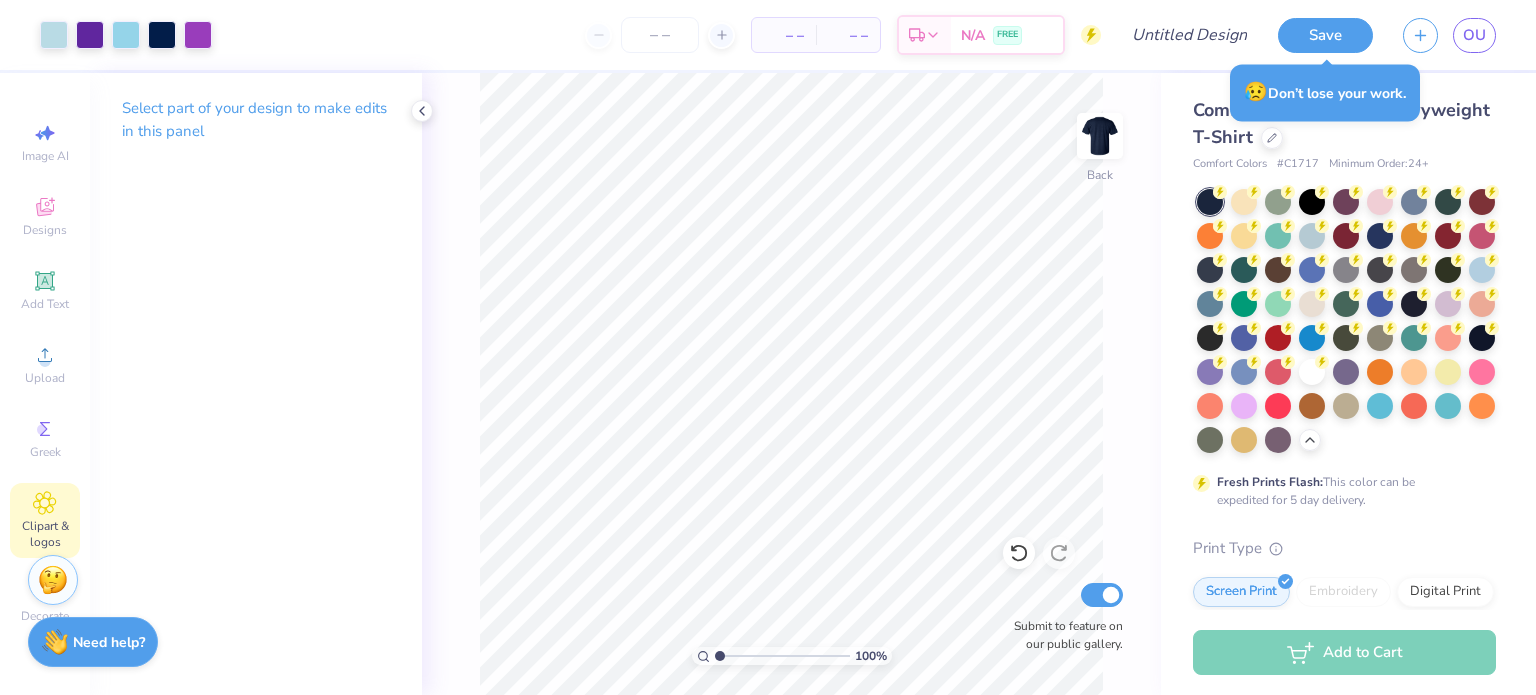click 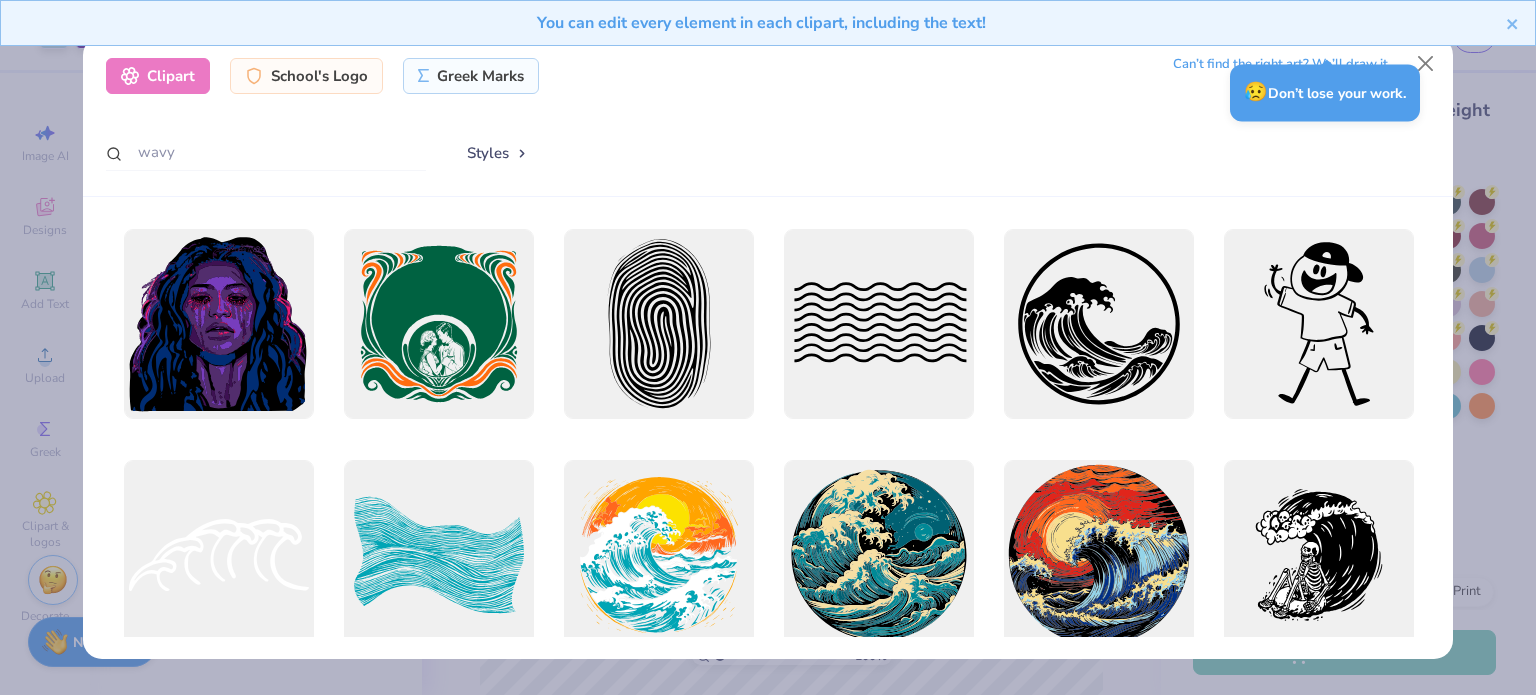 drag, startPoint x: 152, startPoint y: 294, endPoint x: 316, endPoint y: -32, distance: 364.9274 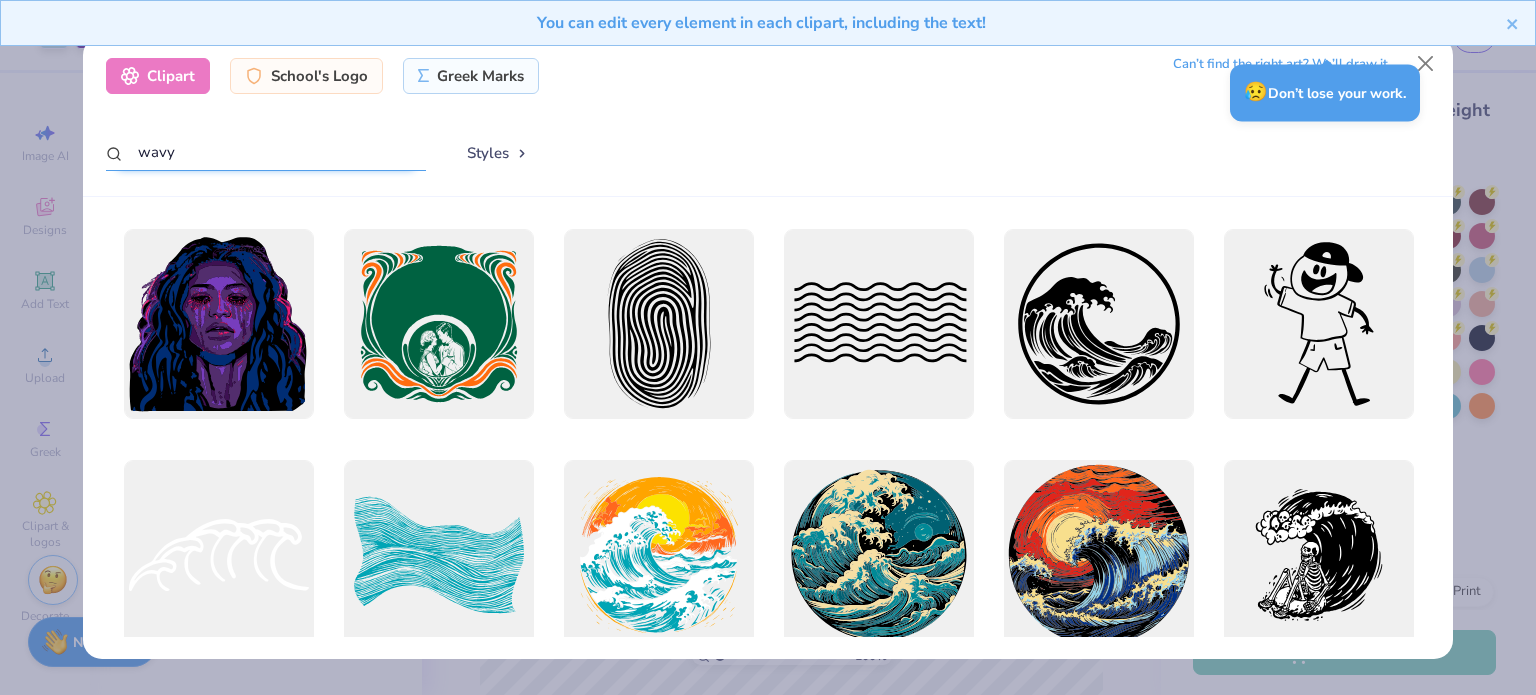 drag, startPoint x: 316, startPoint y: -32, endPoint x: 196, endPoint y: 163, distance: 228.96506 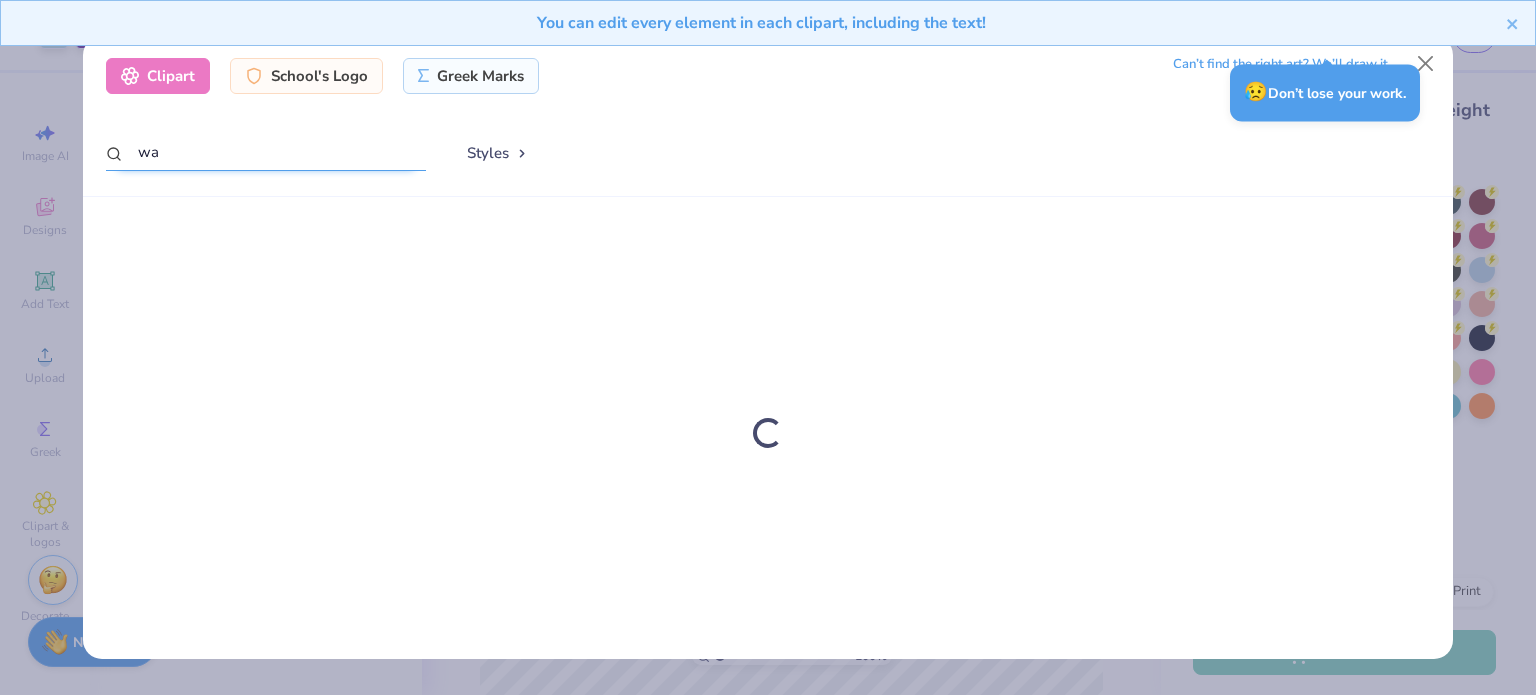 type on "w" 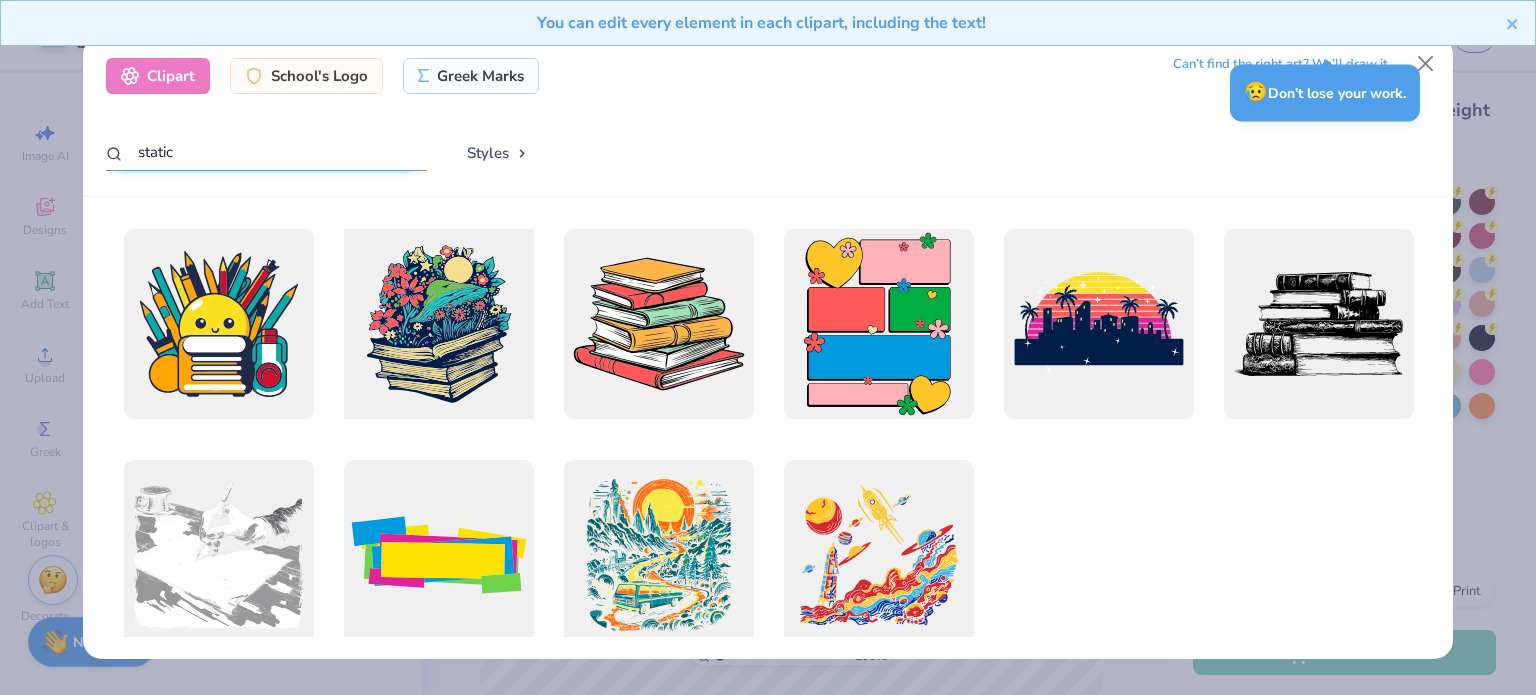 scroll, scrollTop: 52, scrollLeft: 0, axis: vertical 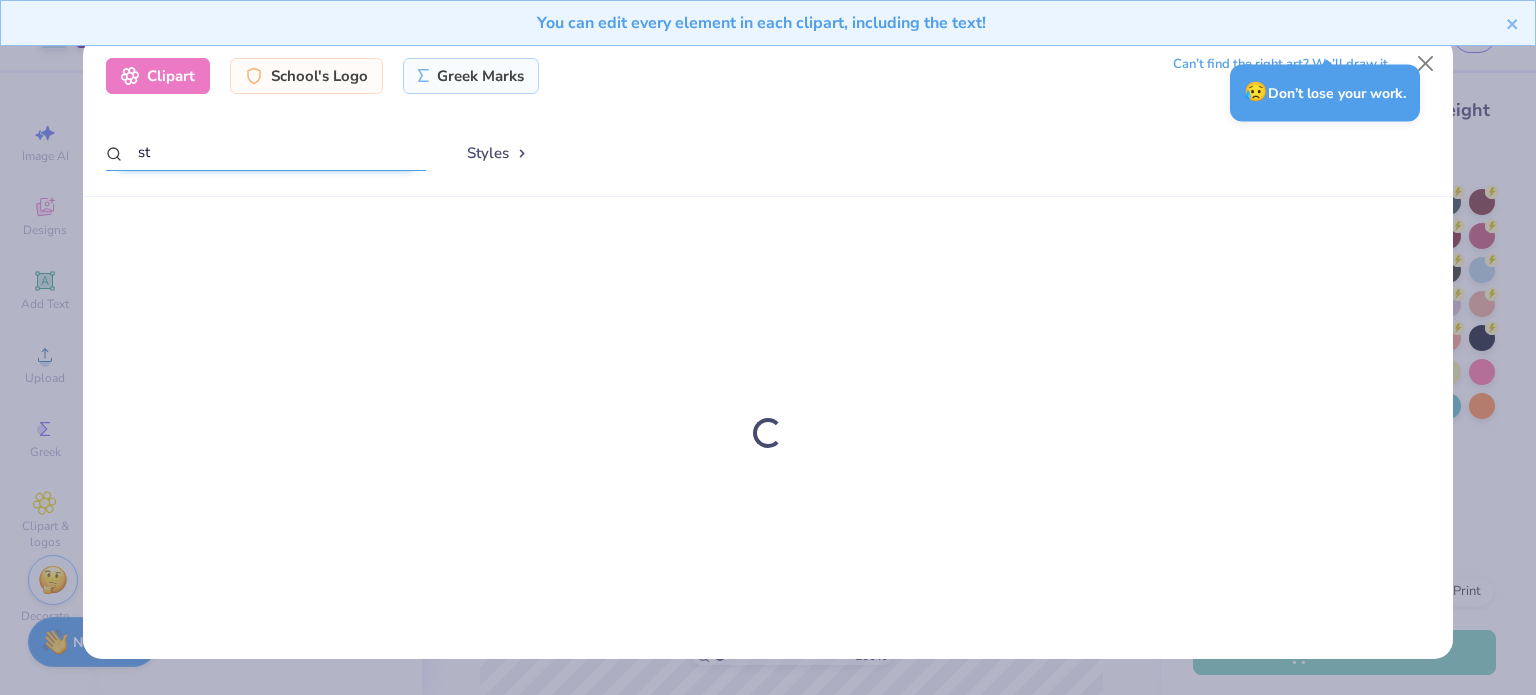 type on "s" 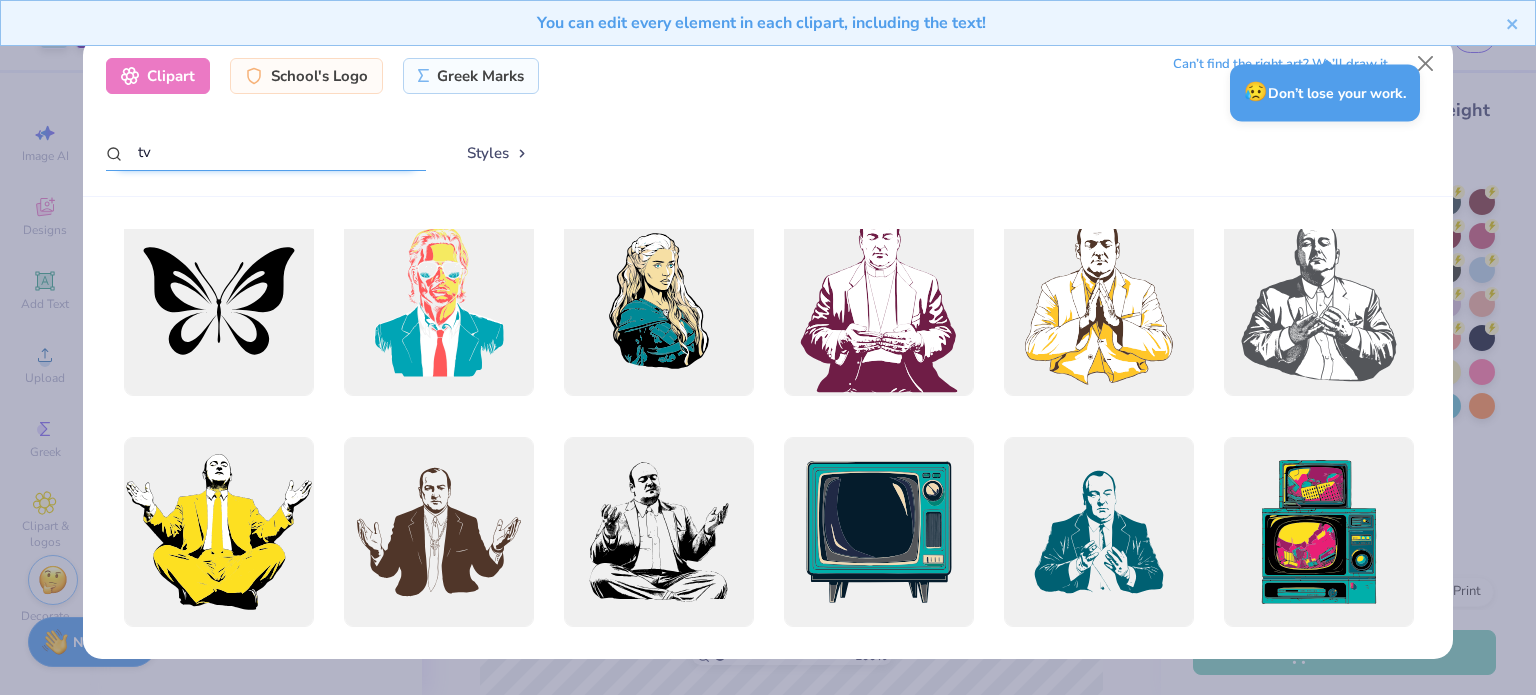 scroll, scrollTop: 746, scrollLeft: 0, axis: vertical 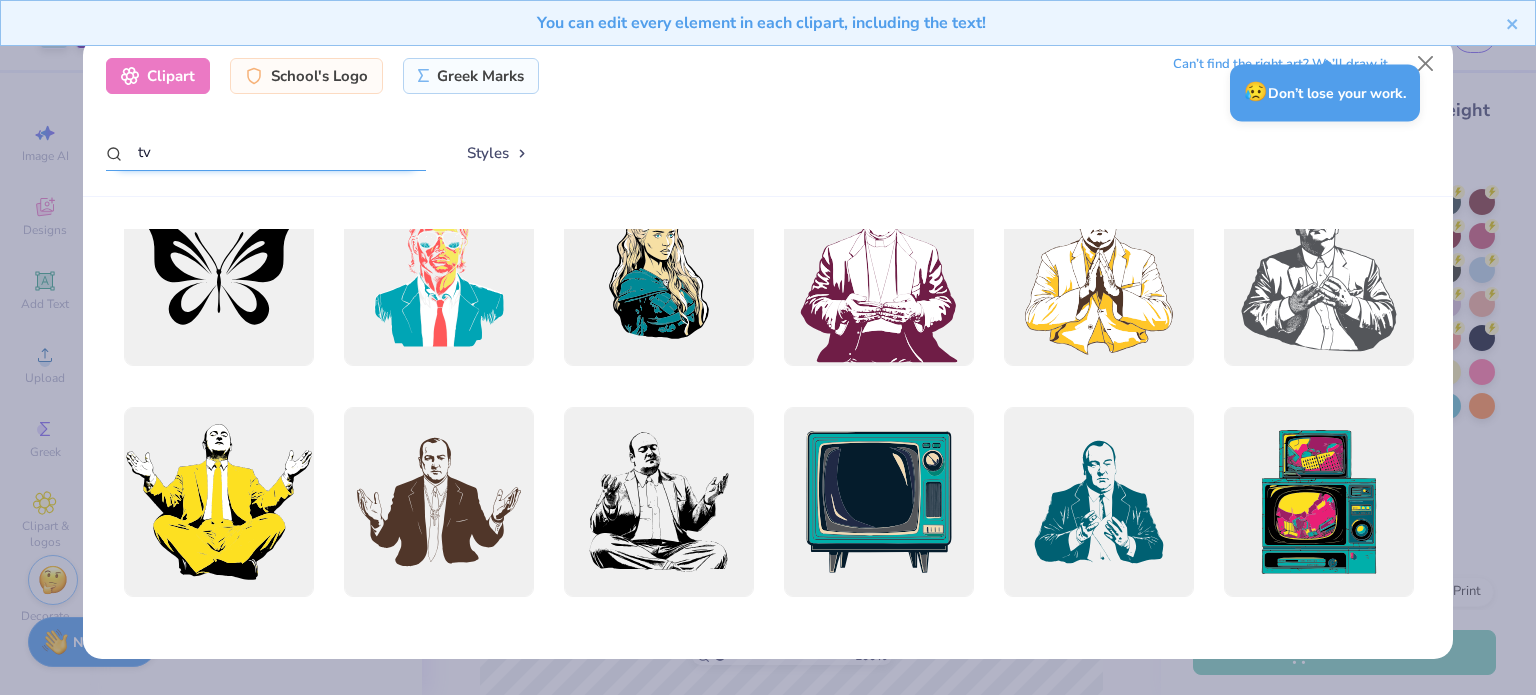 type on "t" 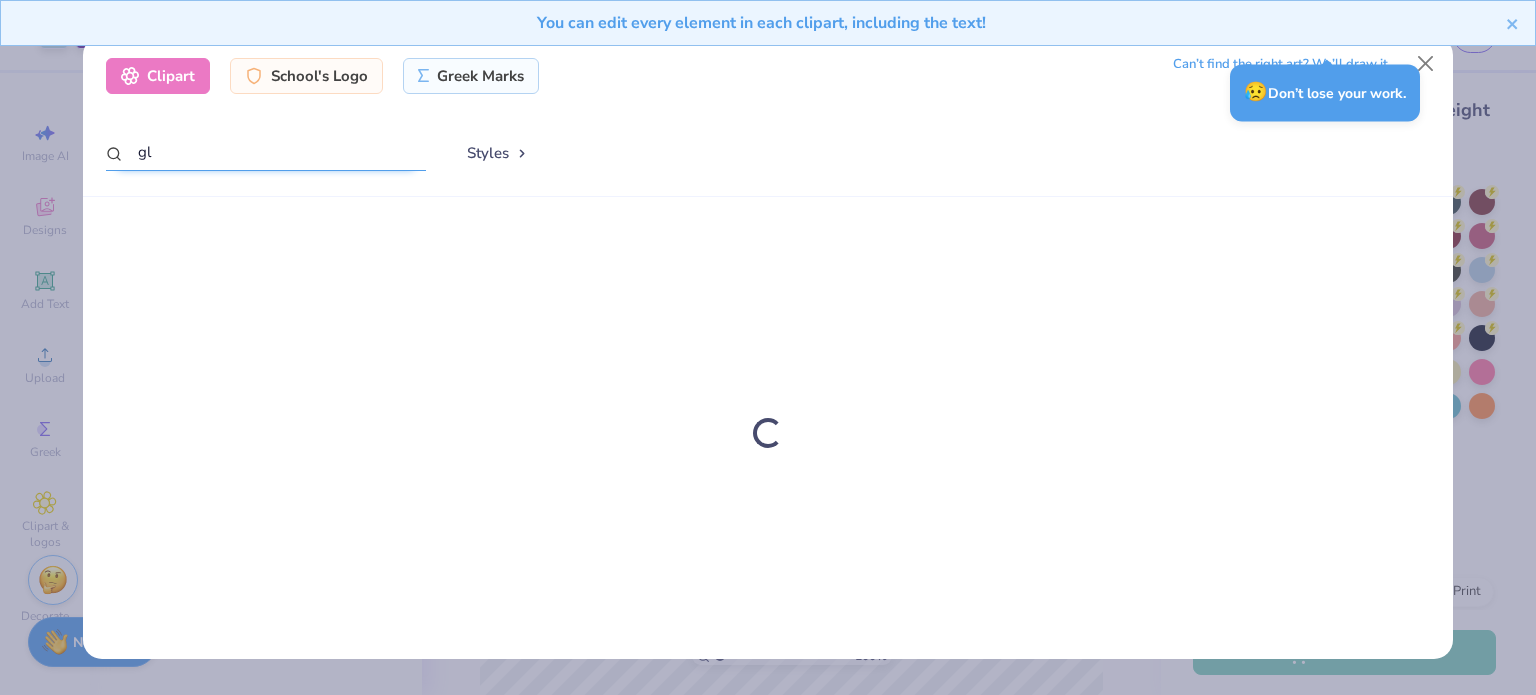 type on "g" 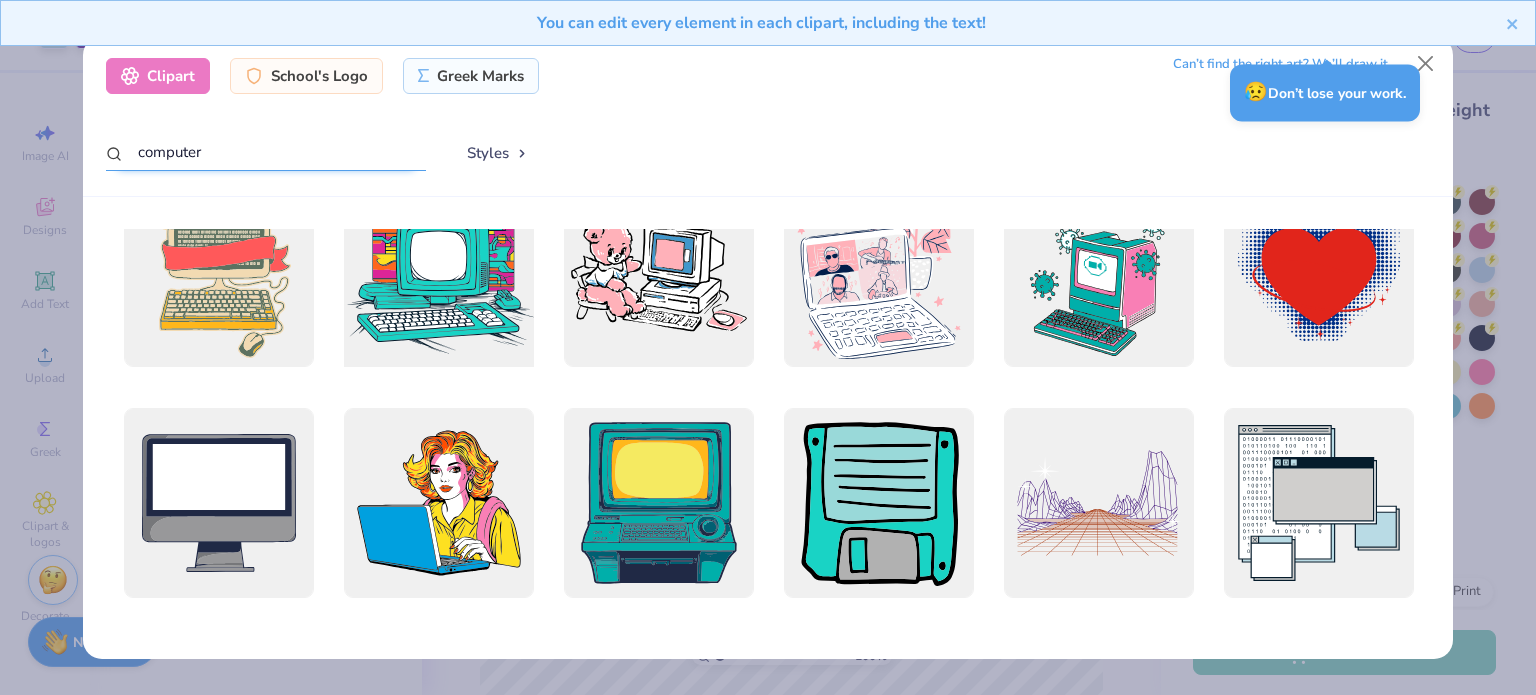 scroll, scrollTop: 0, scrollLeft: 0, axis: both 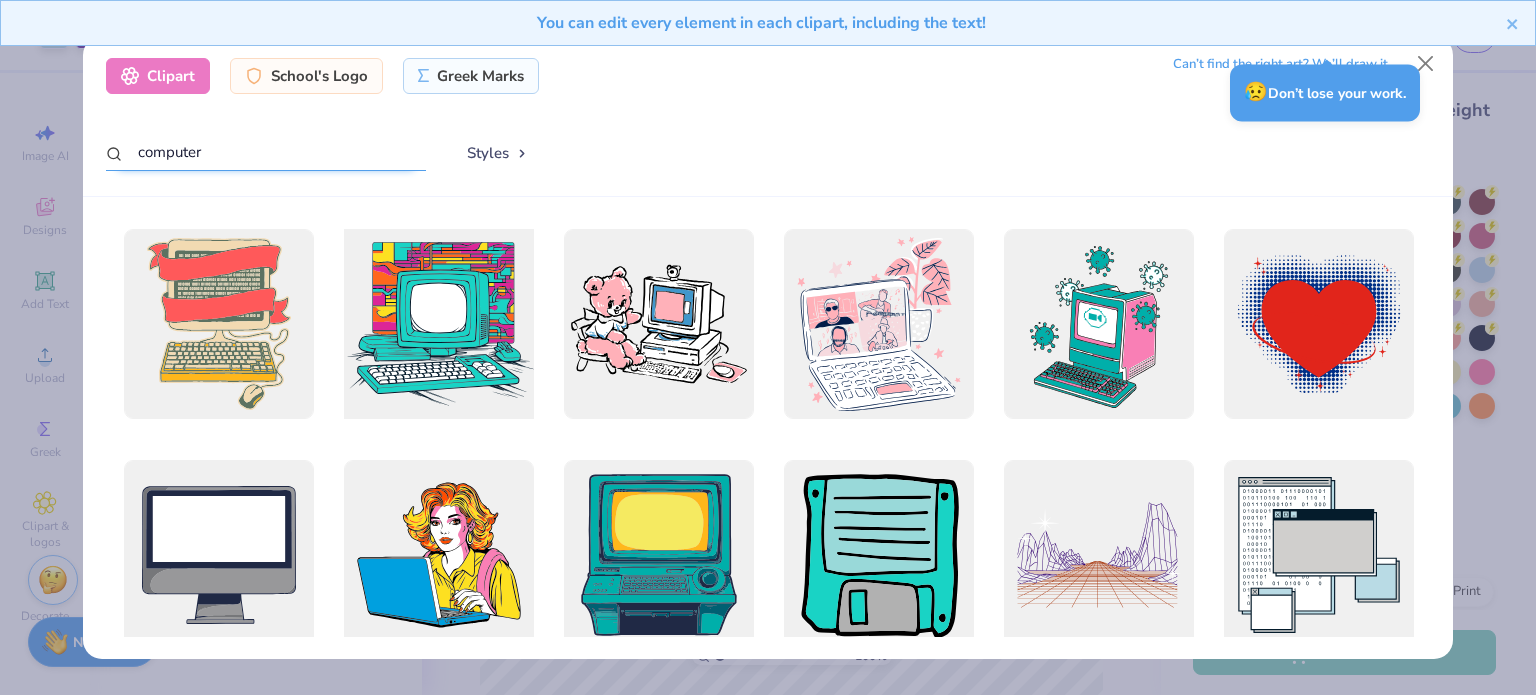 type on "computer" 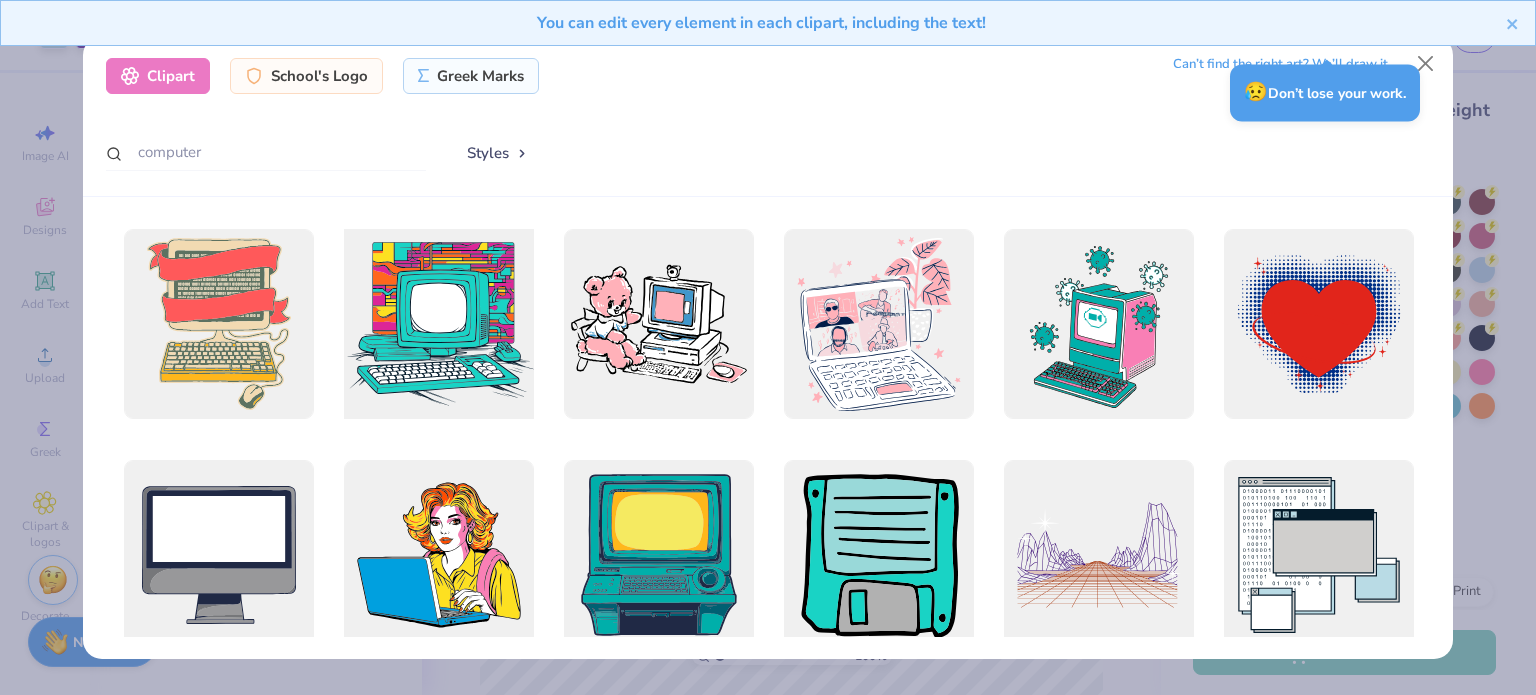 click at bounding box center [438, 324] 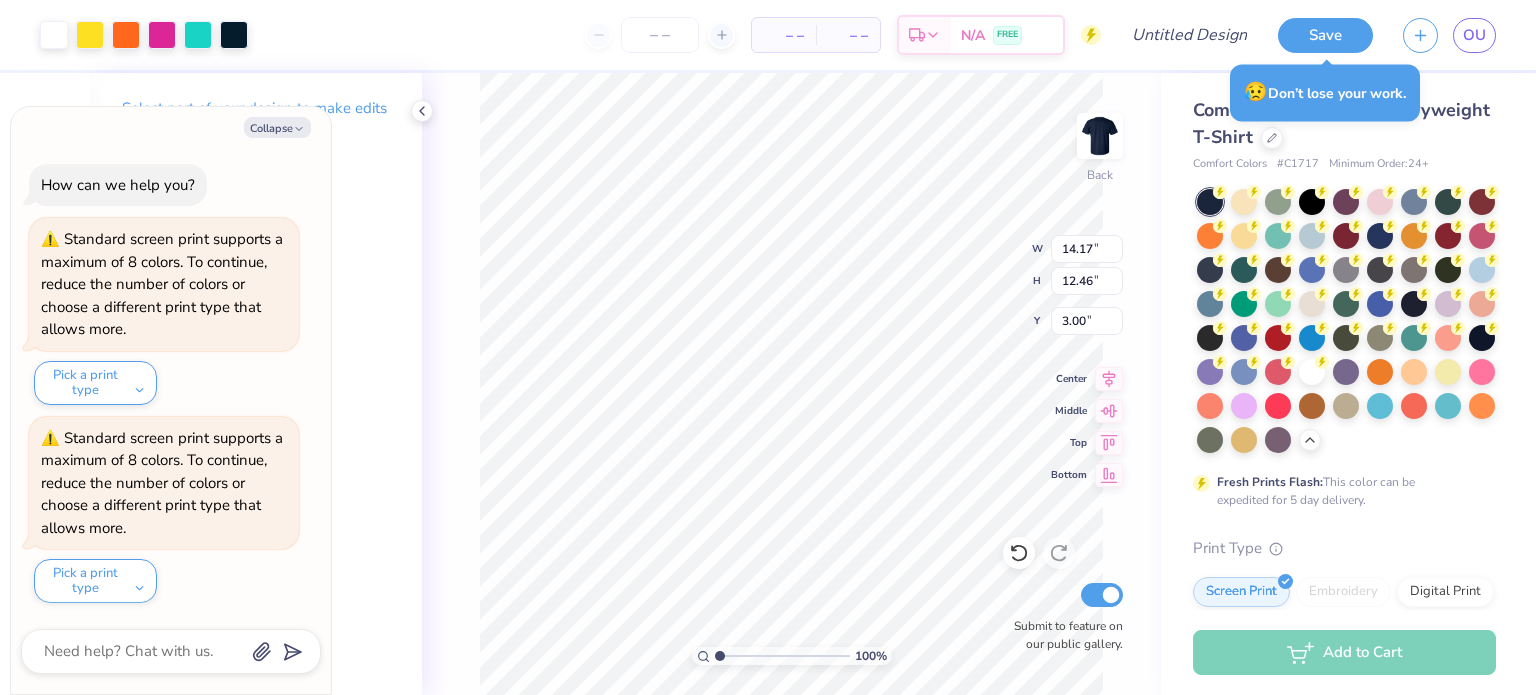 type on "x" 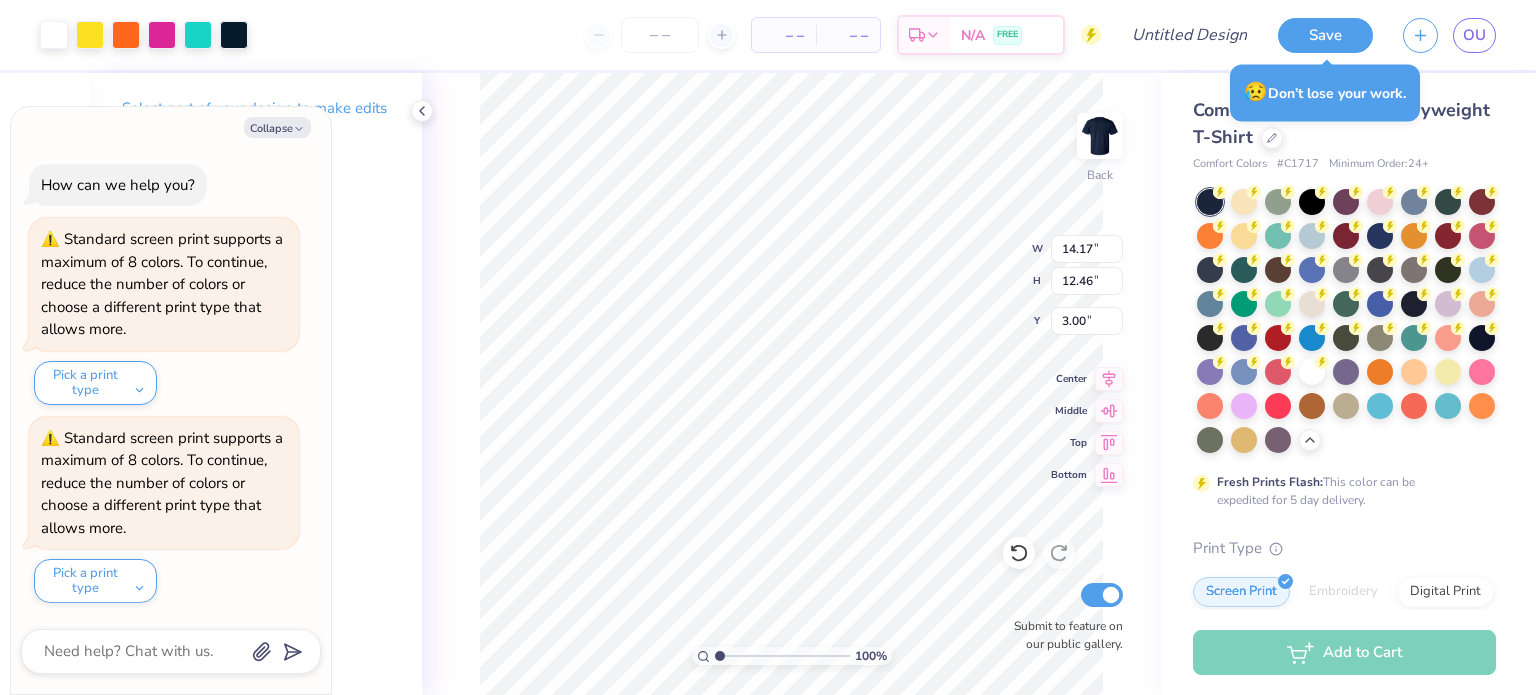 type on "9.60" 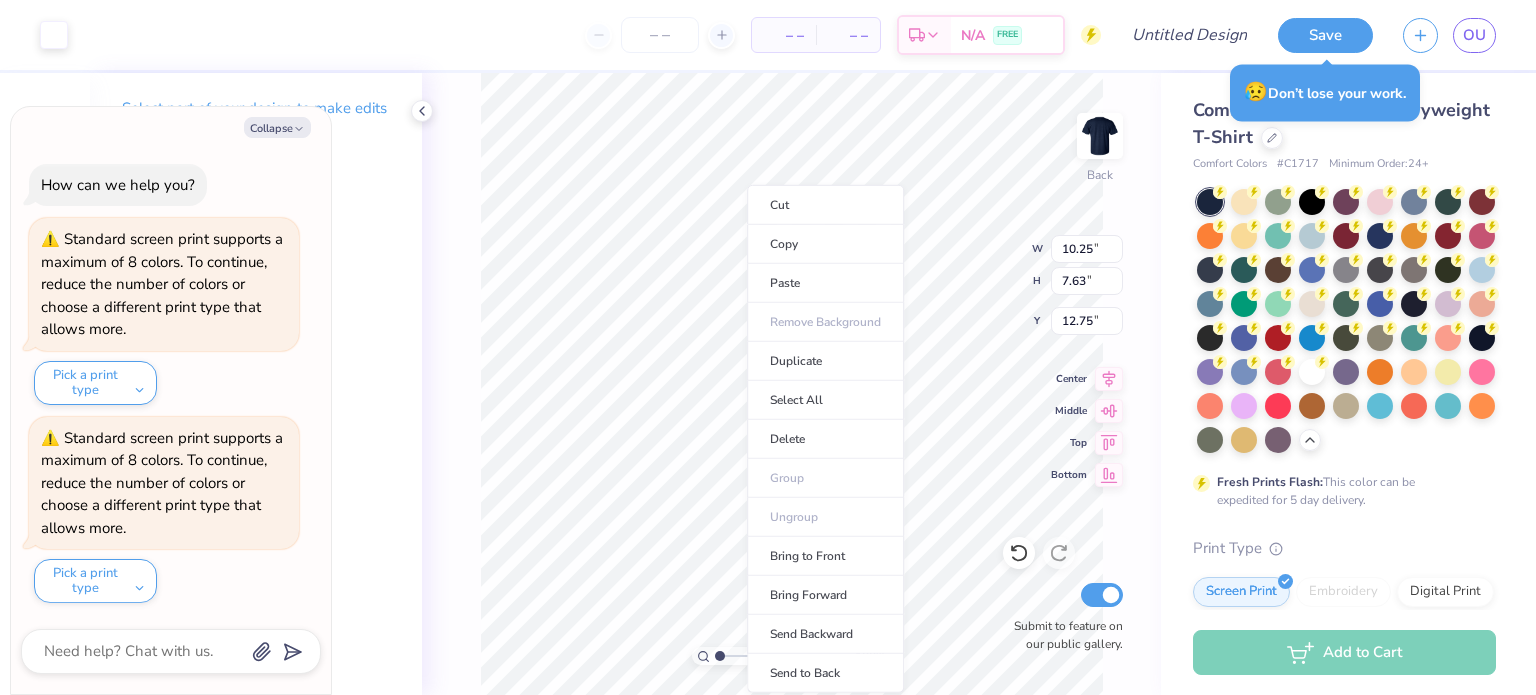 type on "x" 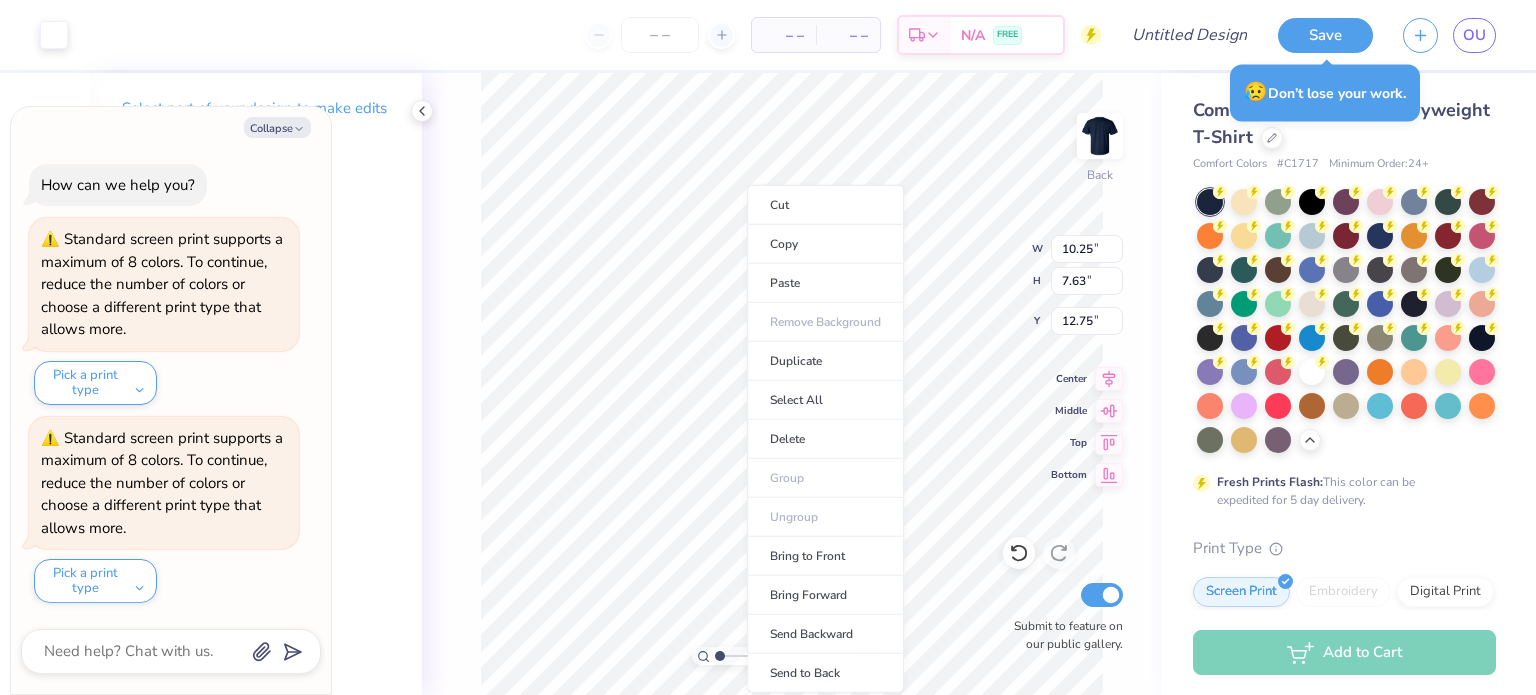 type on "10.25" 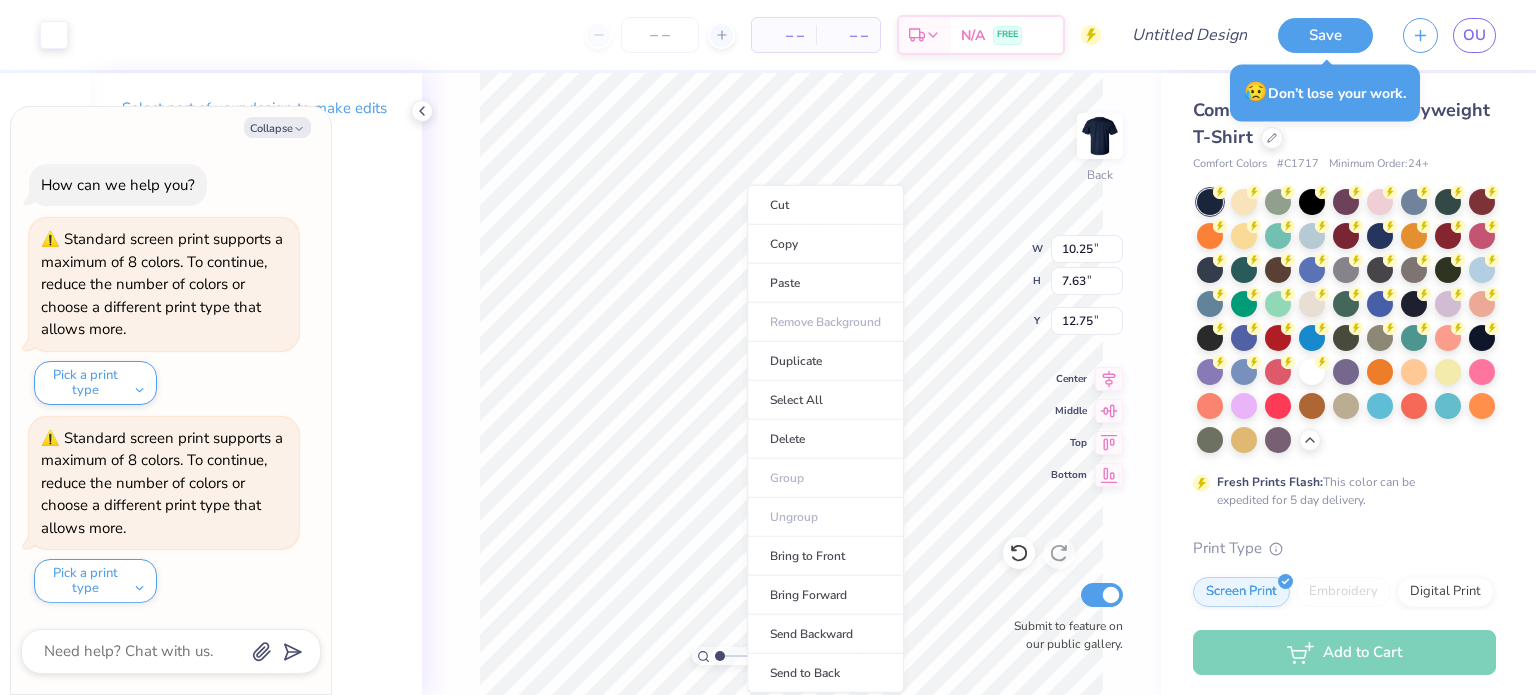 click on "100  % Back W 10.25 10.25 " H 7.63 7.63 " Y 12.75 12.75 " Center Middle Top Bottom Submit to feature on our public gallery." at bounding box center (791, 384) 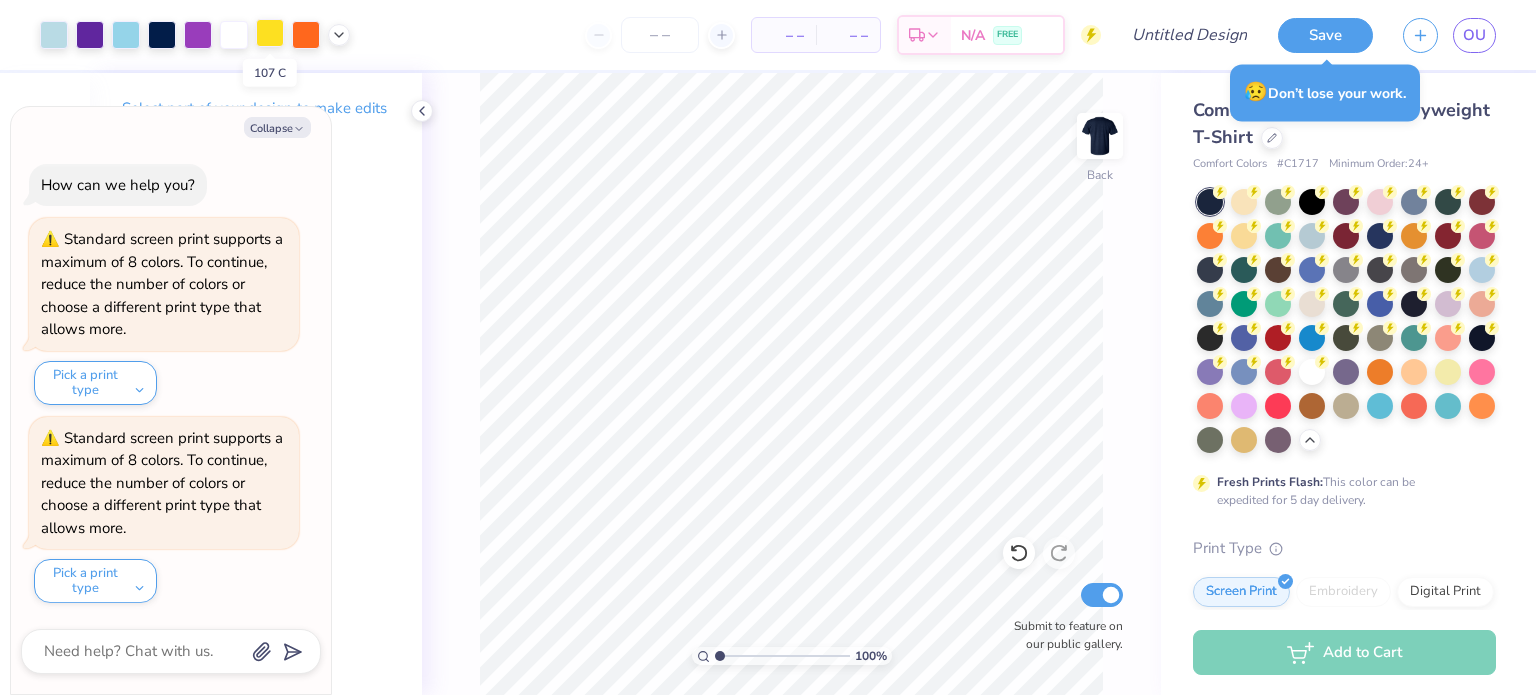click at bounding box center [270, 33] 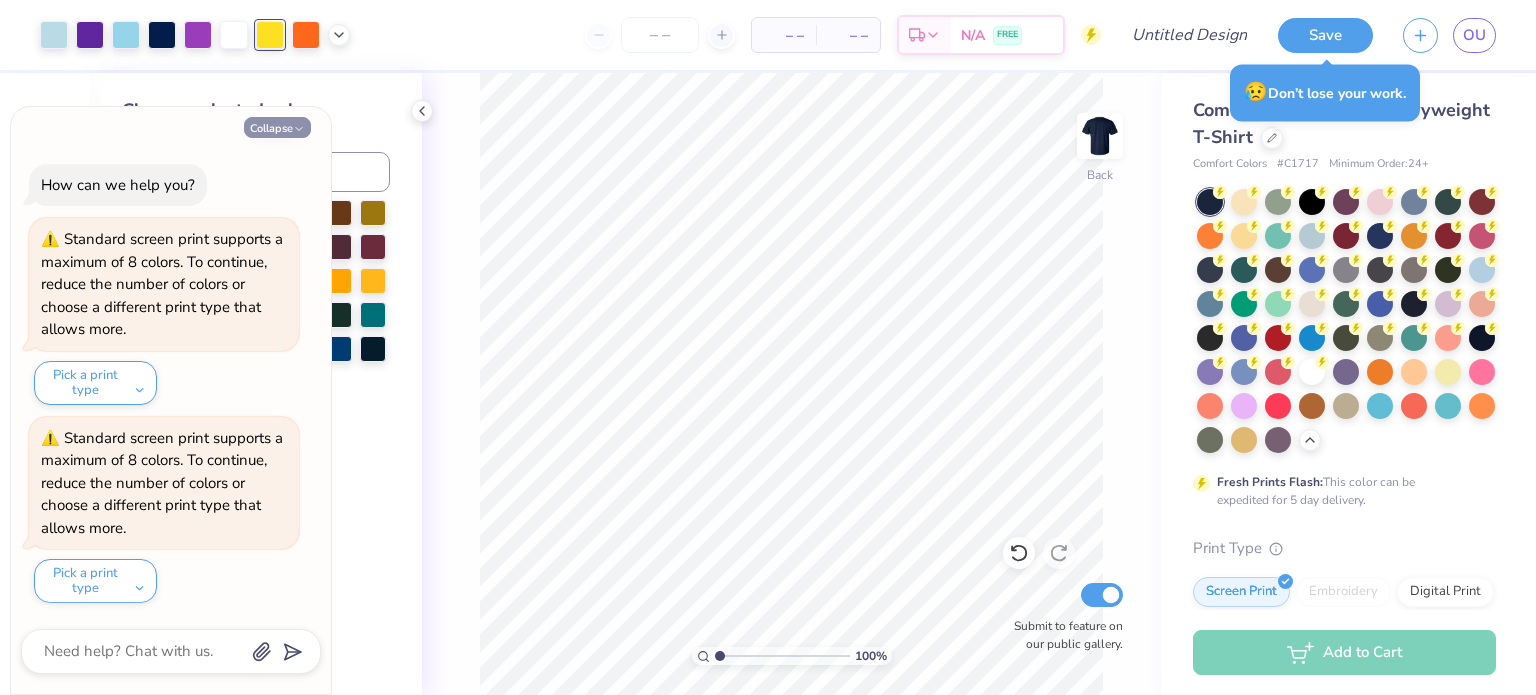 click 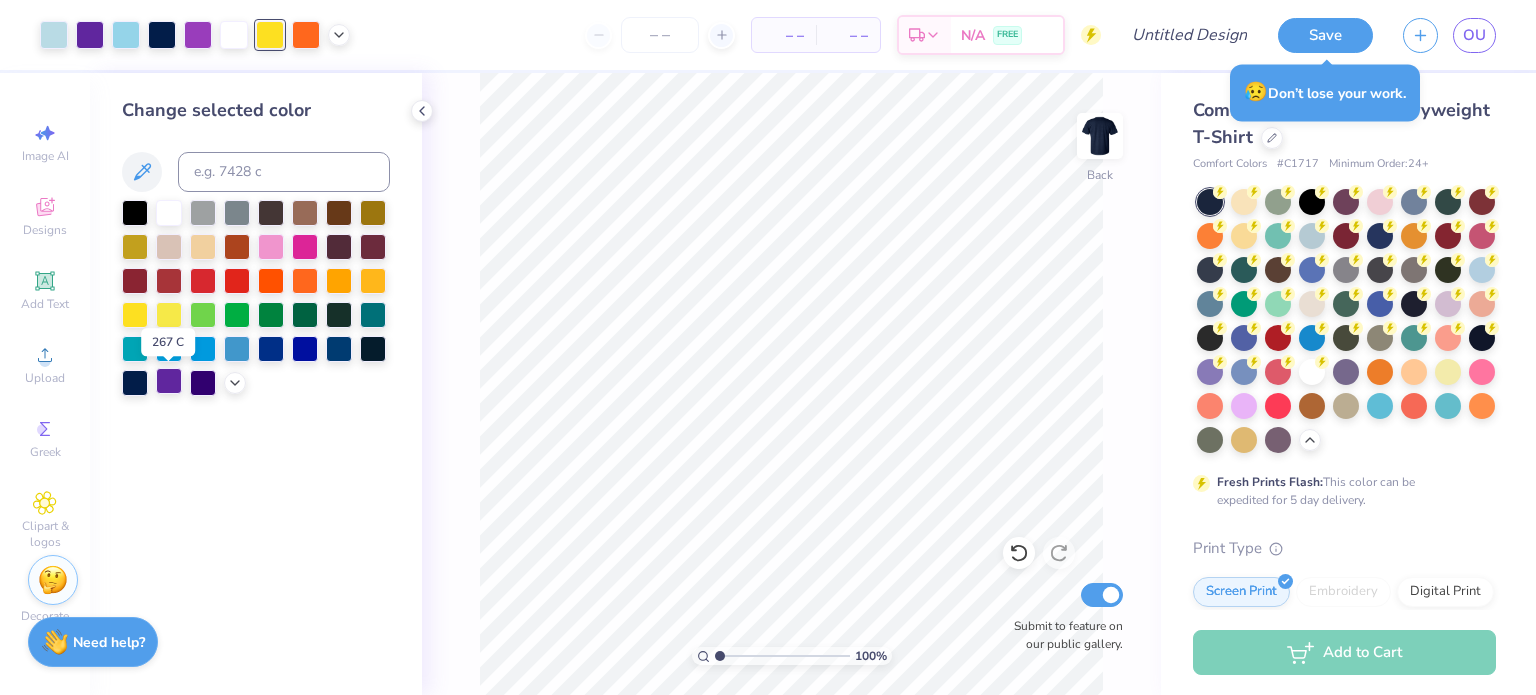 click at bounding box center [169, 381] 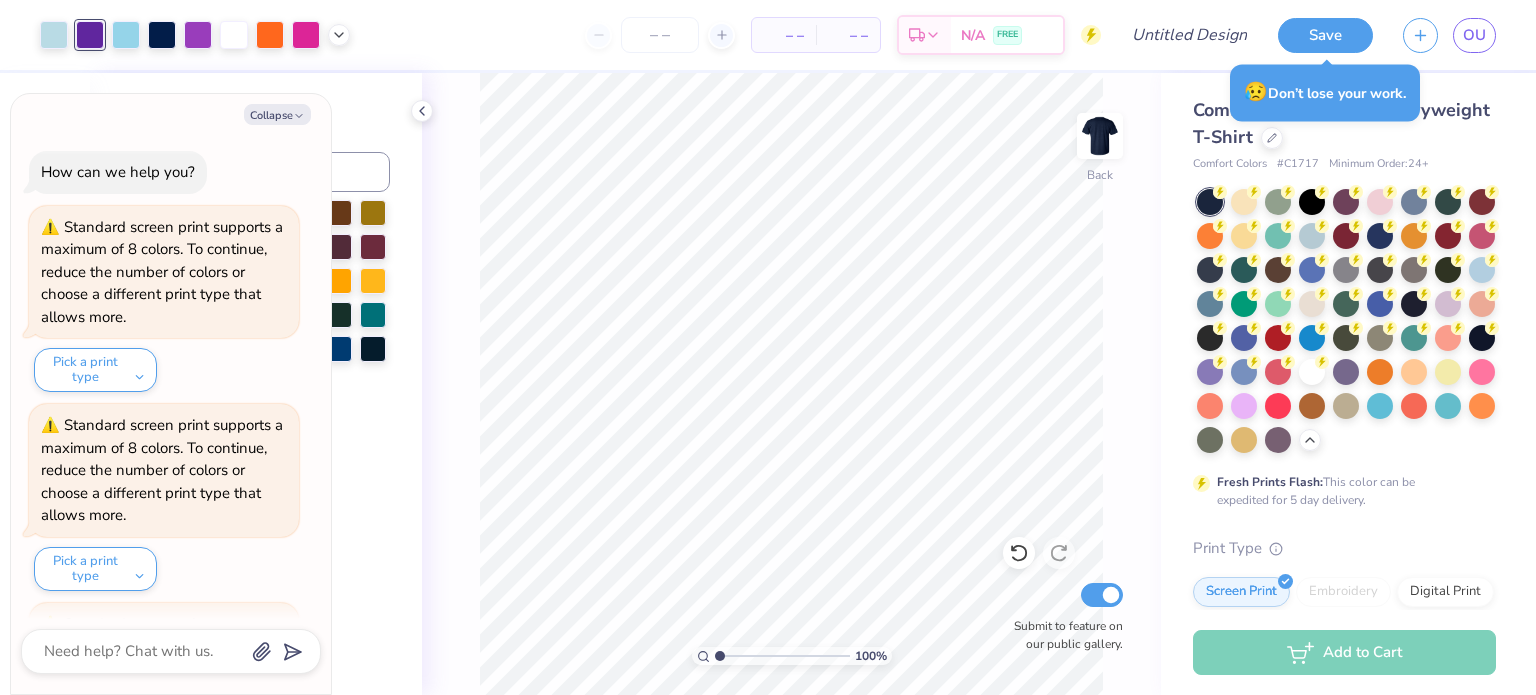 scroll, scrollTop: 184, scrollLeft: 0, axis: vertical 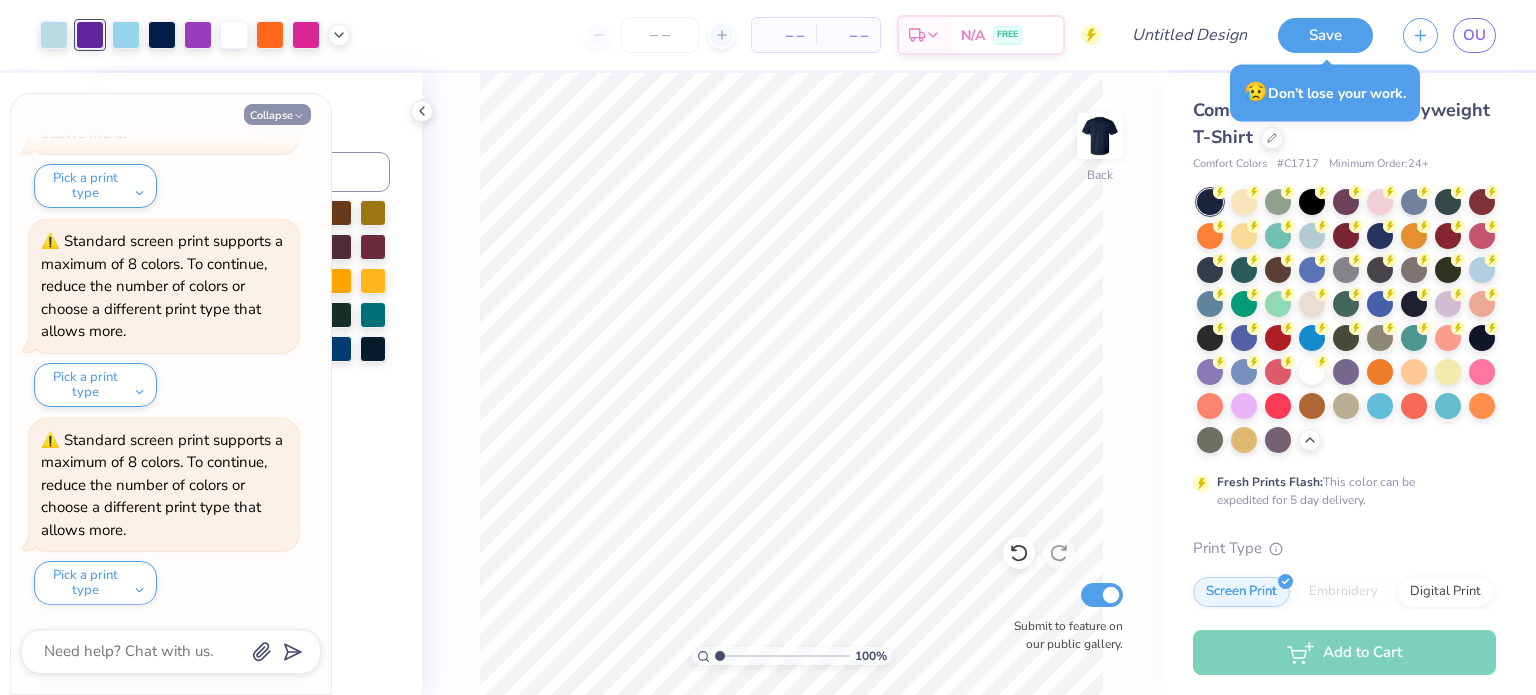 click on "Collapse" at bounding box center (277, 114) 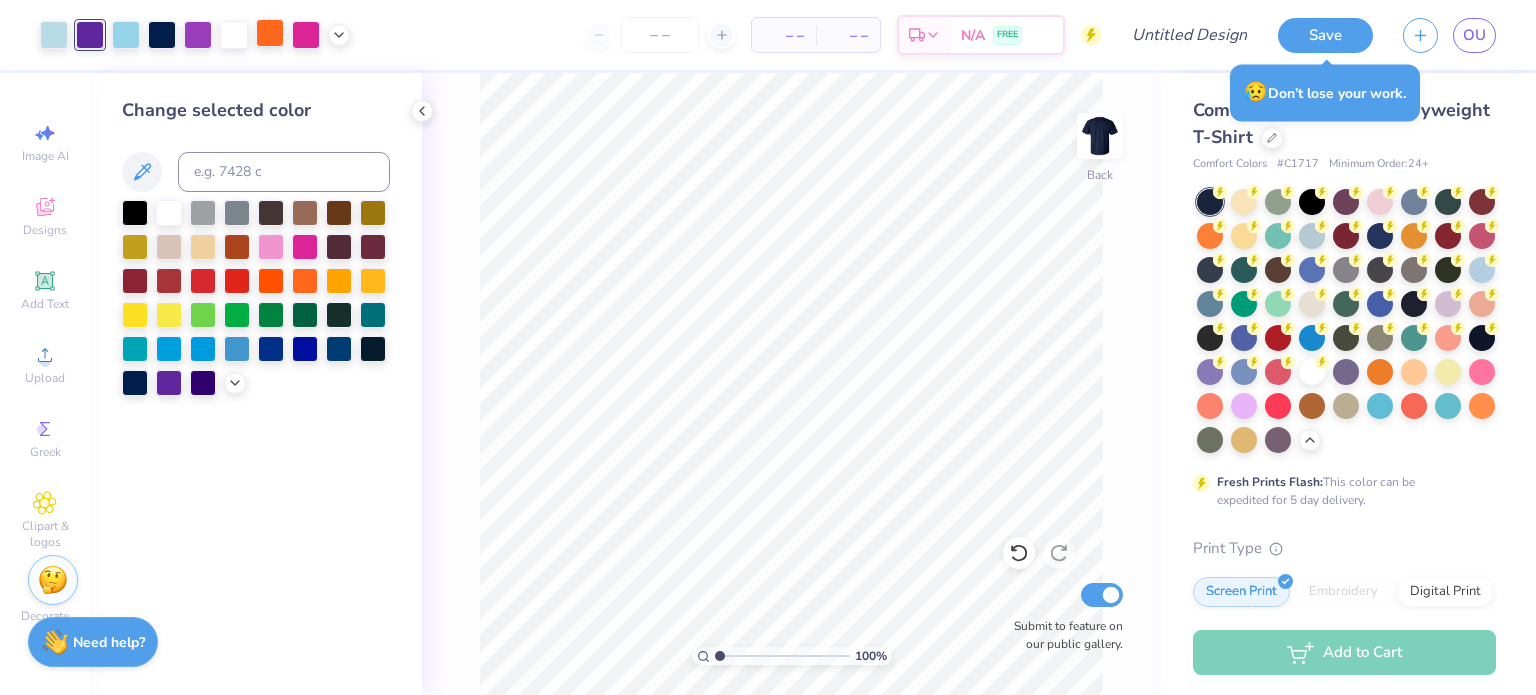 click at bounding box center [270, 33] 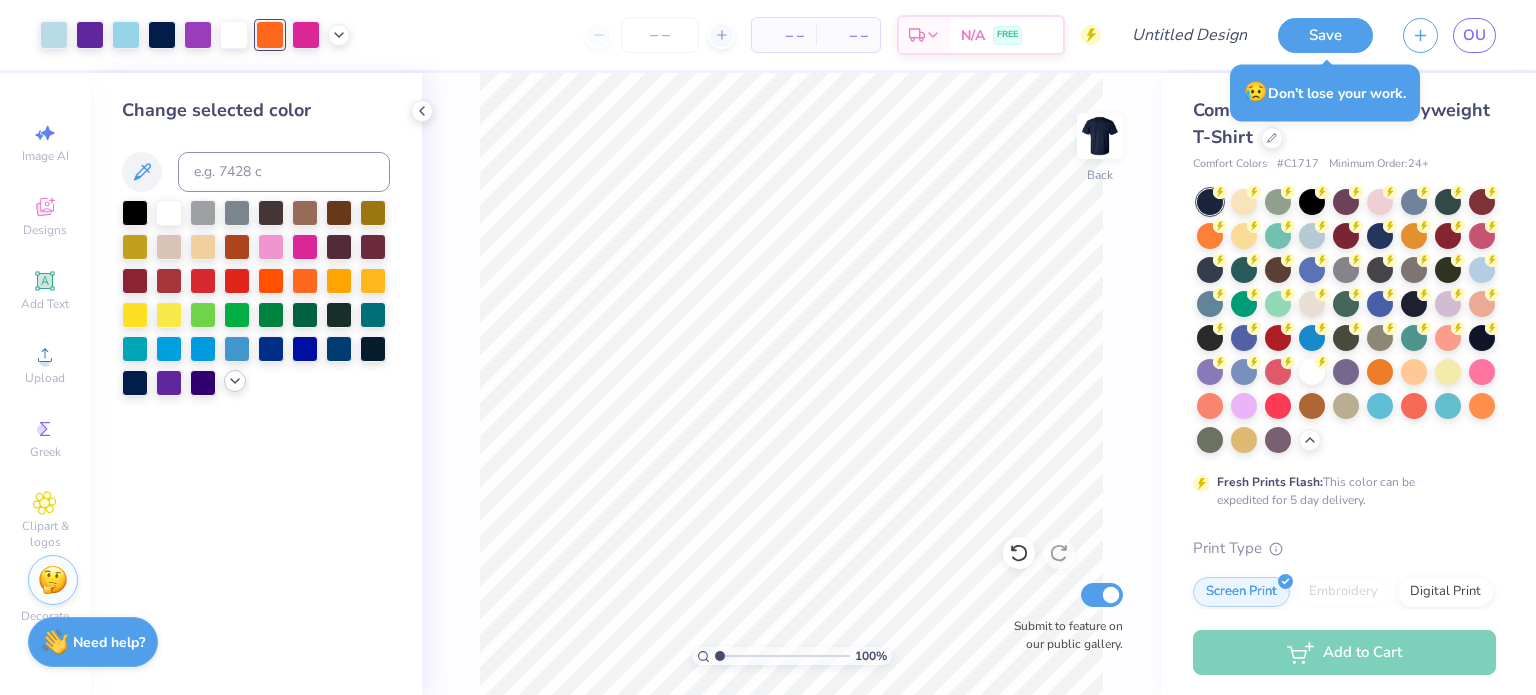 click at bounding box center [235, 381] 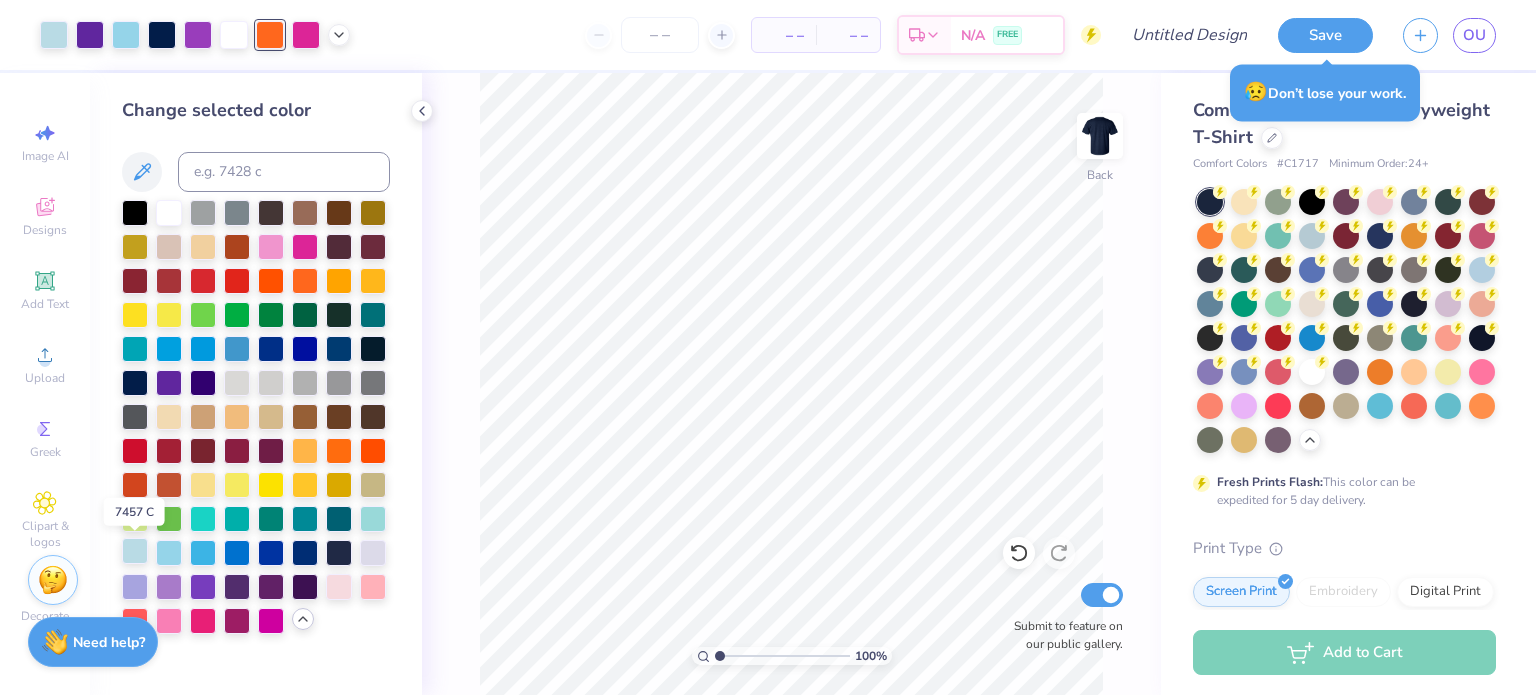 click at bounding box center [135, 551] 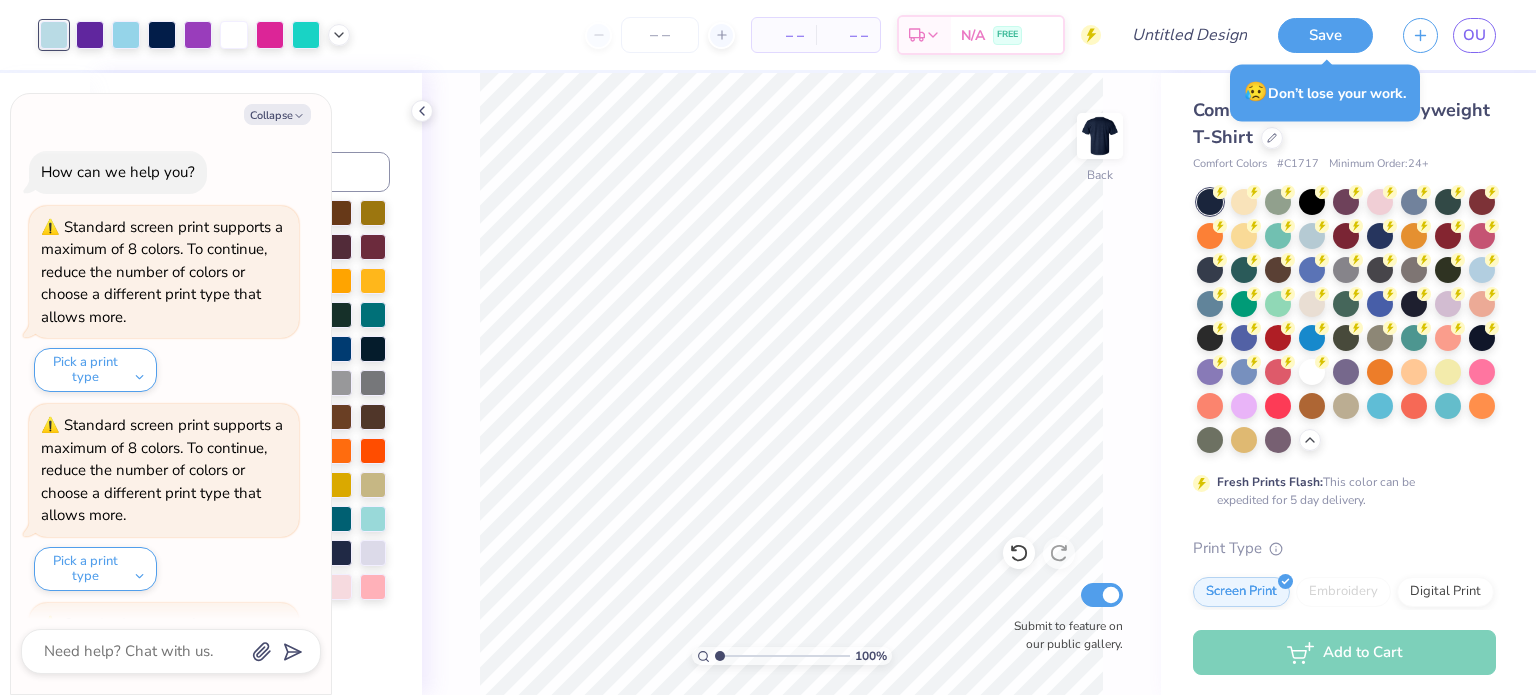 scroll, scrollTop: 382, scrollLeft: 0, axis: vertical 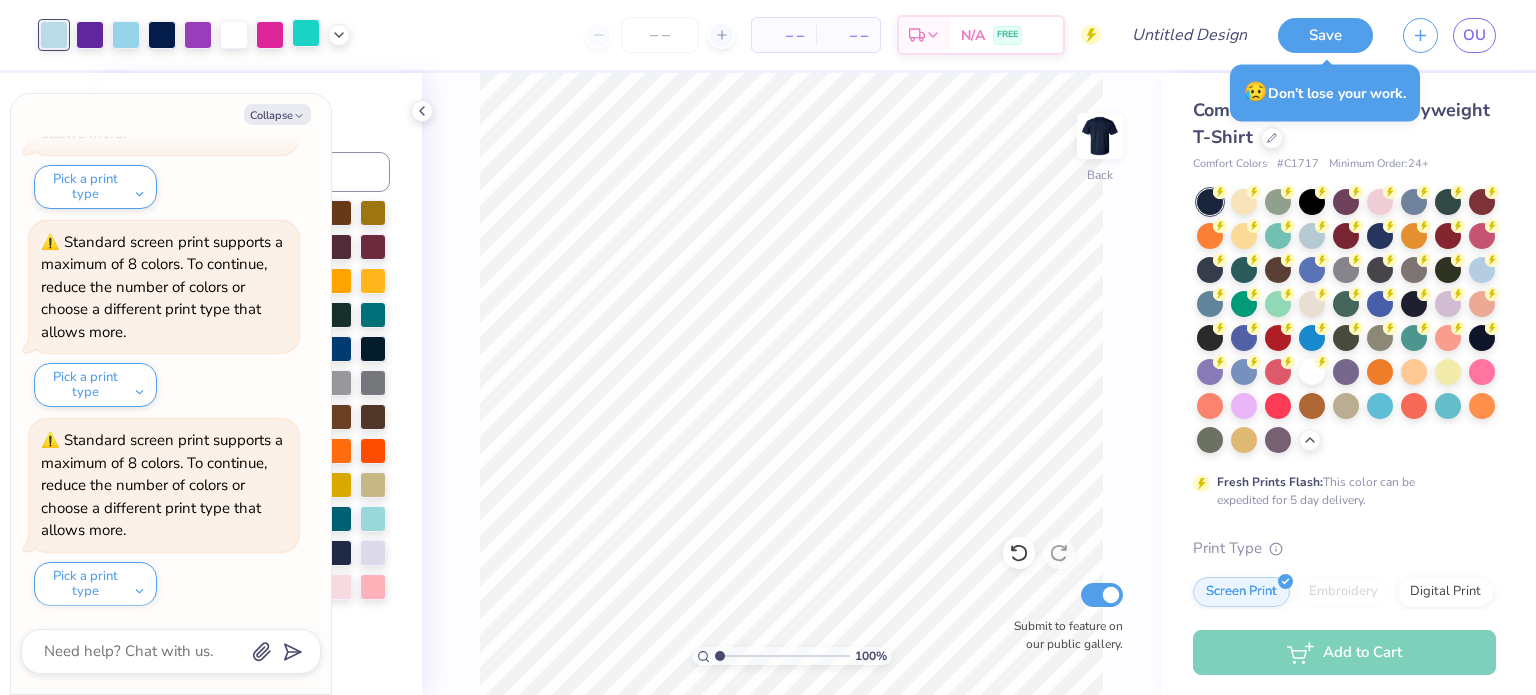 click at bounding box center (306, 33) 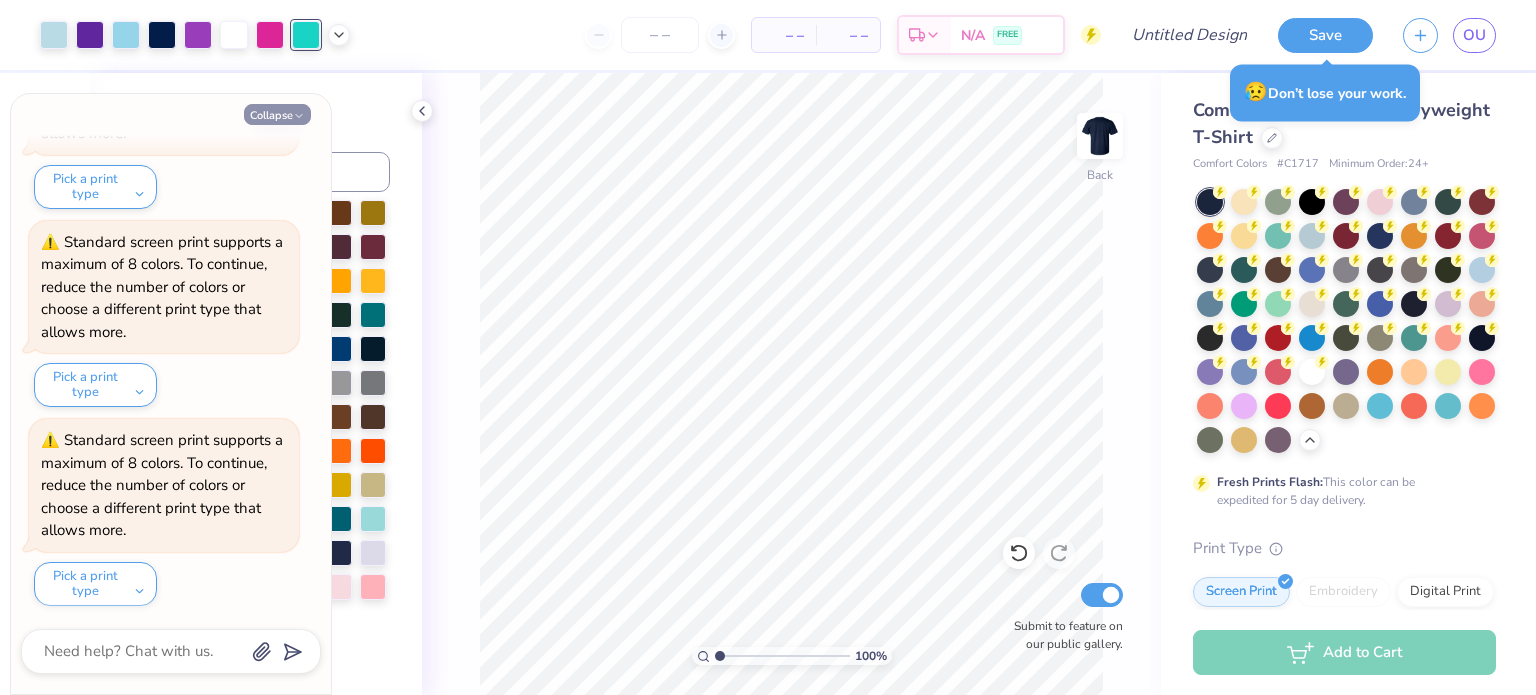 click on "Collapse" at bounding box center (277, 114) 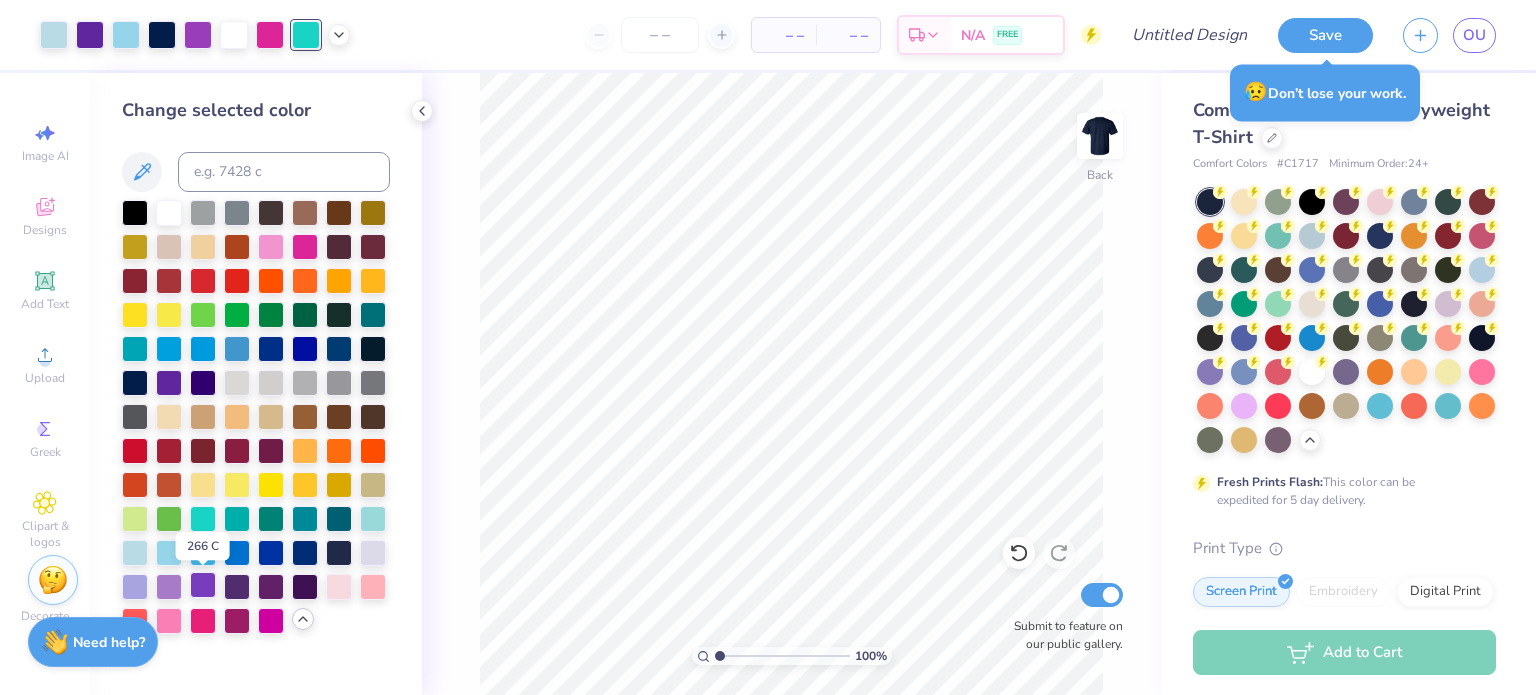 click at bounding box center (203, 585) 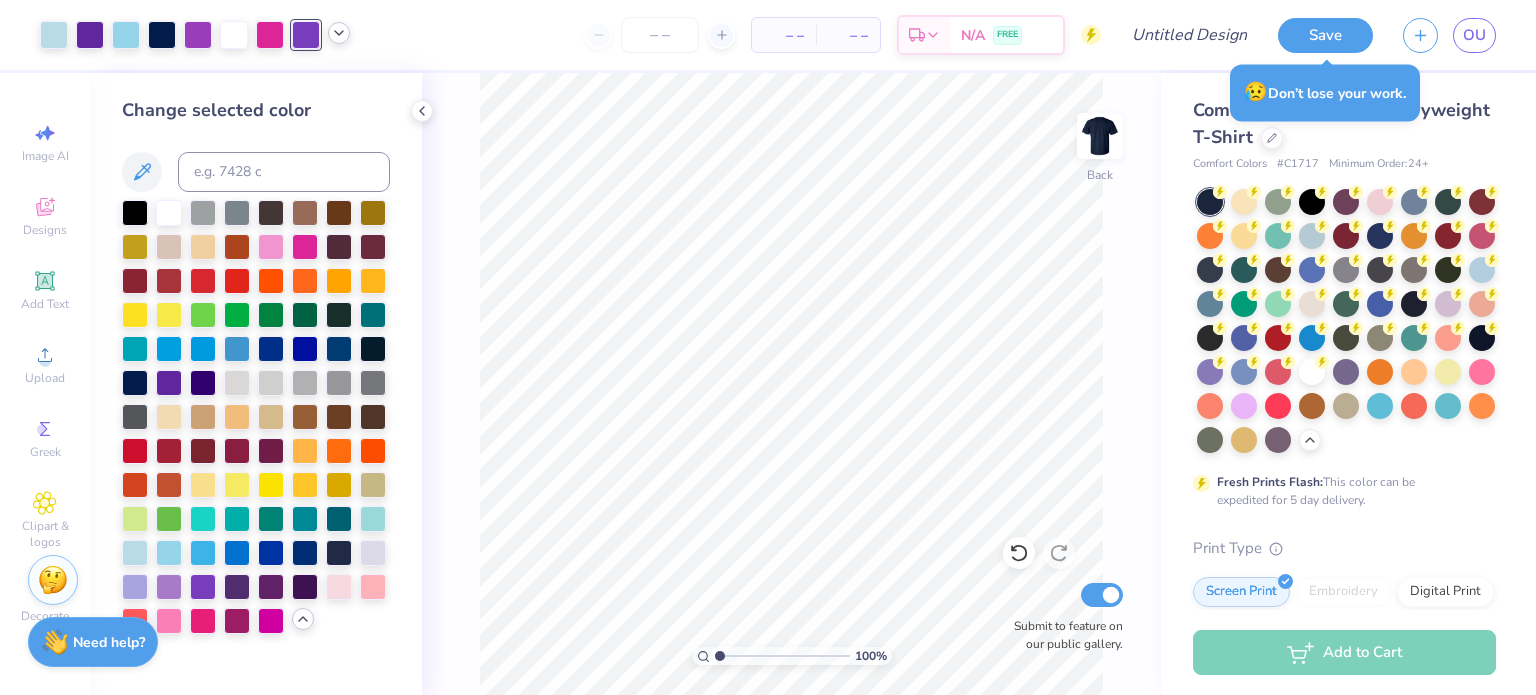 click 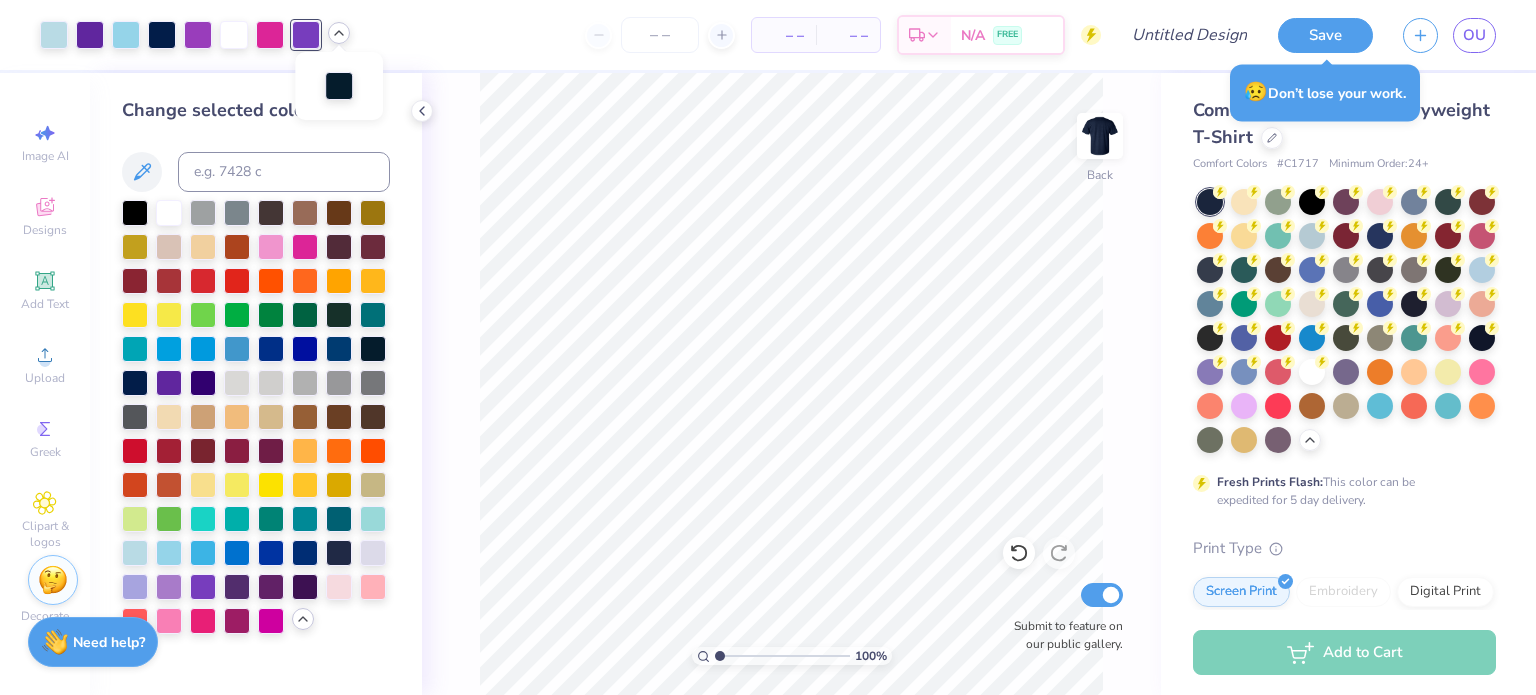 click on "100  % Back Submit to feature on our public gallery." at bounding box center (791, 384) 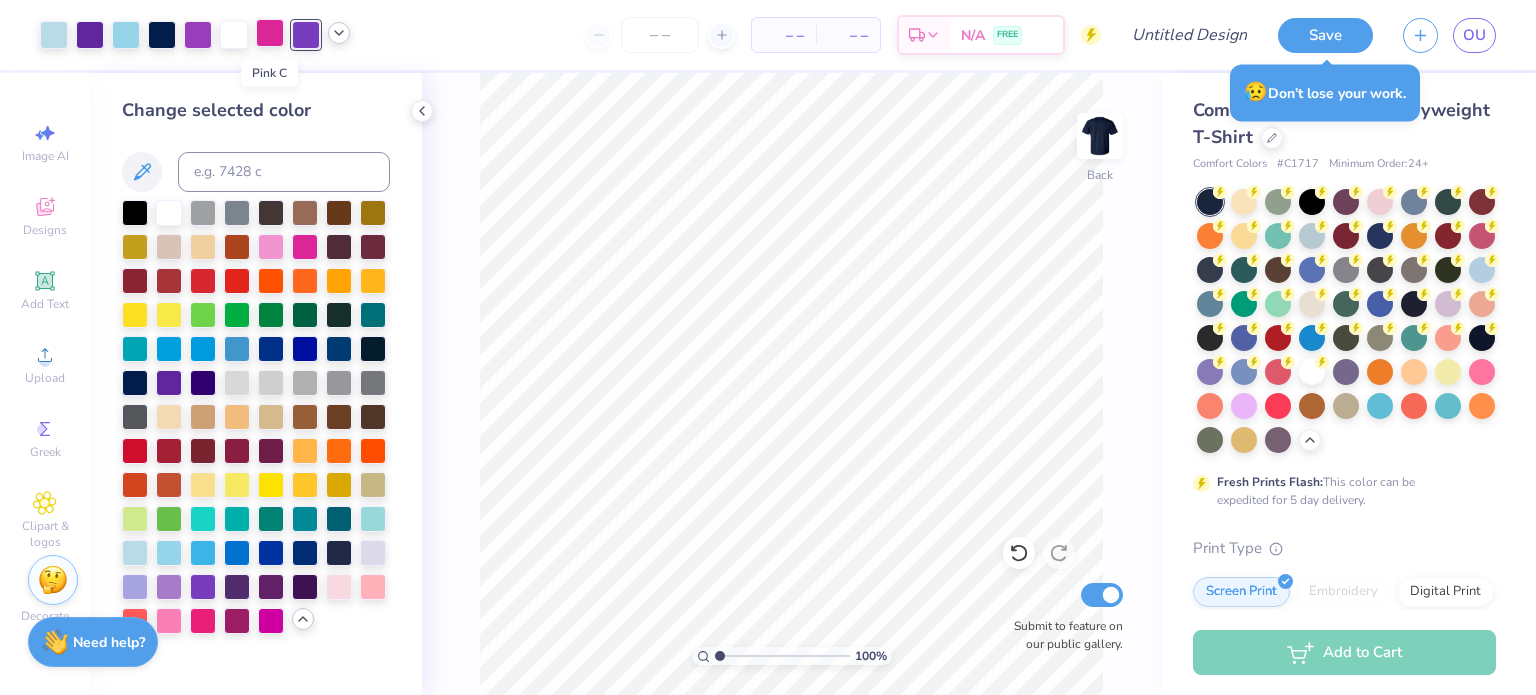 click at bounding box center [270, 33] 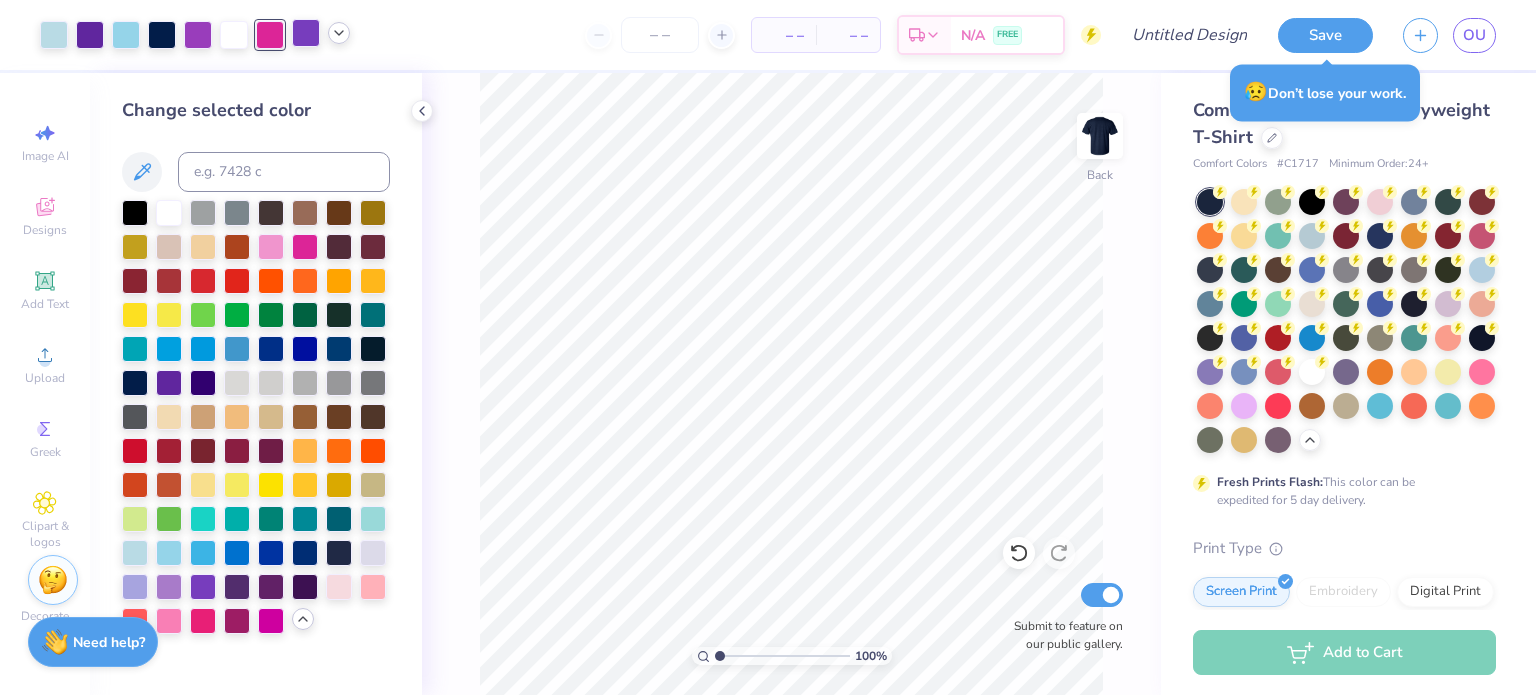 click at bounding box center (306, 33) 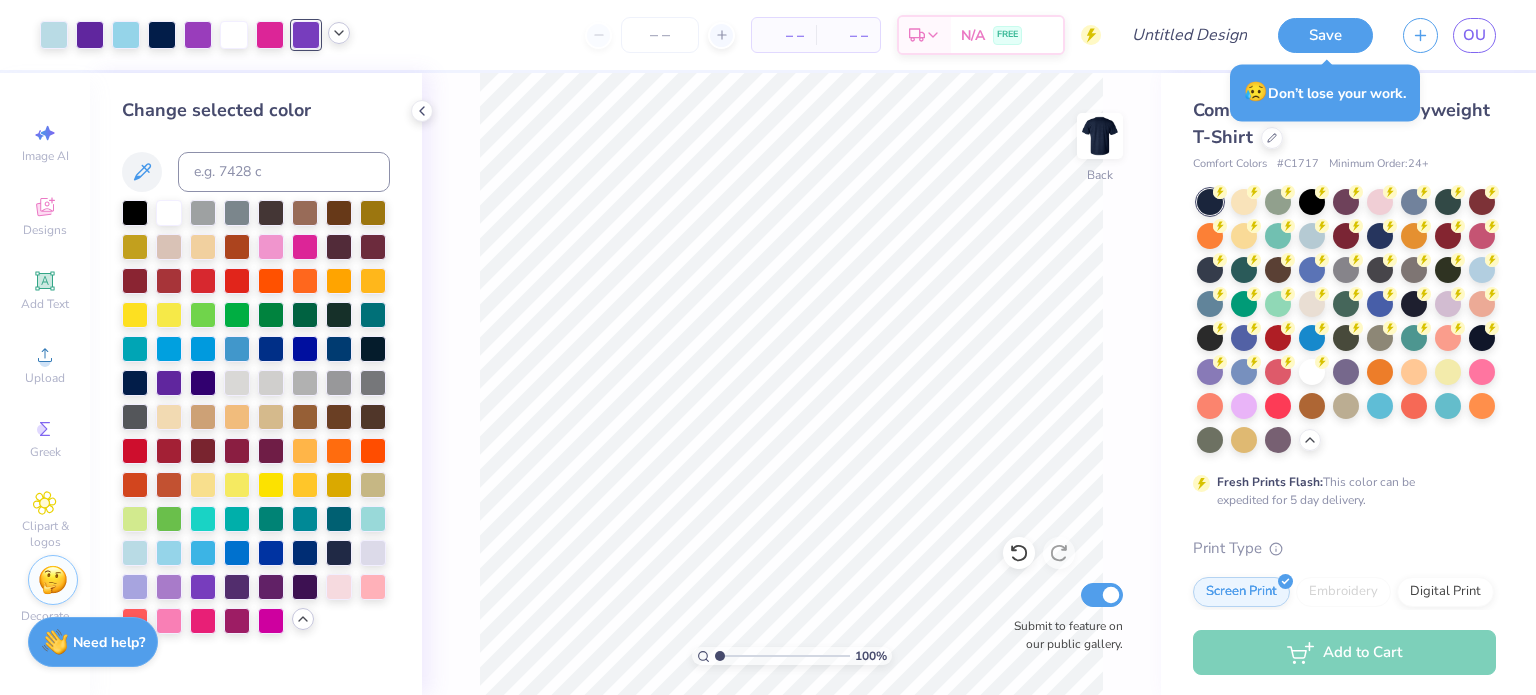click 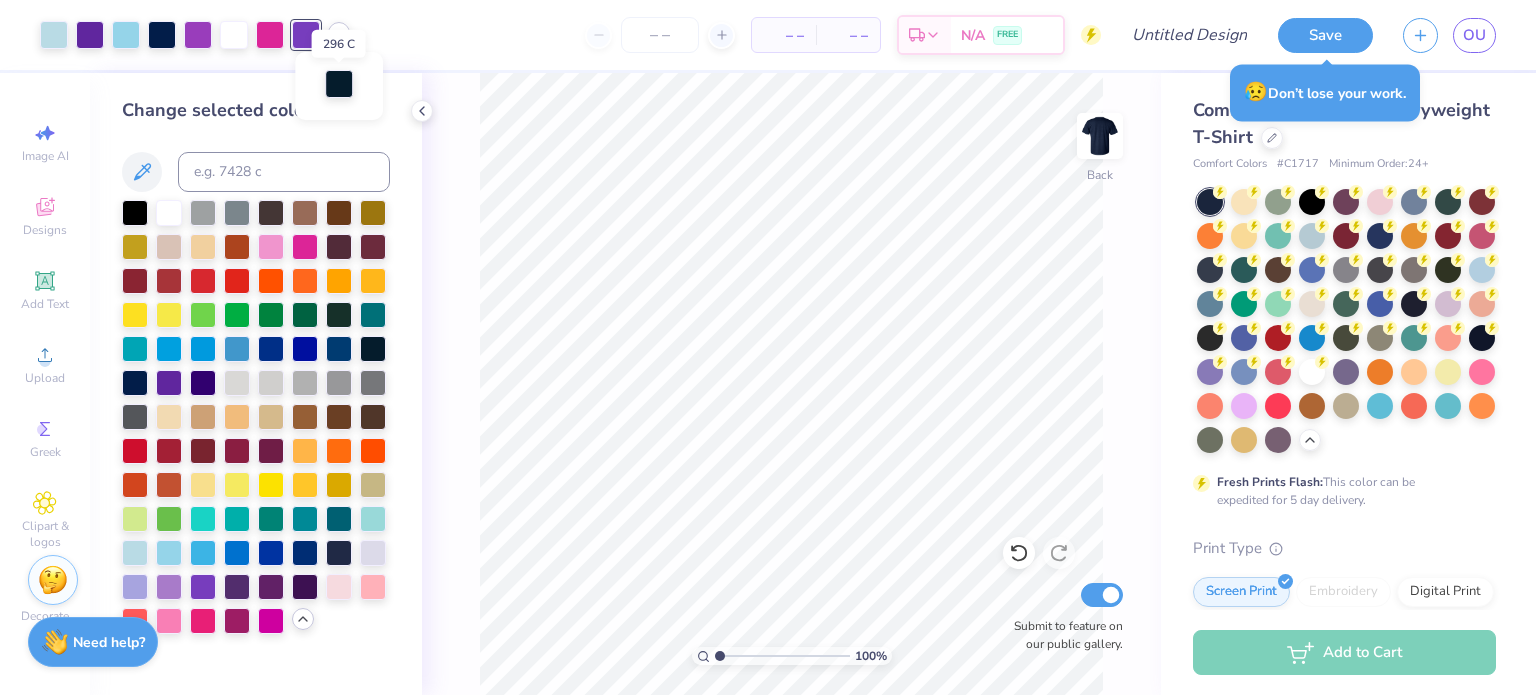 click at bounding box center (339, 84) 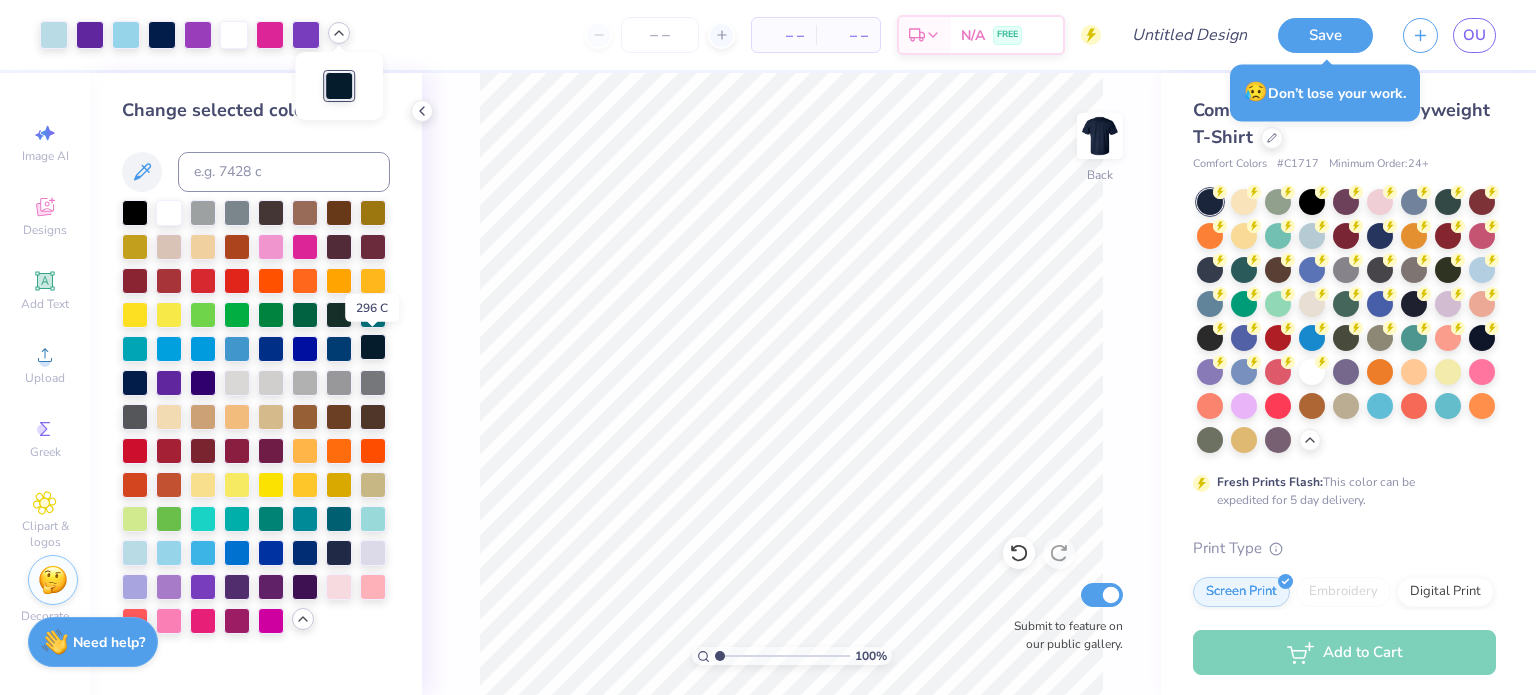 click at bounding box center [373, 347] 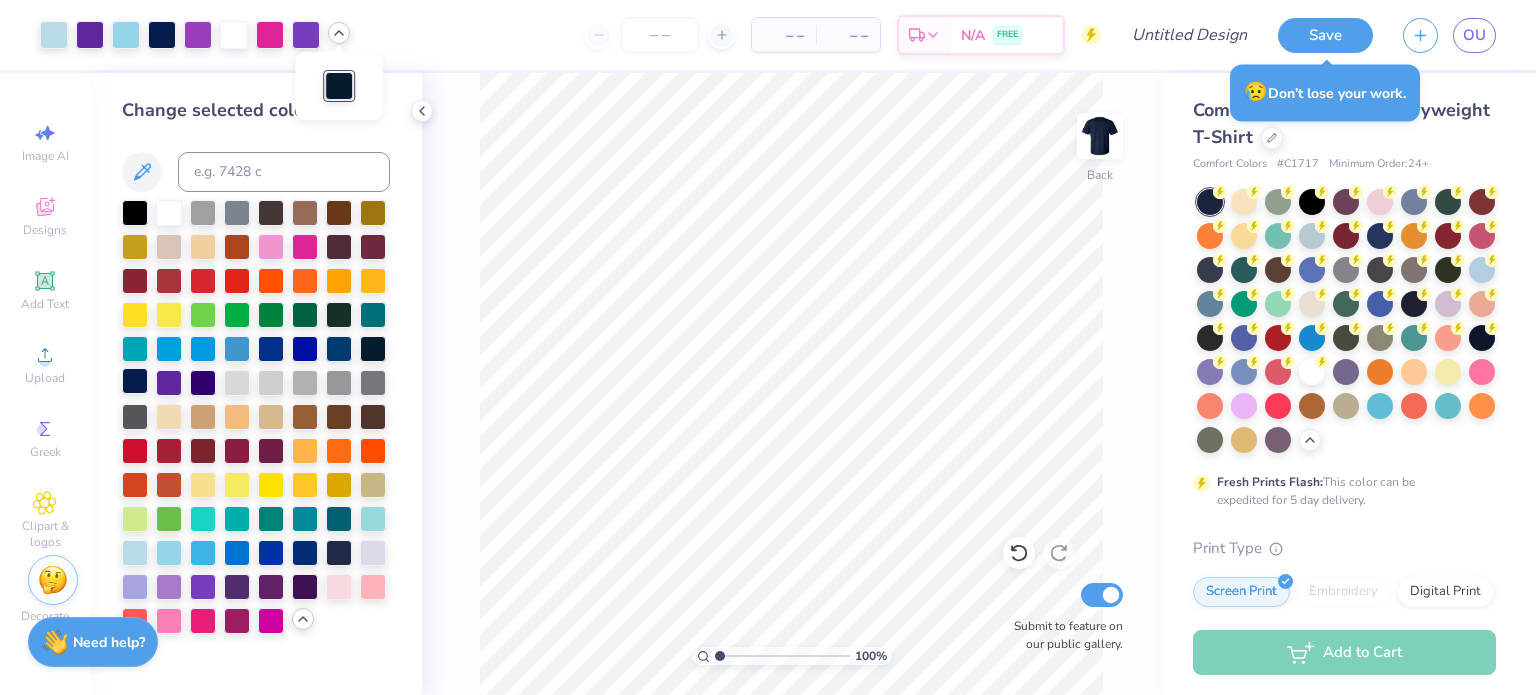 click at bounding box center [135, 381] 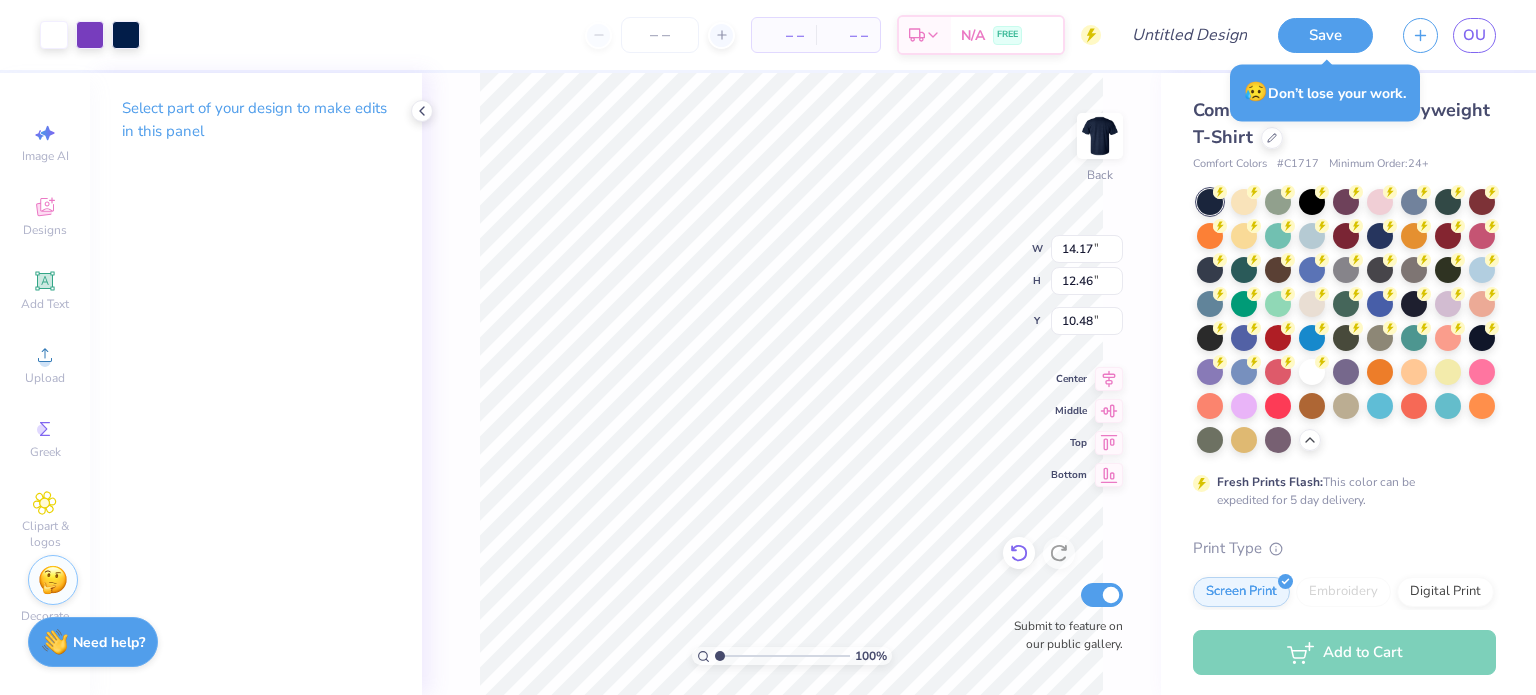 click 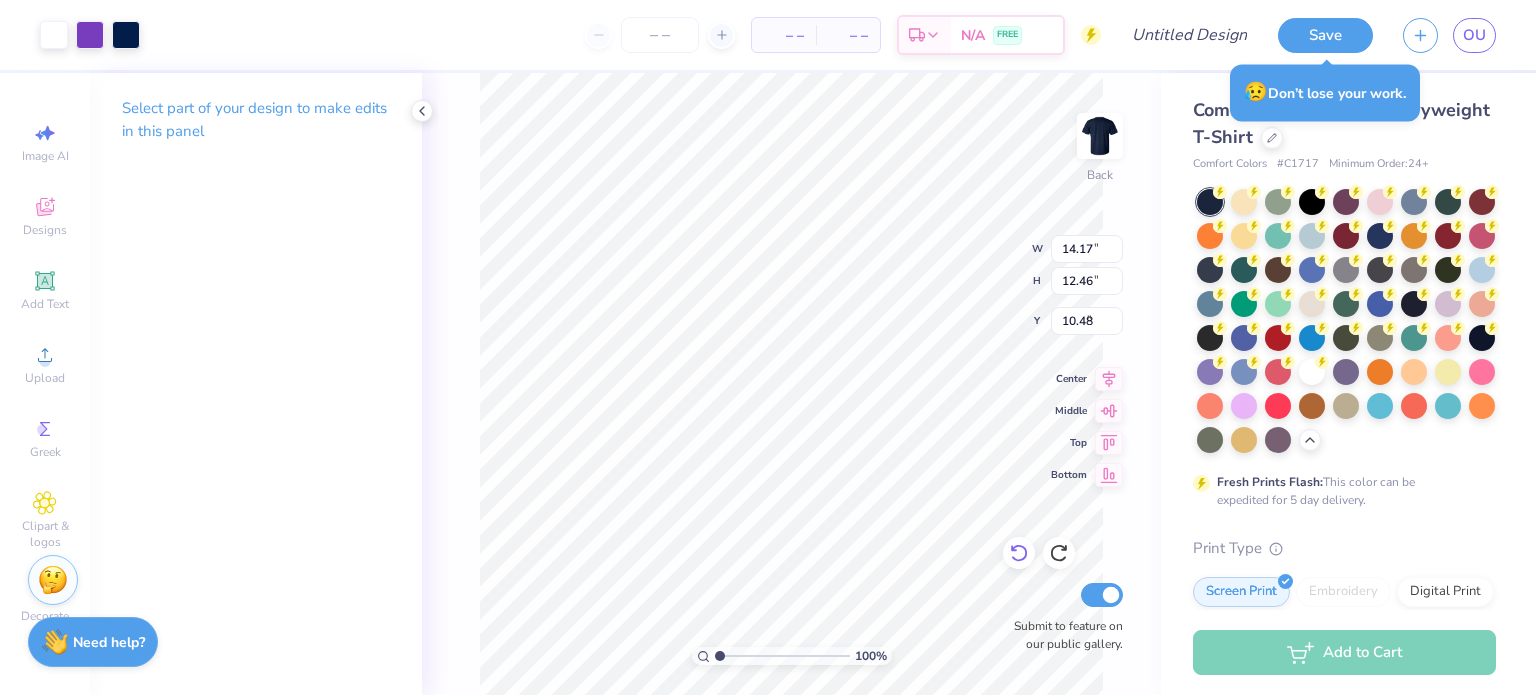 type on "9.60" 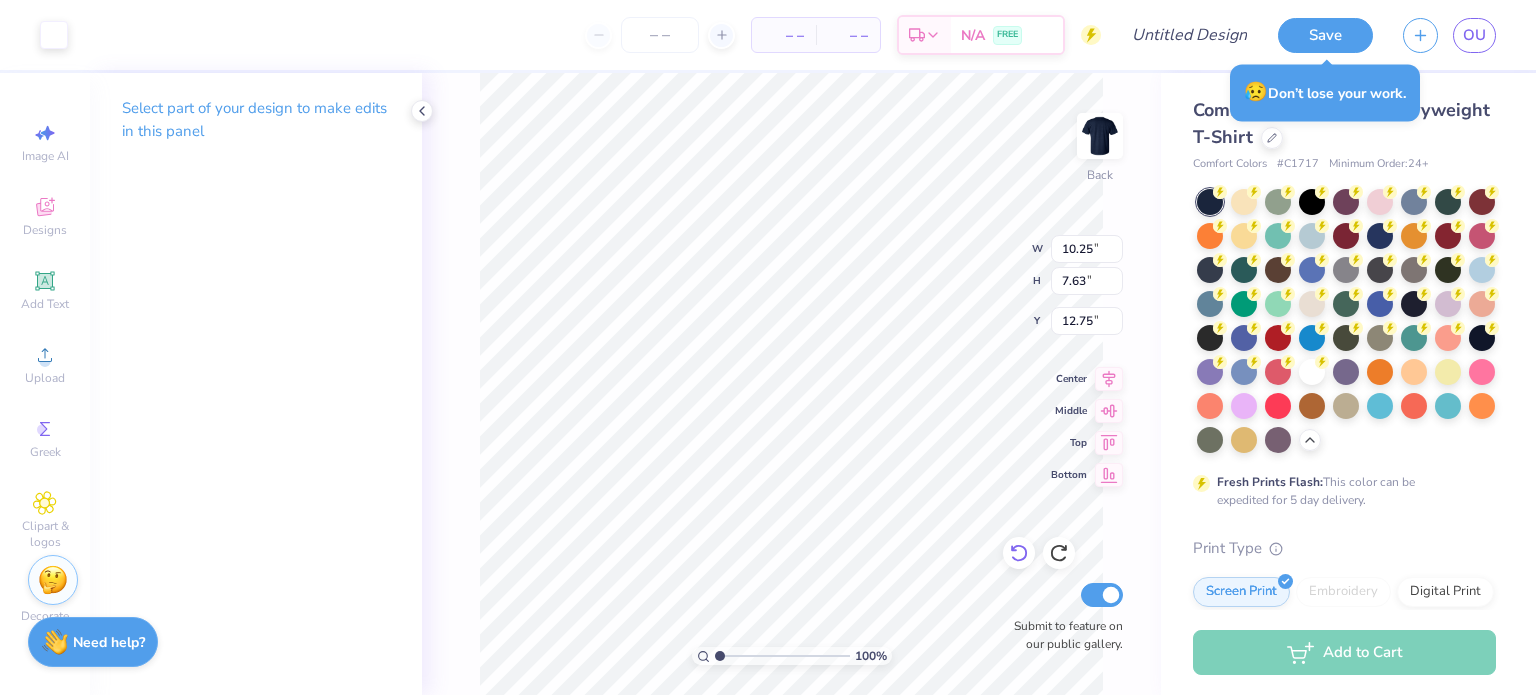 type on "10.25" 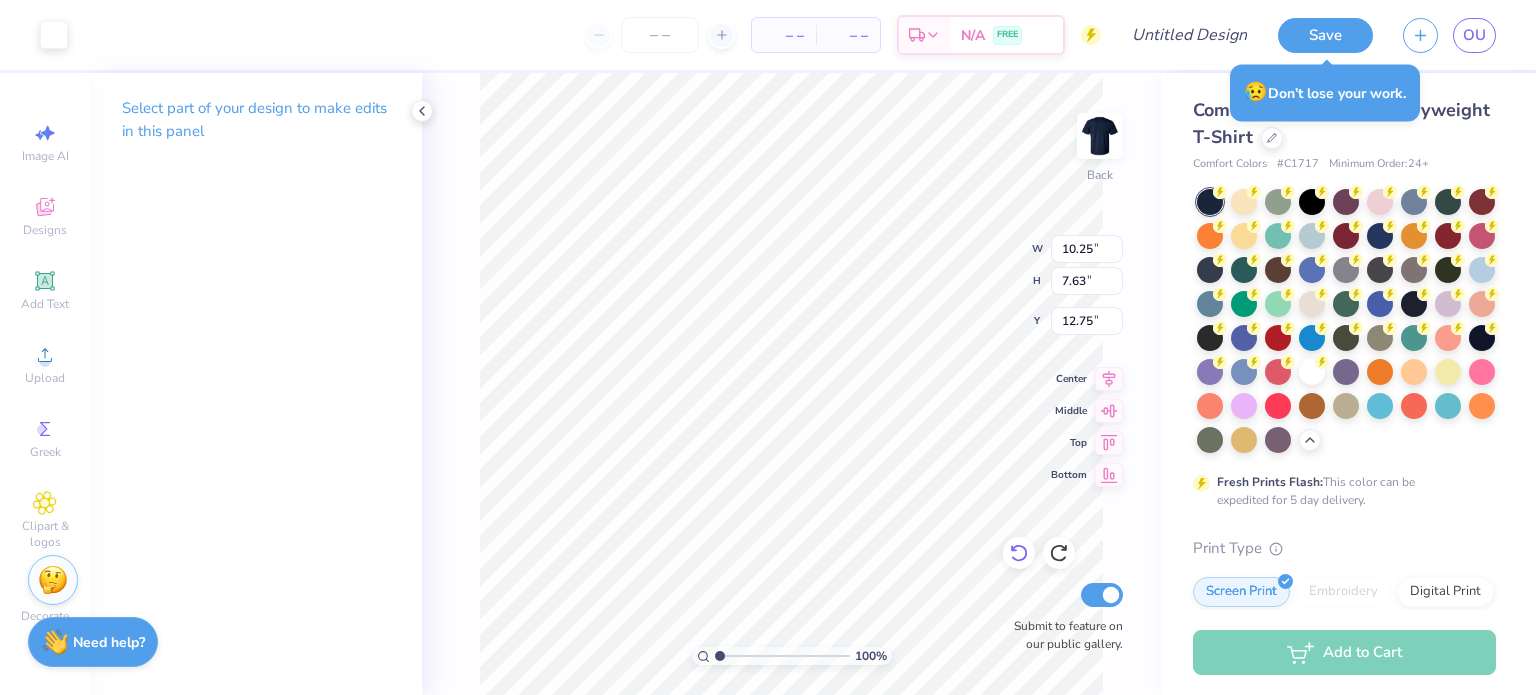 type on "7.63" 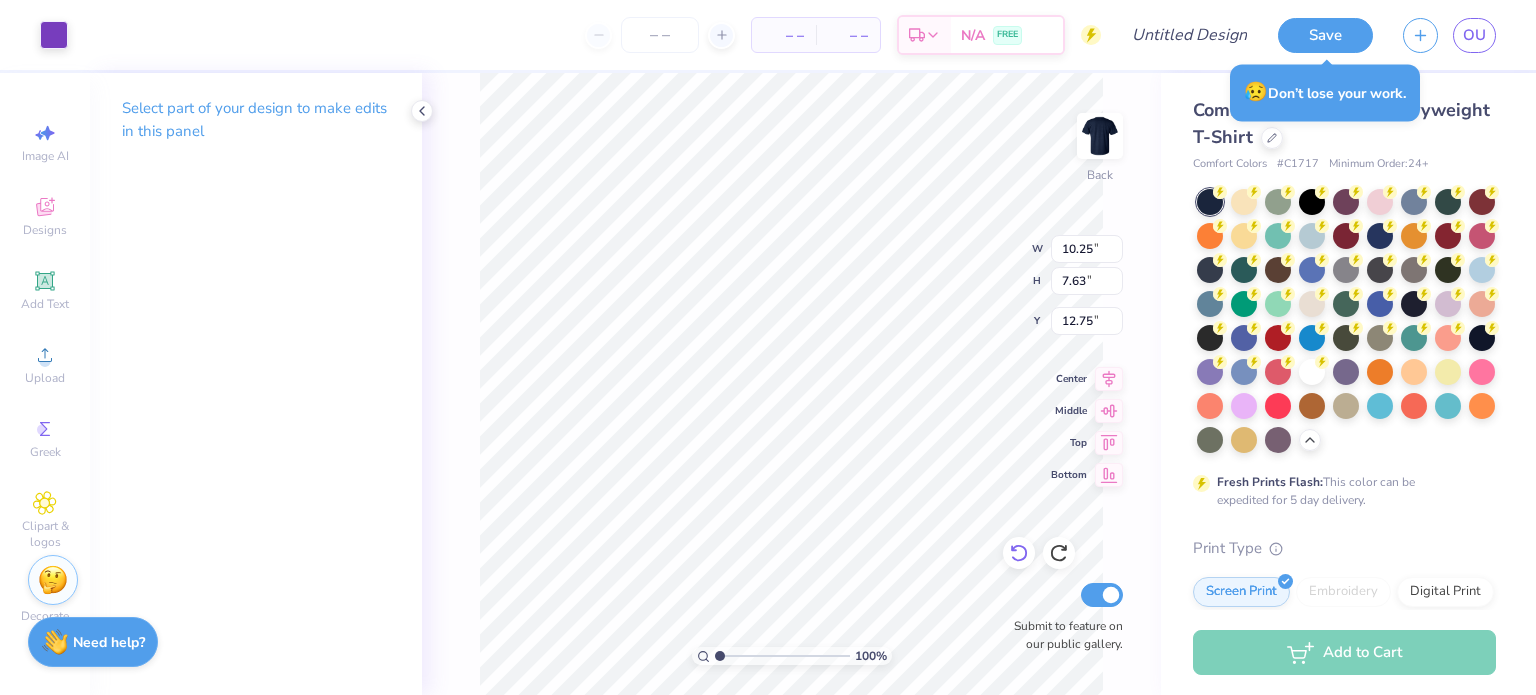 type on "12.19" 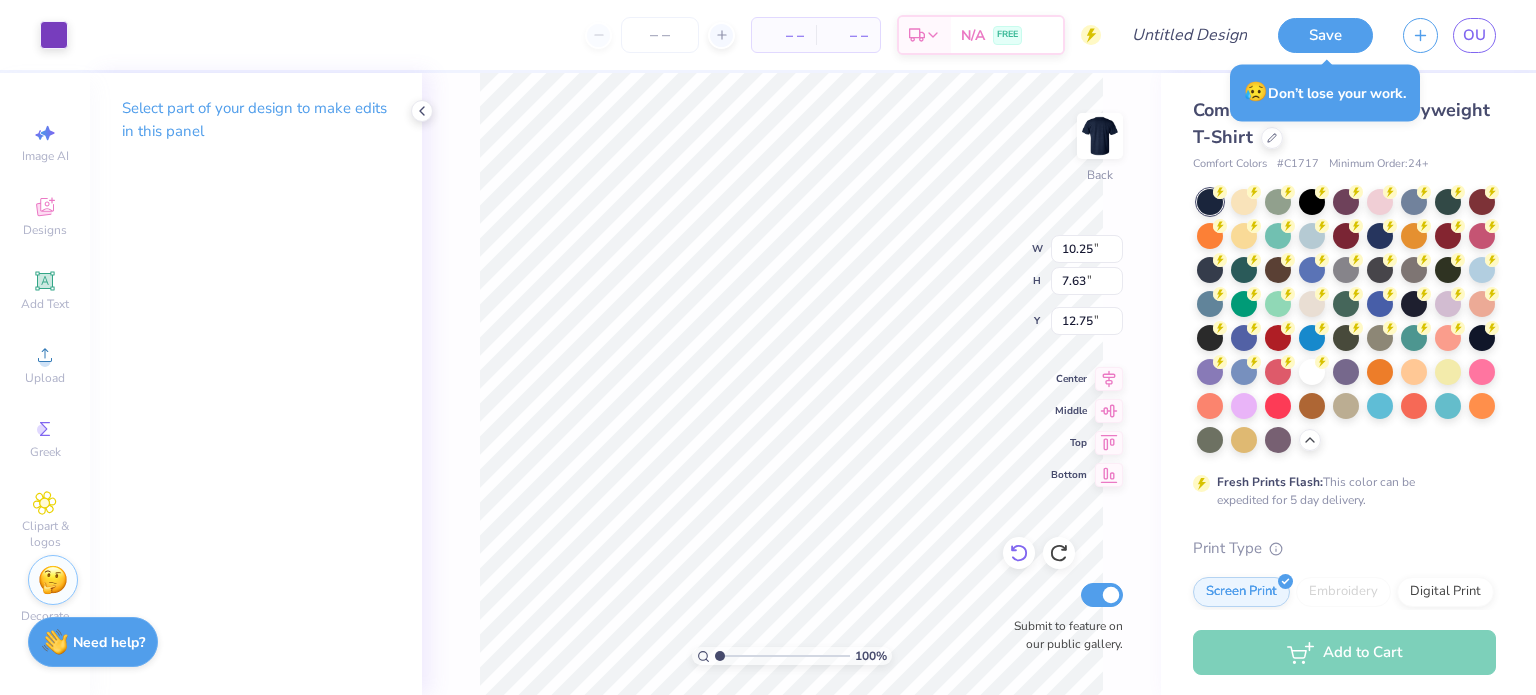 type on "11.45" 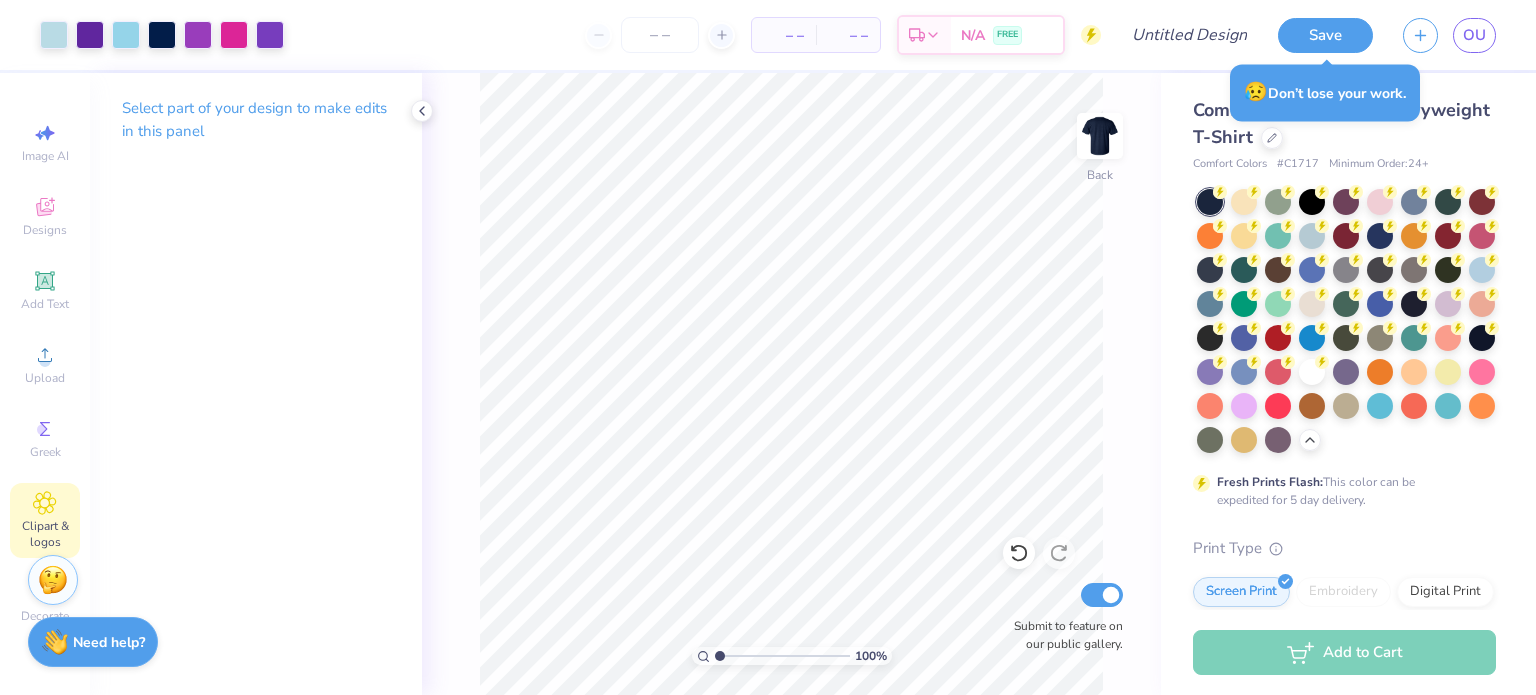 click on "Clipart & logos" at bounding box center (45, 520) 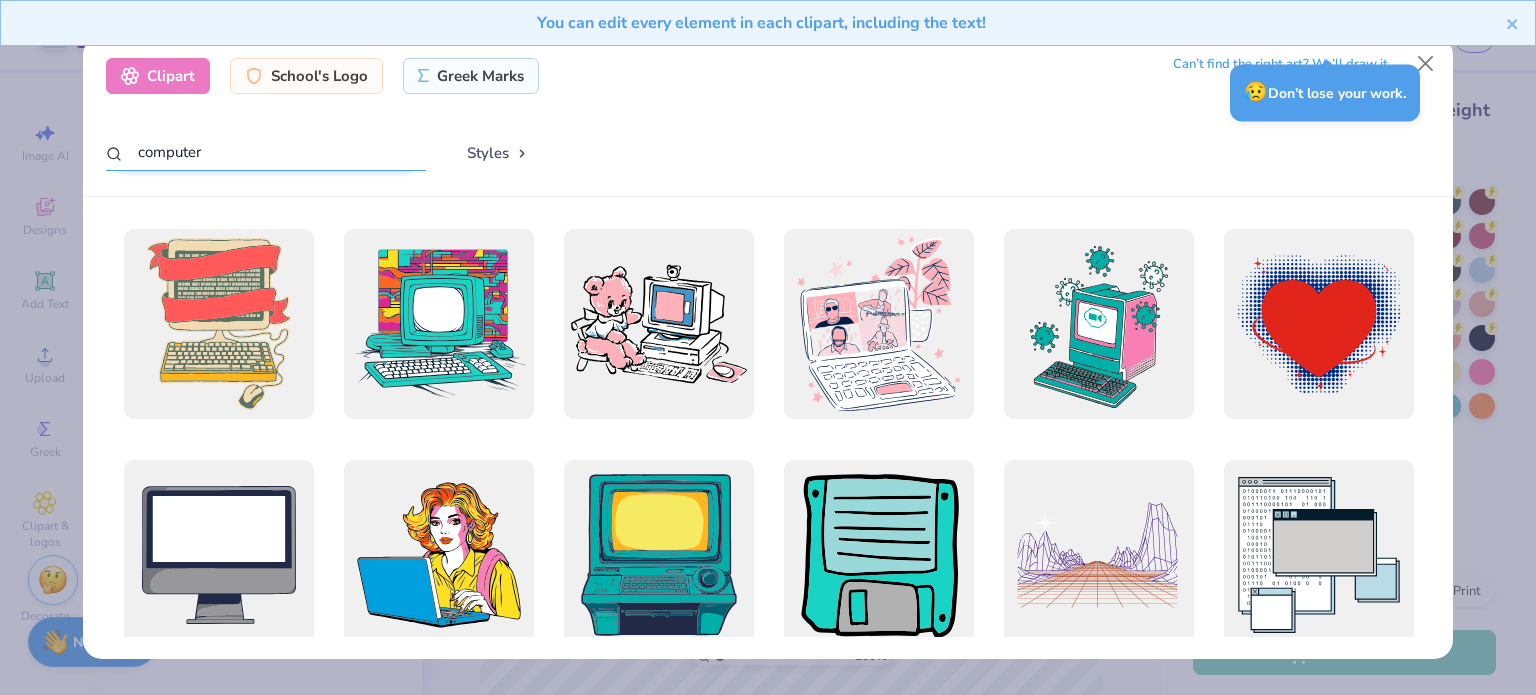 drag, startPoint x: 295, startPoint y: 153, endPoint x: 129, endPoint y: 148, distance: 166.07529 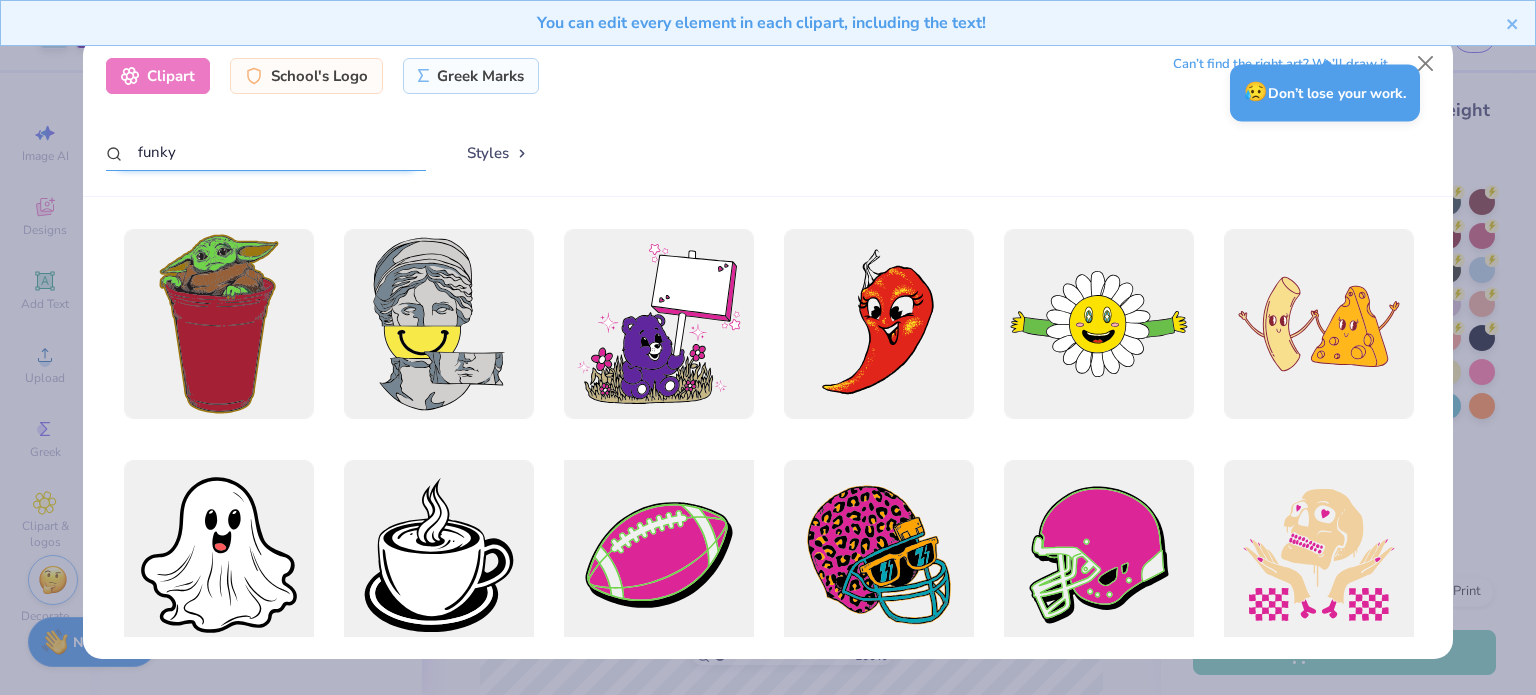 scroll, scrollTop: 284, scrollLeft: 0, axis: vertical 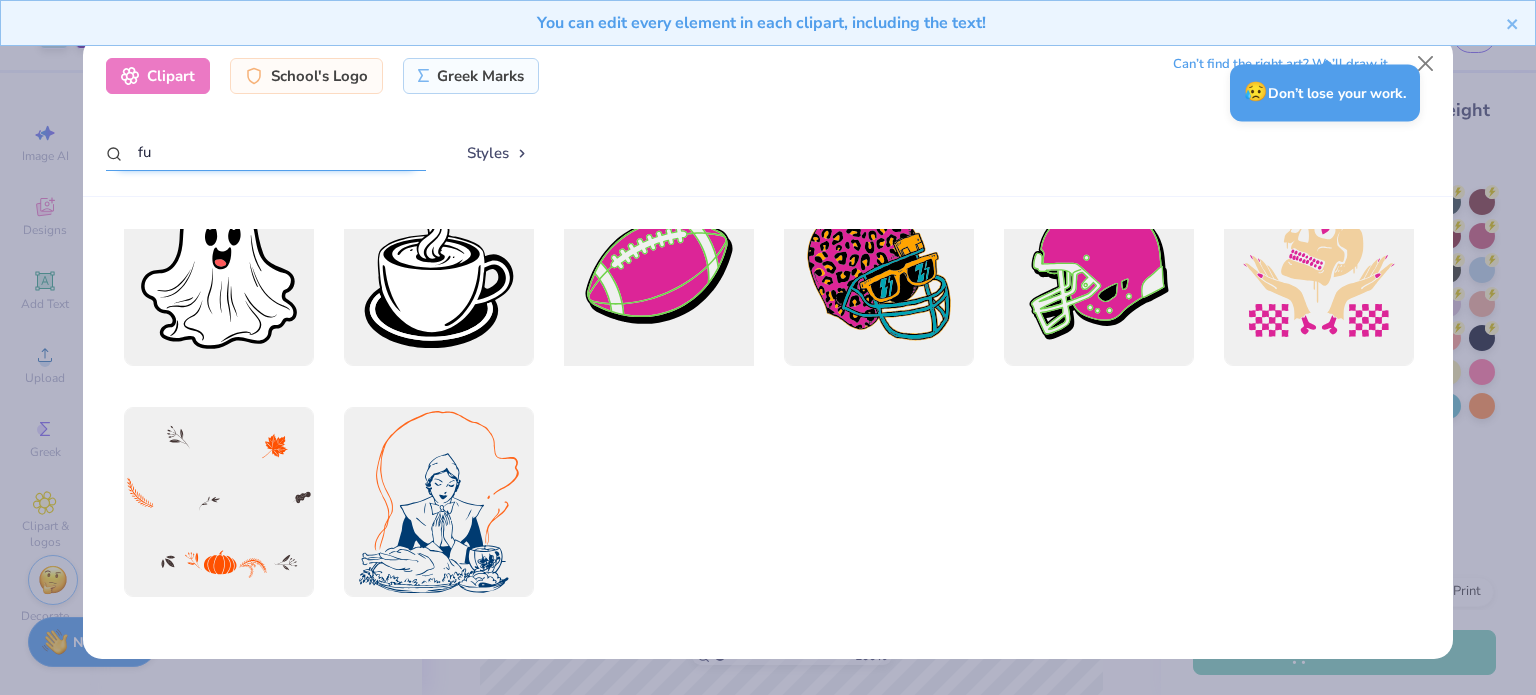 type on "f" 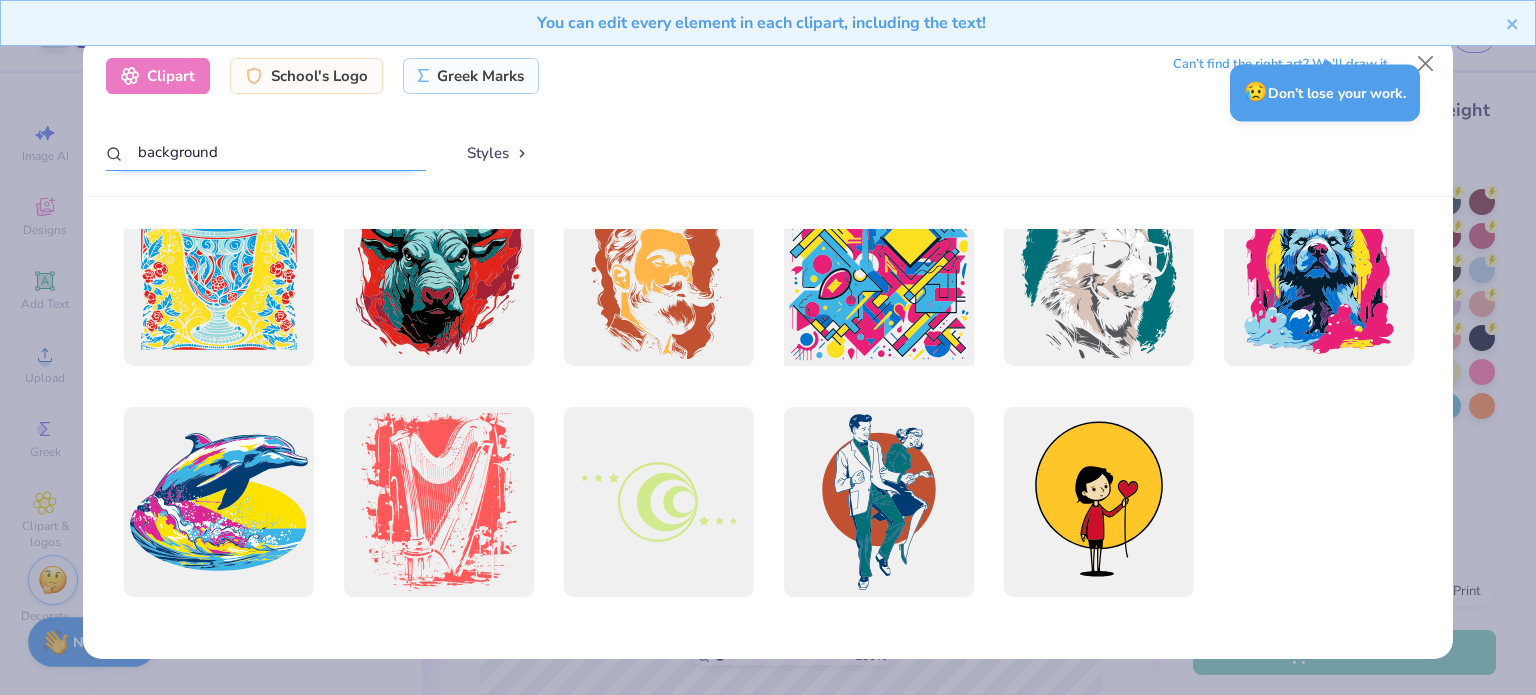 scroll, scrollTop: 0, scrollLeft: 0, axis: both 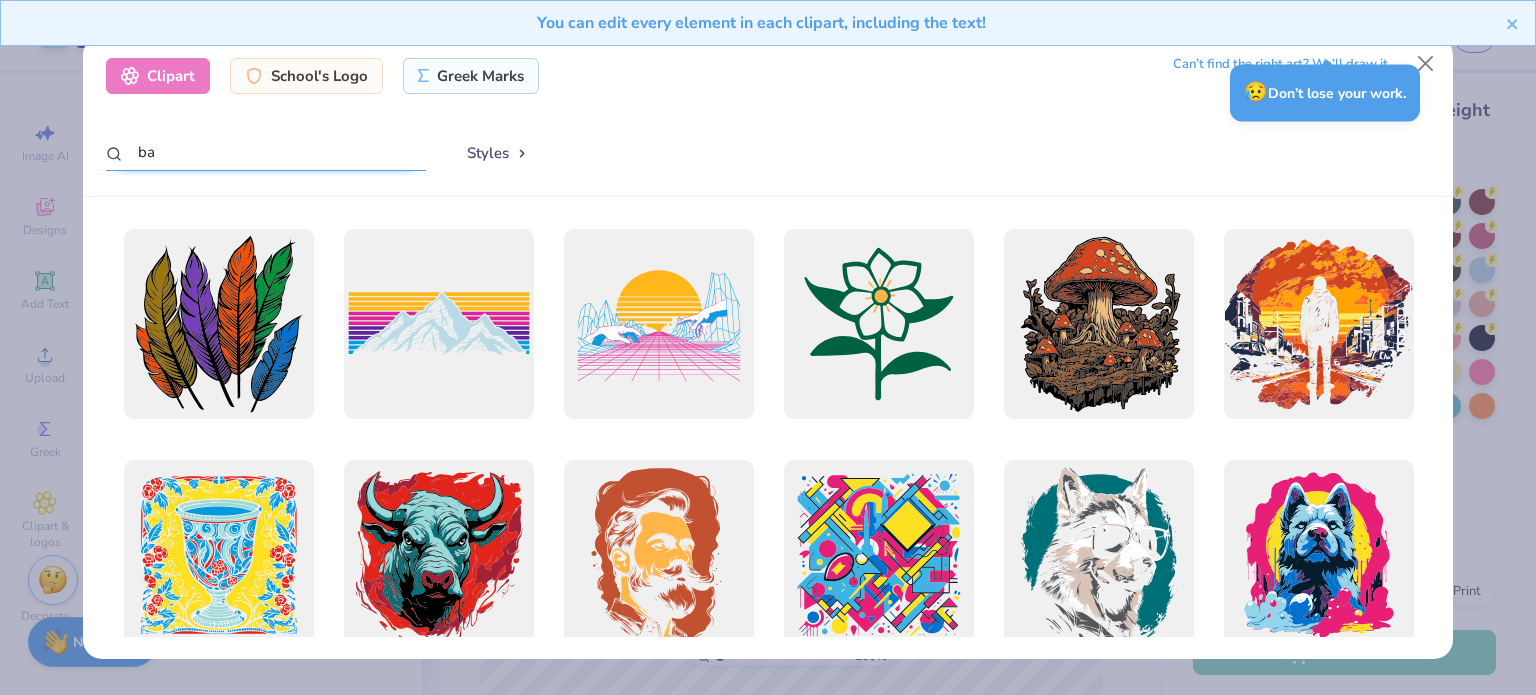 type on "b" 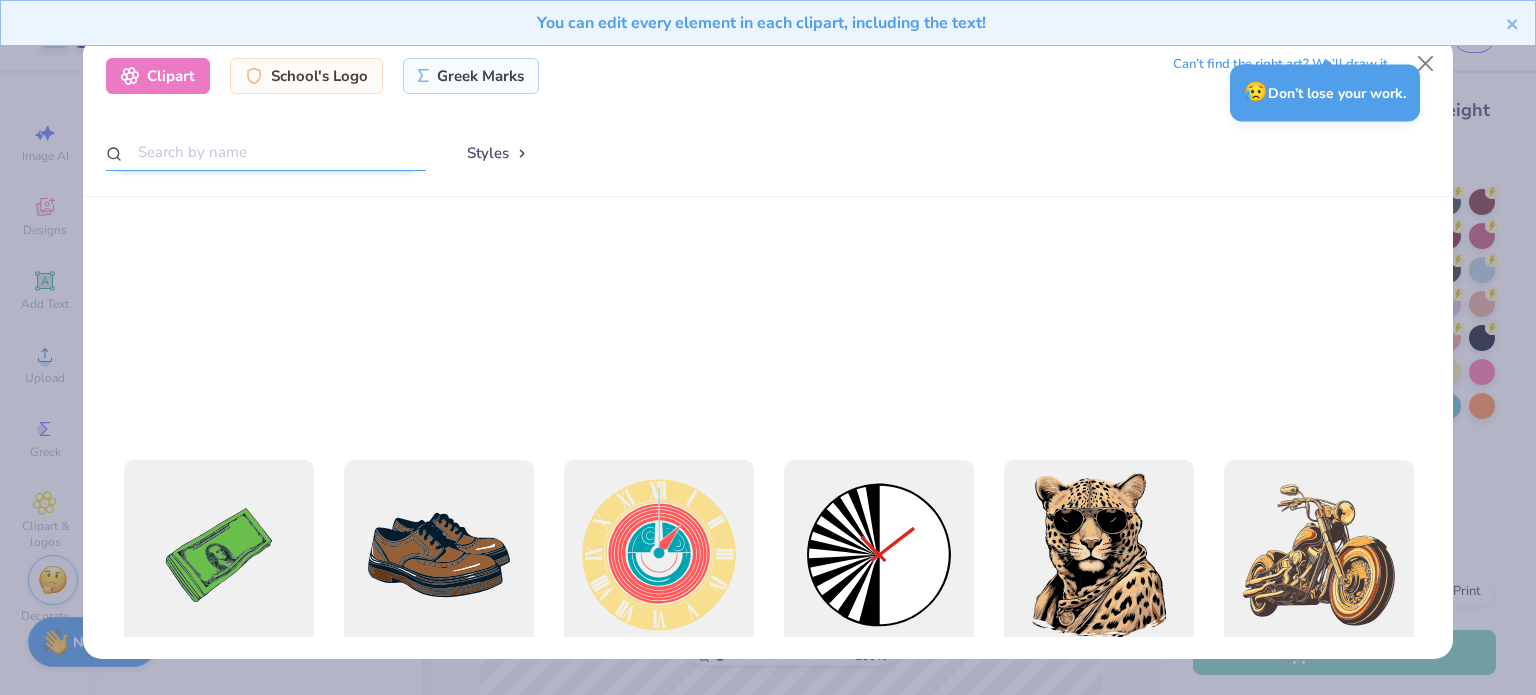 scroll, scrollTop: 540, scrollLeft: 0, axis: vertical 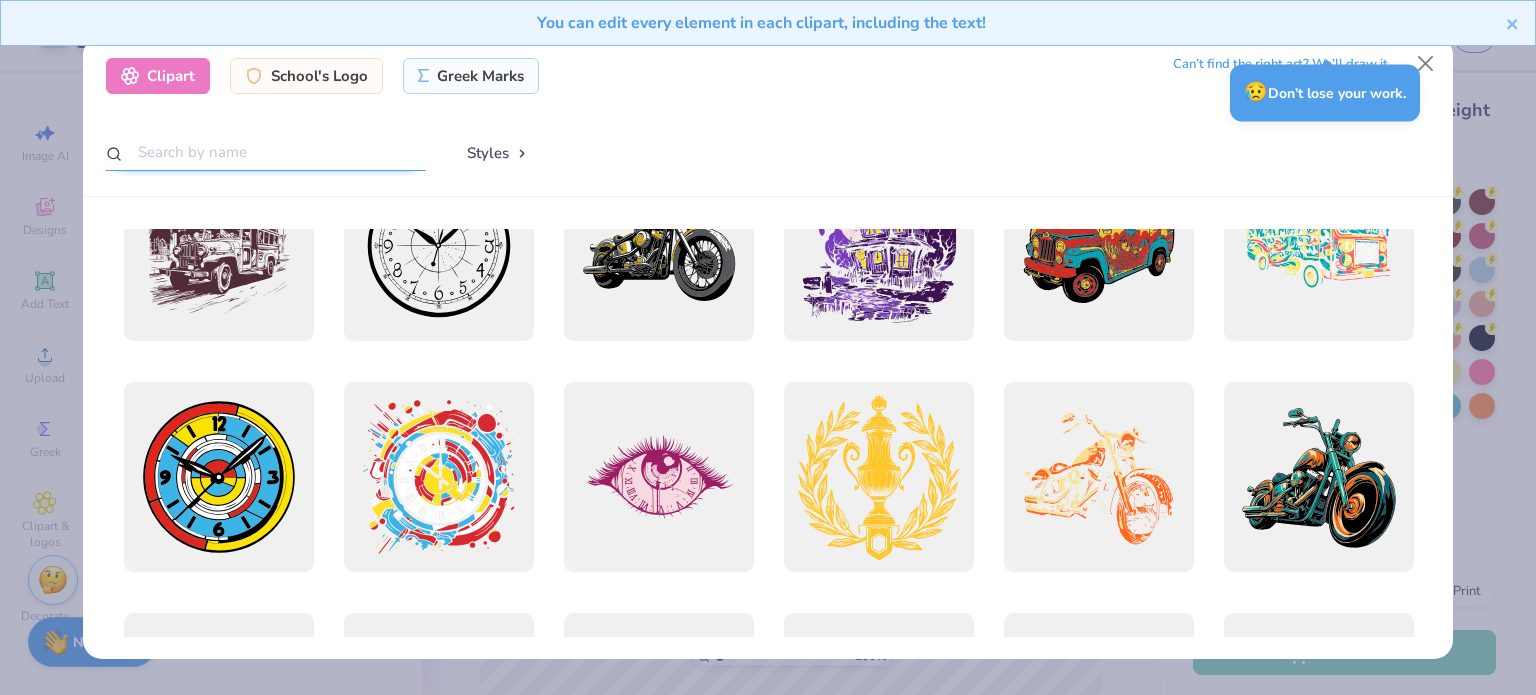 type 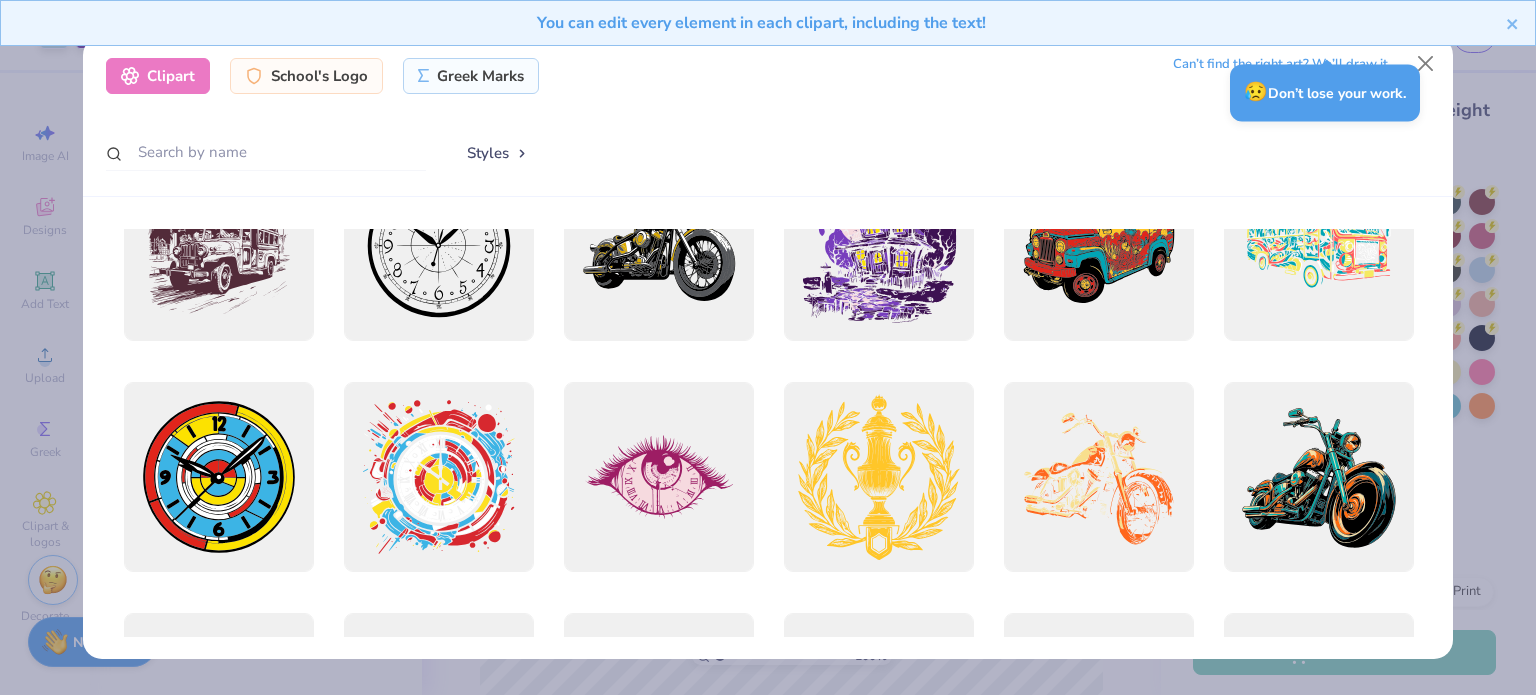click on "Styles" at bounding box center (498, 153) 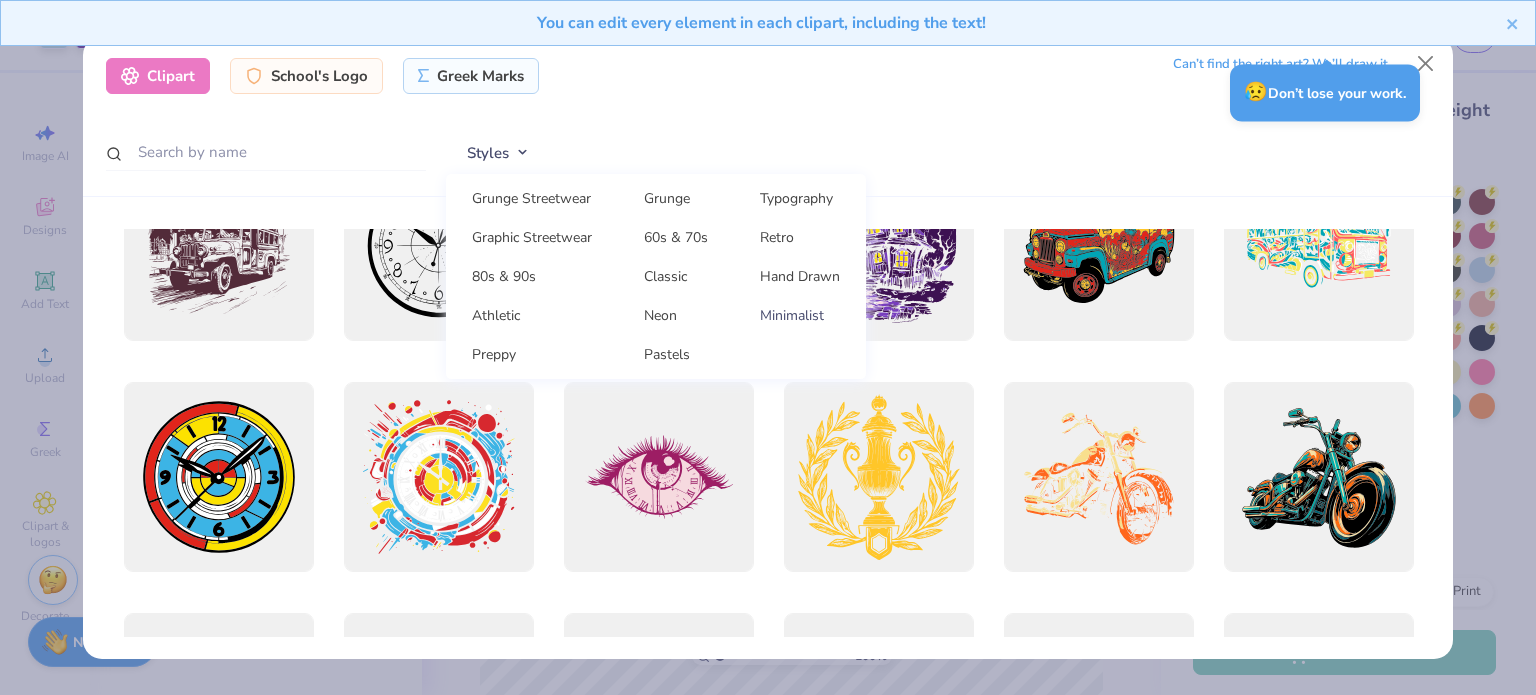 click on "Minimalist" at bounding box center (800, 315) 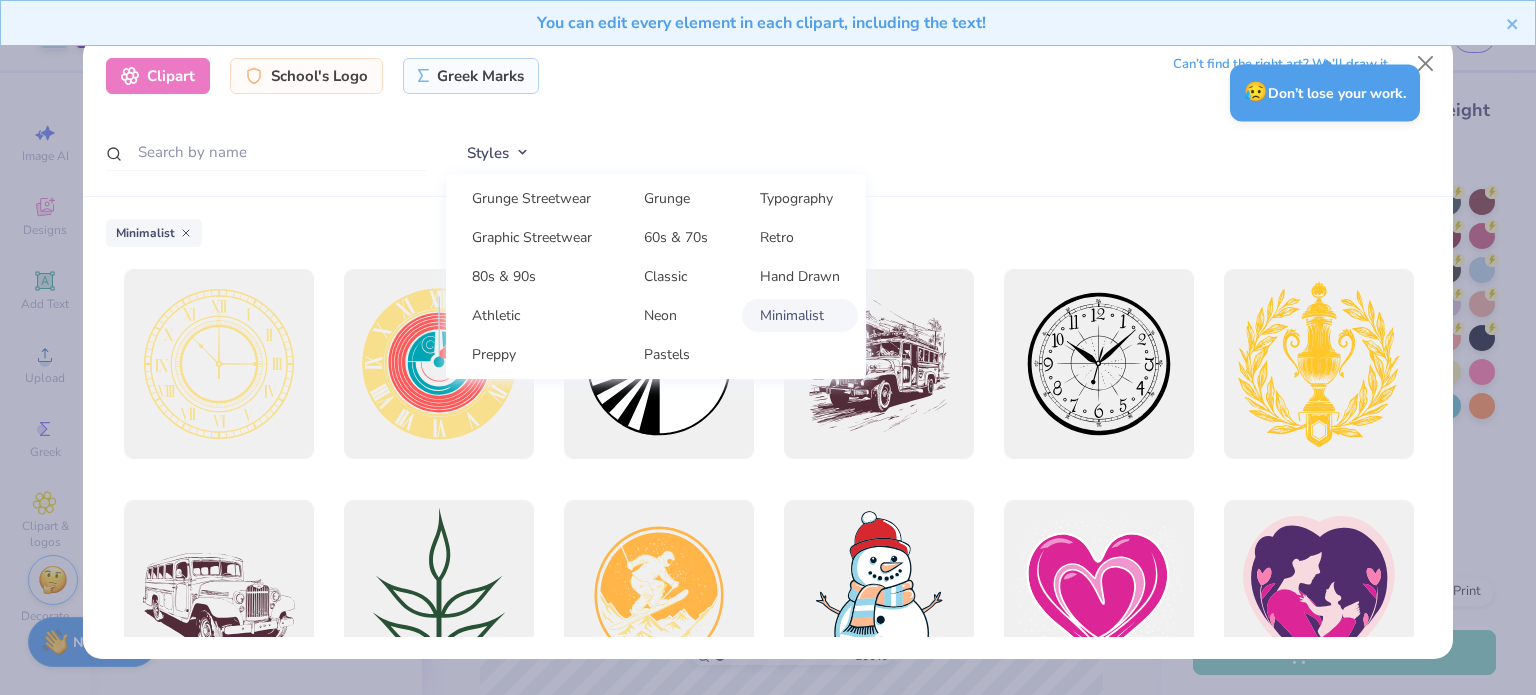 click on "Minimalist" at bounding box center [768, 428] 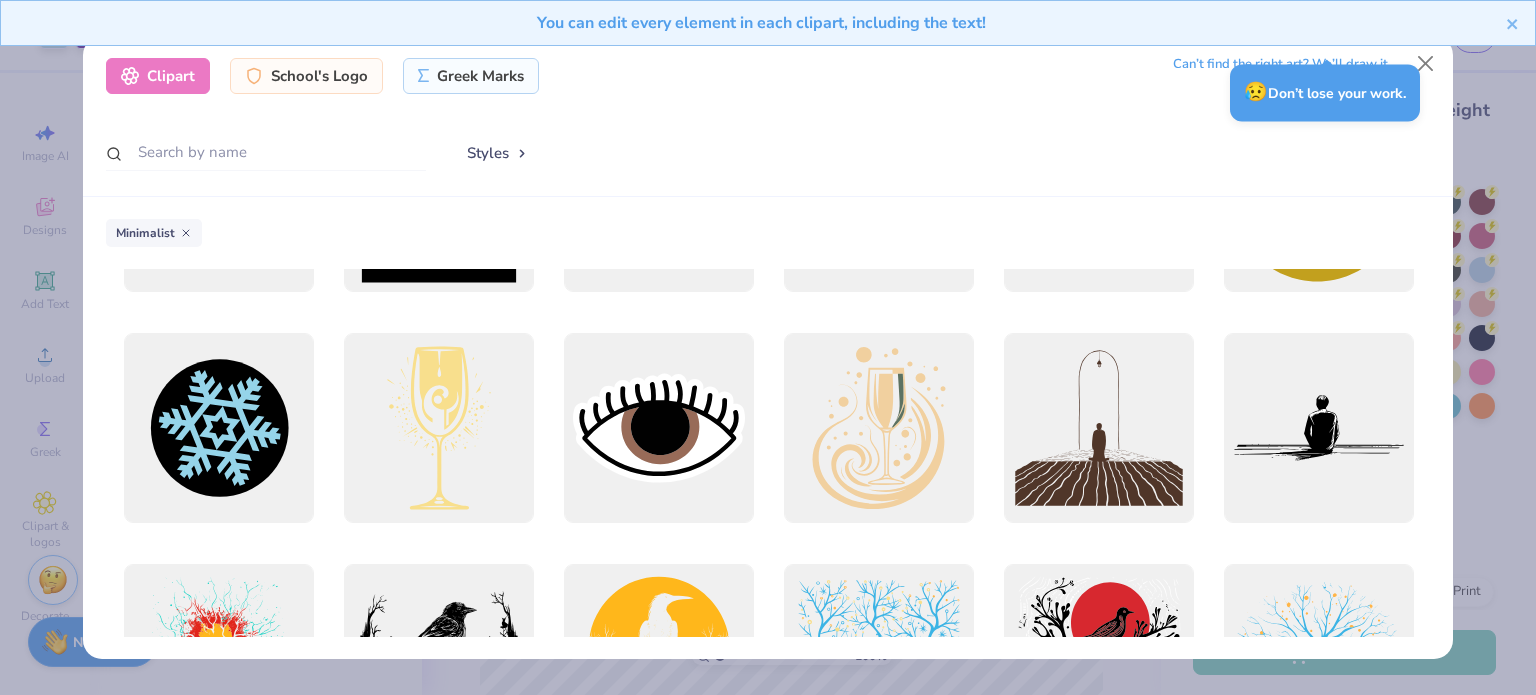 scroll, scrollTop: 2708, scrollLeft: 0, axis: vertical 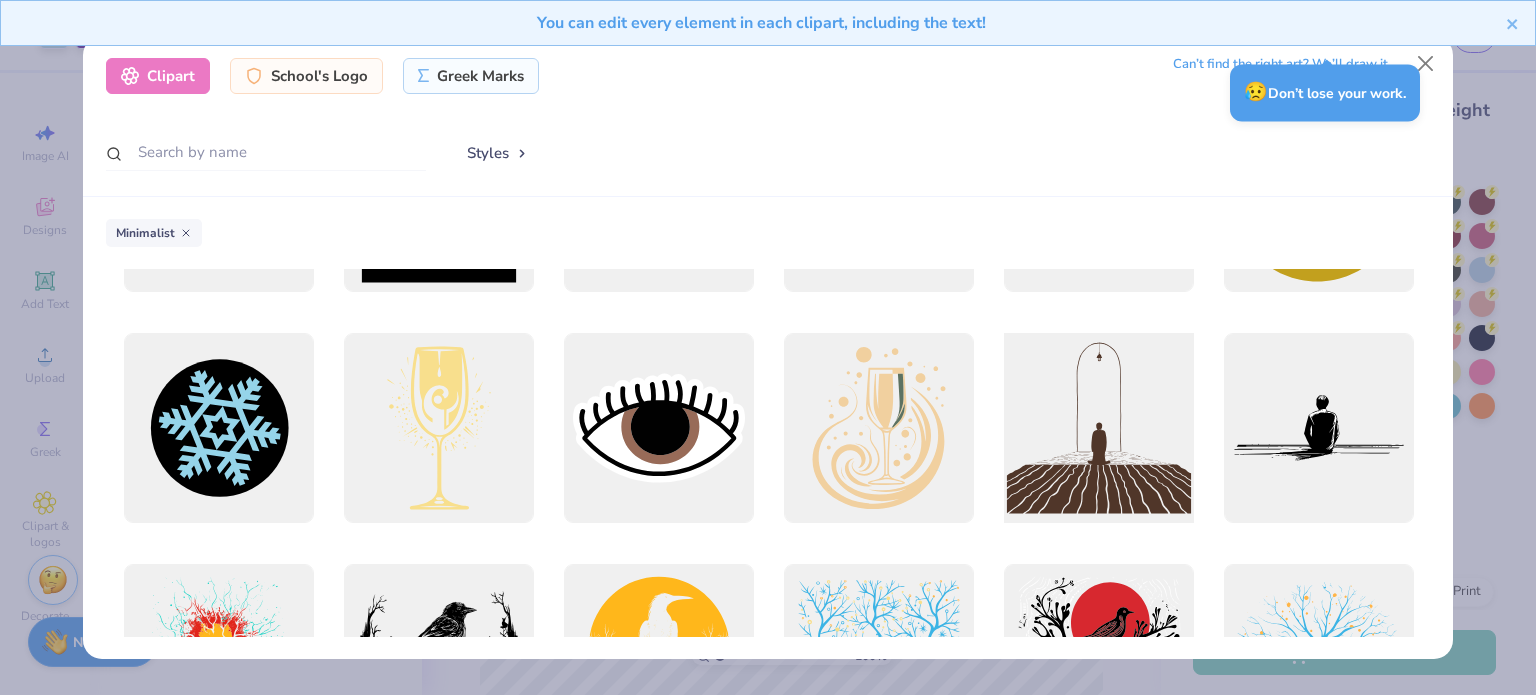 click at bounding box center [1098, 428] 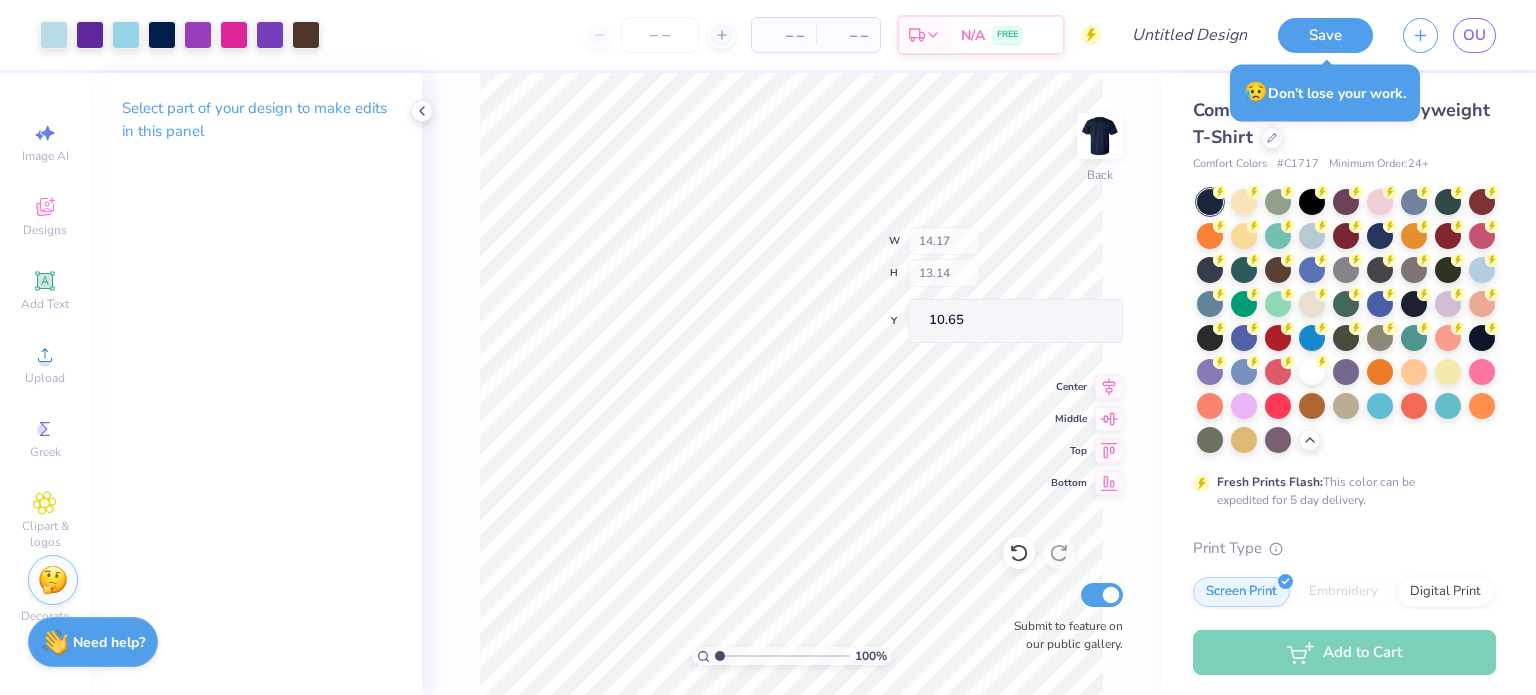 type on "10.65" 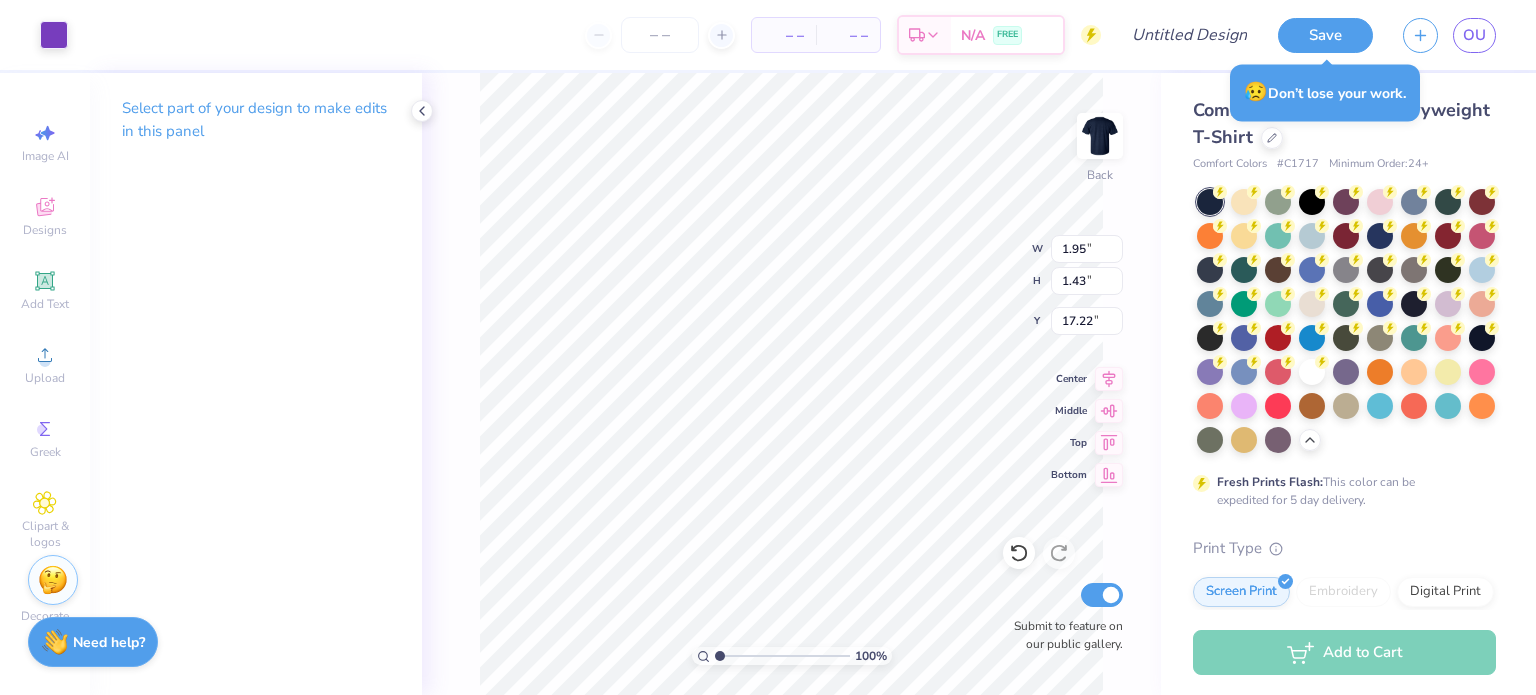 type on "1.95" 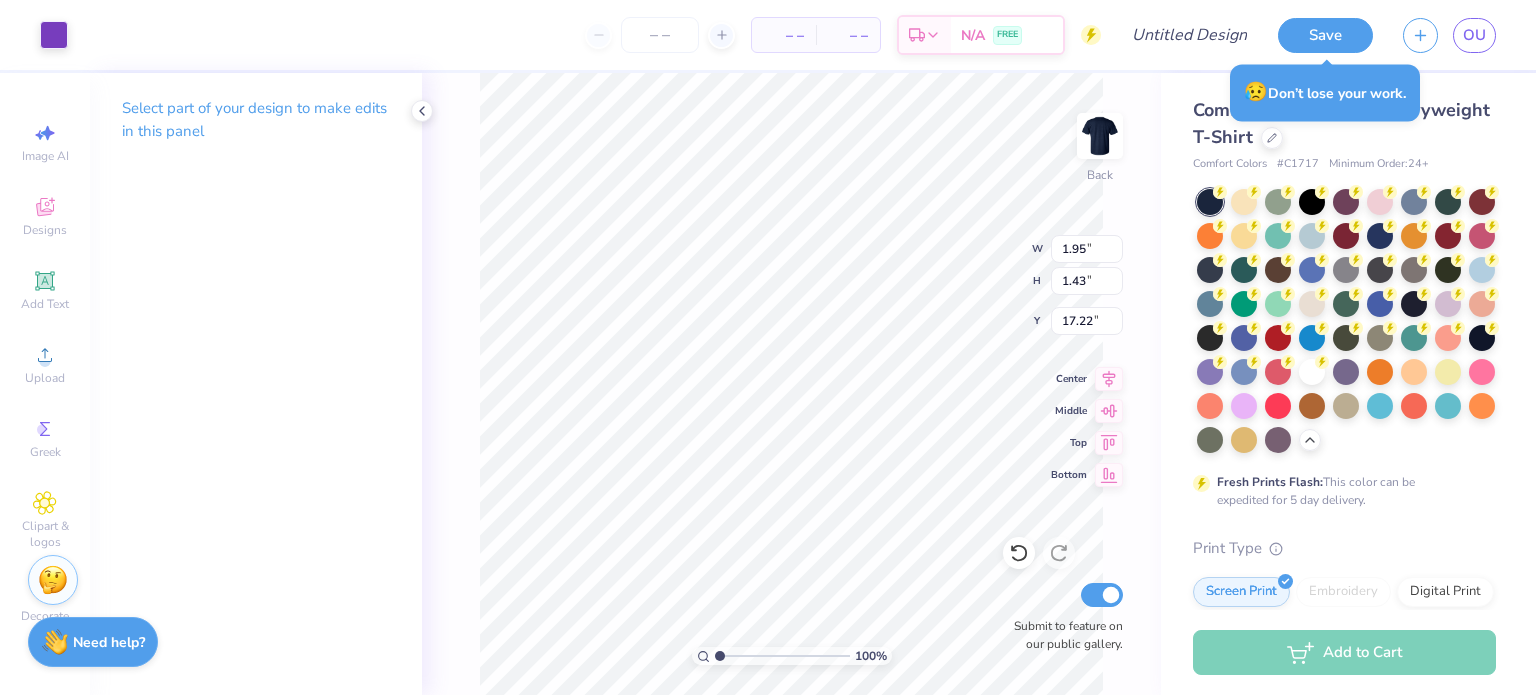 type on "1.43" 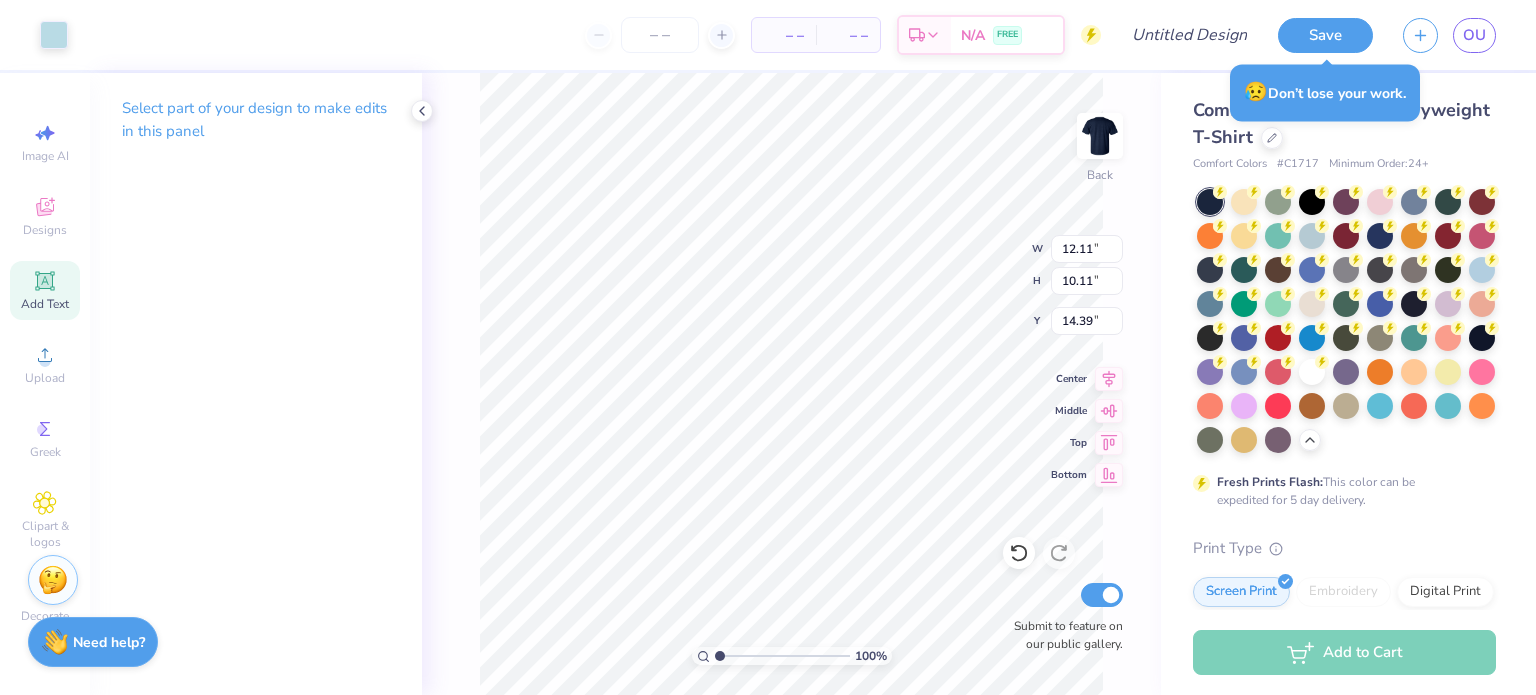 type on "14.39" 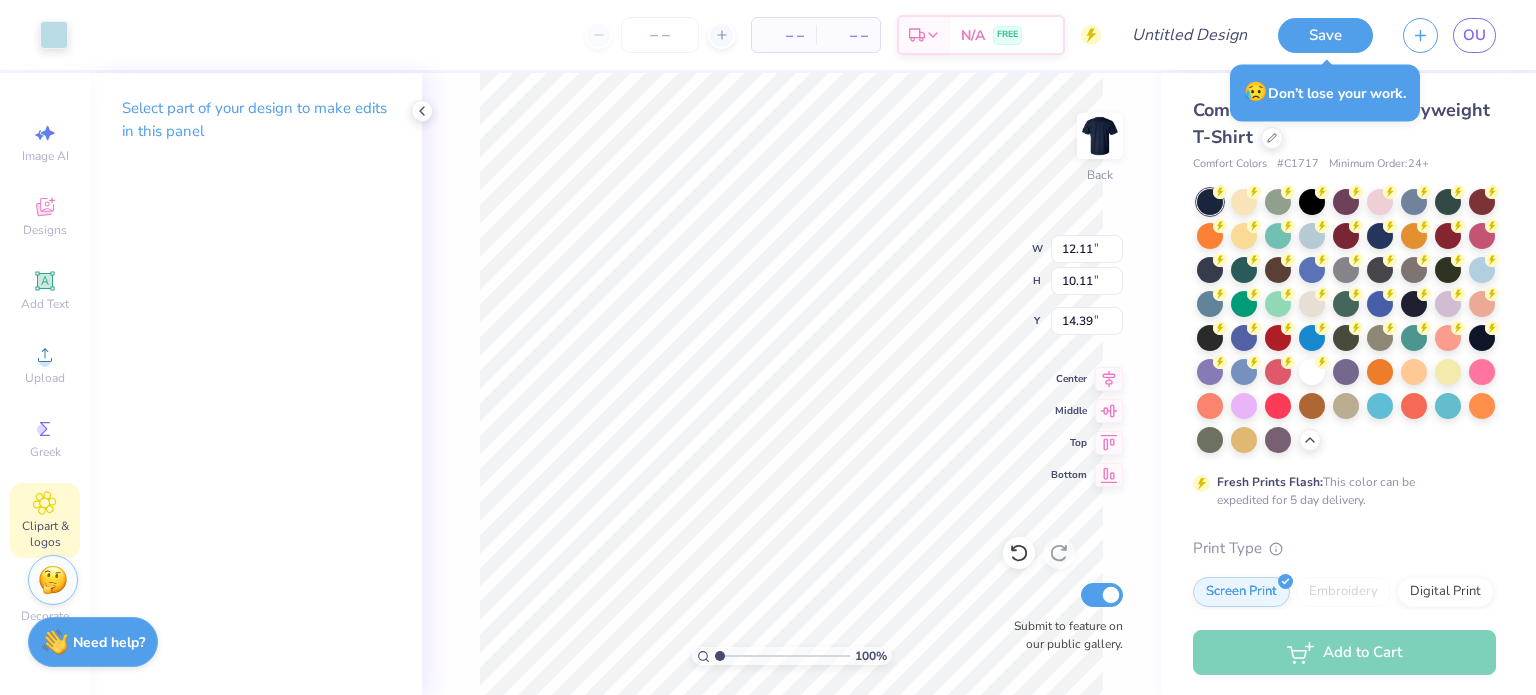 click on "Clipart & logos" at bounding box center (45, 534) 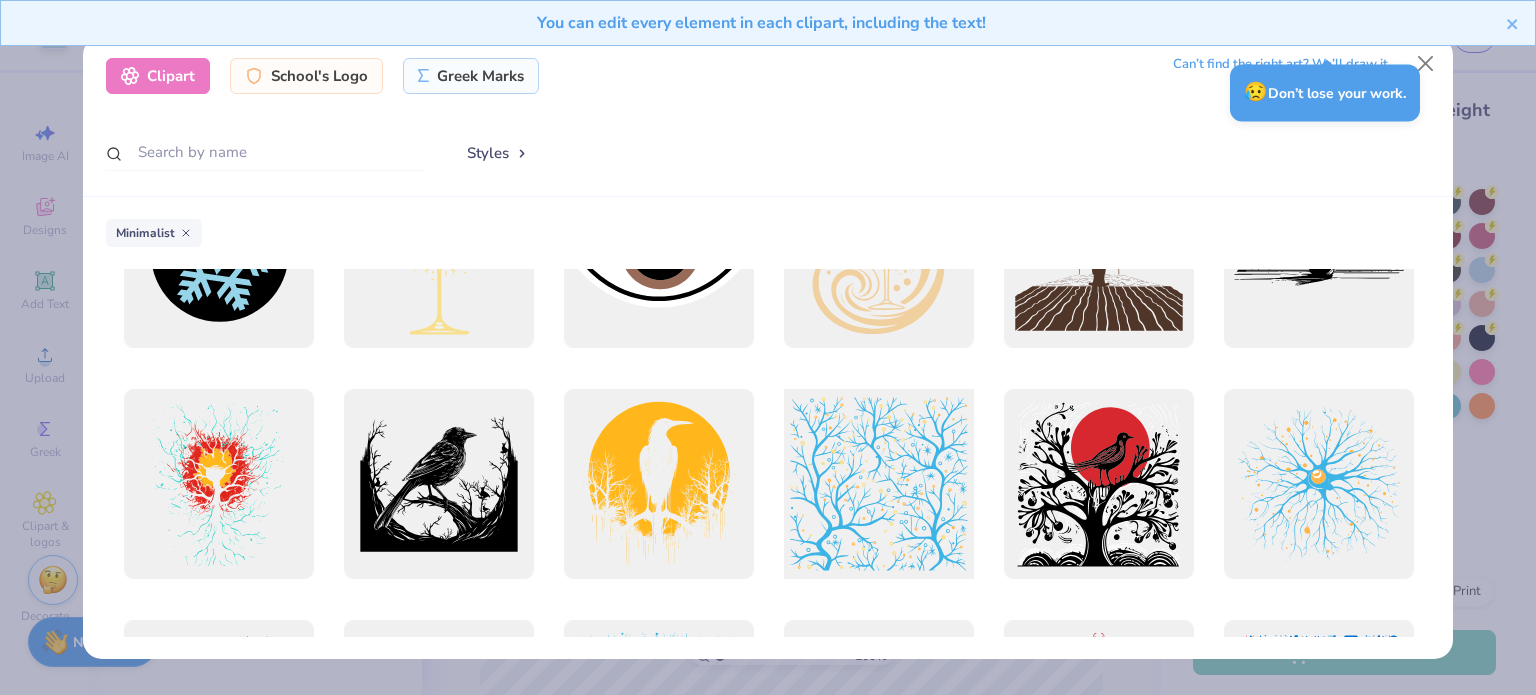 scroll, scrollTop: 2836, scrollLeft: 0, axis: vertical 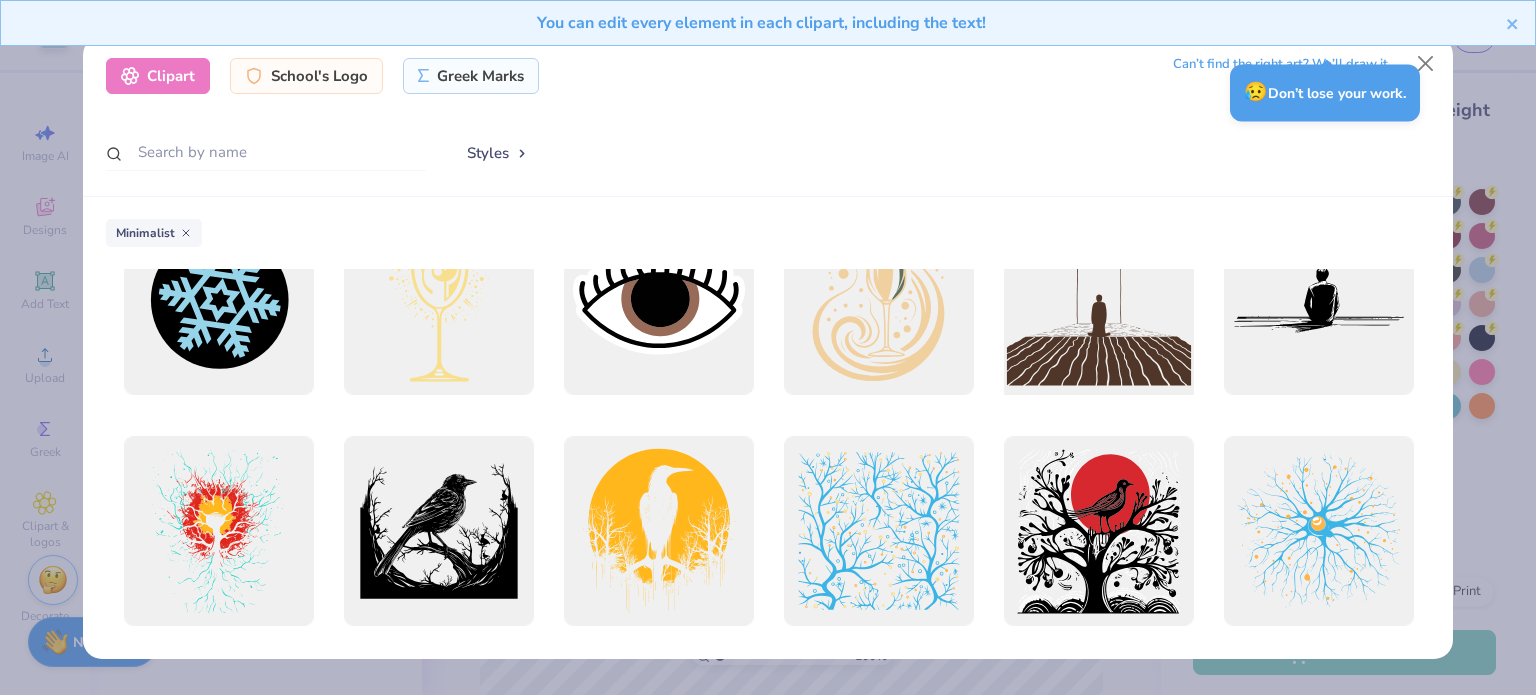 click at bounding box center [1098, 300] 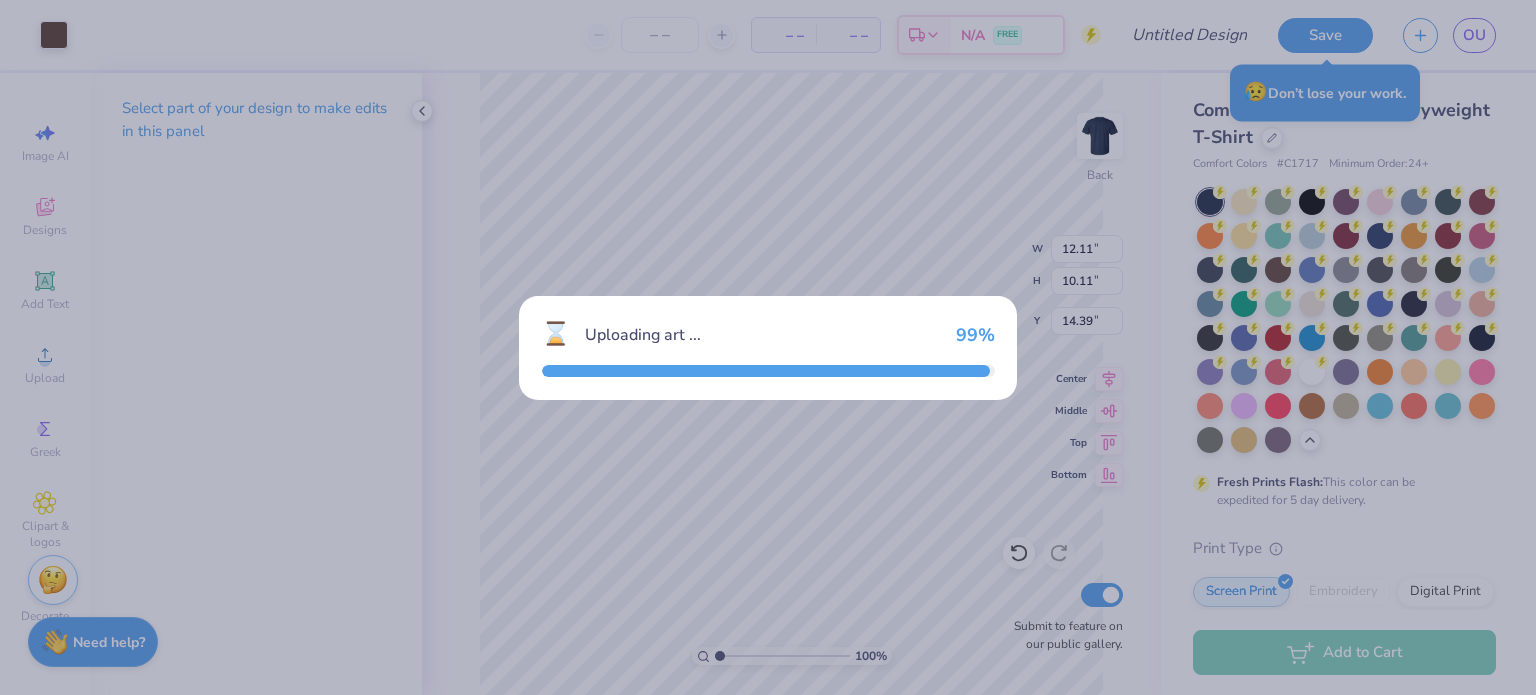 type on "14.17" 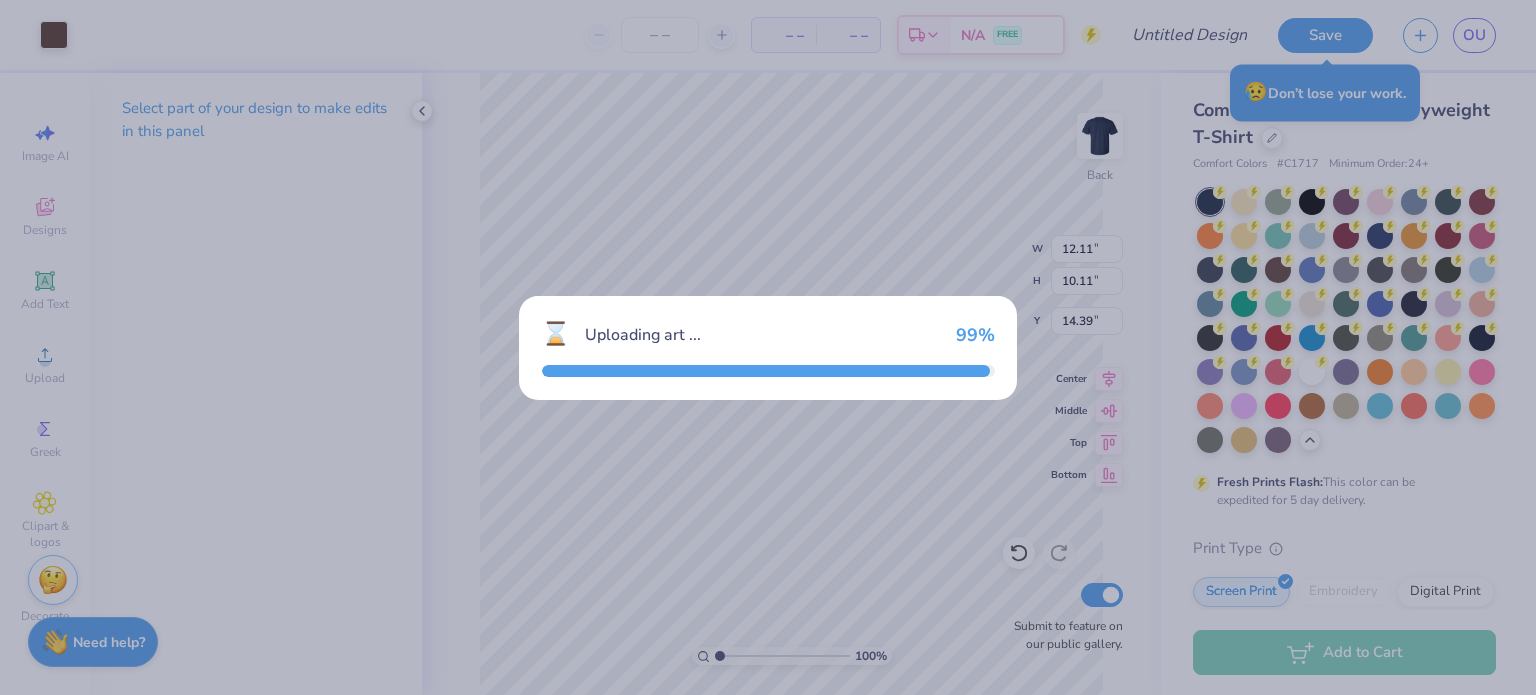 type on "13.14" 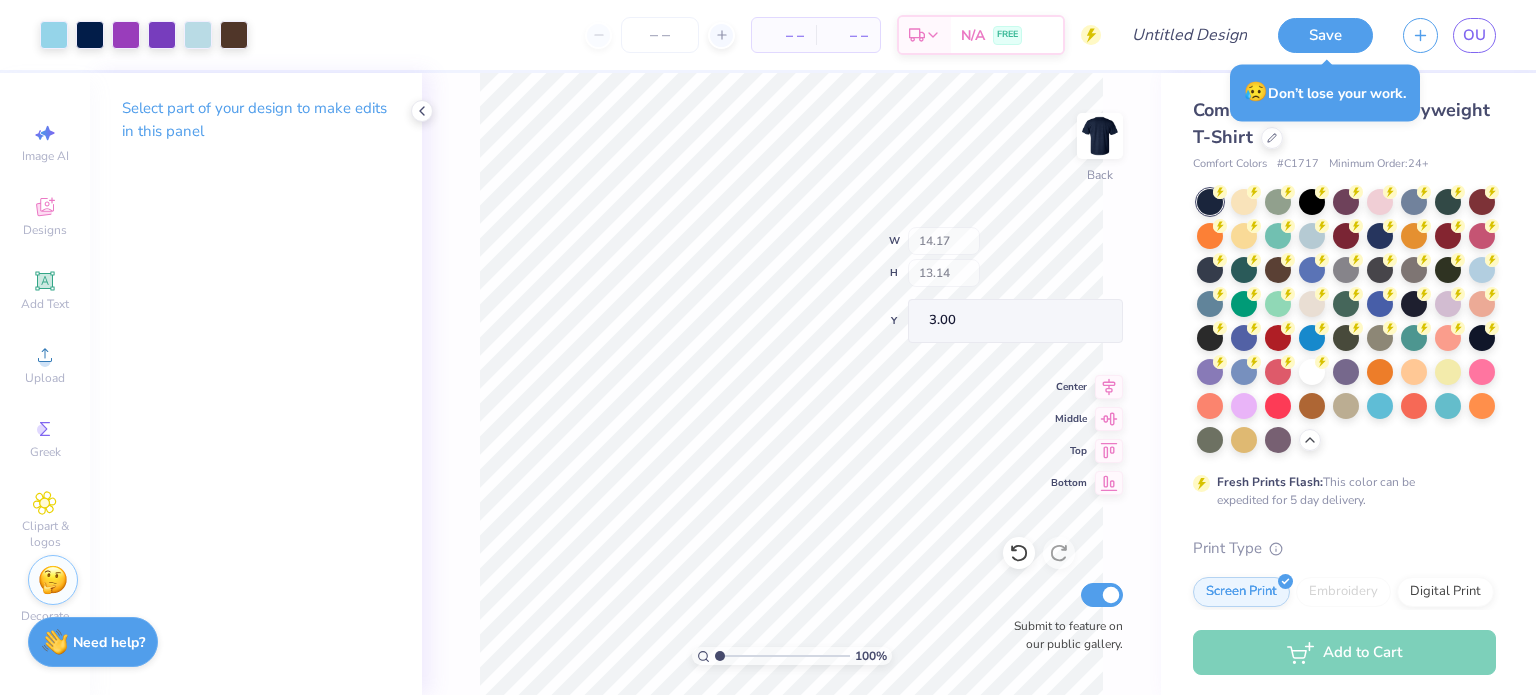 type on "13.15" 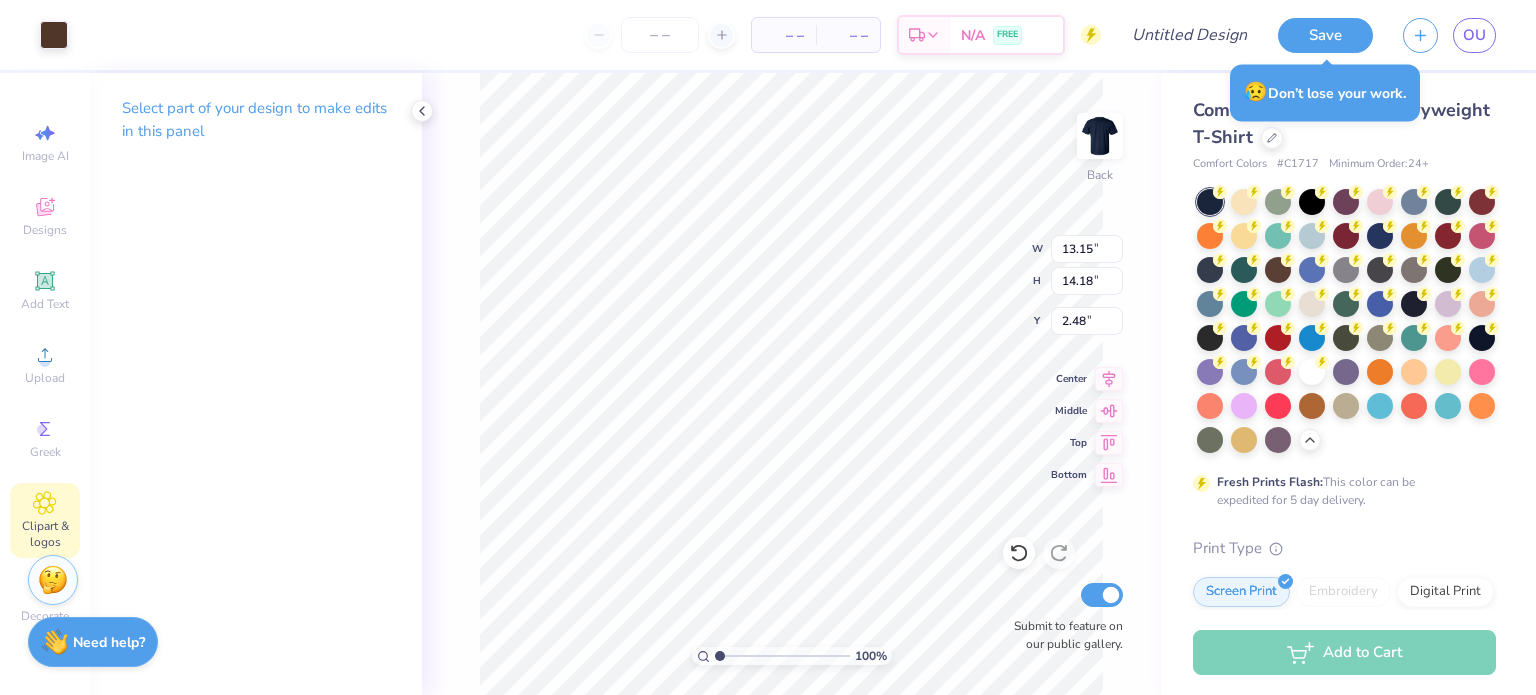 click 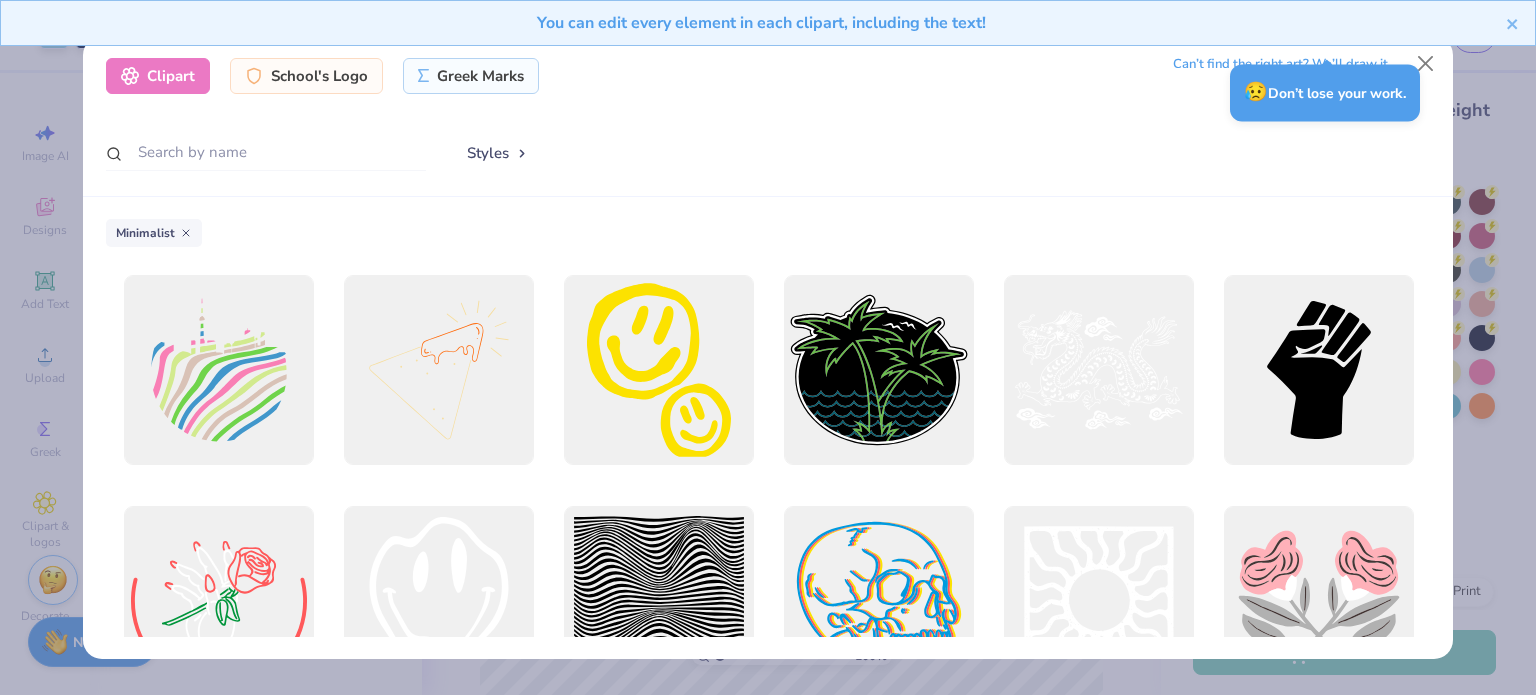 scroll, scrollTop: 8302, scrollLeft: 0, axis: vertical 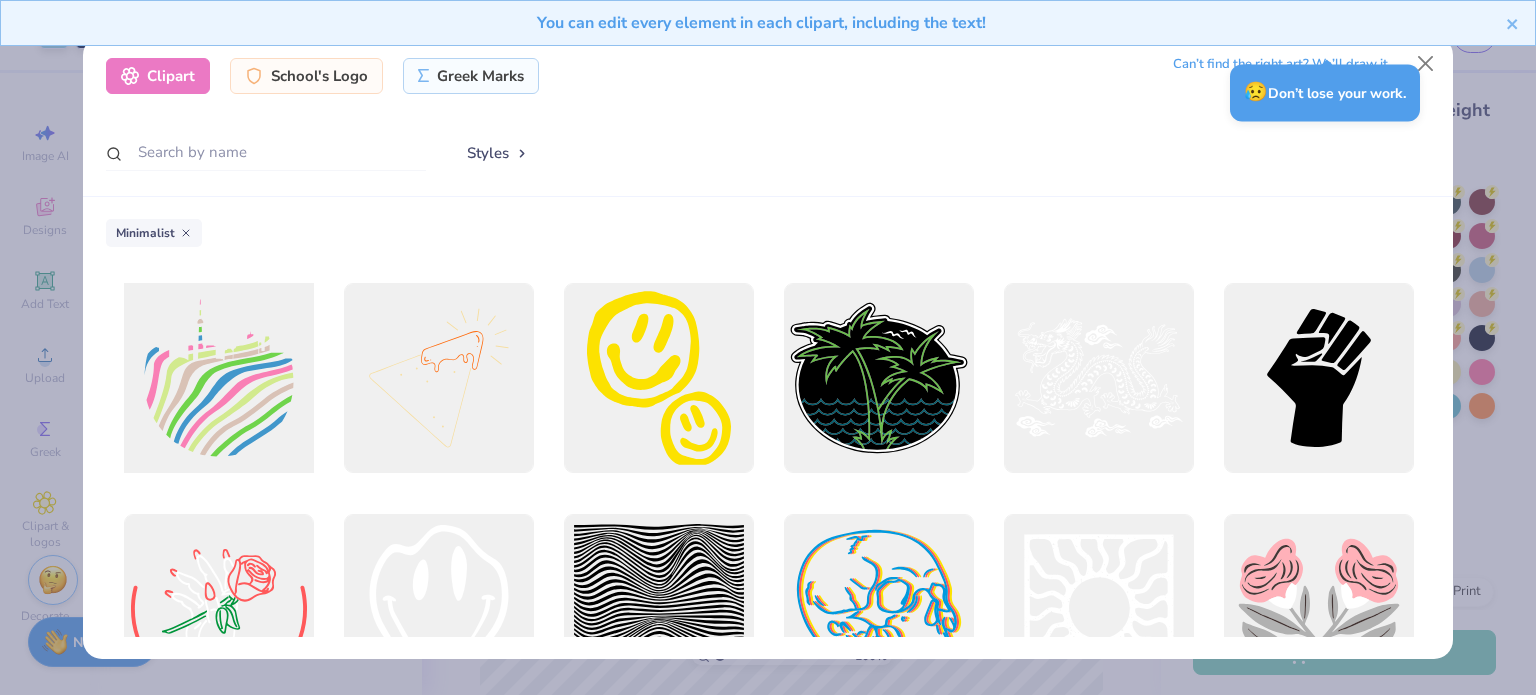 click at bounding box center [218, 378] 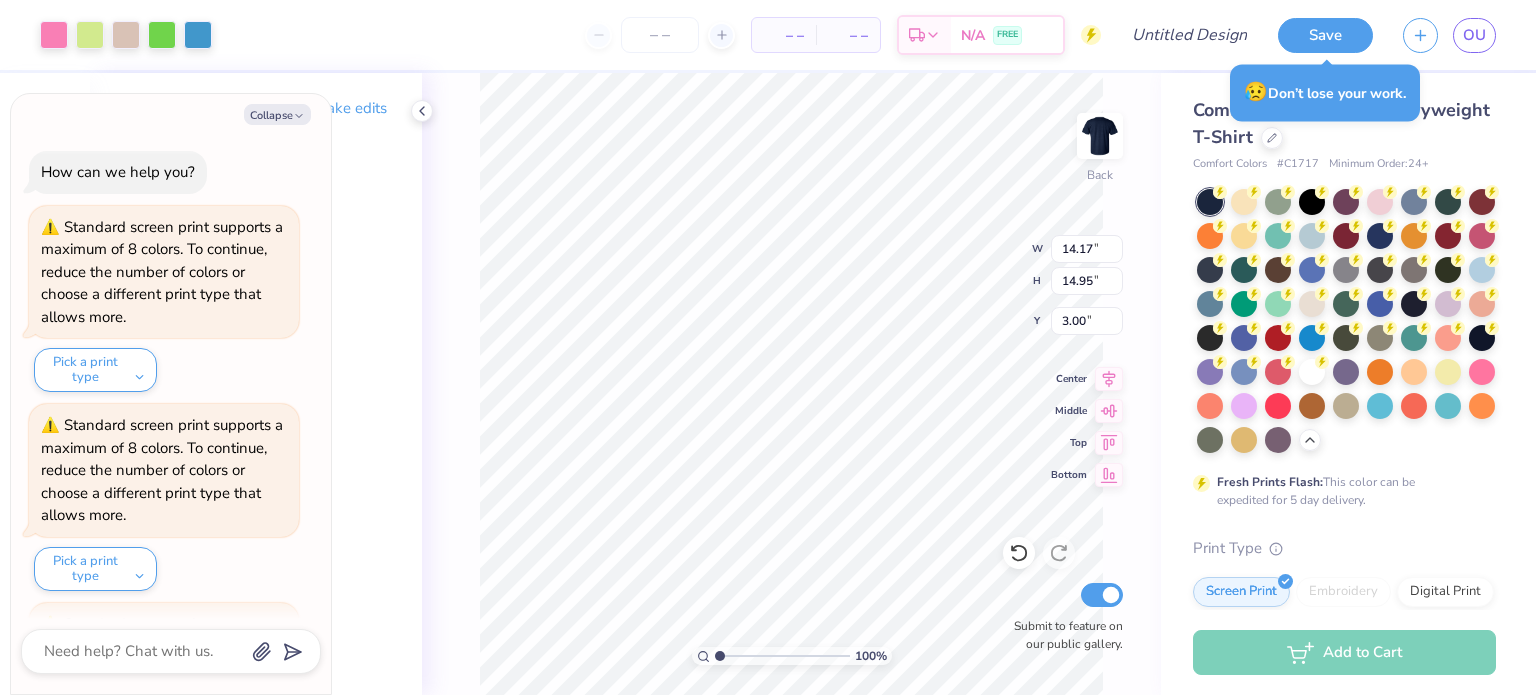 scroll, scrollTop: 580, scrollLeft: 0, axis: vertical 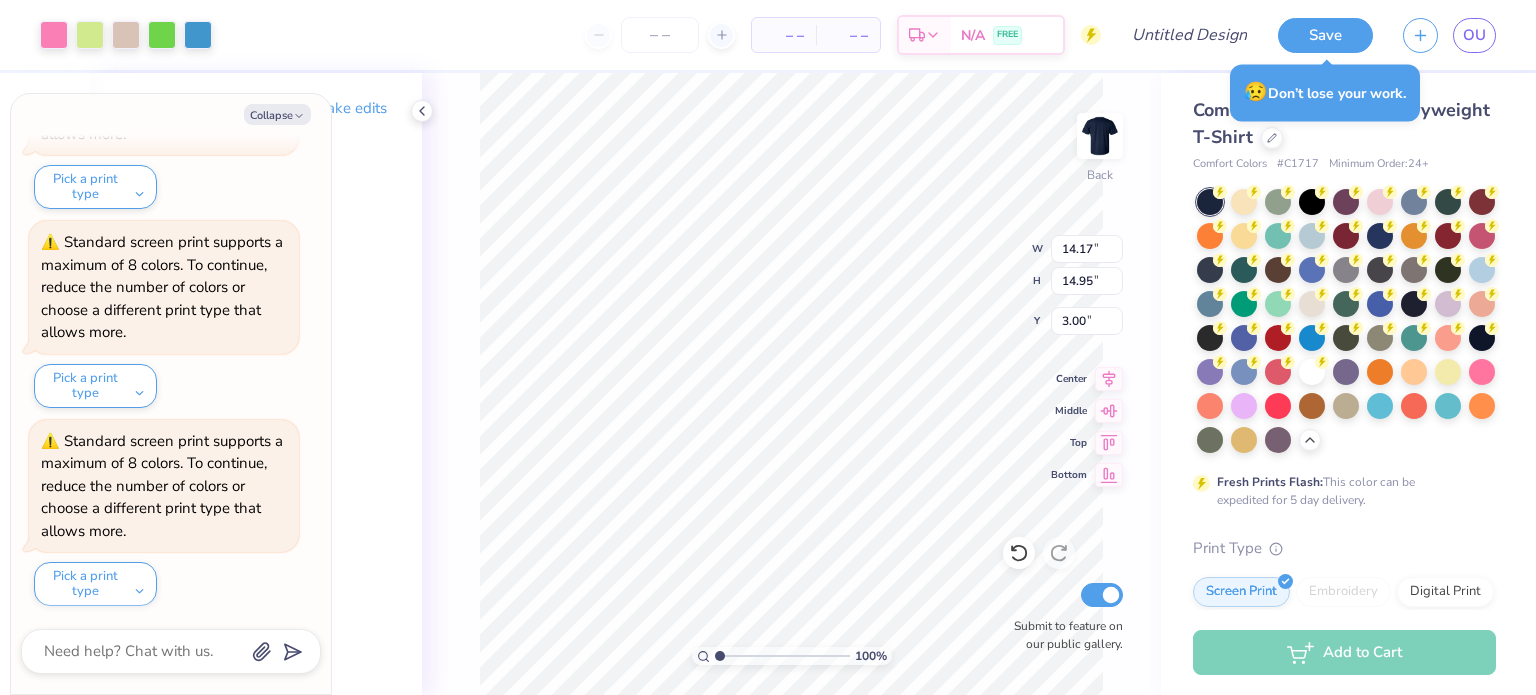 click on "100  % Back W 14.17 14.17 " H 14.95 14.95 " Y 3.00 3.00 " Center Middle Top Bottom Submit to feature on our public gallery." at bounding box center (791, 384) 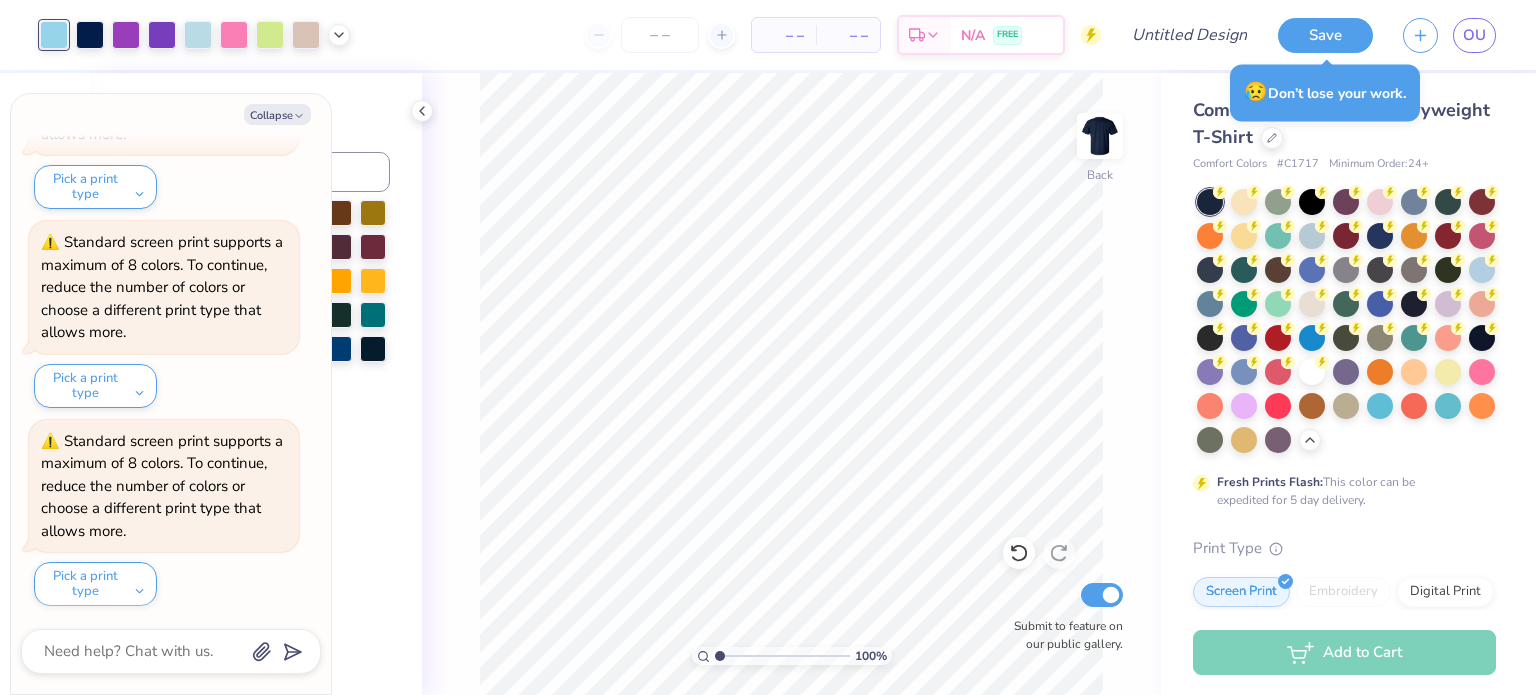 click at bounding box center [195, 35] 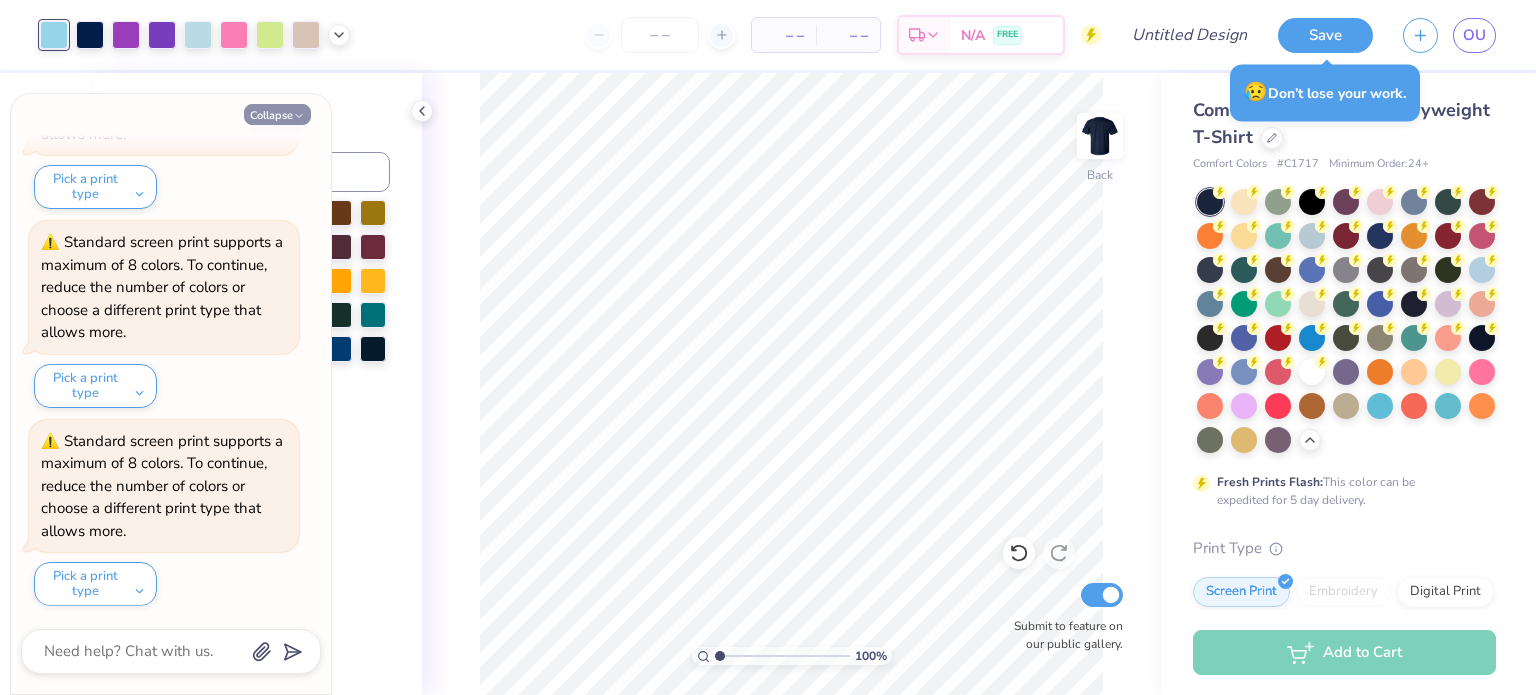 click on "Collapse" at bounding box center [277, 114] 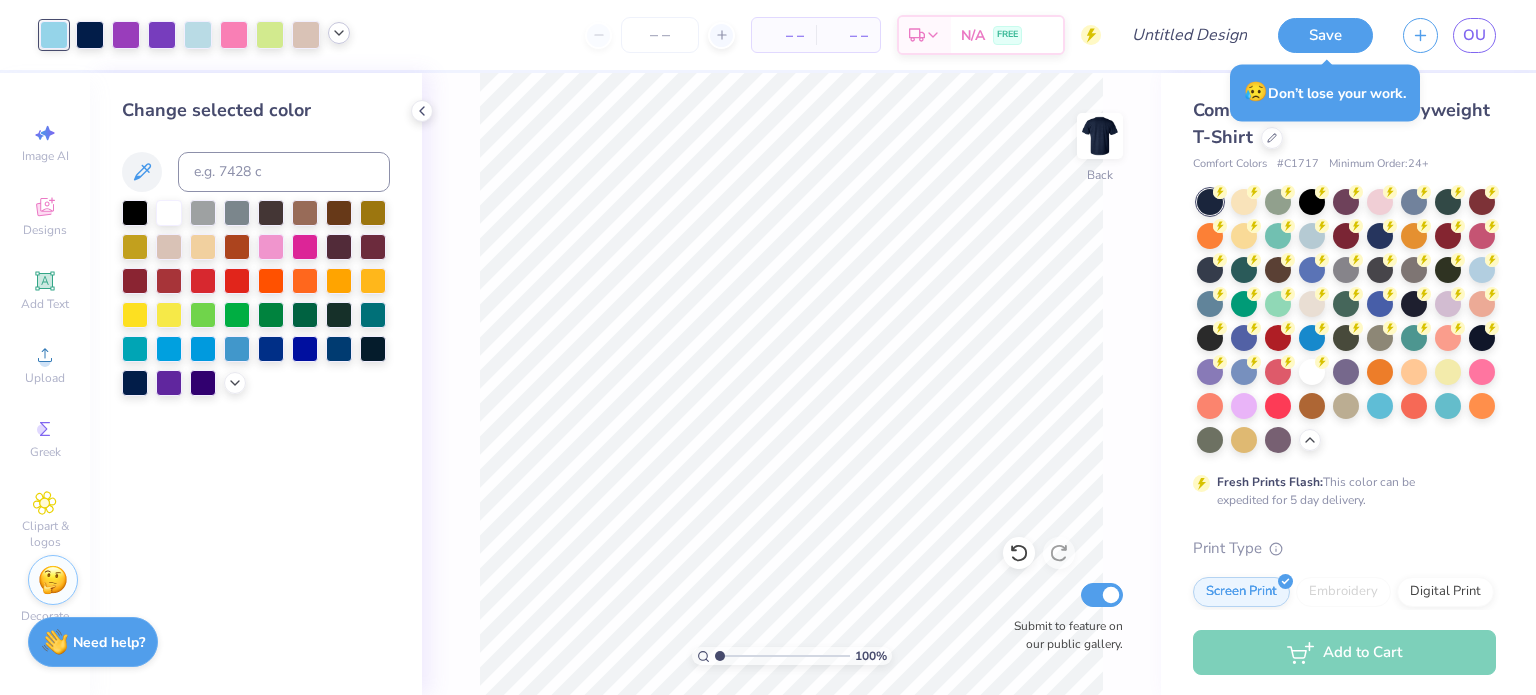 click at bounding box center (339, 33) 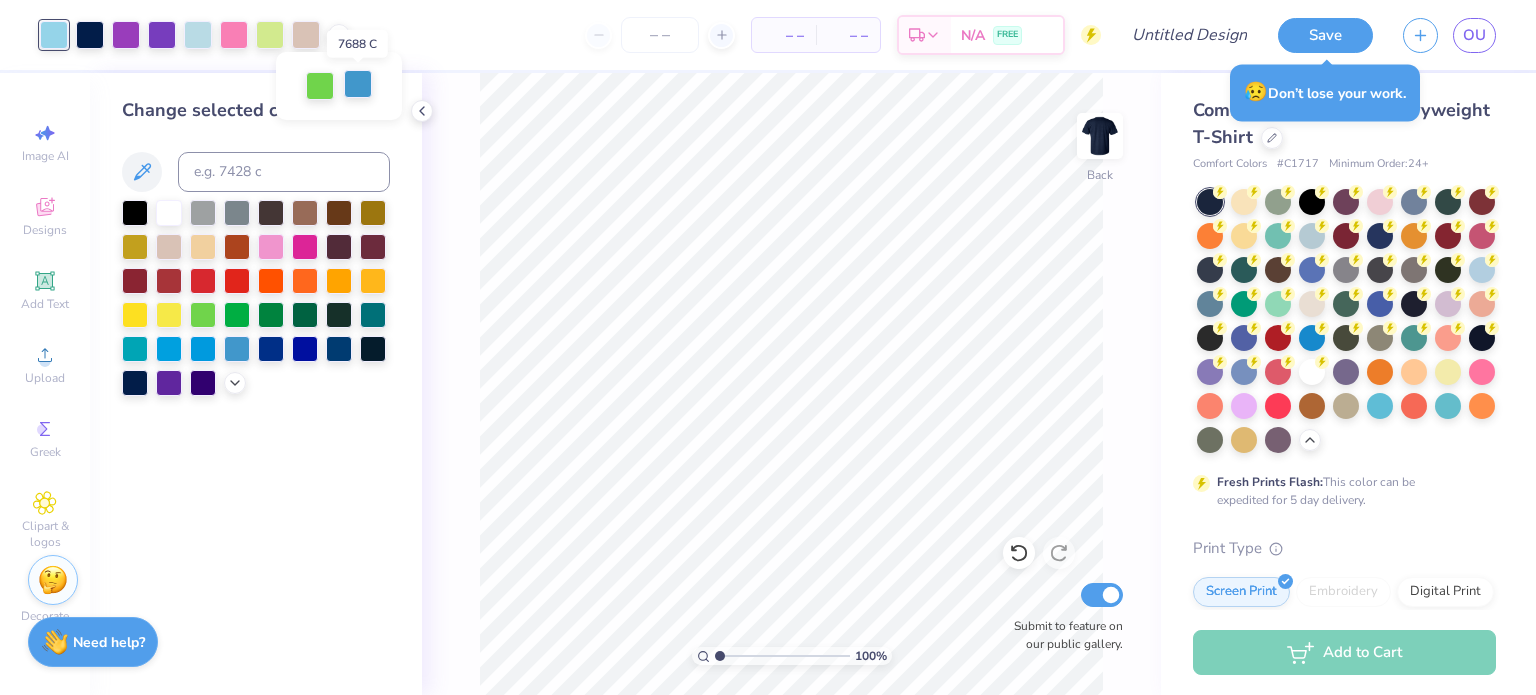 click at bounding box center [358, 84] 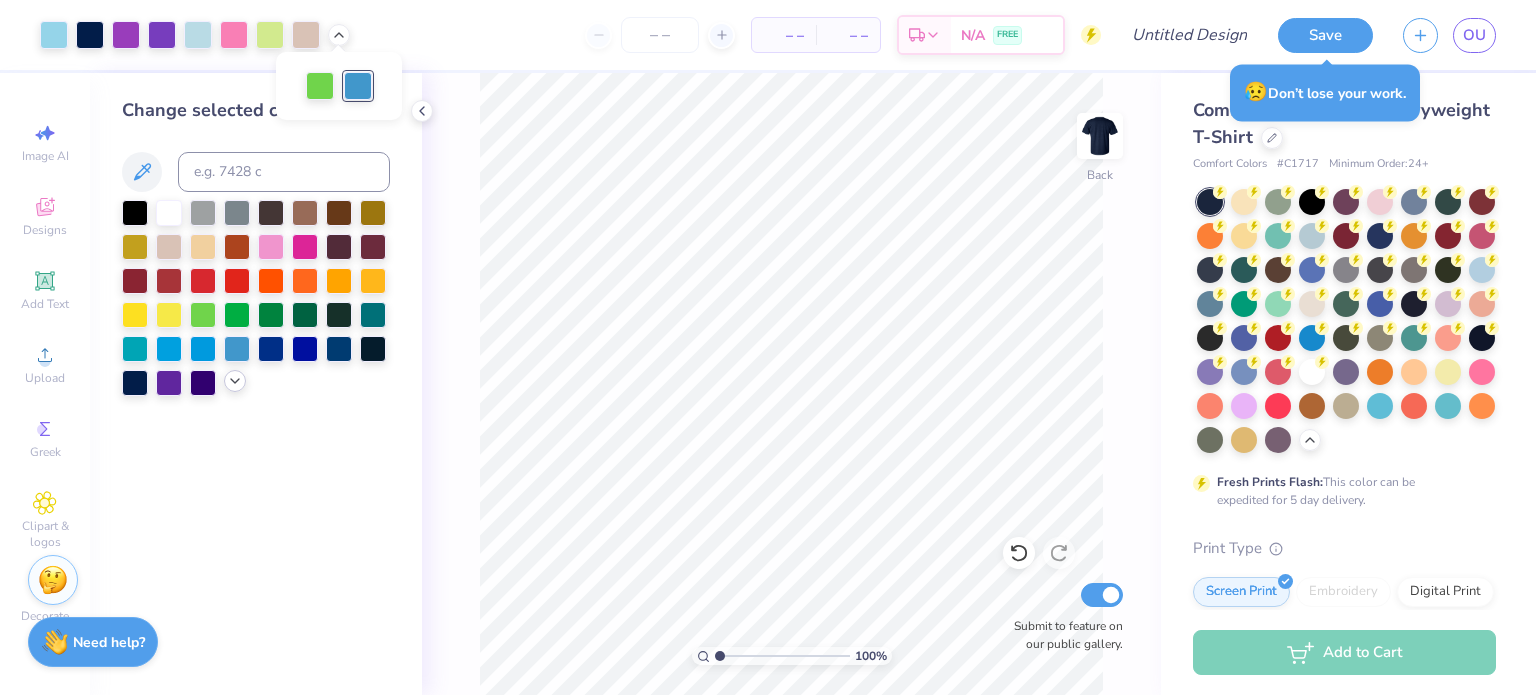 click 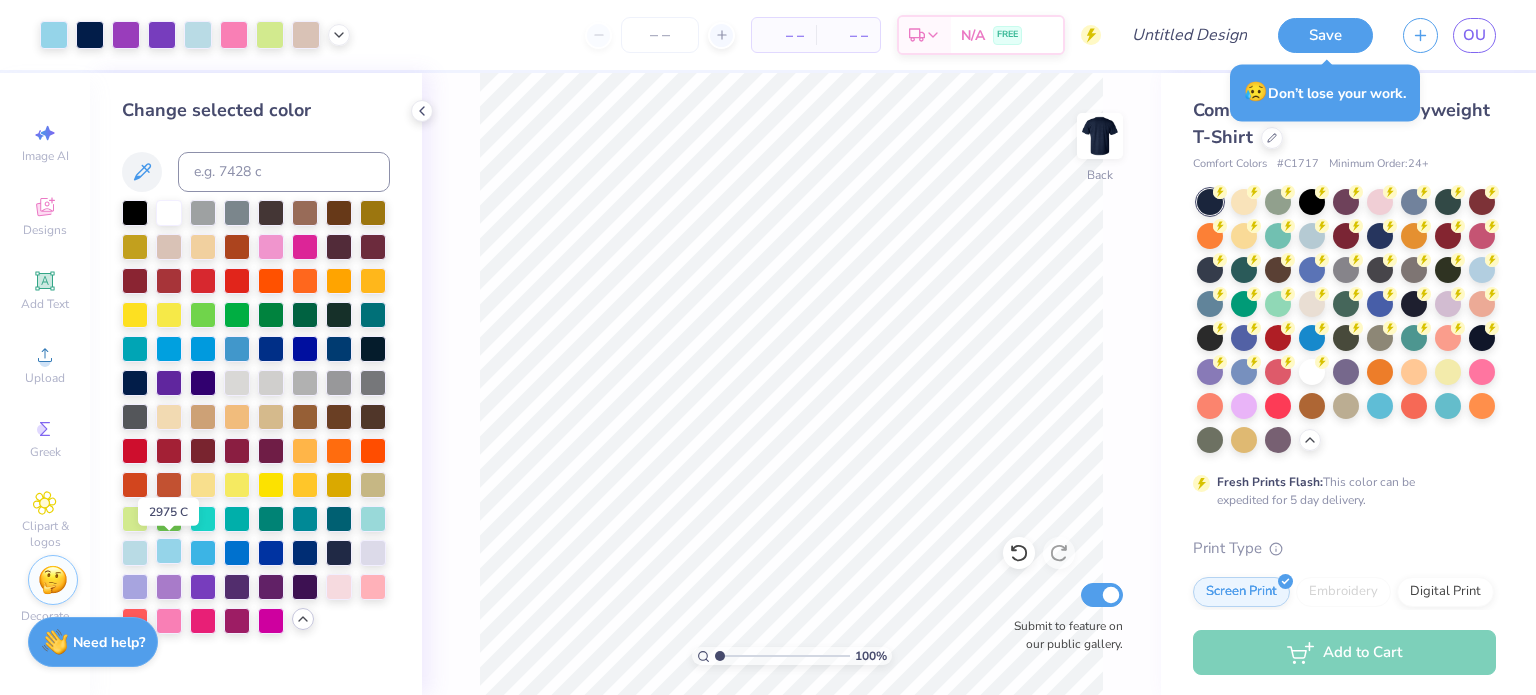 click at bounding box center (169, 551) 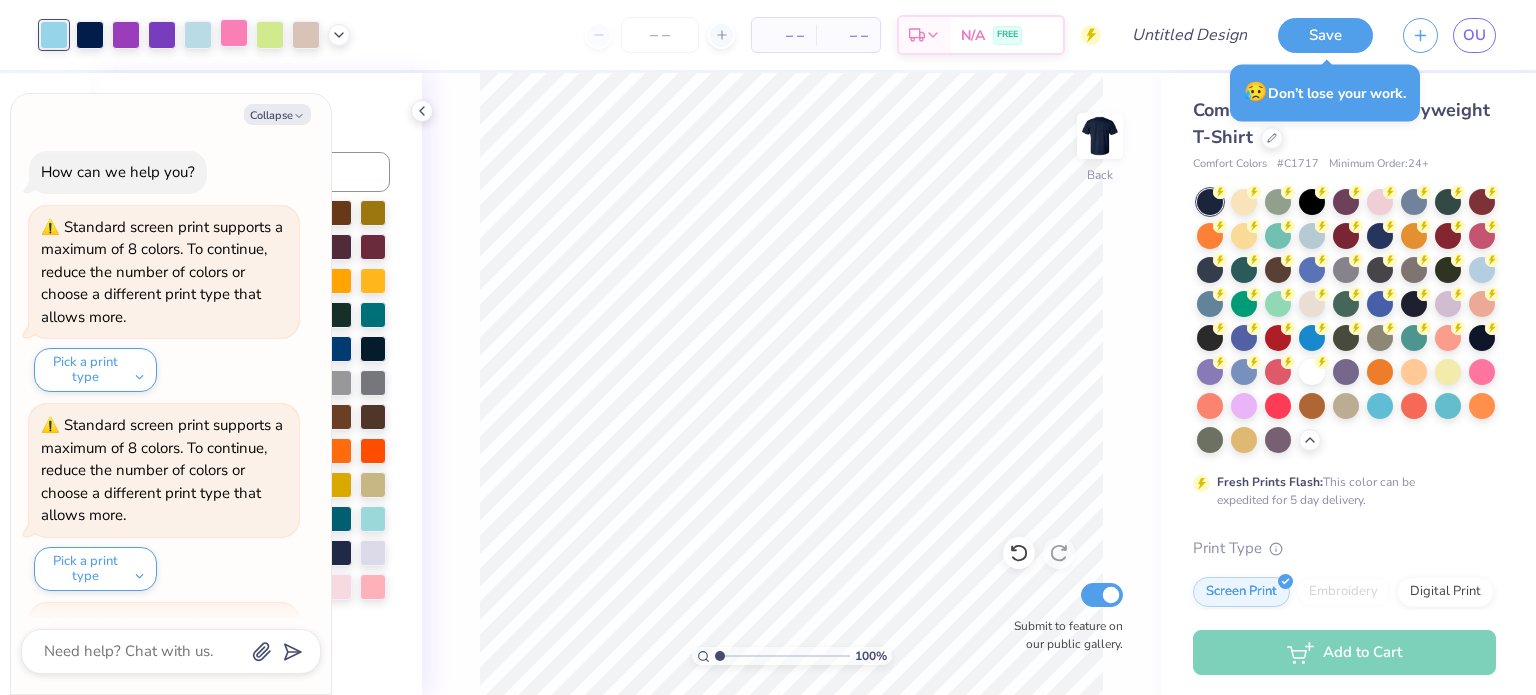scroll, scrollTop: 778, scrollLeft: 0, axis: vertical 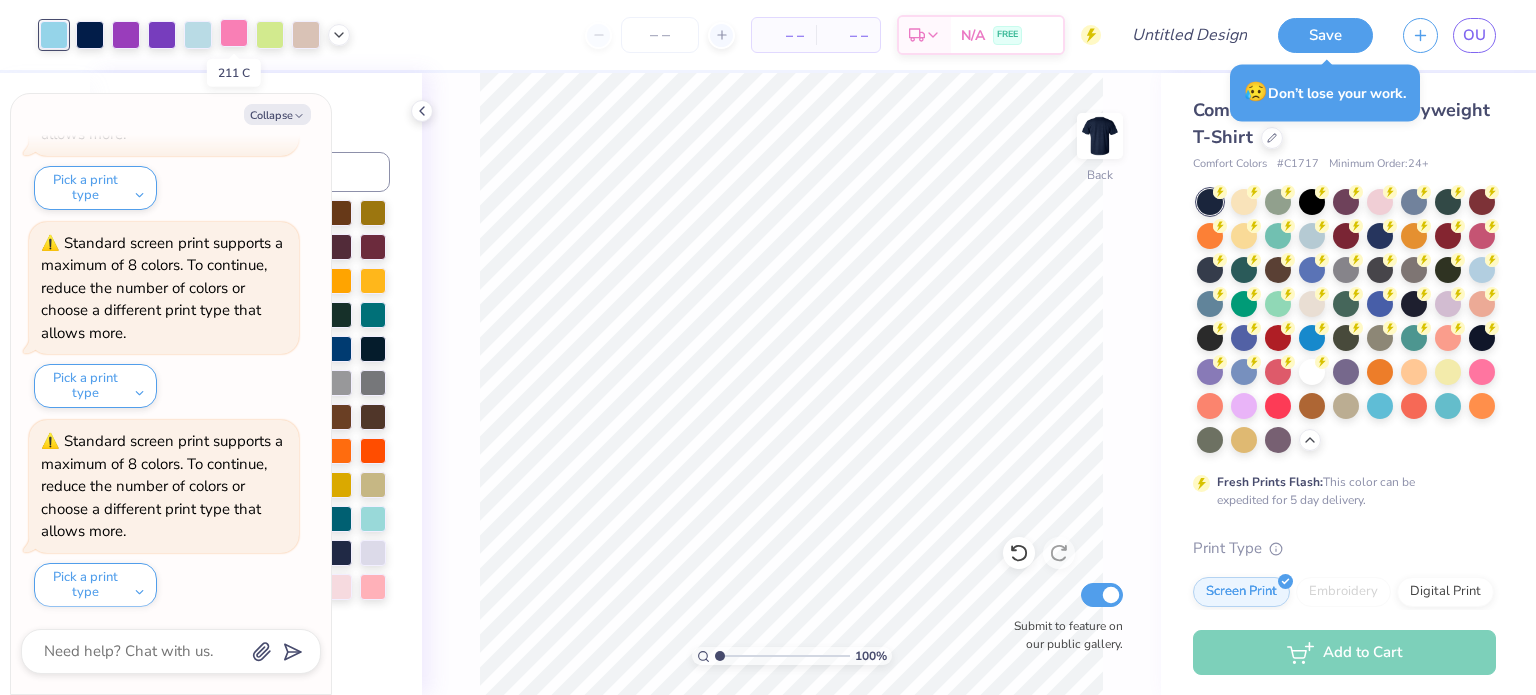 click at bounding box center (234, 33) 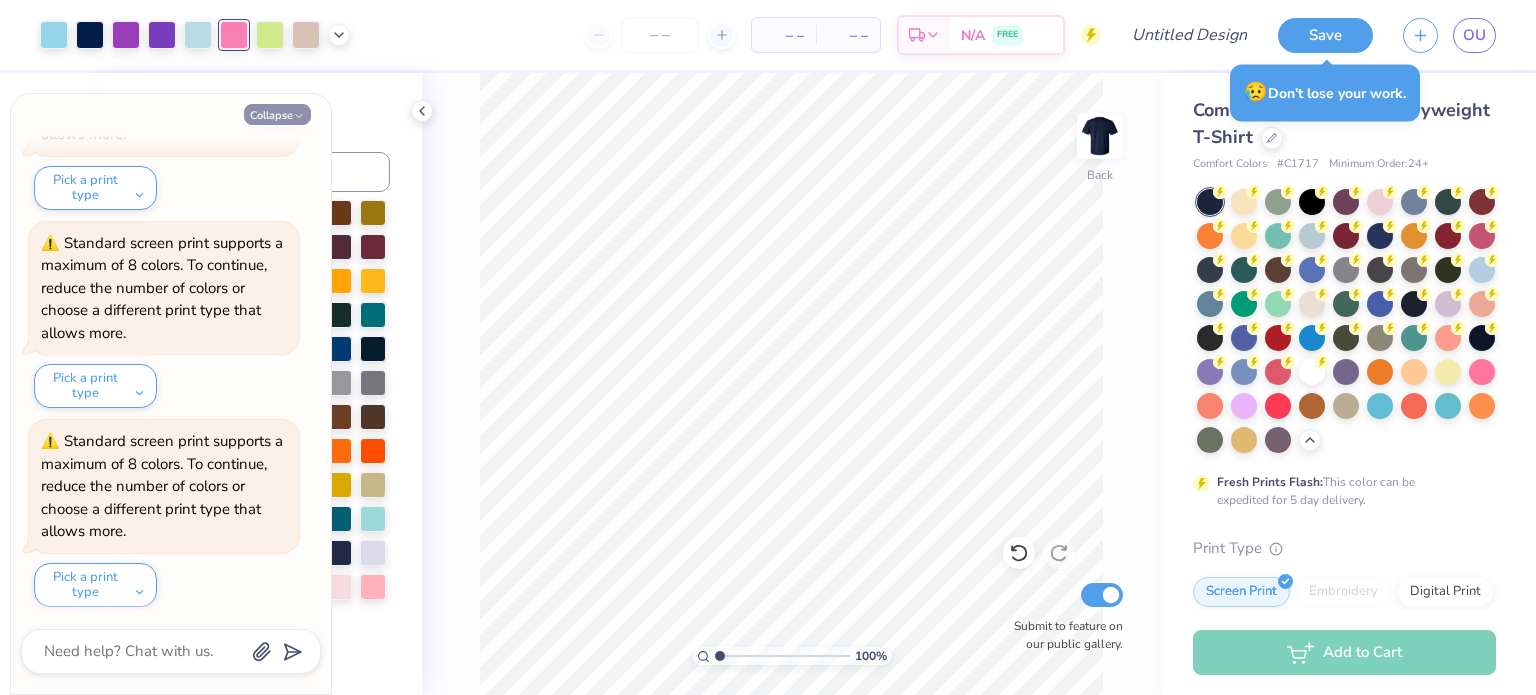 click on "Collapse" at bounding box center [277, 114] 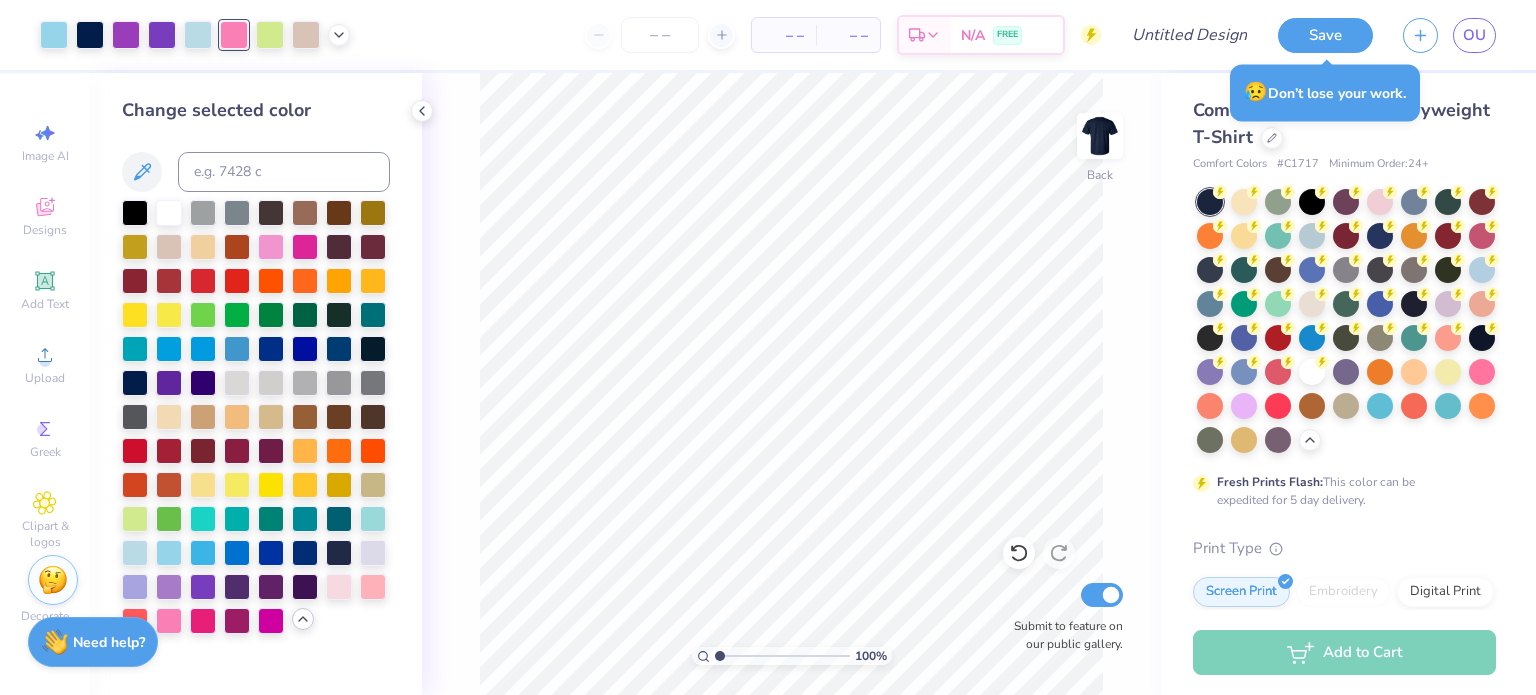 click at bounding box center [203, 587] 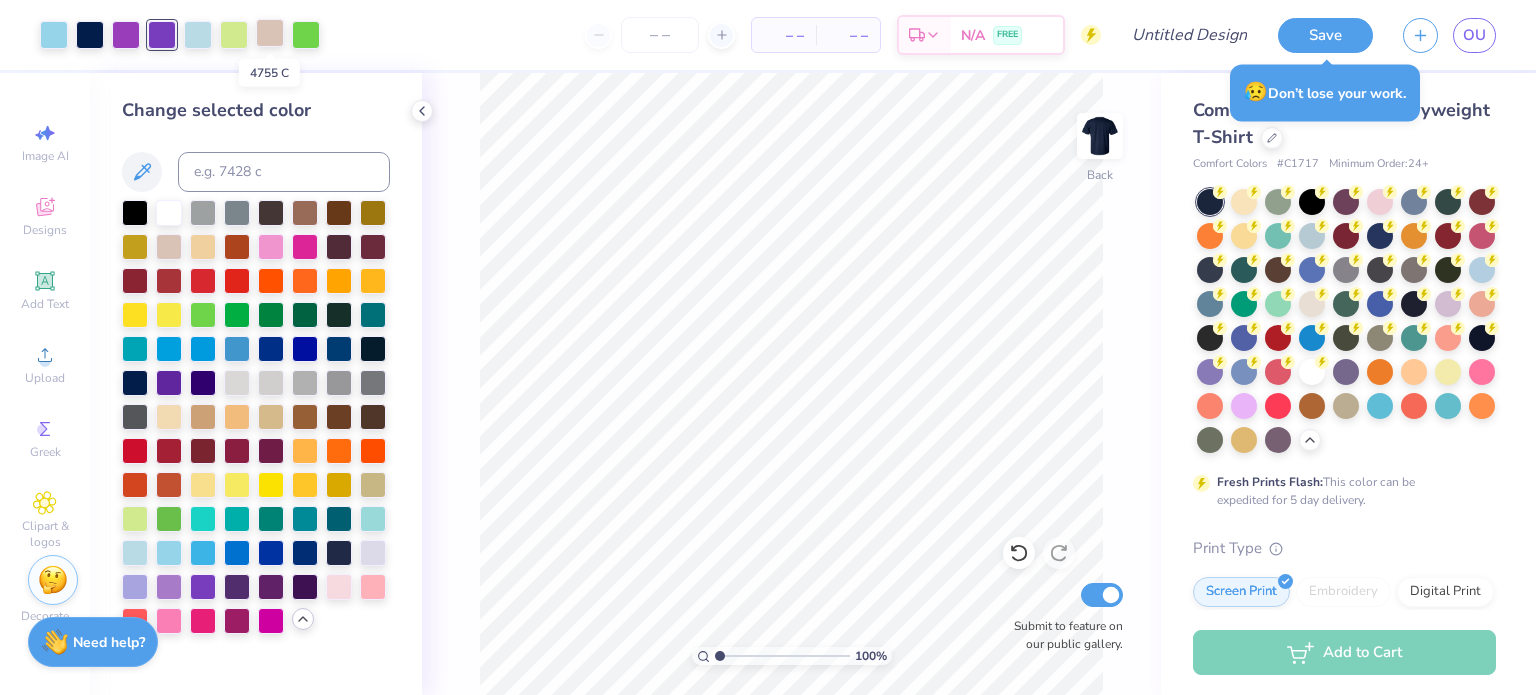click at bounding box center (270, 33) 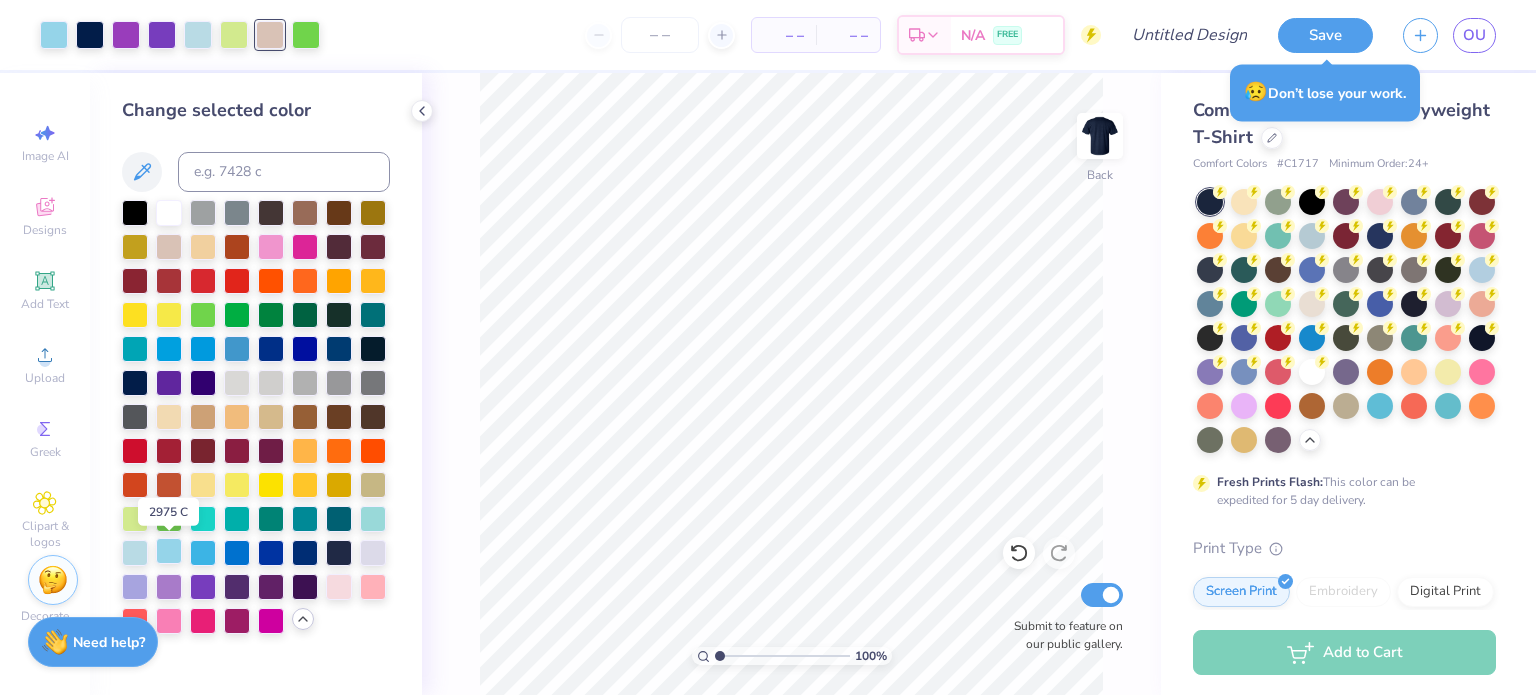 click at bounding box center (169, 551) 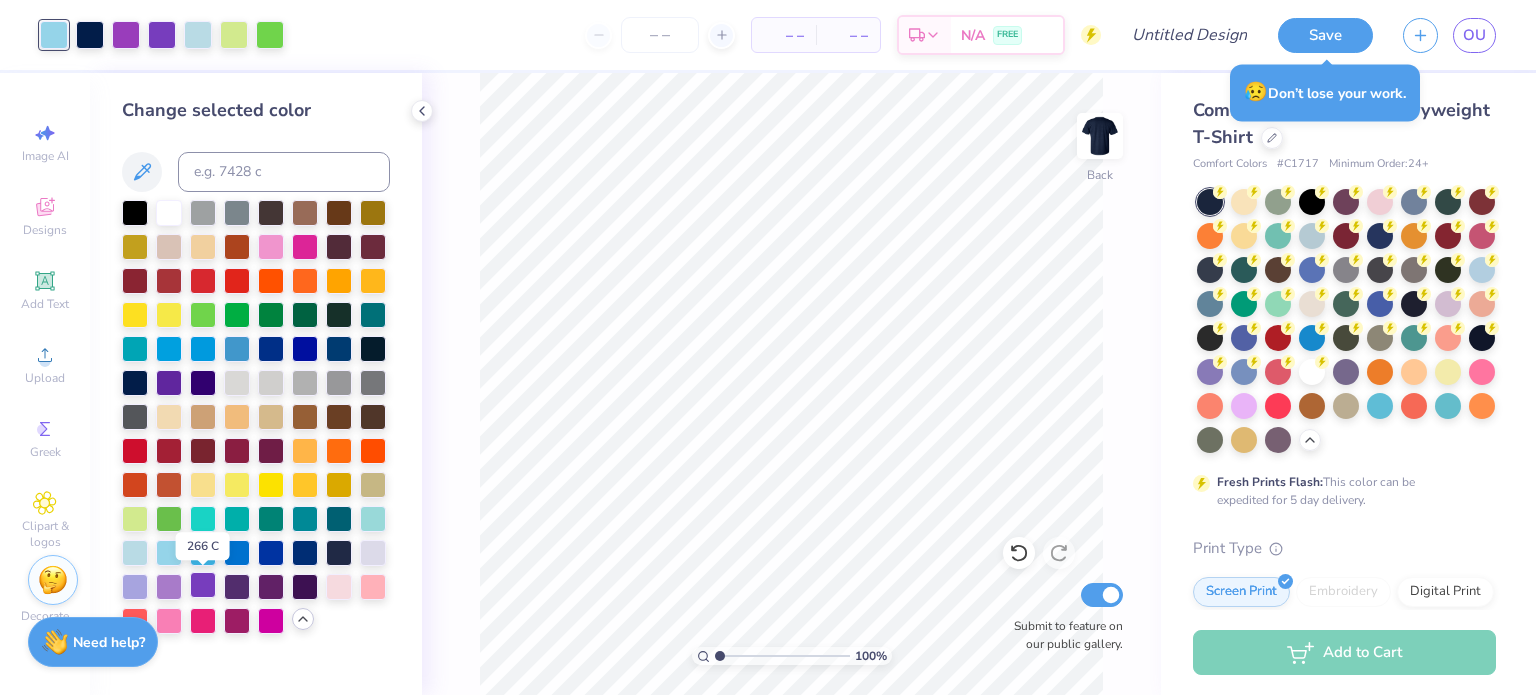 click at bounding box center (203, 585) 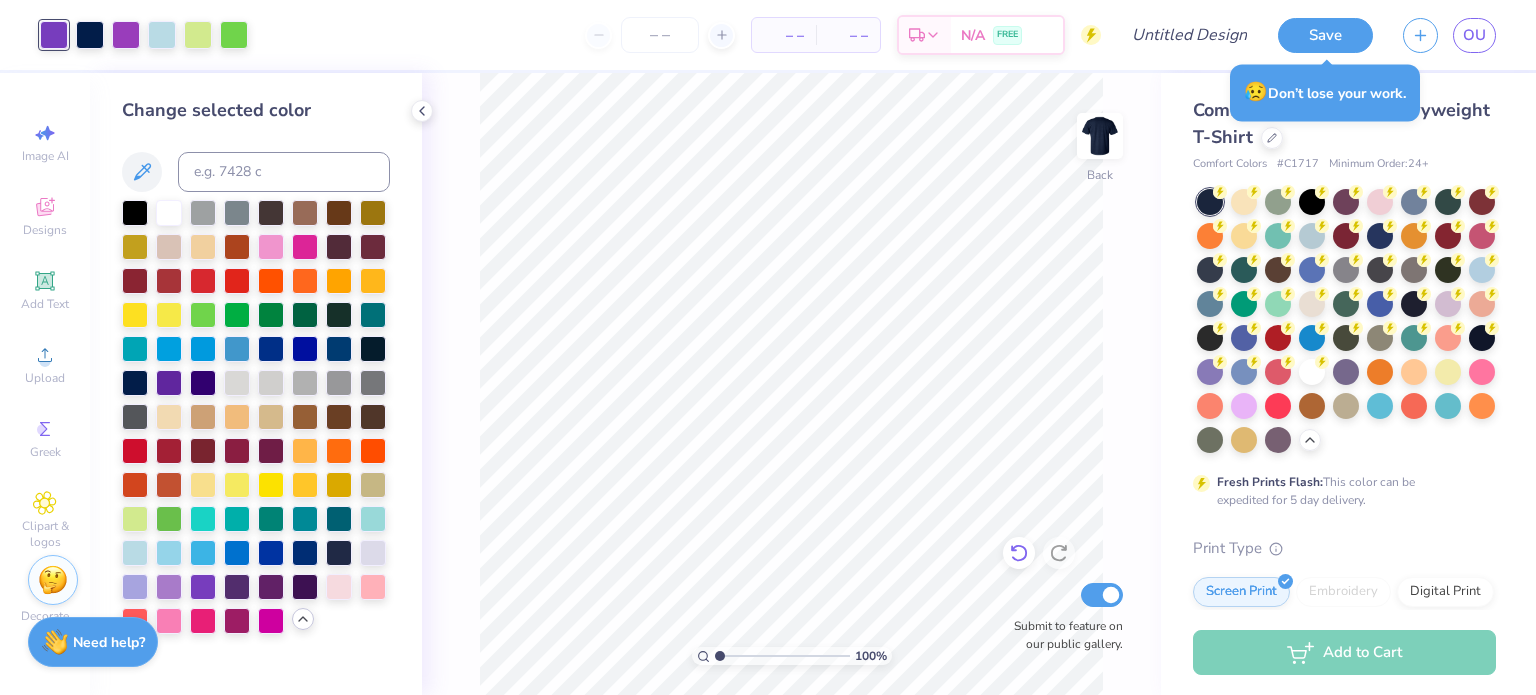 click 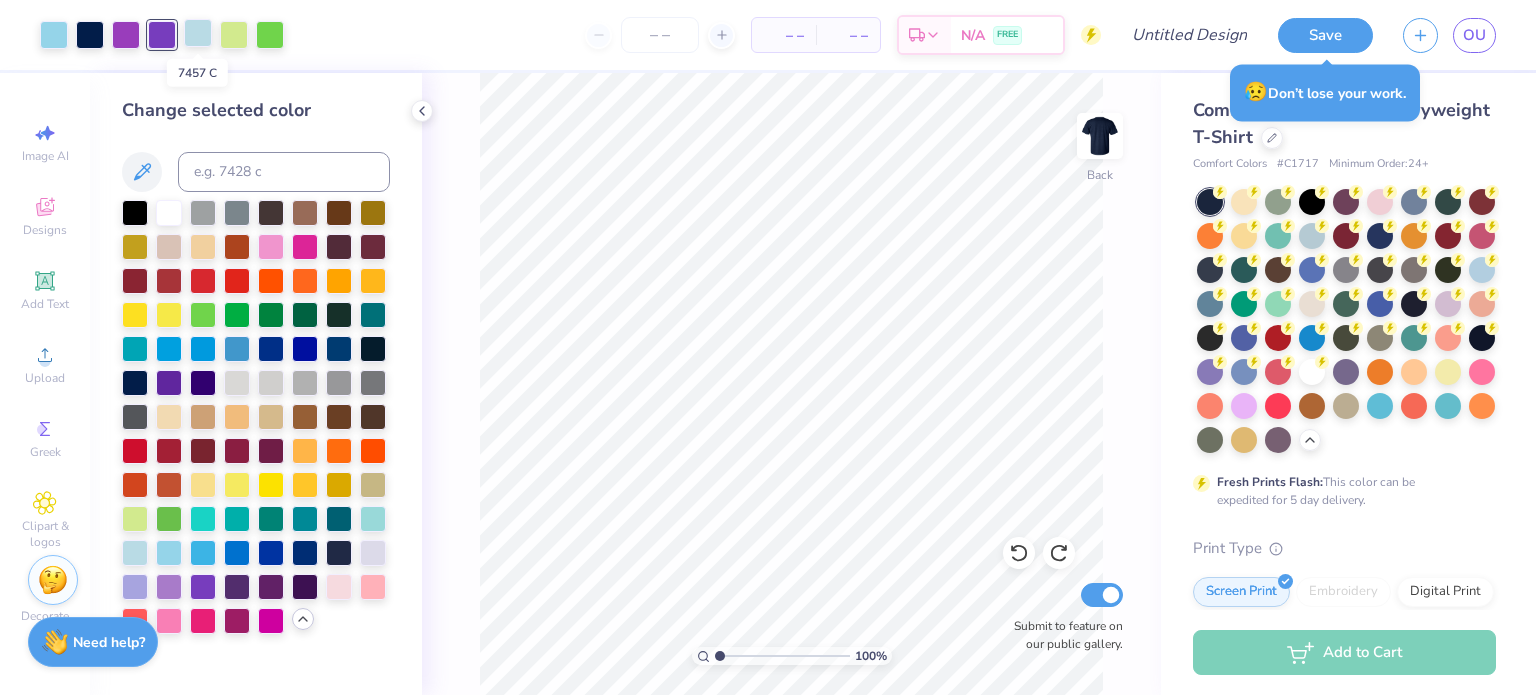 click at bounding box center (198, 33) 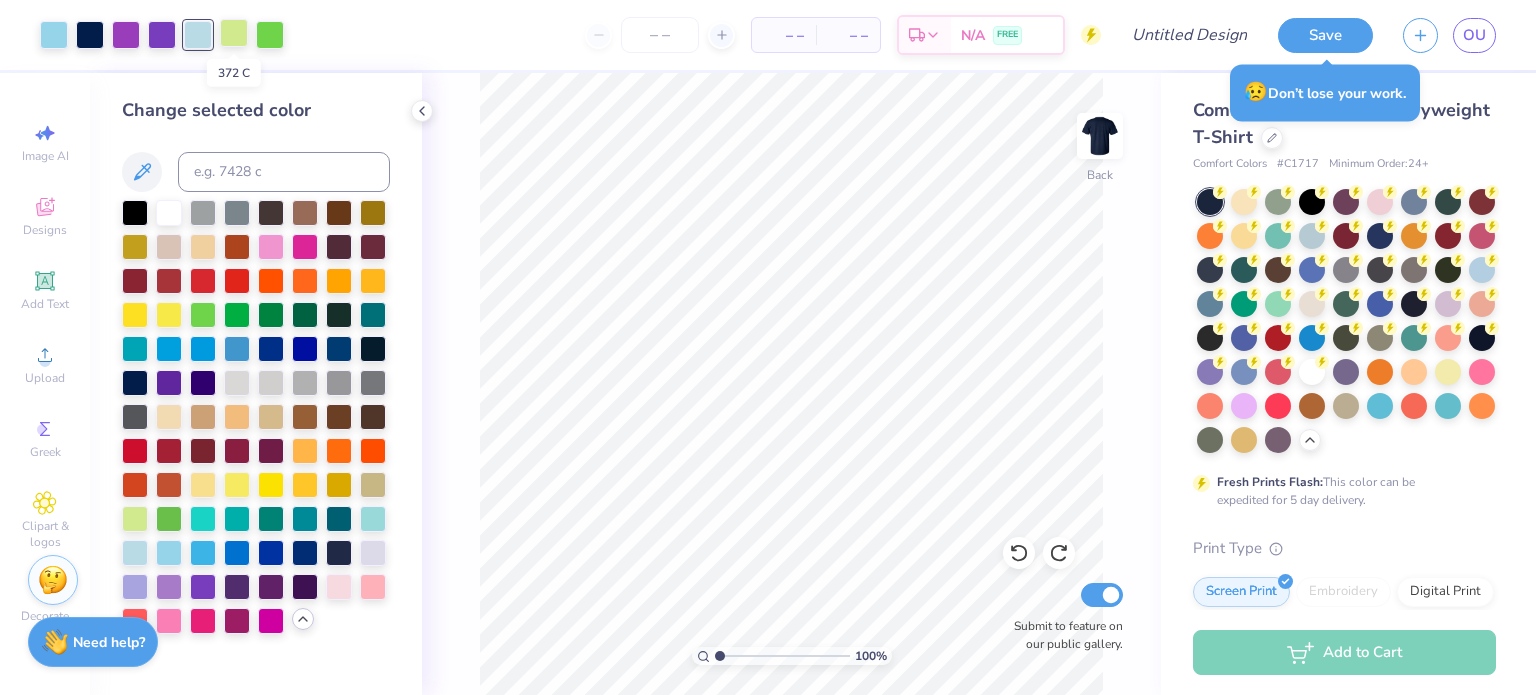 click at bounding box center [234, 33] 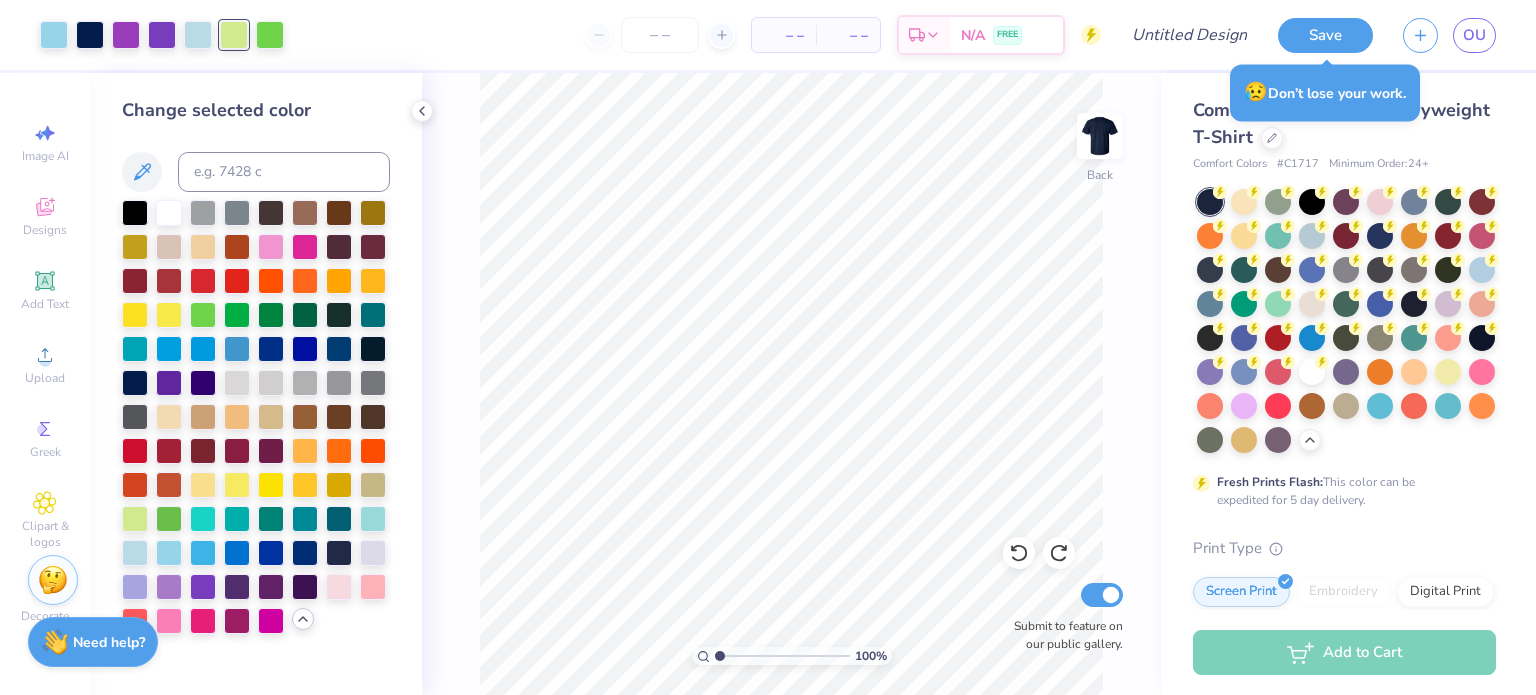 click at bounding box center (169, 553) 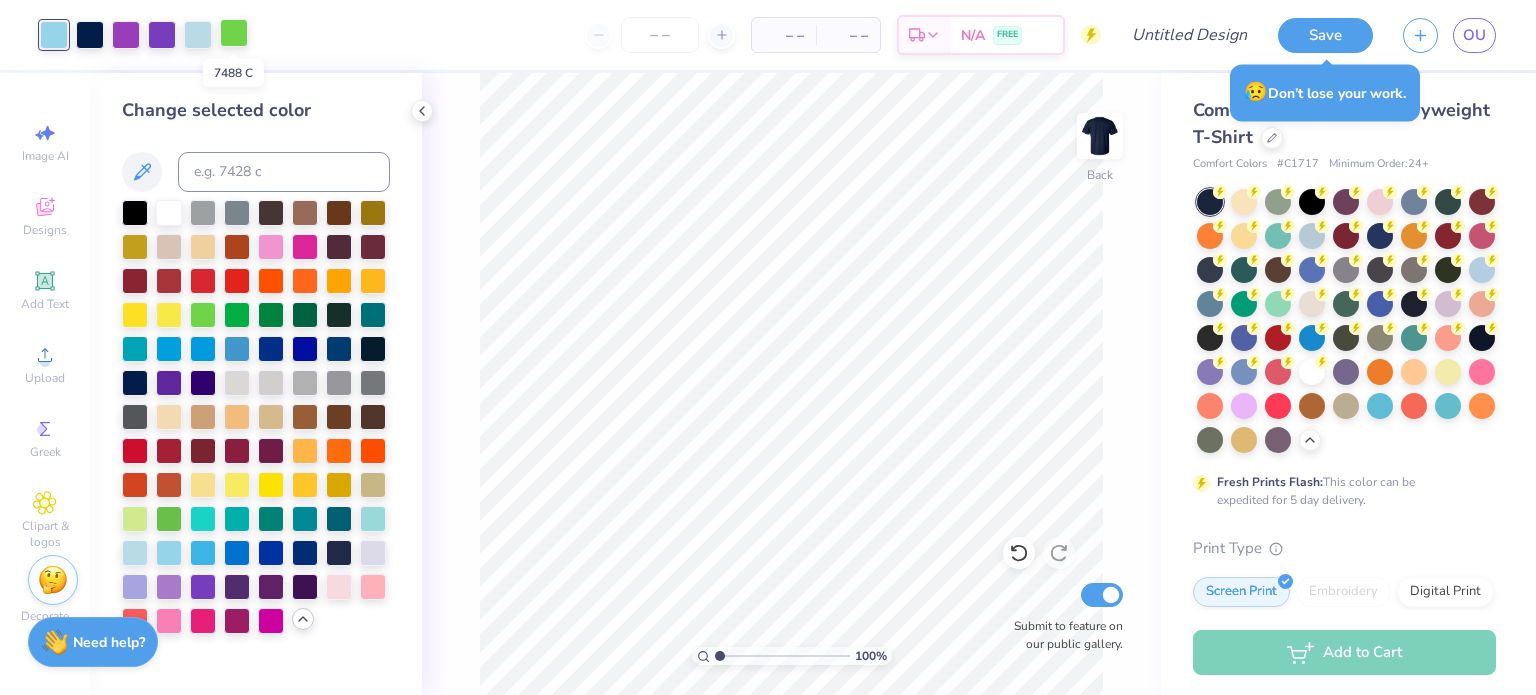 click at bounding box center [234, 33] 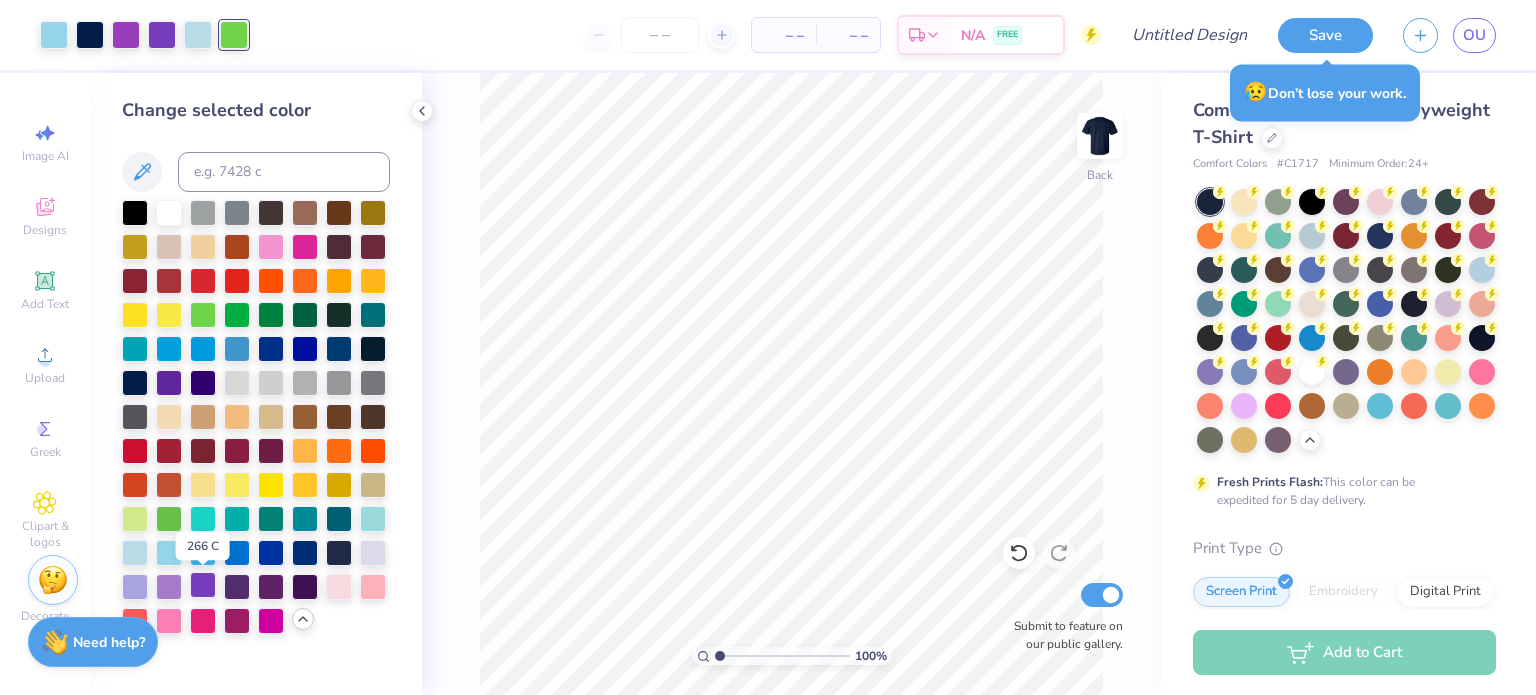 click at bounding box center [203, 585] 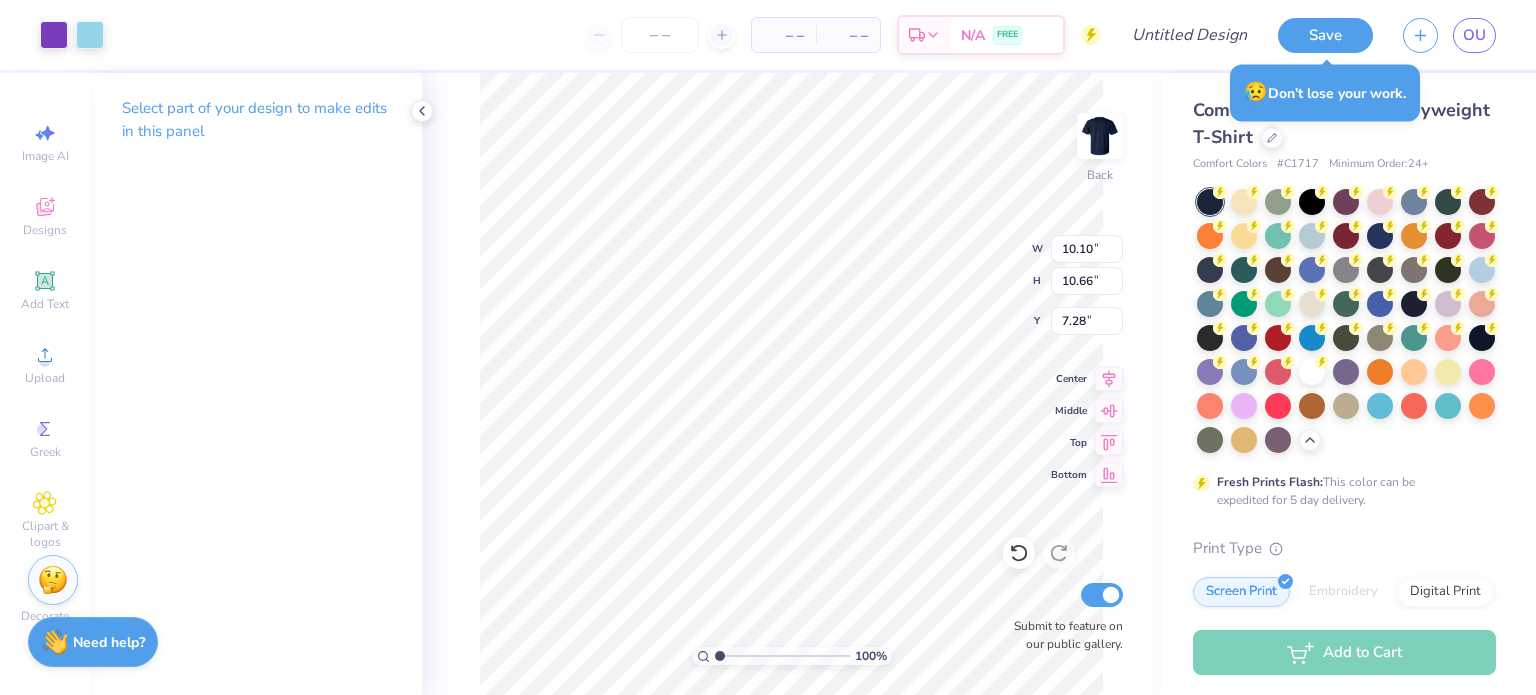 type on "10.10" 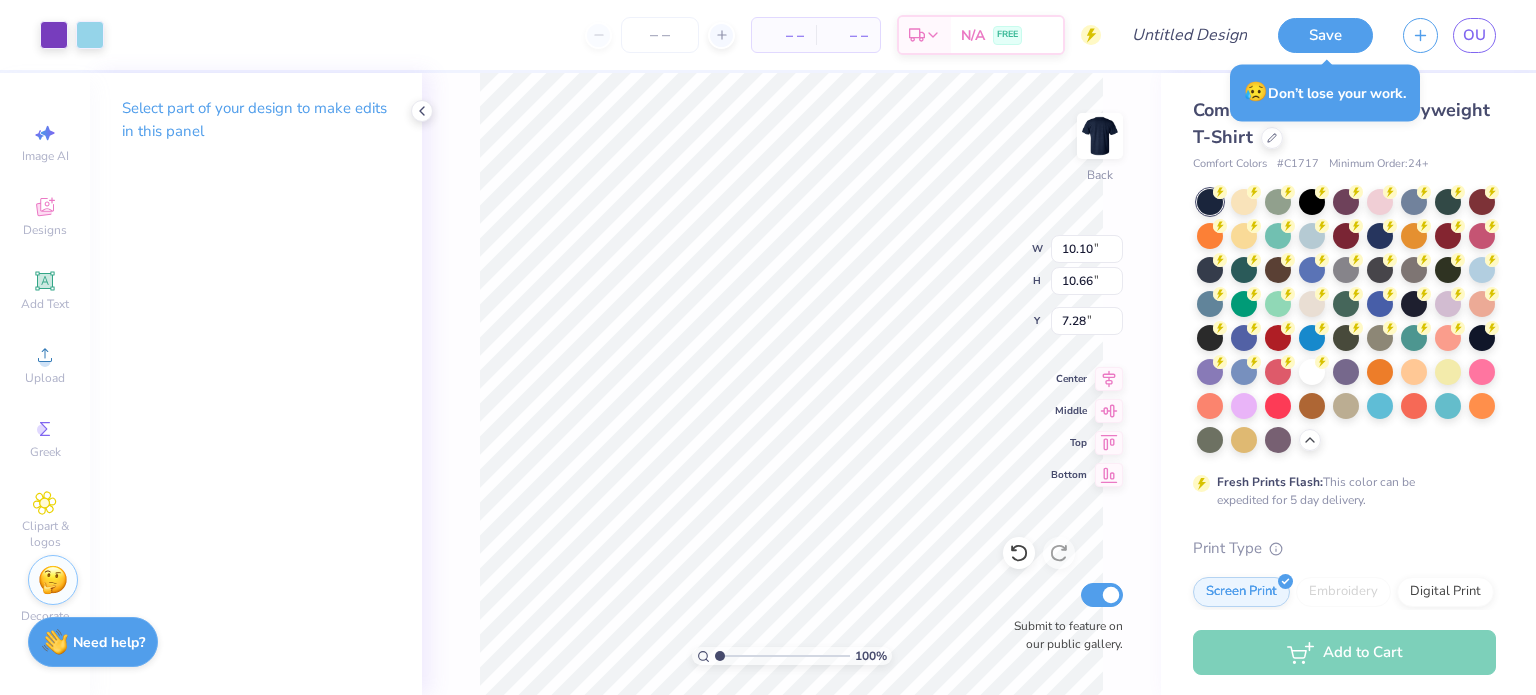 type on "10.66" 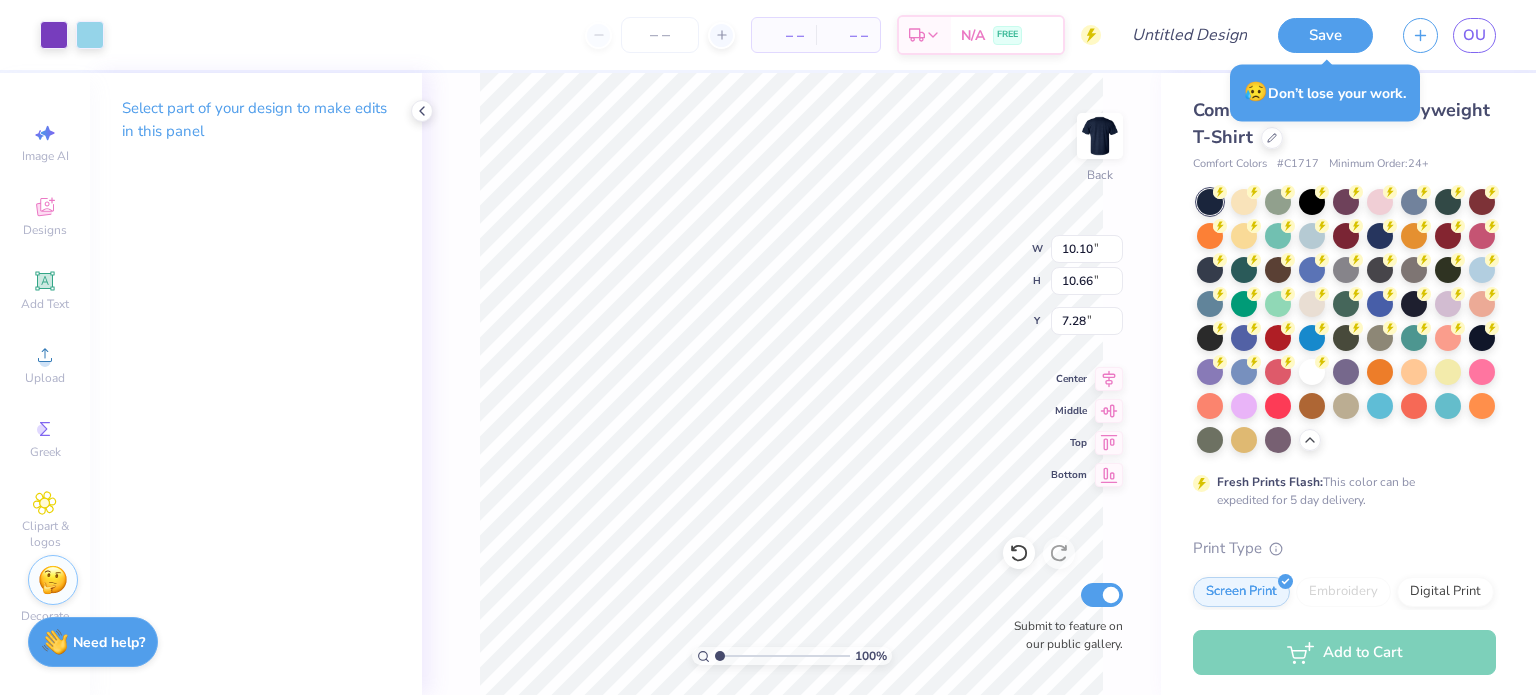 type on "3.00" 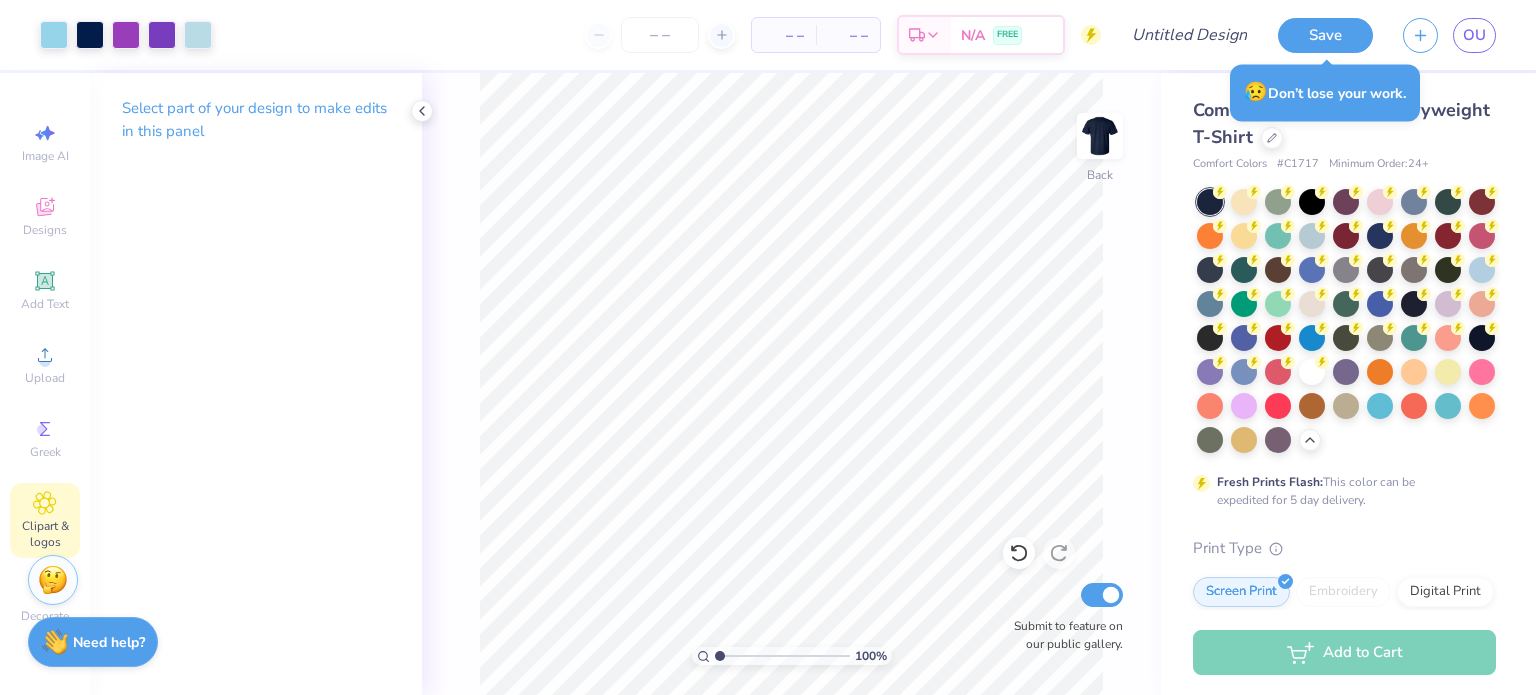 click on "Clipart & logos" at bounding box center (45, 534) 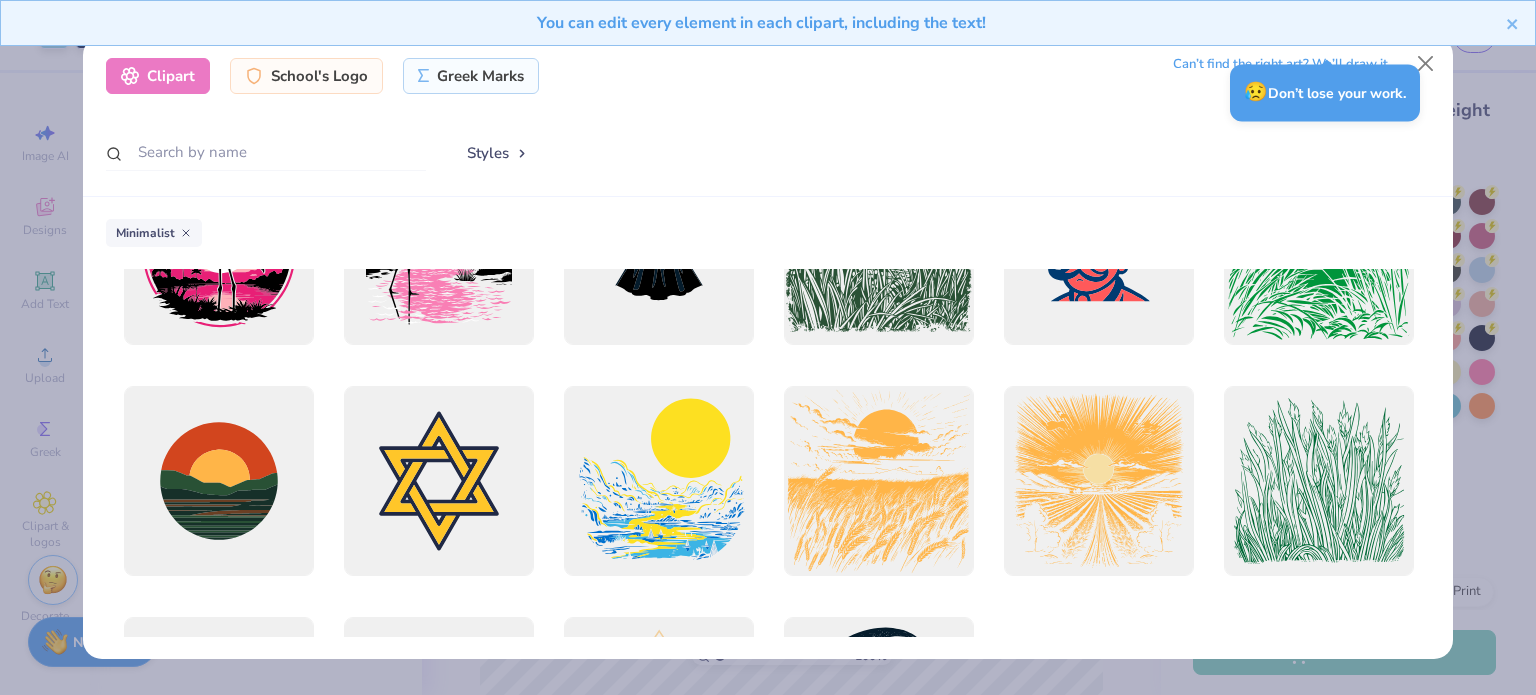 scroll, scrollTop: 38208, scrollLeft: 0, axis: vertical 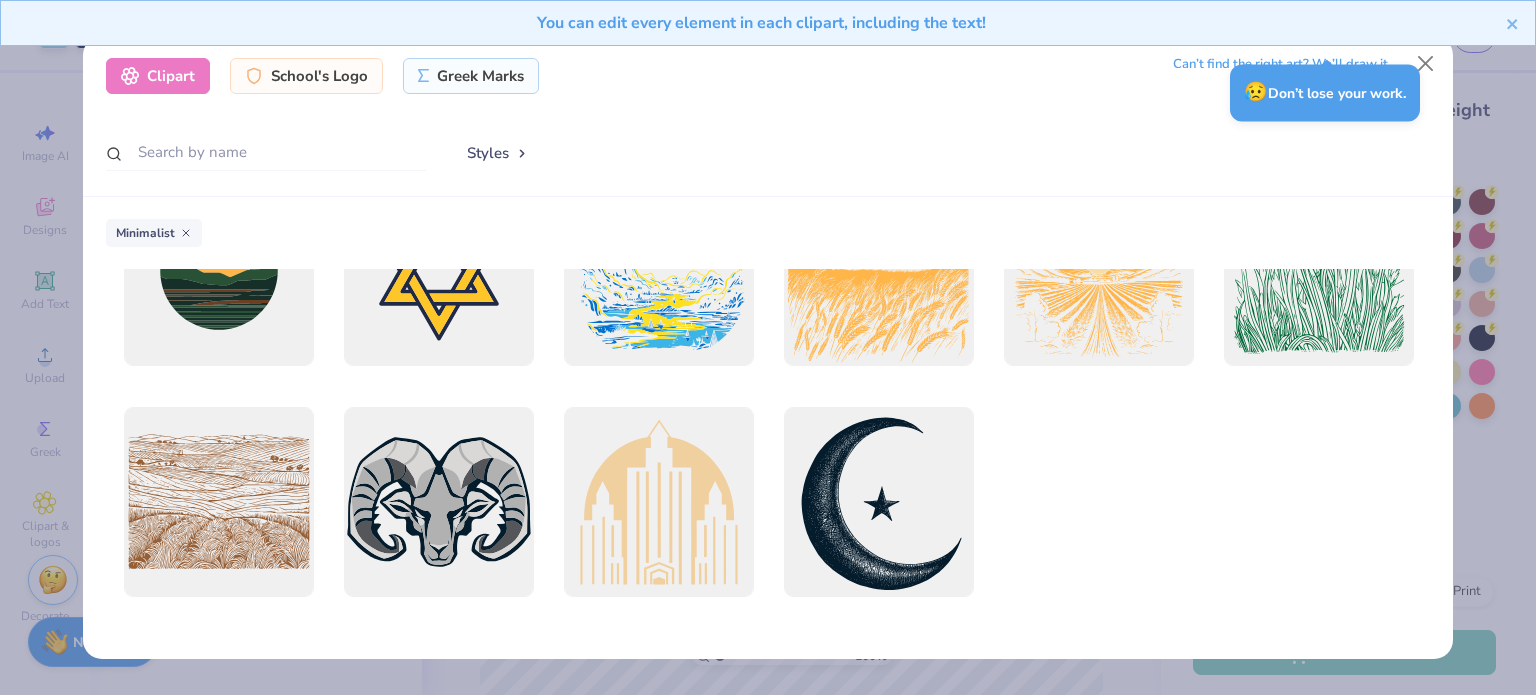click on "Styles" at bounding box center (498, 153) 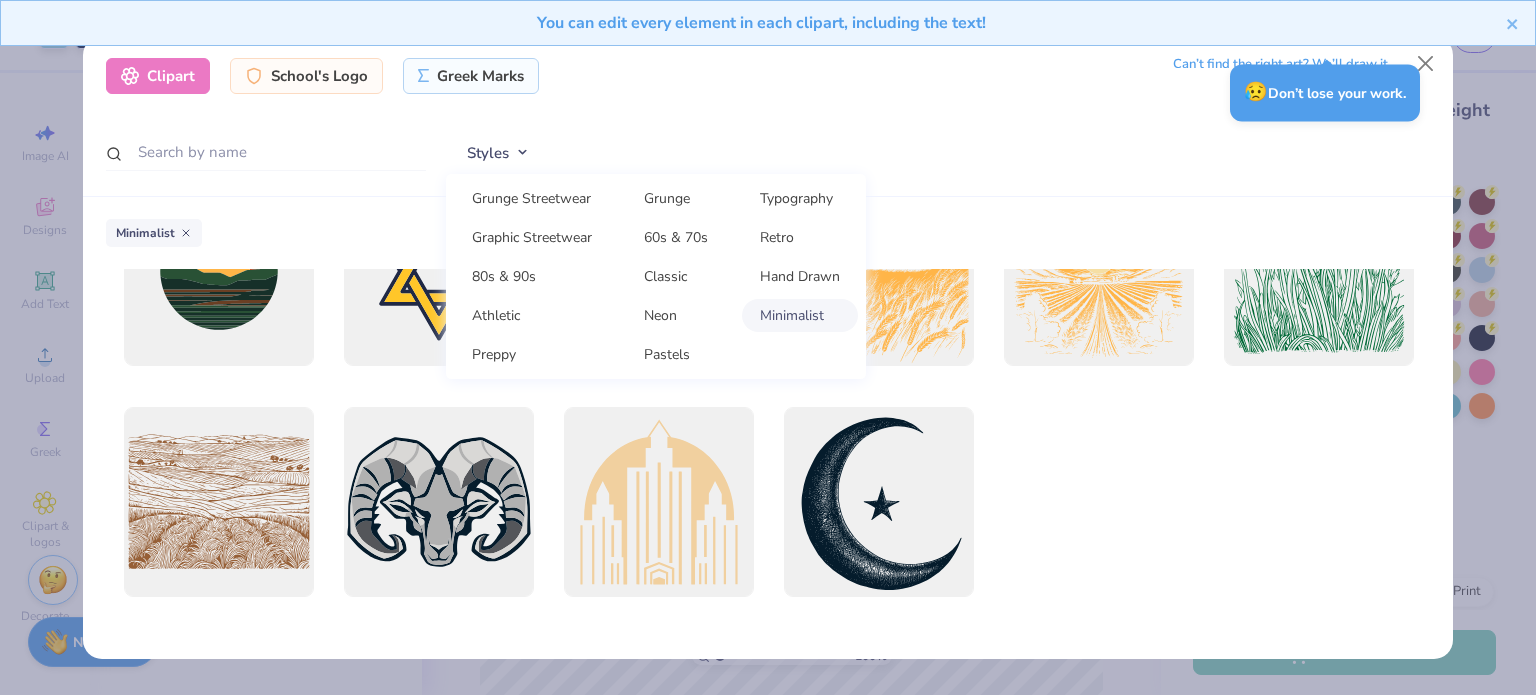 click on "Minimalist" at bounding box center (800, 315) 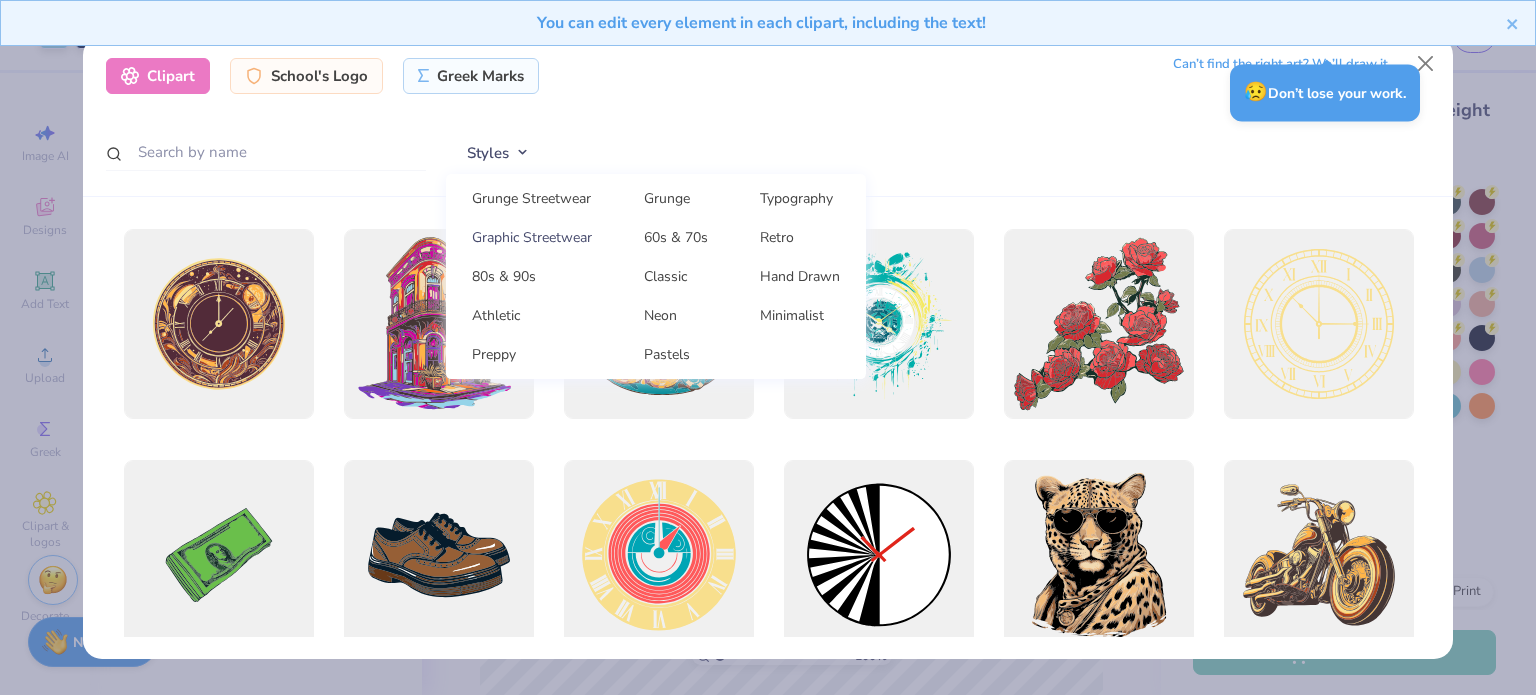 click on "Graphic Streetwear" at bounding box center (532, 237) 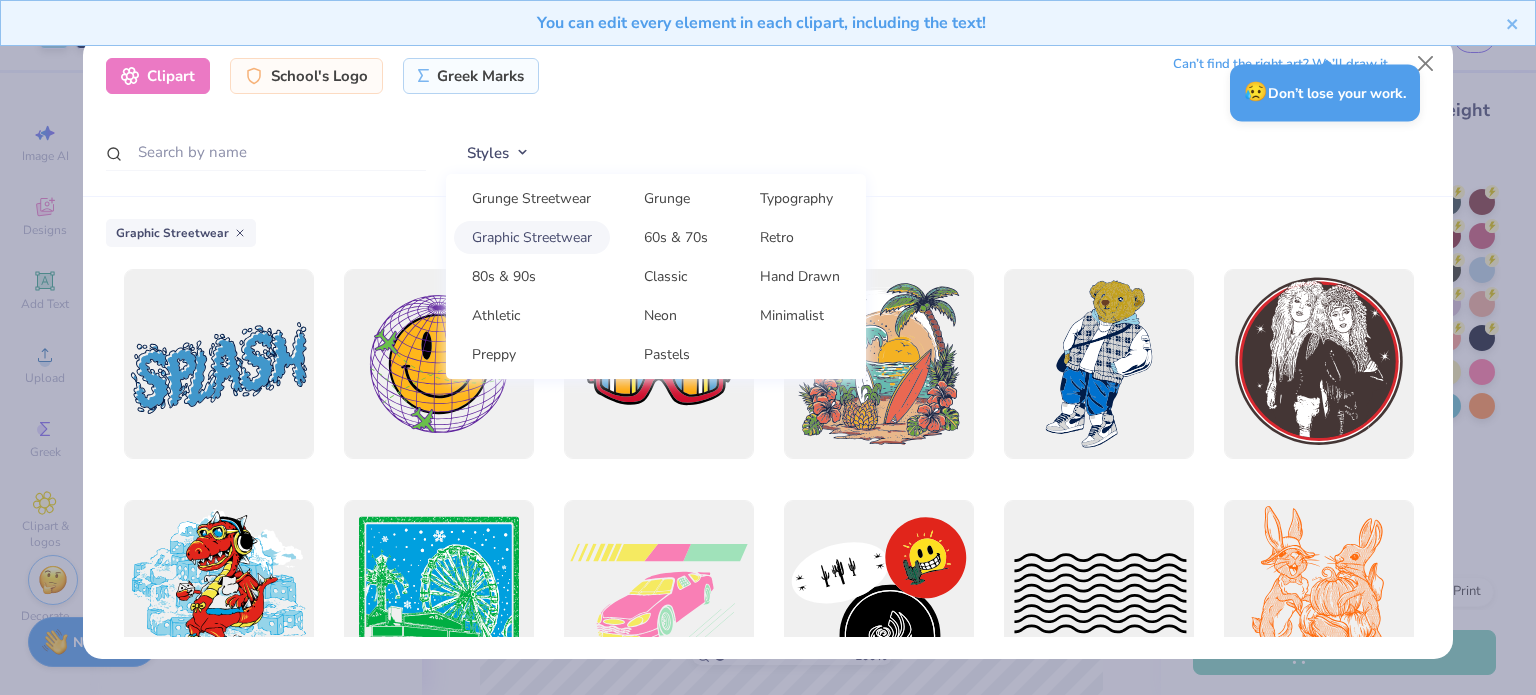 click at bounding box center (768, 959) 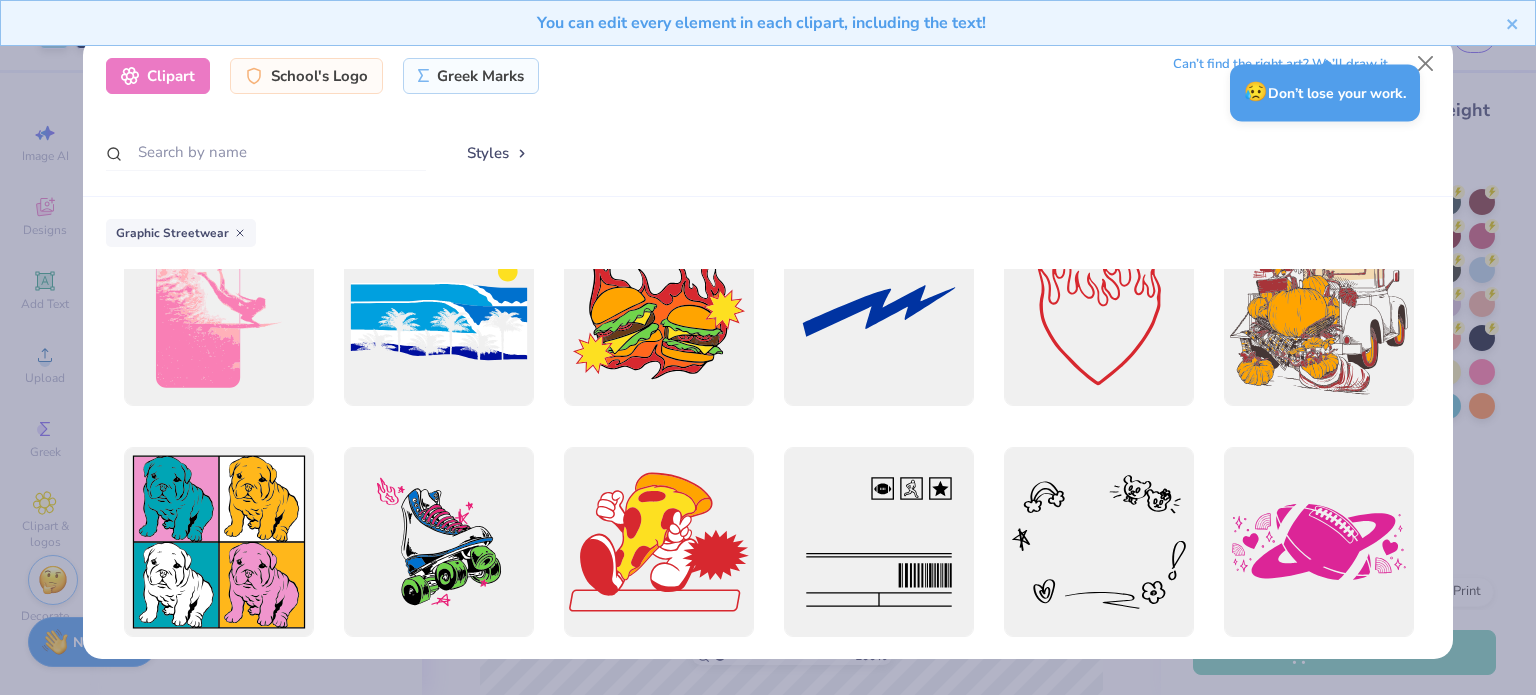 scroll, scrollTop: 2786, scrollLeft: 0, axis: vertical 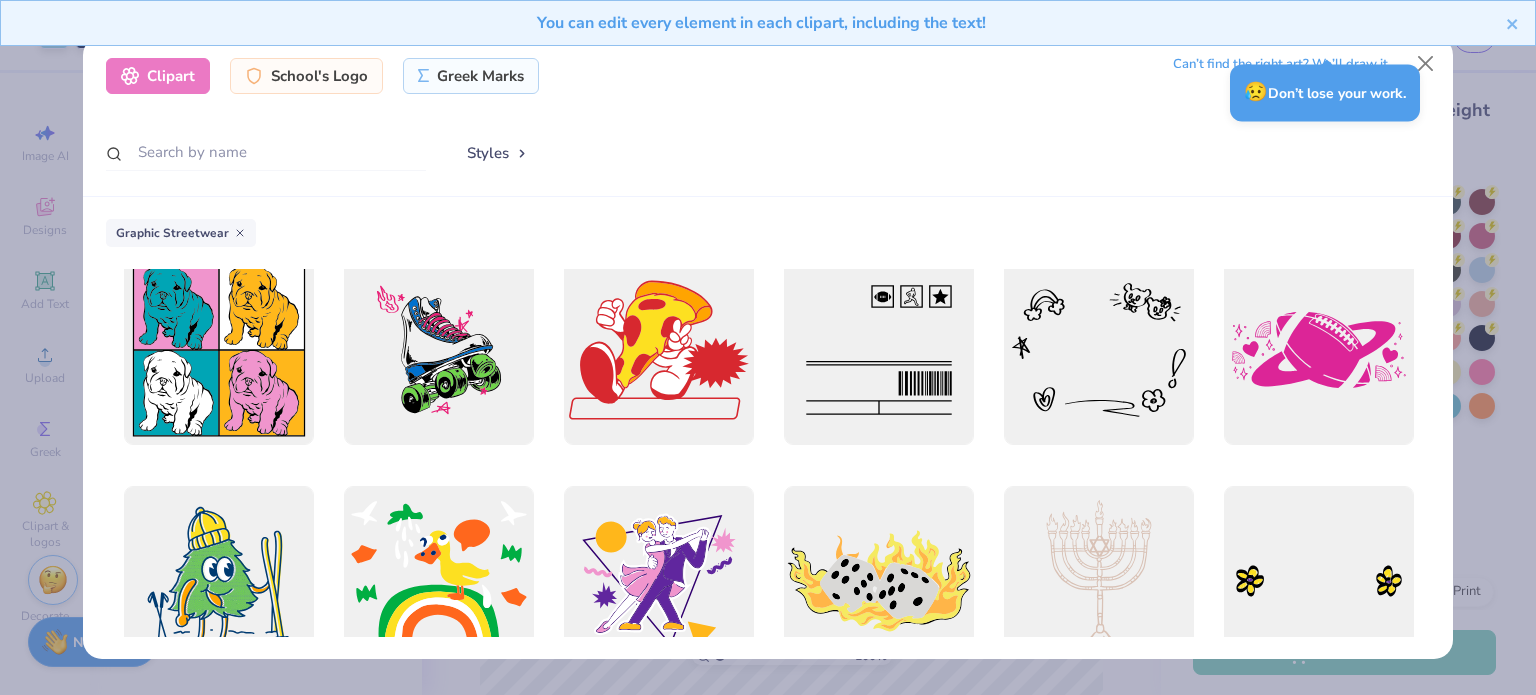 click at bounding box center (768, -102) 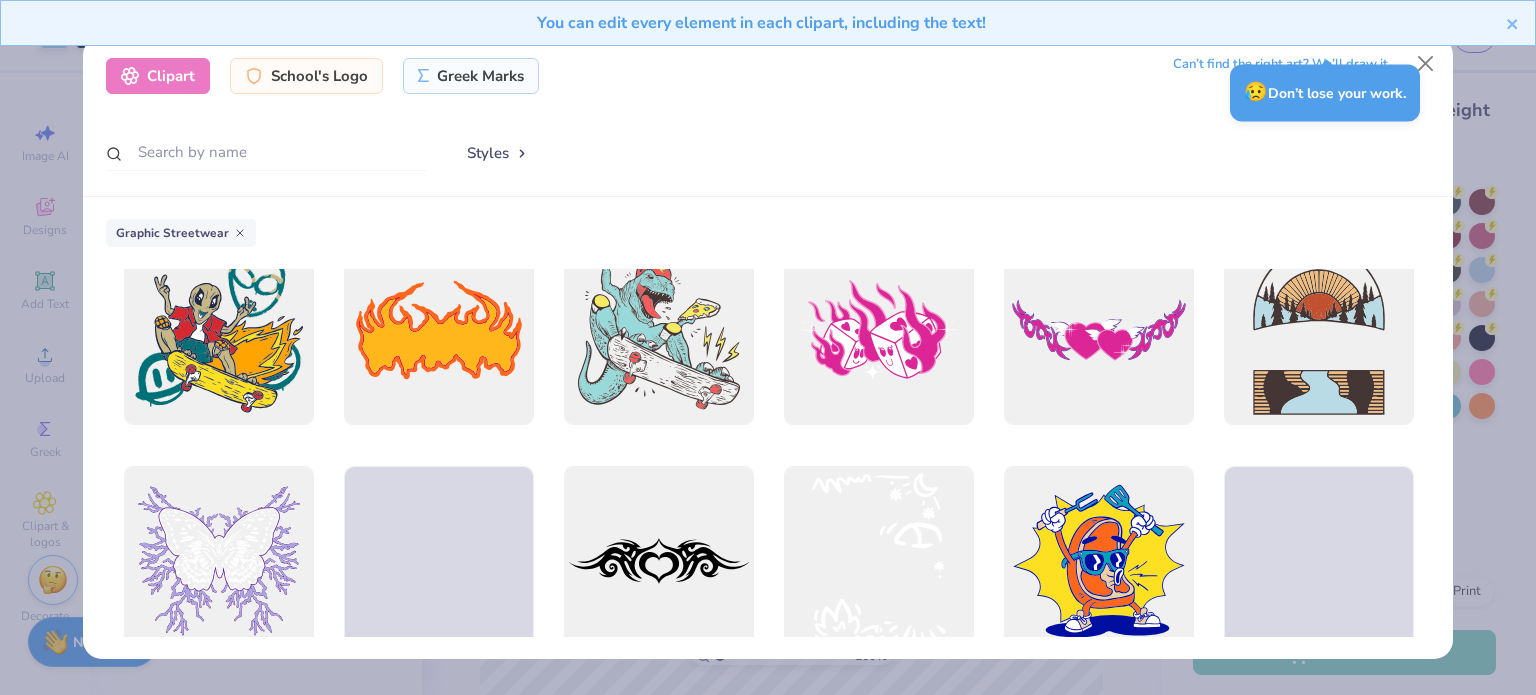 scroll, scrollTop: 4407, scrollLeft: 0, axis: vertical 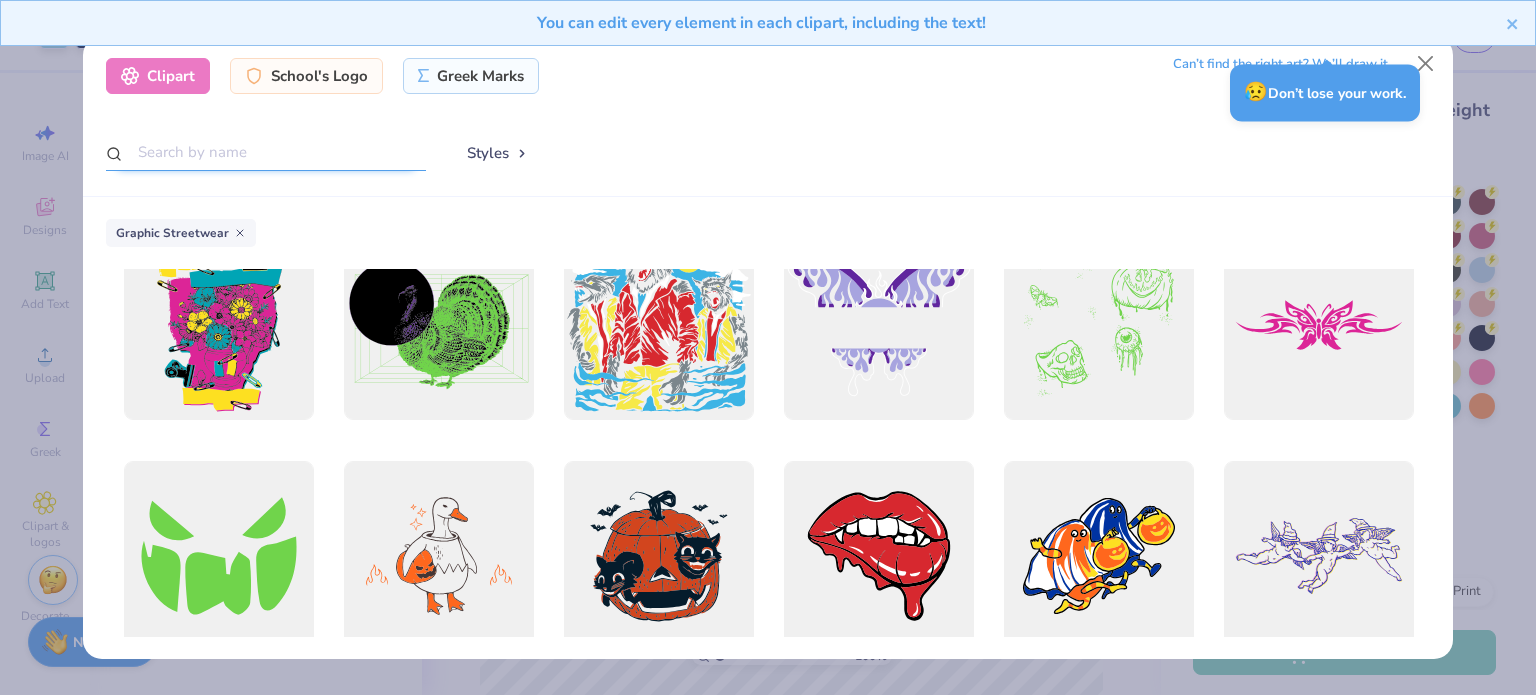 click at bounding box center [266, 152] 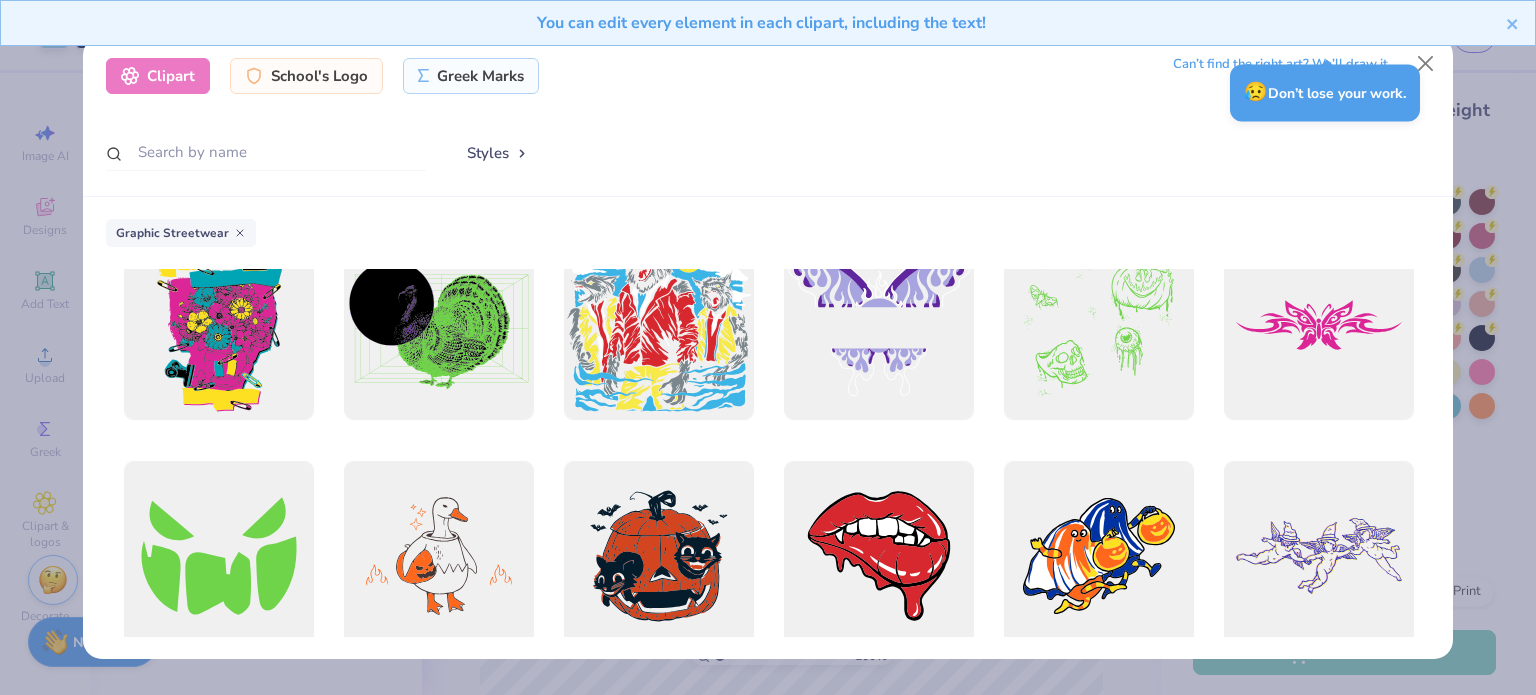 click on "Graphic Streetwear" at bounding box center [181, 233] 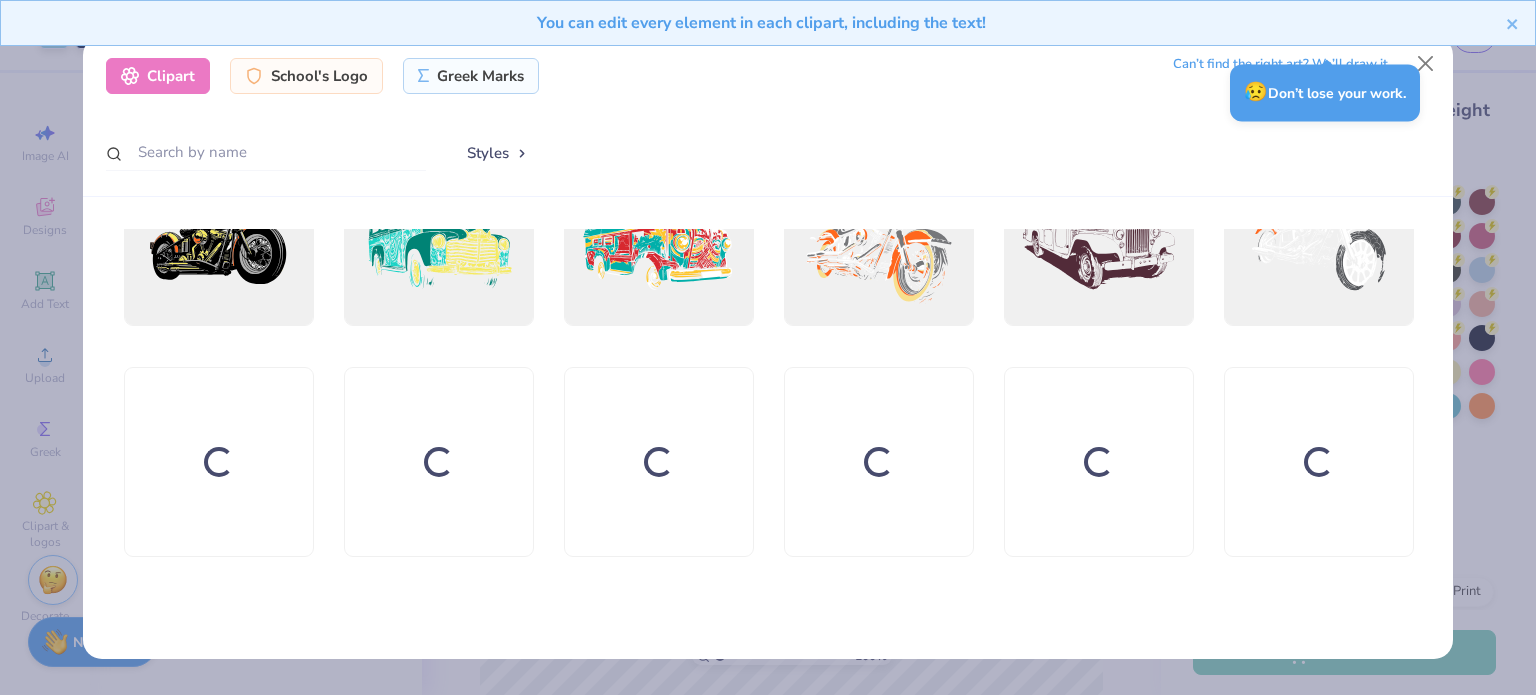 scroll, scrollTop: 976, scrollLeft: 0, axis: vertical 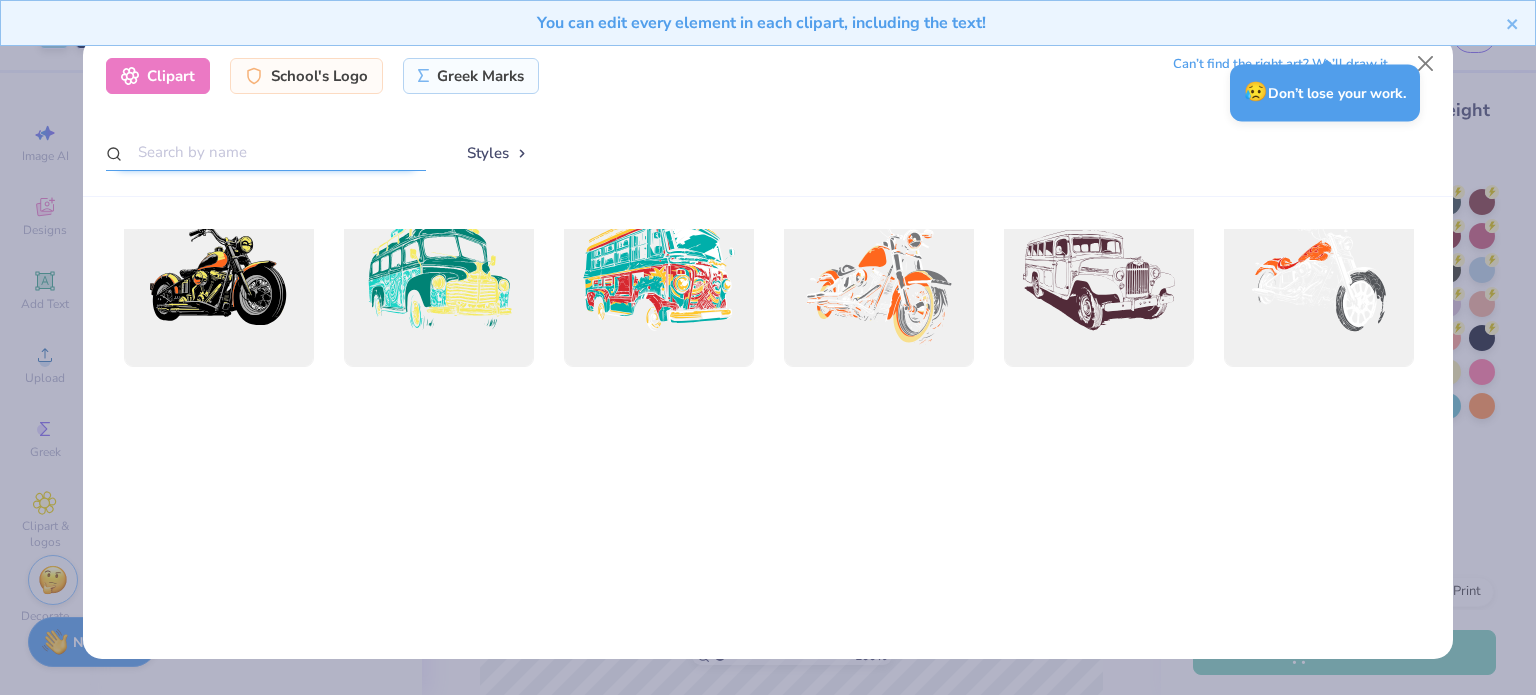 click at bounding box center (266, 152) 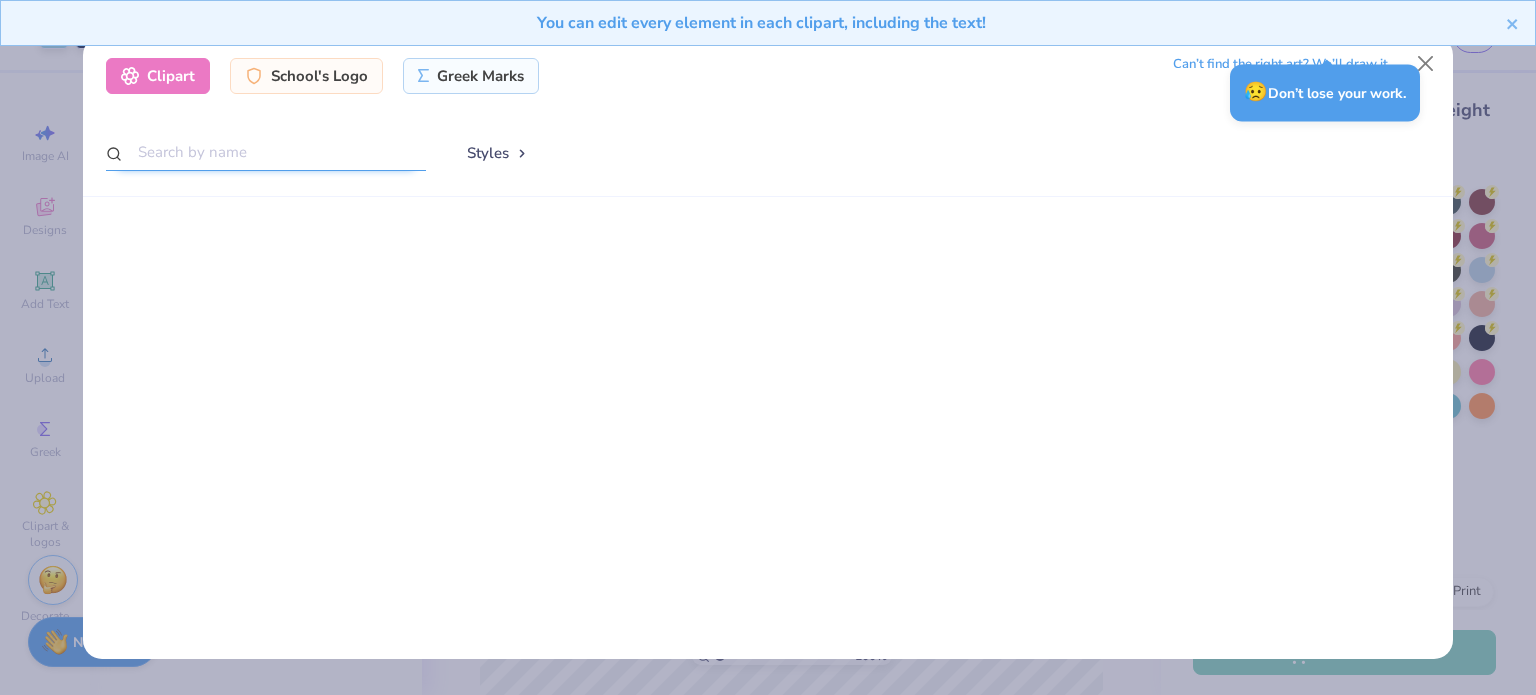 scroll, scrollTop: 0, scrollLeft: 0, axis: both 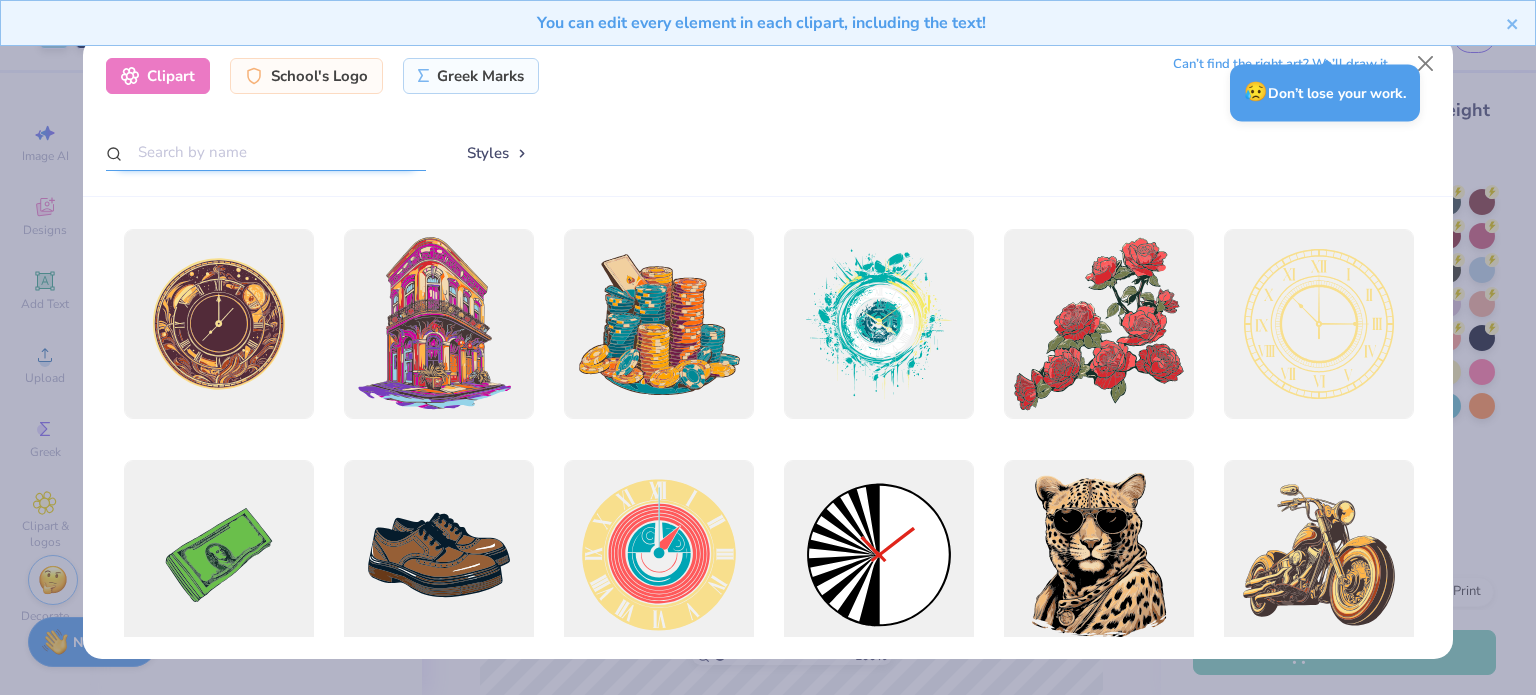 type on "s" 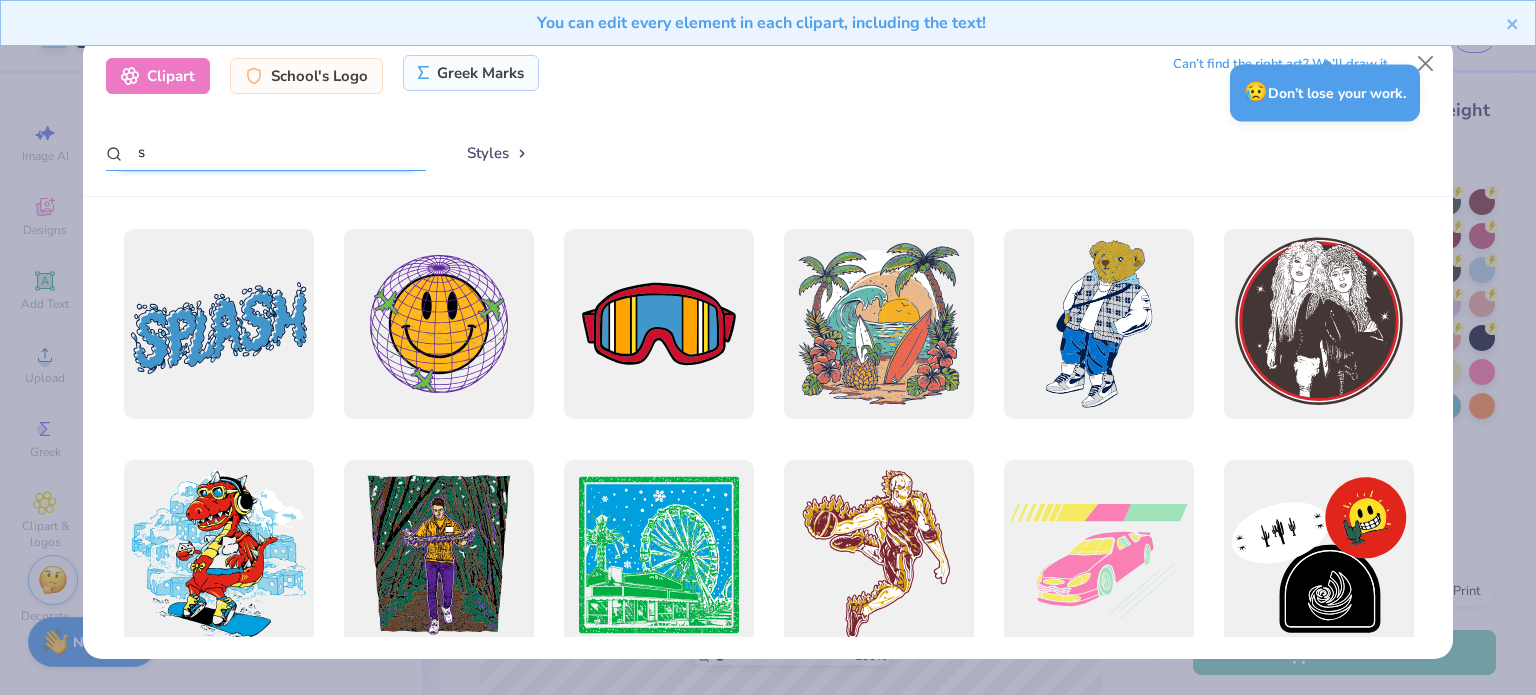 type 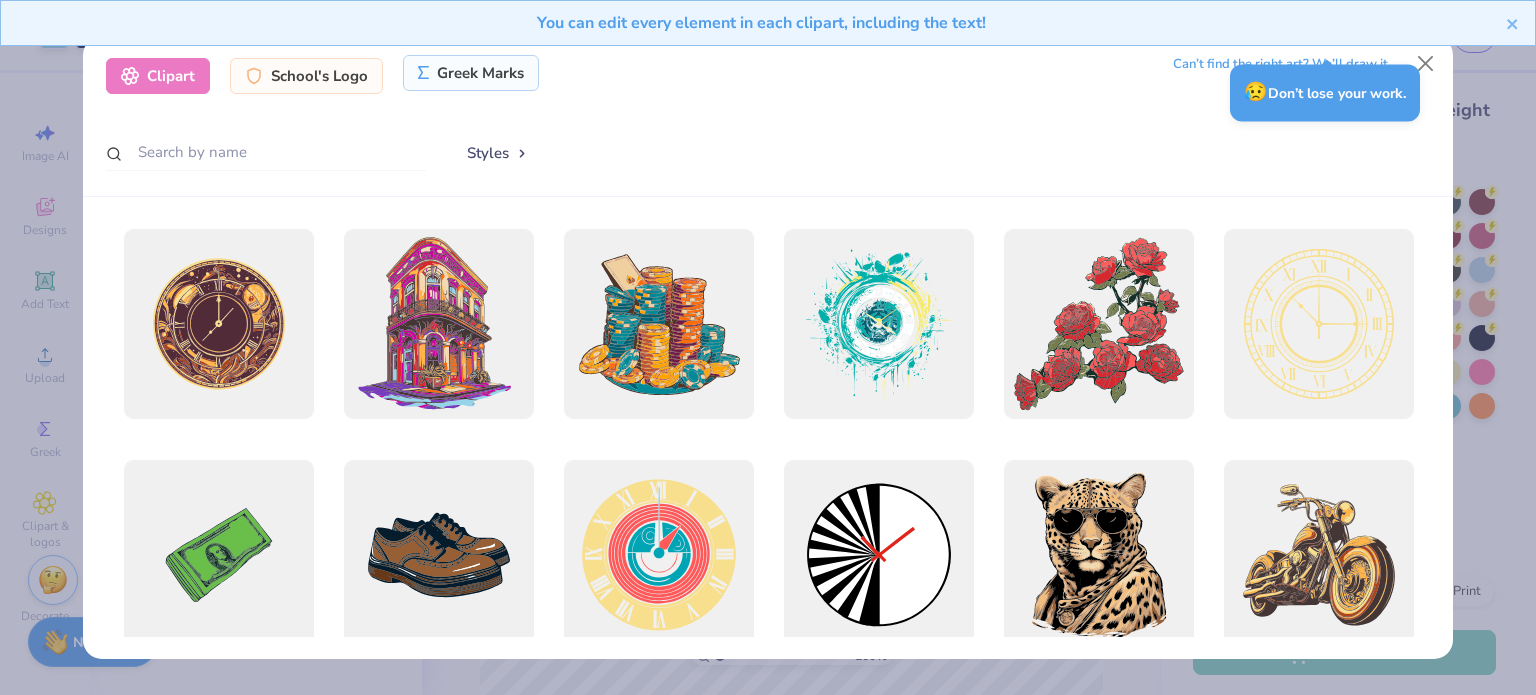 click on "Greek Marks" at bounding box center [471, 73] 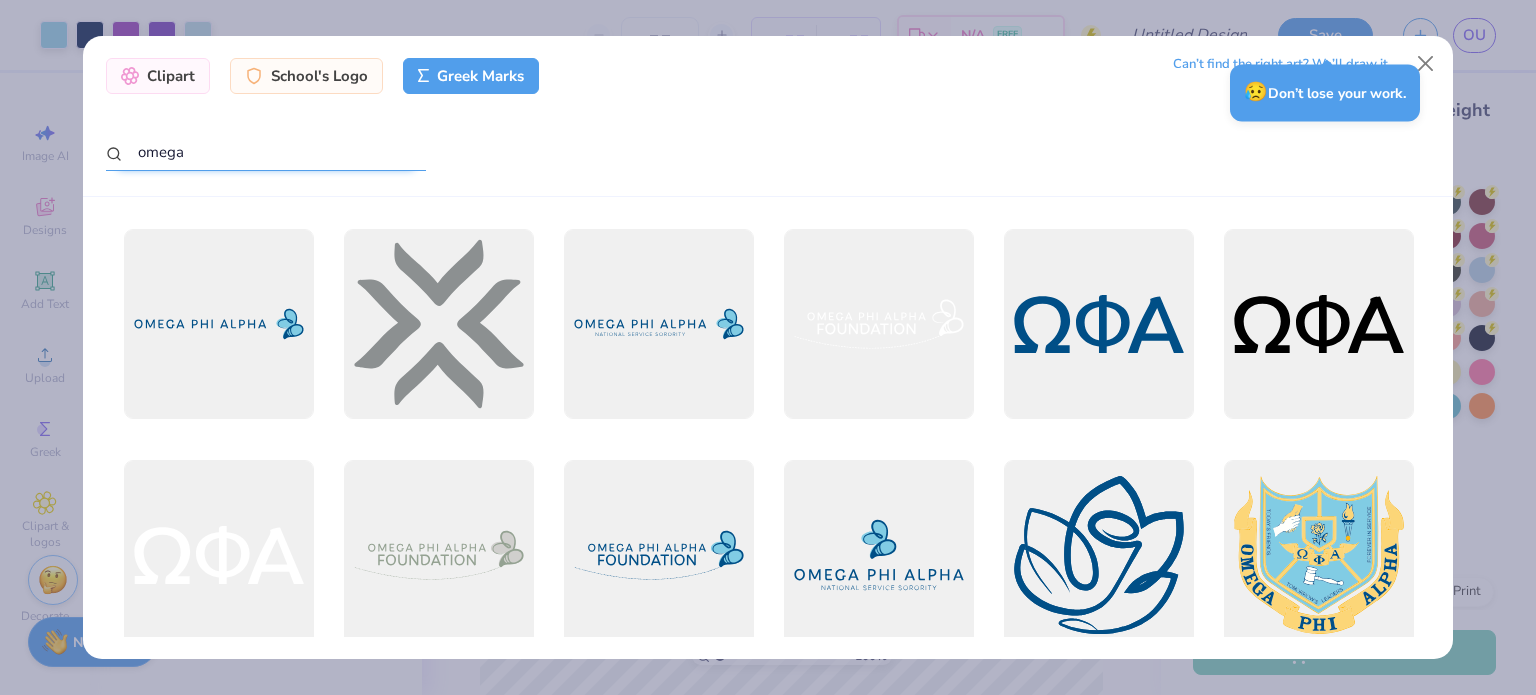 click on "omega" at bounding box center (266, 152) 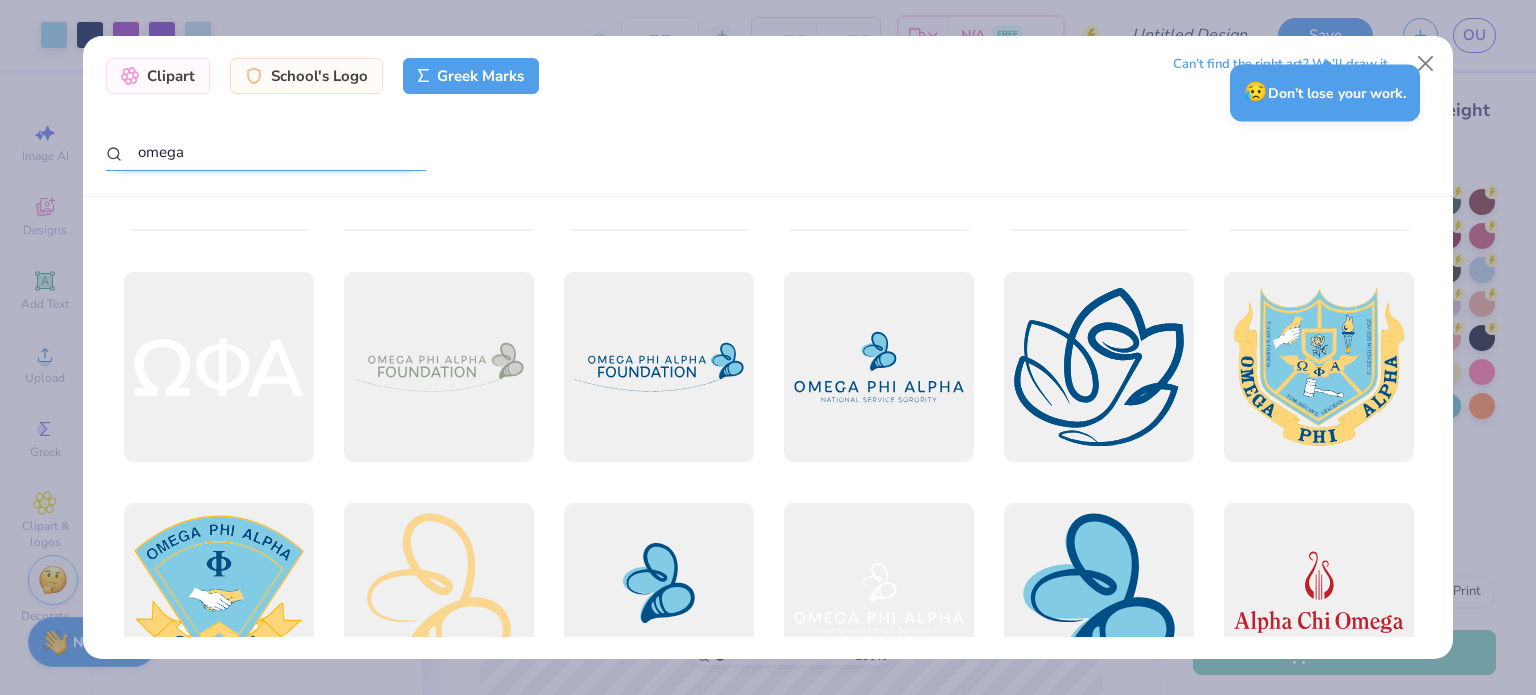 scroll, scrollTop: 228, scrollLeft: 0, axis: vertical 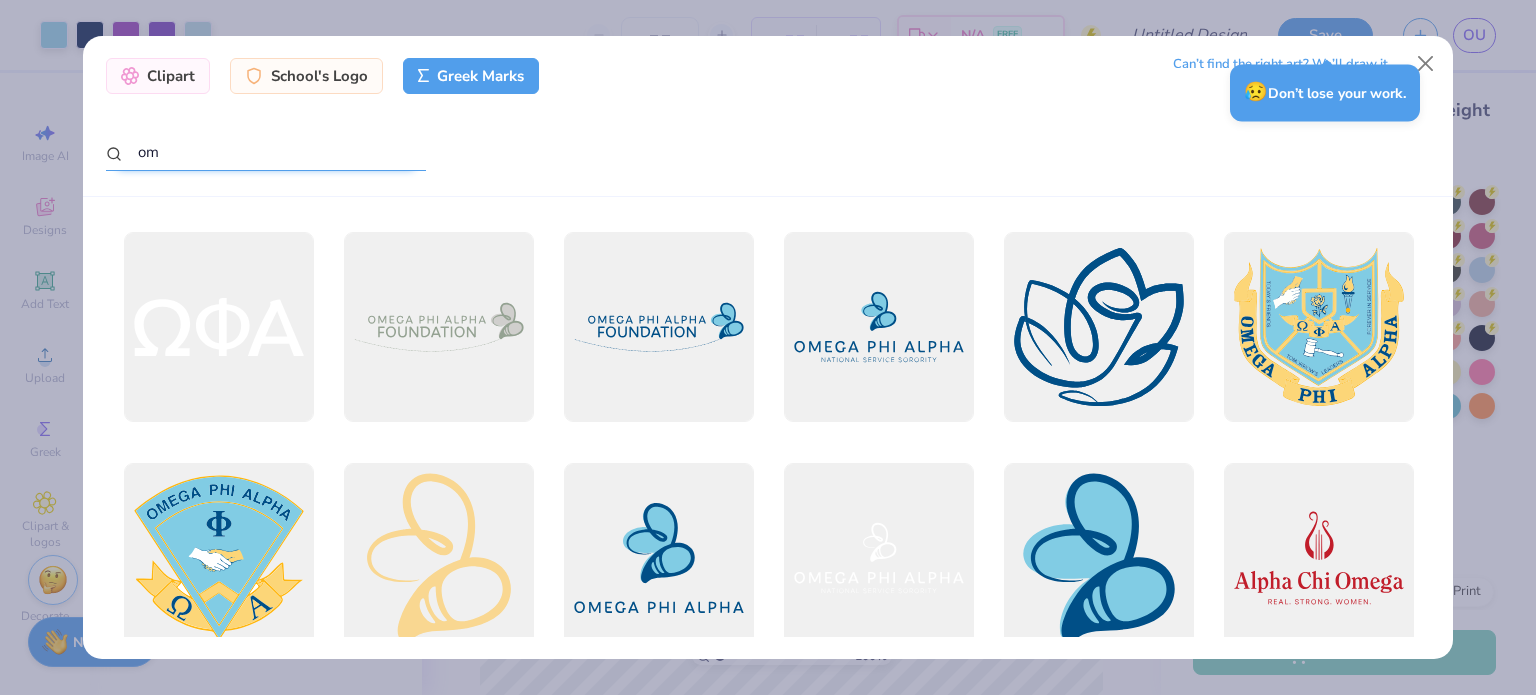 type on "o" 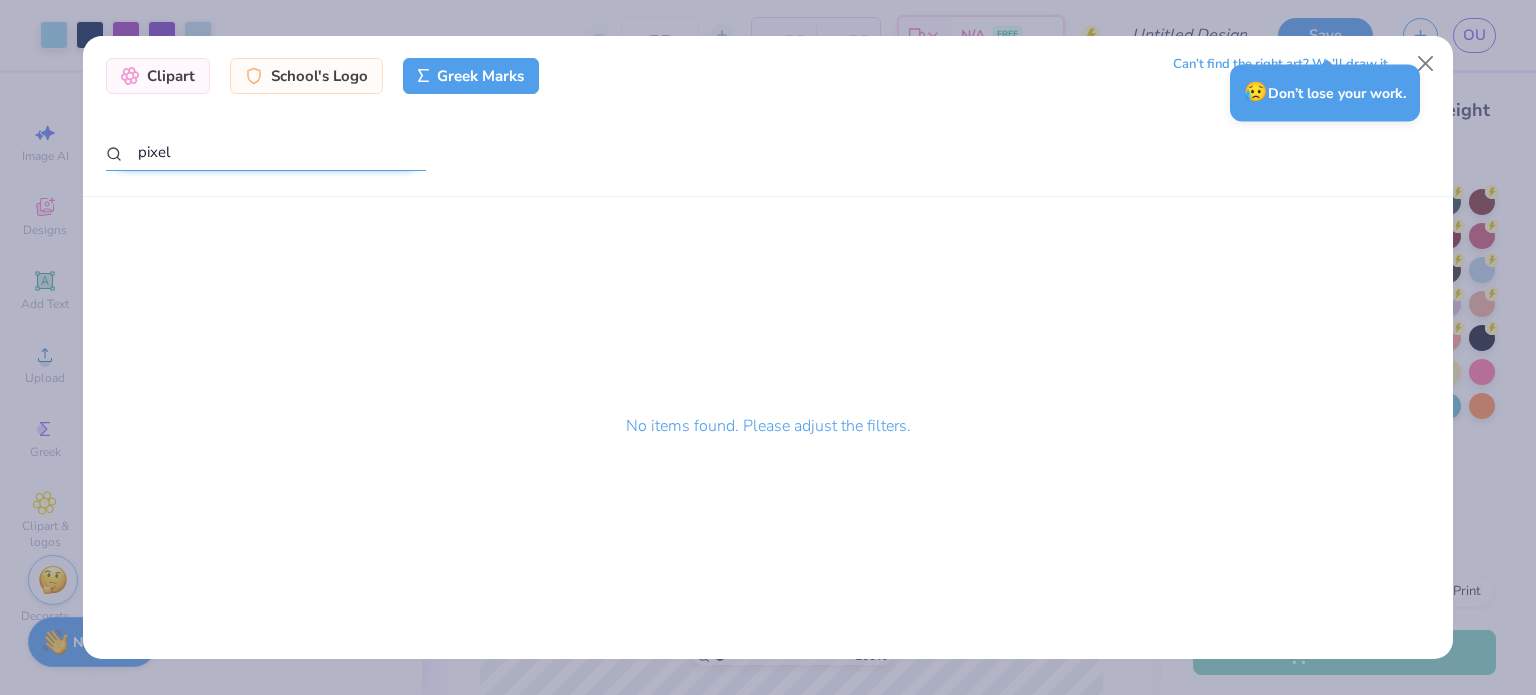 drag, startPoint x: 307, startPoint y: 151, endPoint x: 0, endPoint y: 134, distance: 307.47034 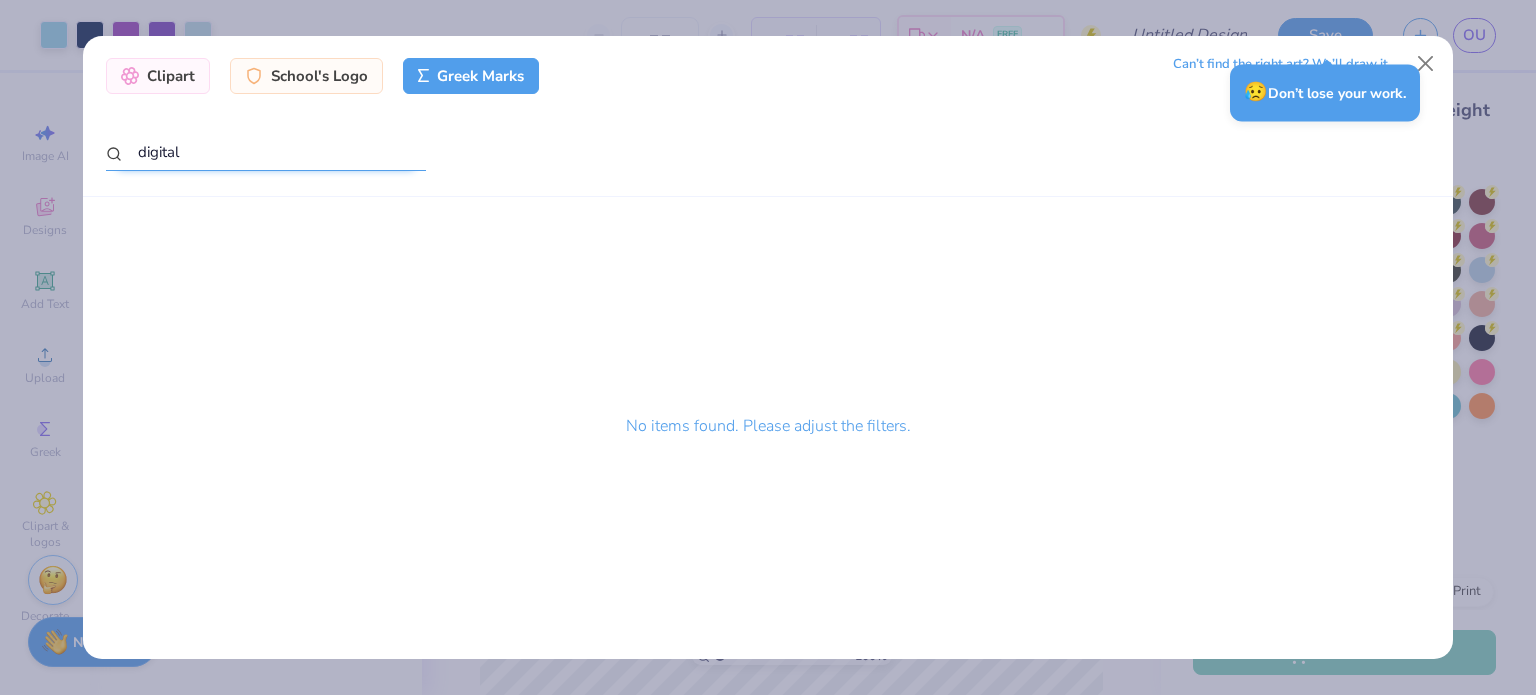type on "digital" 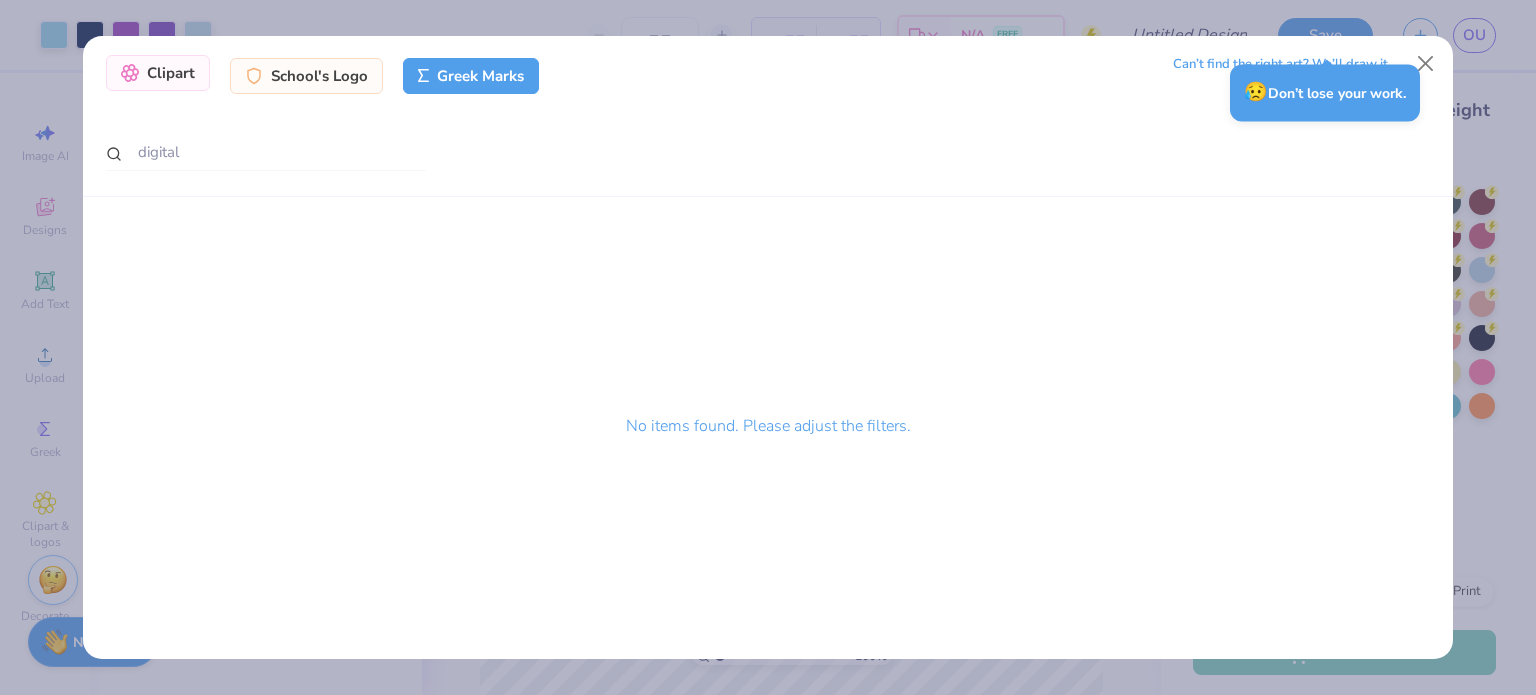click on "Clipart" at bounding box center [158, 73] 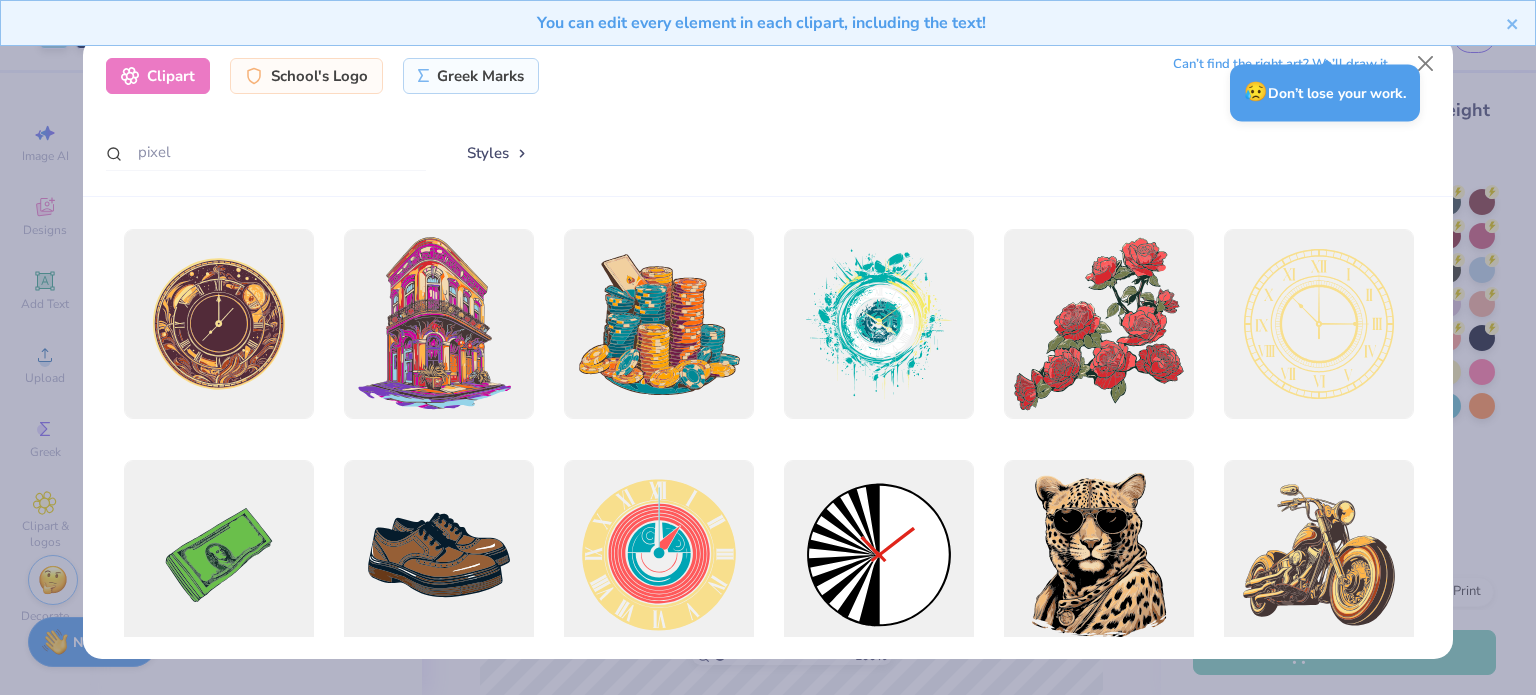 type on "pixel" 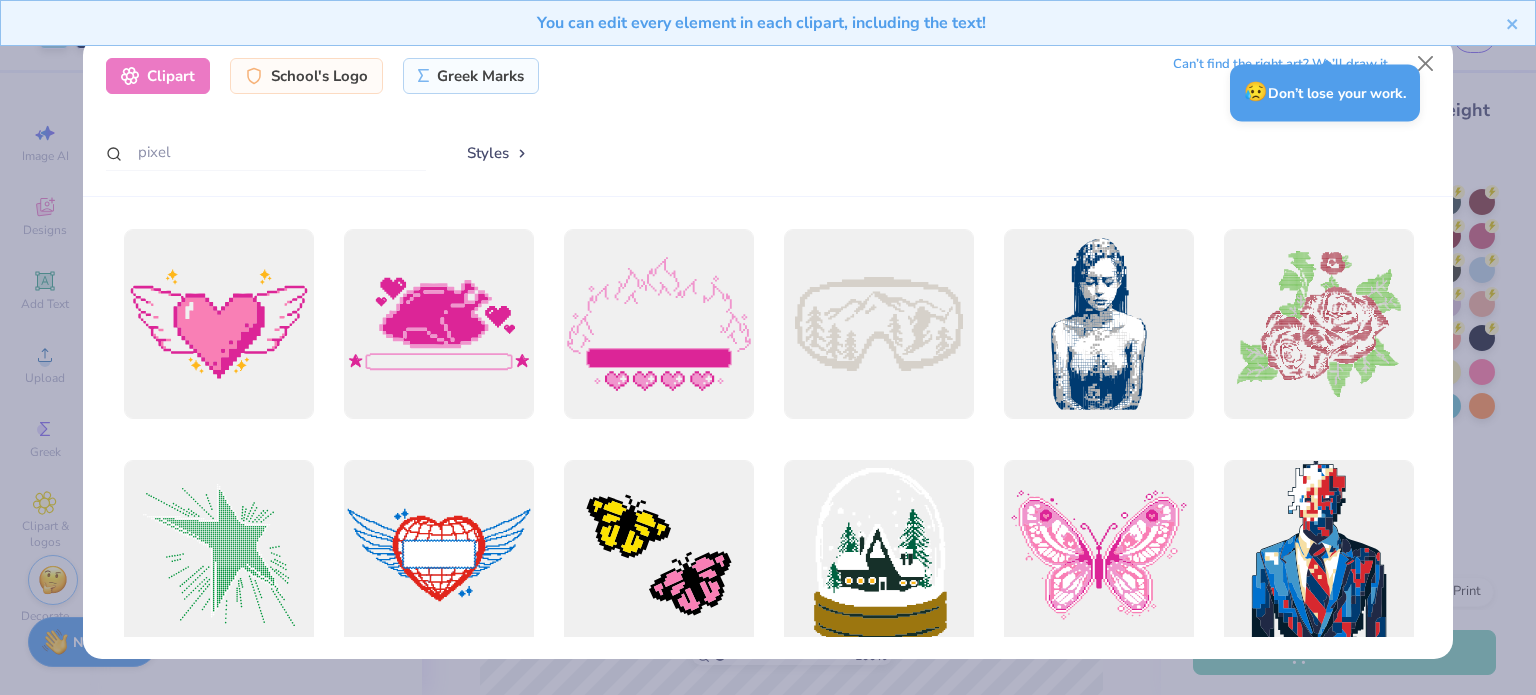 drag, startPoint x: 236, startPoint y: 160, endPoint x: 38, endPoint y: 131, distance: 200.11247 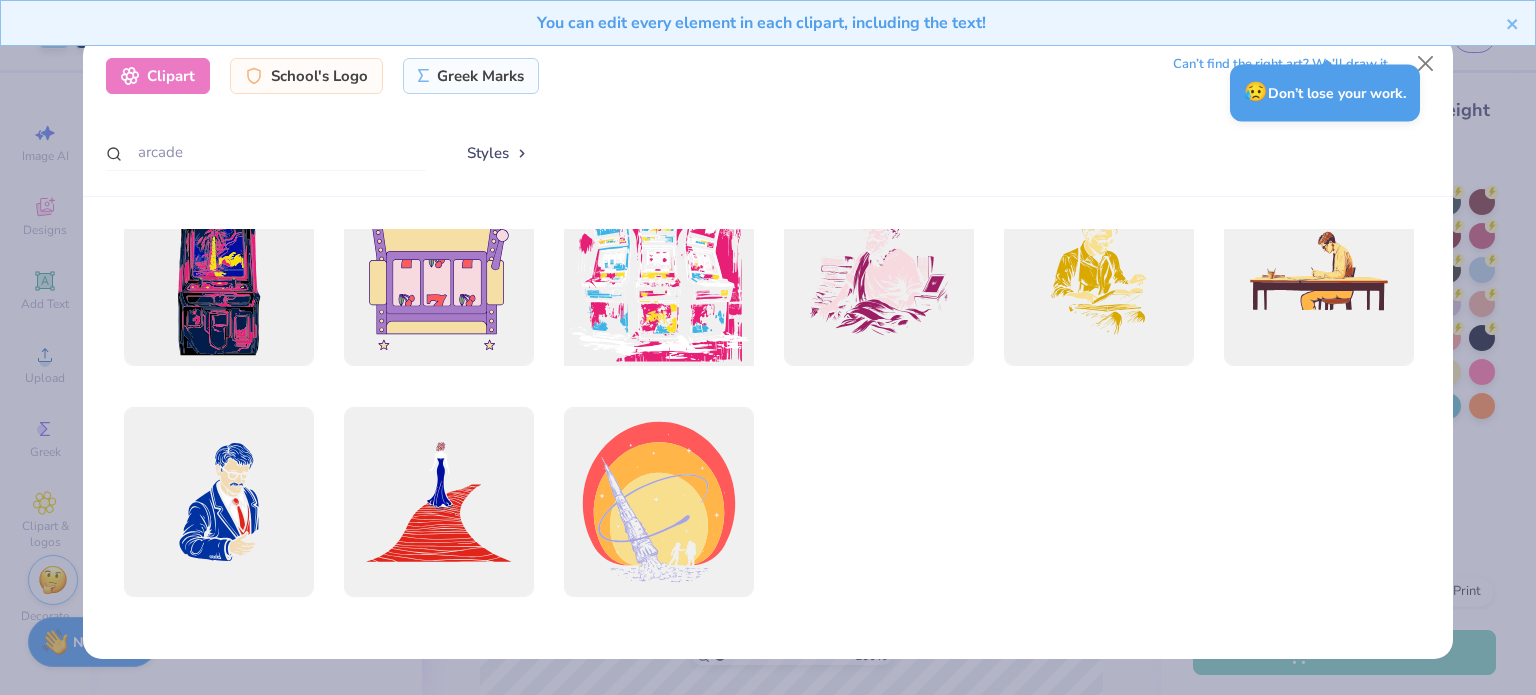 scroll, scrollTop: 64, scrollLeft: 0, axis: vertical 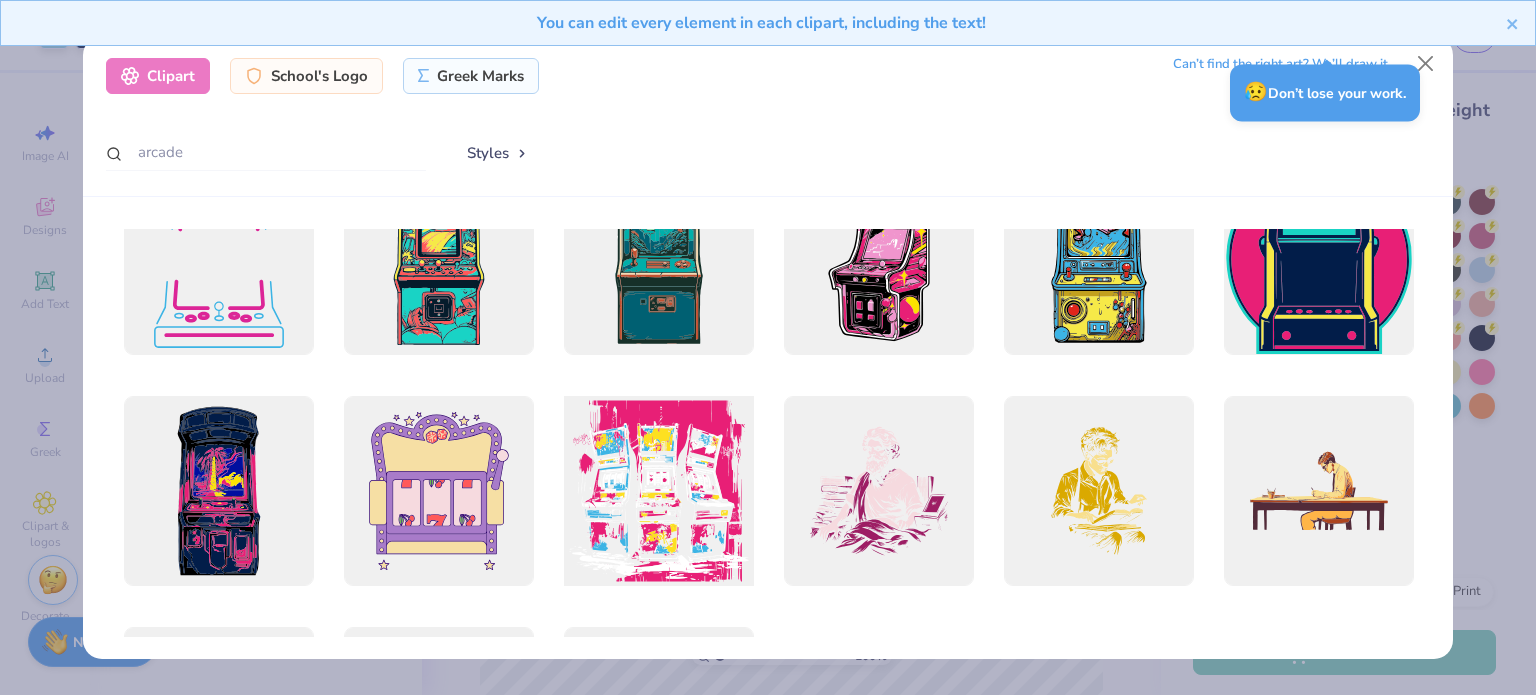type on "arcade" 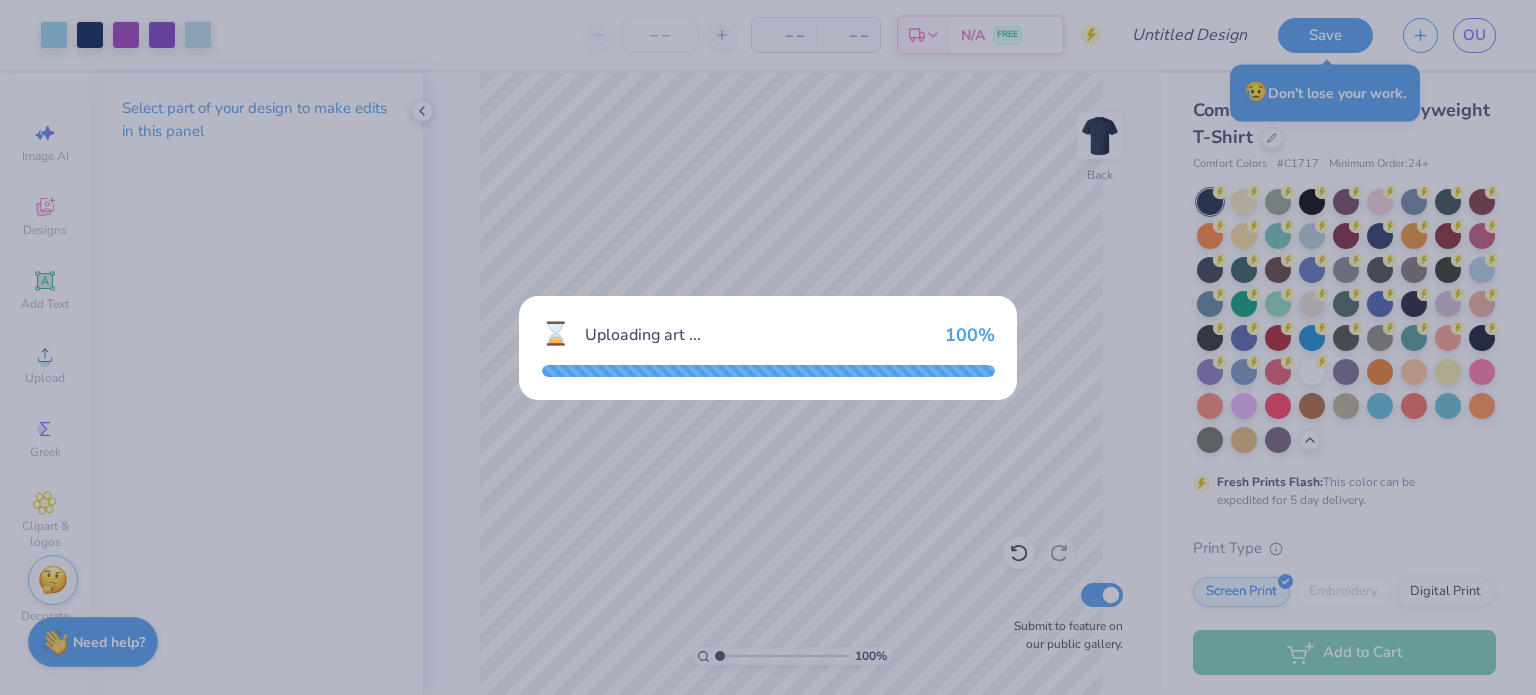 click on "⌛ Uploading art ... 100 %" at bounding box center [768, 347] 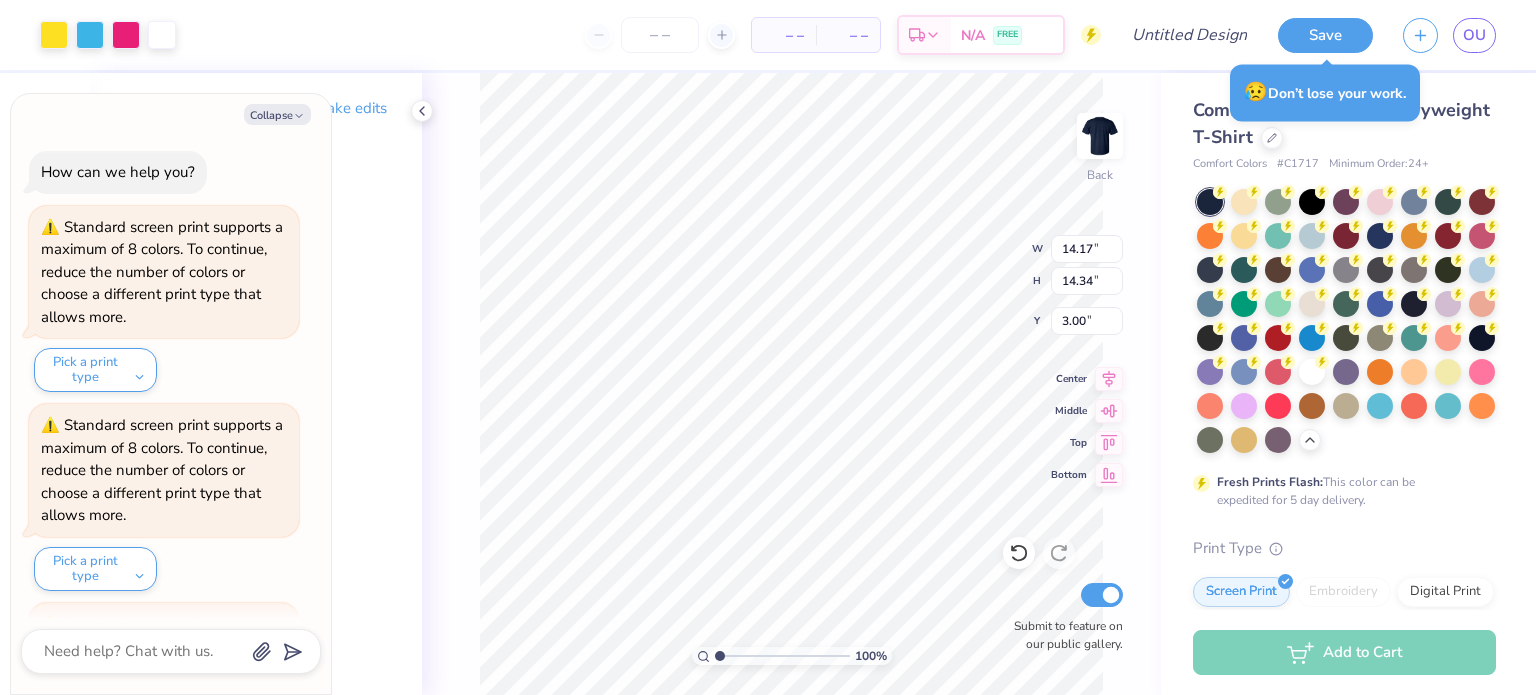 scroll, scrollTop: 976, scrollLeft: 0, axis: vertical 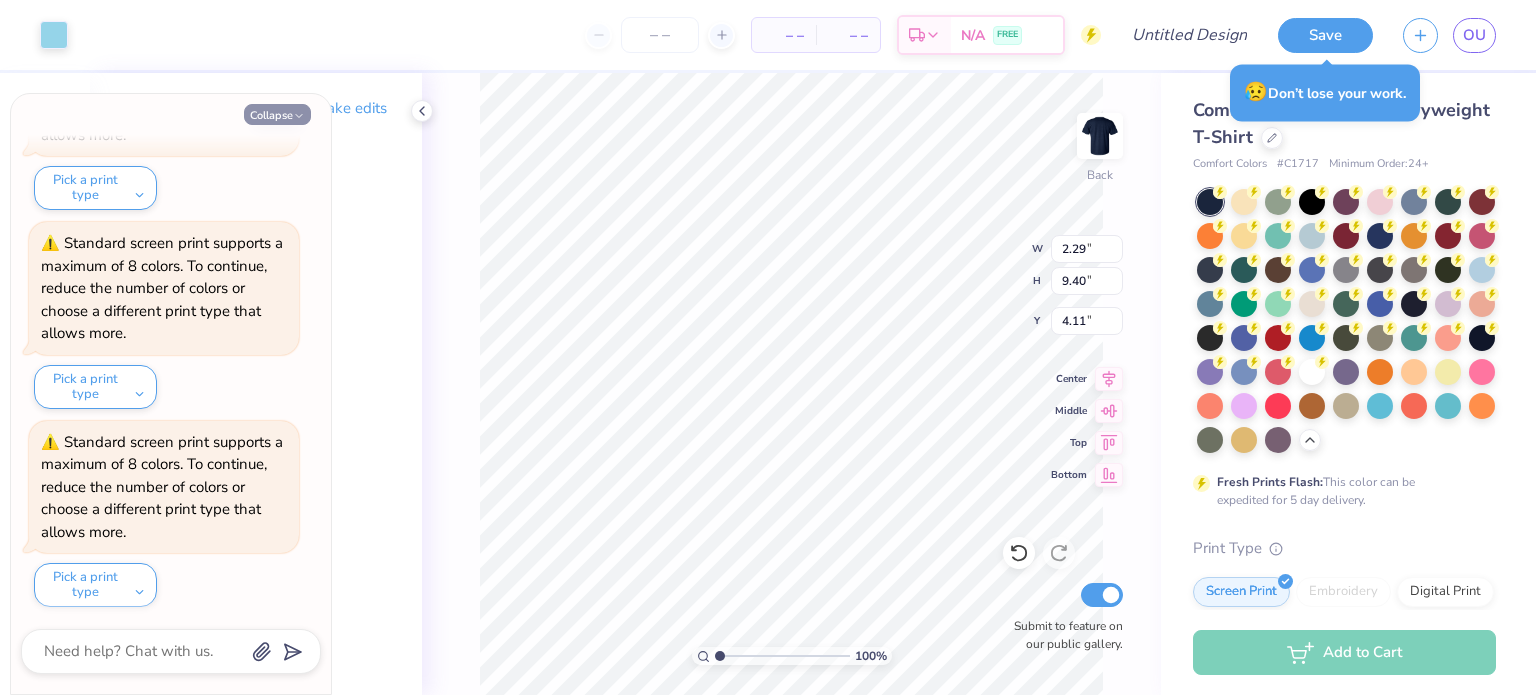 type on "x" 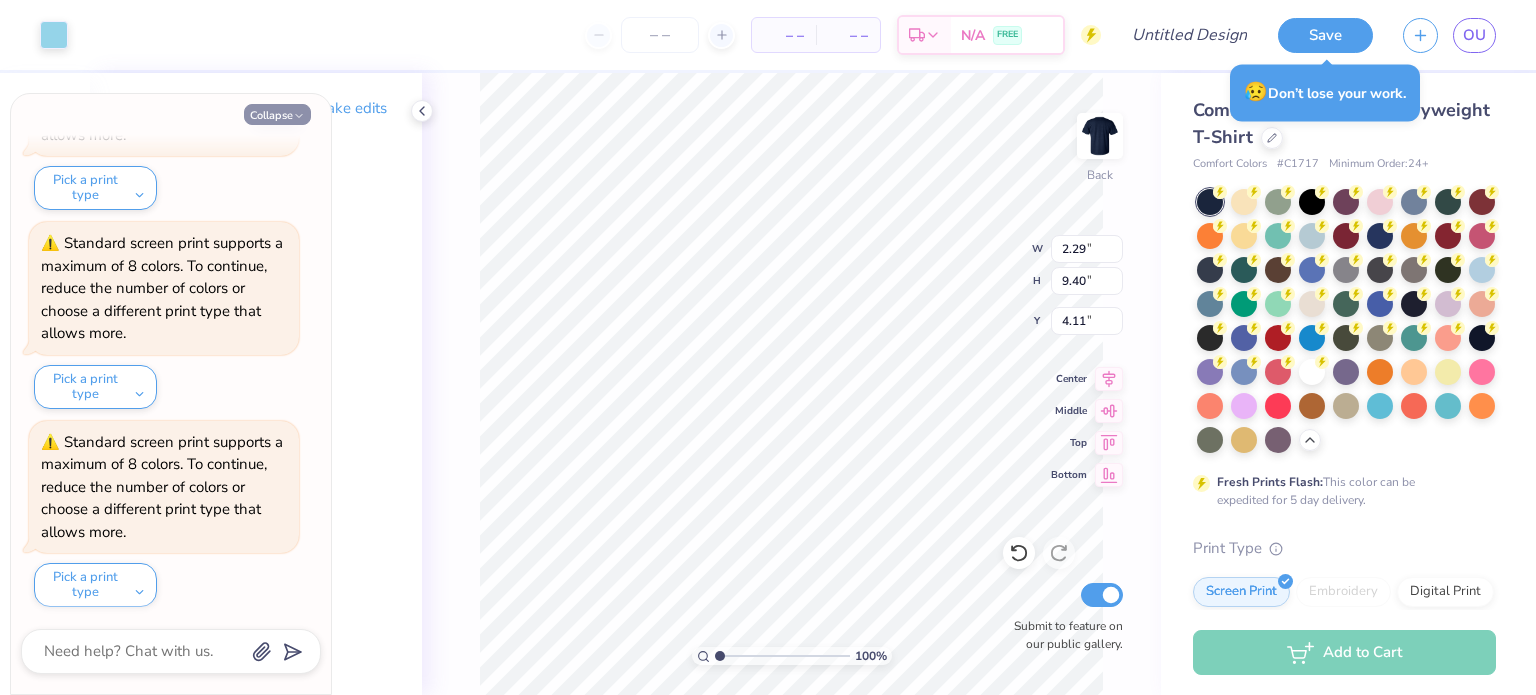 type on "13.95" 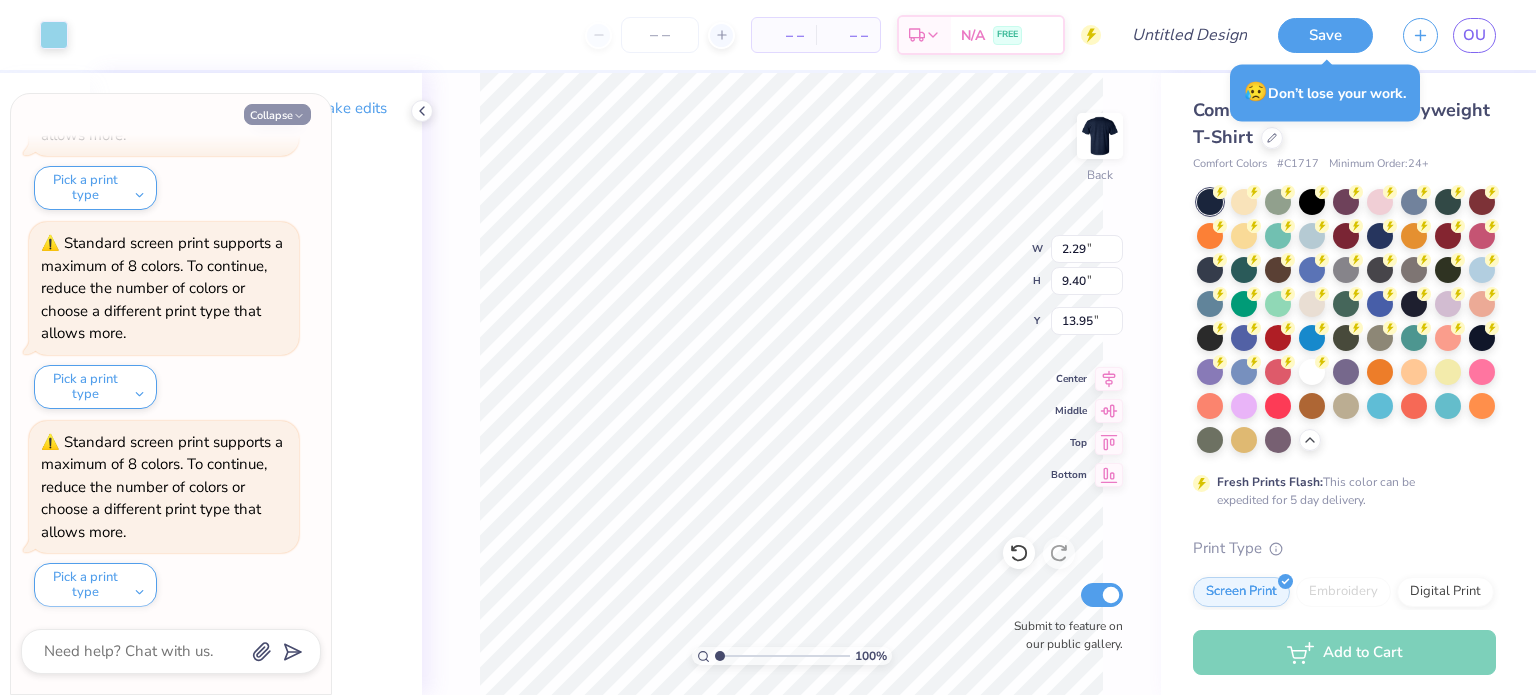 click 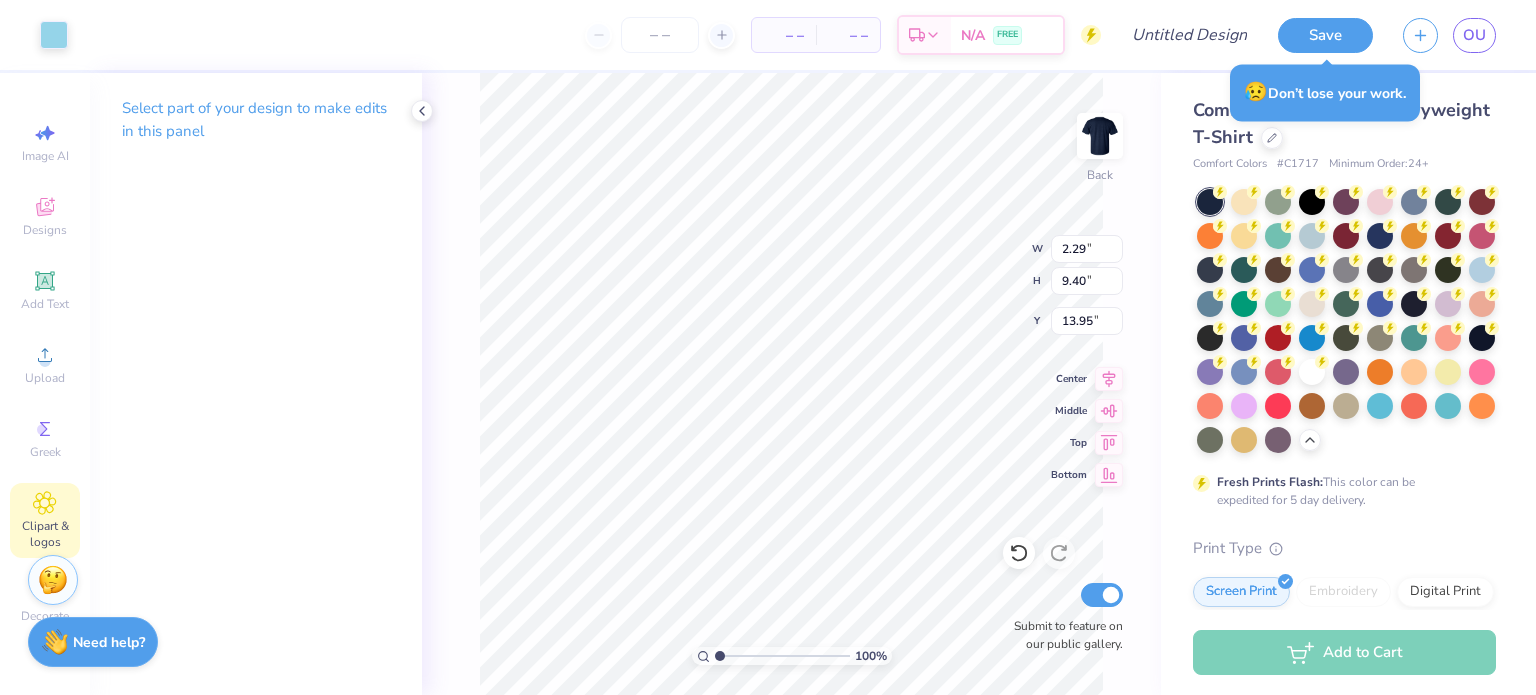 click on "Clipart & logos" at bounding box center (45, 534) 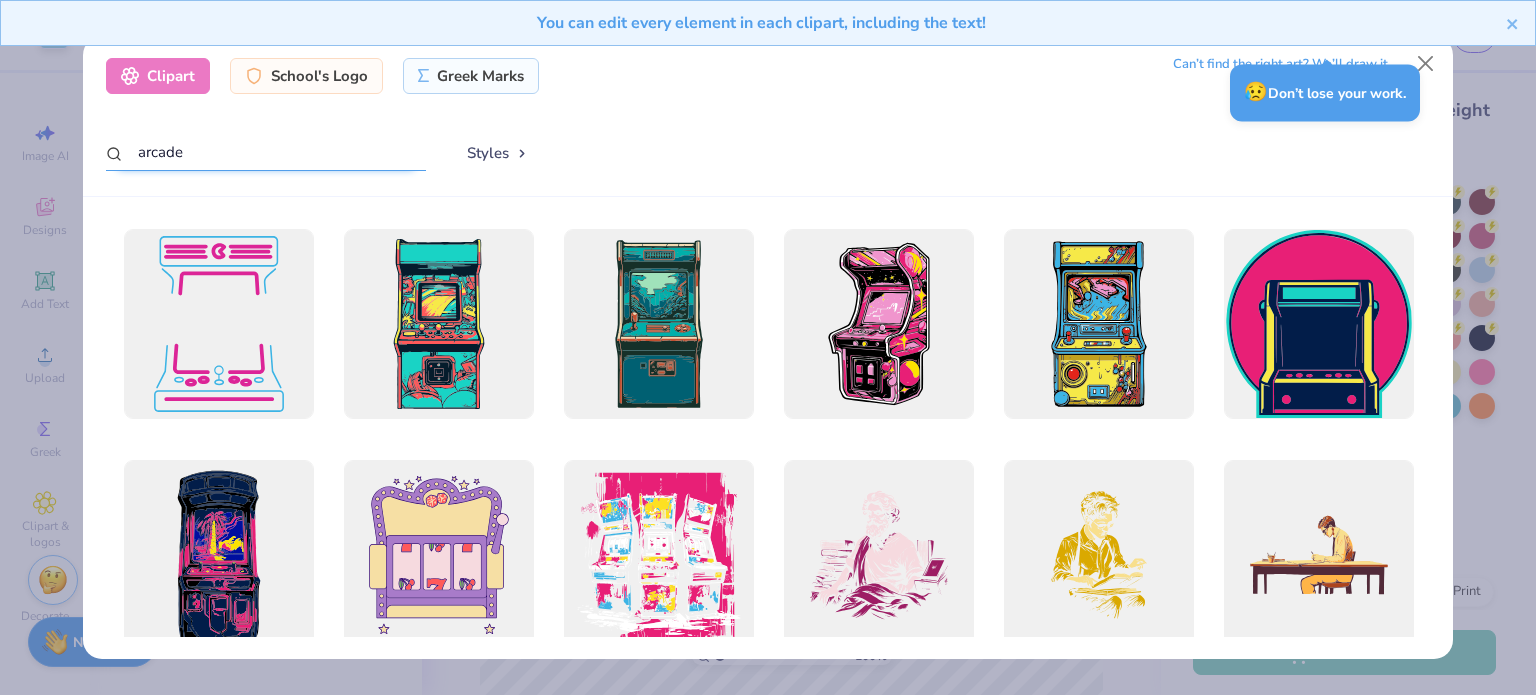 drag, startPoint x: 340, startPoint y: 169, endPoint x: 0, endPoint y: 102, distance: 346.5386 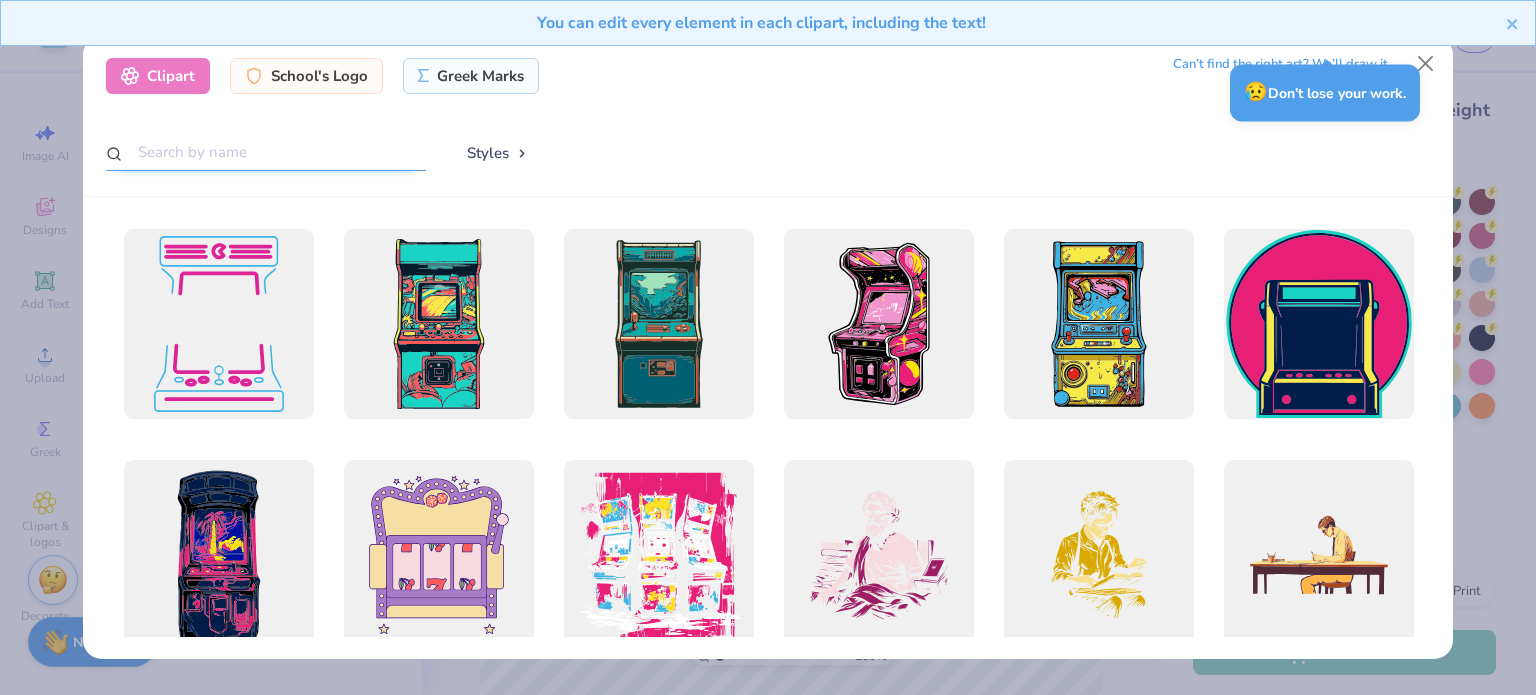 type 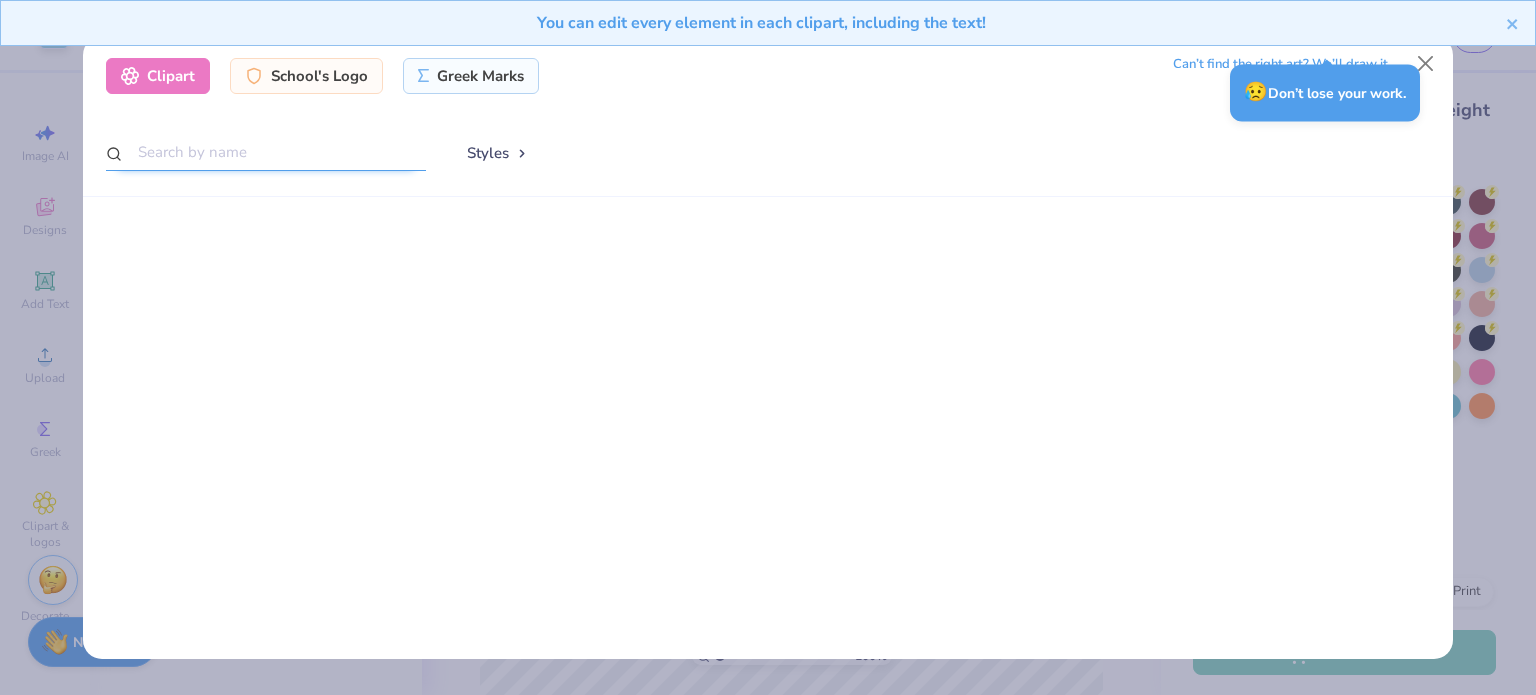scroll, scrollTop: 750, scrollLeft: 0, axis: vertical 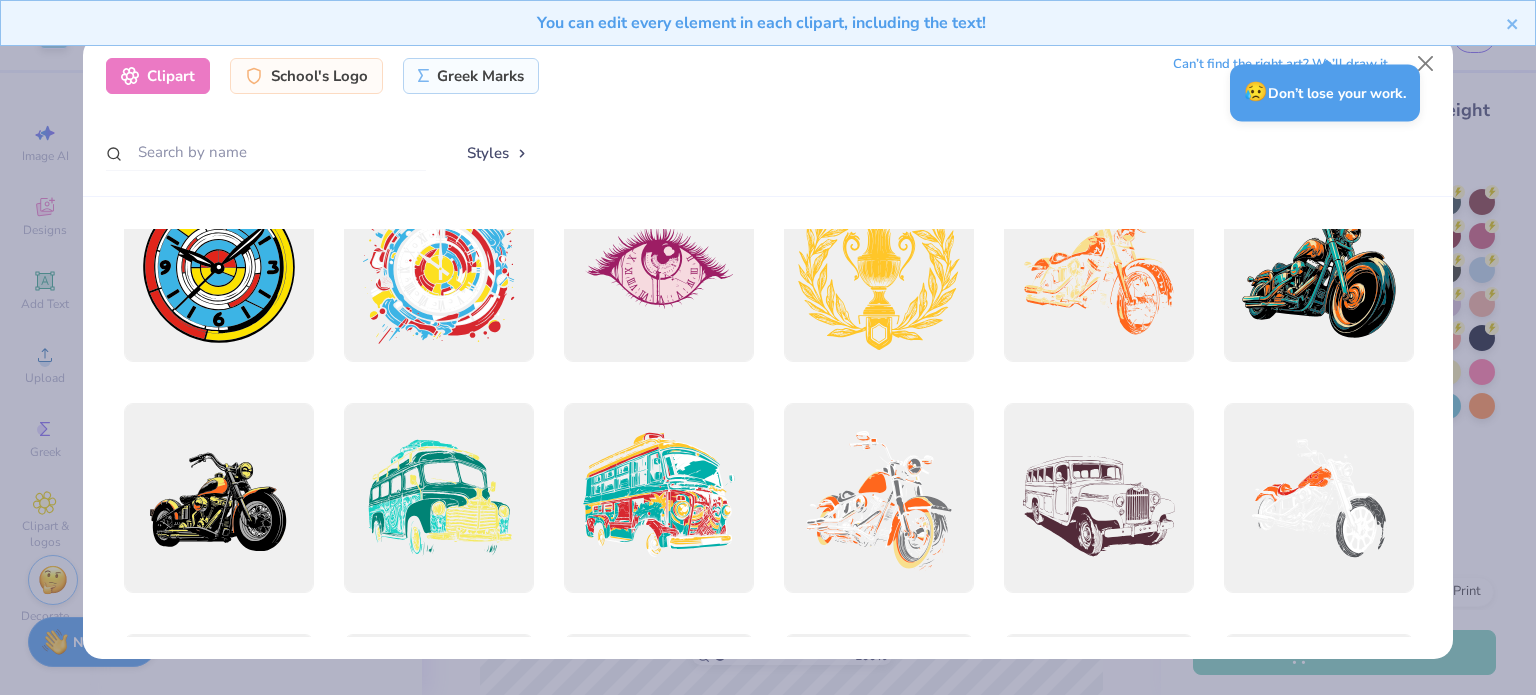 click on "Styles" at bounding box center (498, 153) 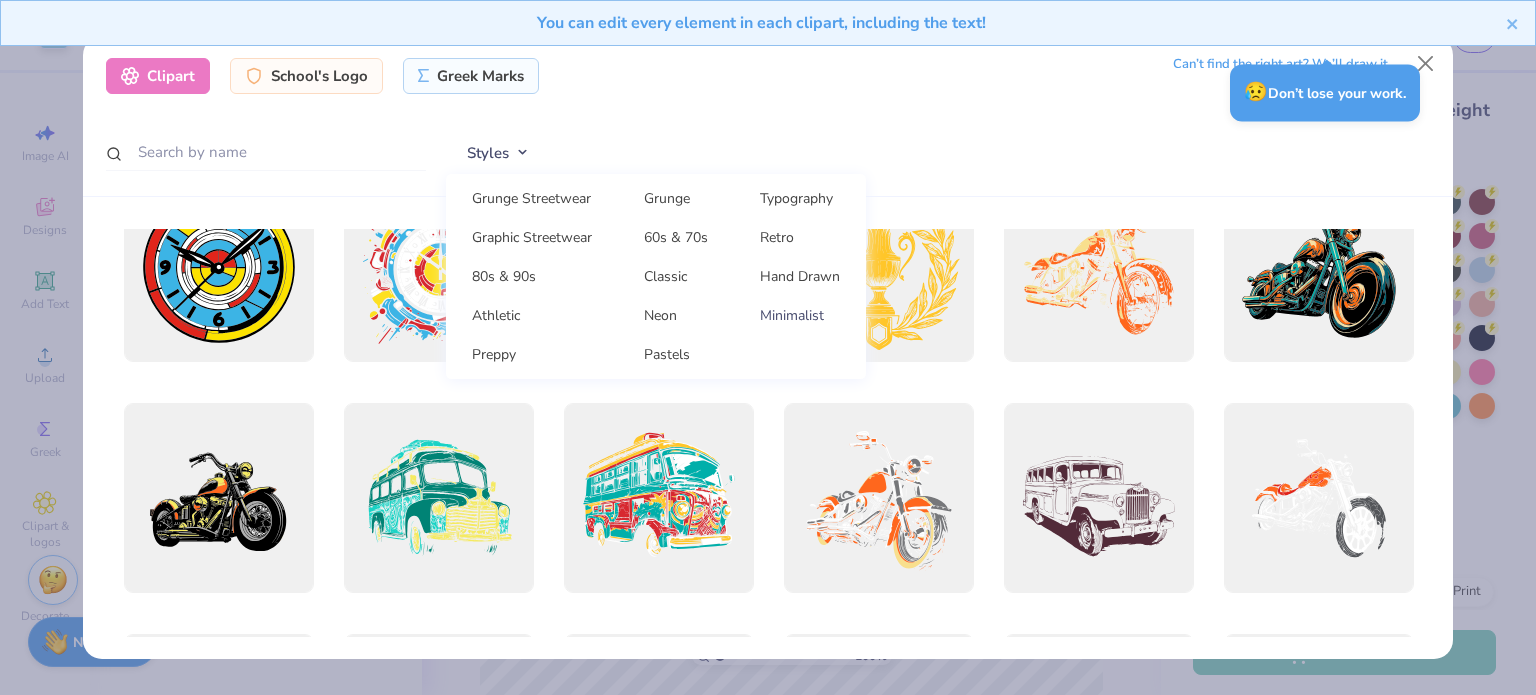 click on "Minimalist" at bounding box center (800, 315) 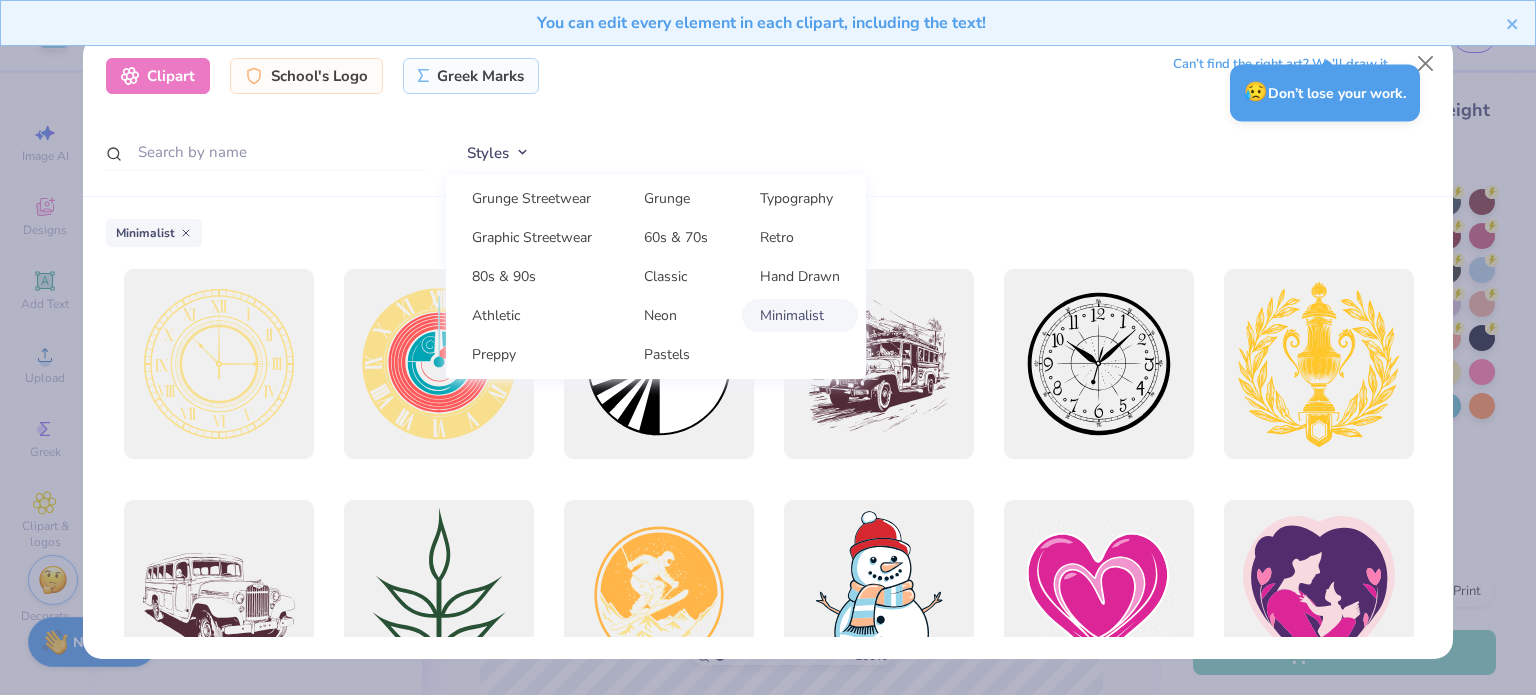 click on "Clipart School's Logo Greek Marks Can’t find the right art? We’ll draw it. Styles Grunge Streetwear Grunge Typography Graphic Streetwear 60s & 70s Retro 80s & 90s Classic Hand Drawn Athletic Neon Minimalist Preppy Pastels" at bounding box center (768, 116) 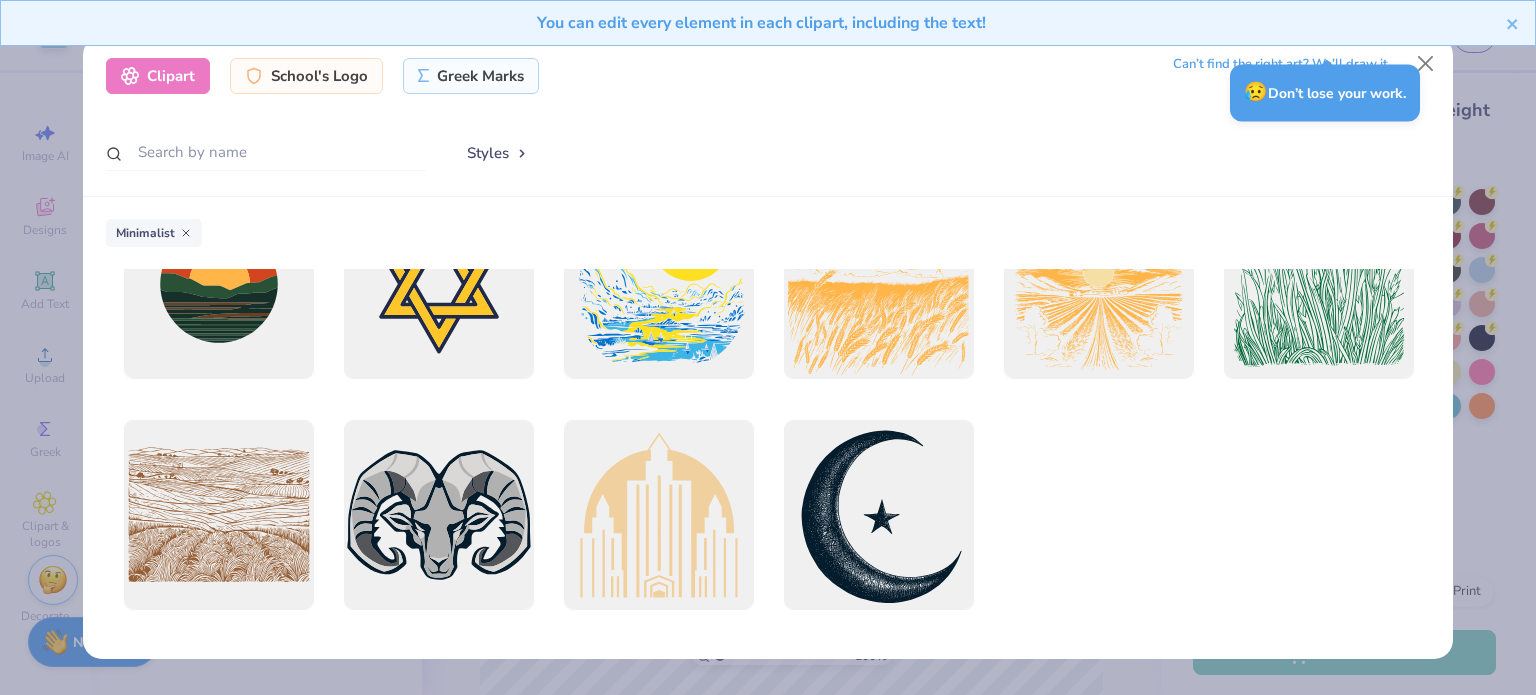 scroll, scrollTop: 38192, scrollLeft: 0, axis: vertical 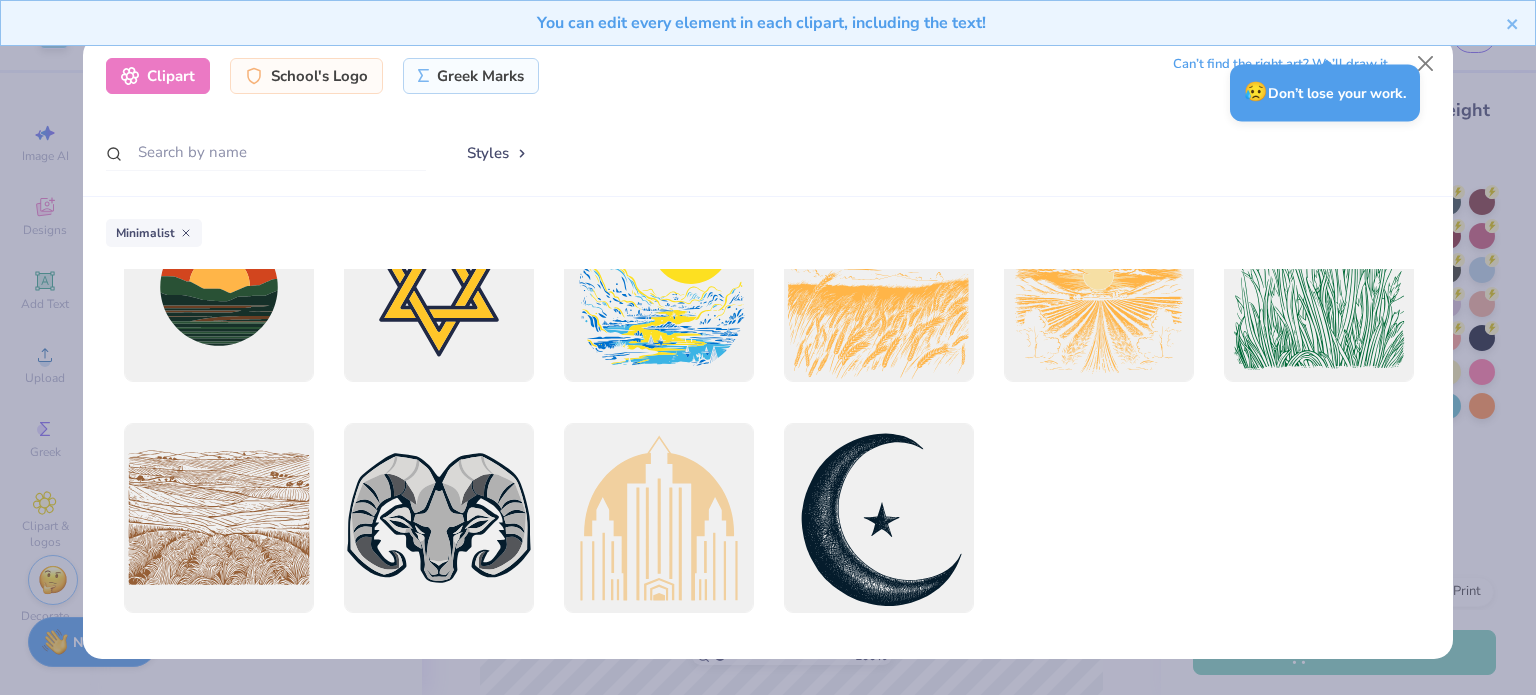 click 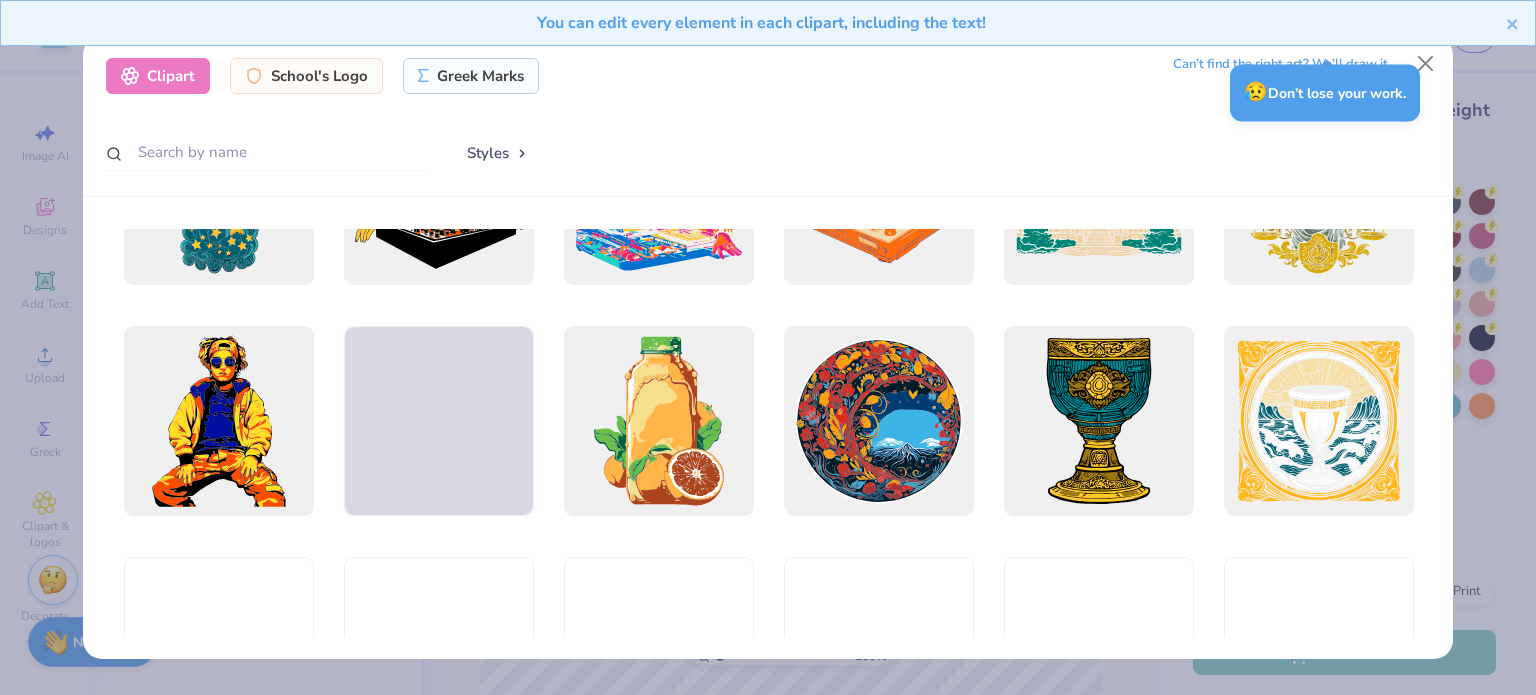 scroll, scrollTop: 3507, scrollLeft: 0, axis: vertical 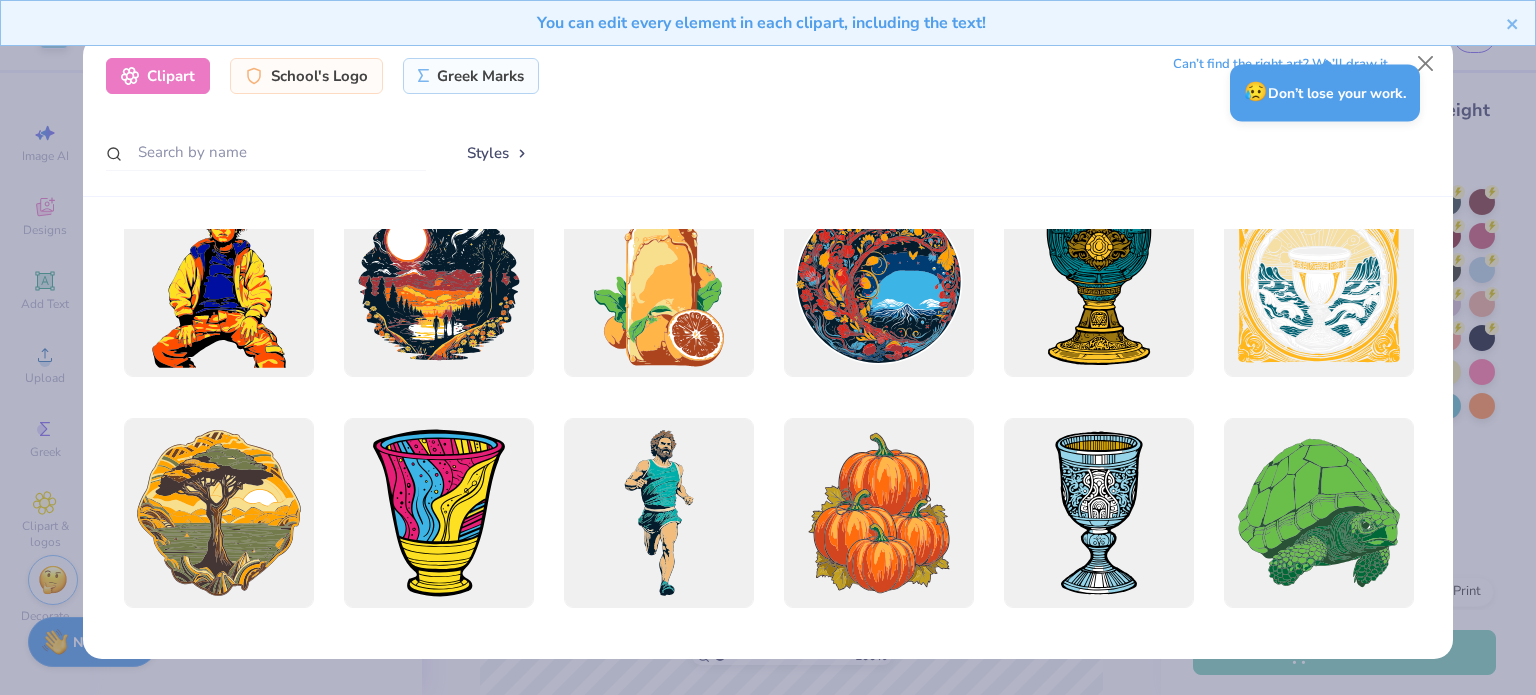 click on "Styles" at bounding box center (498, 153) 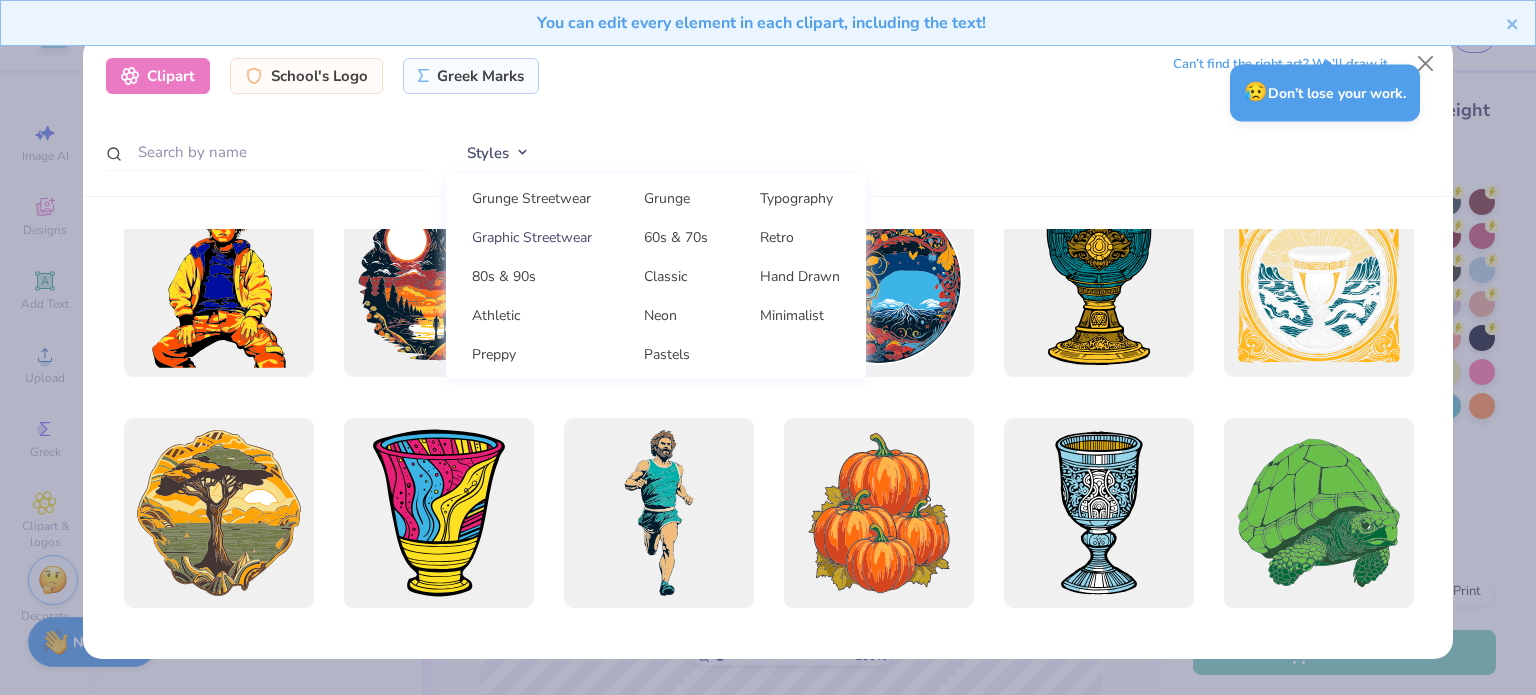 click on "Graphic Streetwear" at bounding box center [532, 237] 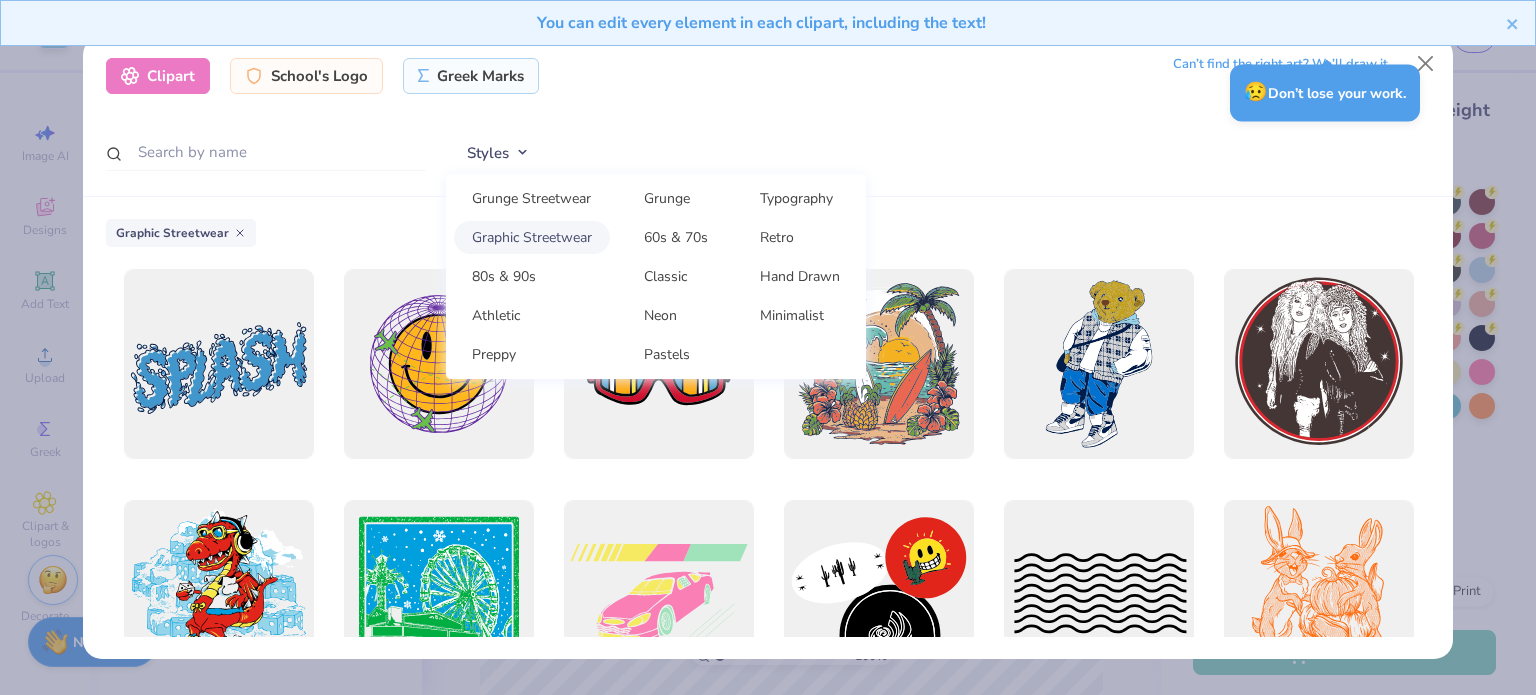 click on "Clipart School's Logo Greek Marks Can’t find the right art? We’ll draw it. Styles Grunge Streetwear Grunge Typography Graphic Streetwear 60s & 70s Retro 80s & 90s Classic Hand Drawn Athletic Neon Minimalist Preppy Pastels" at bounding box center (768, 116) 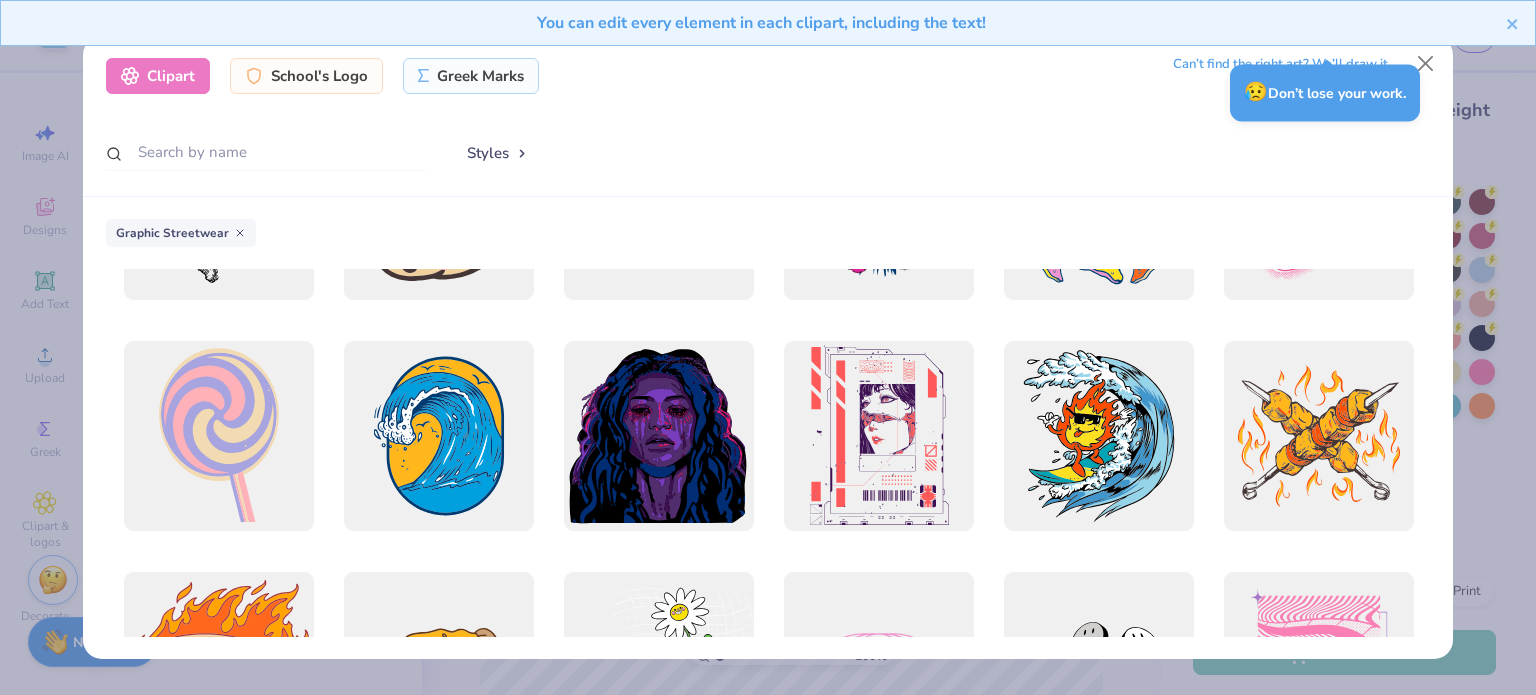 scroll, scrollTop: 1316, scrollLeft: 0, axis: vertical 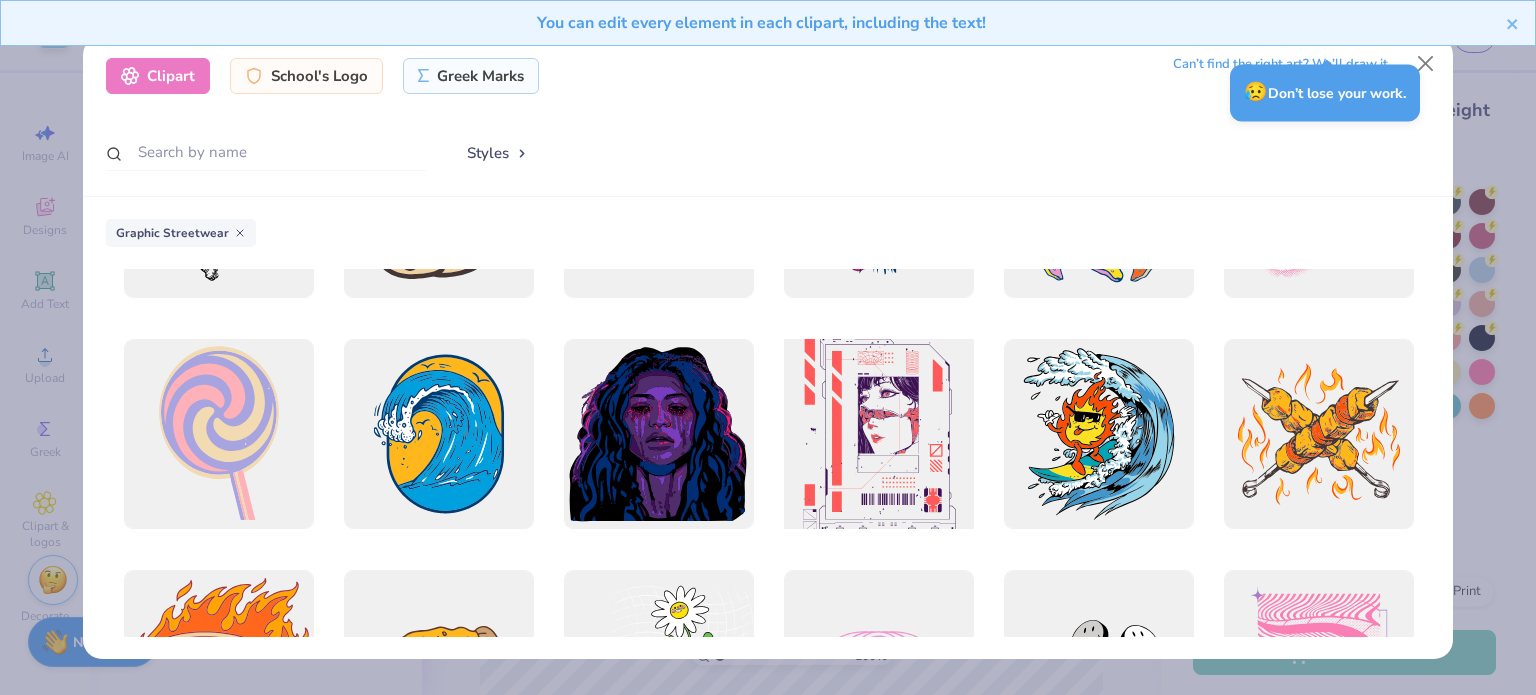 click at bounding box center [878, 434] 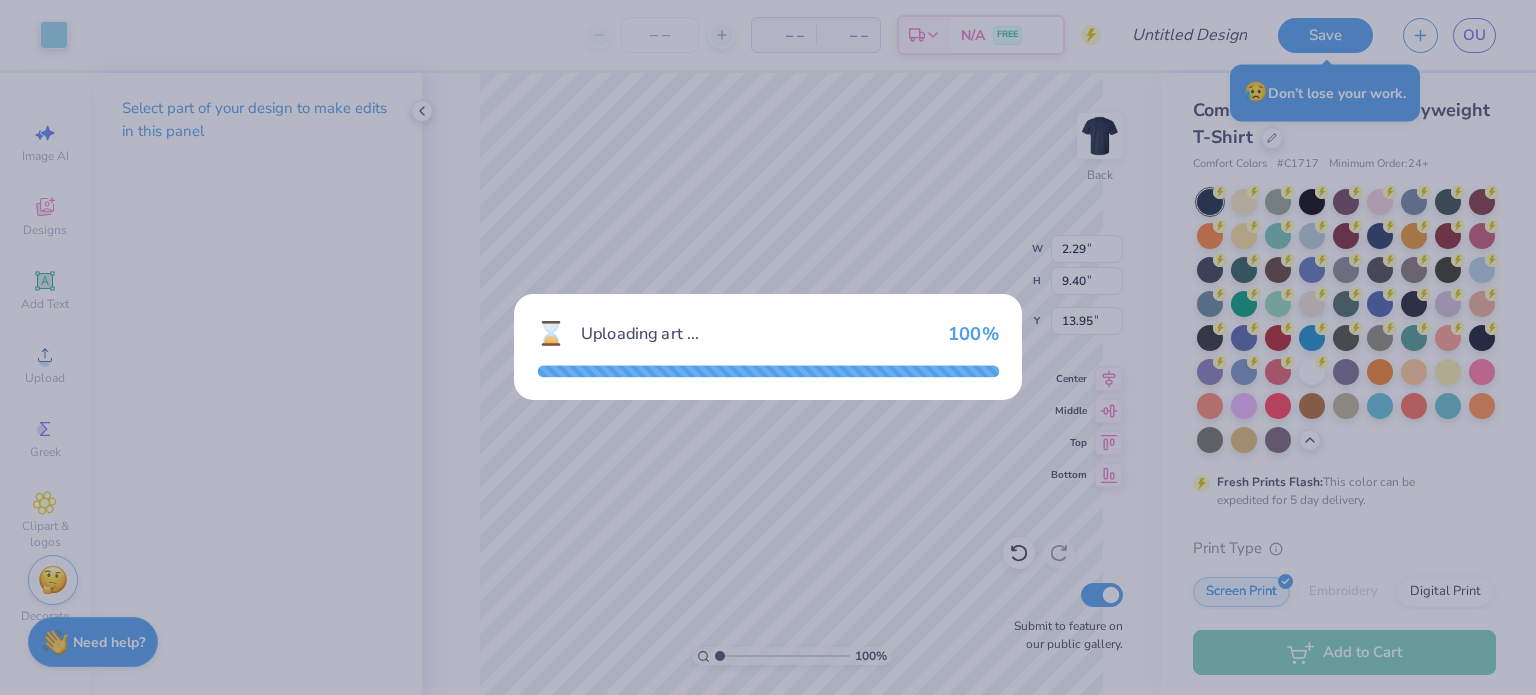 type on "13.88" 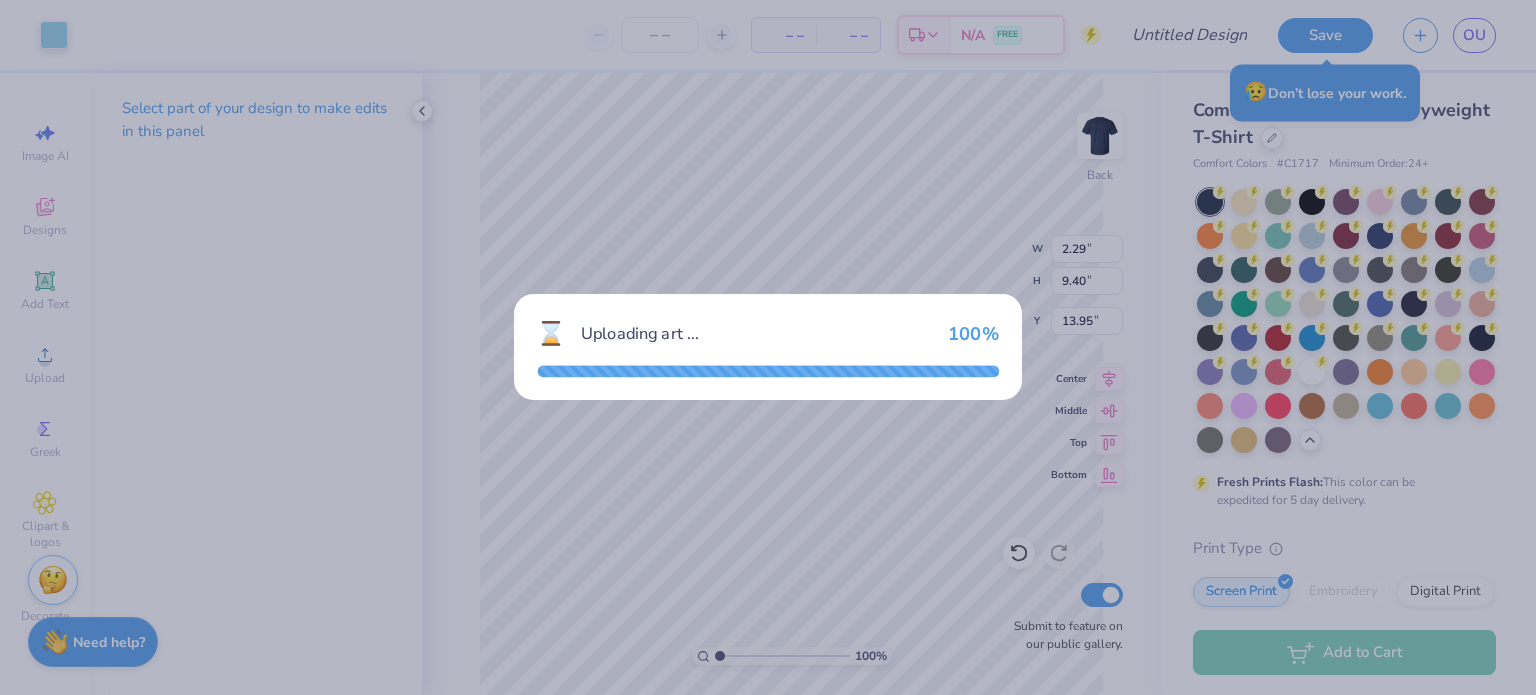 type on "18.00" 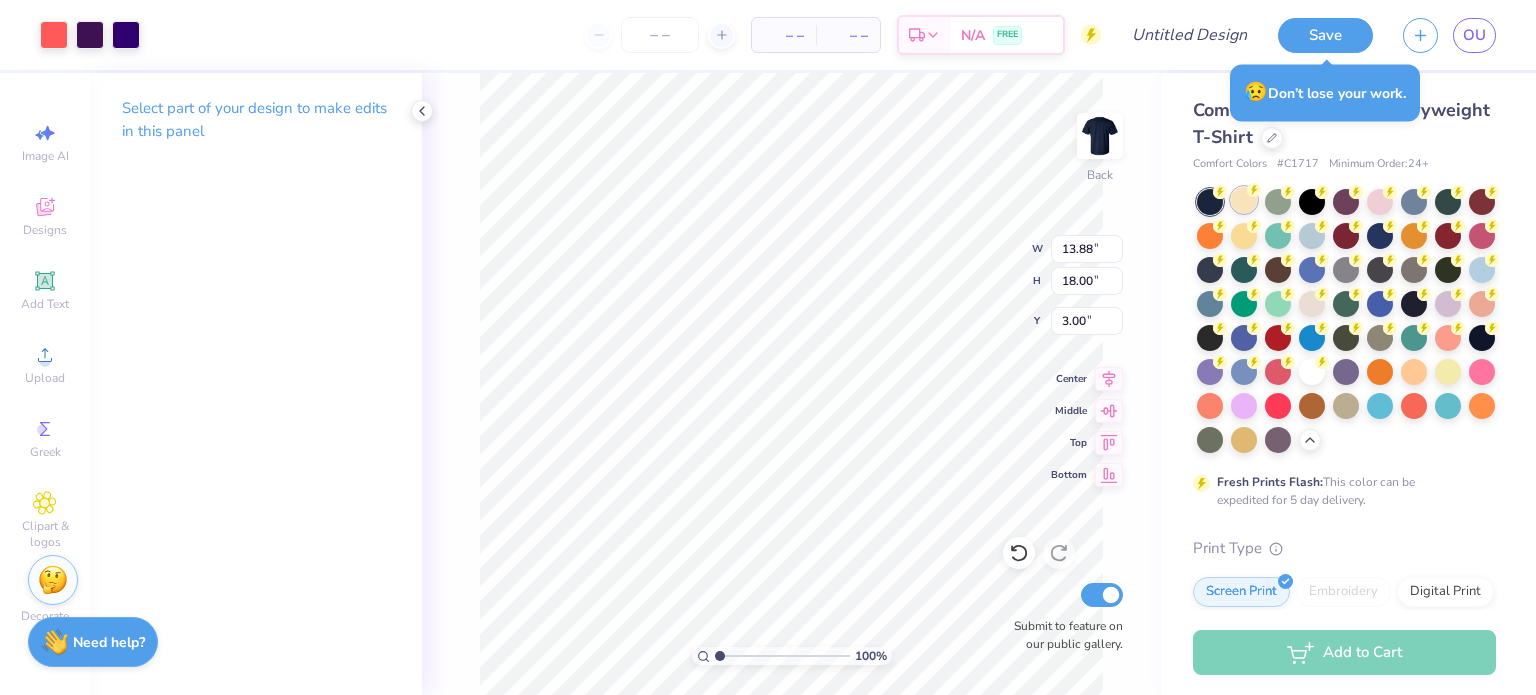 click at bounding box center [1244, 200] 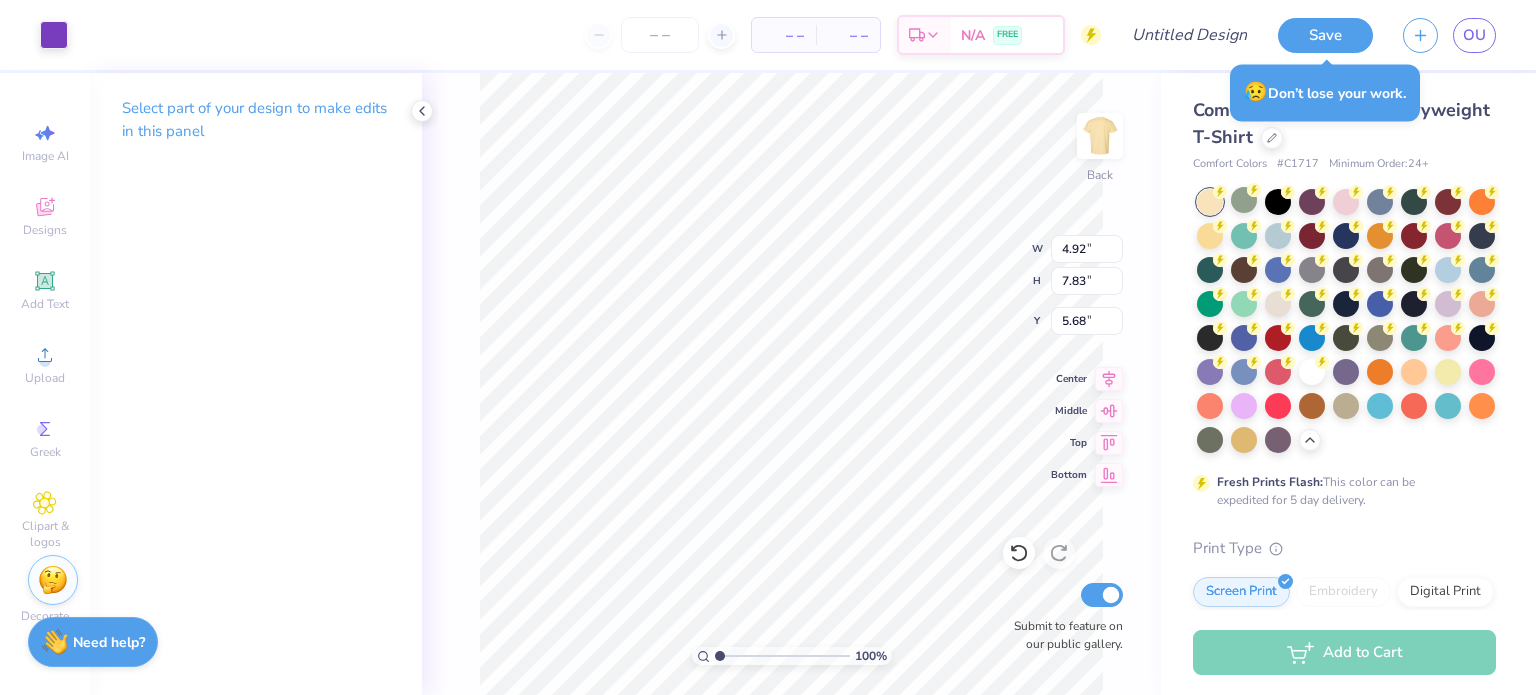 type on "1.95" 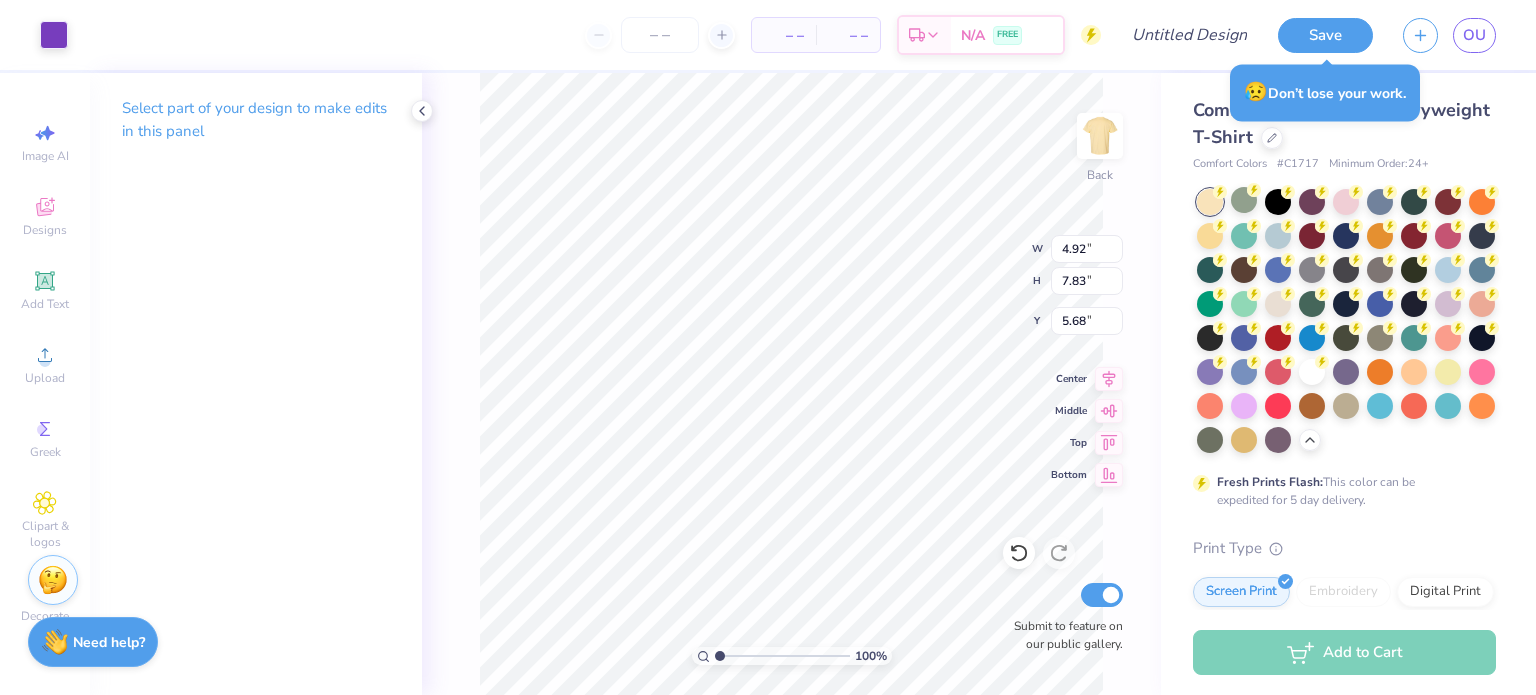type on "1.43" 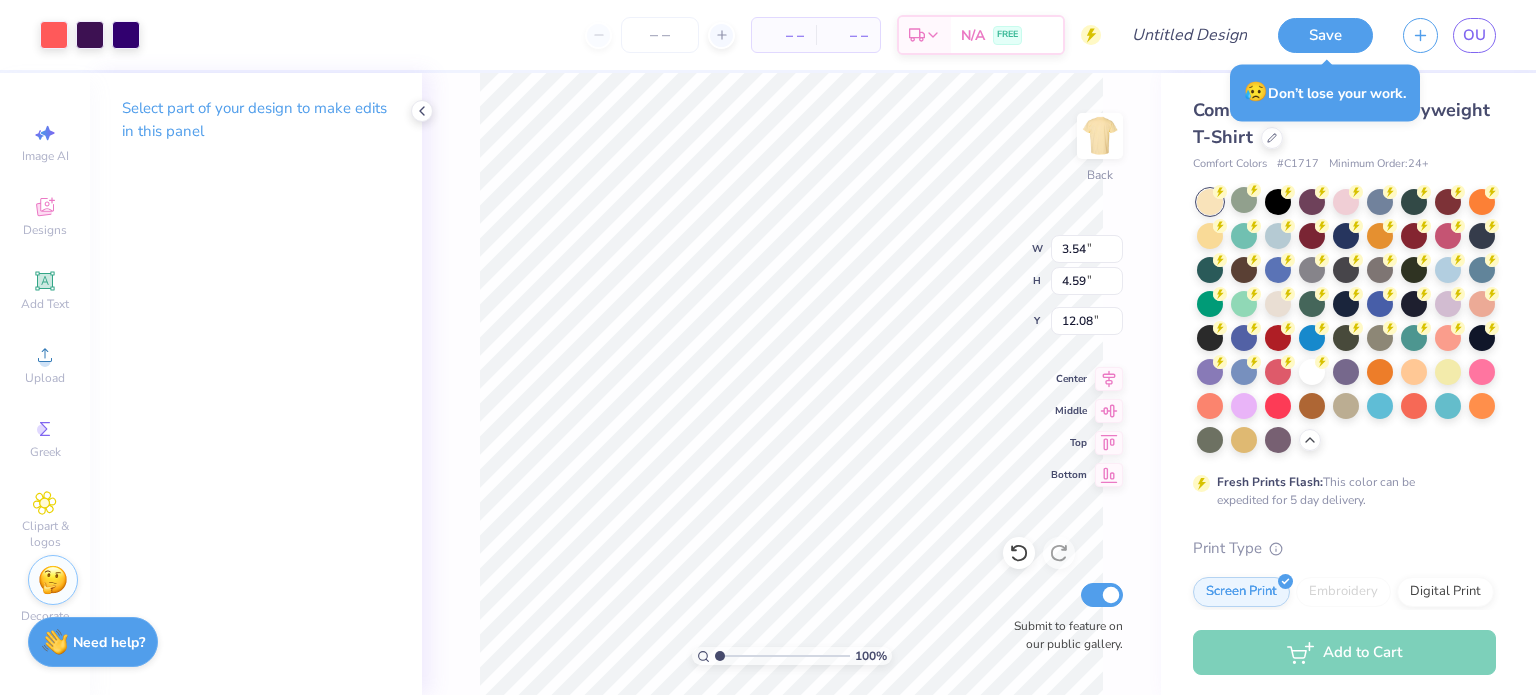 type on "12.08" 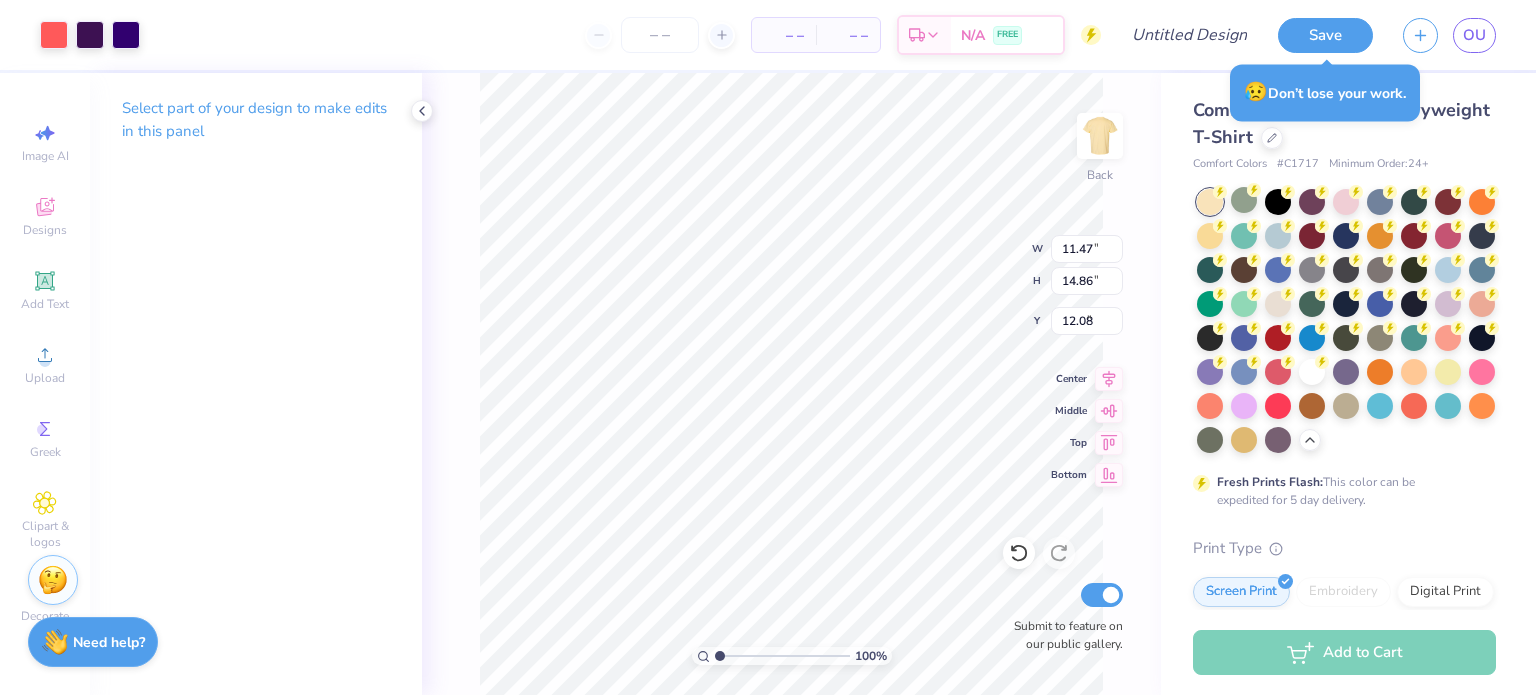 type on "11.47" 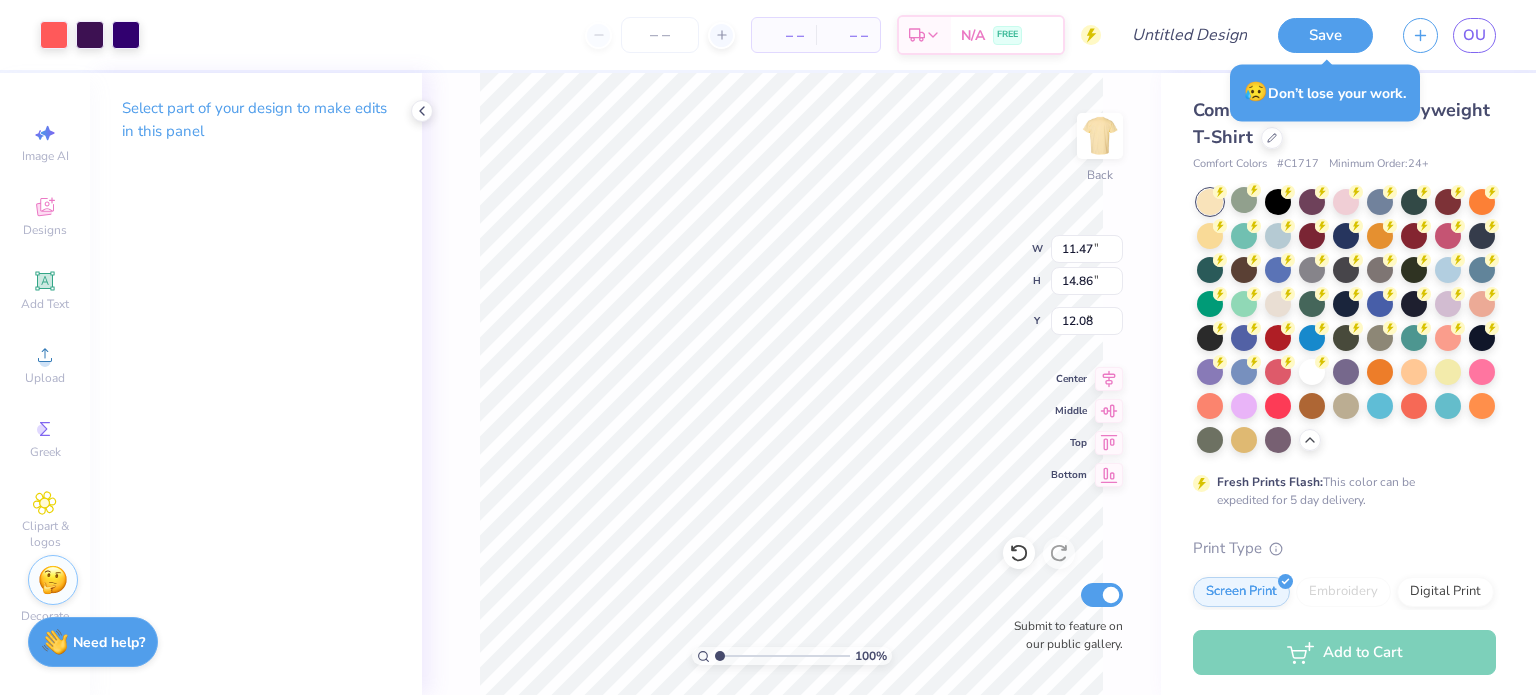 type on "14.86" 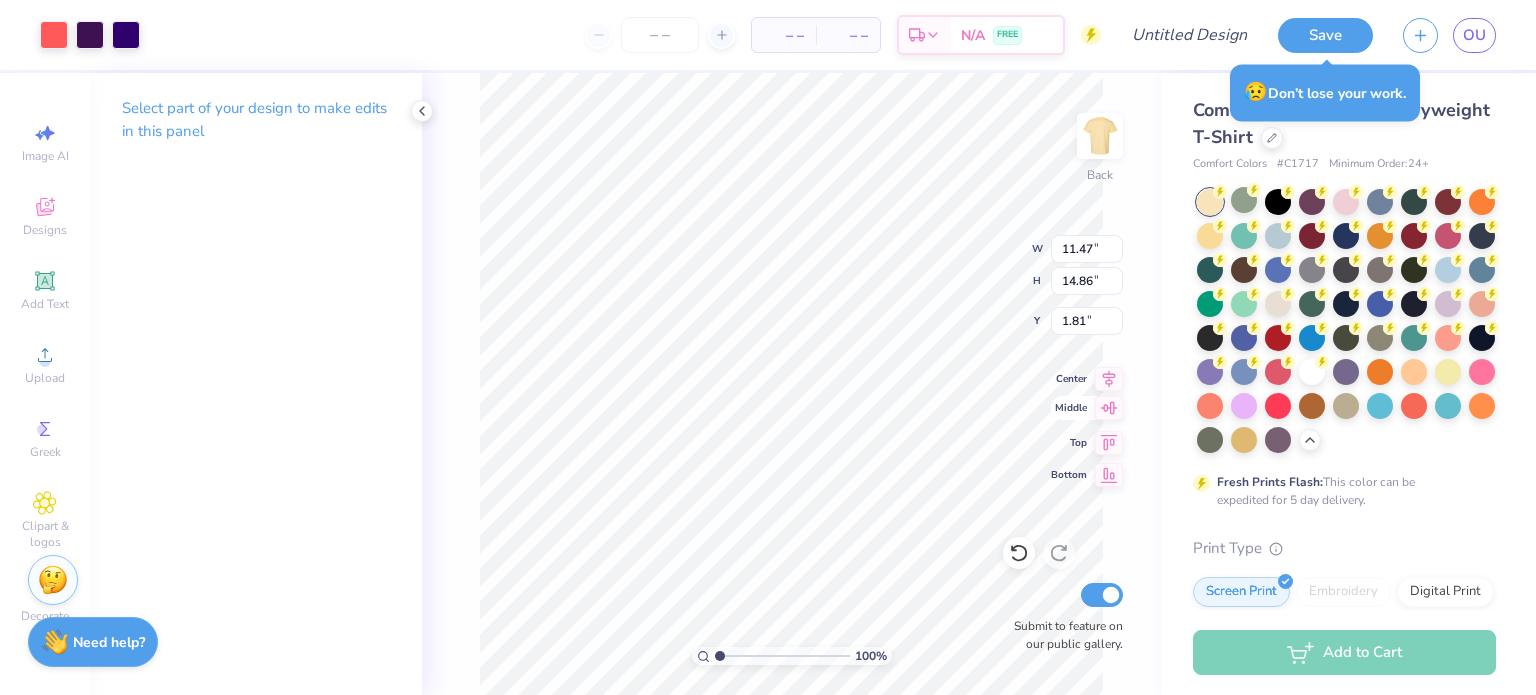 click 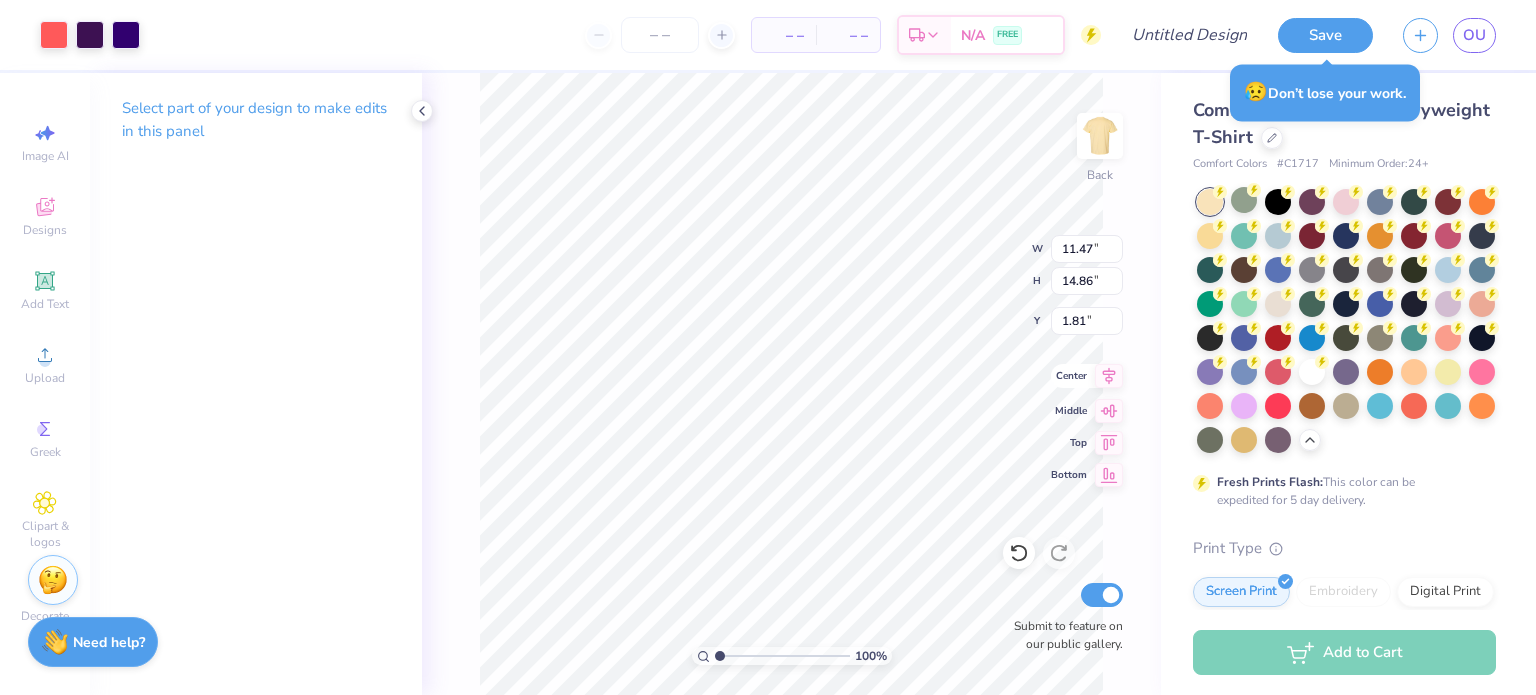 click 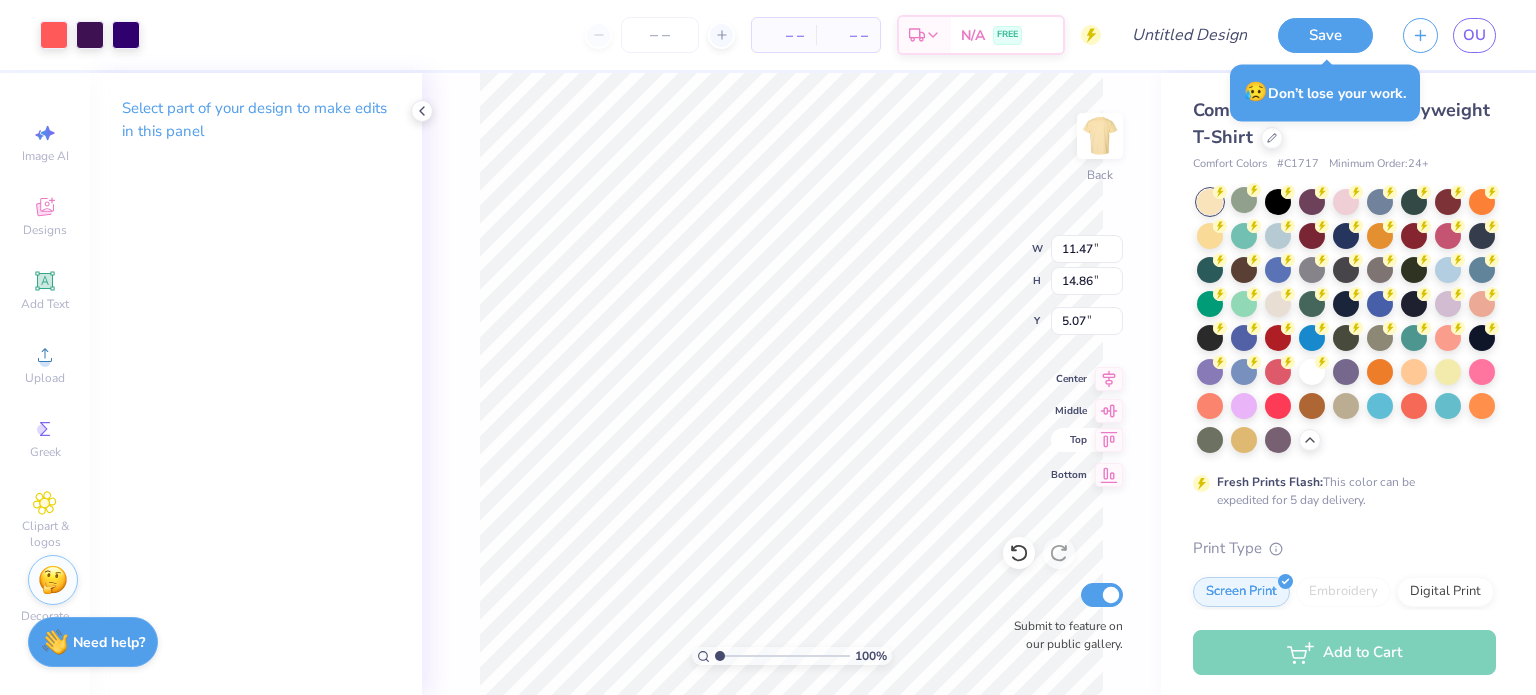 click 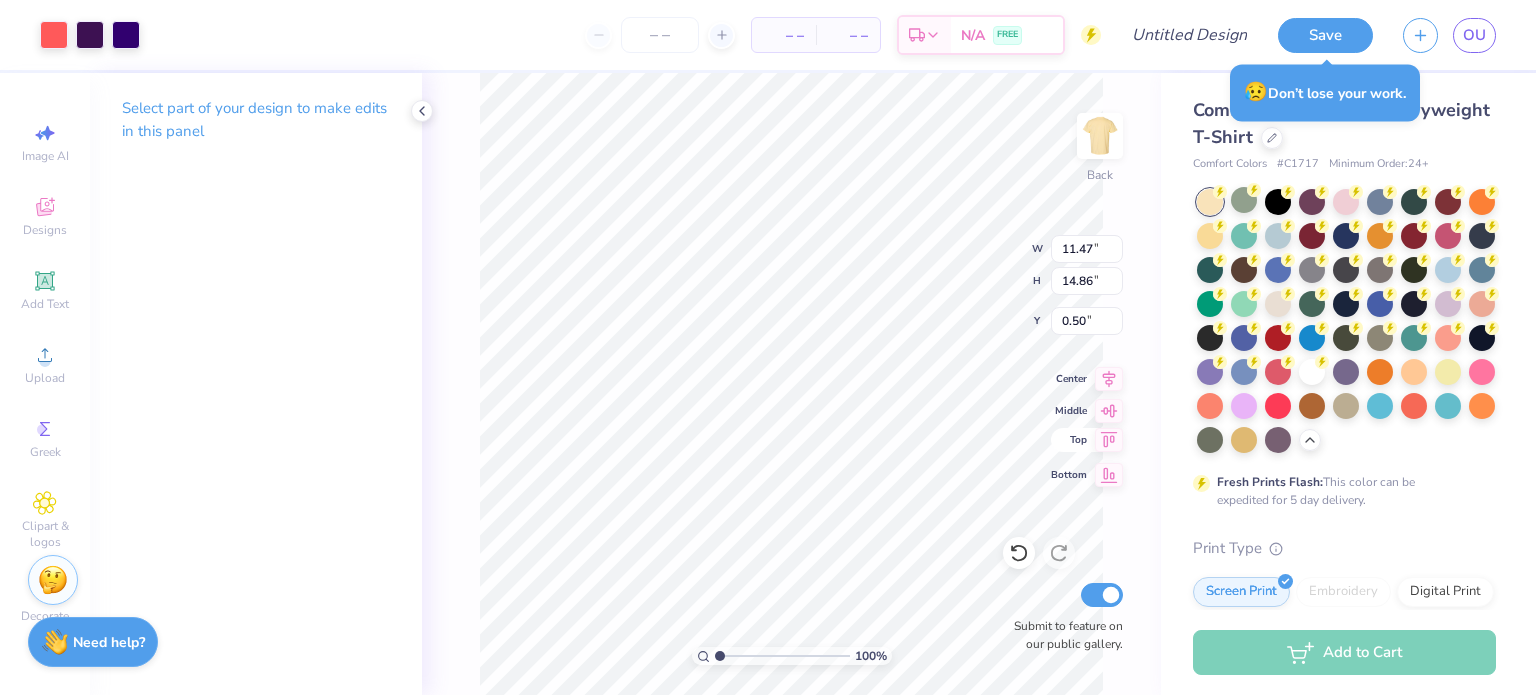 type on "4.23" 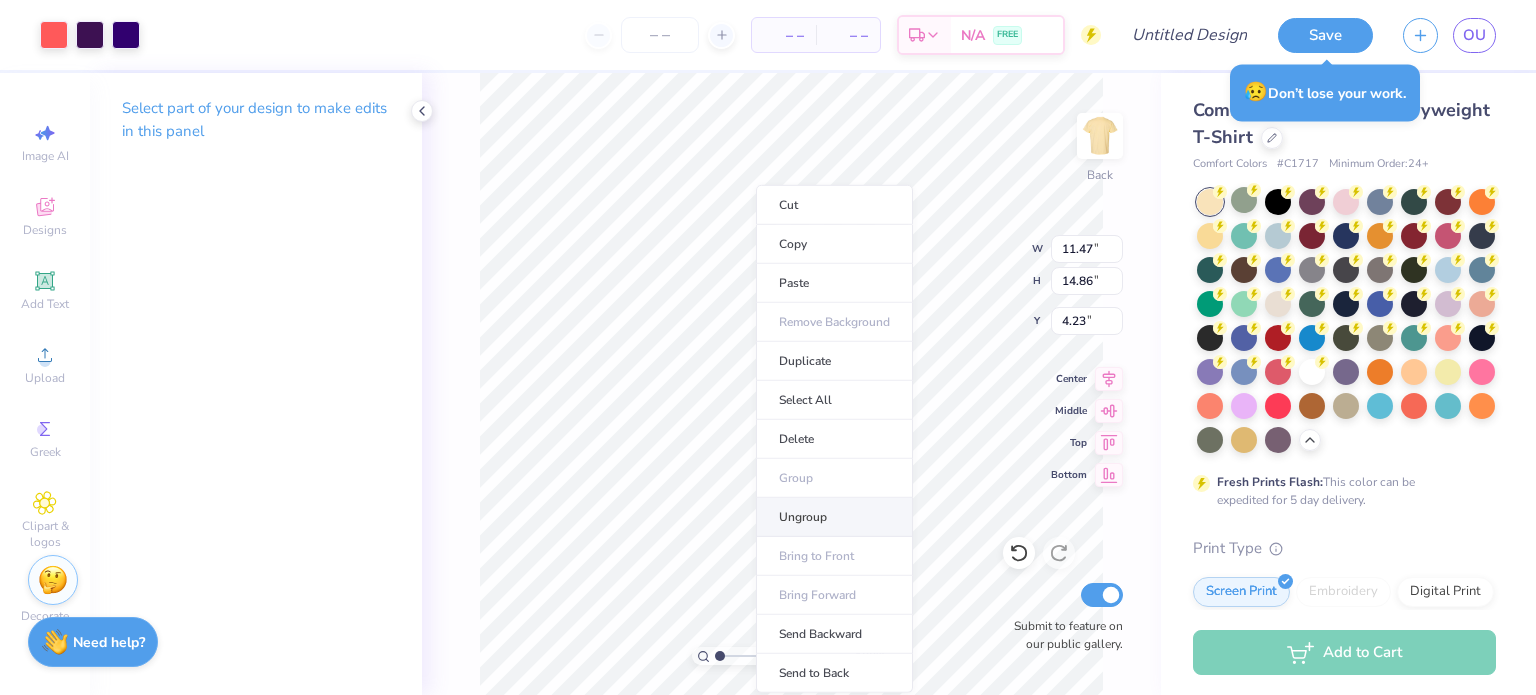 click on "Ungroup" at bounding box center (834, 517) 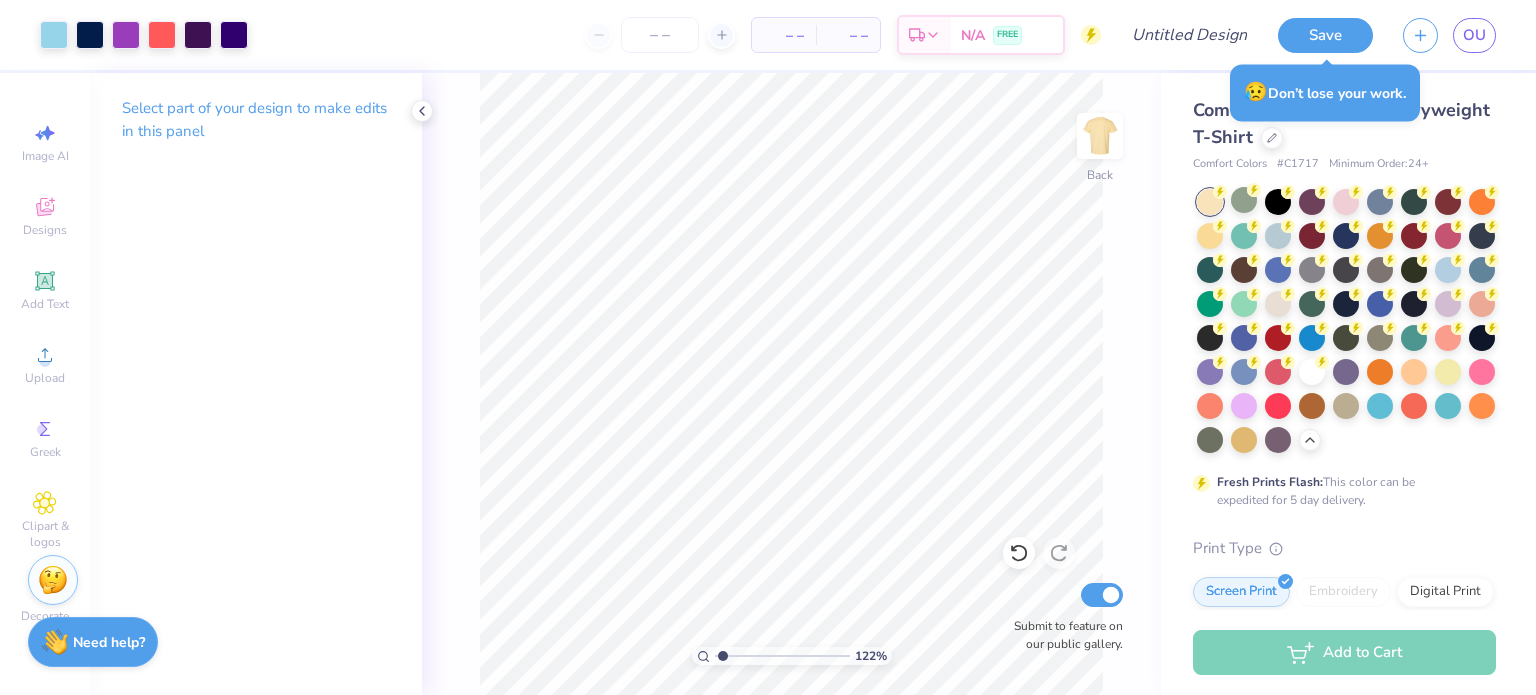 click at bounding box center [782, 656] 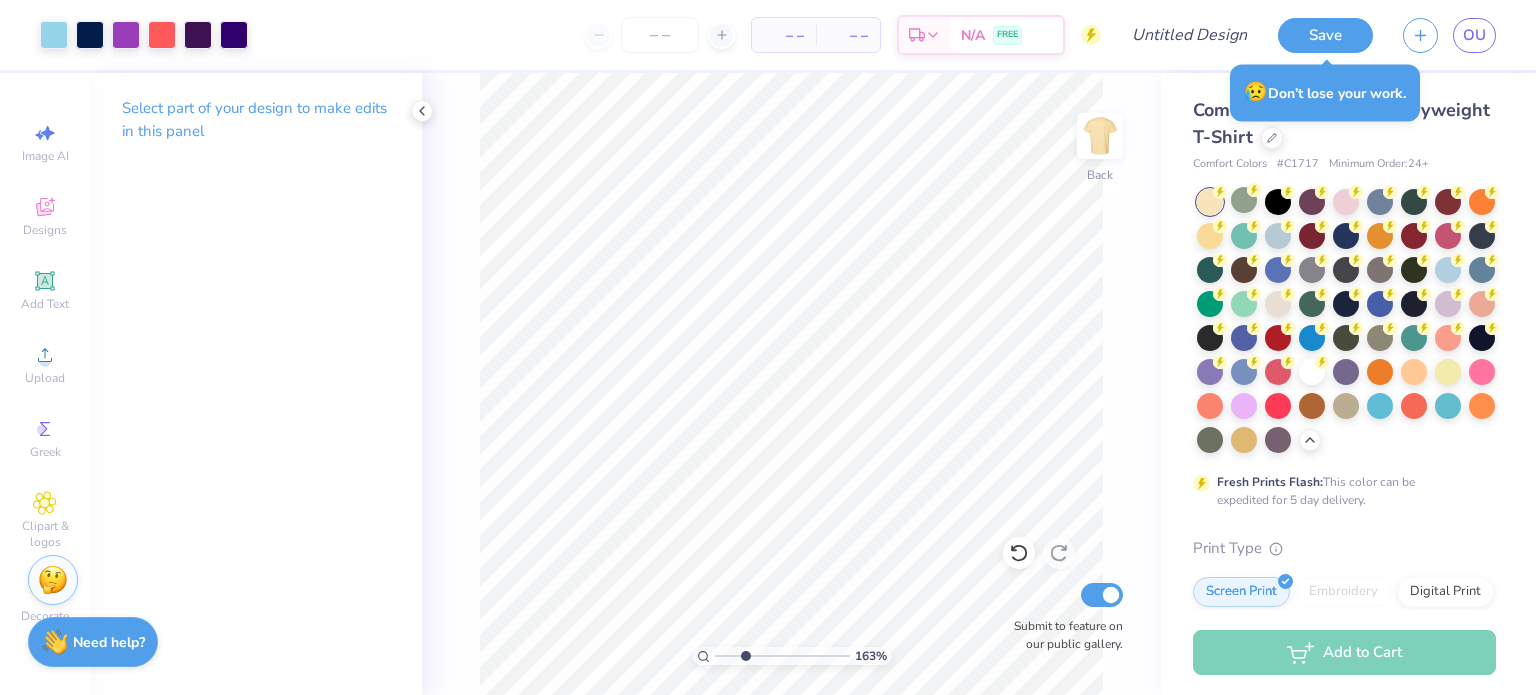 drag, startPoint x: 728, startPoint y: 658, endPoint x: 745, endPoint y: 658, distance: 17 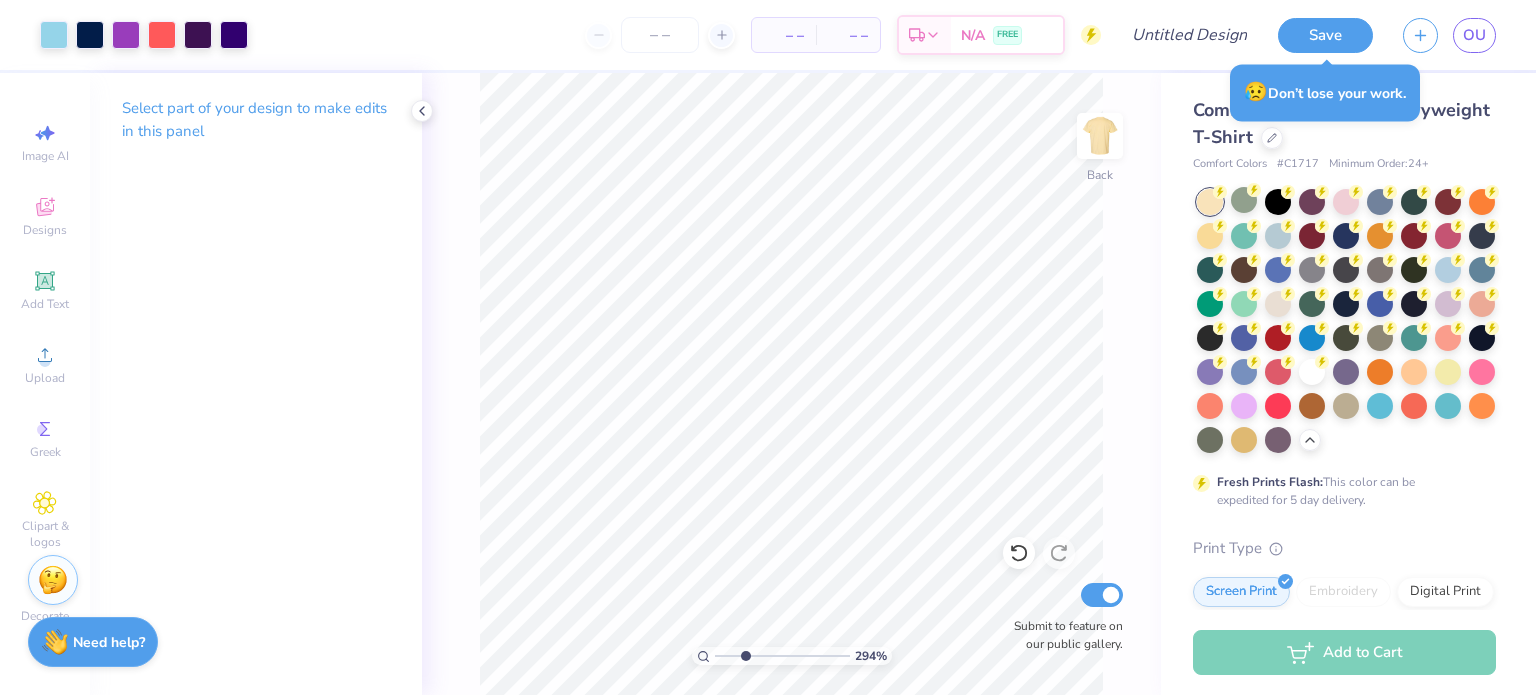 drag, startPoint x: 745, startPoint y: 658, endPoint x: 732, endPoint y: 653, distance: 13.928389 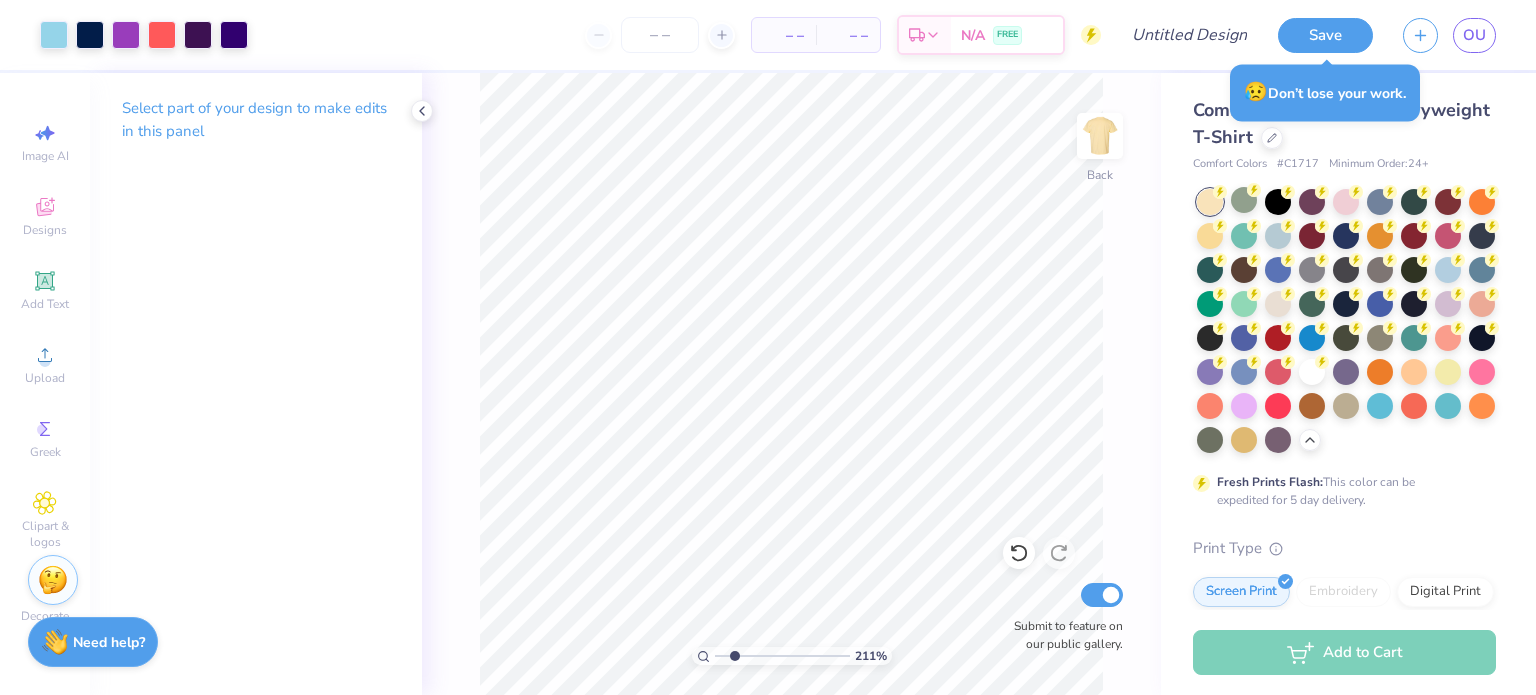 click at bounding box center [782, 656] 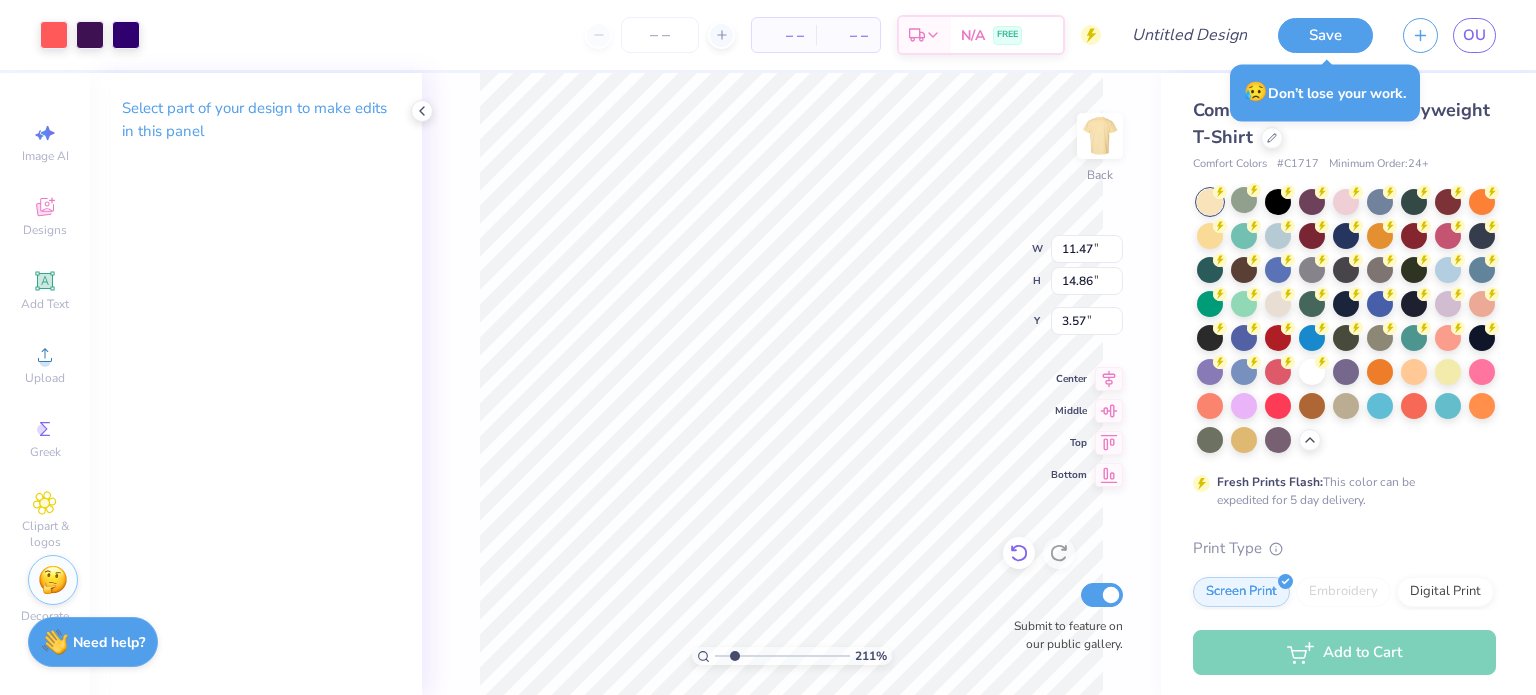 click 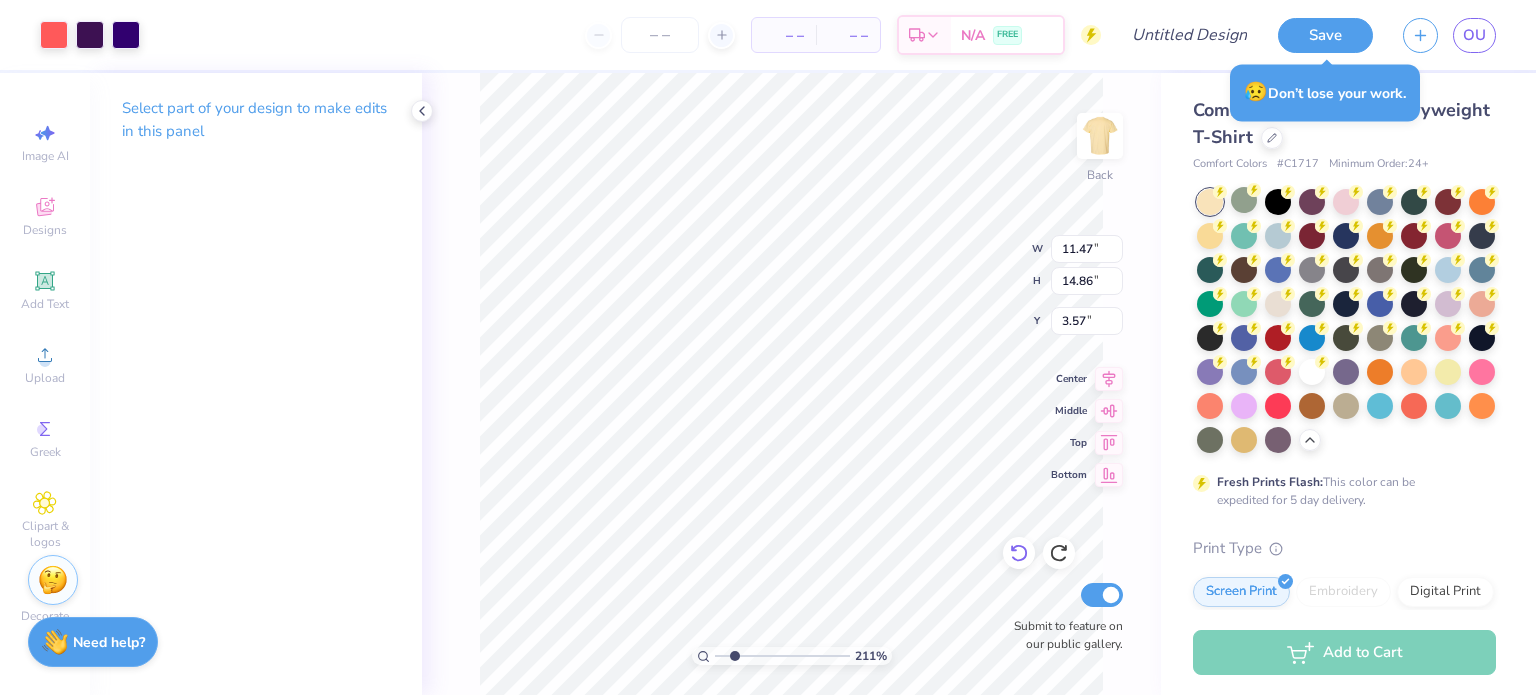 click 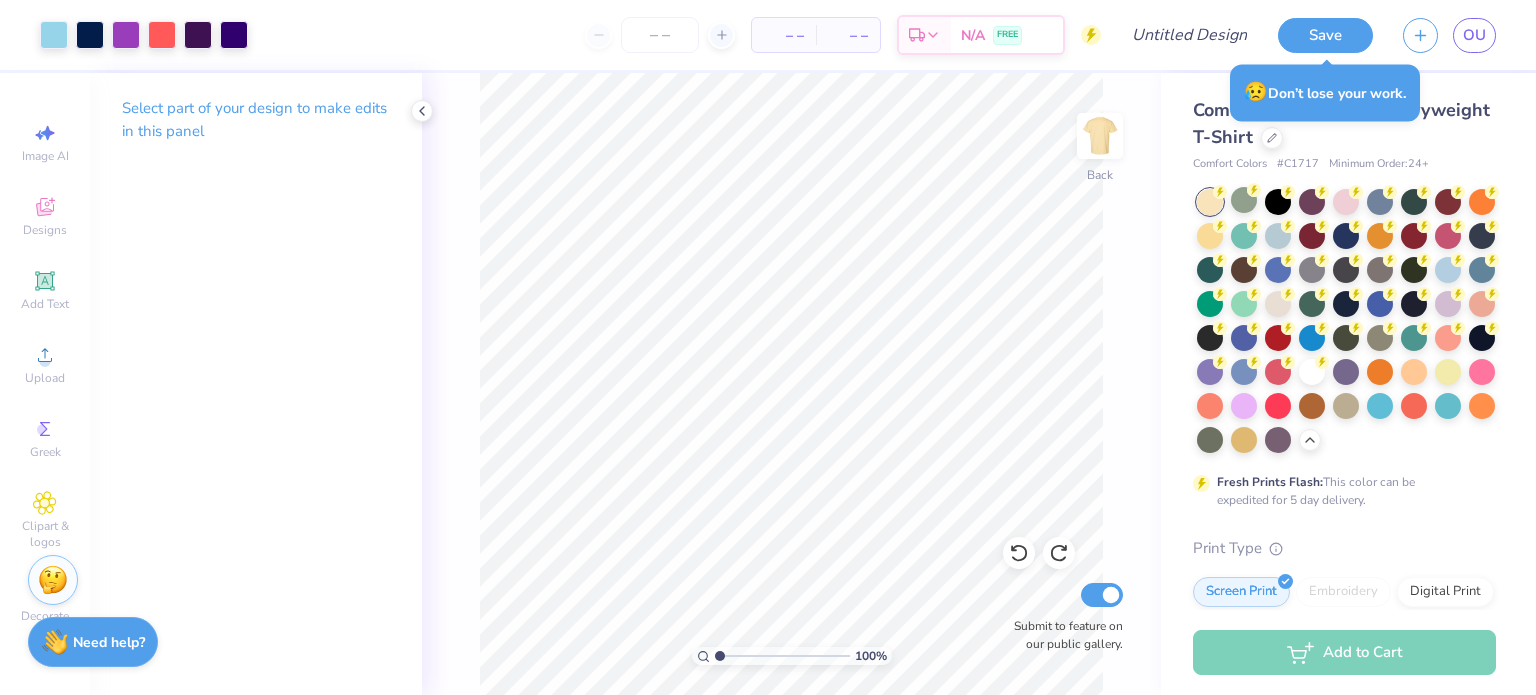 click on "100  %" at bounding box center (792, 656) 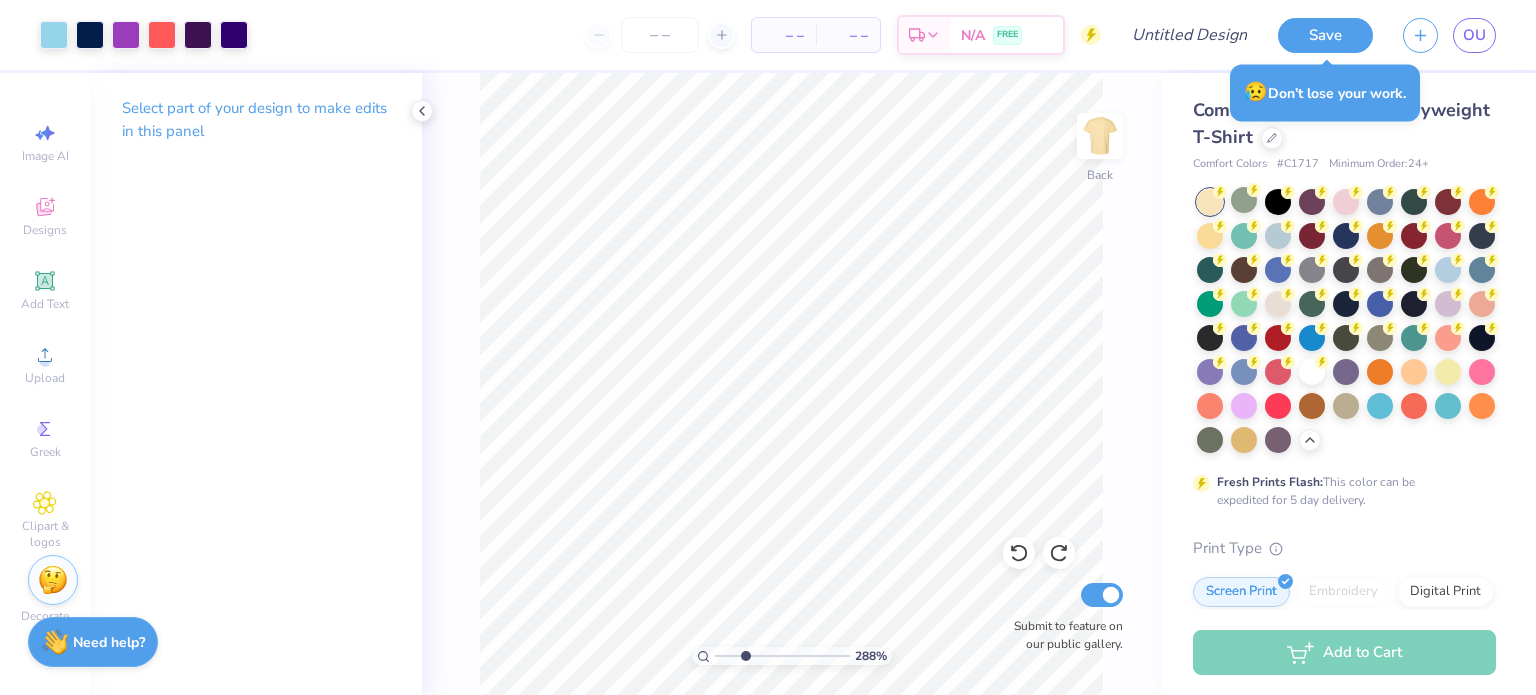 drag, startPoint x: 718, startPoint y: 655, endPoint x: 744, endPoint y: 658, distance: 26.172504 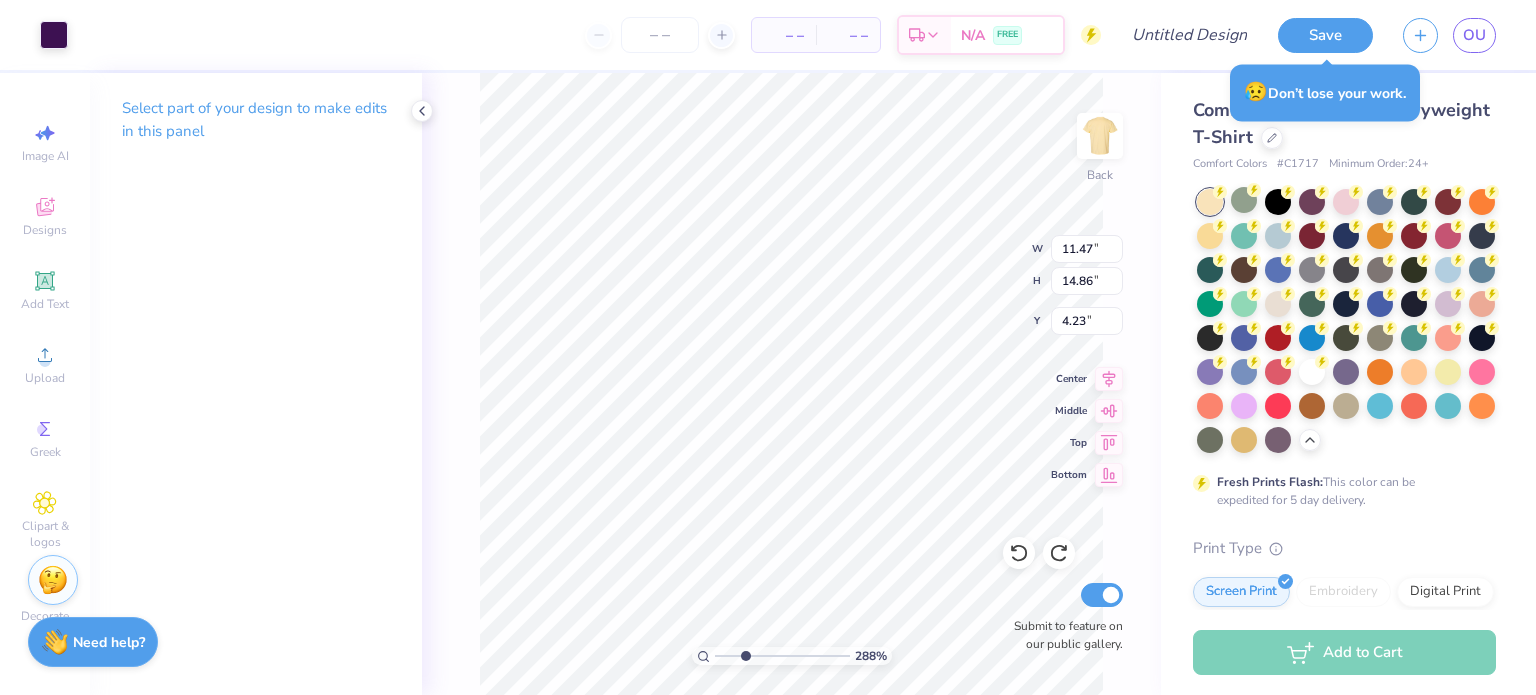 type on "11.47" 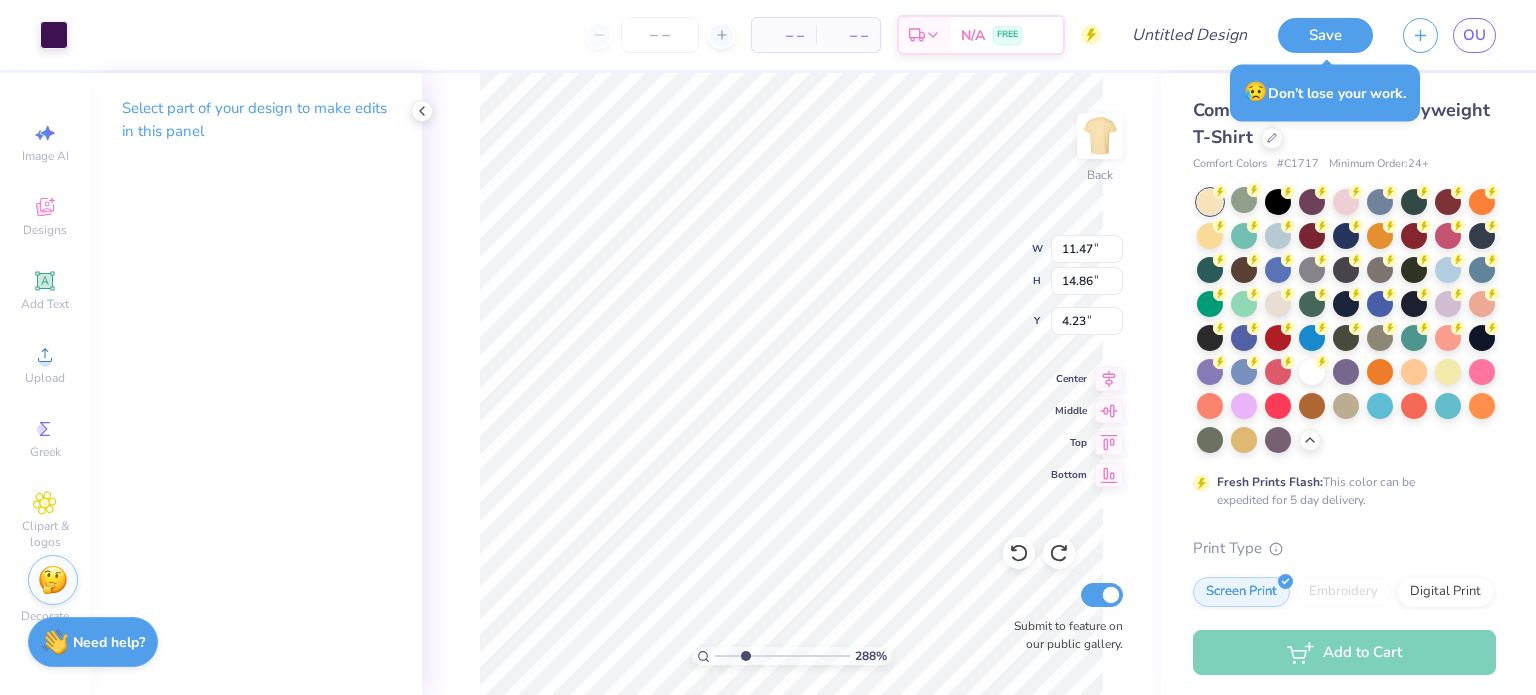 type on "14.86" 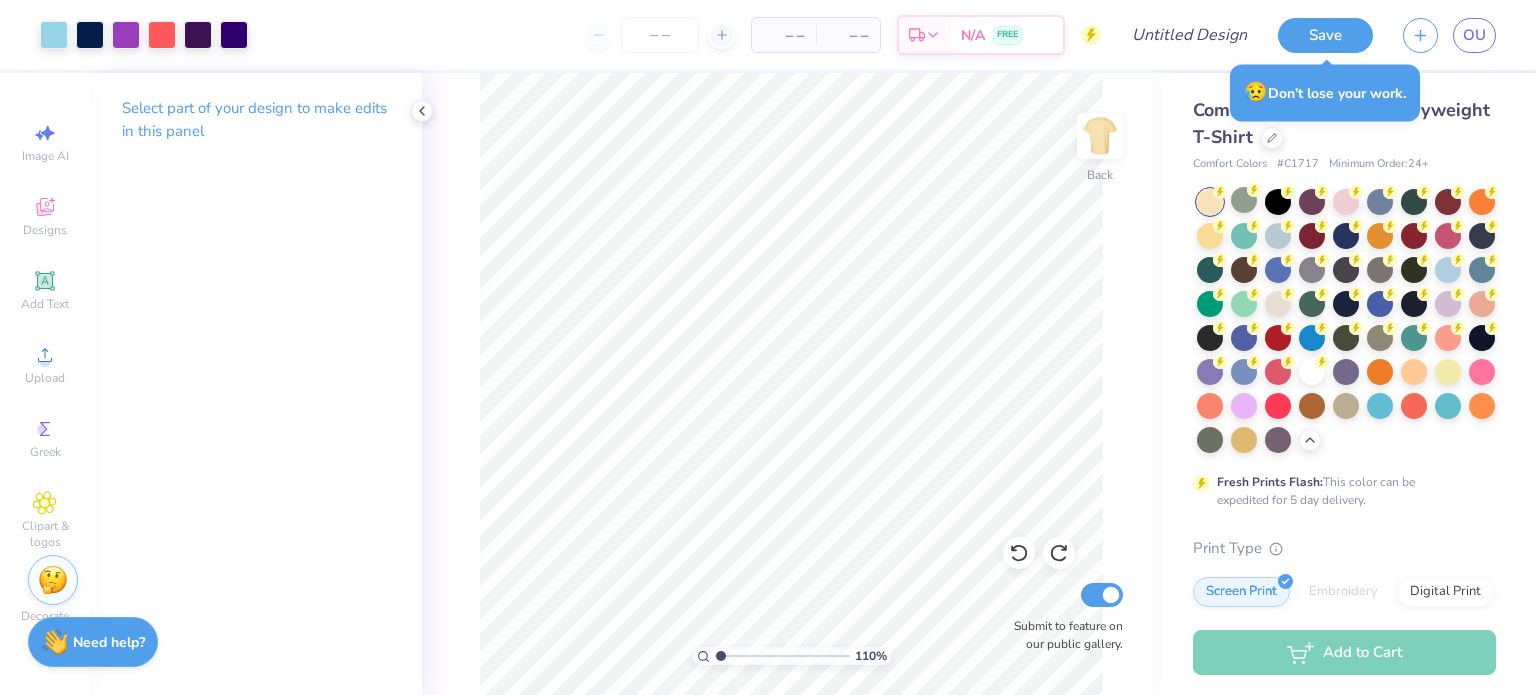 click at bounding box center [782, 656] 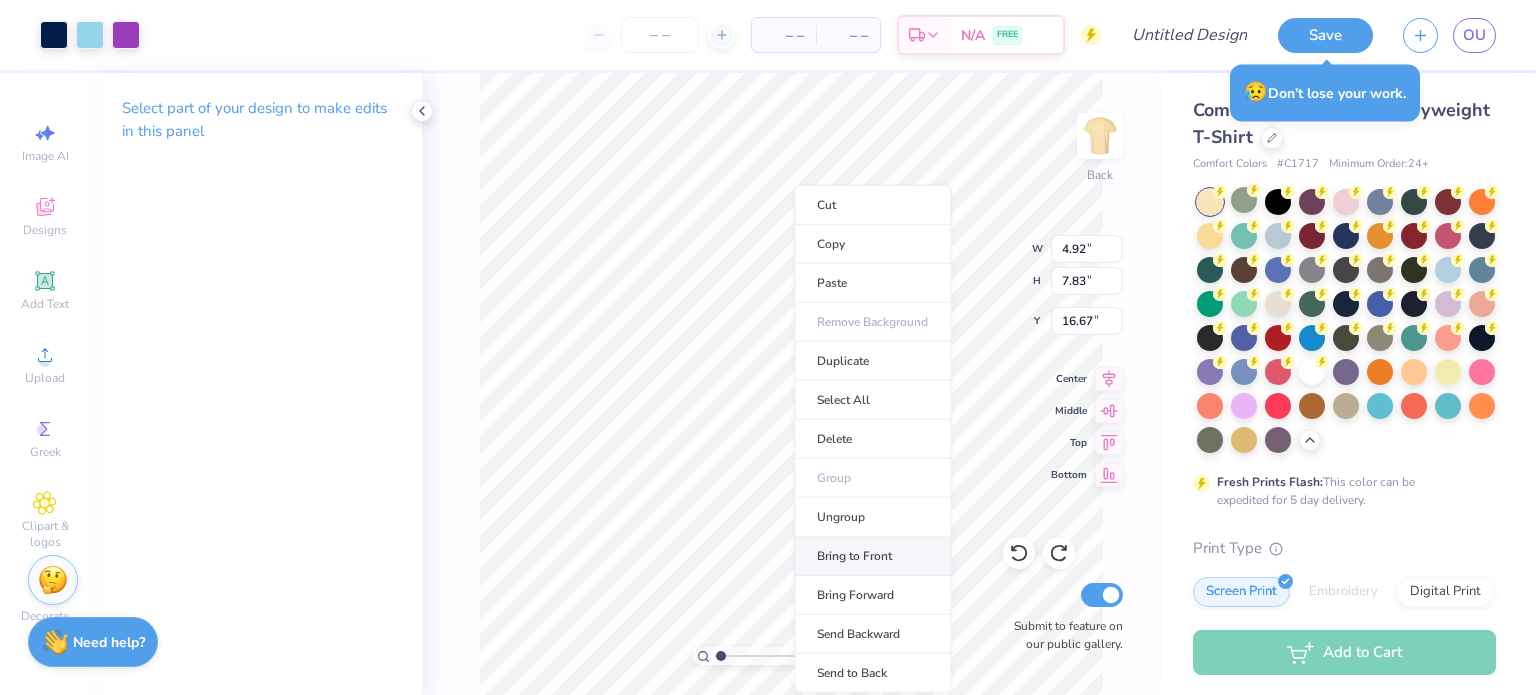 click on "Bring to Front" at bounding box center [872, 556] 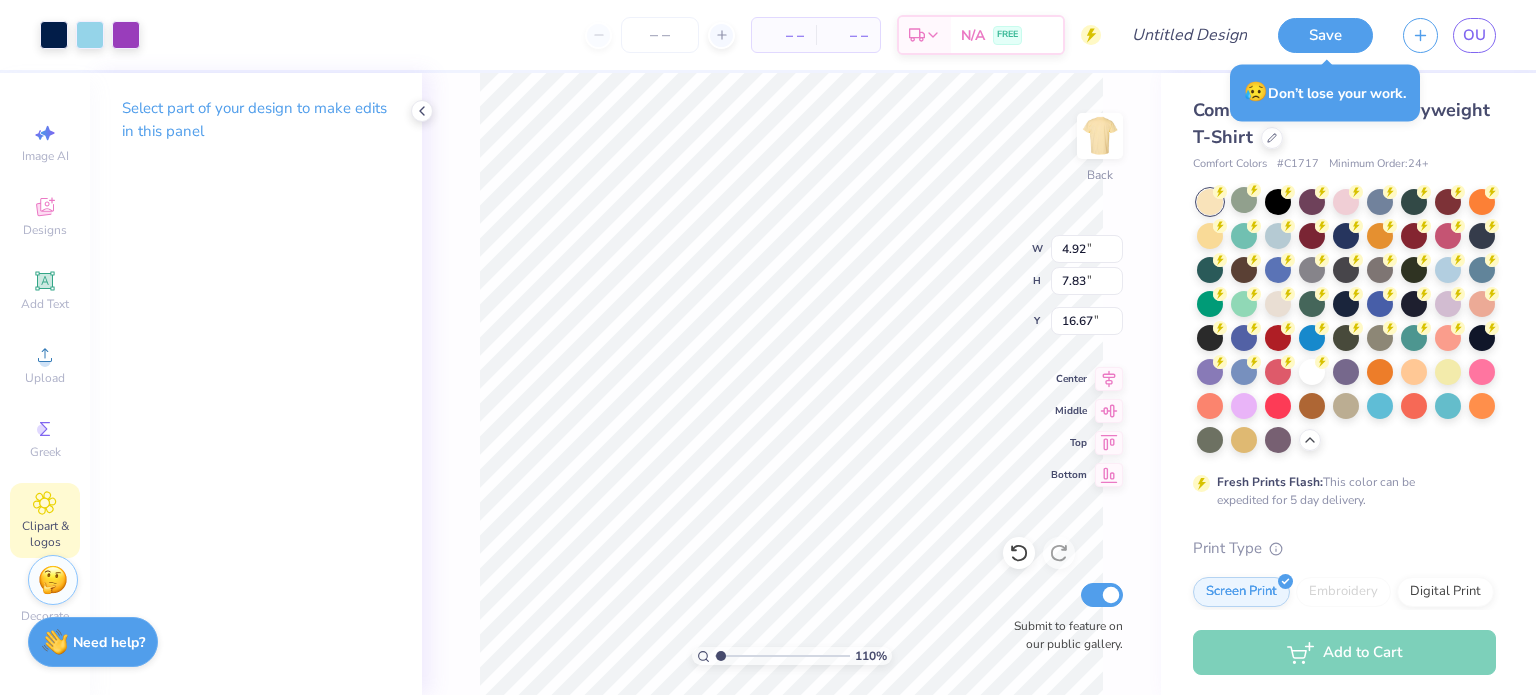 click 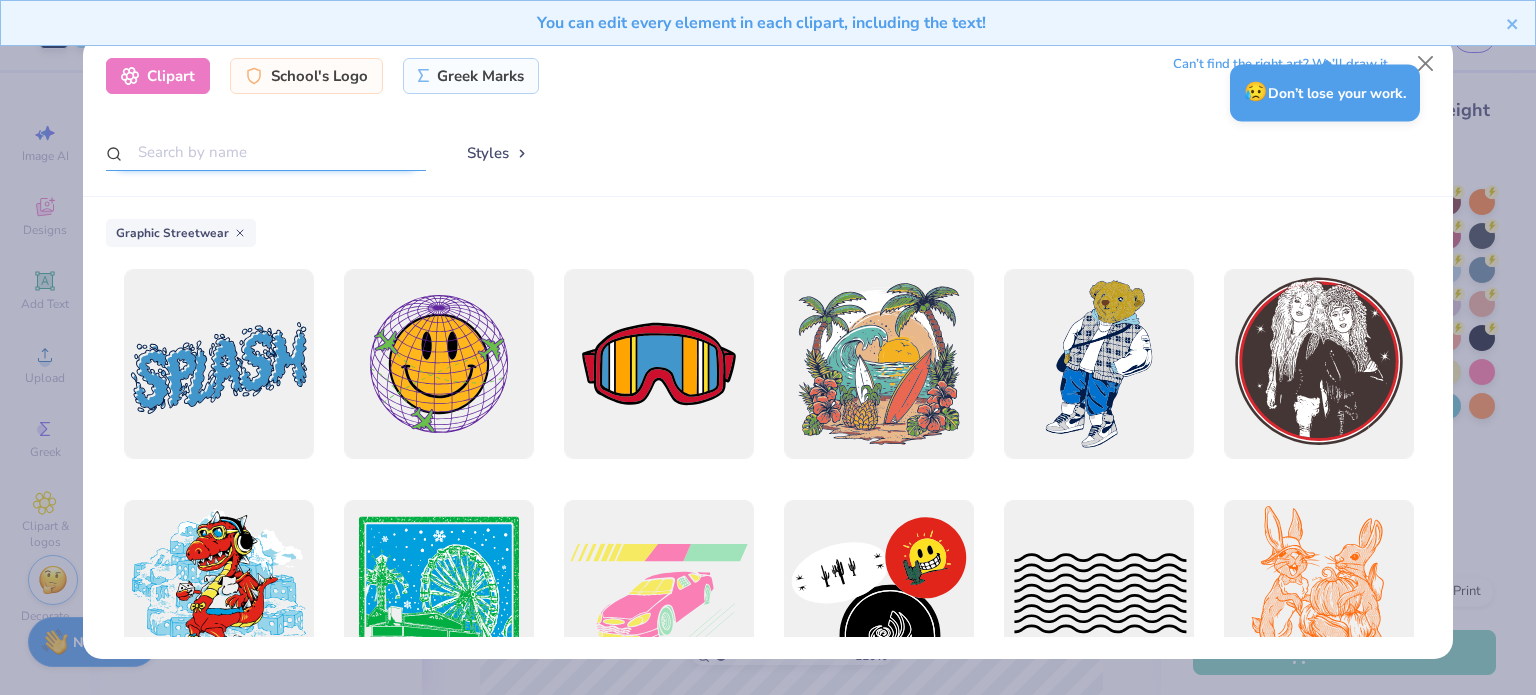 click at bounding box center [266, 152] 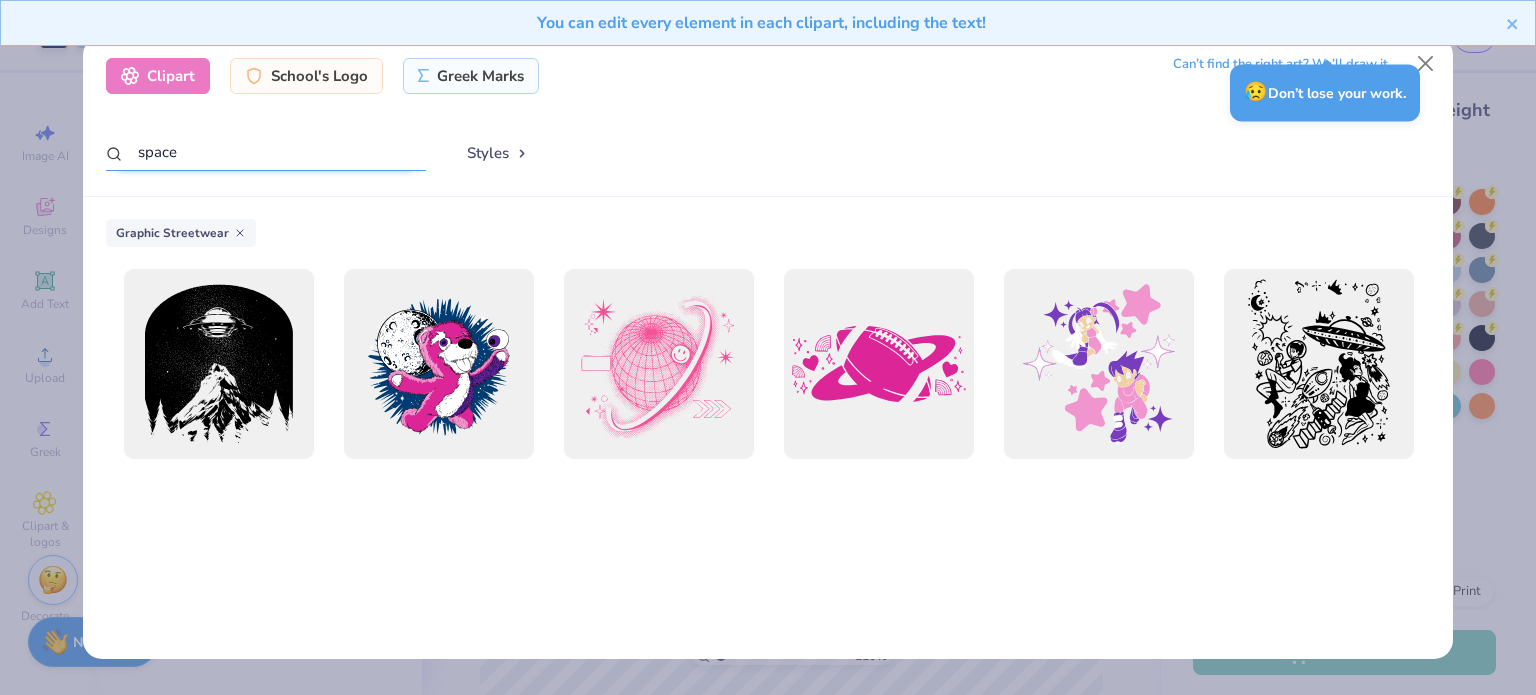 drag, startPoint x: 255, startPoint y: 143, endPoint x: 55, endPoint y: 119, distance: 201.43486 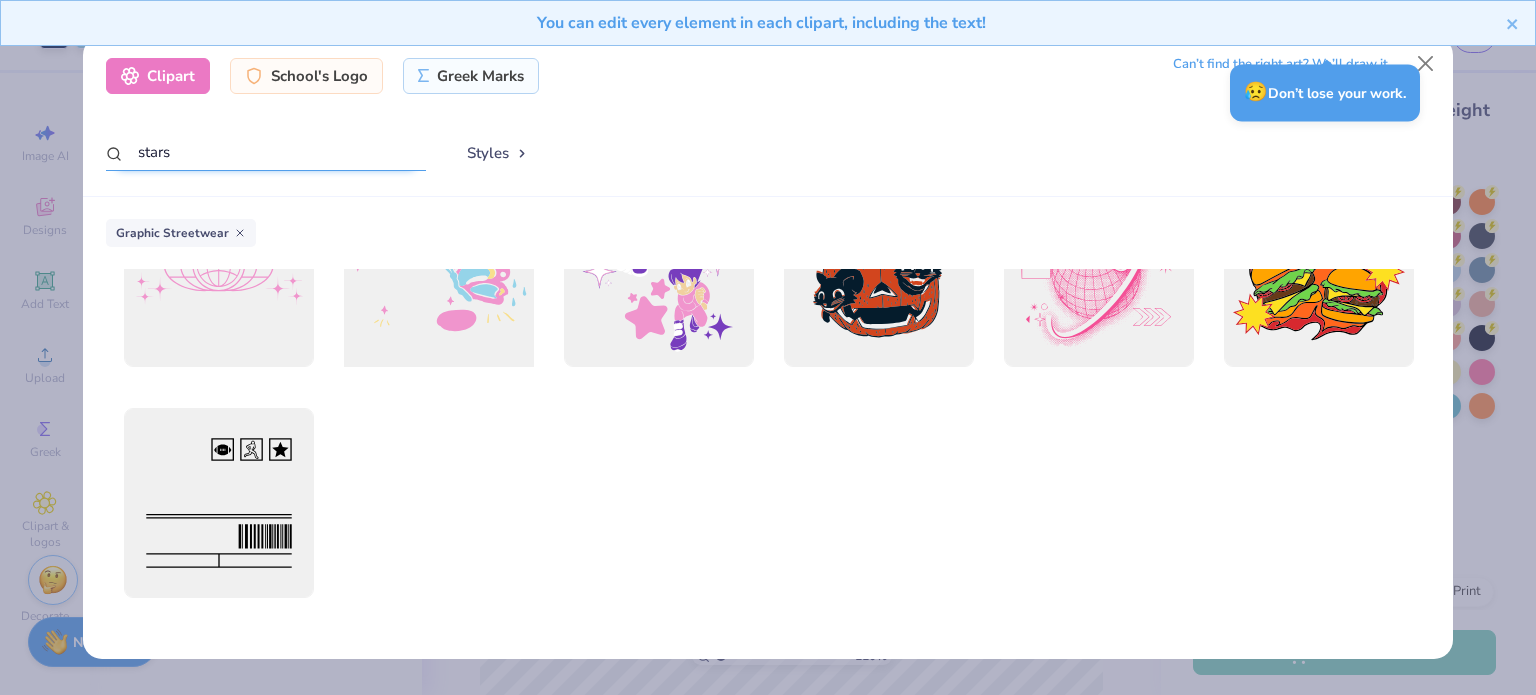 scroll, scrollTop: 0, scrollLeft: 0, axis: both 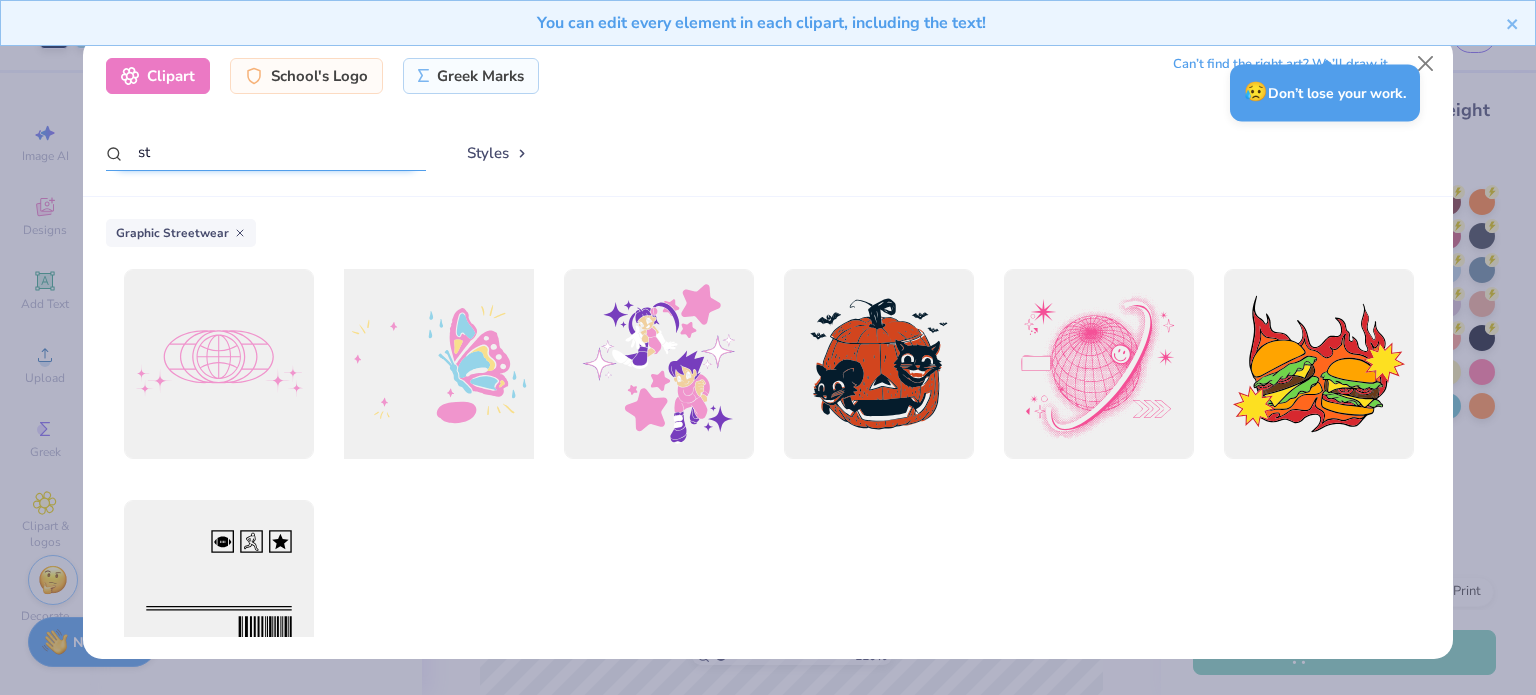 type on "s" 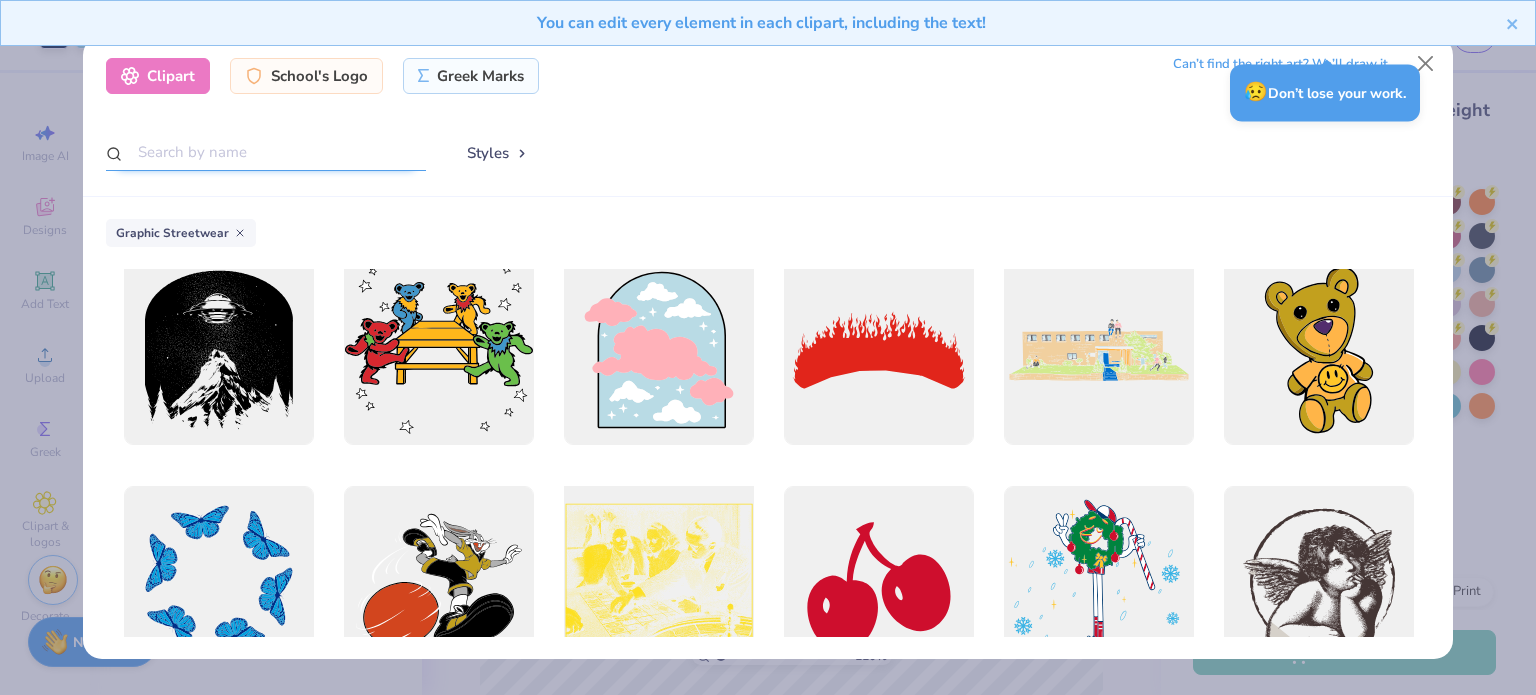 scroll, scrollTop: 708, scrollLeft: 0, axis: vertical 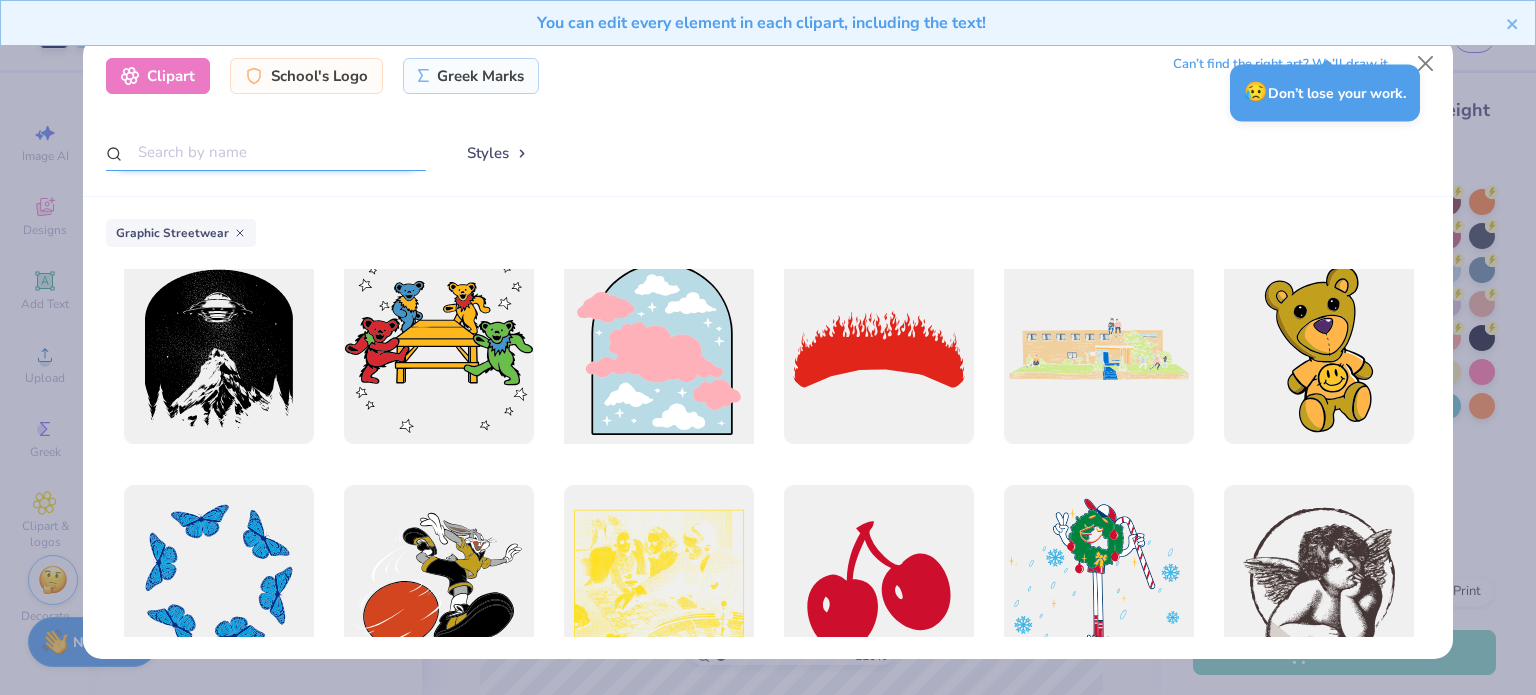 type 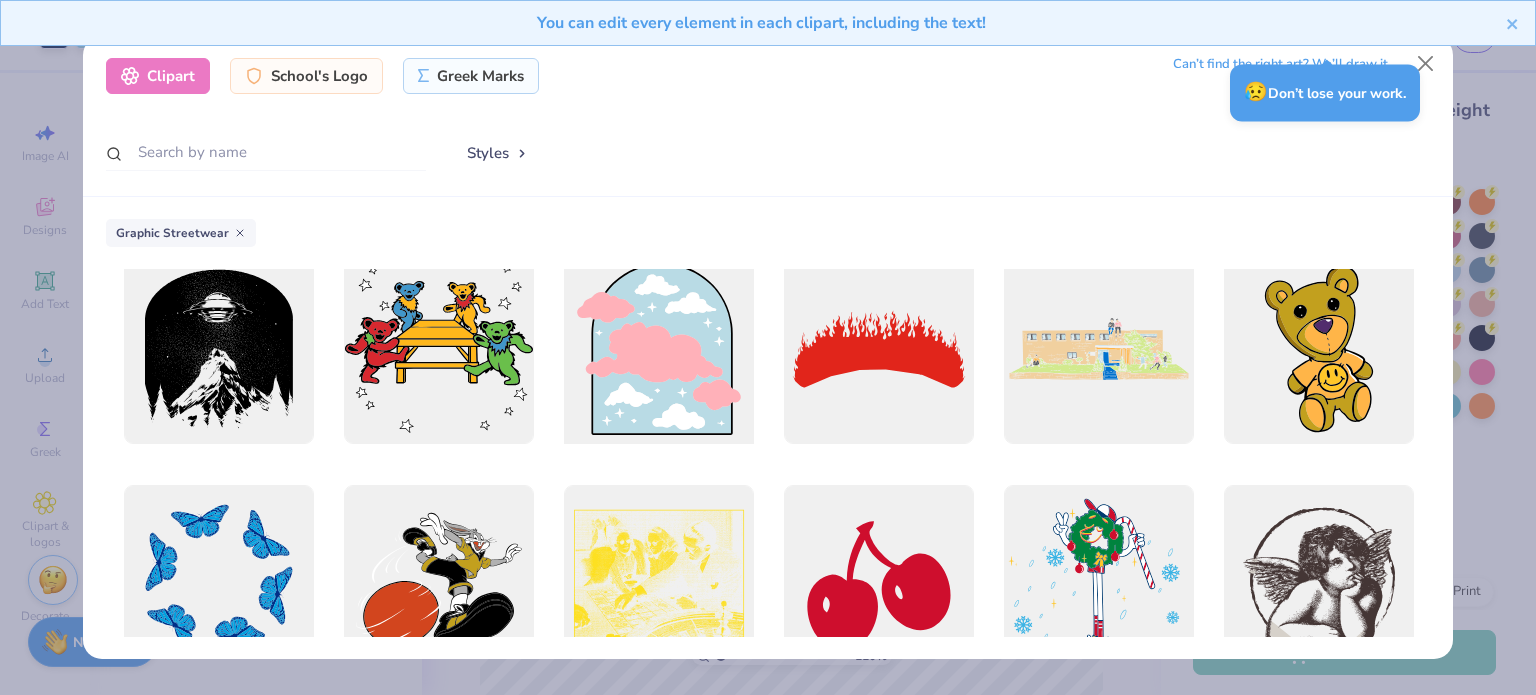 click at bounding box center [658, 349] 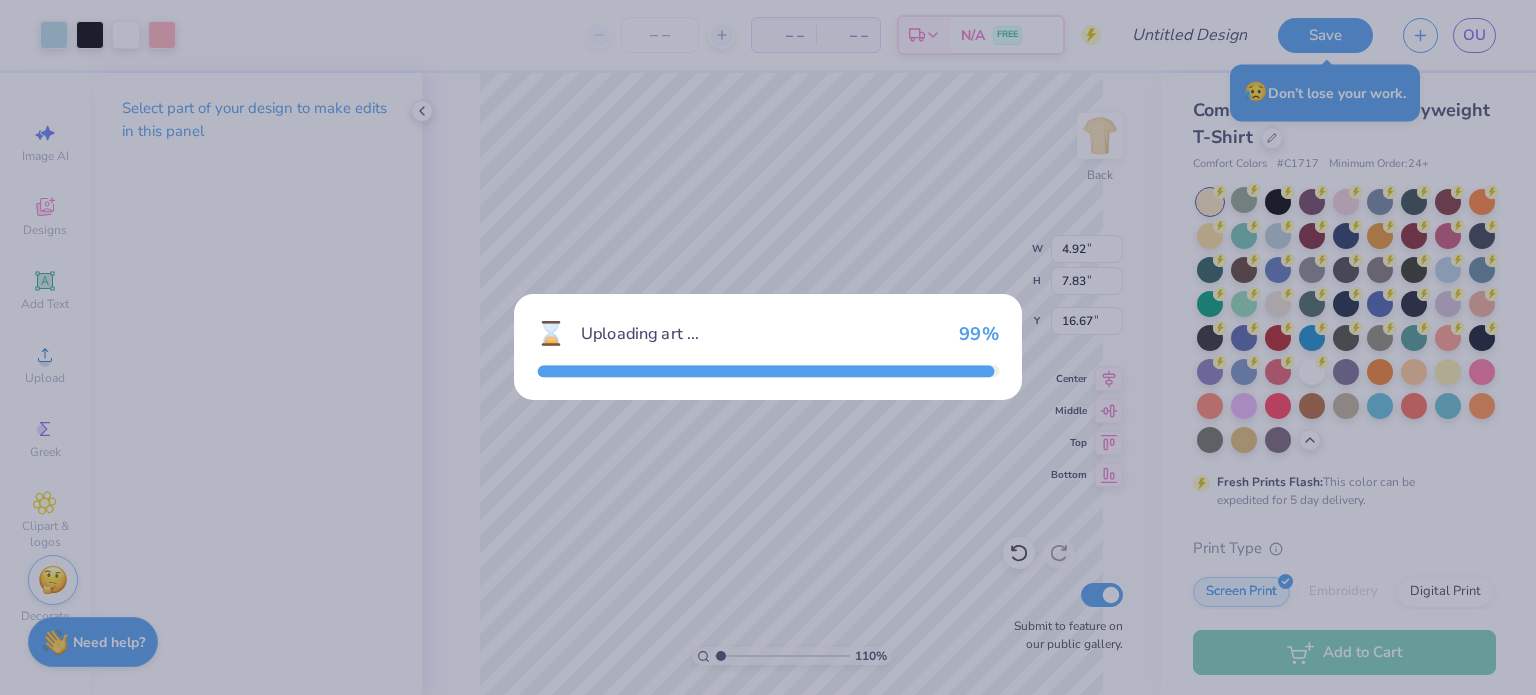 type on "14.17" 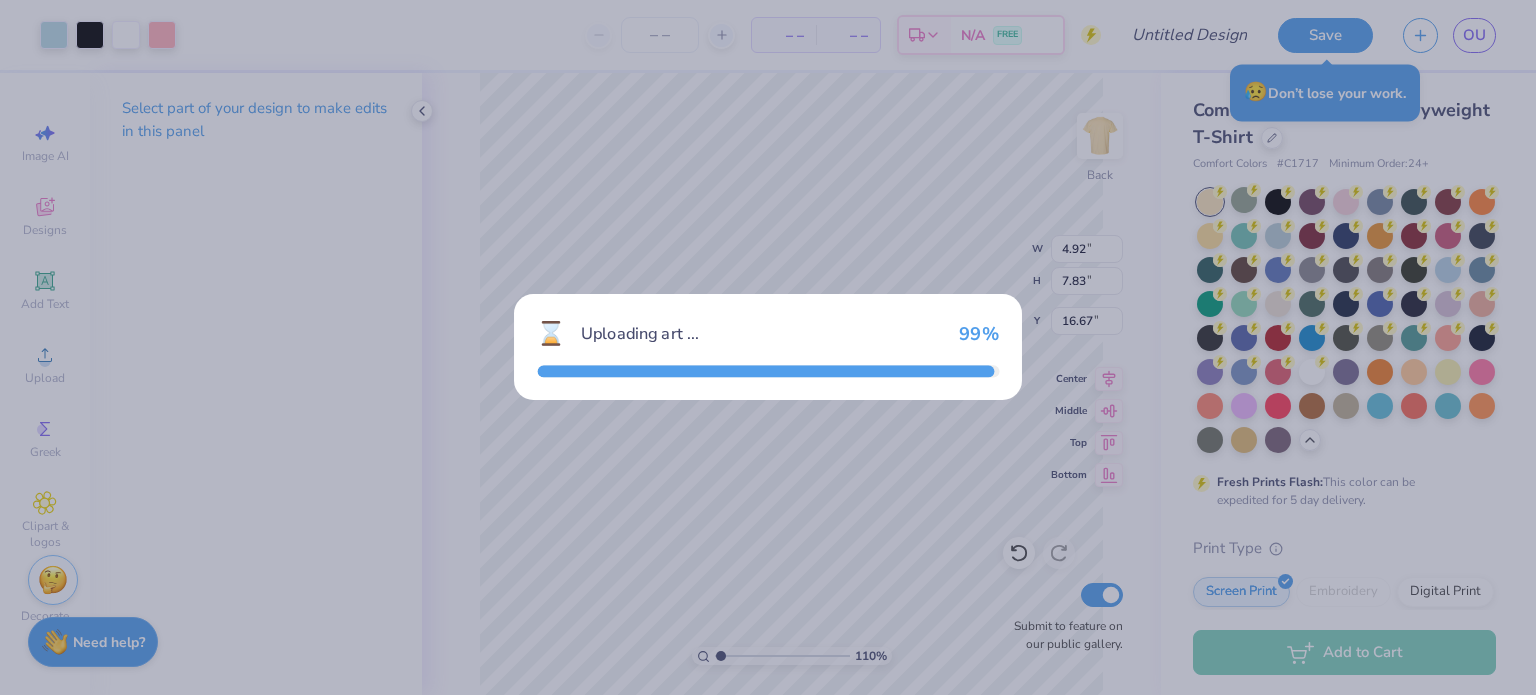 type on "14.92" 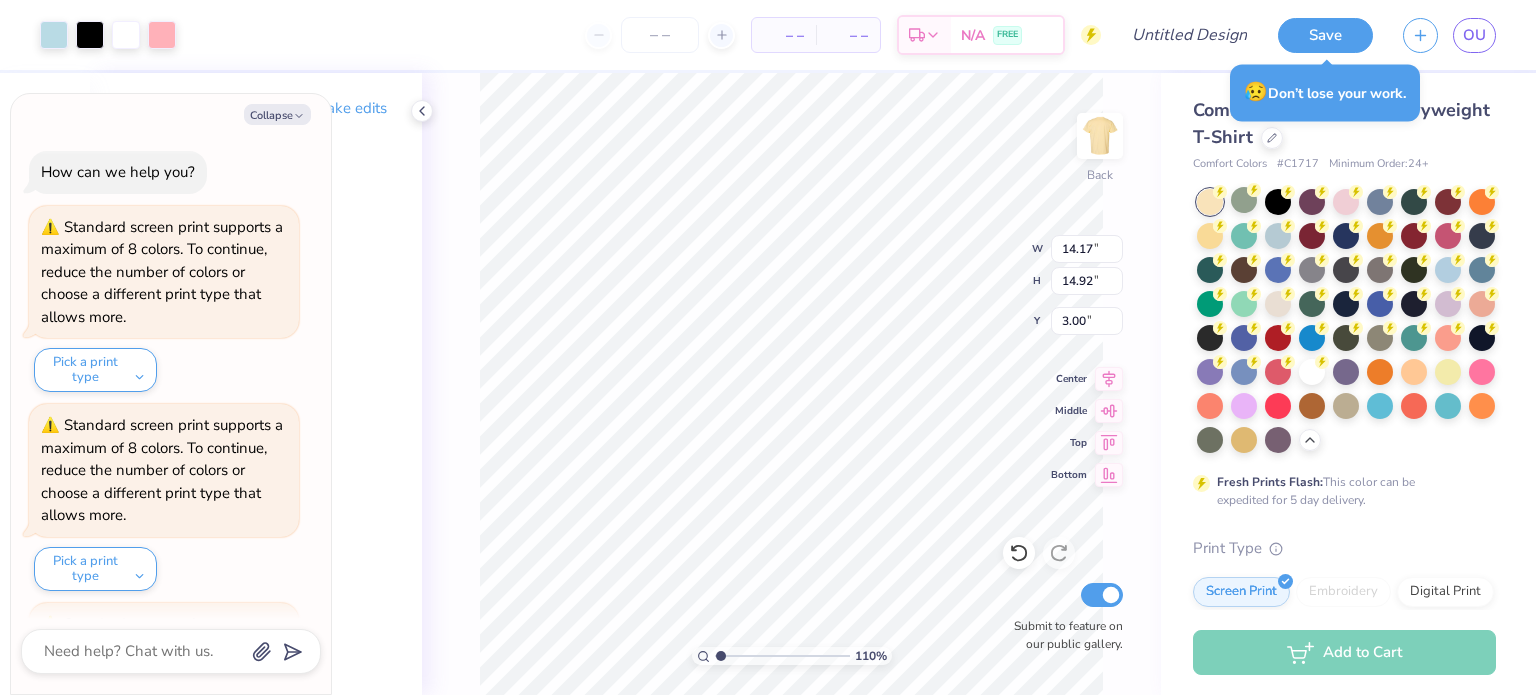 scroll, scrollTop: 1174, scrollLeft: 0, axis: vertical 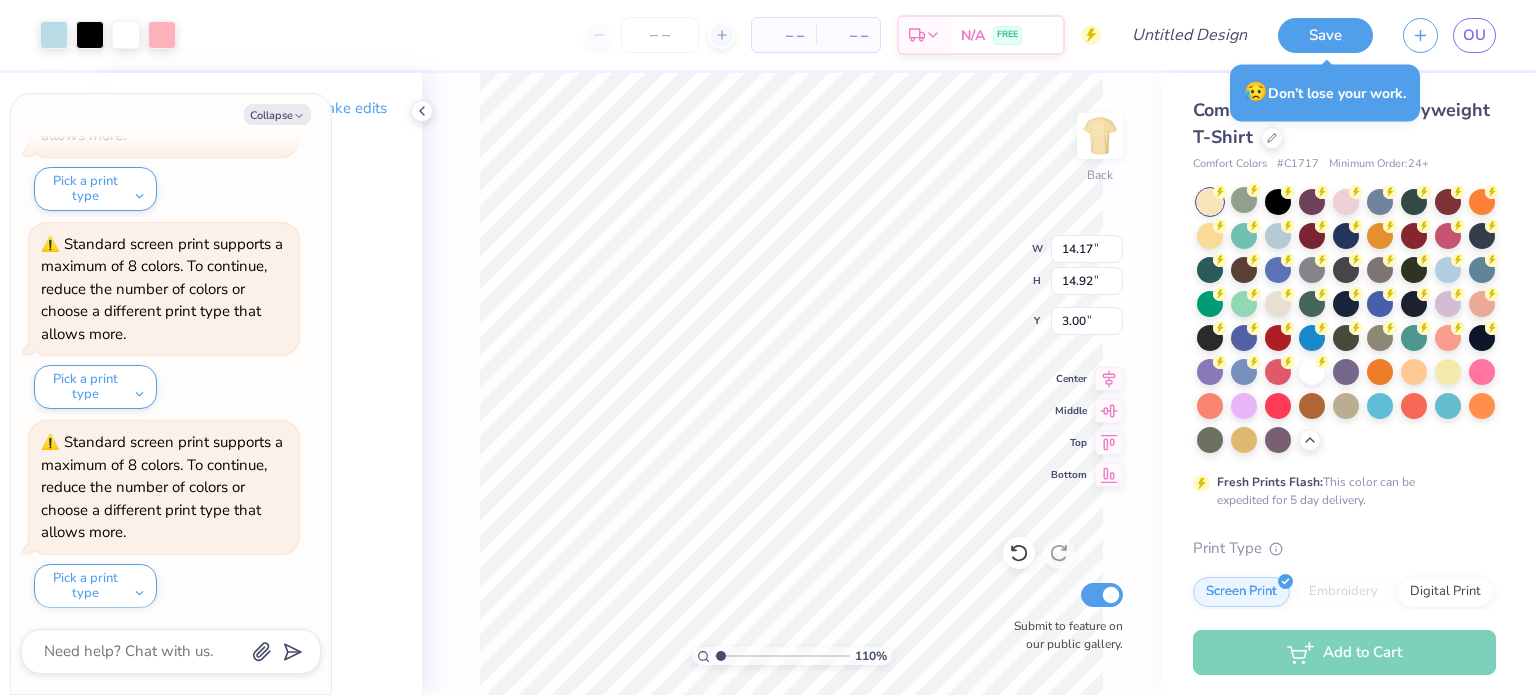 type on "x" 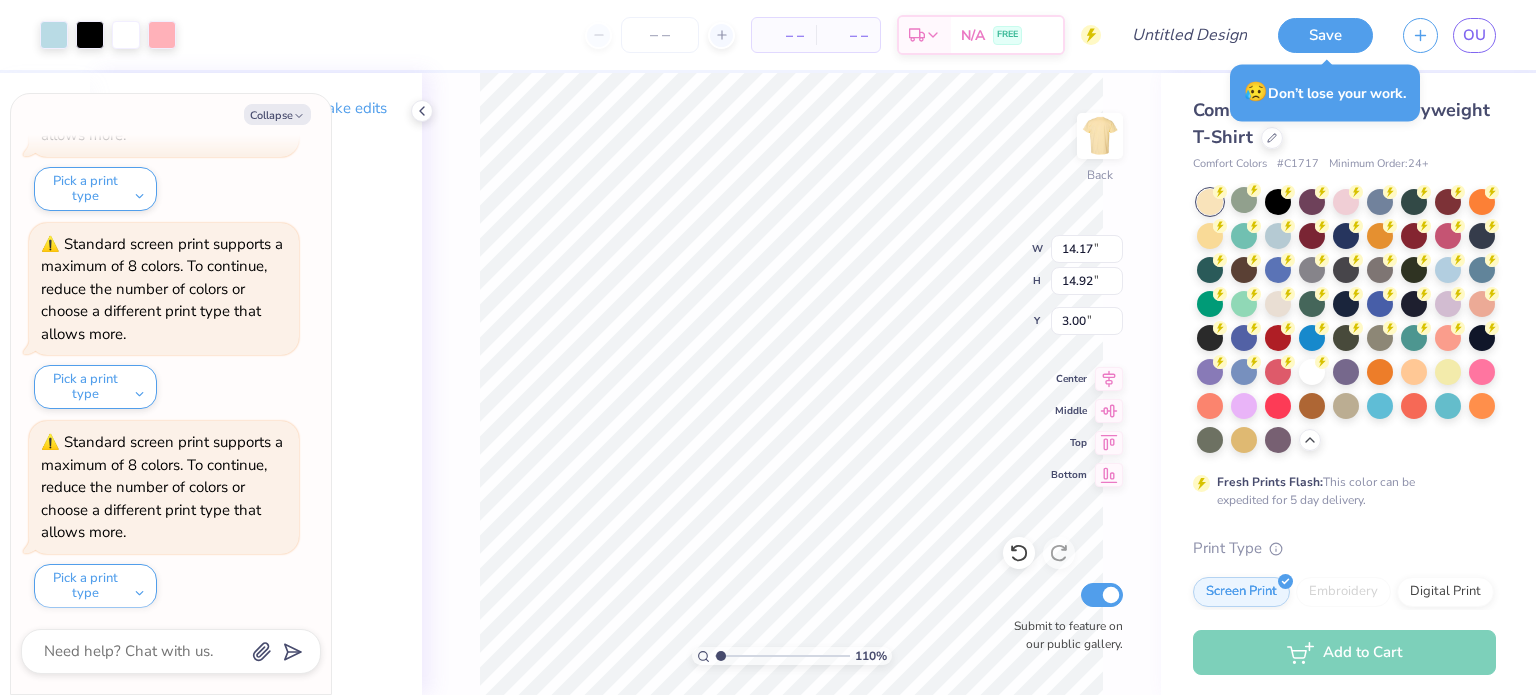 type on "6.37" 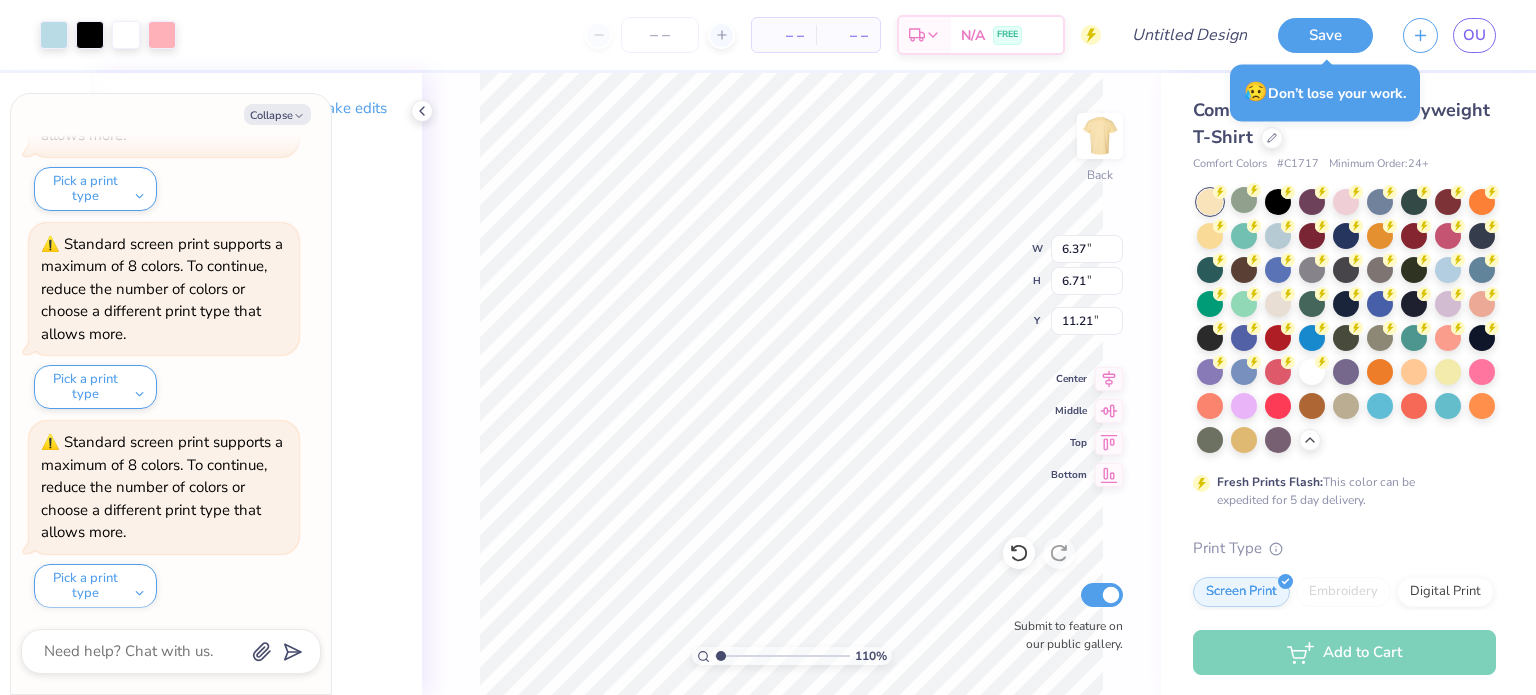 type on "x" 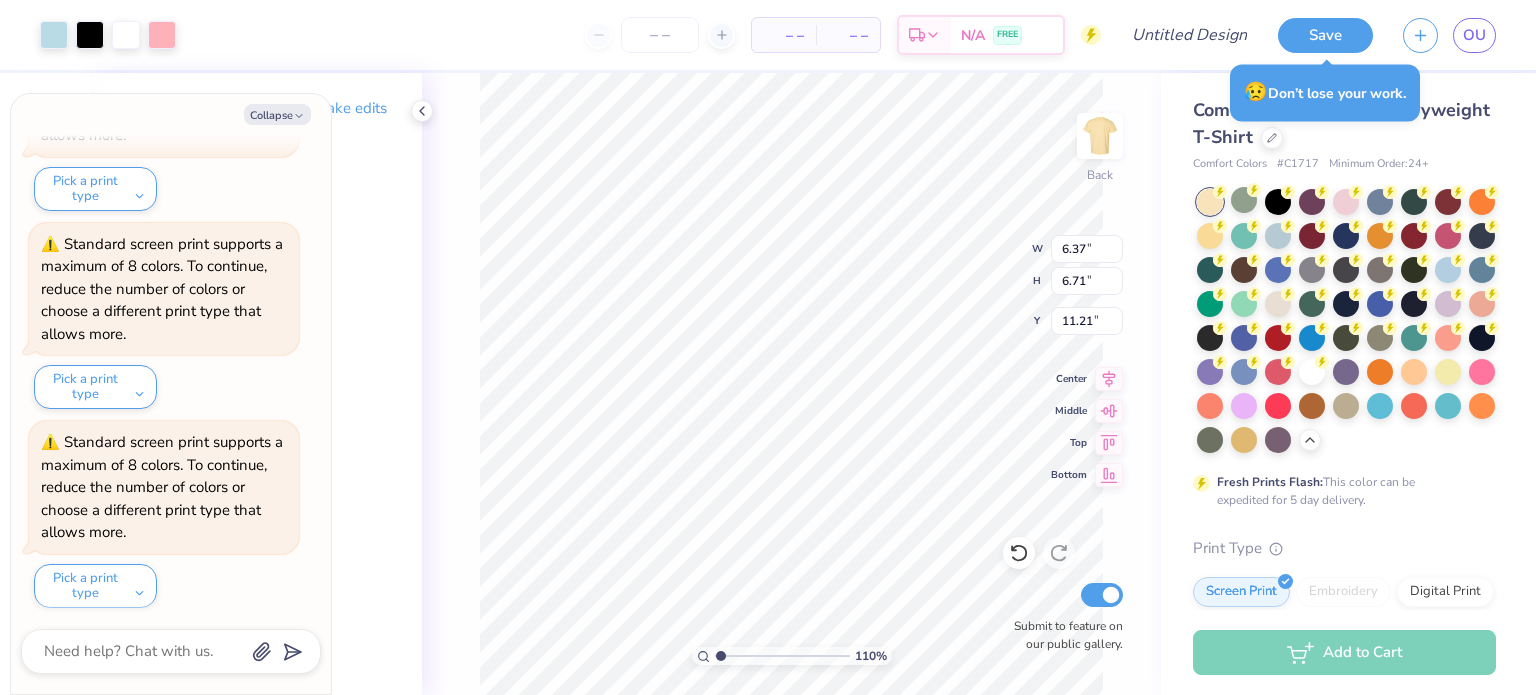 type on "11.47" 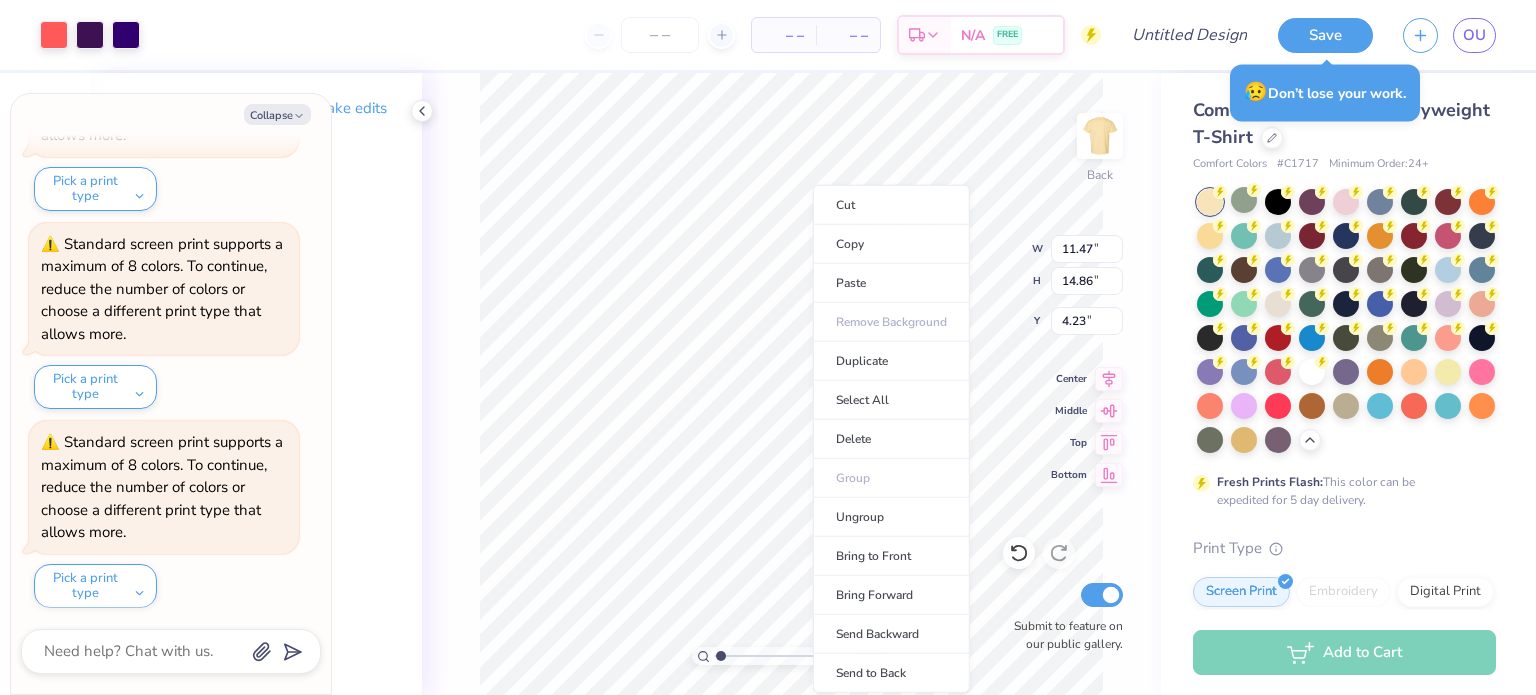 type on "1" 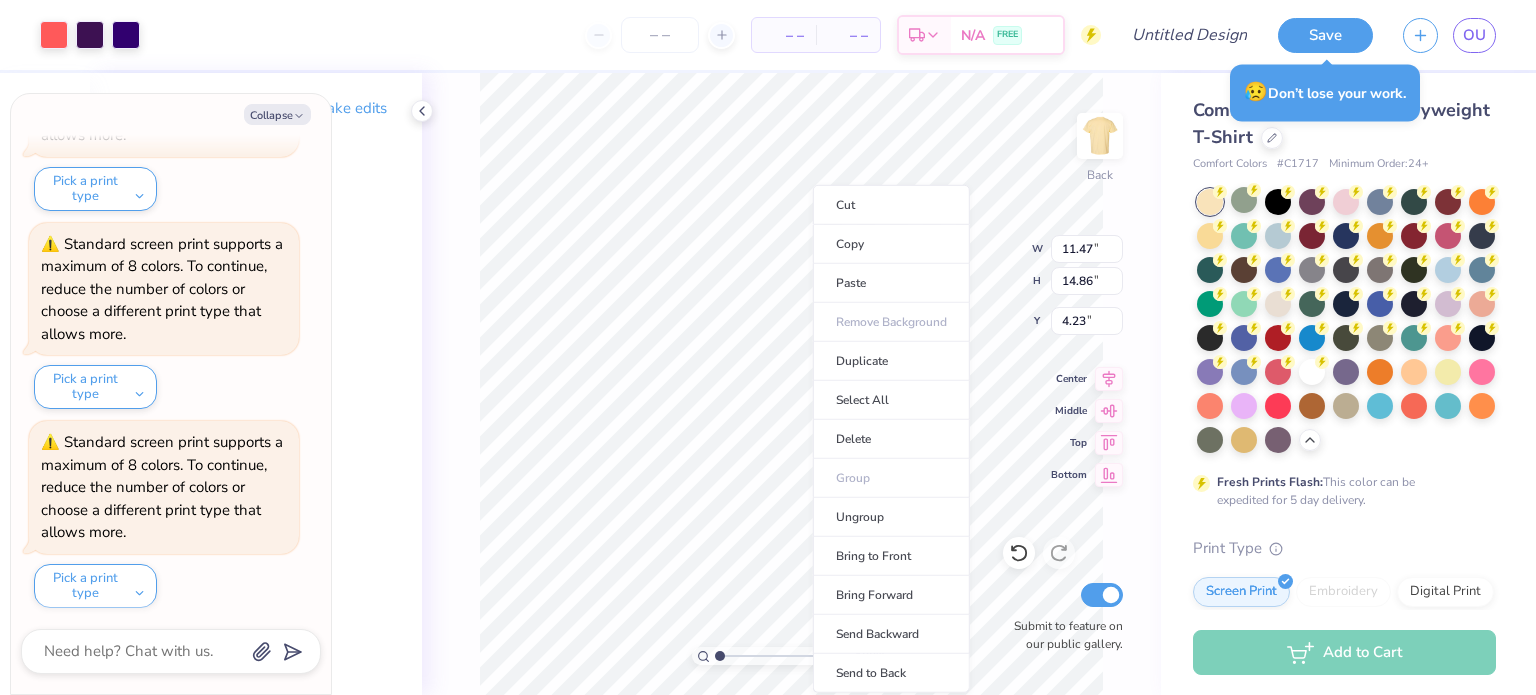 type on "x" 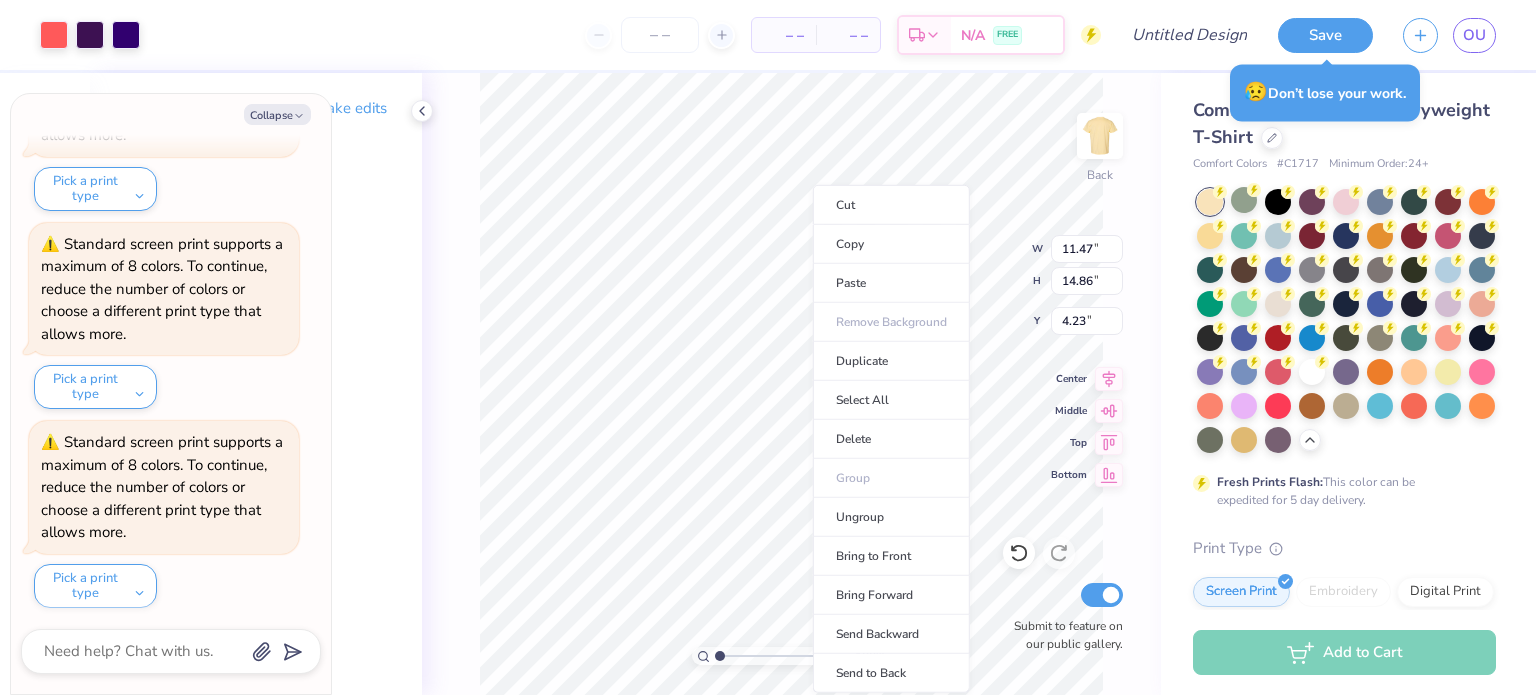 type on "6.37" 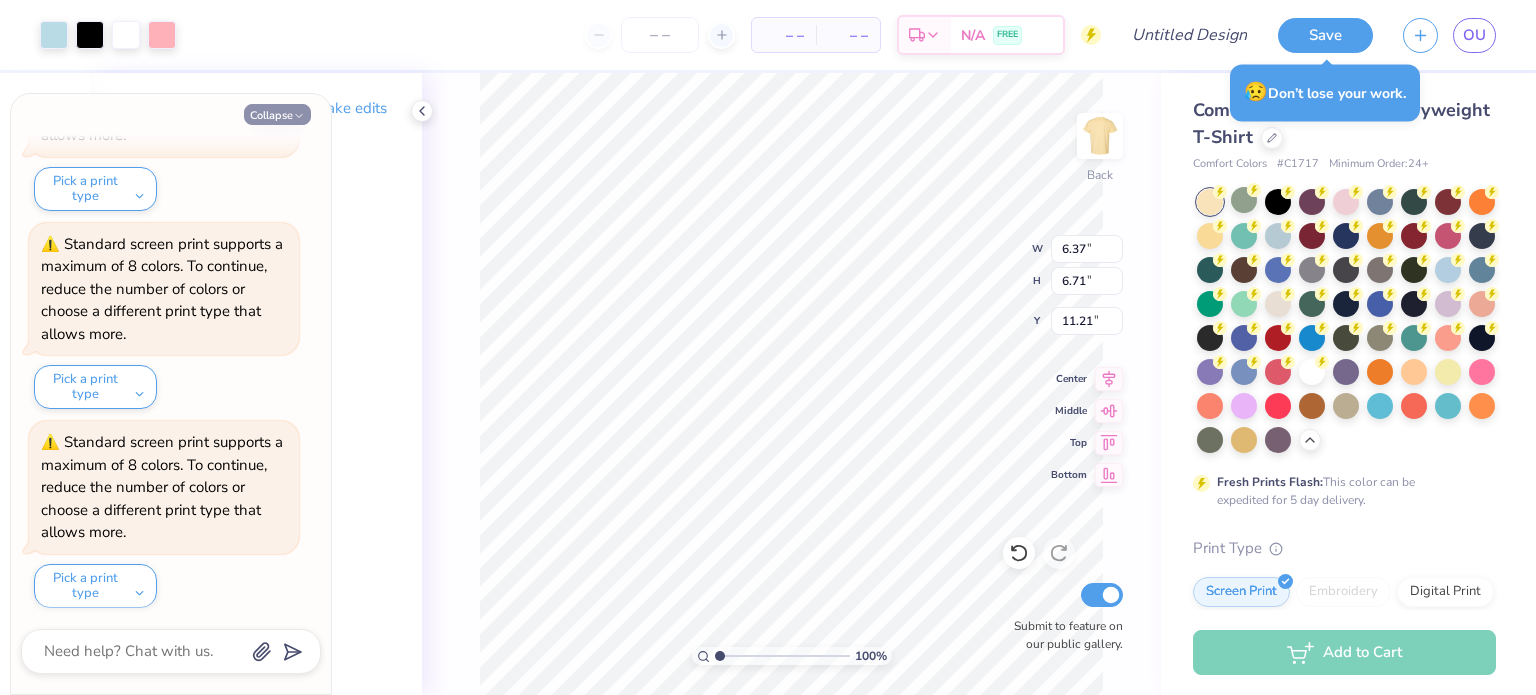 click on "Collapse" at bounding box center (277, 114) 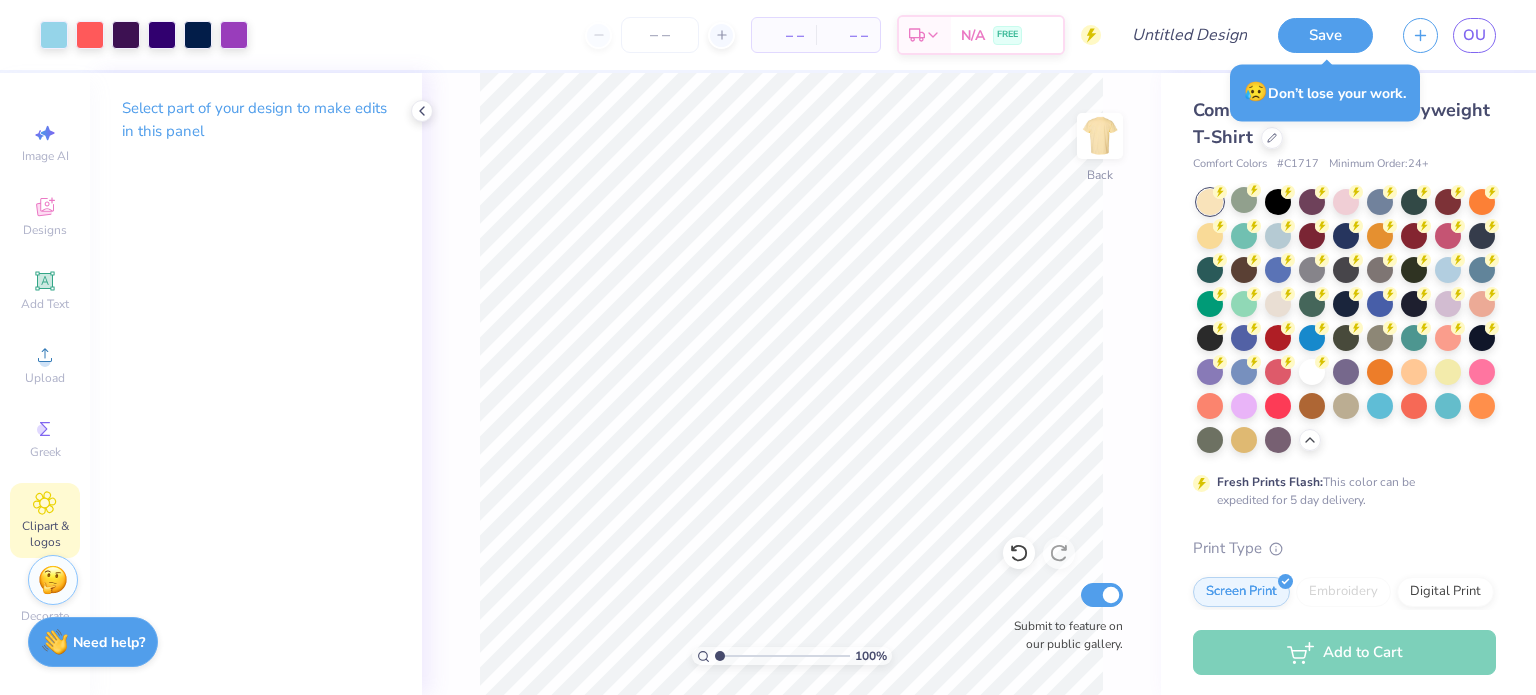 click on "Clipart & logos" at bounding box center (45, 520) 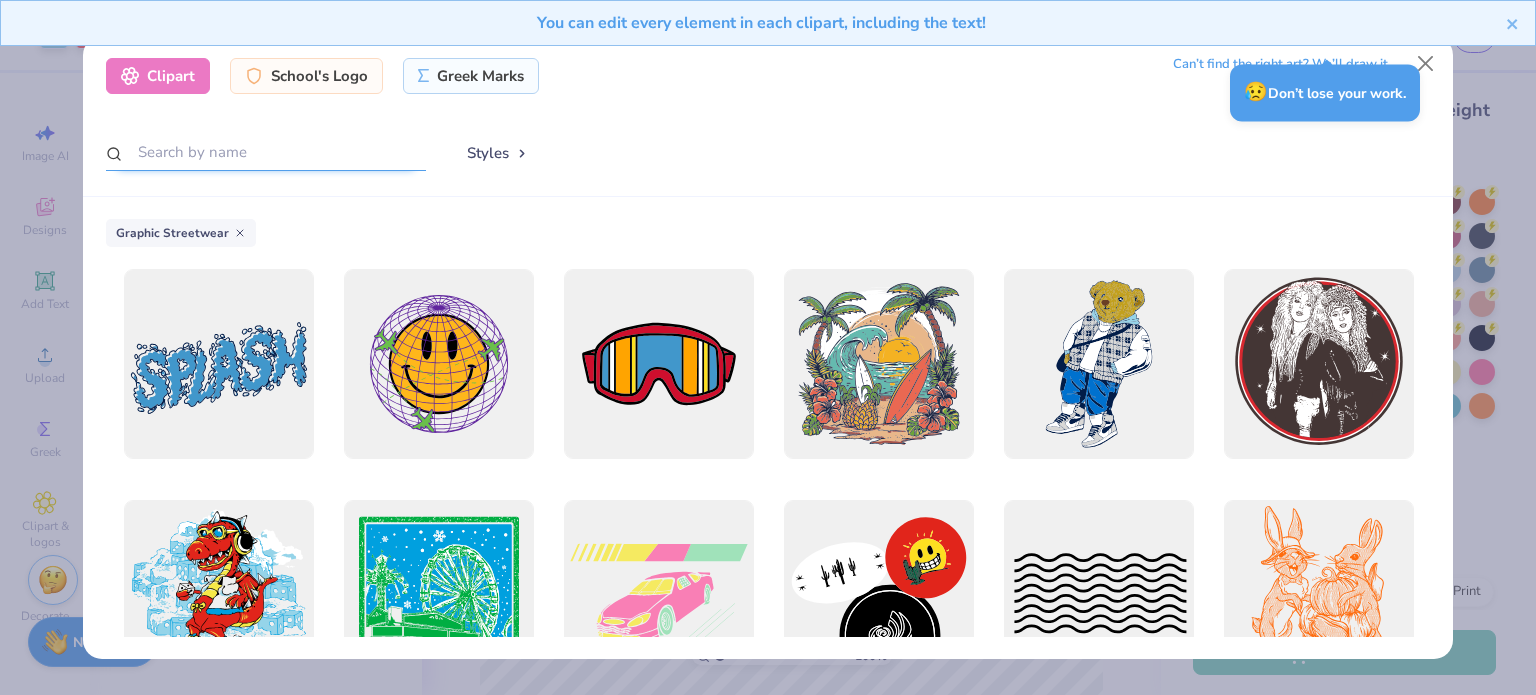 drag, startPoint x: 212, startPoint y: 154, endPoint x: 86, endPoint y: 156, distance: 126.01587 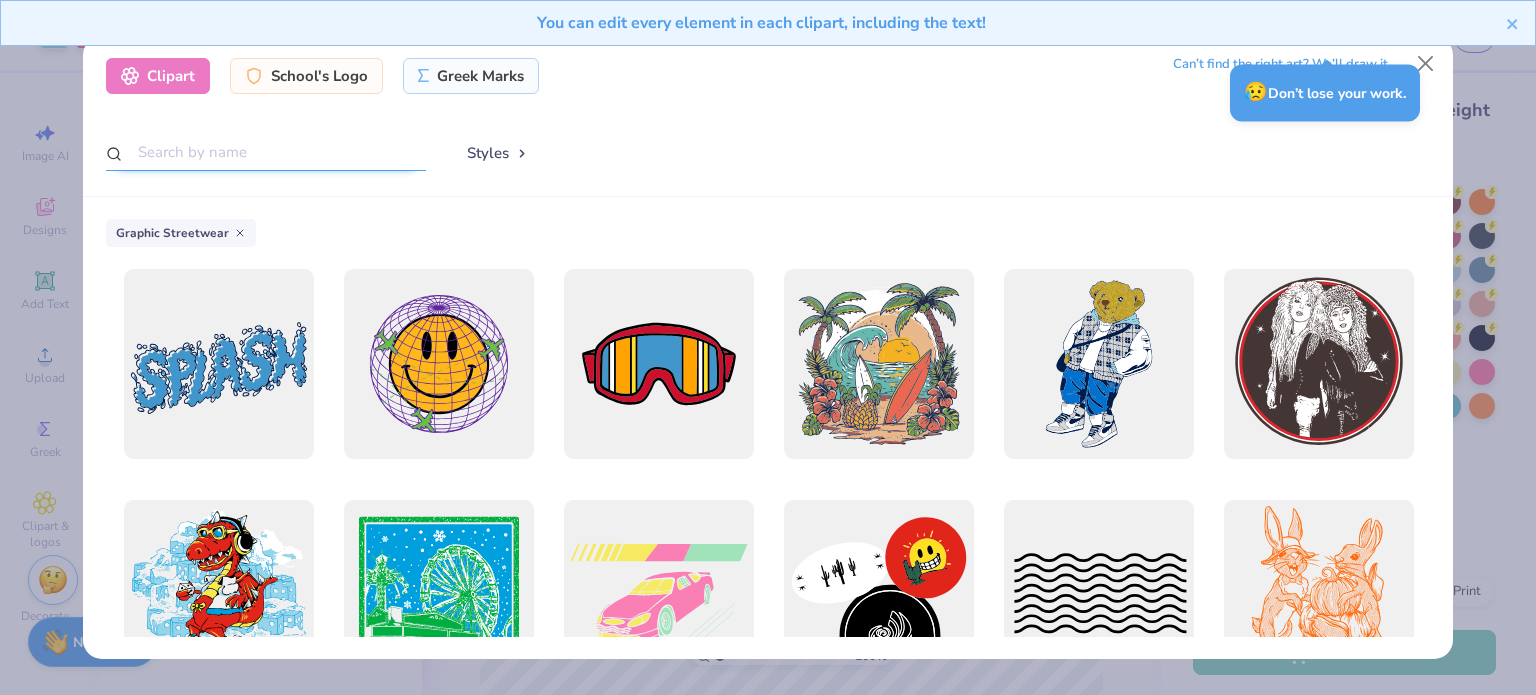 click on "Clipart School's Logo Greek Marks Can’t find the right art? We’ll draw it. Styles" at bounding box center (768, 116) 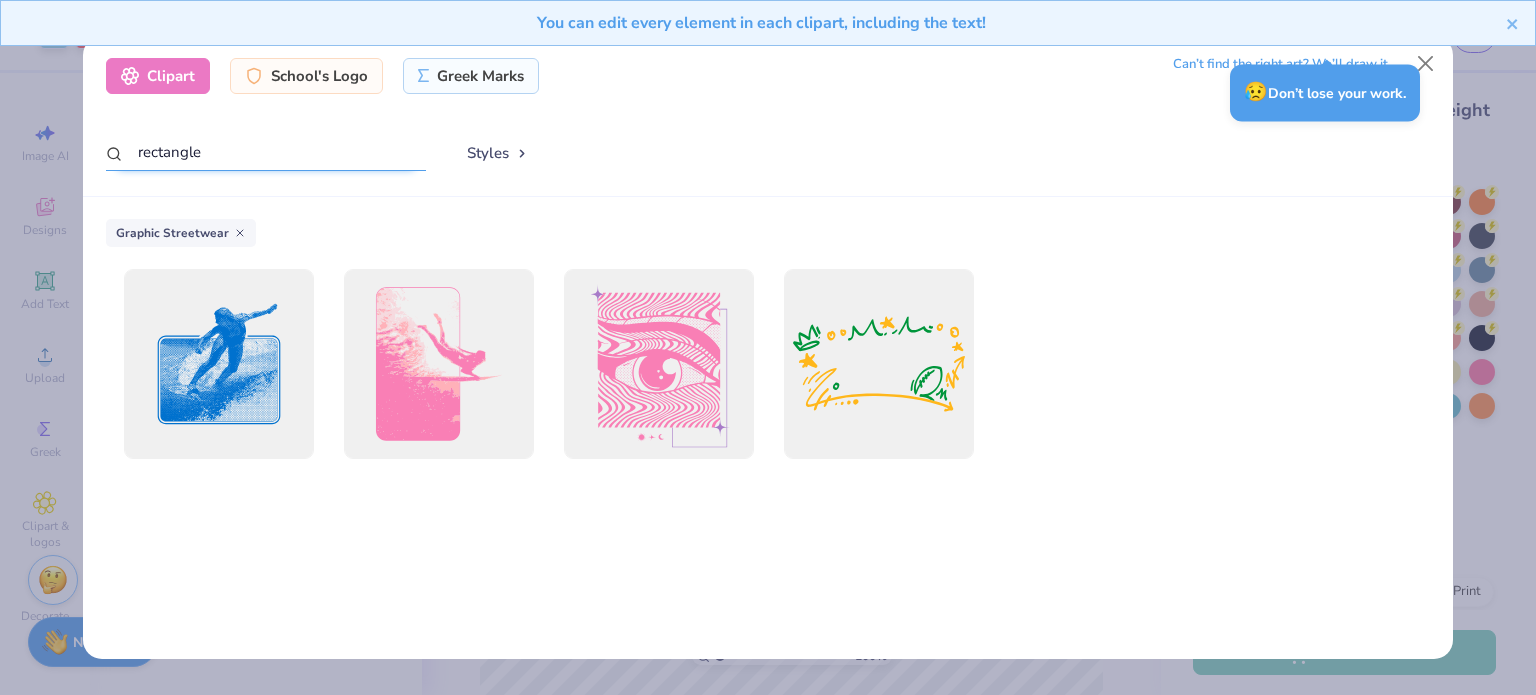 type on "rectangle" 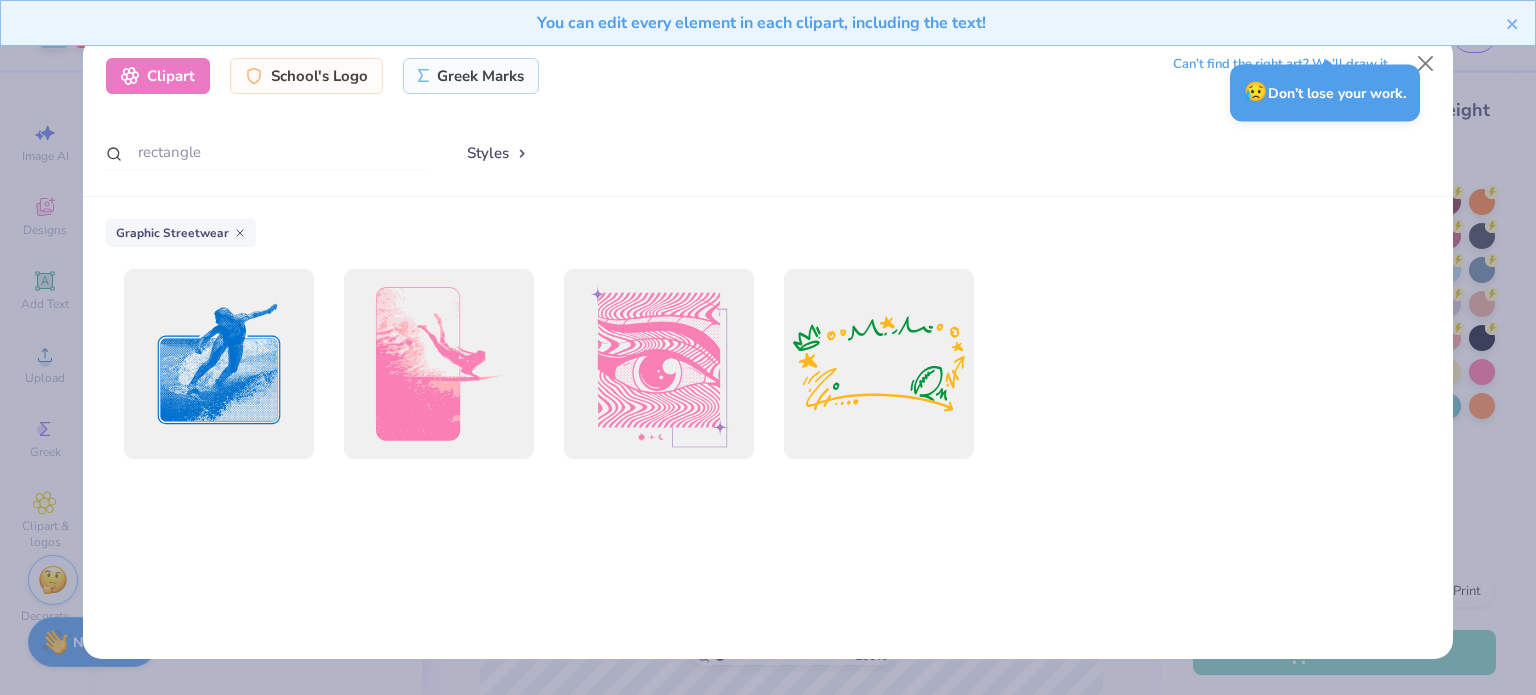 click 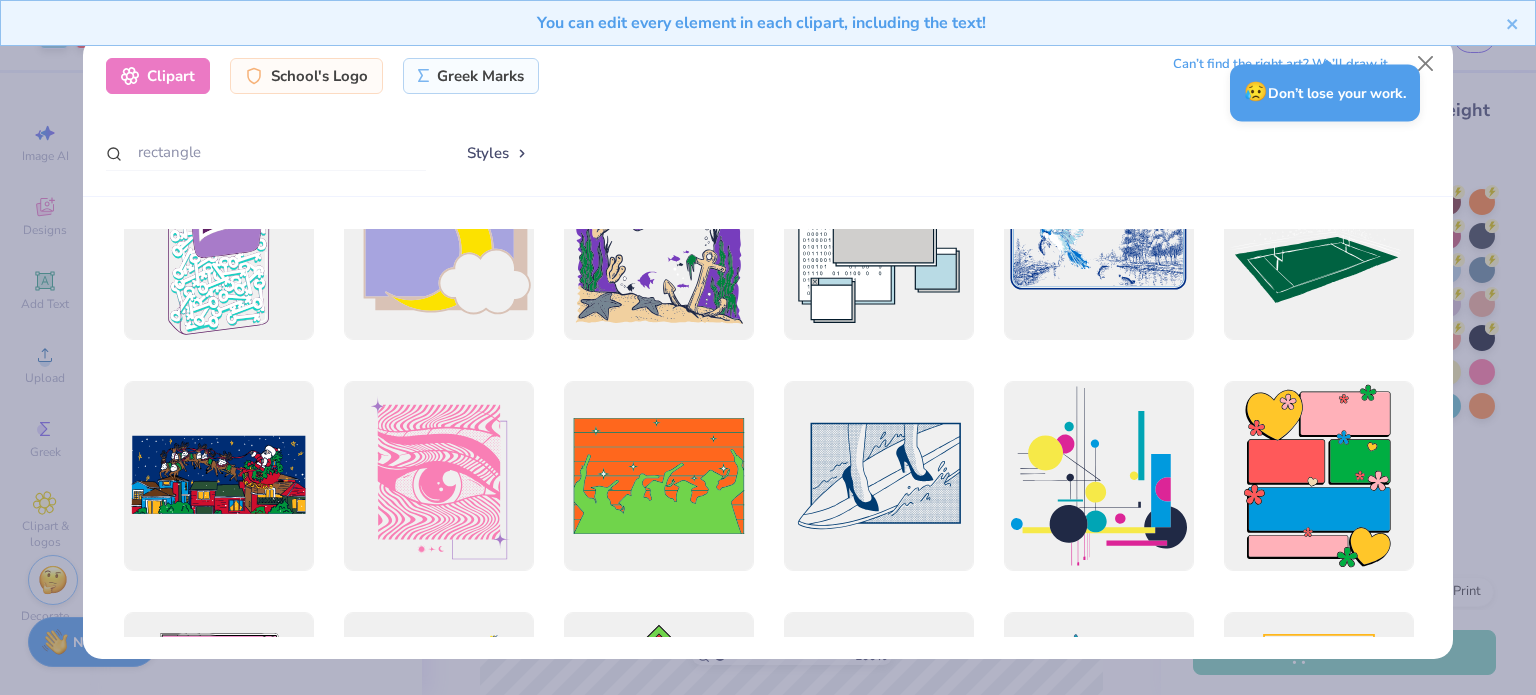 scroll, scrollTop: 607, scrollLeft: 0, axis: vertical 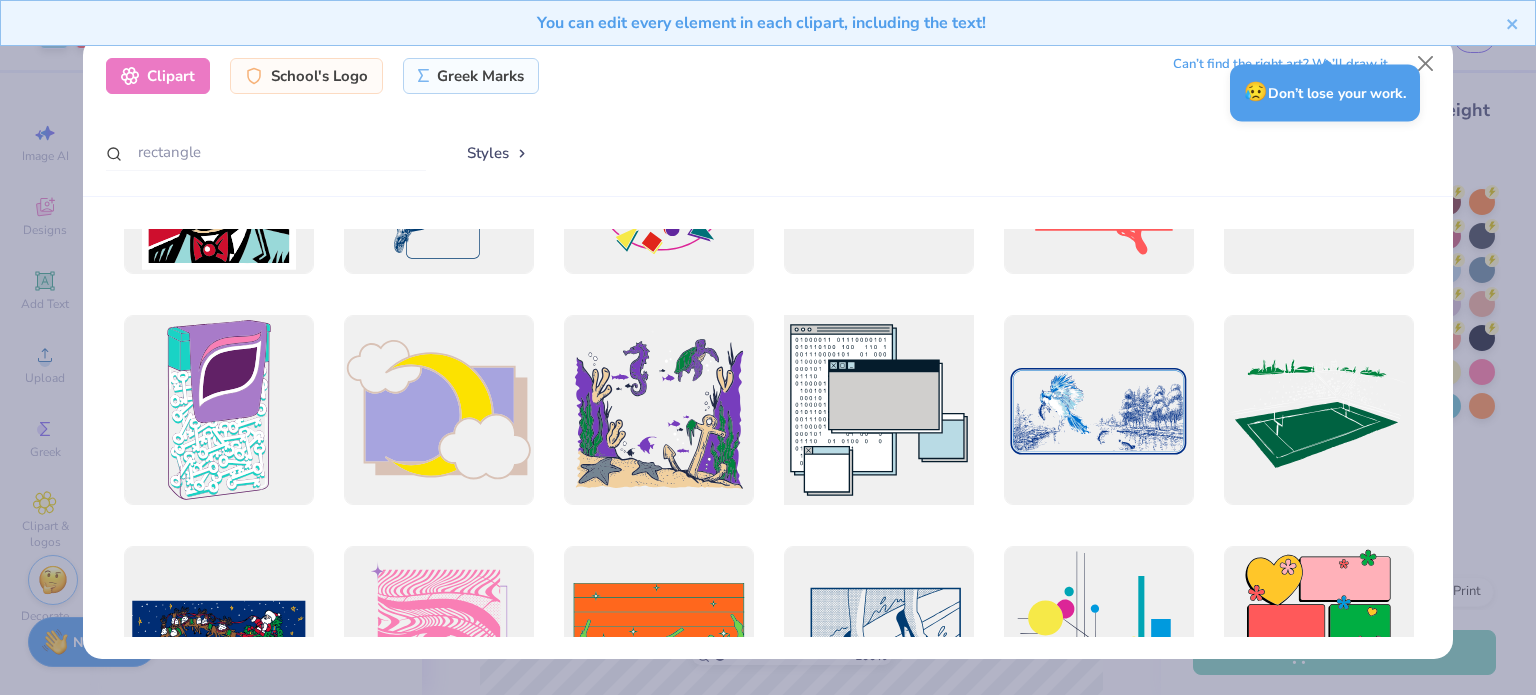 click at bounding box center [878, 410] 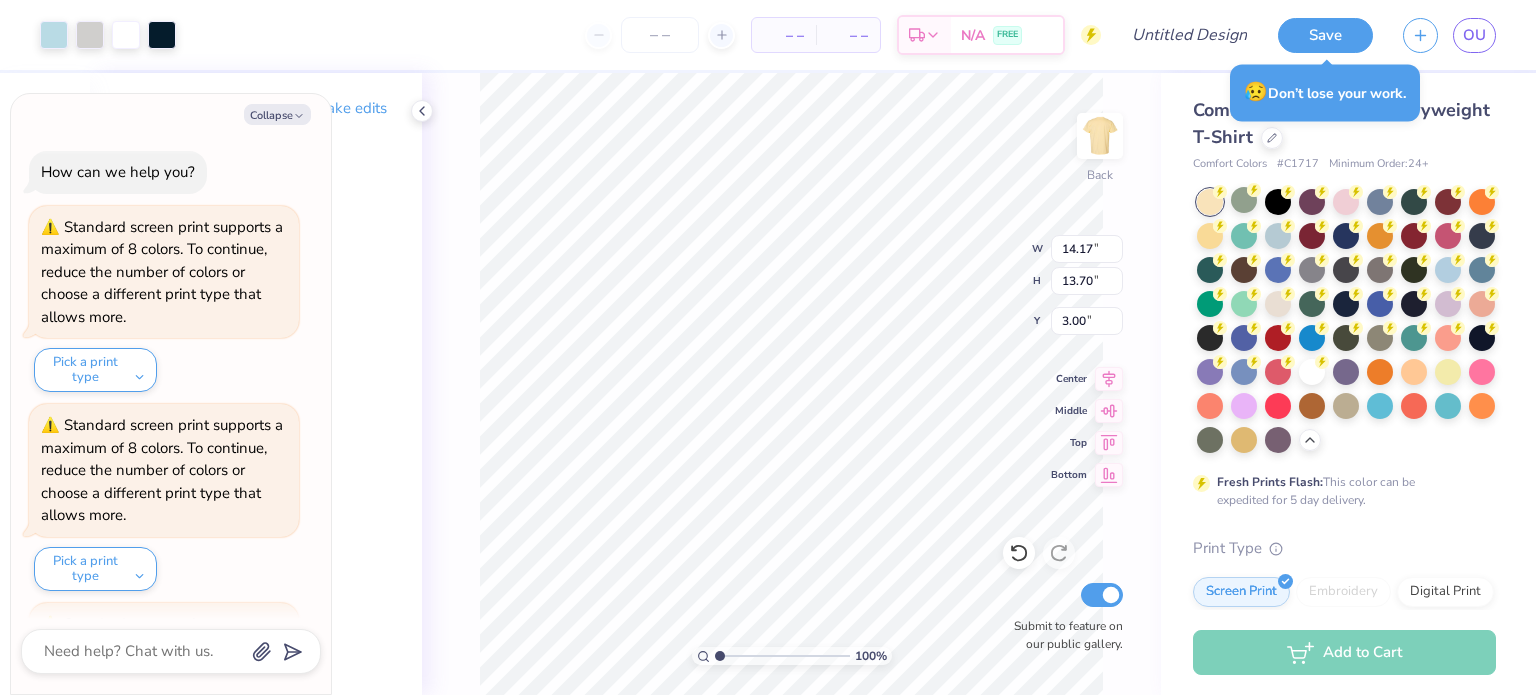 scroll, scrollTop: 1372, scrollLeft: 0, axis: vertical 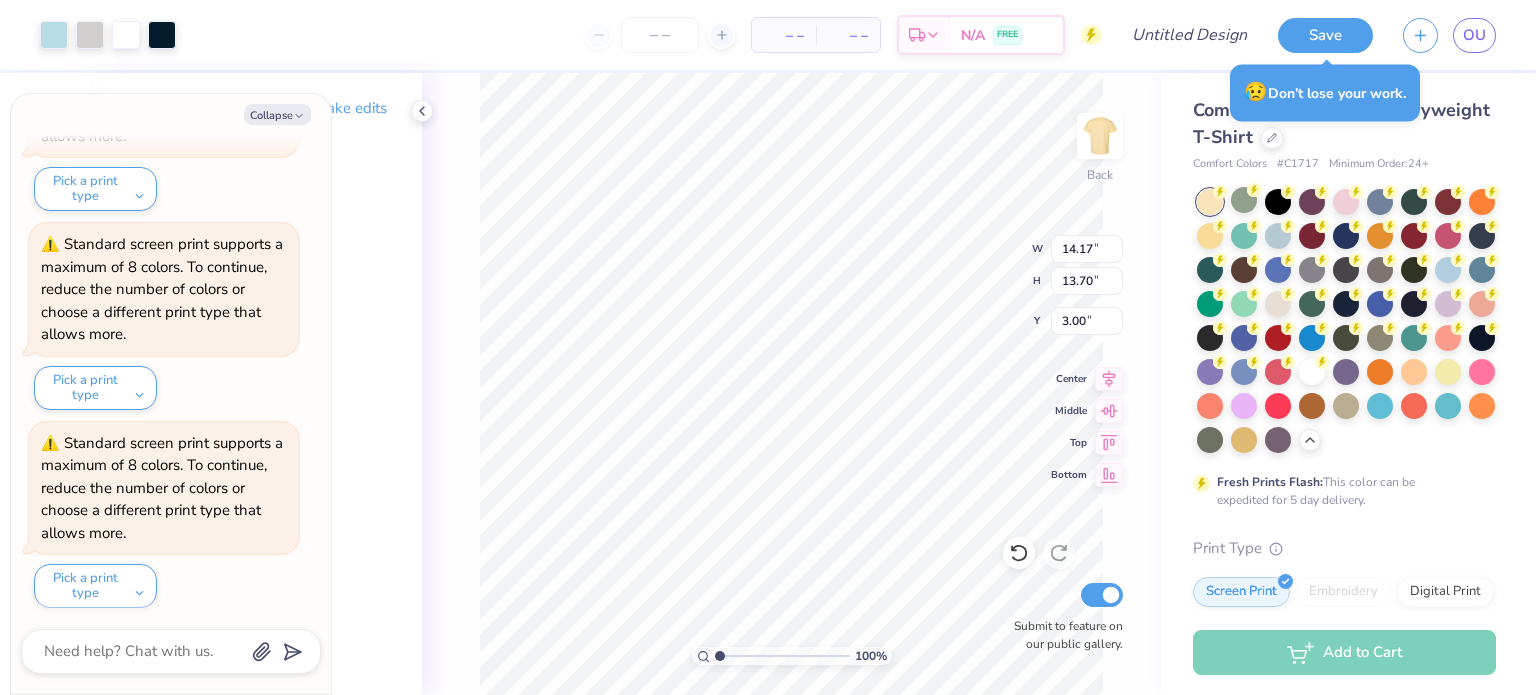 type on "x" 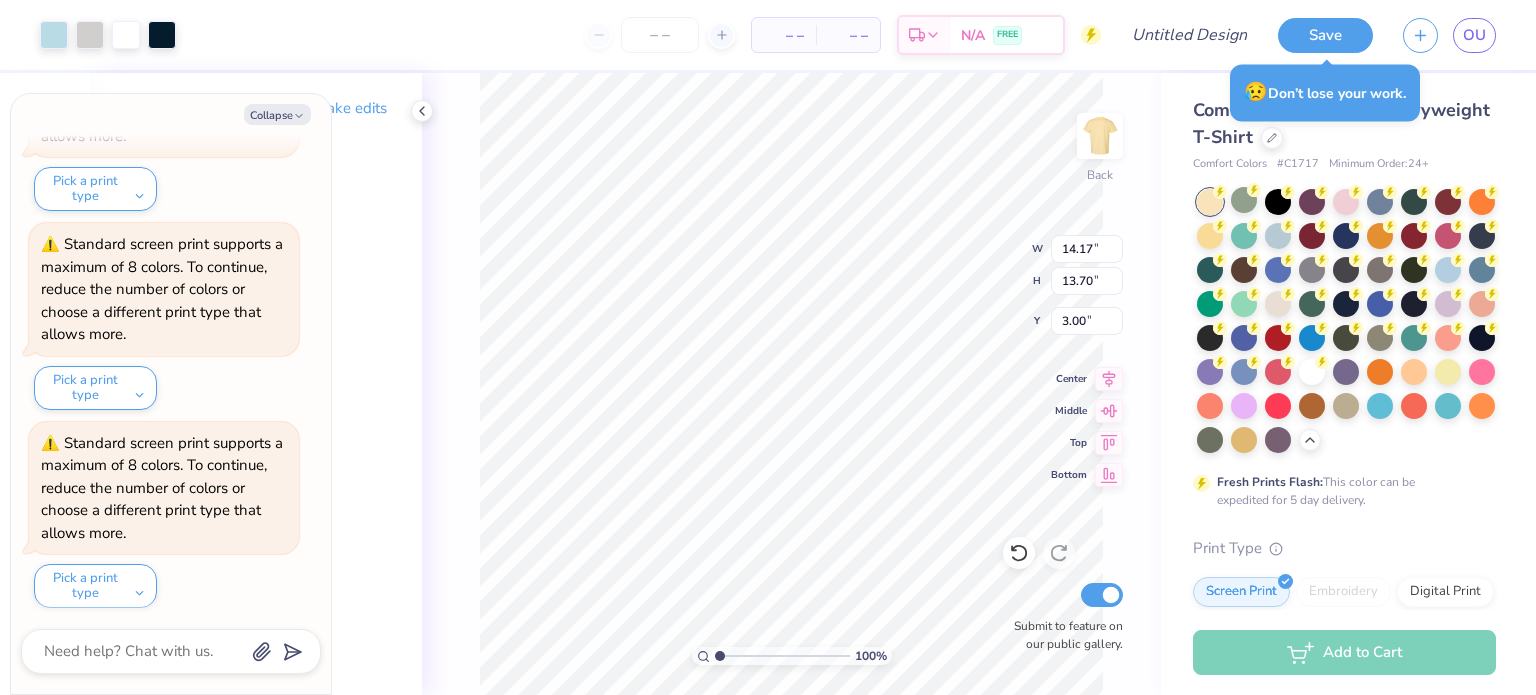 type on "13.97" 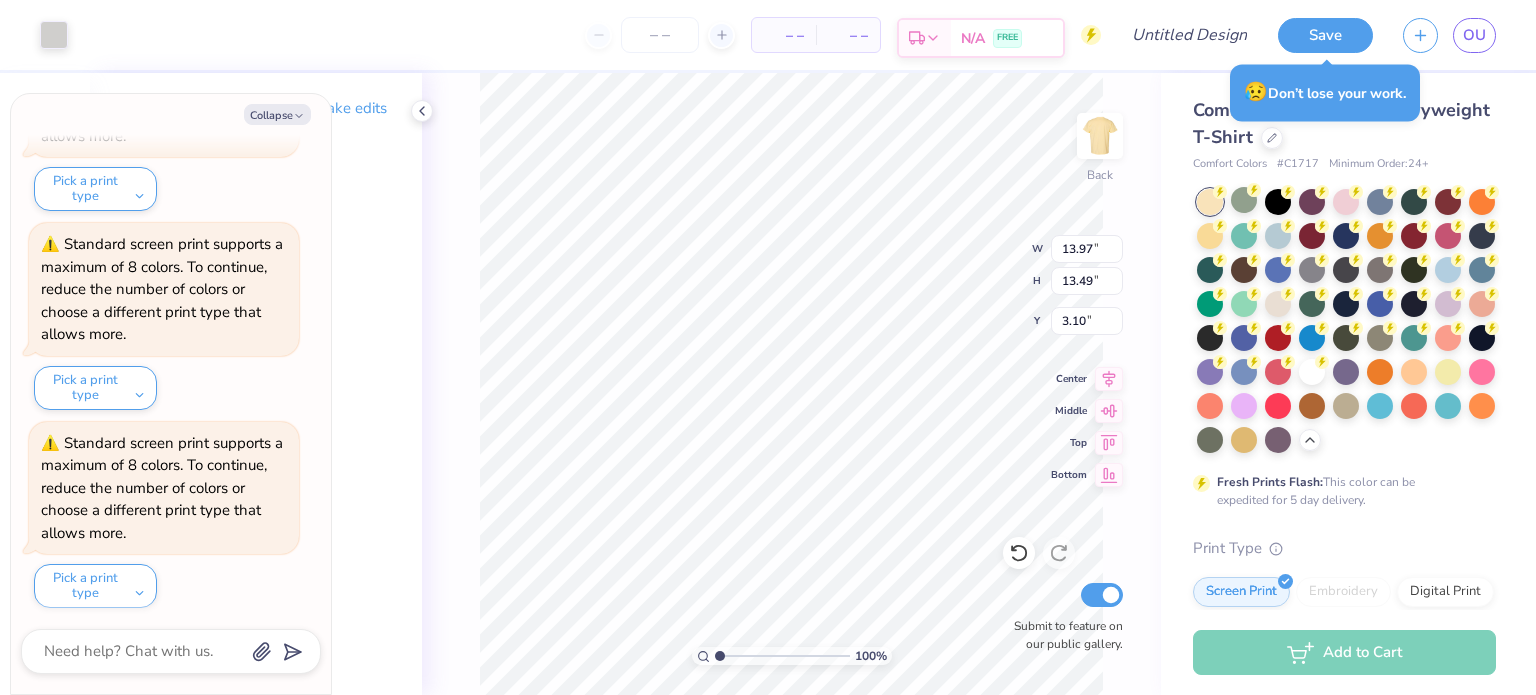 type on "x" 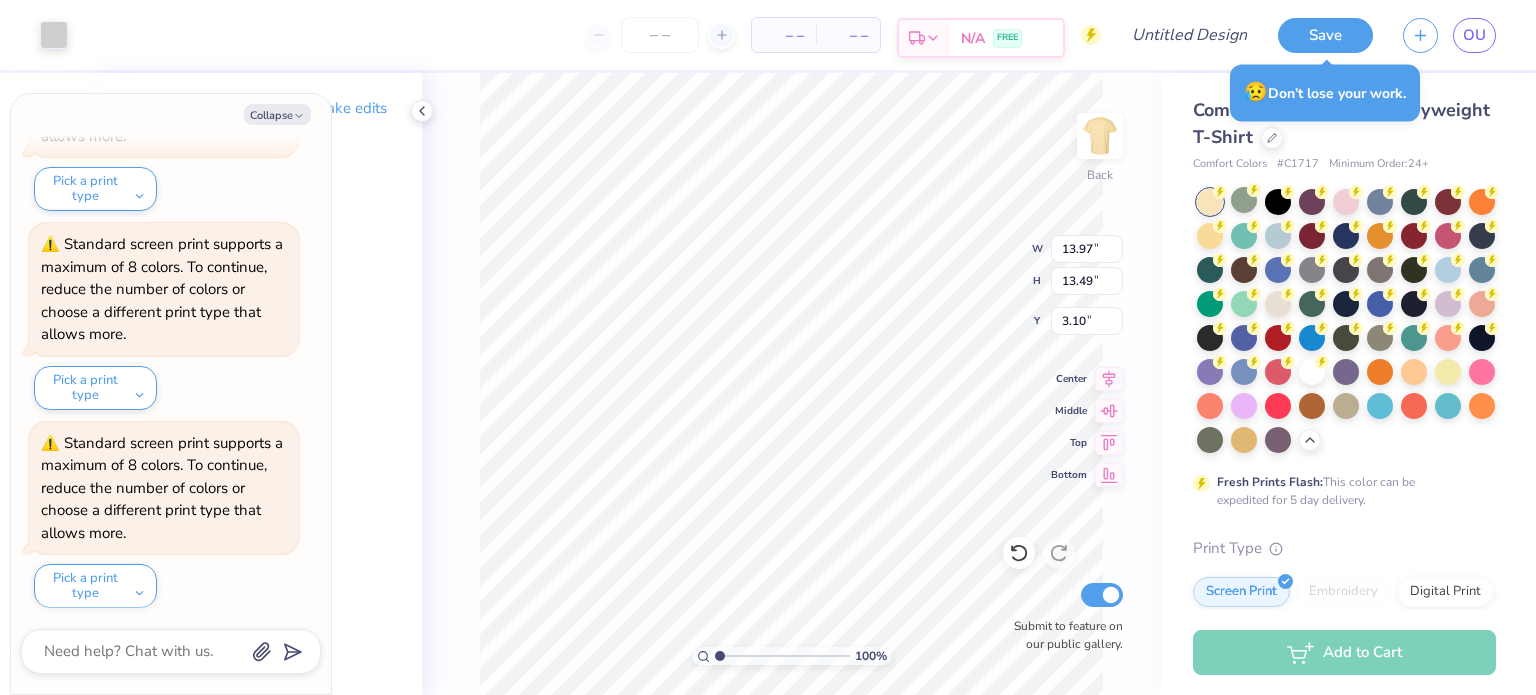 type on "13.71" 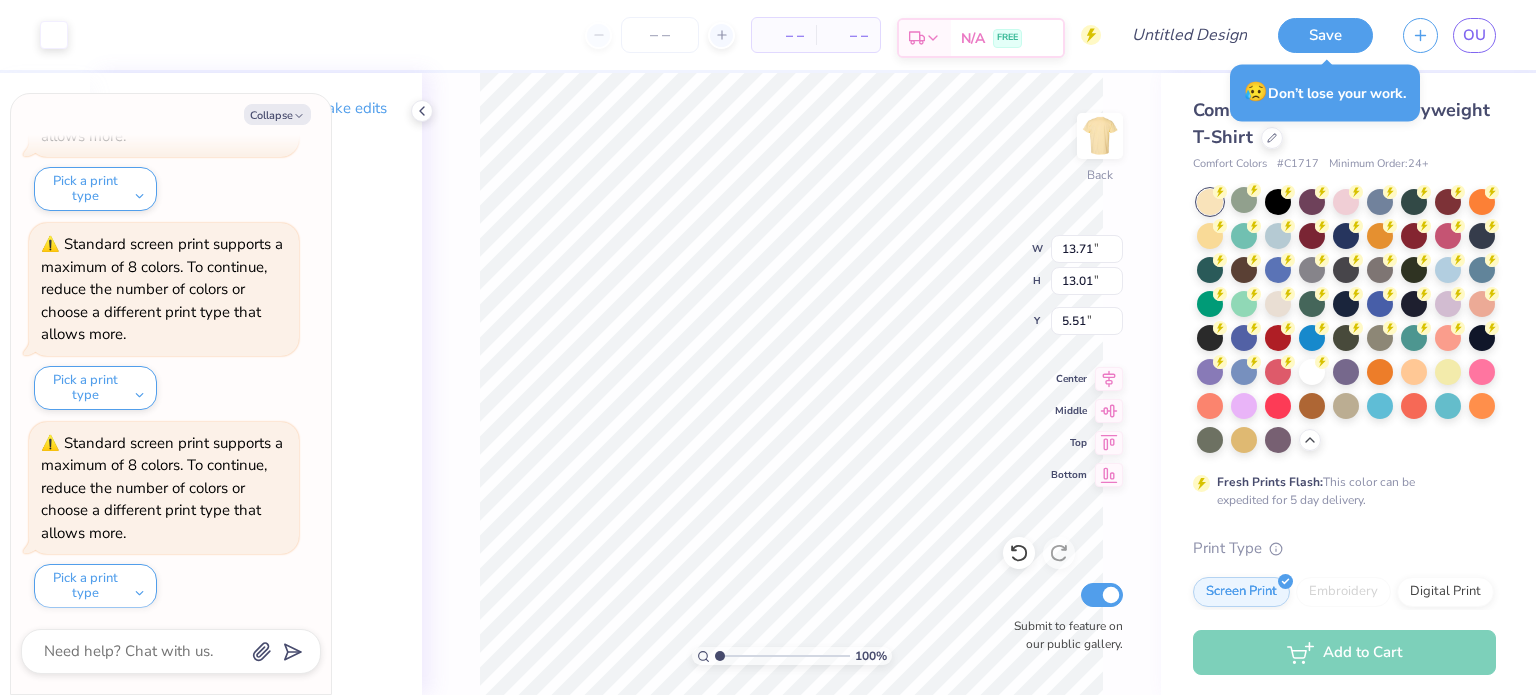 scroll, scrollTop: 1570, scrollLeft: 0, axis: vertical 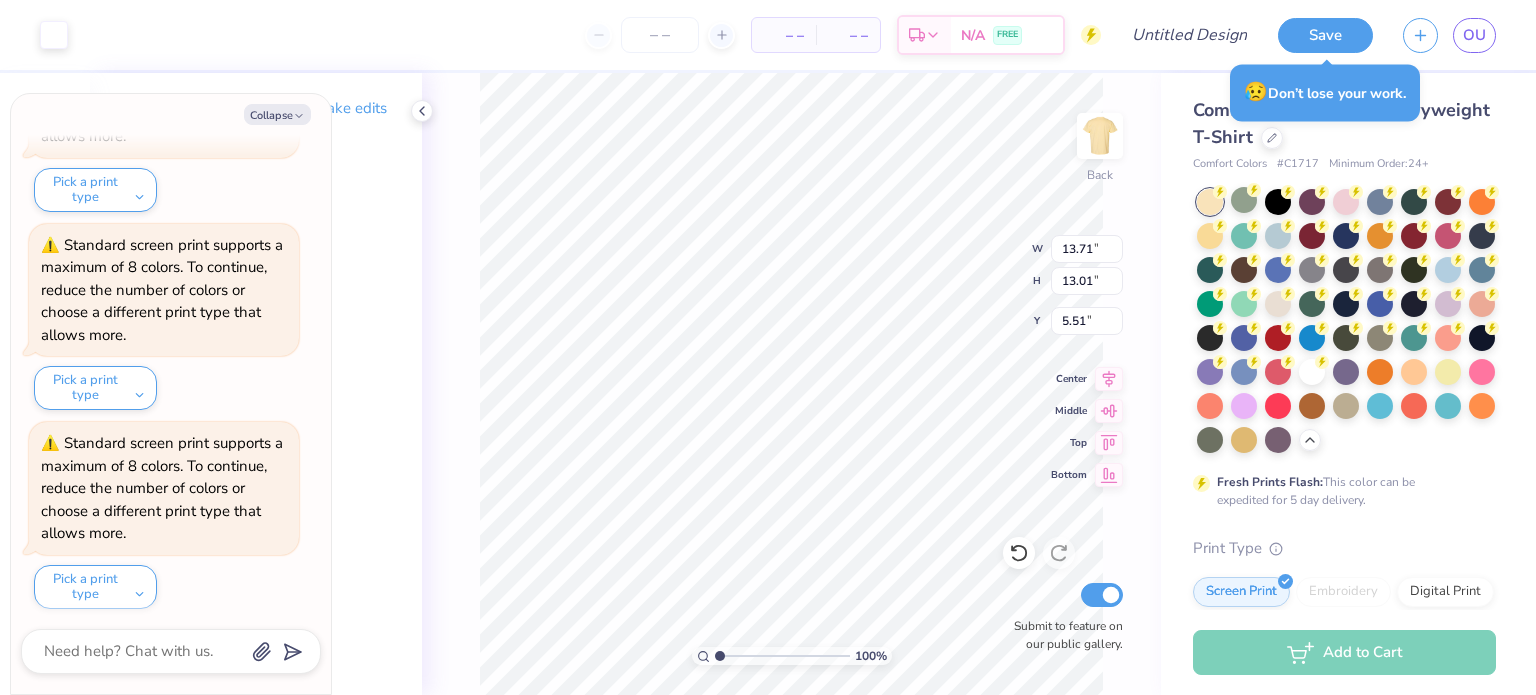 type on "x" 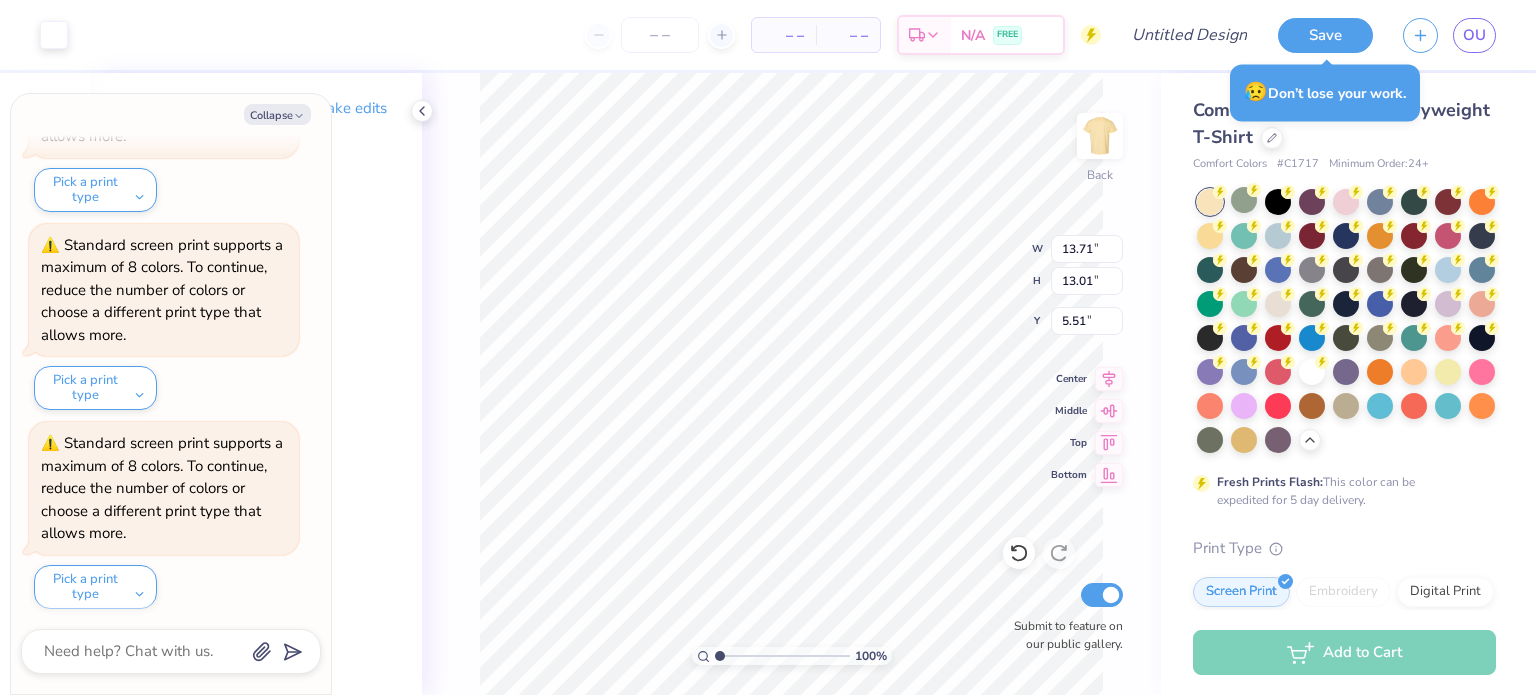type on "14.17" 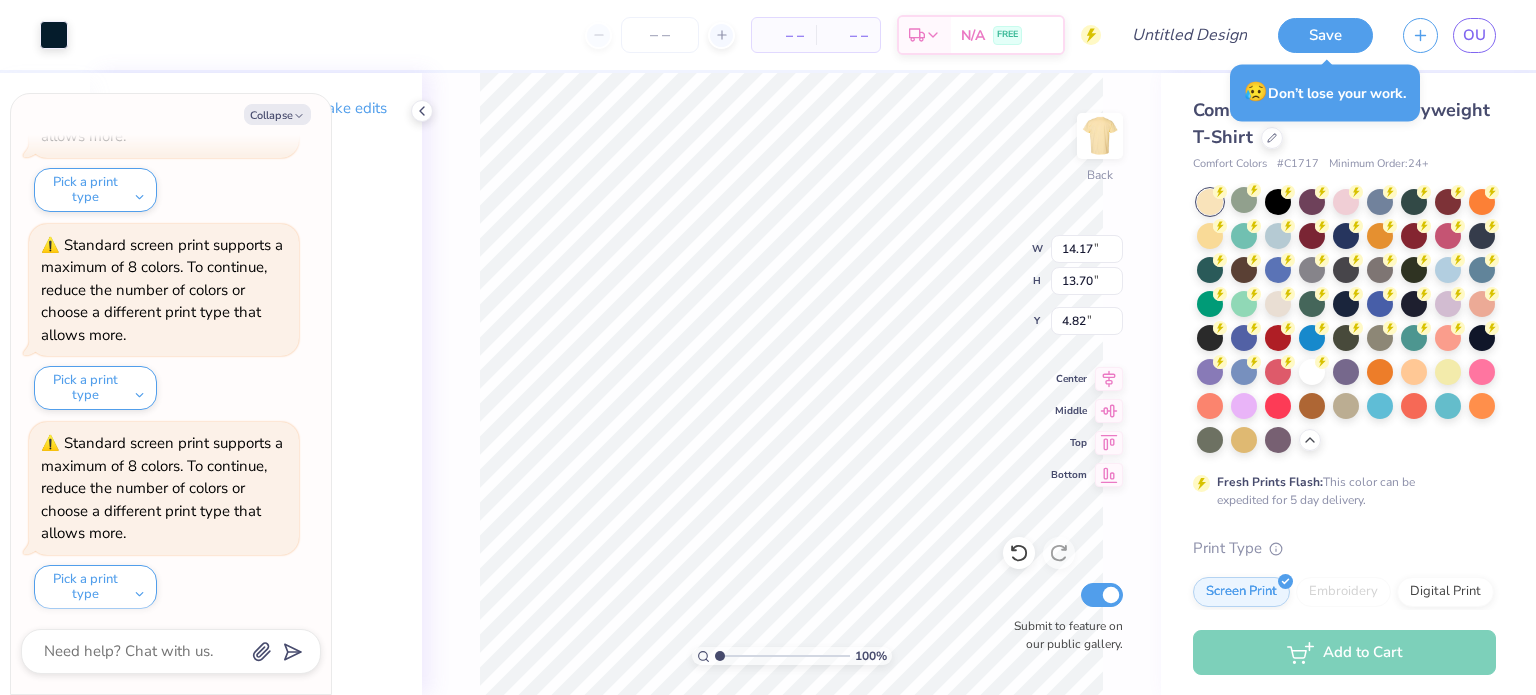 type on "x" 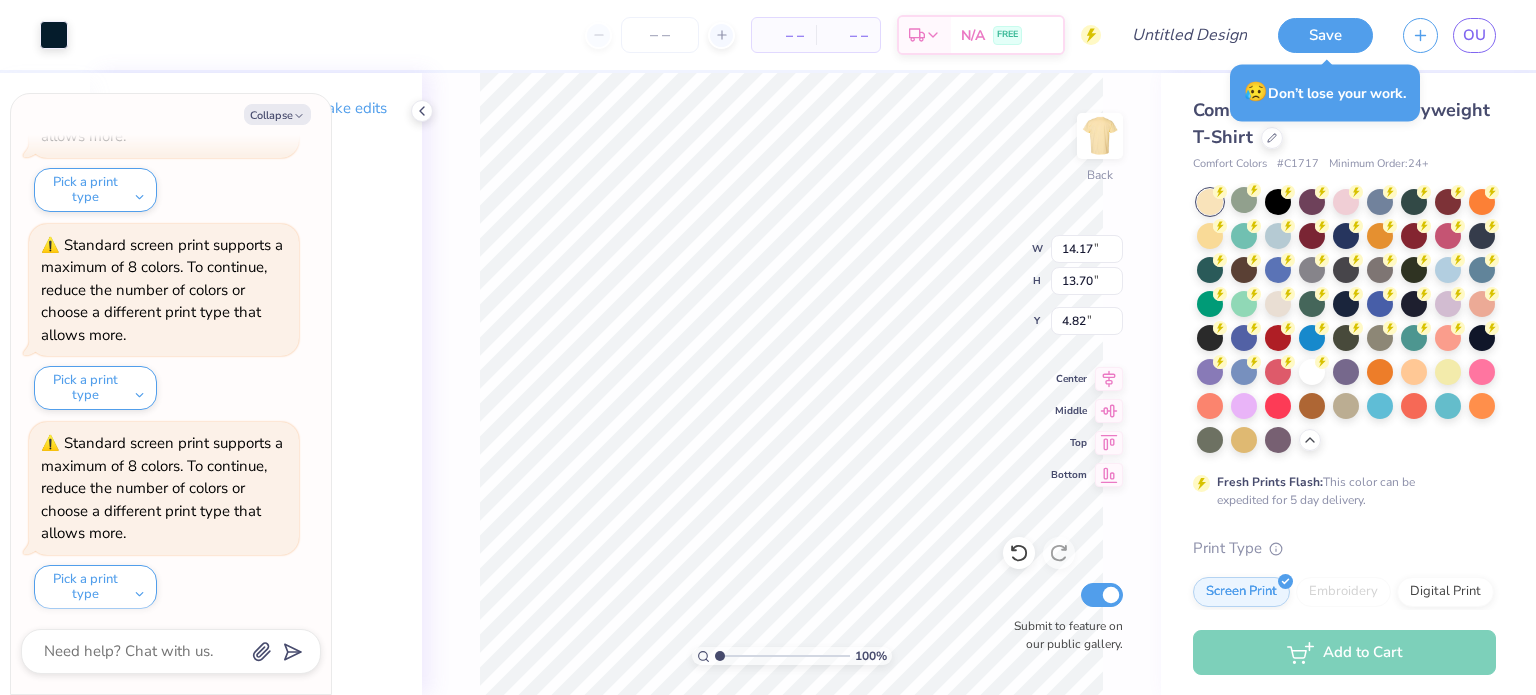 type on "5.16" 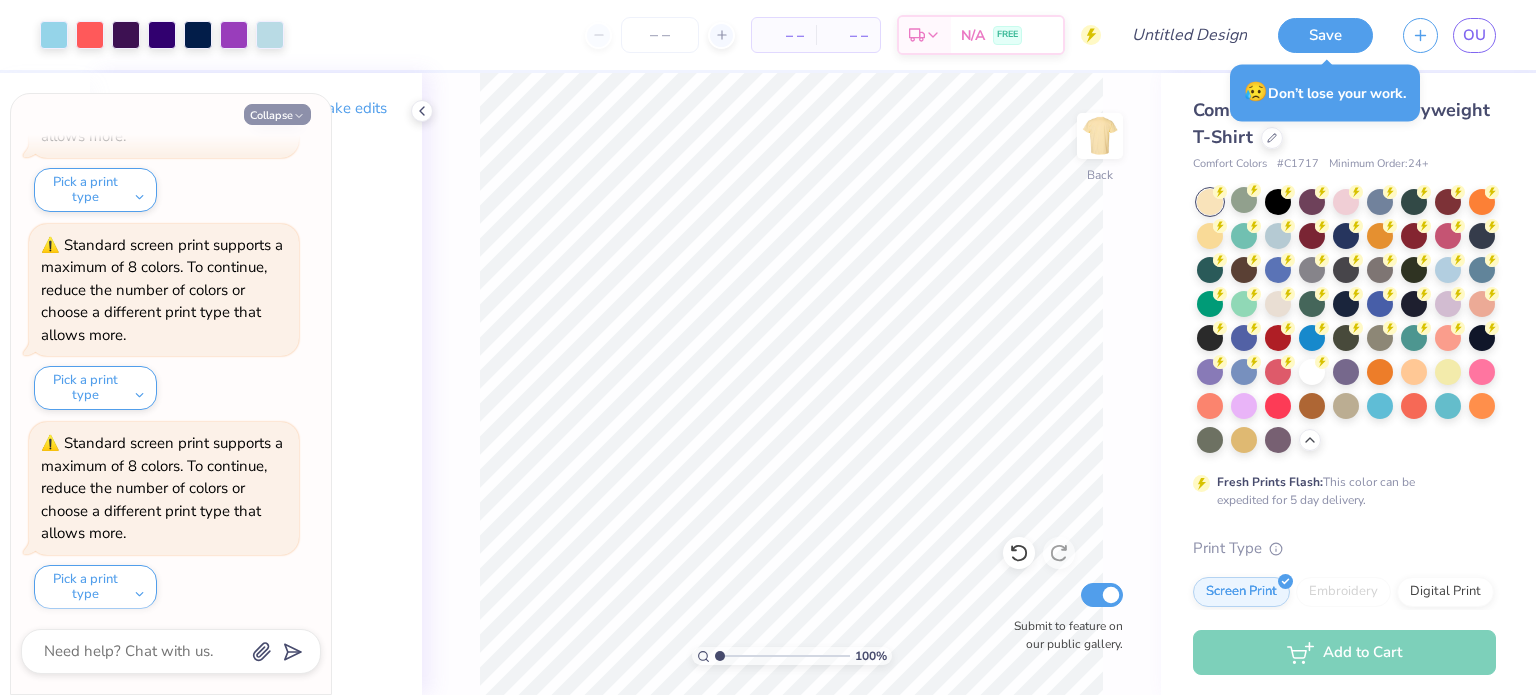 click 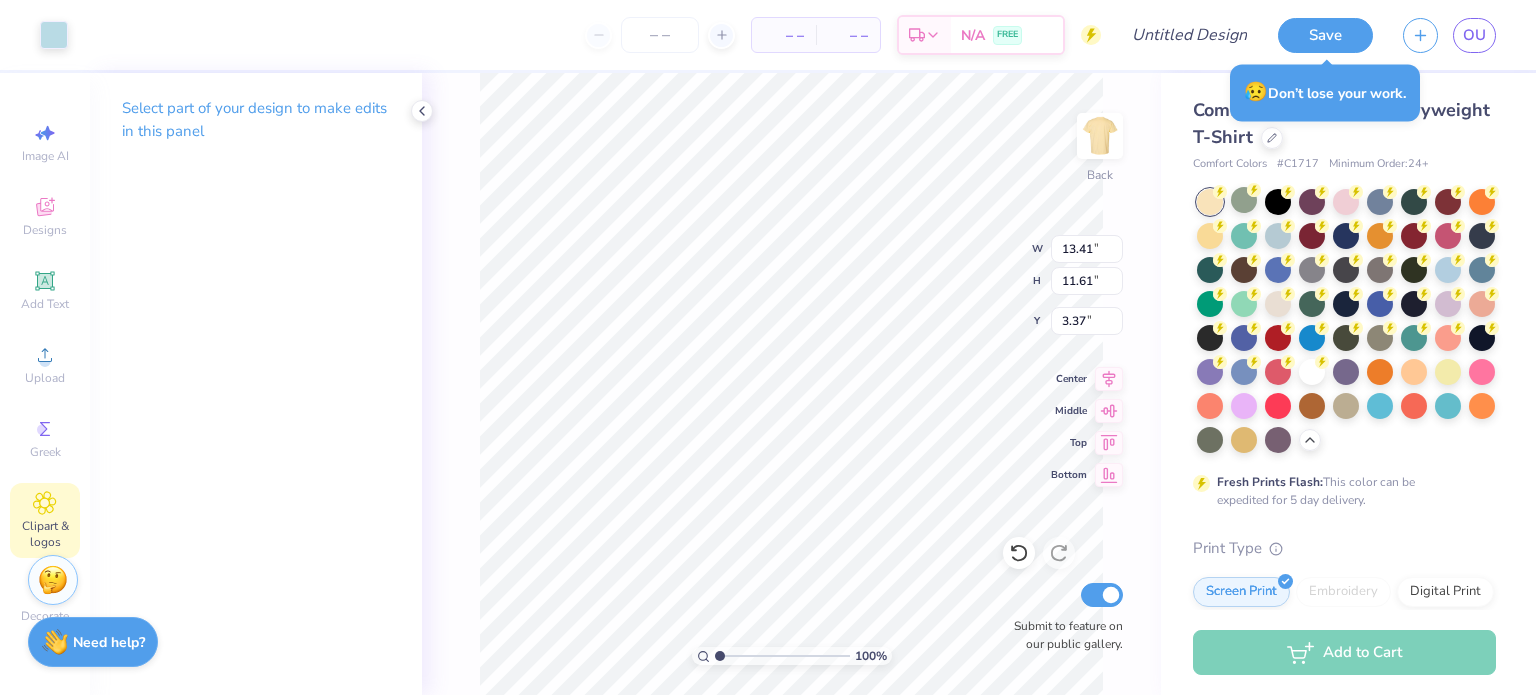 type on "5.37" 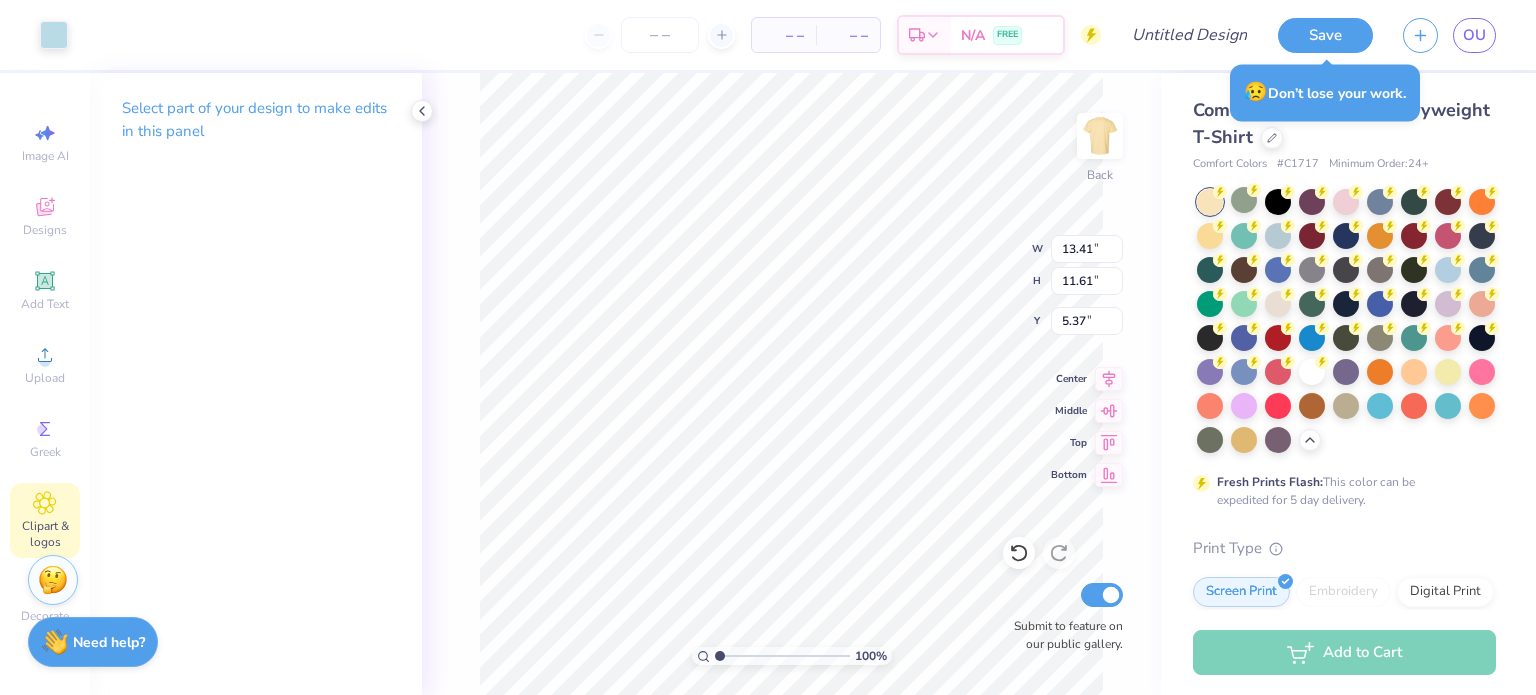 click 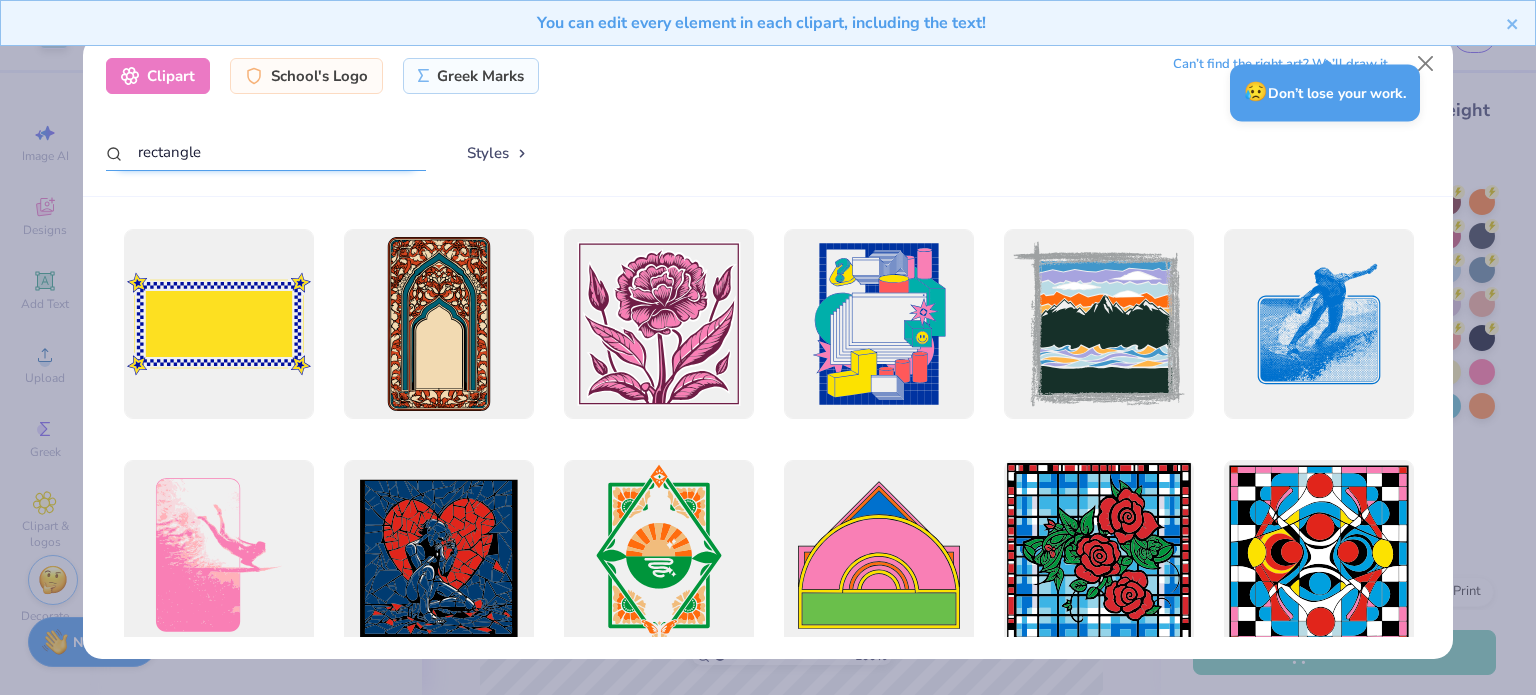 drag, startPoint x: 294, startPoint y: 156, endPoint x: 0, endPoint y: 269, distance: 314.96826 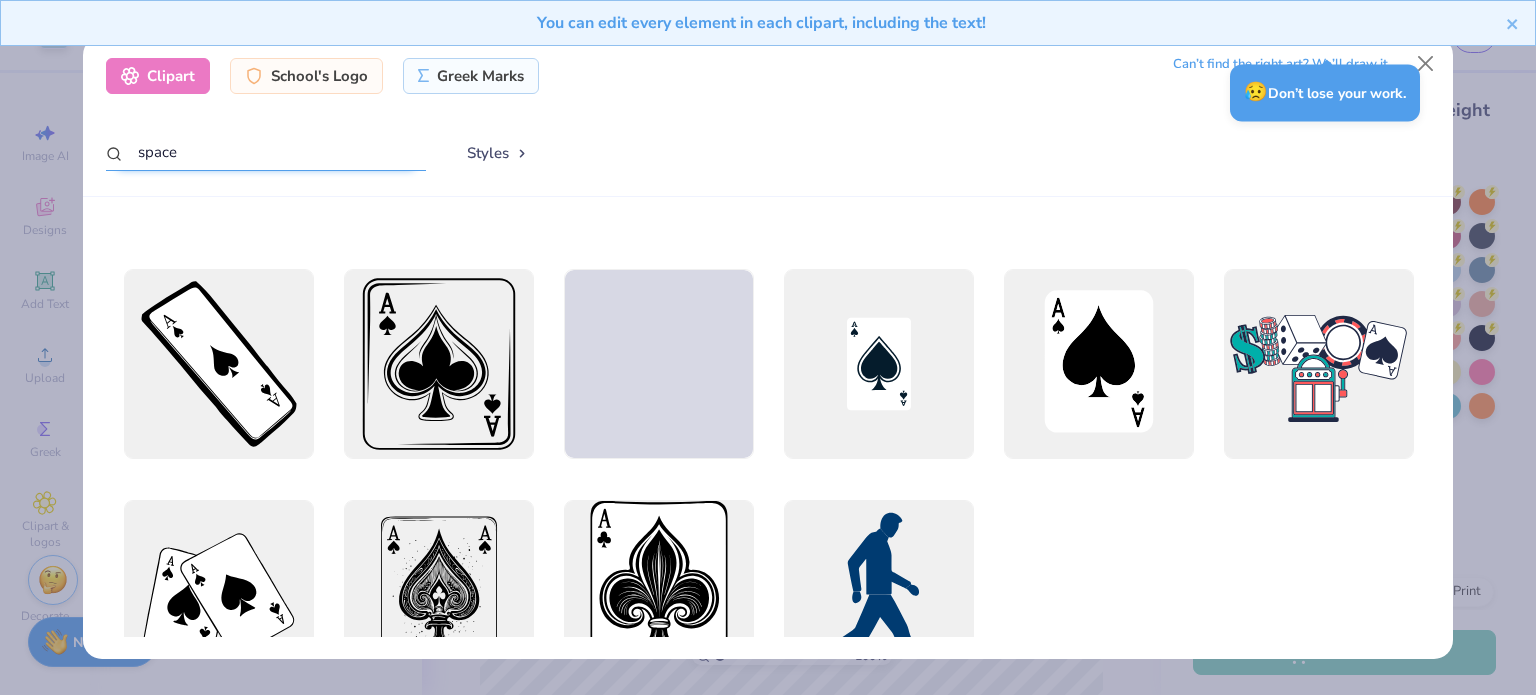 scroll, scrollTop: 6894, scrollLeft: 0, axis: vertical 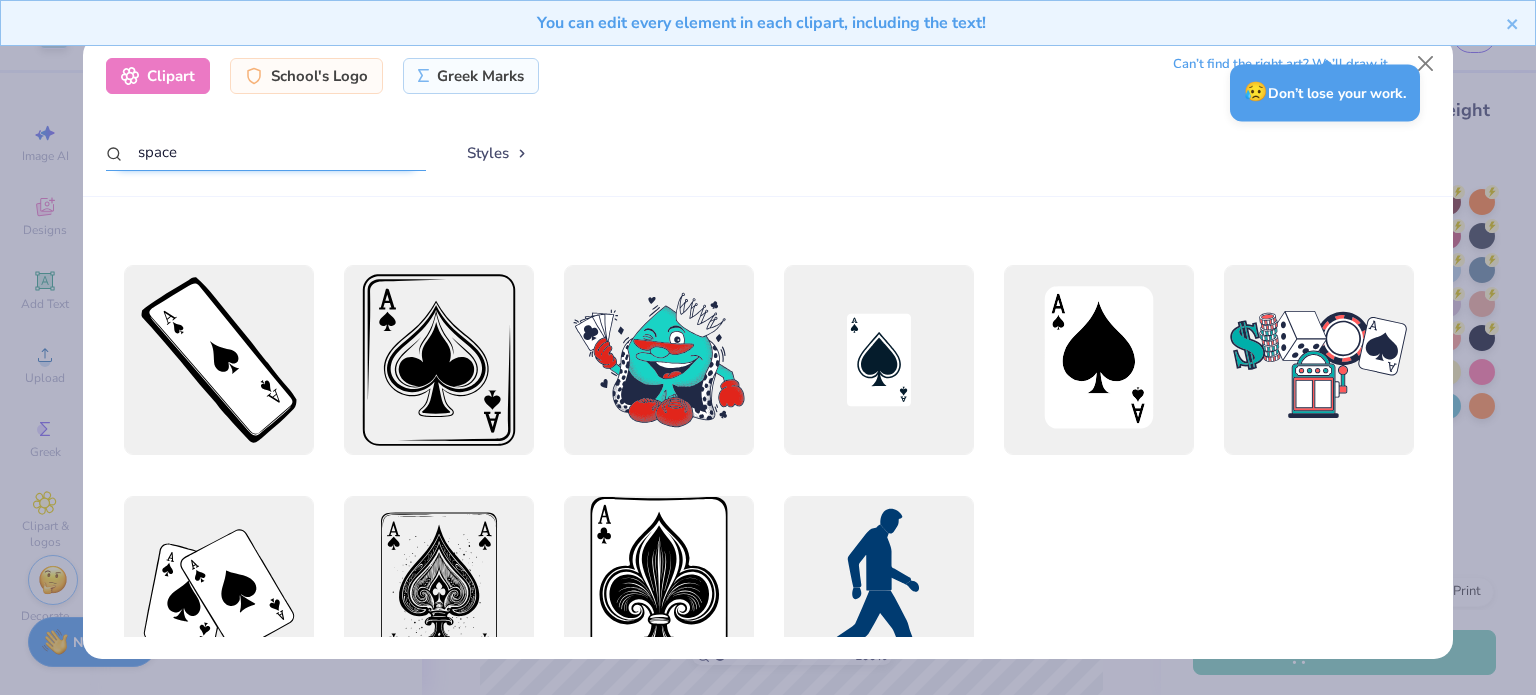 drag, startPoint x: 224, startPoint y: 157, endPoint x: 52, endPoint y: 127, distance: 174.59668 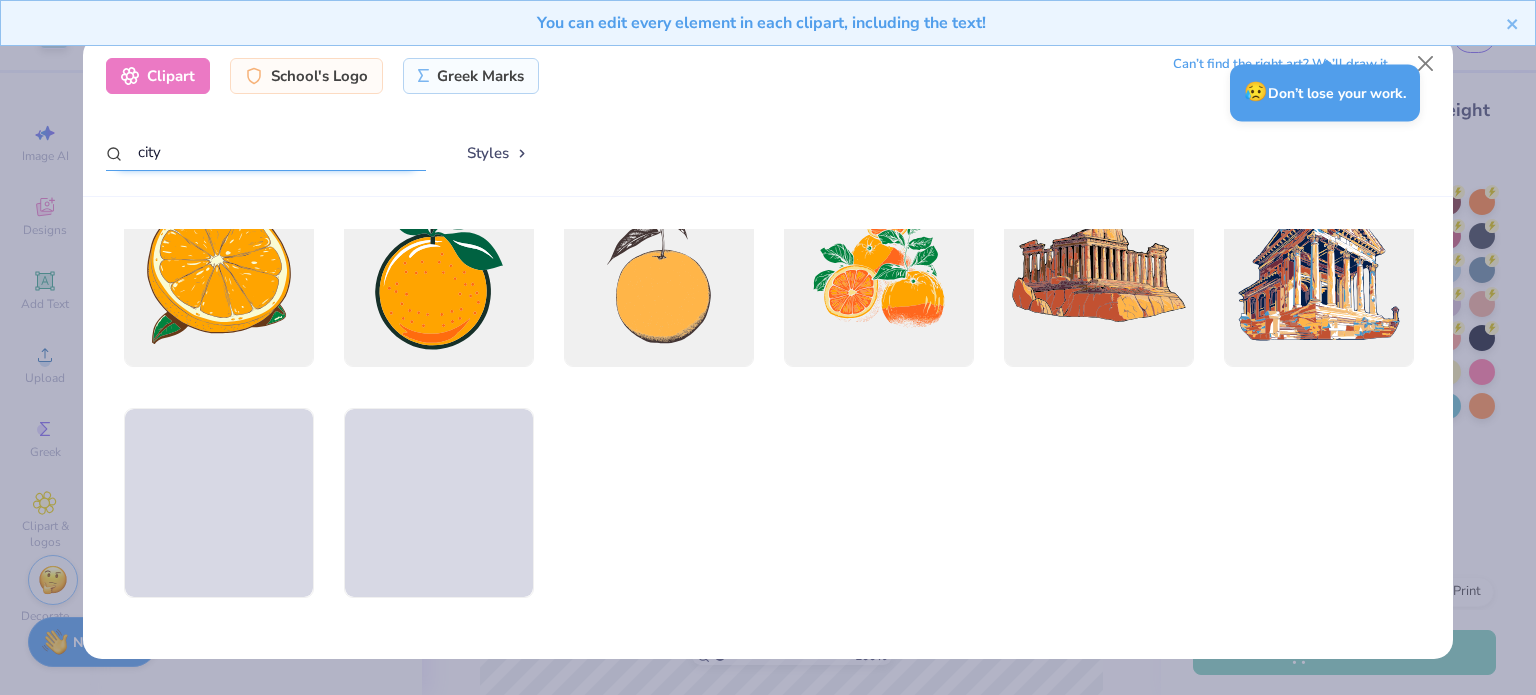scroll, scrollTop: 4672, scrollLeft: 0, axis: vertical 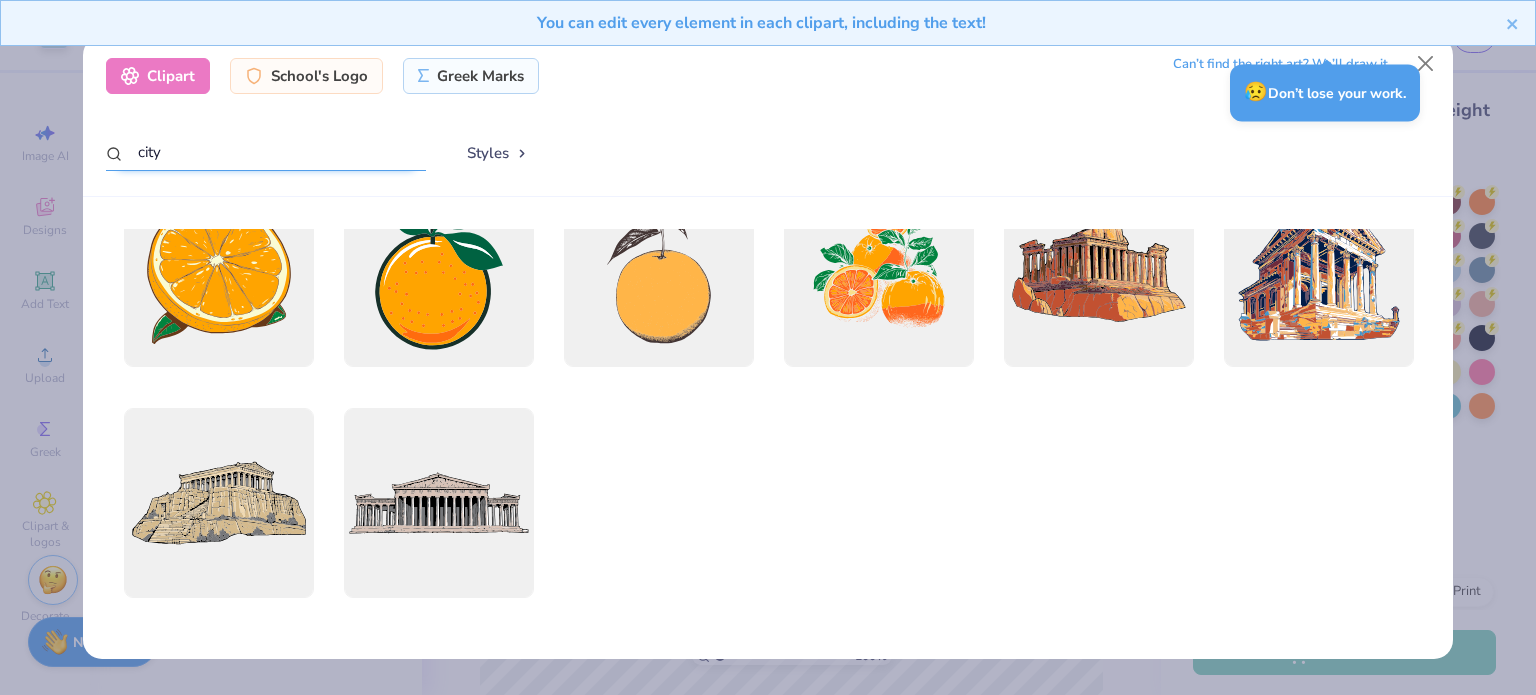 drag, startPoint x: 328, startPoint y: 149, endPoint x: 0, endPoint y: 97, distance: 332.09637 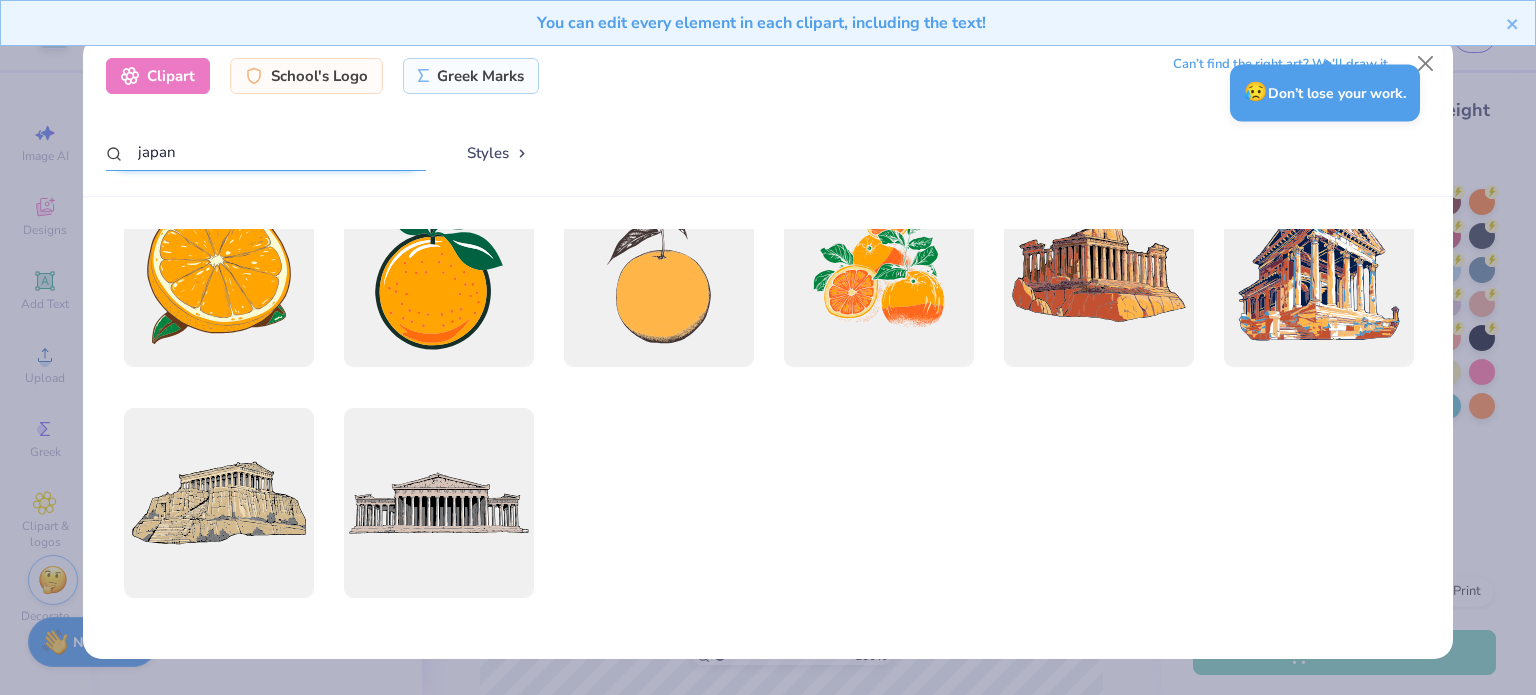type on "japan" 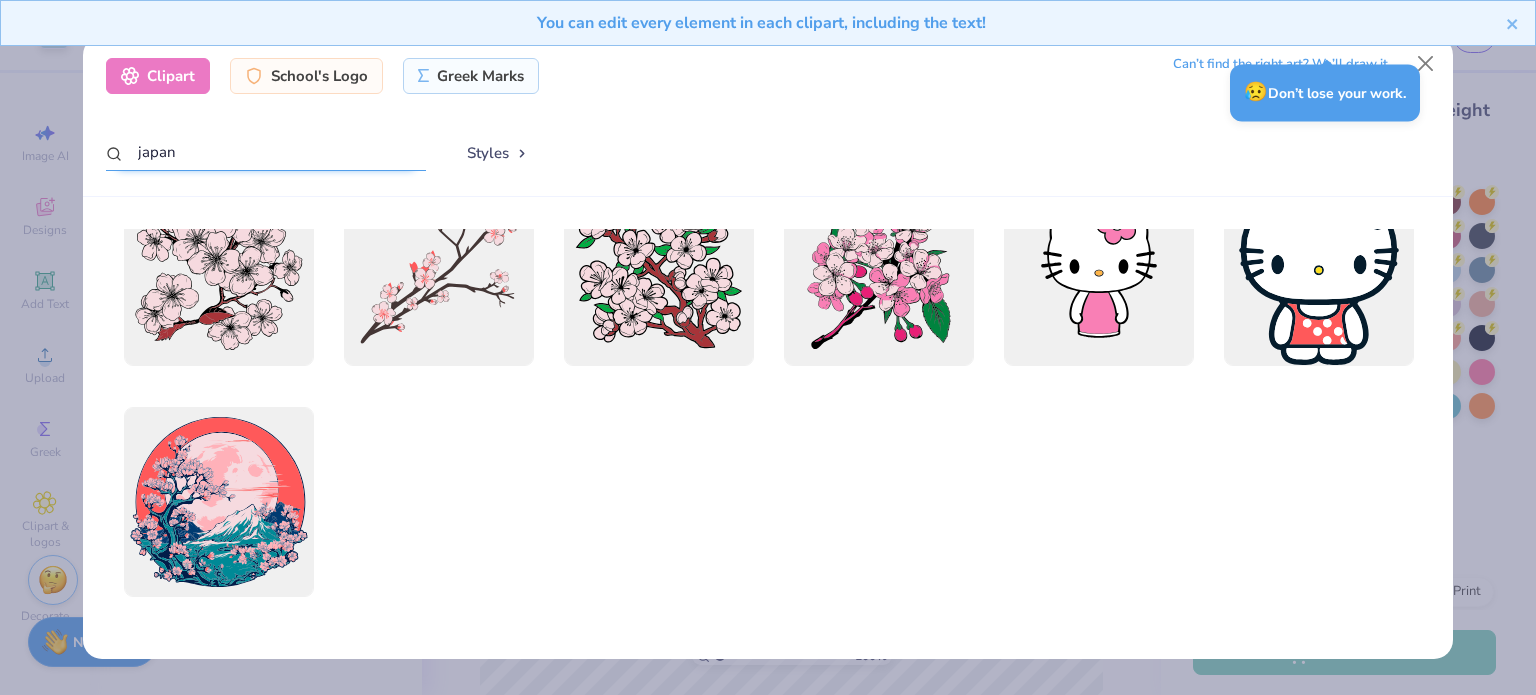 scroll, scrollTop: 0, scrollLeft: 0, axis: both 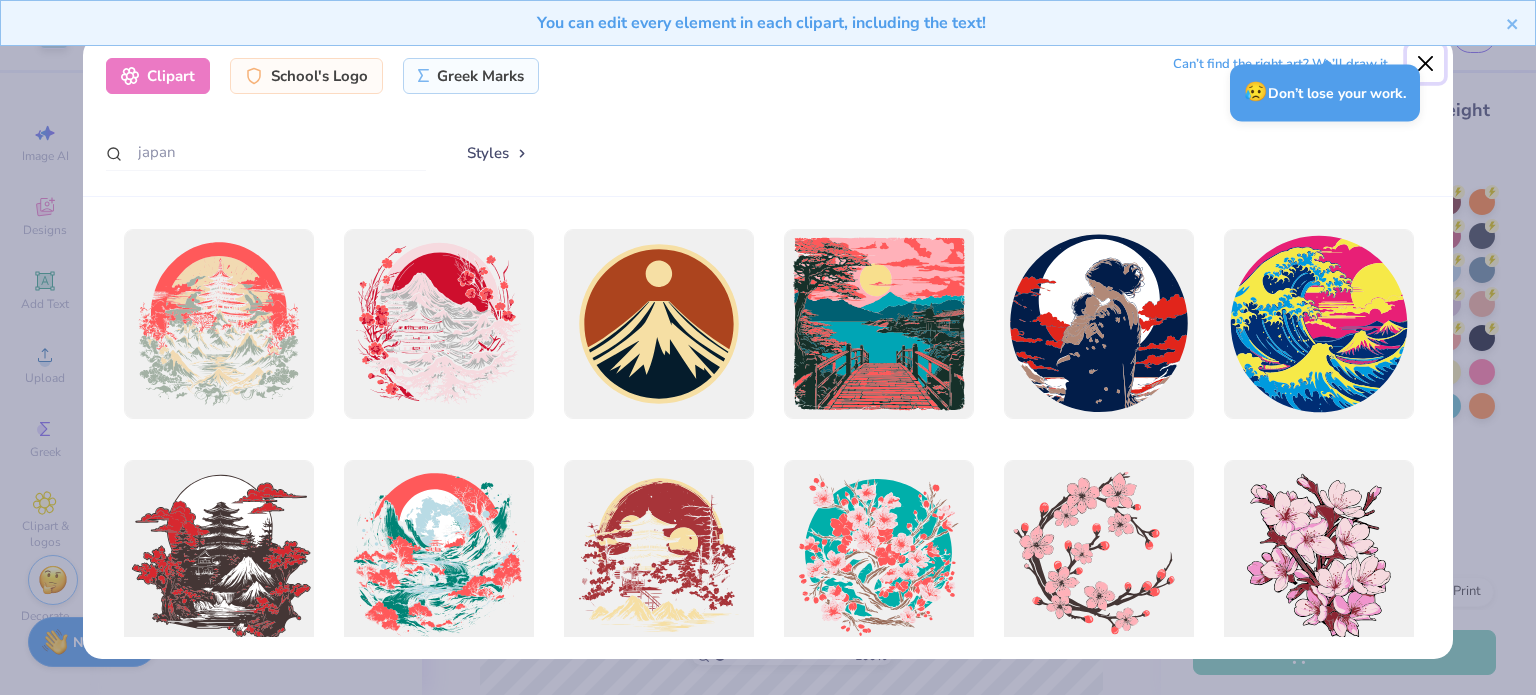 click at bounding box center [1426, 64] 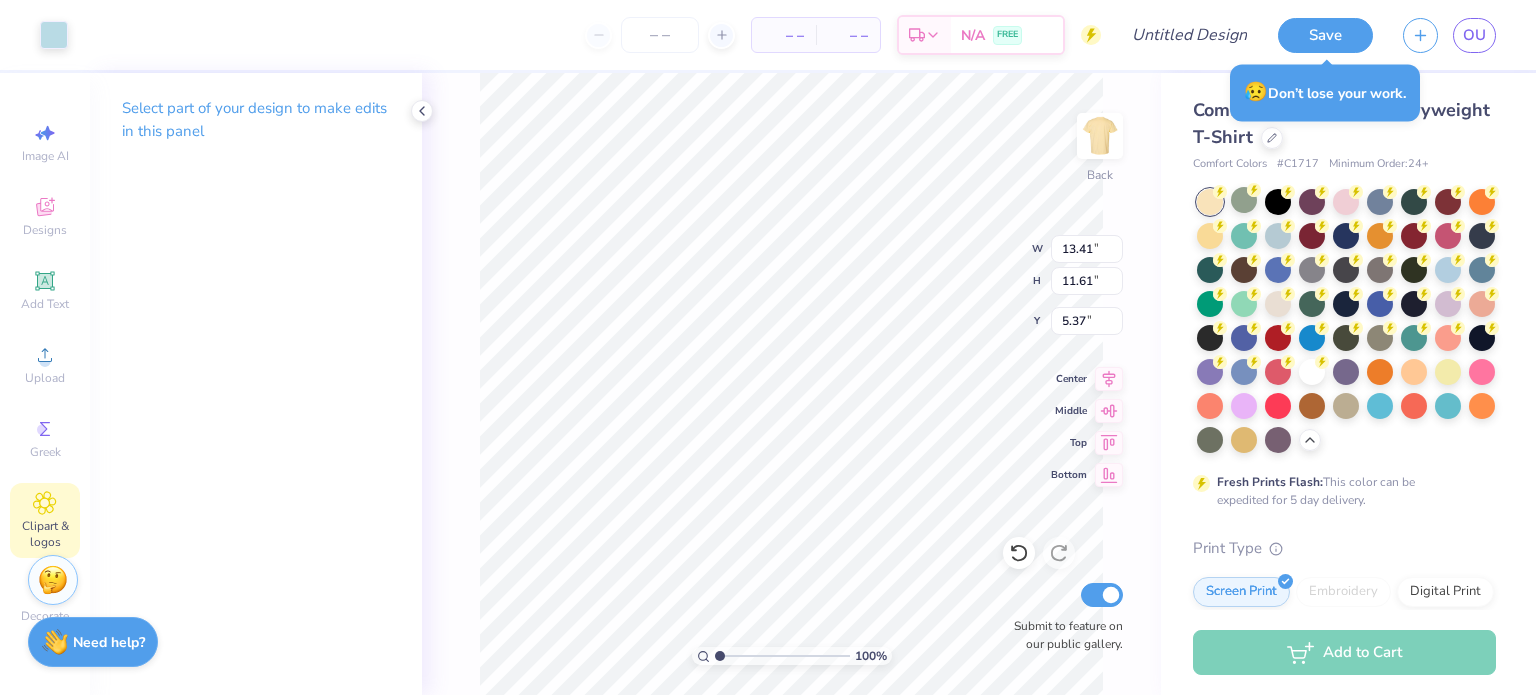 click 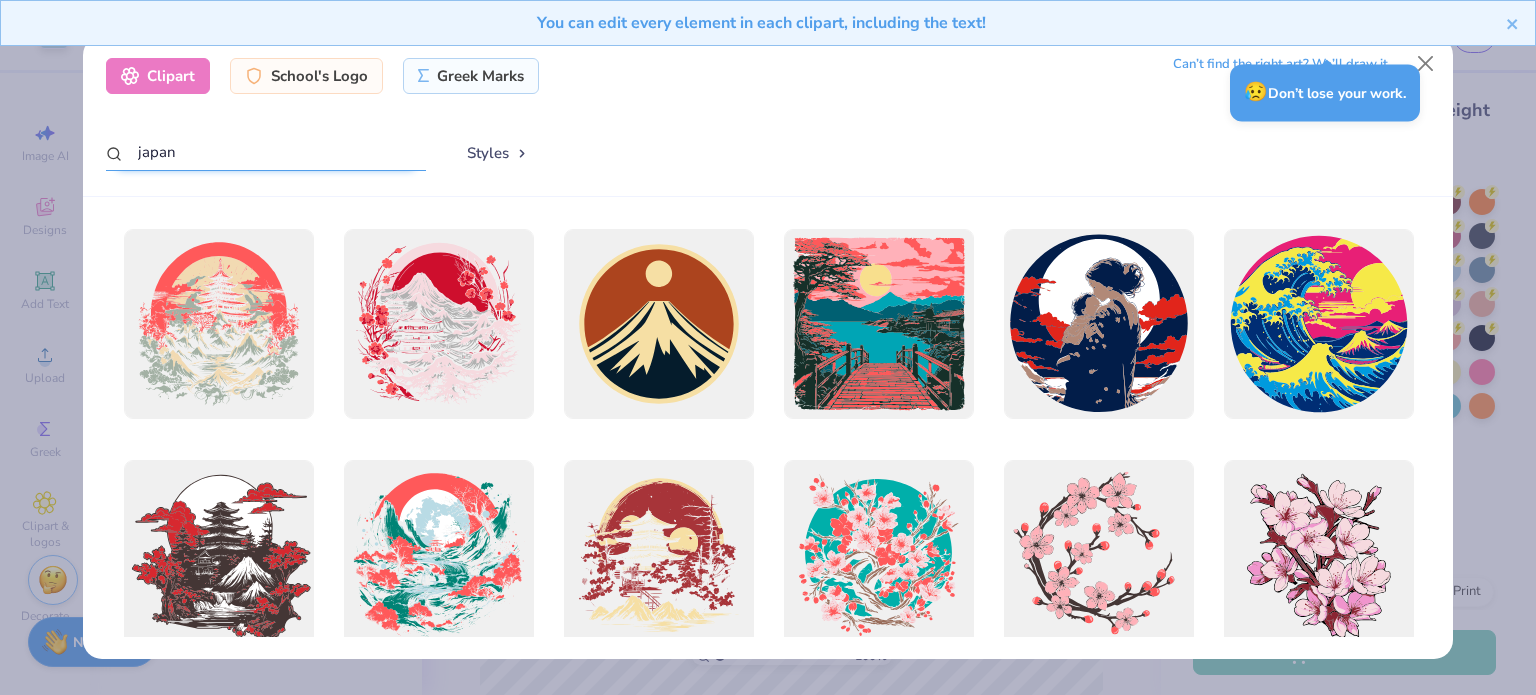 drag, startPoint x: 323, startPoint y: 140, endPoint x: 135, endPoint y: 137, distance: 188.02394 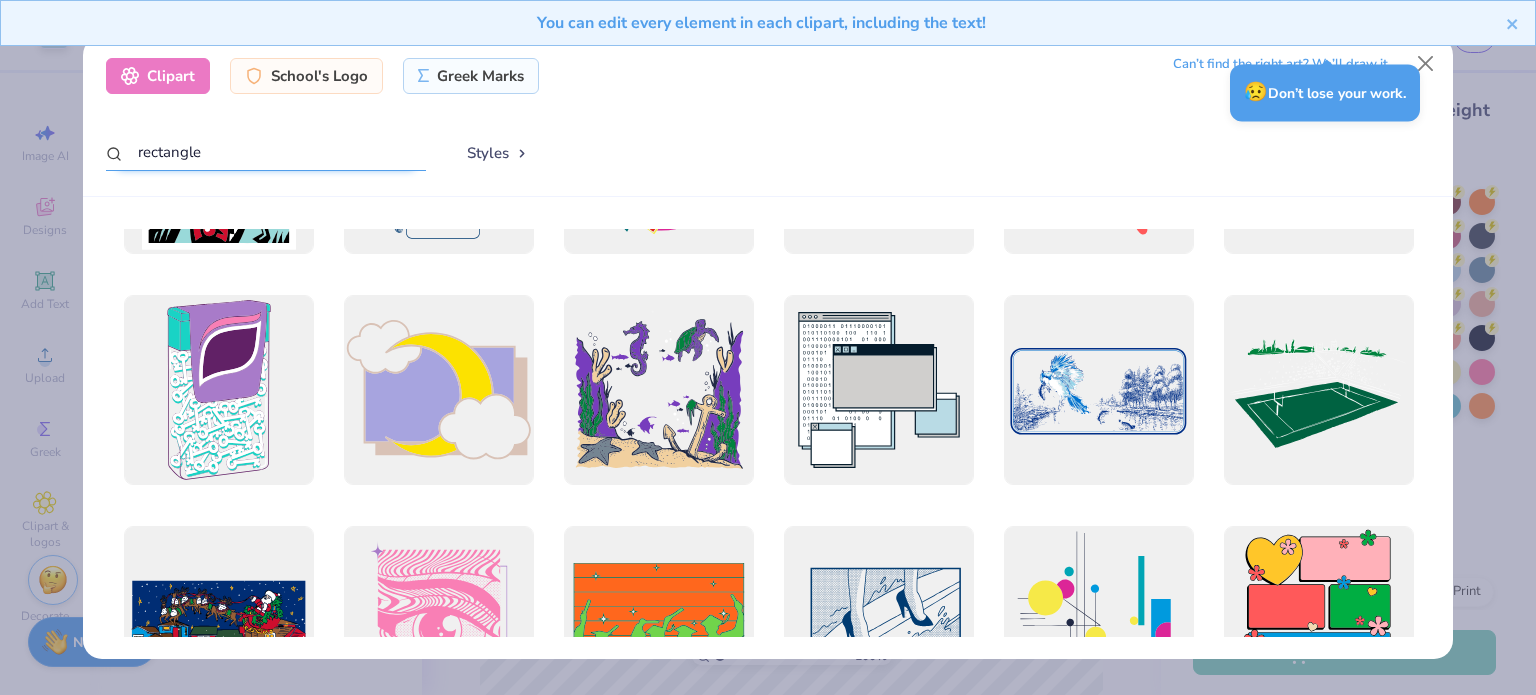 scroll, scrollTop: 628, scrollLeft: 0, axis: vertical 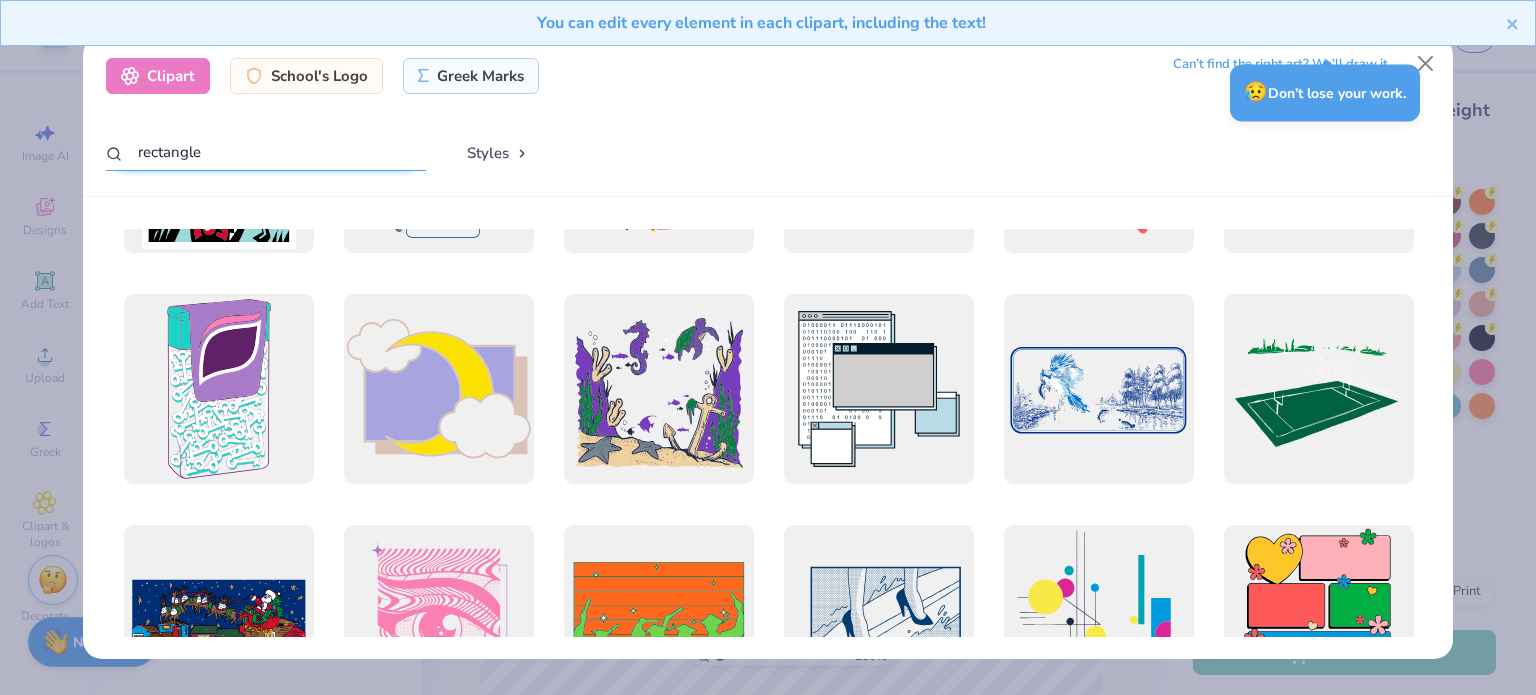 type on "rectangle" 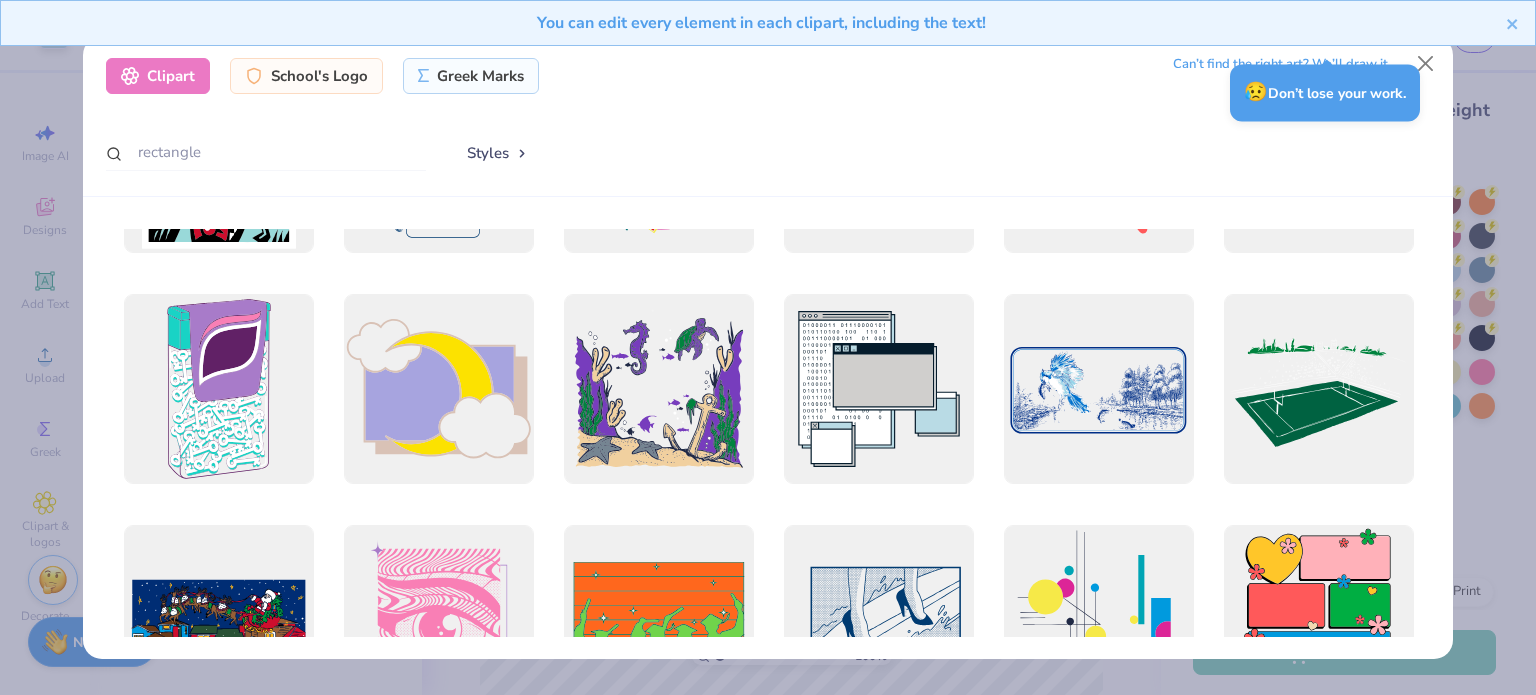 click on "Styles" at bounding box center [498, 153] 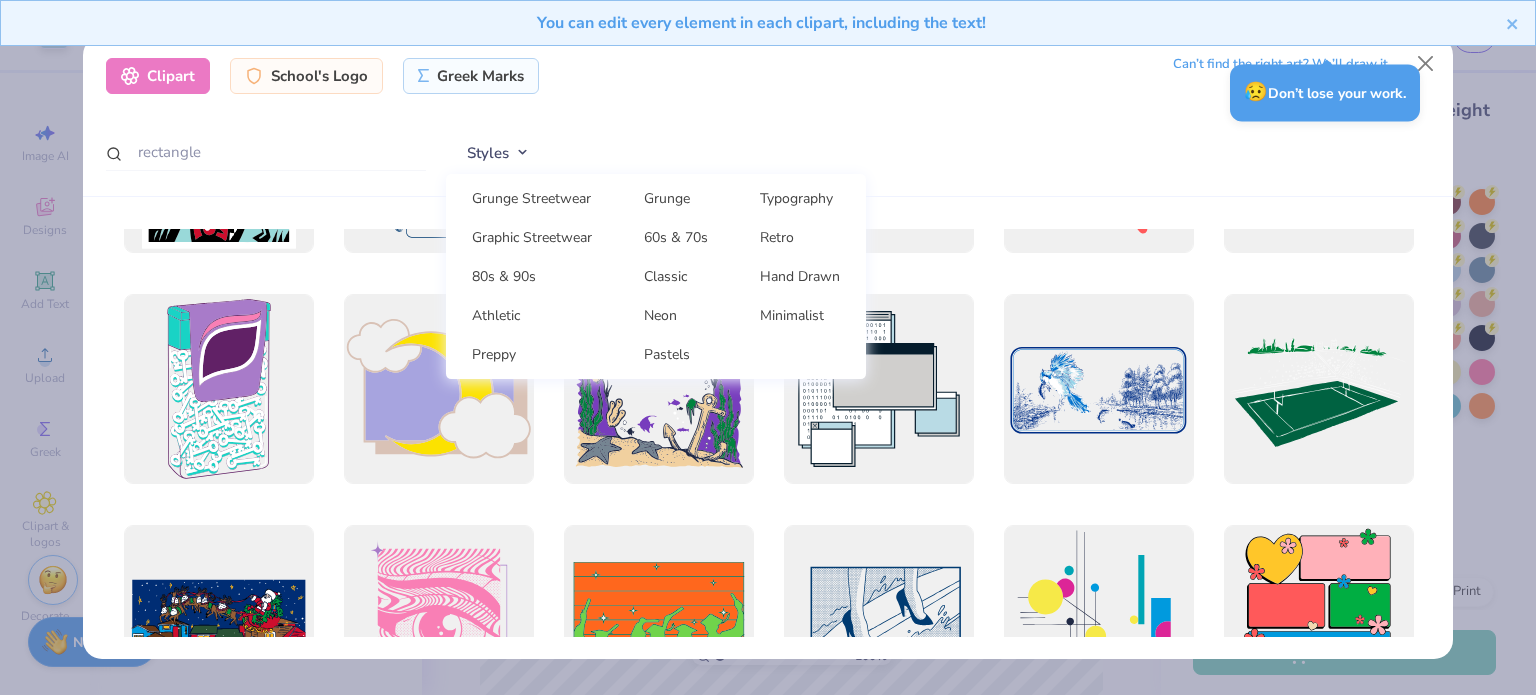 click on "Styles Grunge Streetwear Grunge Typography Graphic Streetwear 60s & 70s Retro 80s & 90s Classic Hand Drawn Athletic Neon Minimalist Preppy Pastels" at bounding box center [938, 153] 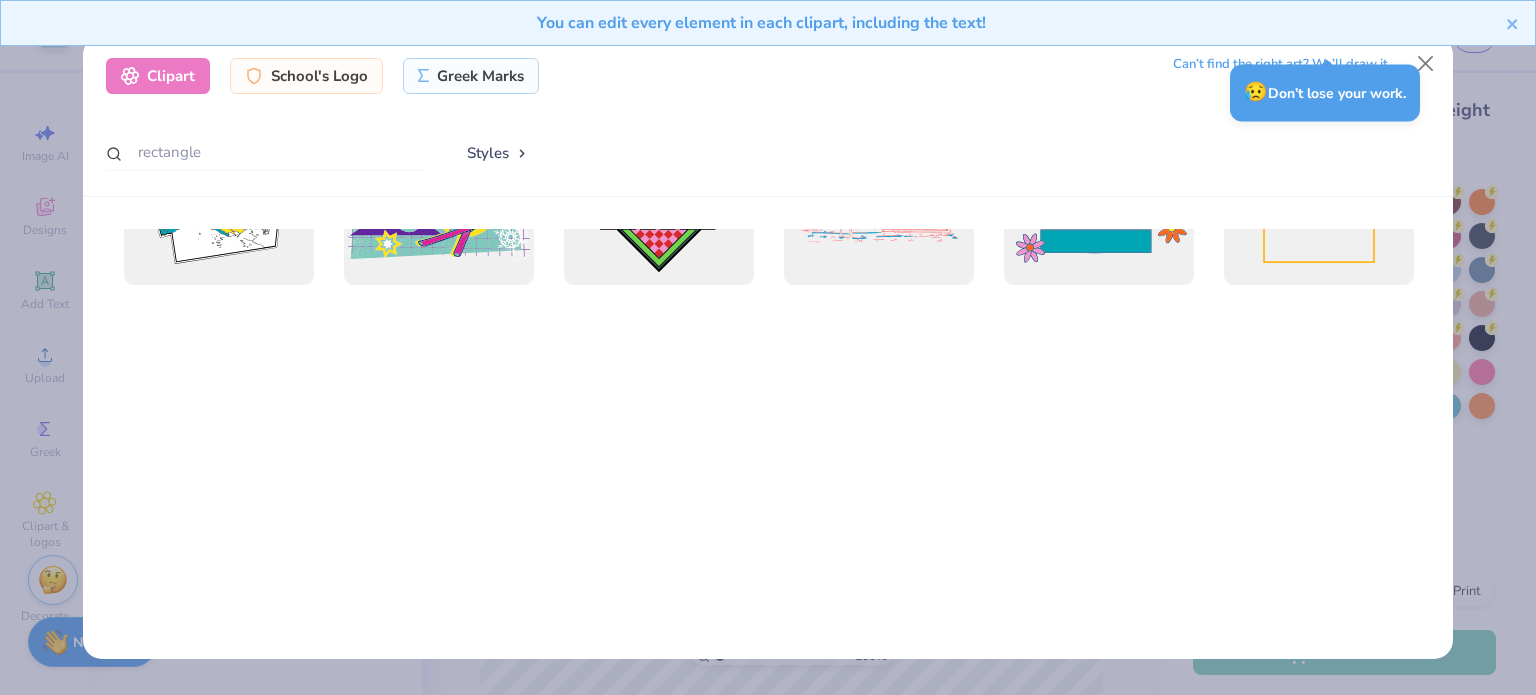 scroll, scrollTop: 0, scrollLeft: 0, axis: both 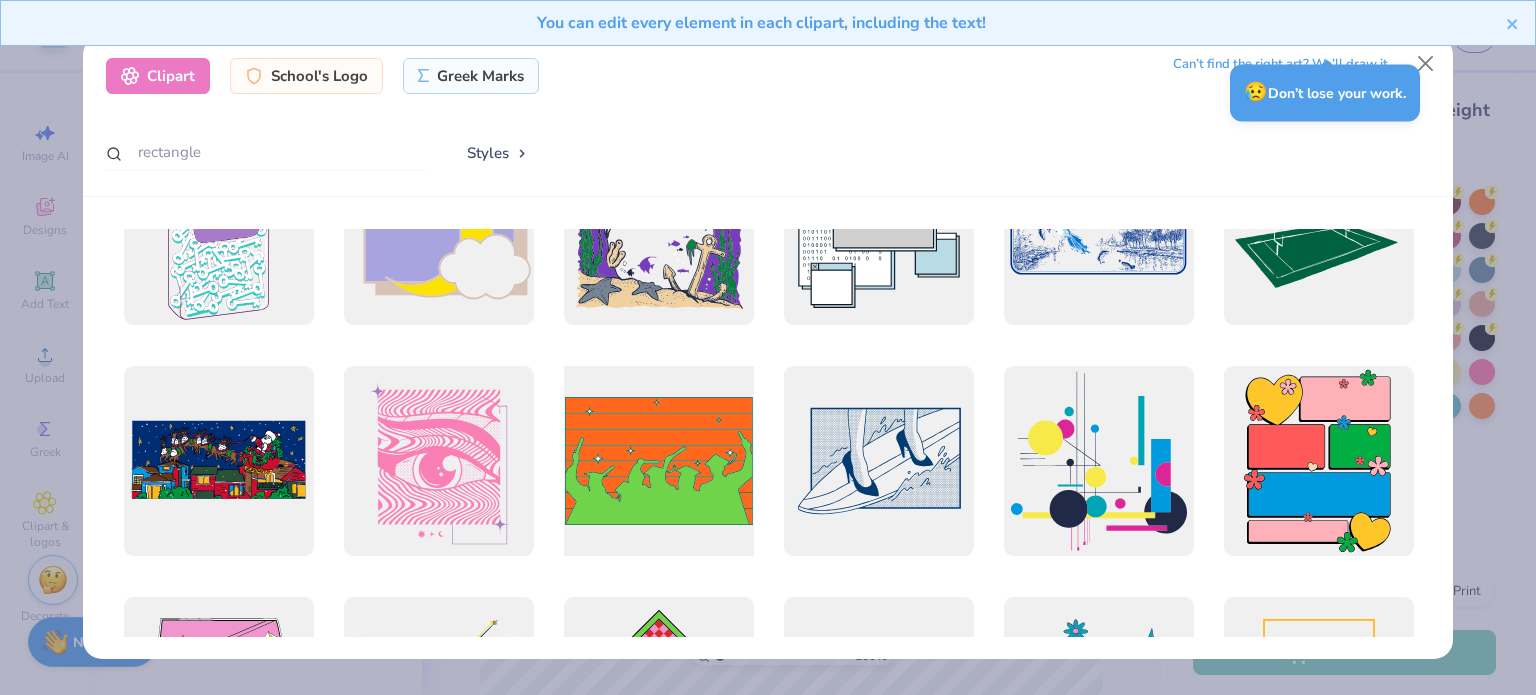 click at bounding box center (658, 461) 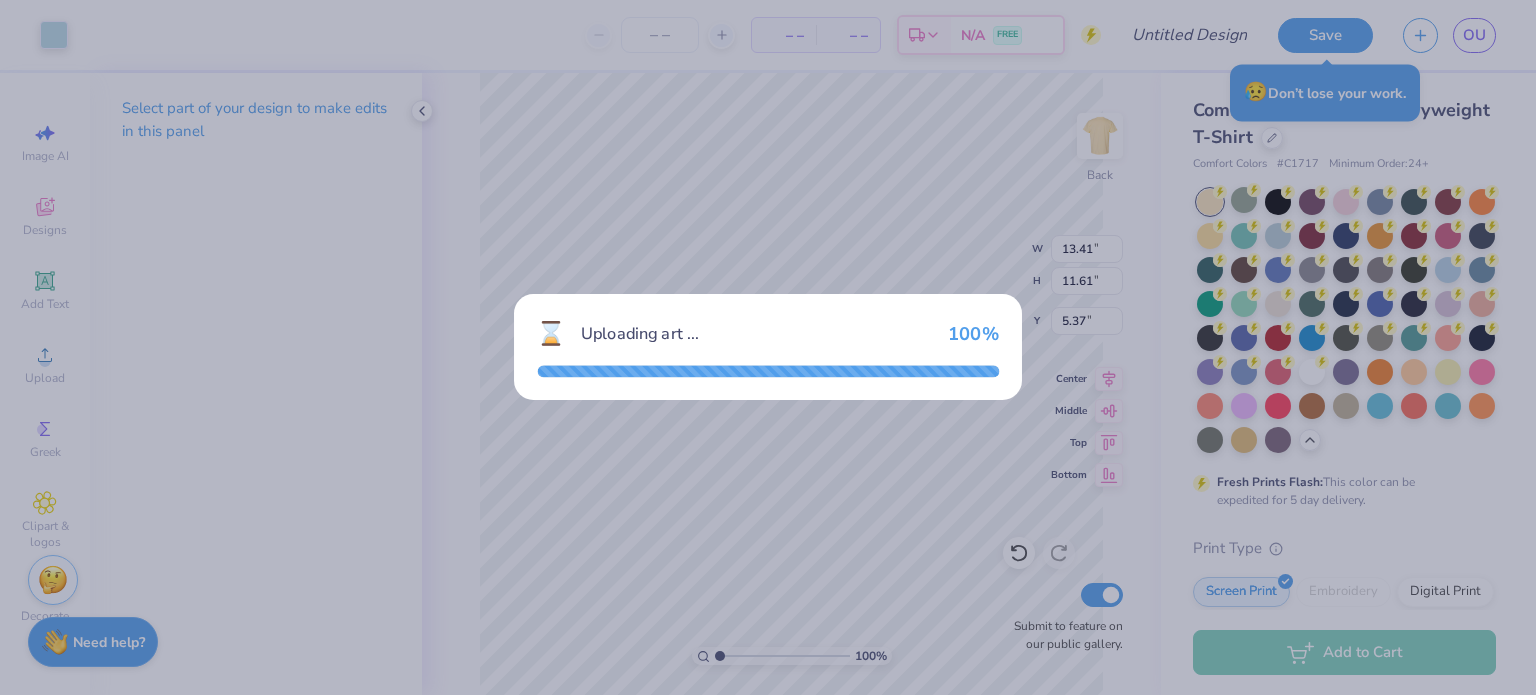 type on "14.17" 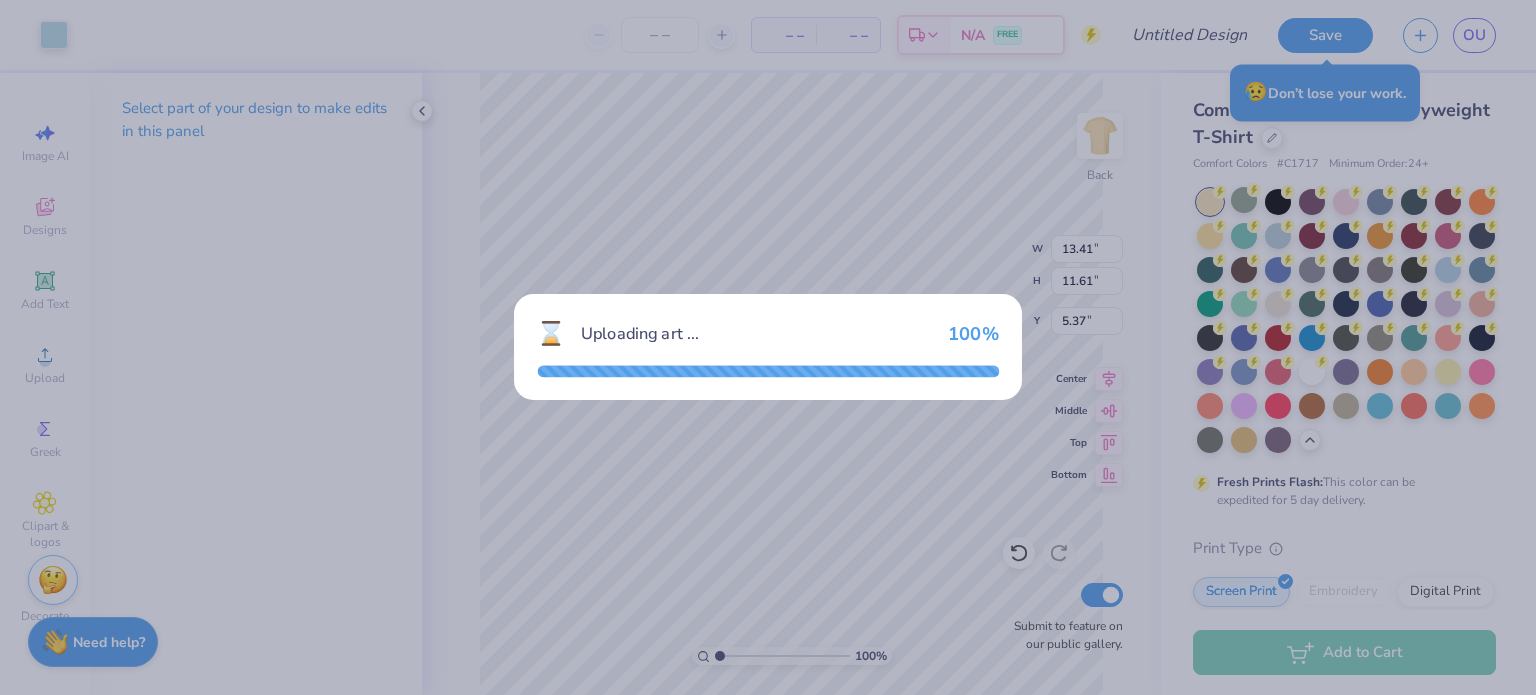 type on "9.65" 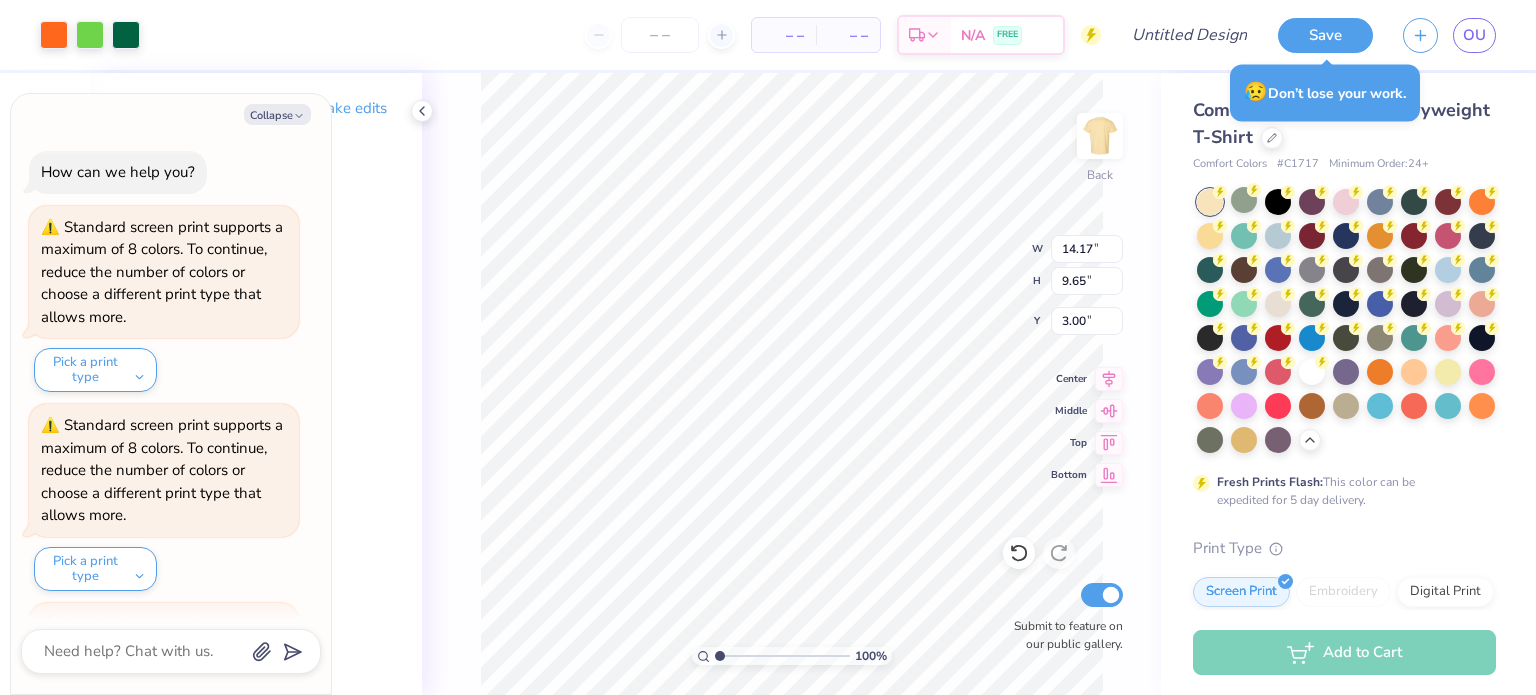 scroll, scrollTop: 1768, scrollLeft: 0, axis: vertical 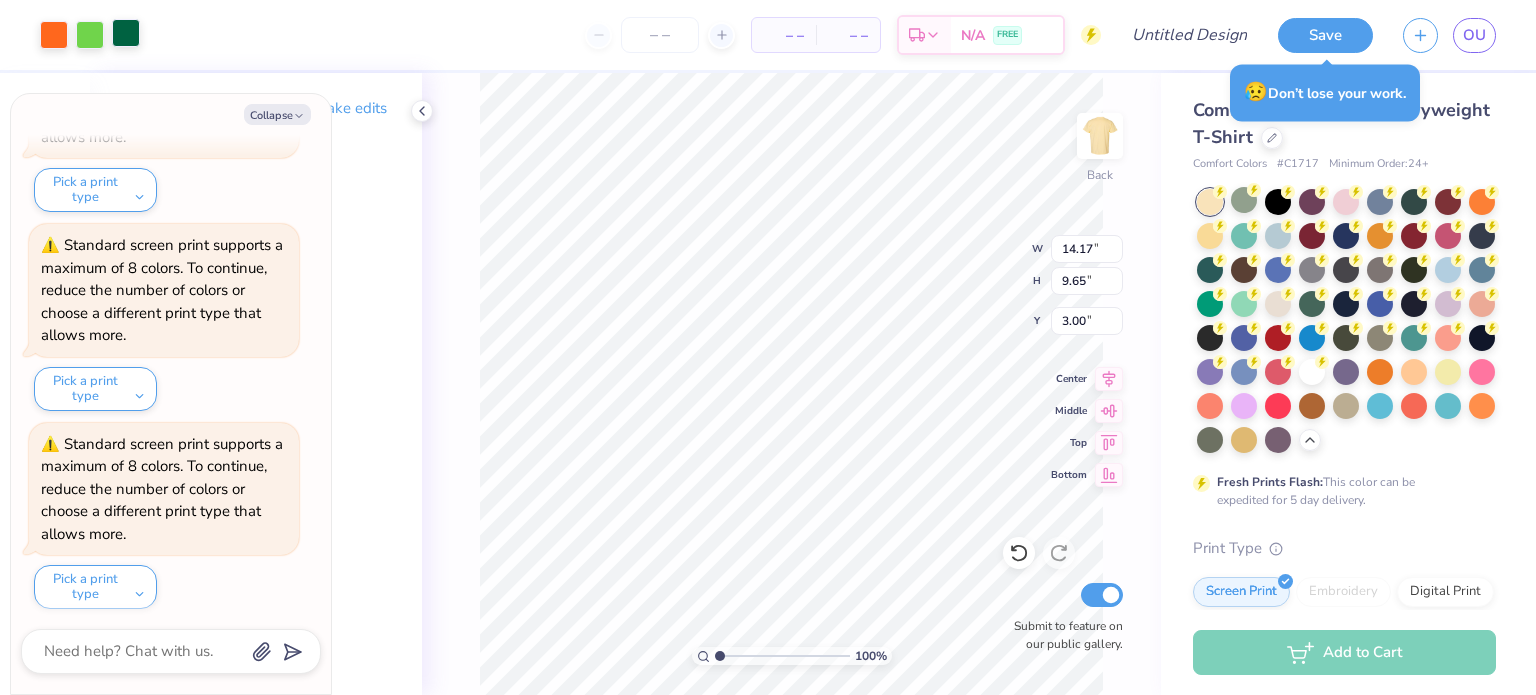 click at bounding box center (126, 33) 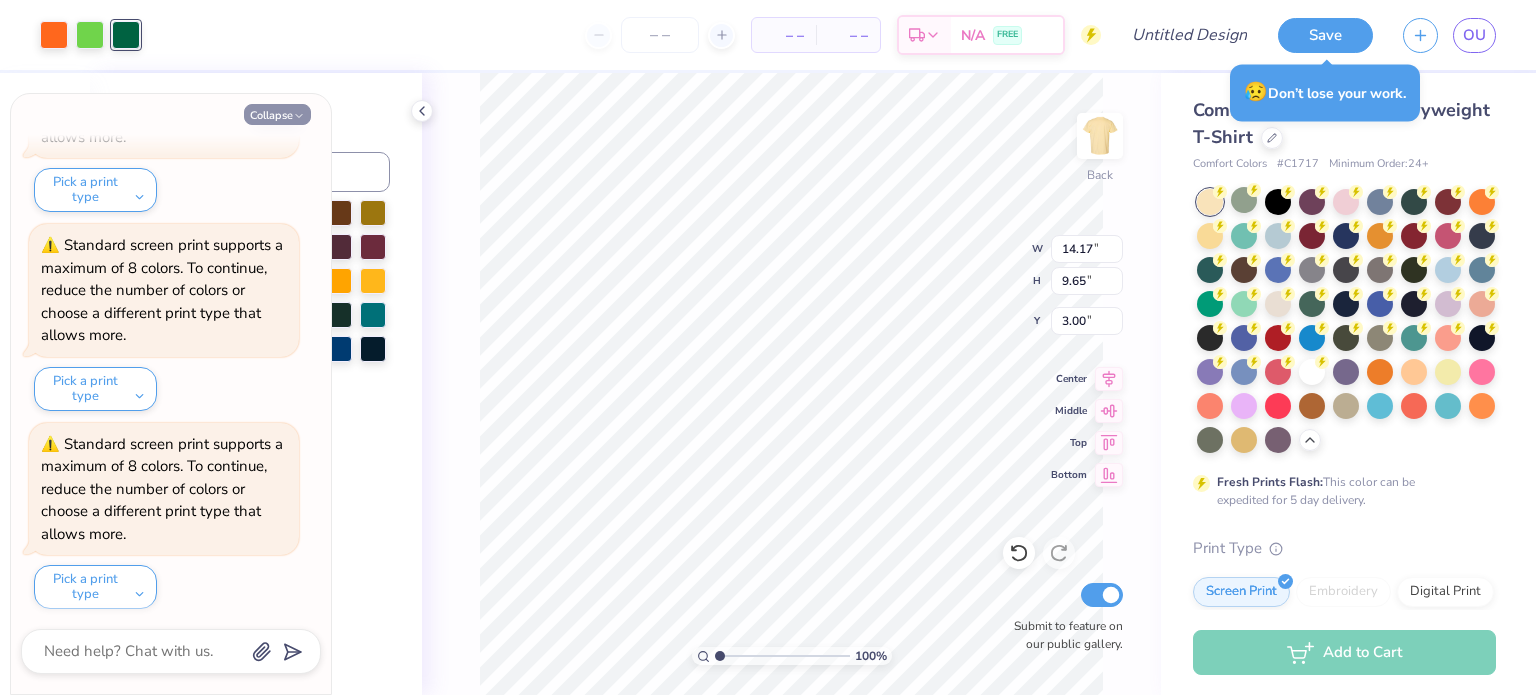click on "Collapse" at bounding box center (277, 114) 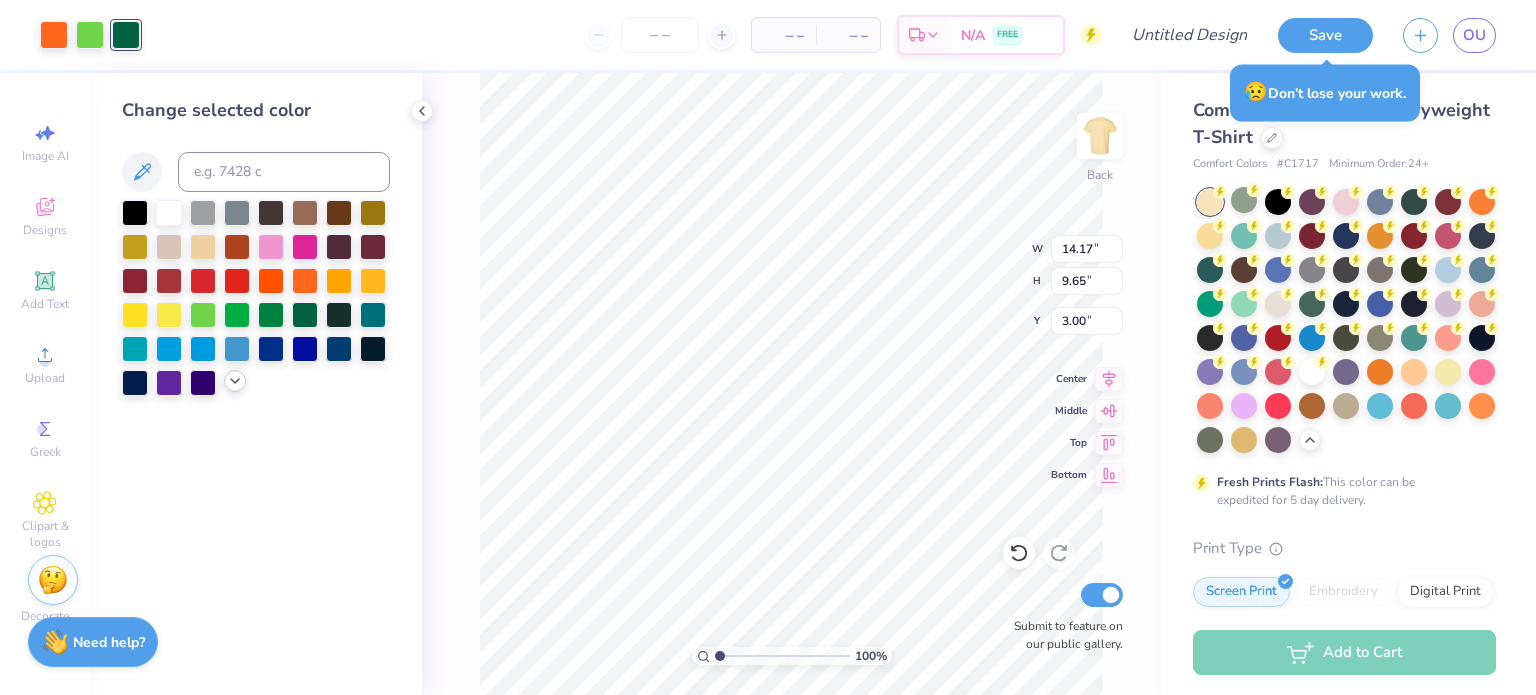 click 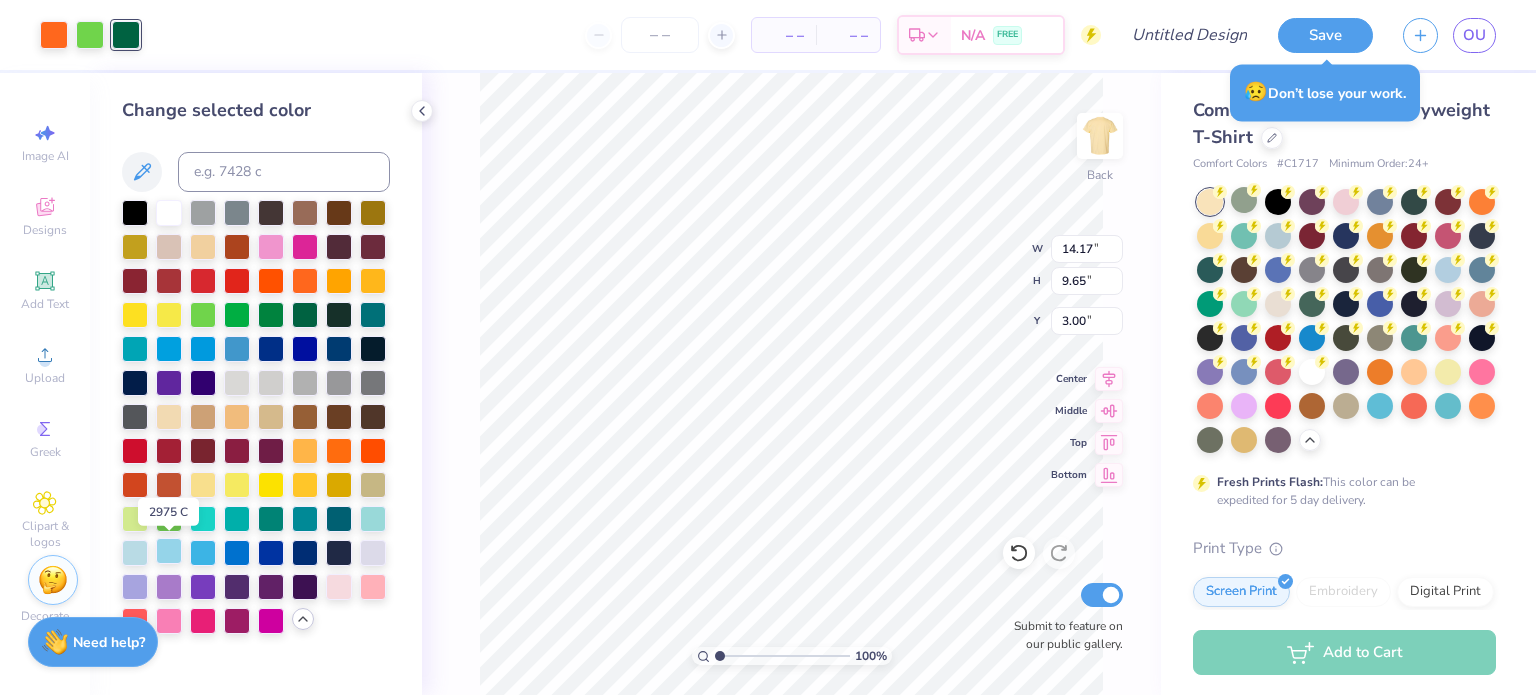 click at bounding box center (169, 551) 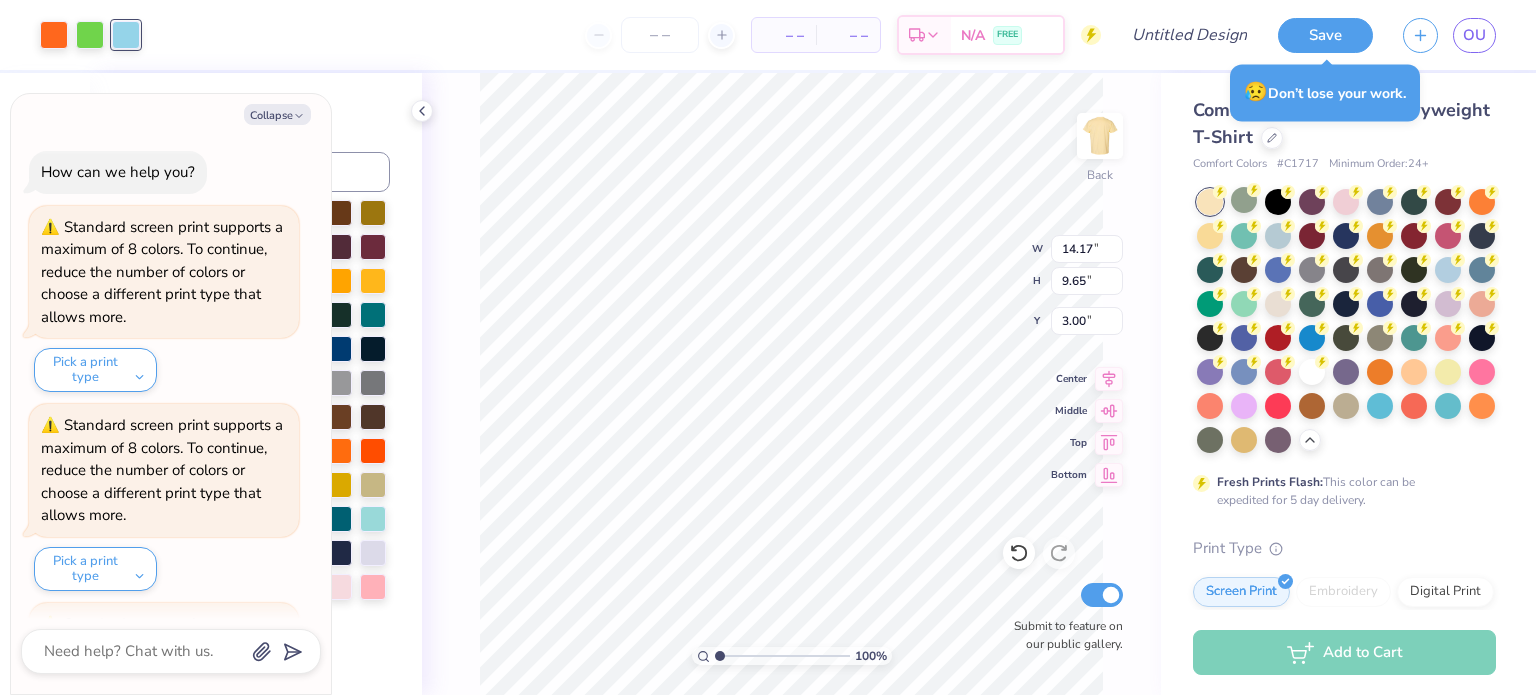 scroll, scrollTop: 1967, scrollLeft: 0, axis: vertical 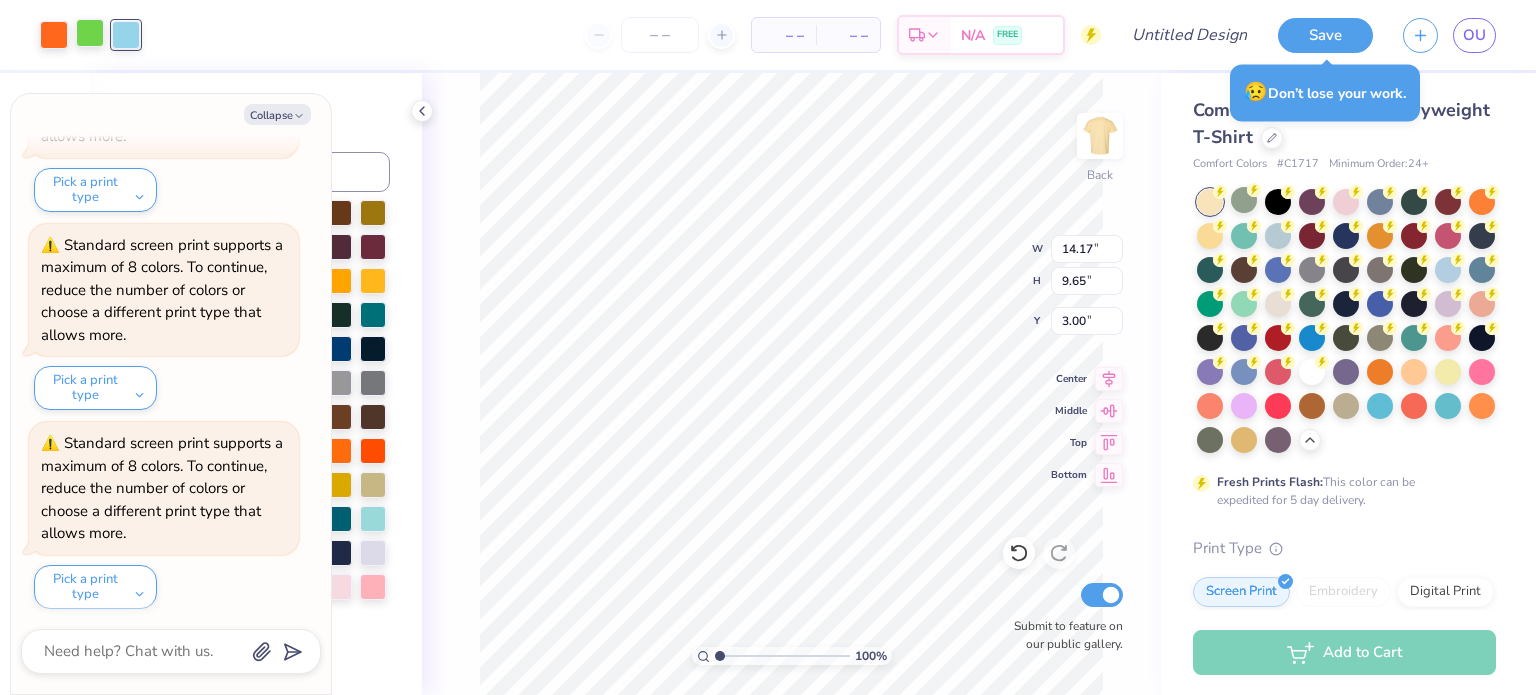 click at bounding box center (90, 33) 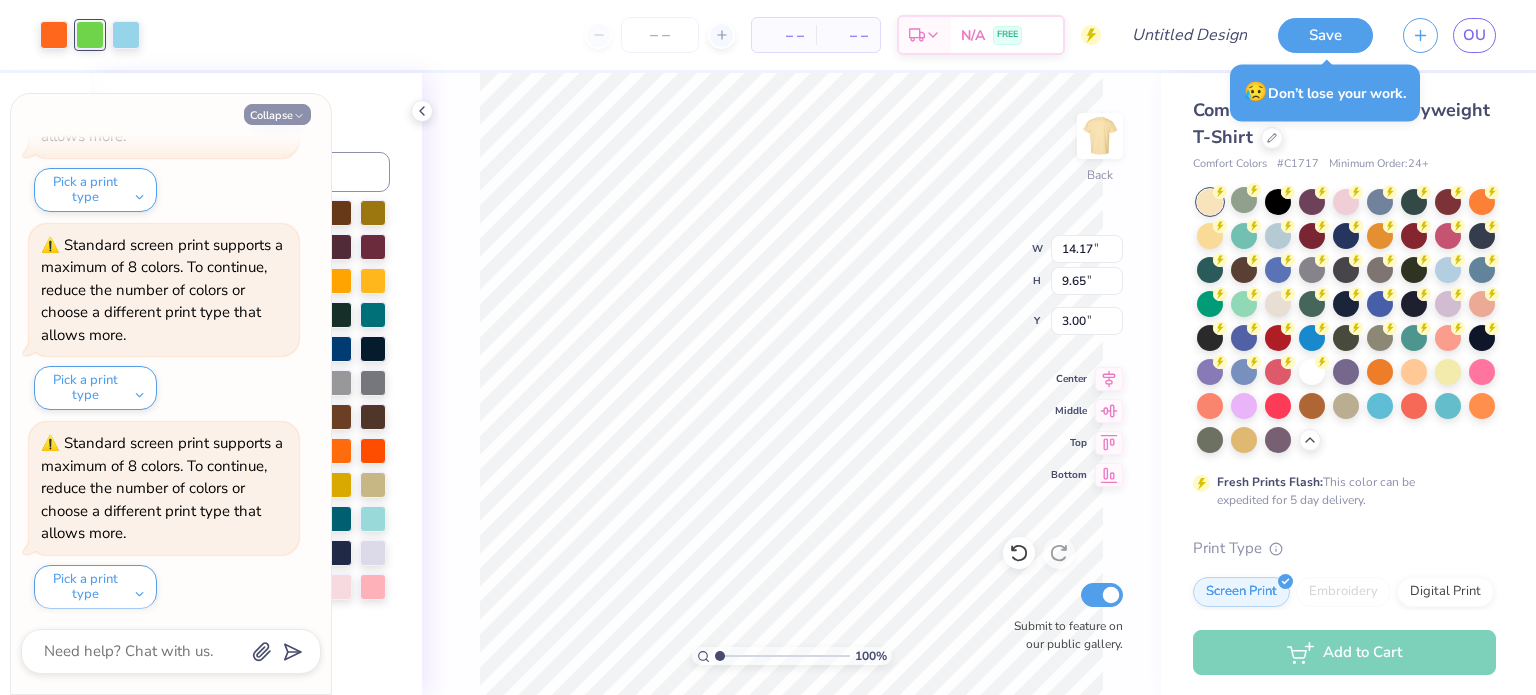 click on "Collapse" at bounding box center (277, 114) 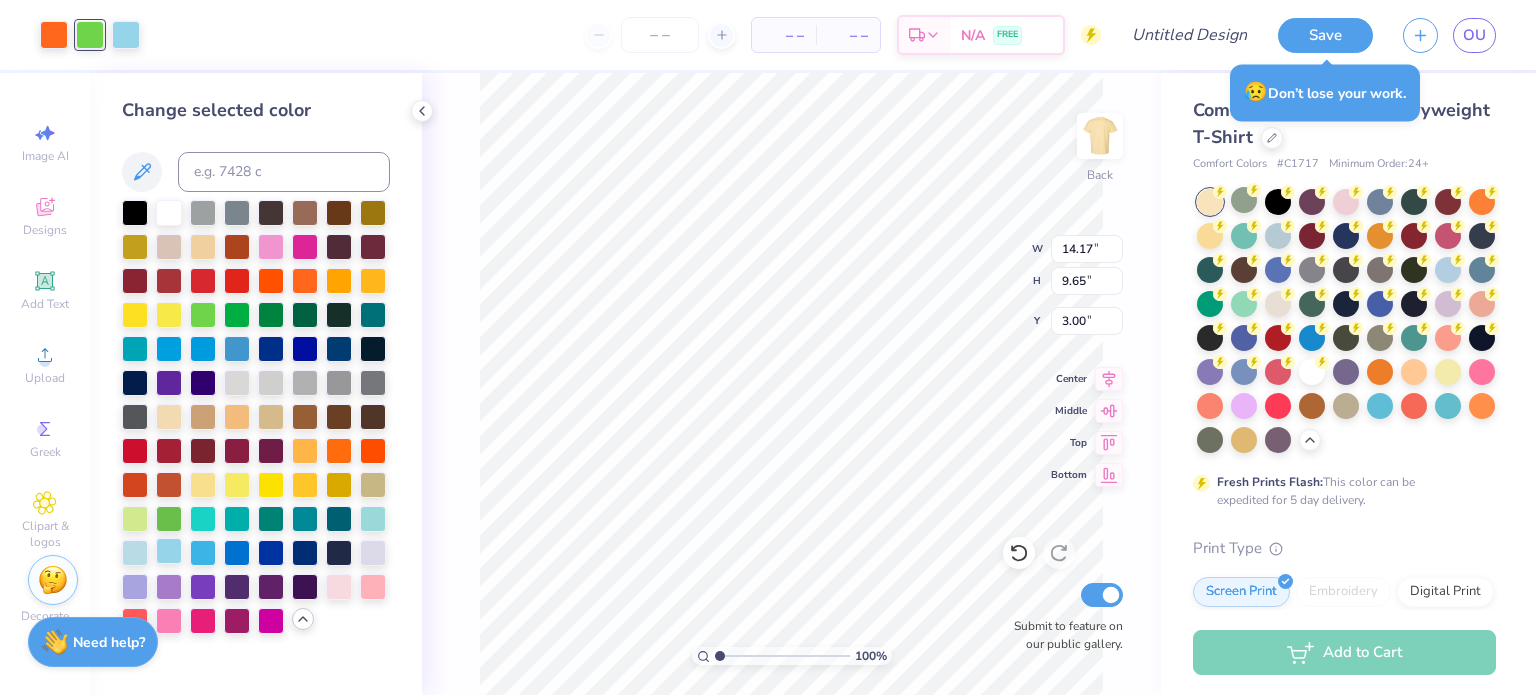 click at bounding box center (169, 551) 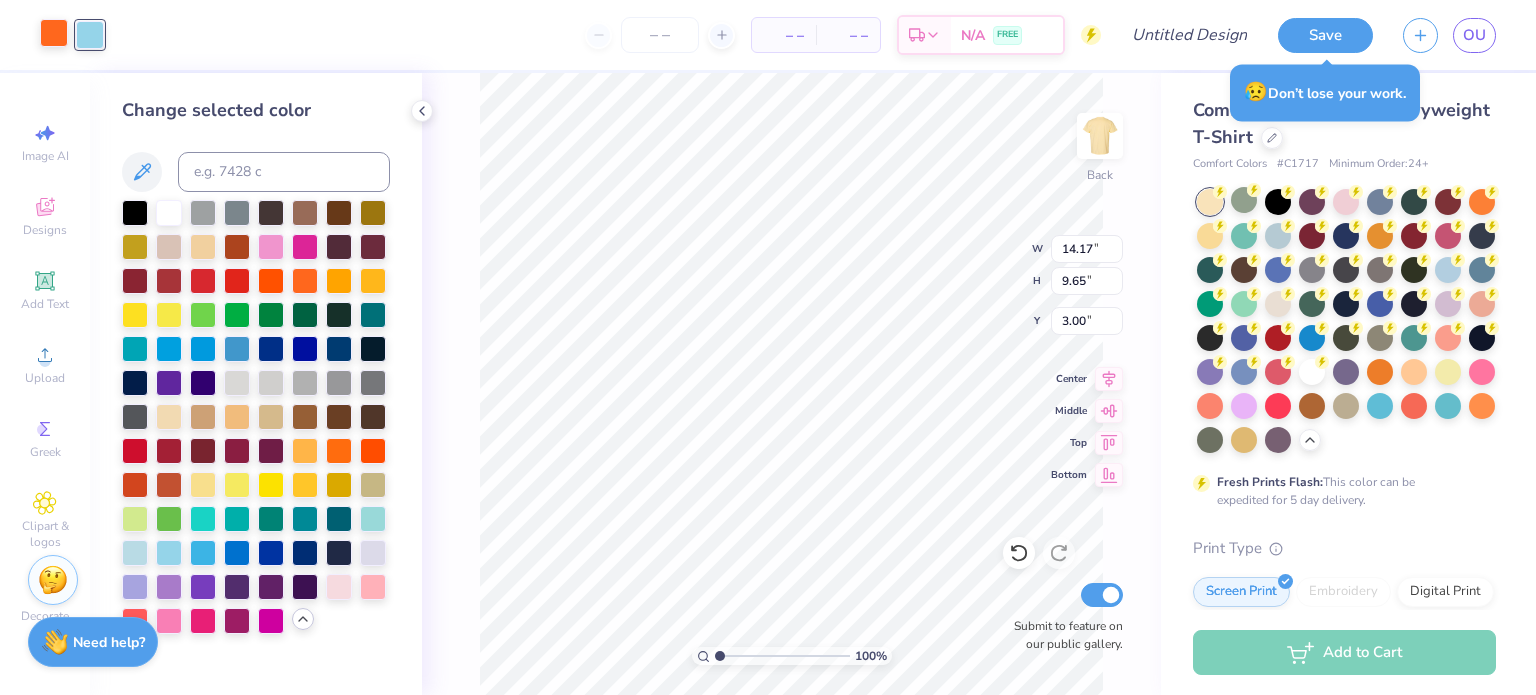 click at bounding box center (54, 33) 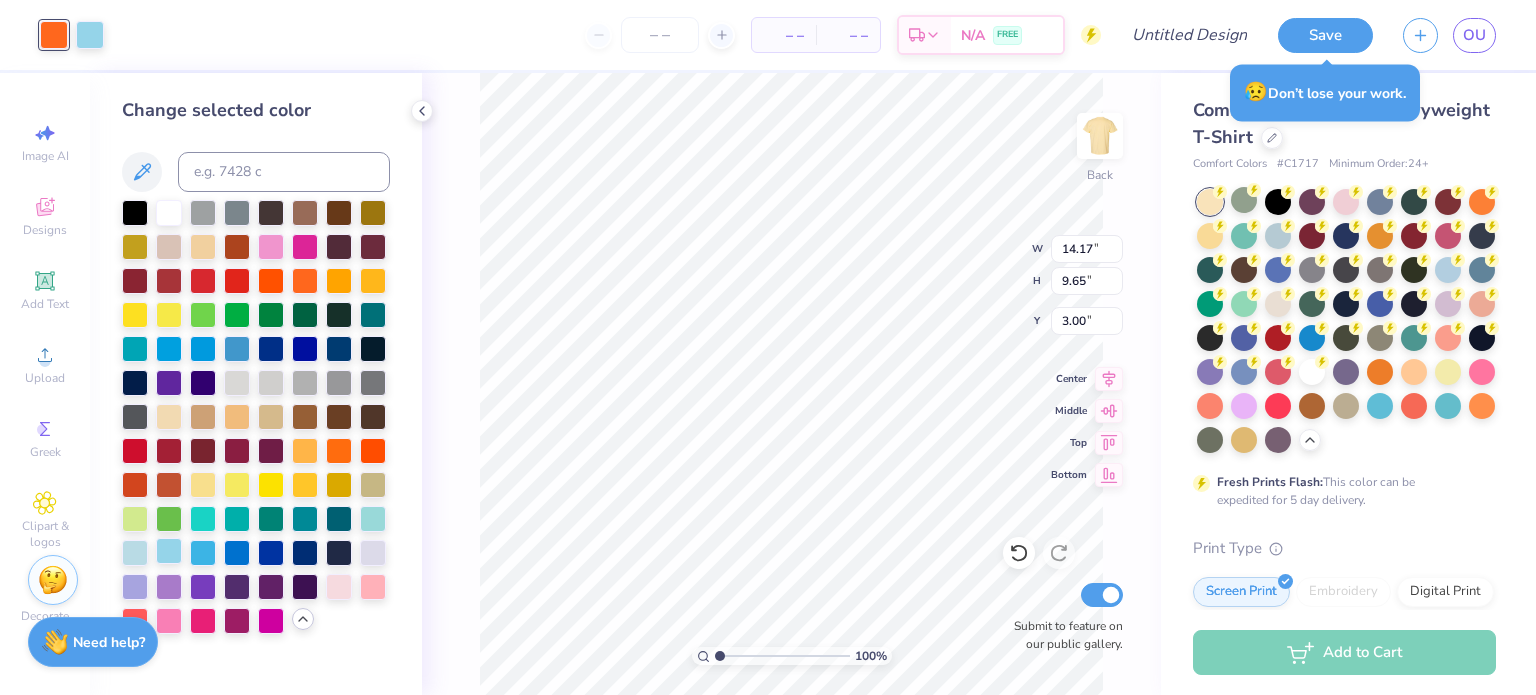 click at bounding box center [169, 551] 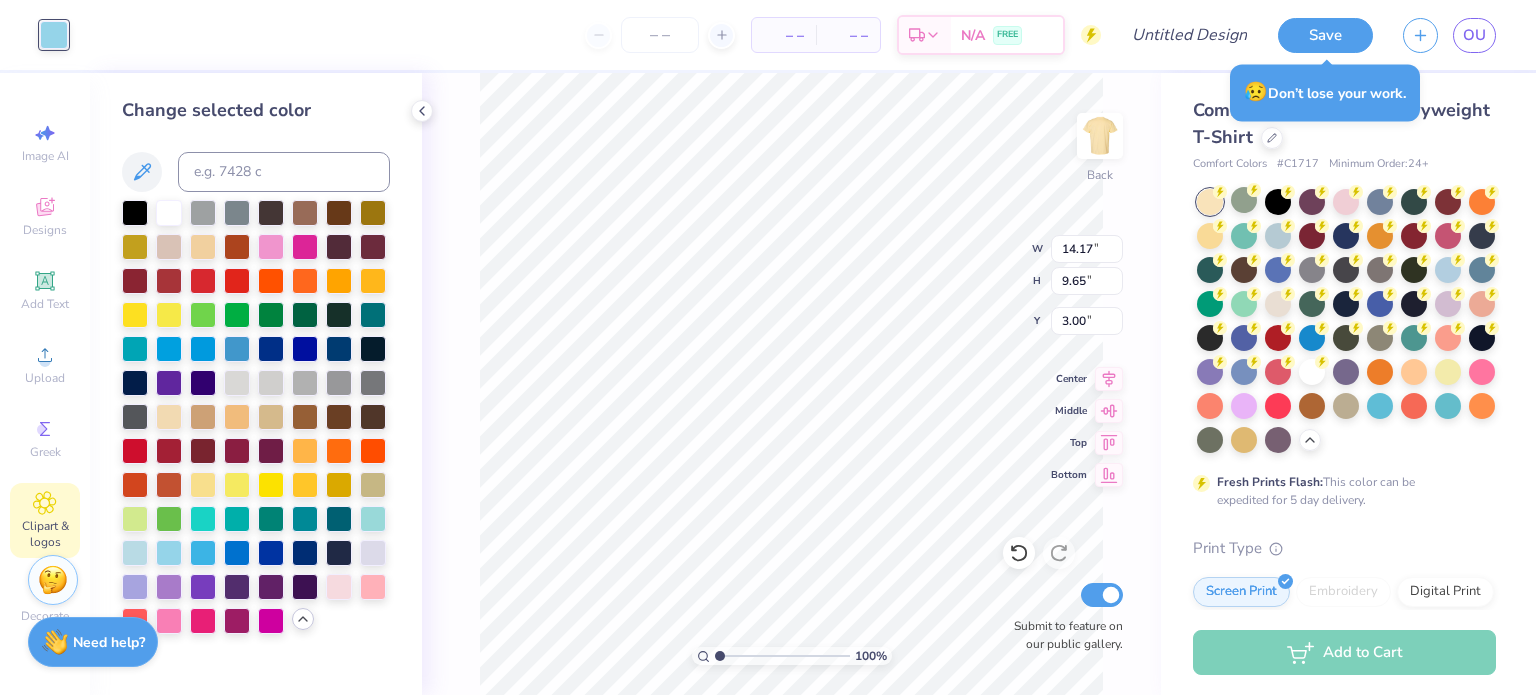 click on "Add Text" at bounding box center (45, 304) 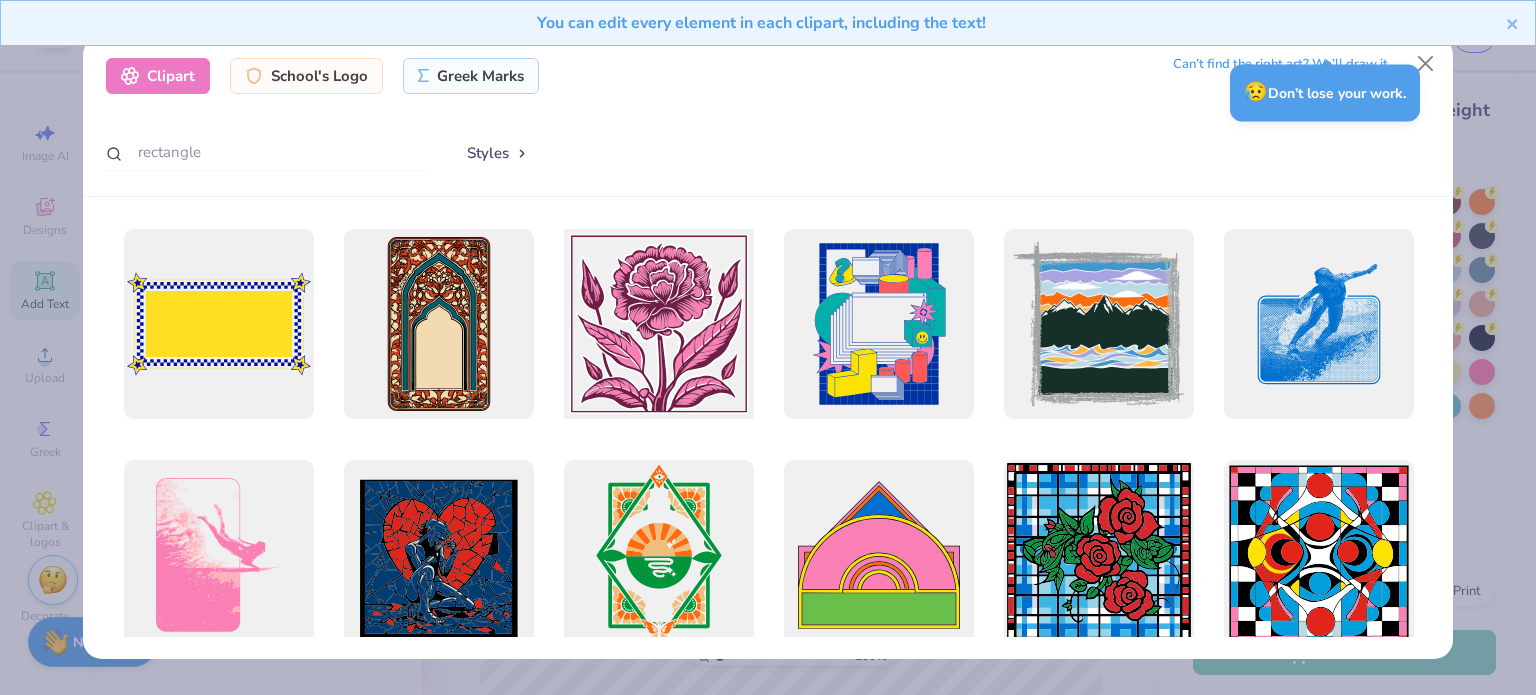 type on "5.59" 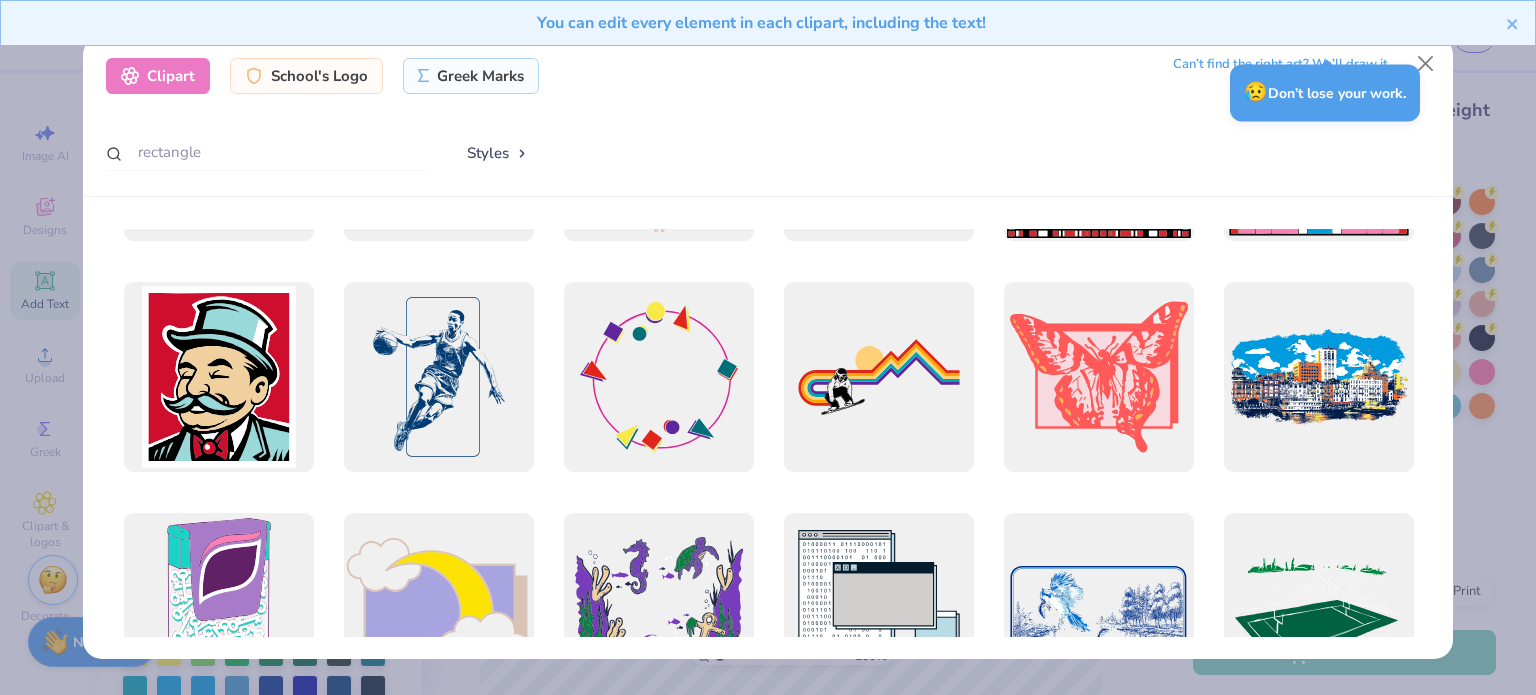 scroll, scrollTop: 0, scrollLeft: 0, axis: both 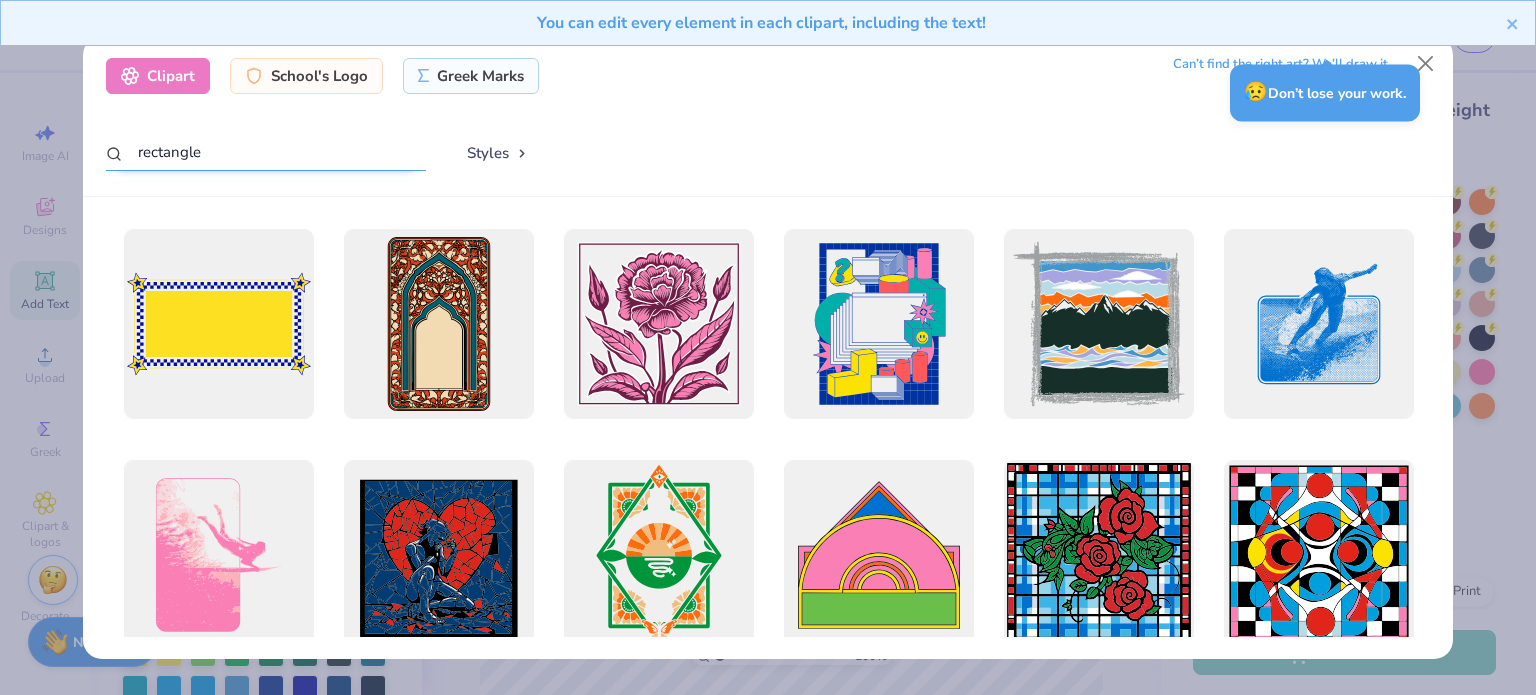 drag, startPoint x: 324, startPoint y: 149, endPoint x: 83, endPoint y: 146, distance: 241.01868 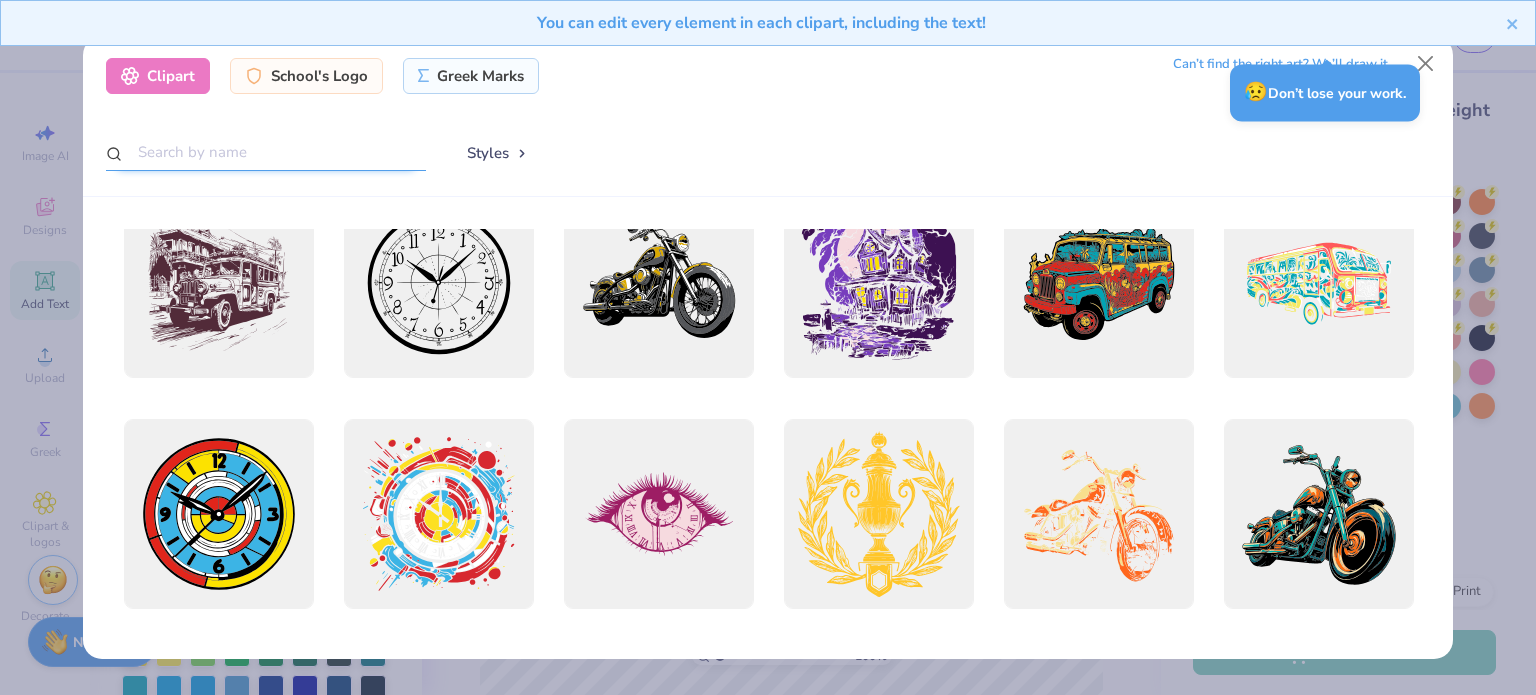 scroll, scrollTop: 767, scrollLeft: 0, axis: vertical 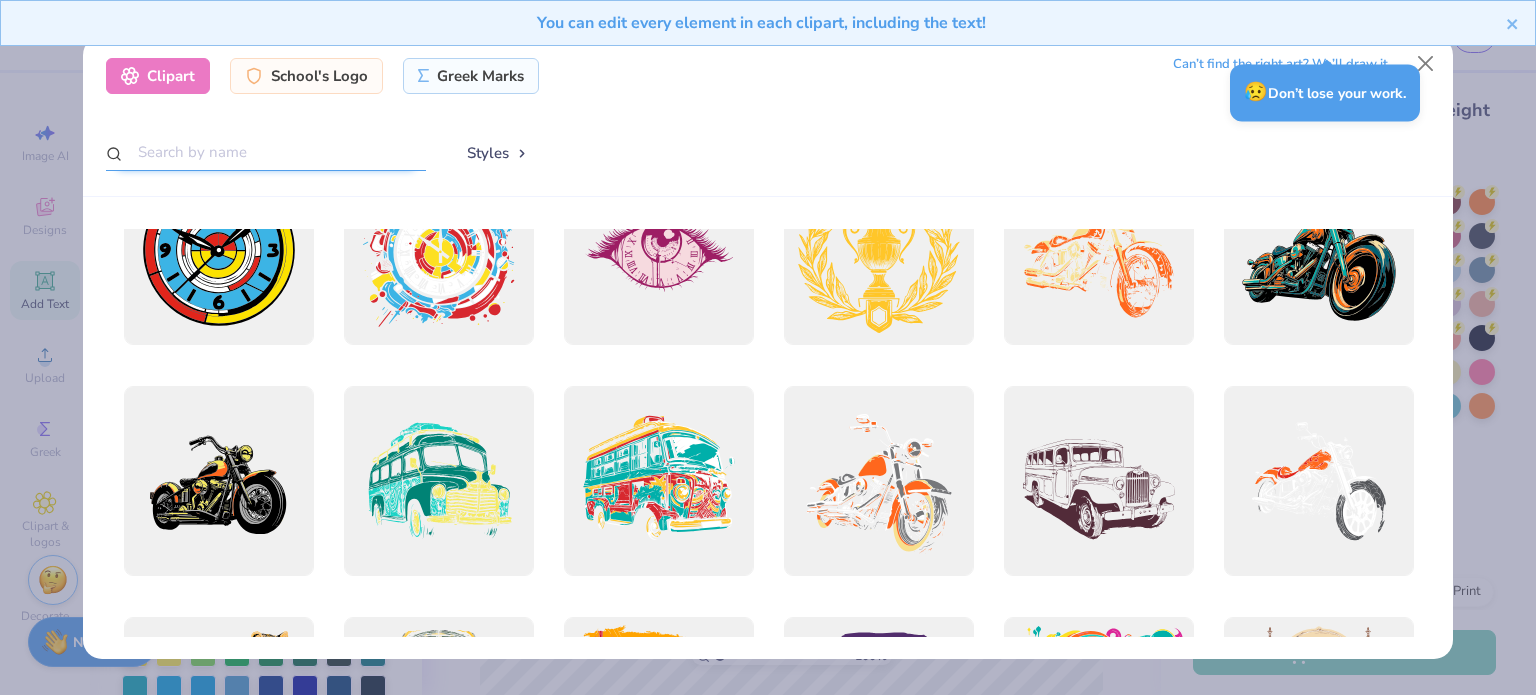 type 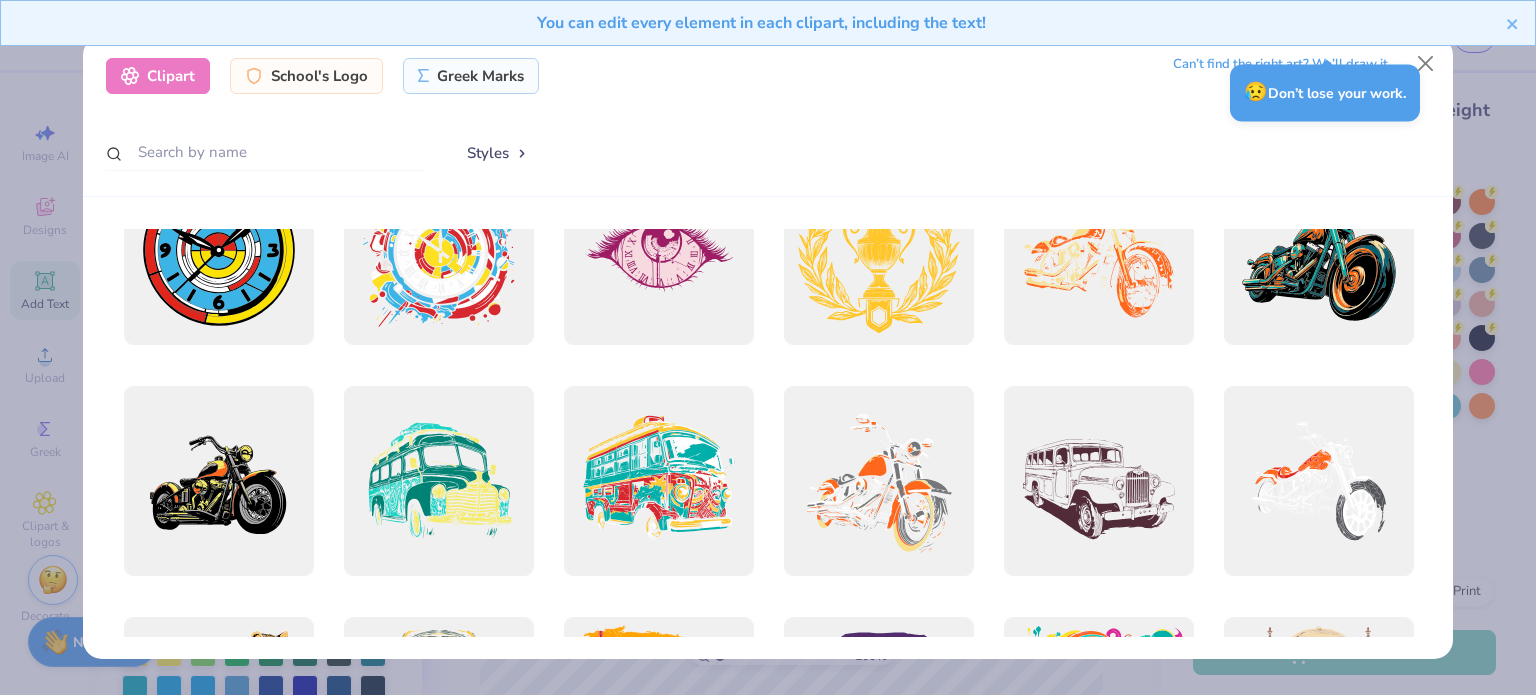 click on "Styles" at bounding box center [498, 153] 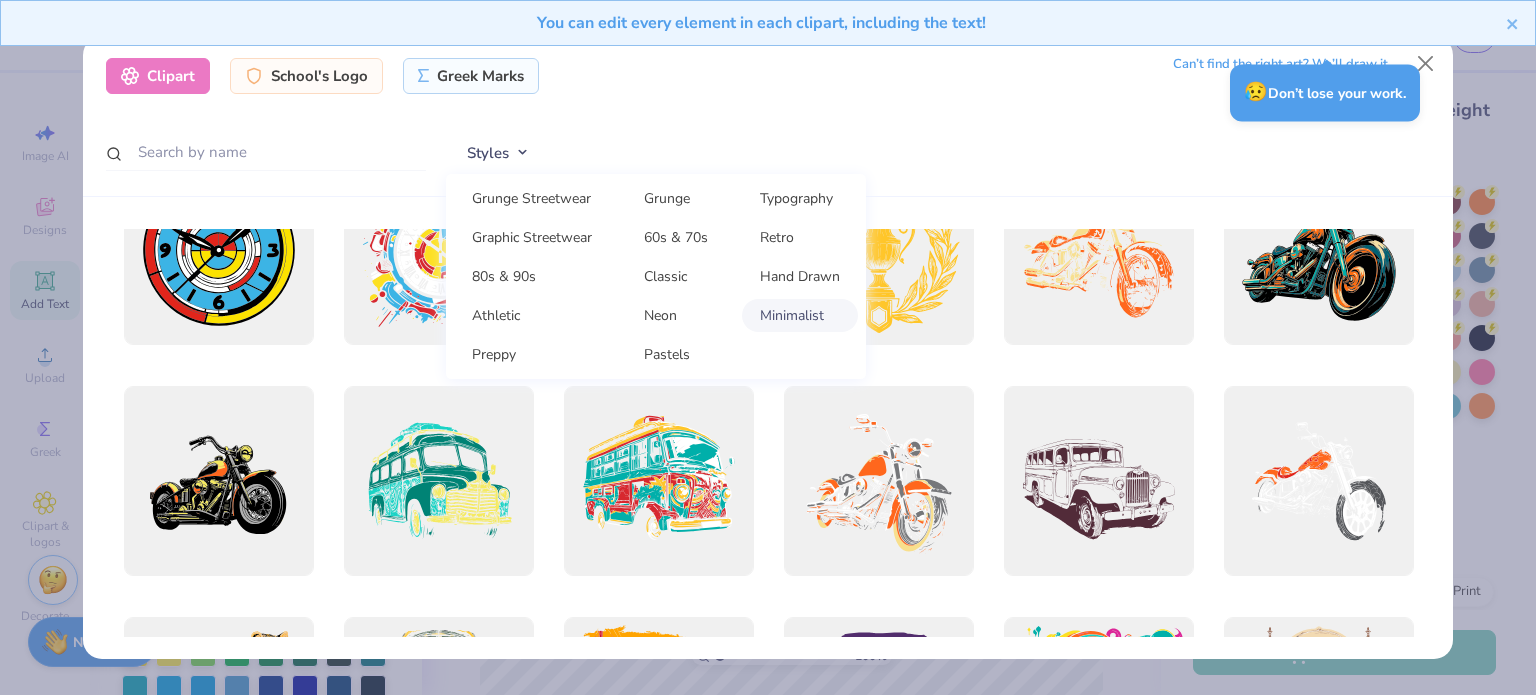 scroll, scrollTop: 771, scrollLeft: 0, axis: vertical 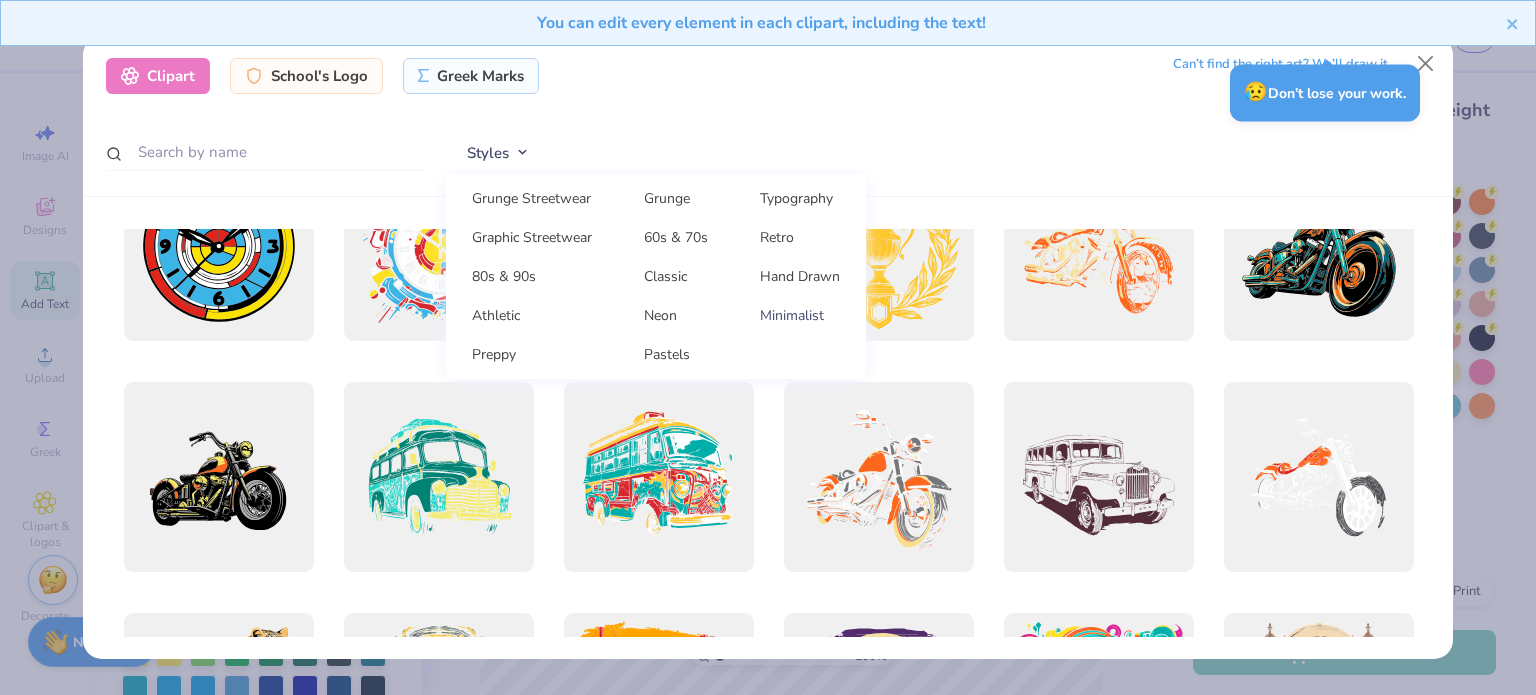 click on "Minimalist" at bounding box center [800, 315] 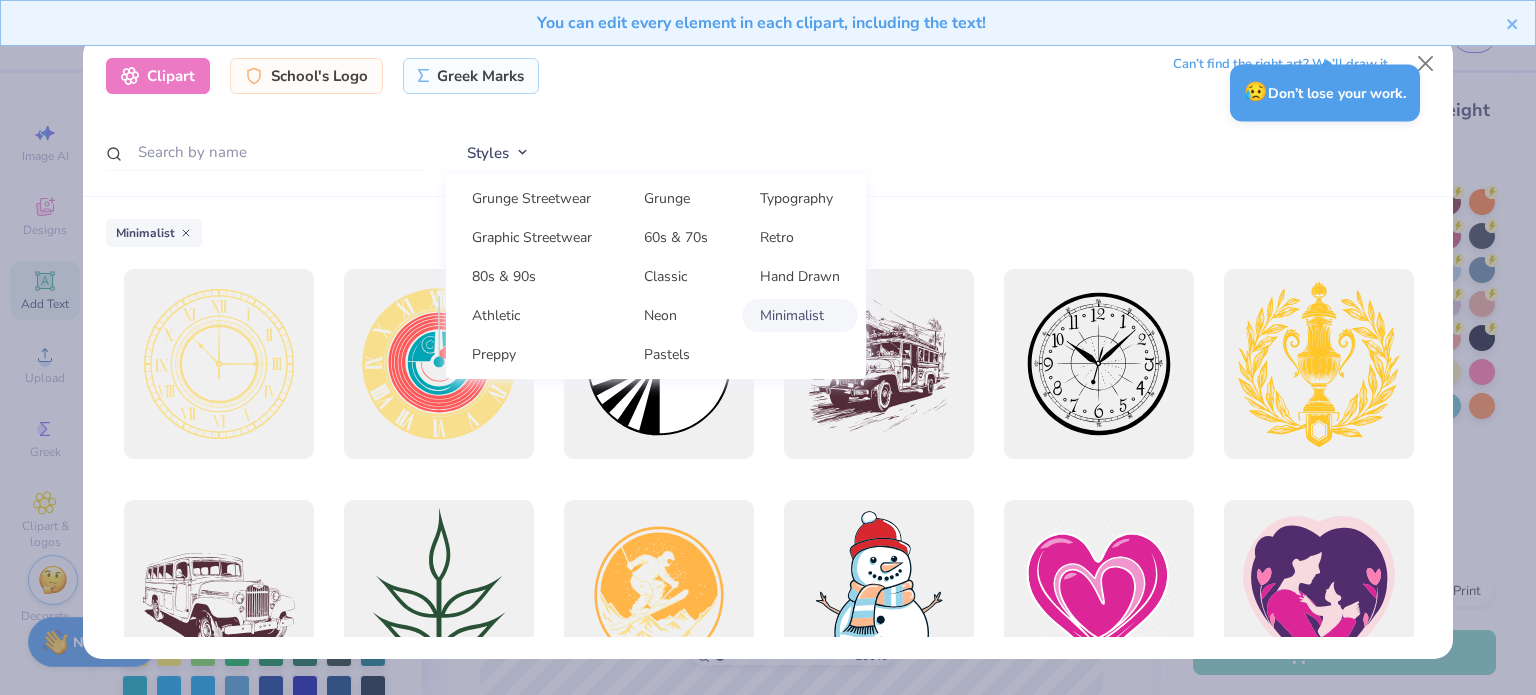 click on "Minimalist" at bounding box center (768, 239) 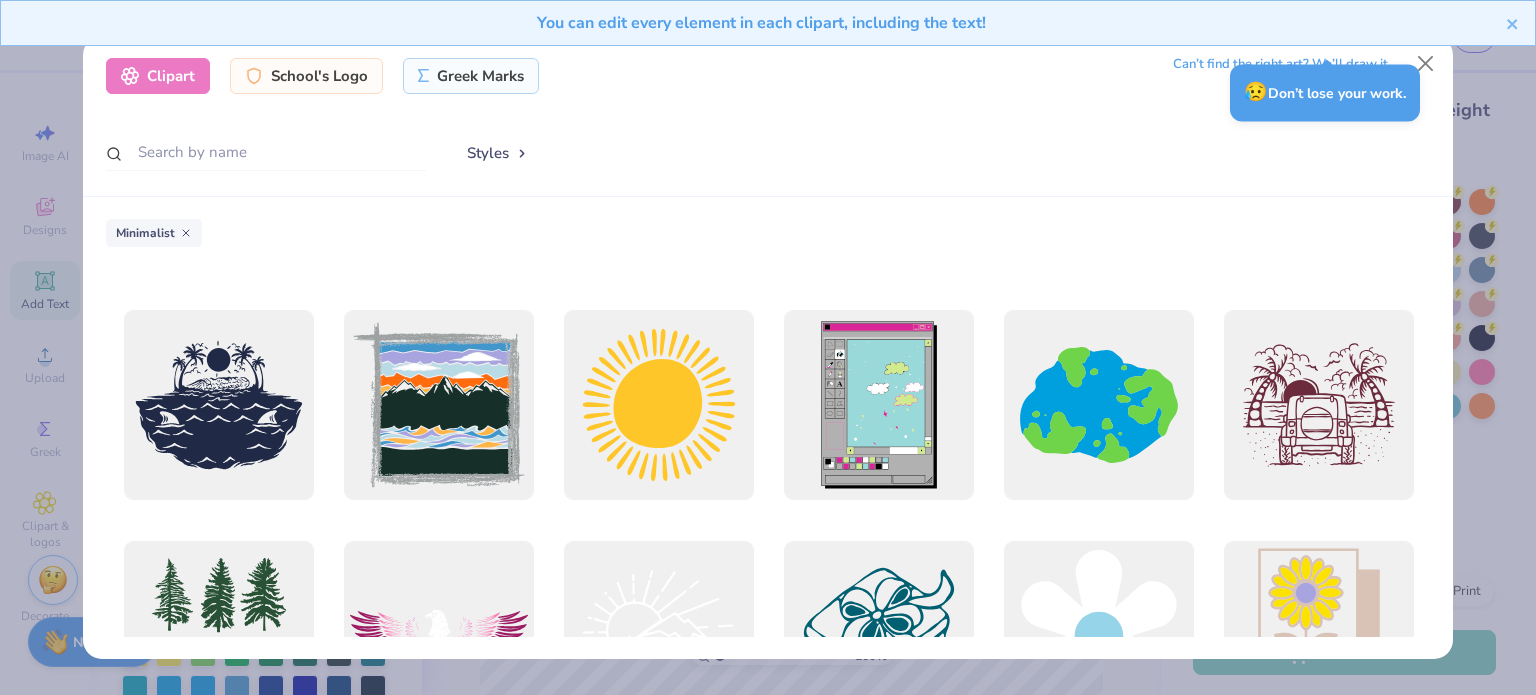 scroll, scrollTop: 14516, scrollLeft: 0, axis: vertical 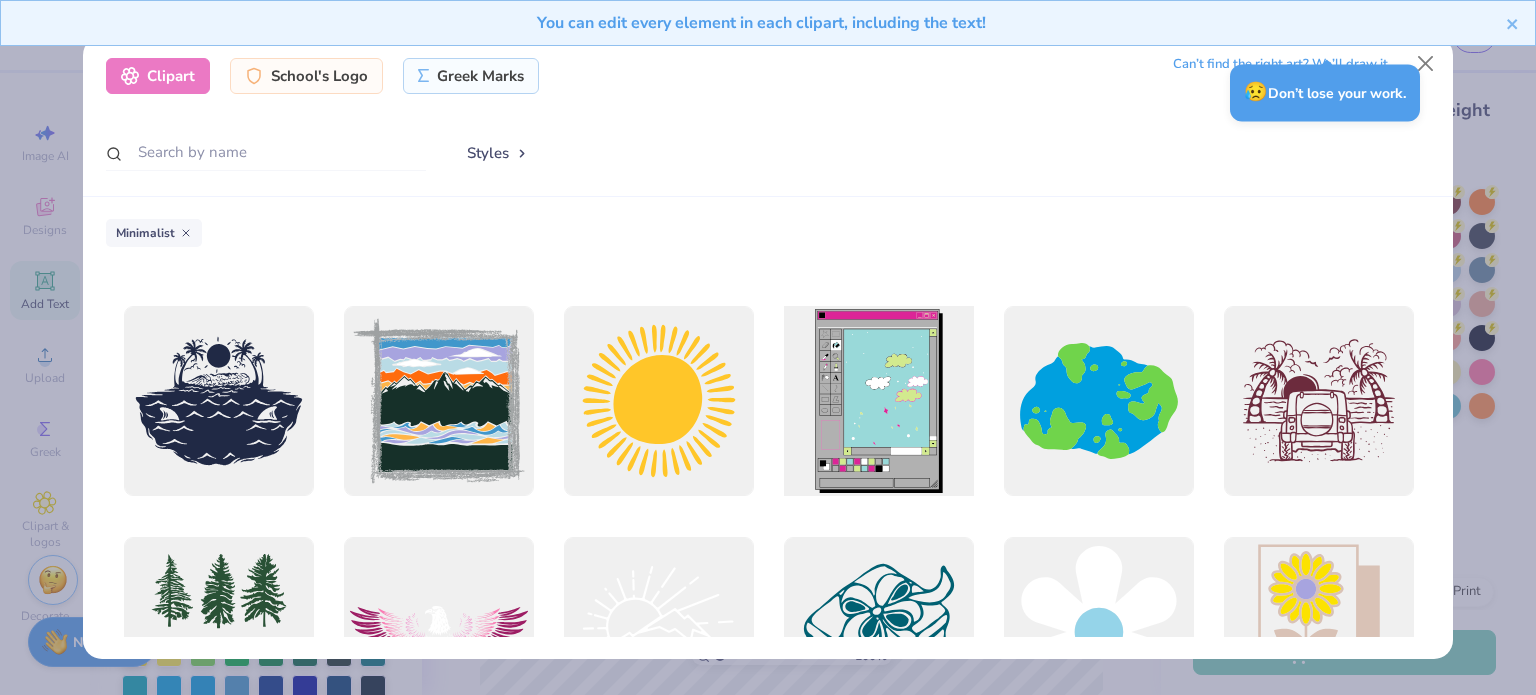 click at bounding box center [878, 401] 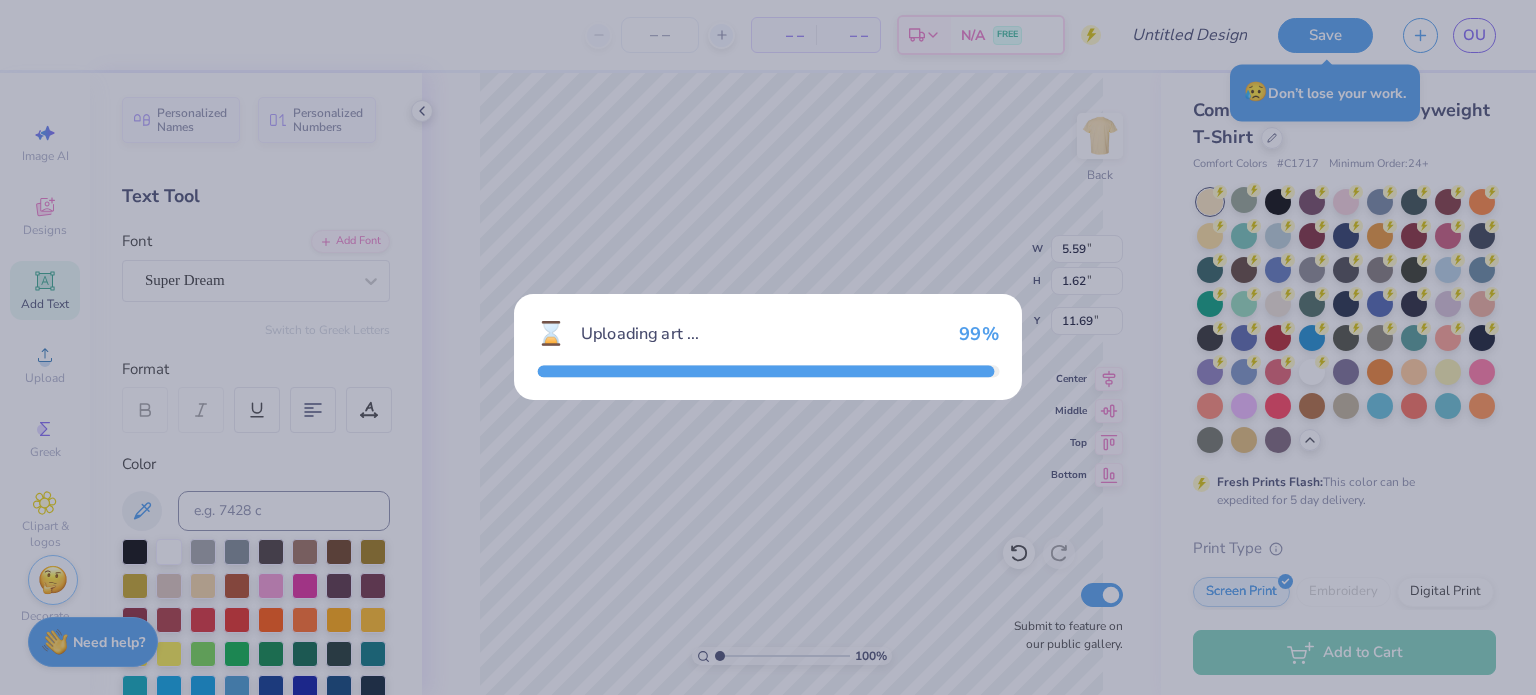 type on "12.46" 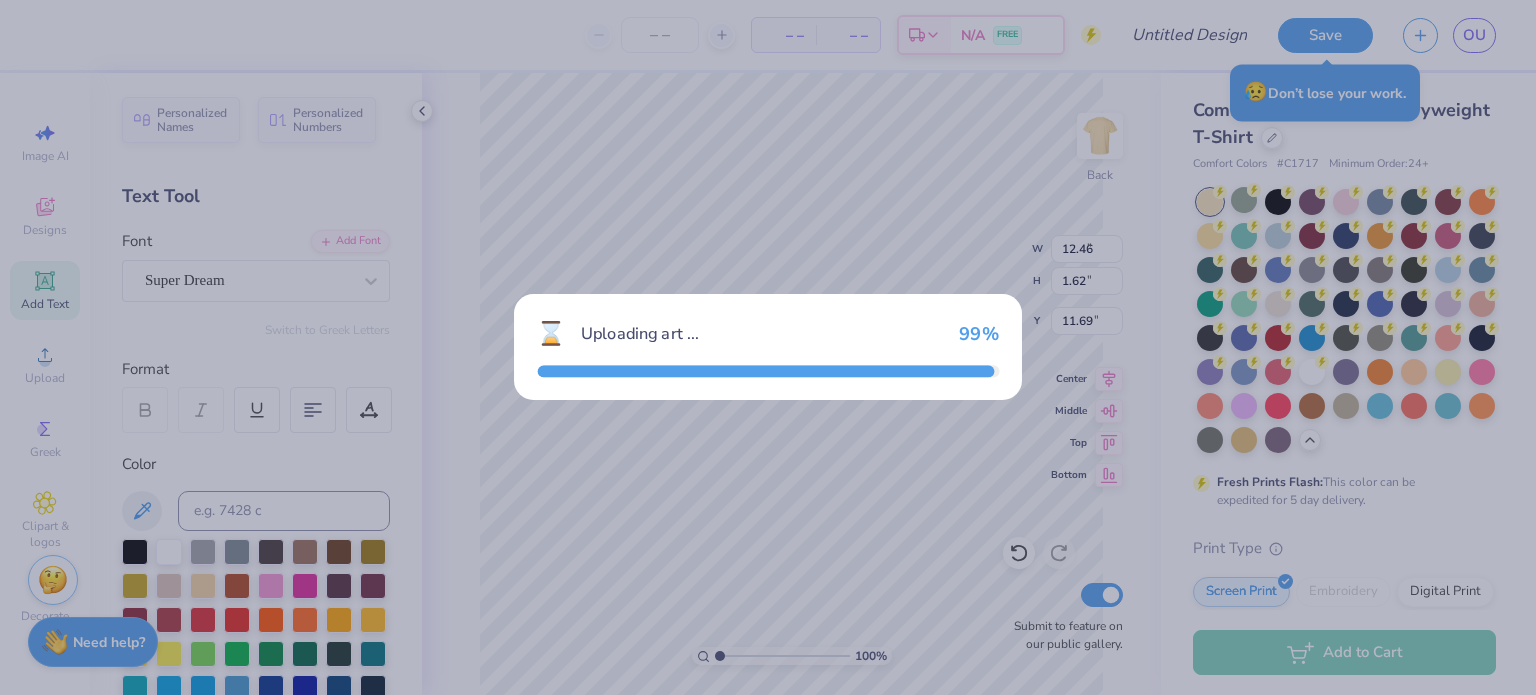 type on "18.00" 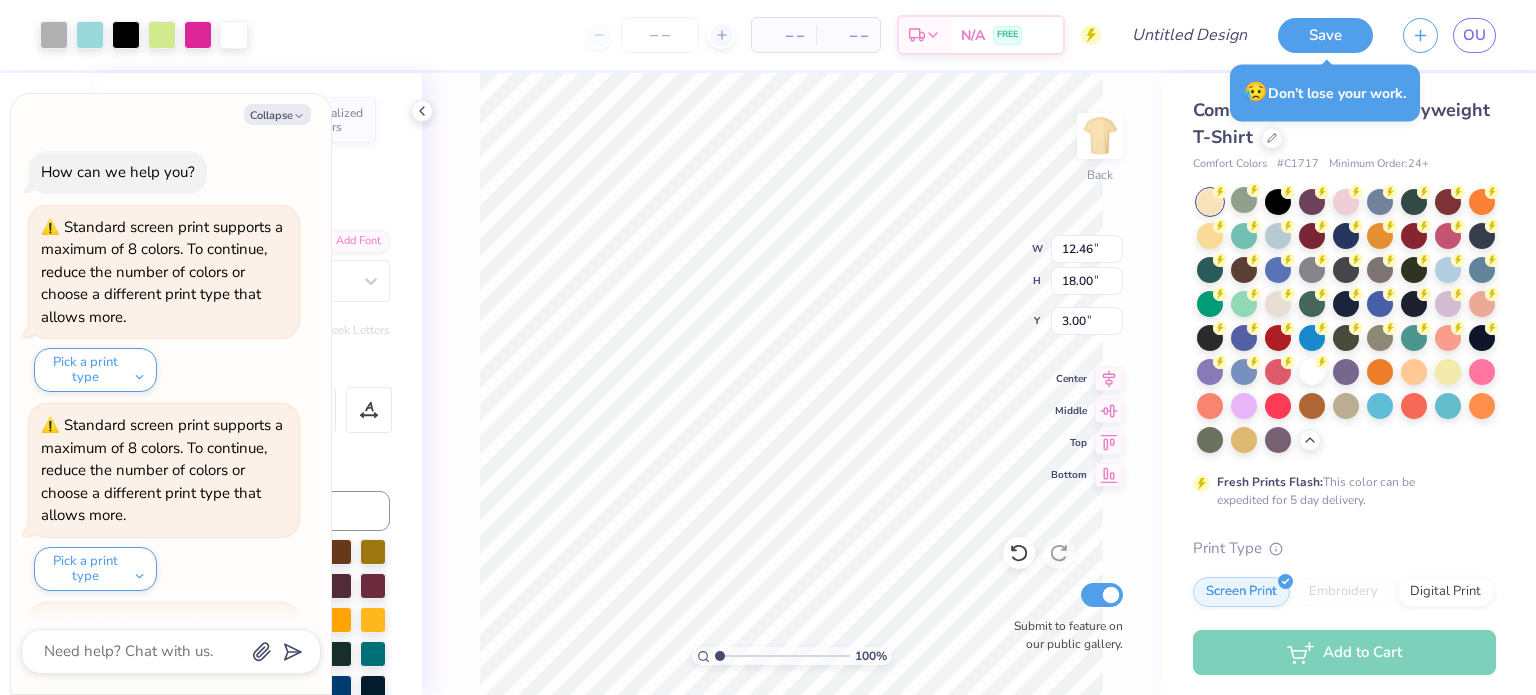 scroll, scrollTop: 2164, scrollLeft: 0, axis: vertical 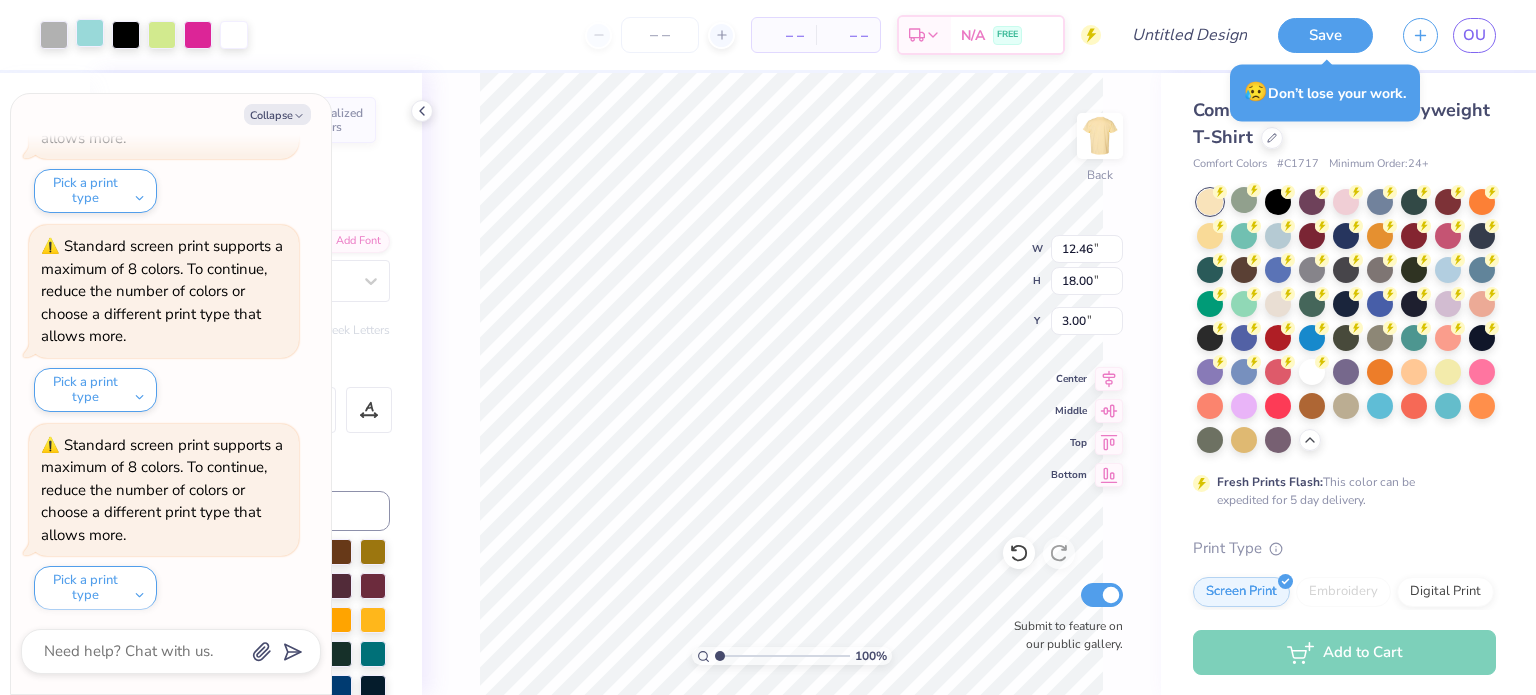 click at bounding box center [90, 33] 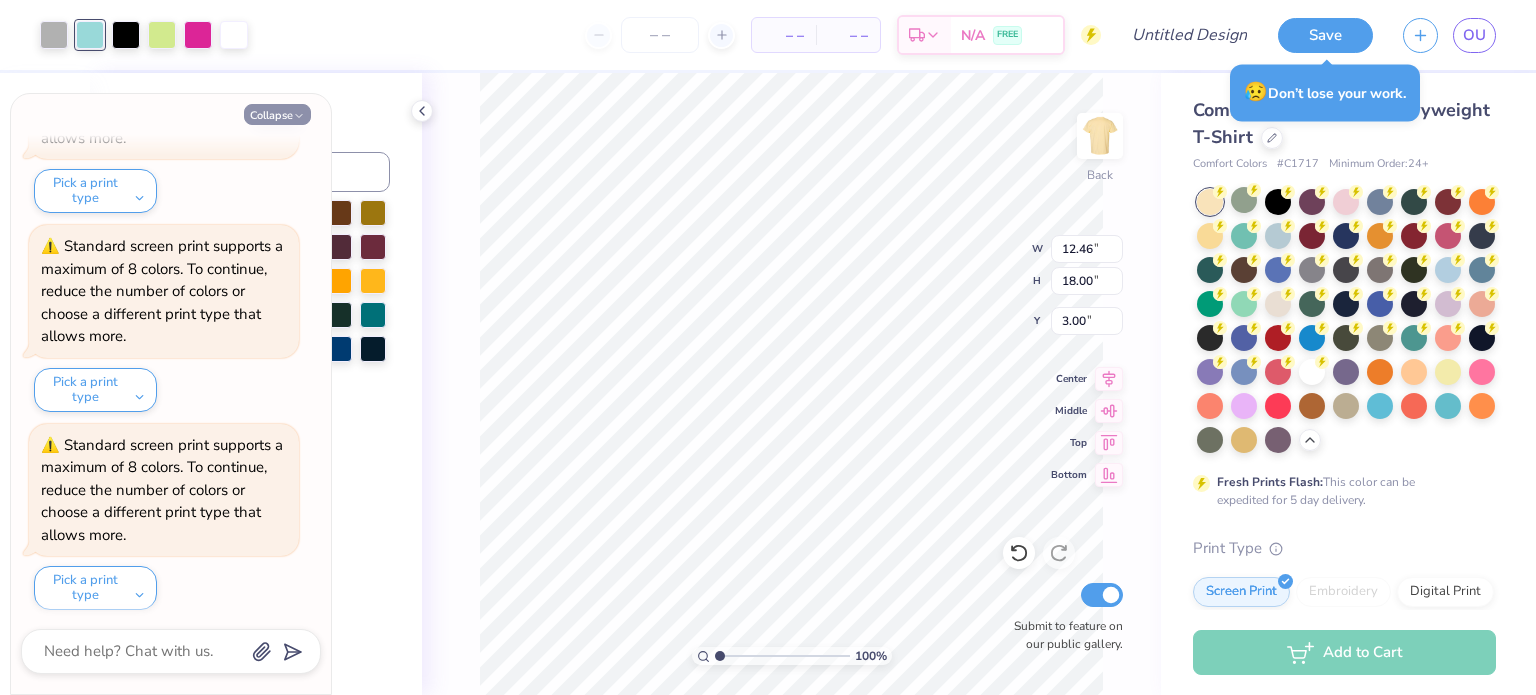 click on "Collapse" at bounding box center (277, 114) 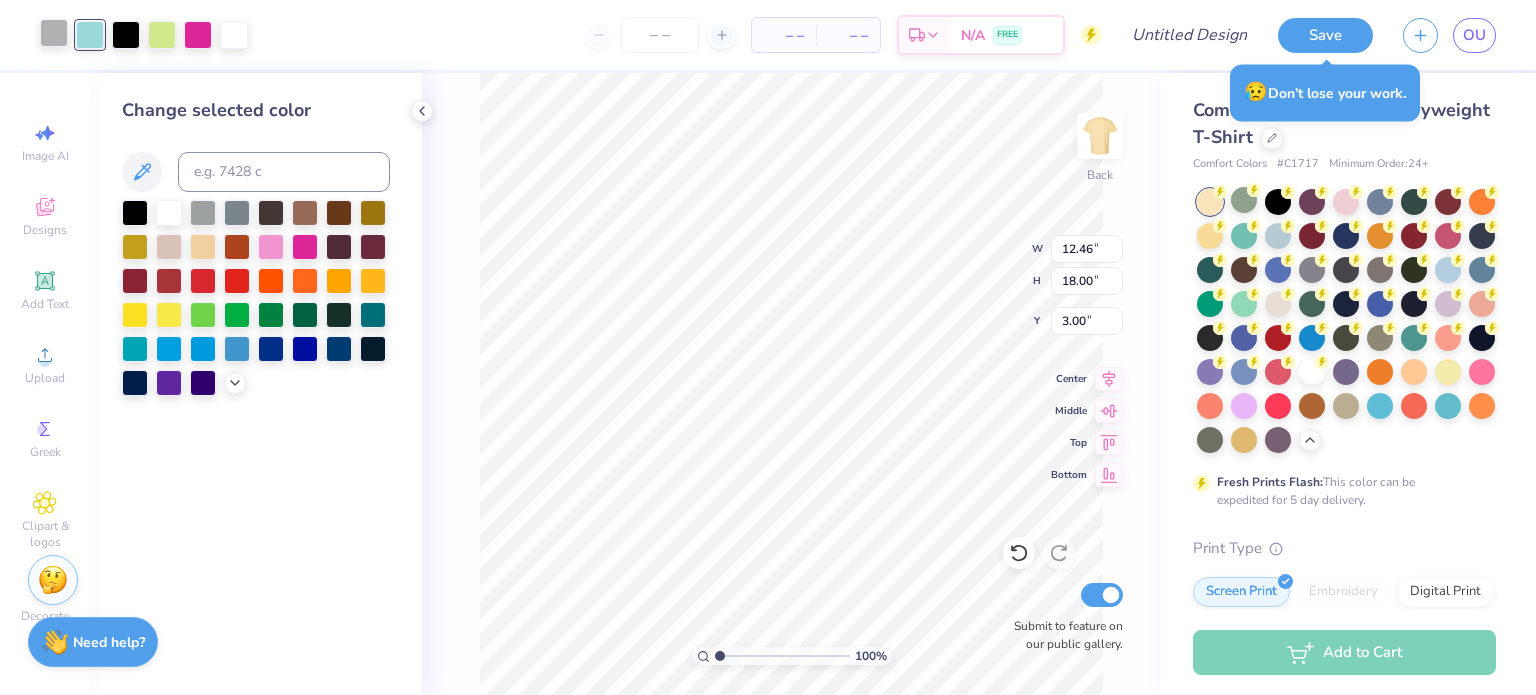 click at bounding box center (54, 33) 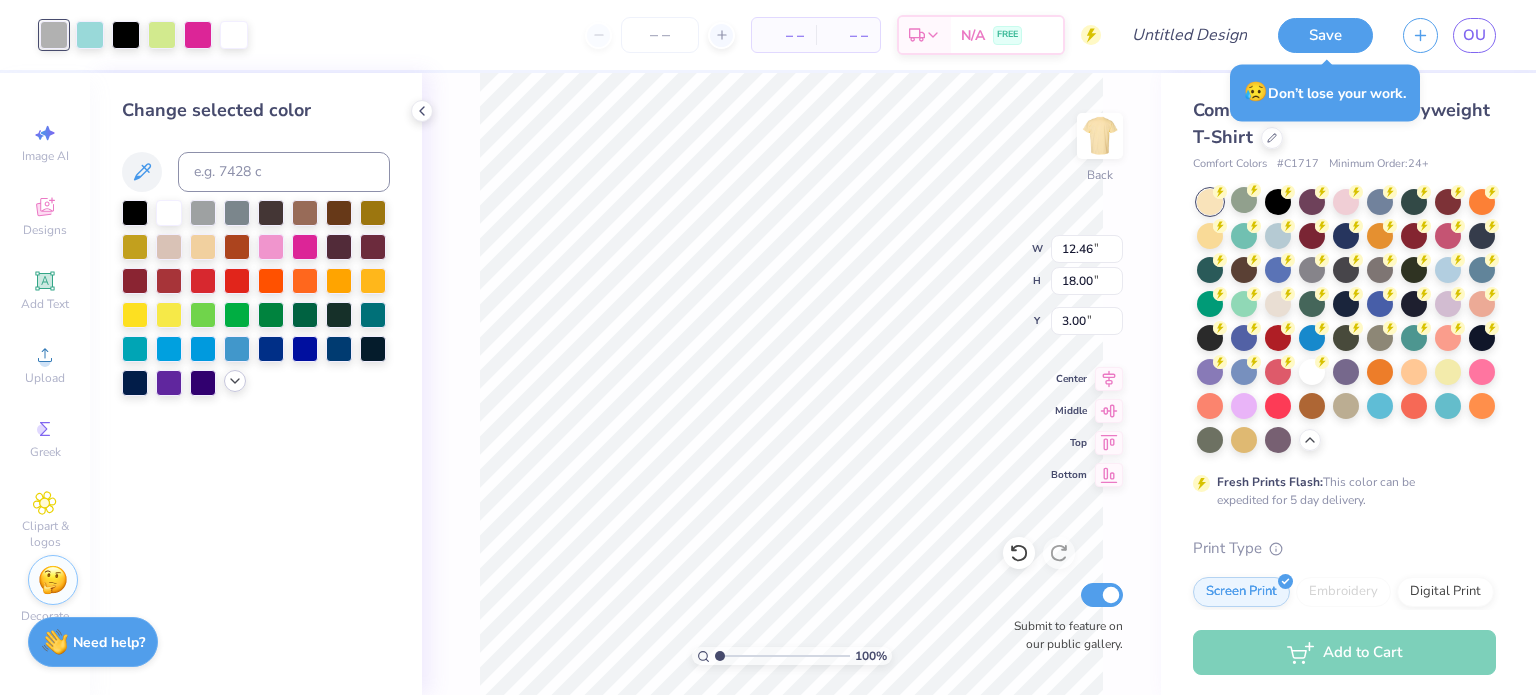 click 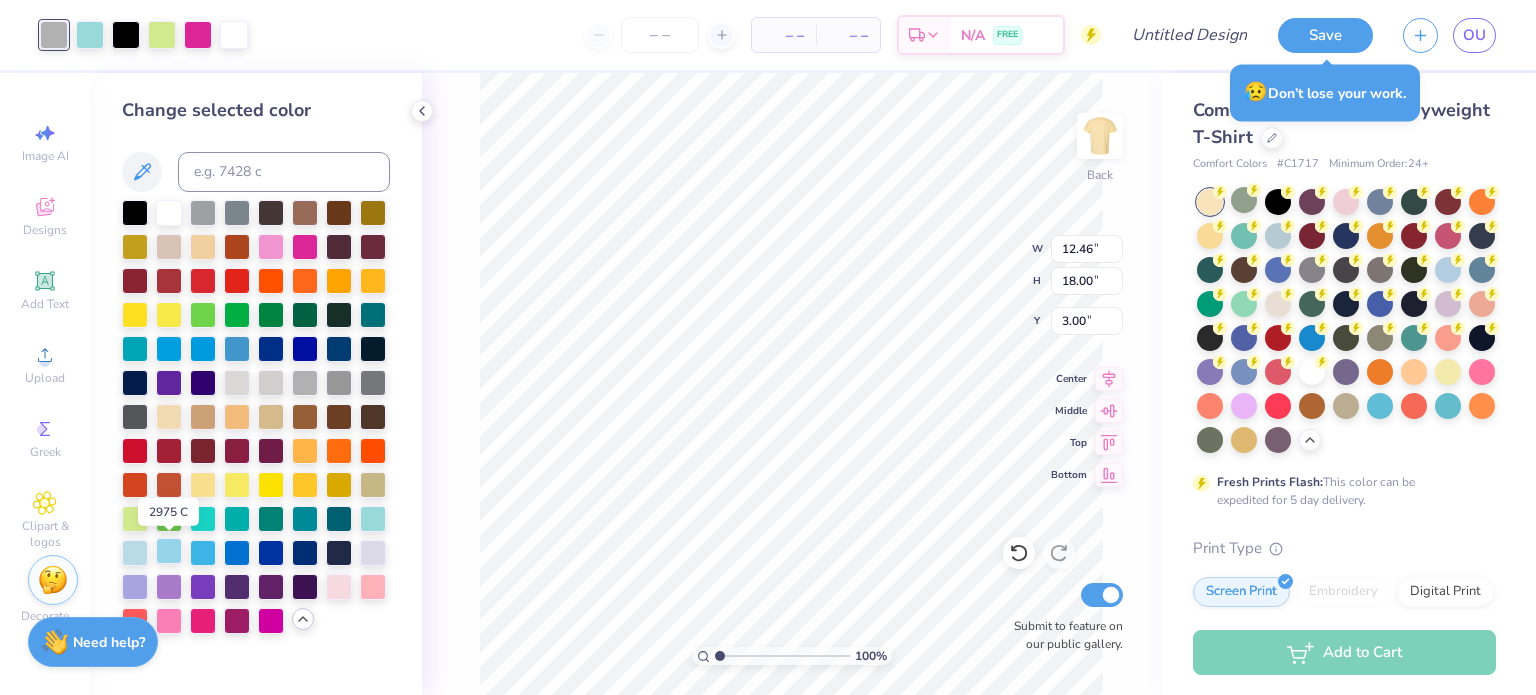 click at bounding box center [169, 551] 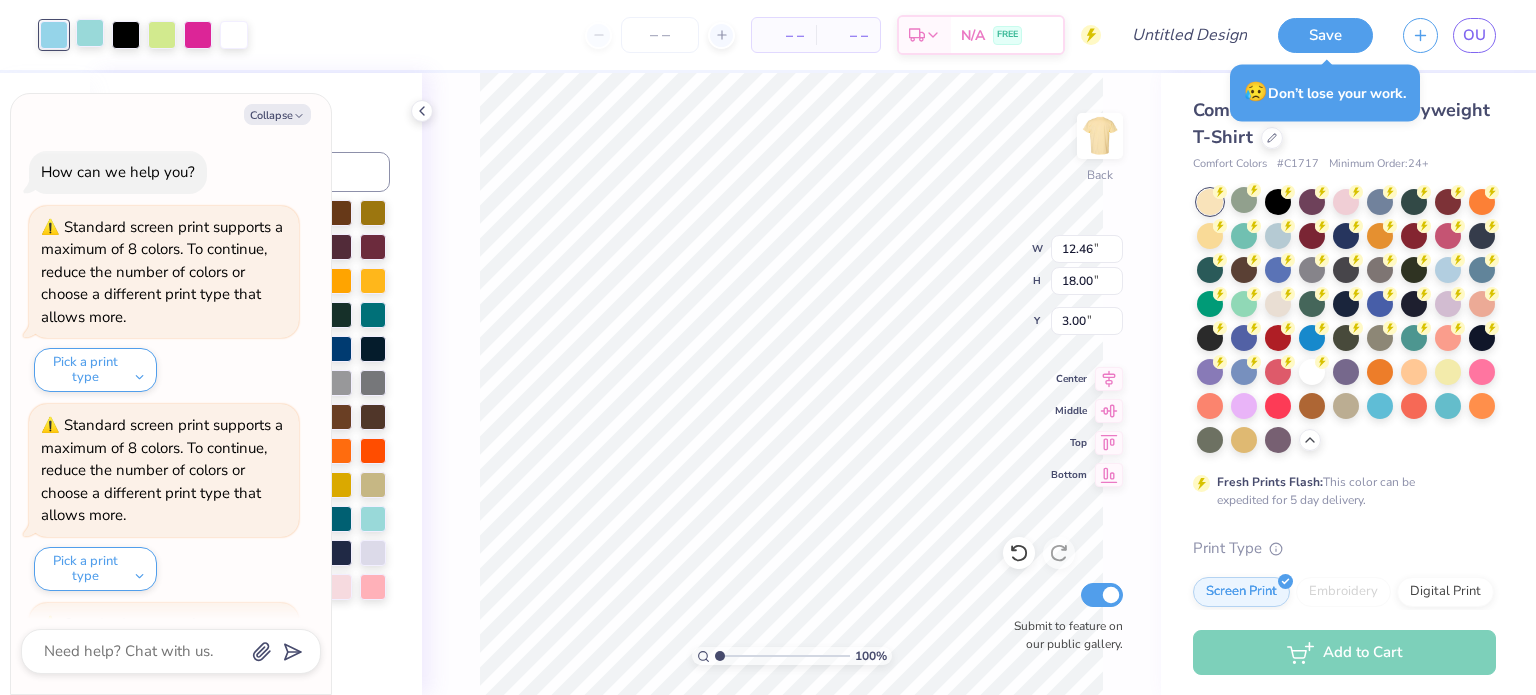 scroll, scrollTop: 2363, scrollLeft: 0, axis: vertical 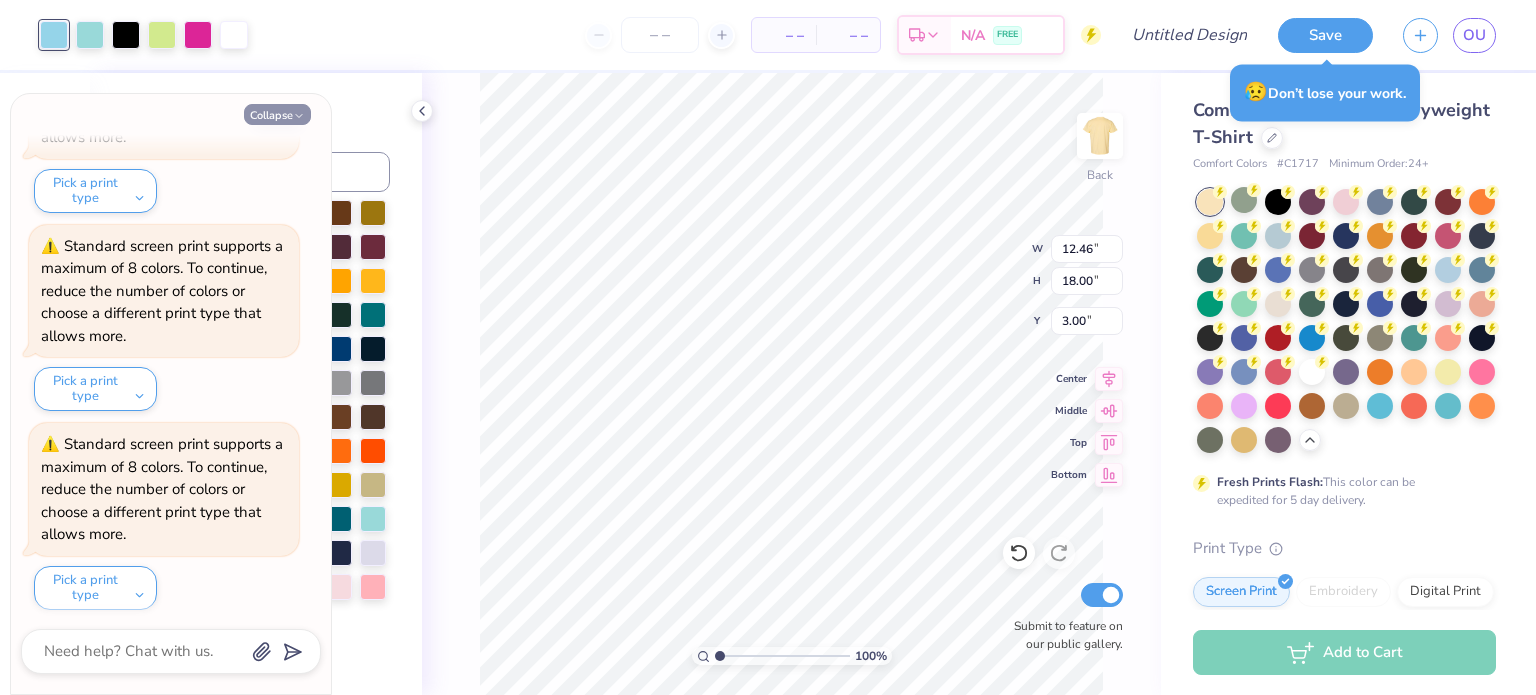 click on "Collapse" at bounding box center (277, 114) 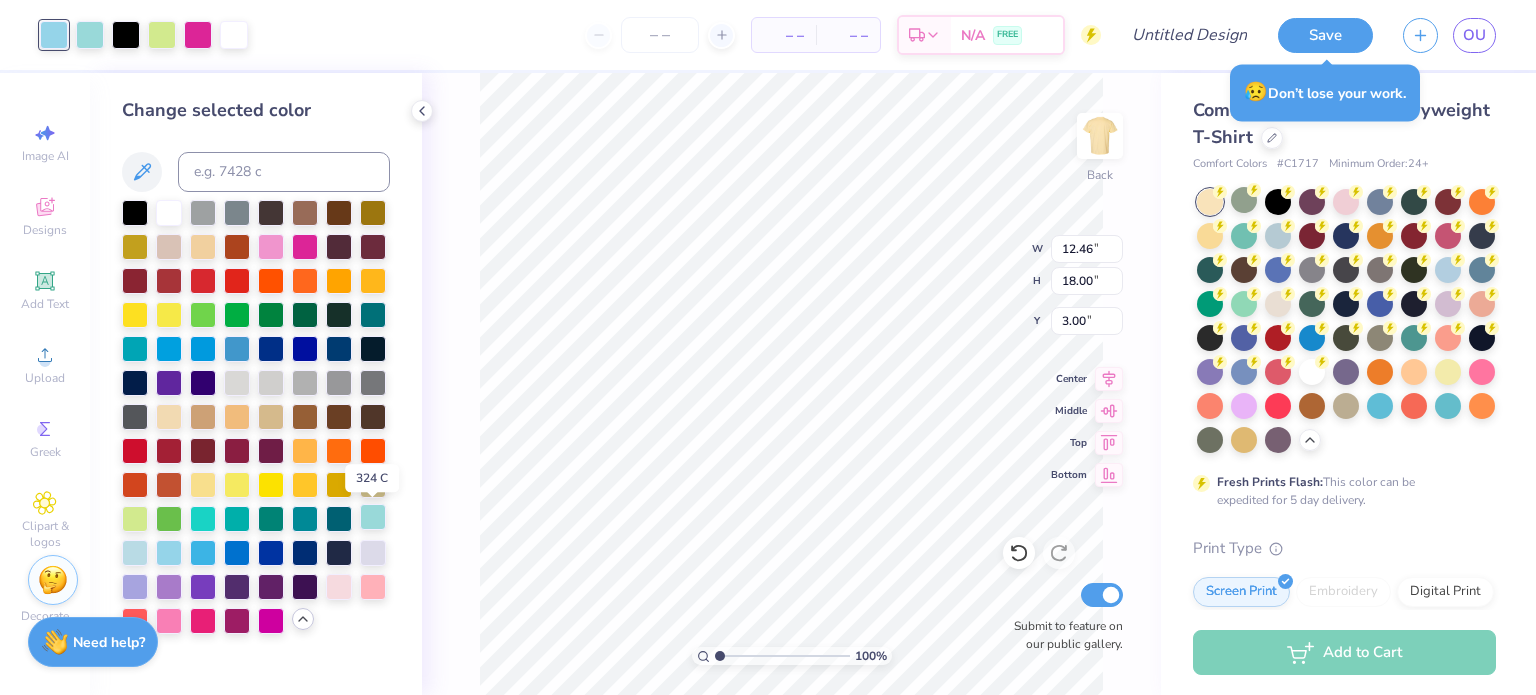 click at bounding box center [373, 517] 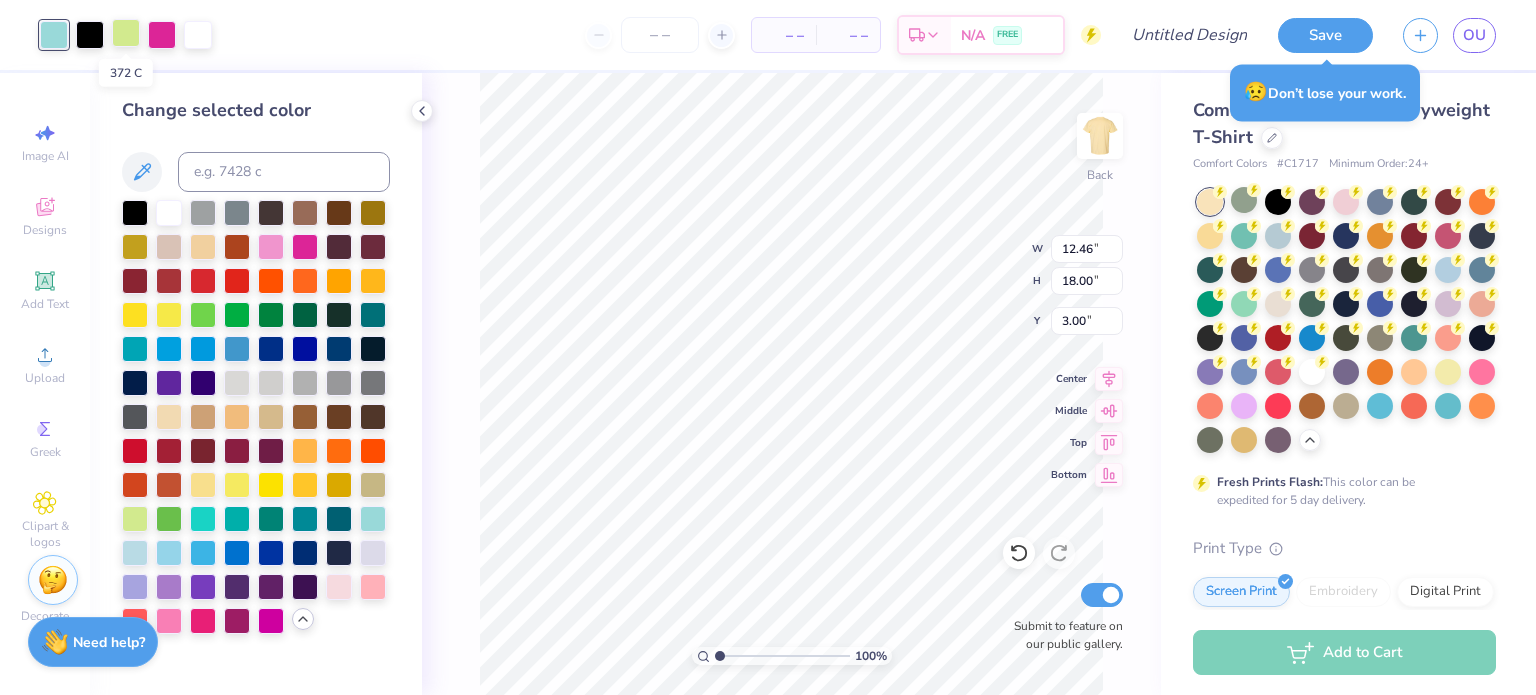 click at bounding box center [126, 33] 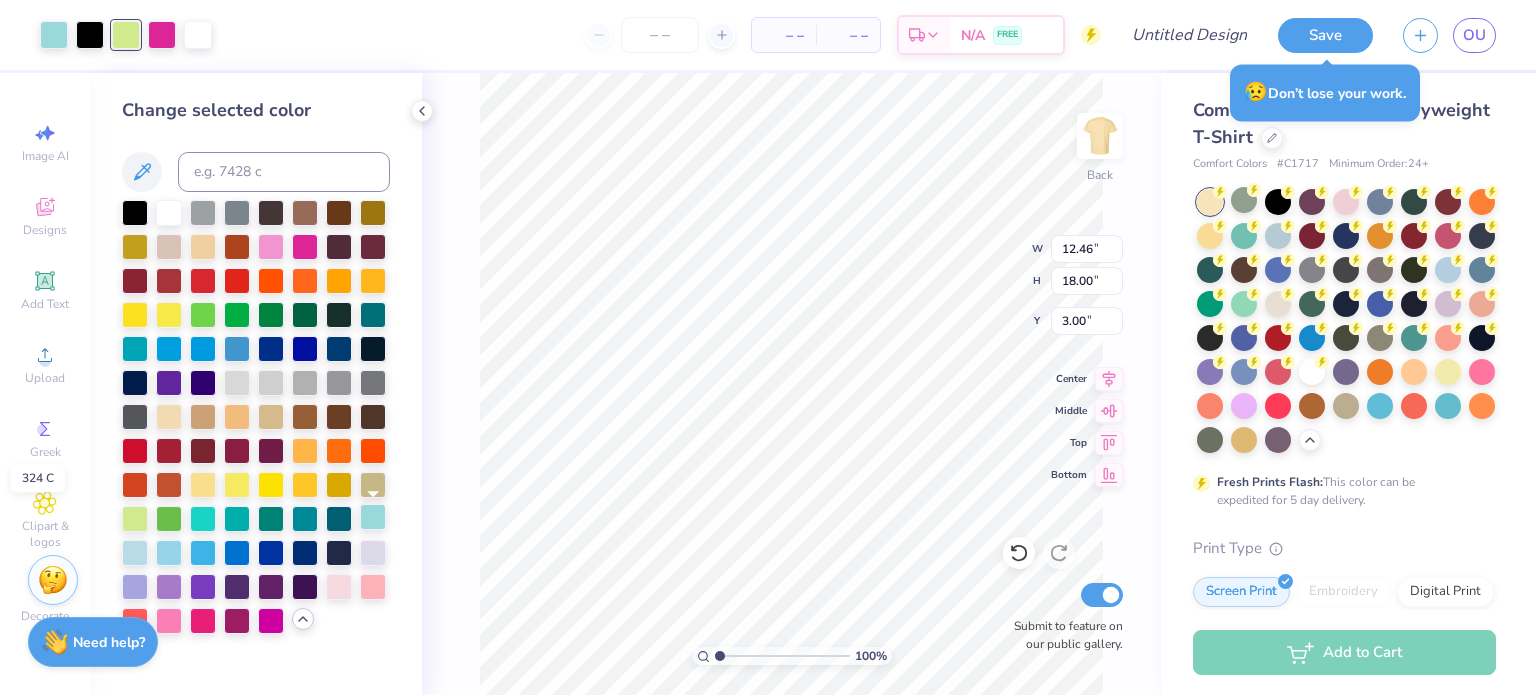 click at bounding box center [373, 517] 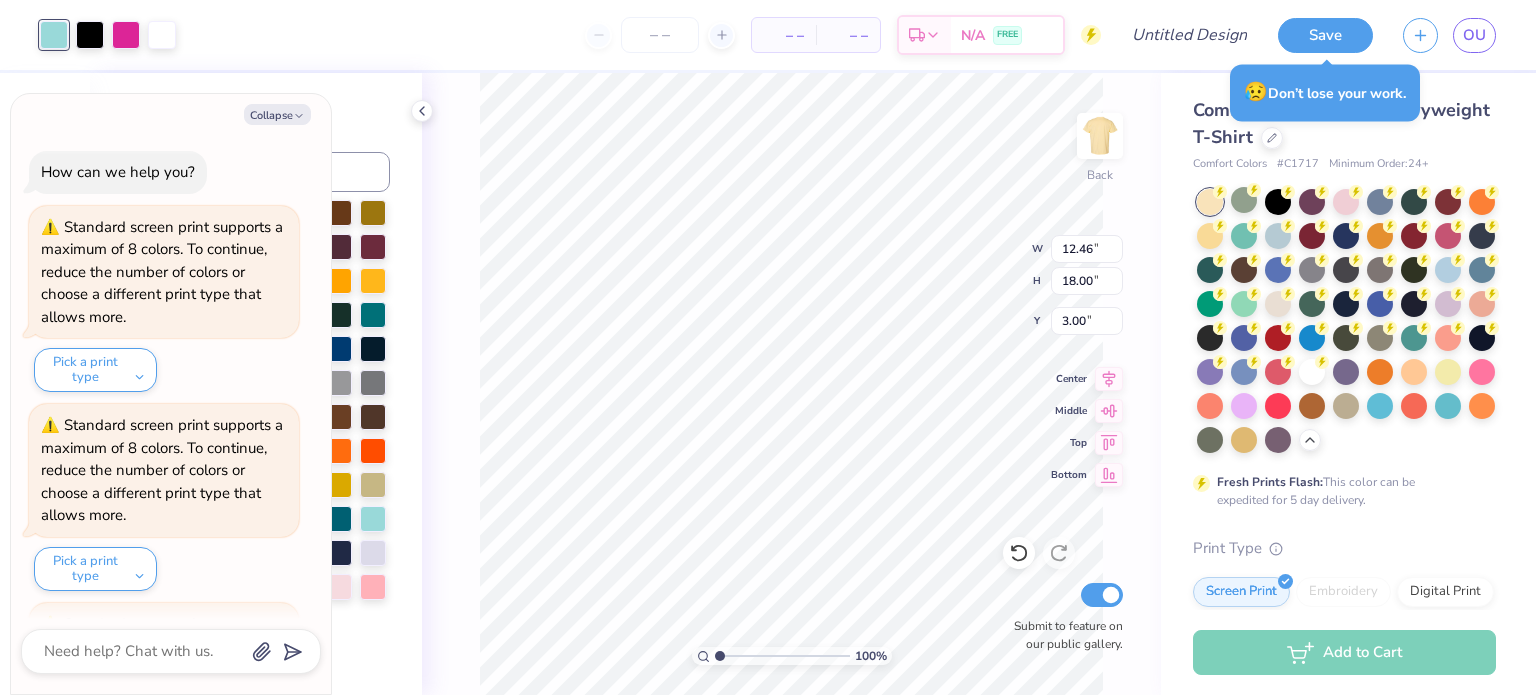scroll, scrollTop: 2561, scrollLeft: 0, axis: vertical 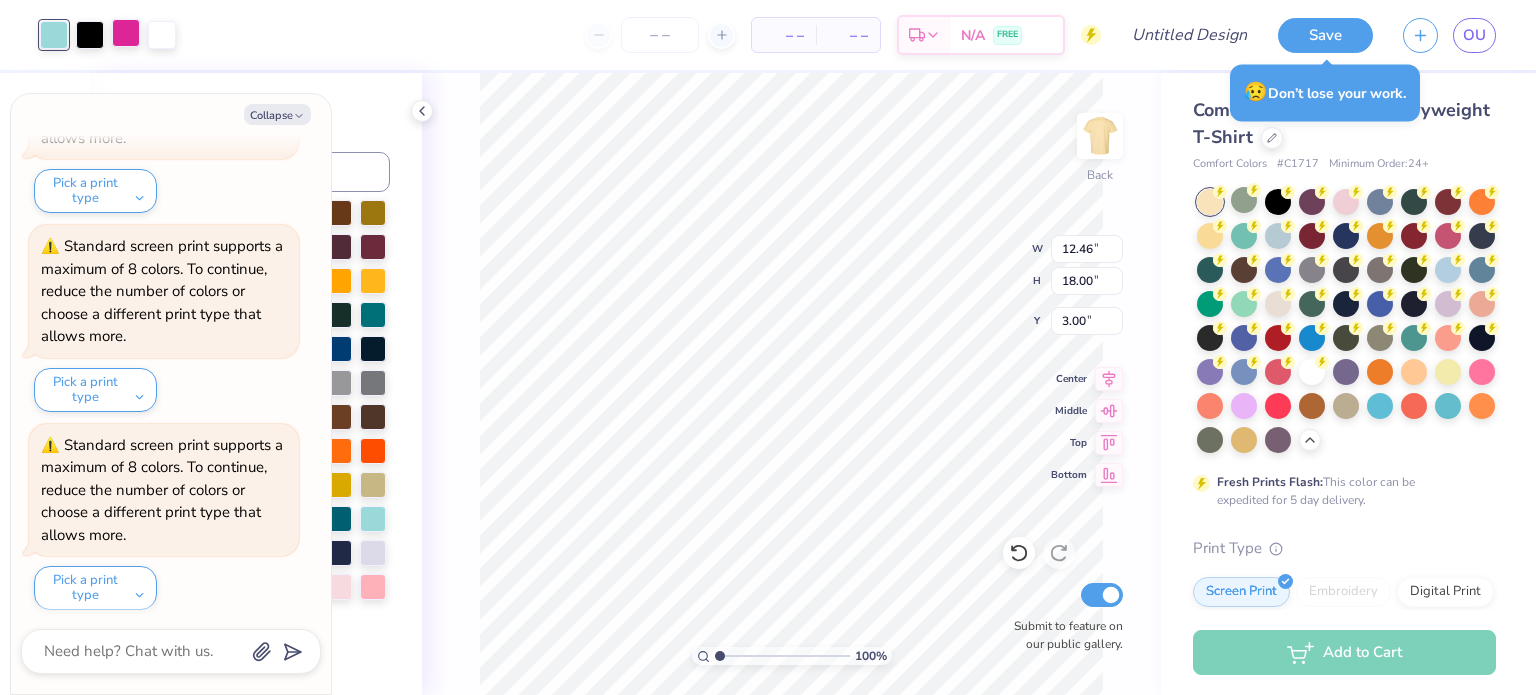 click at bounding box center (126, 33) 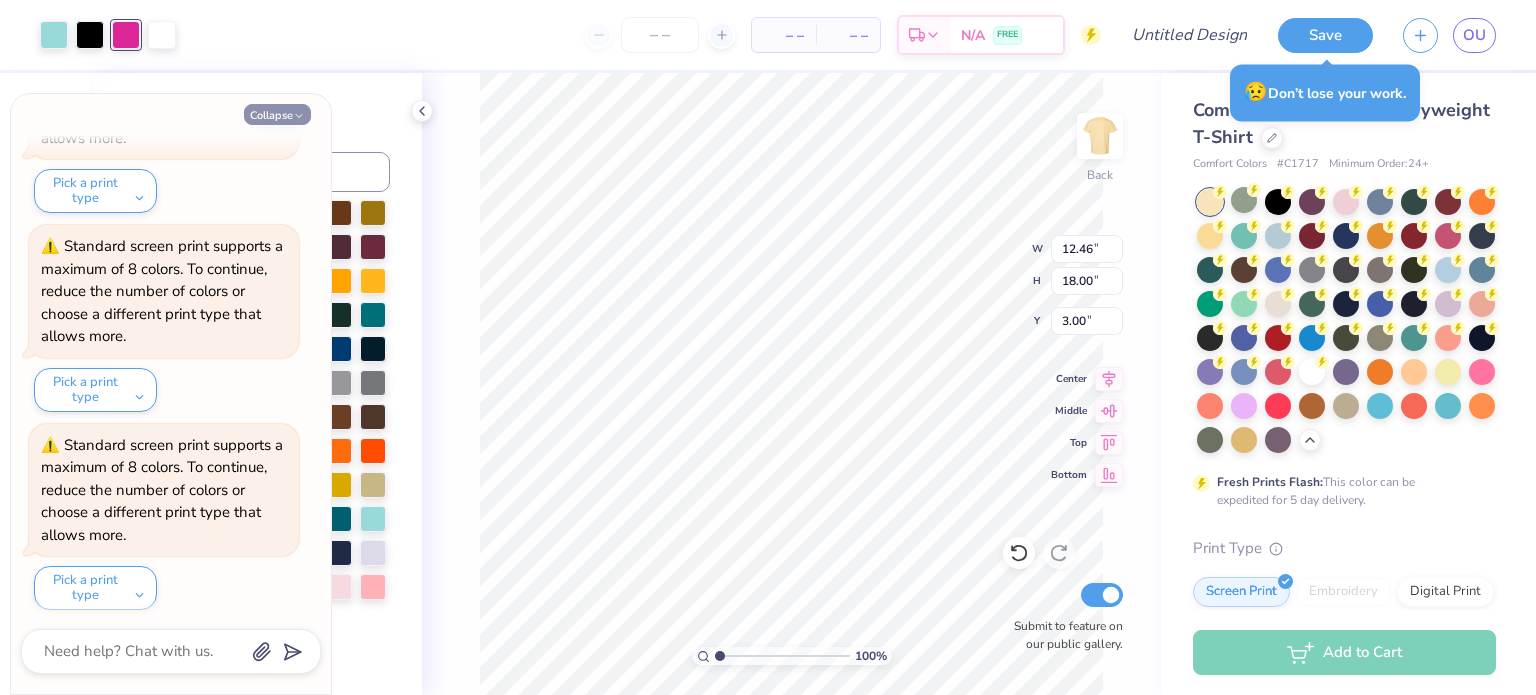 click on "Collapse" at bounding box center (277, 114) 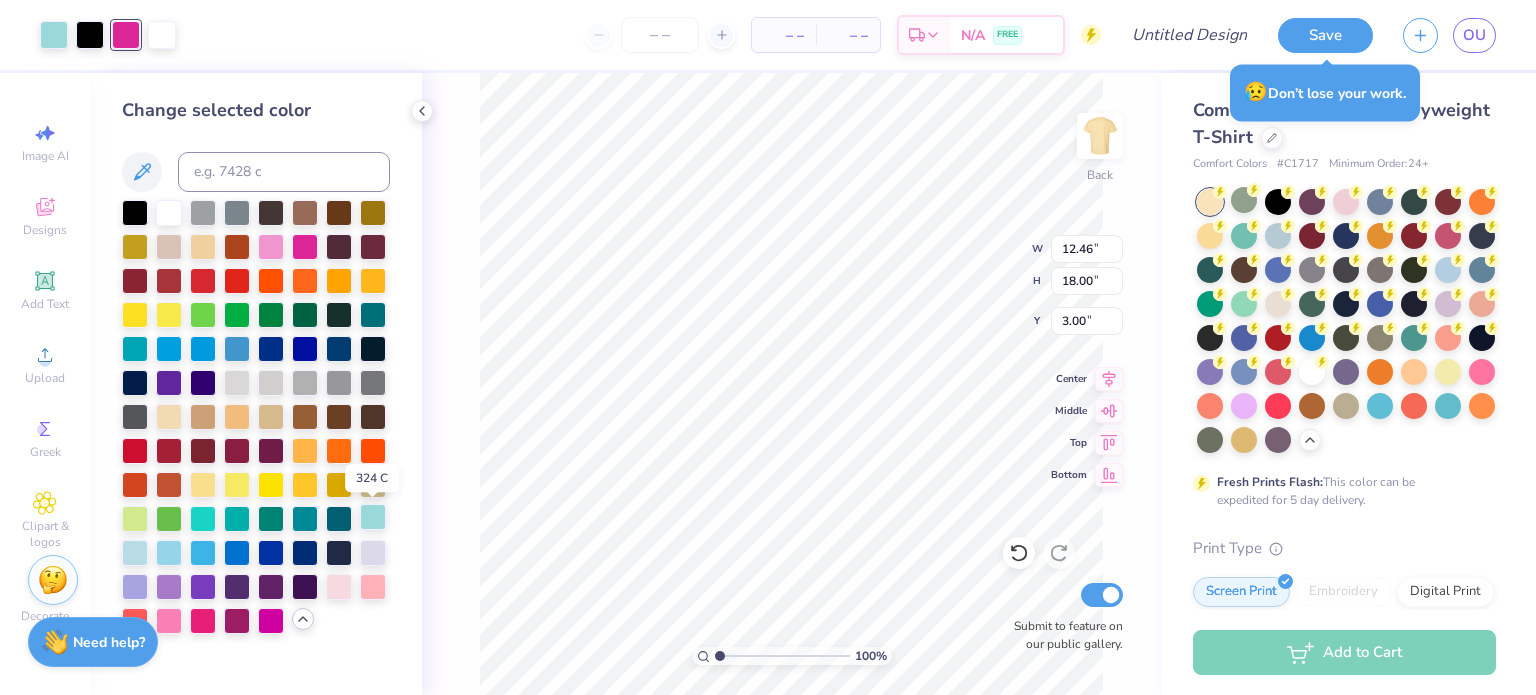 click at bounding box center [373, 517] 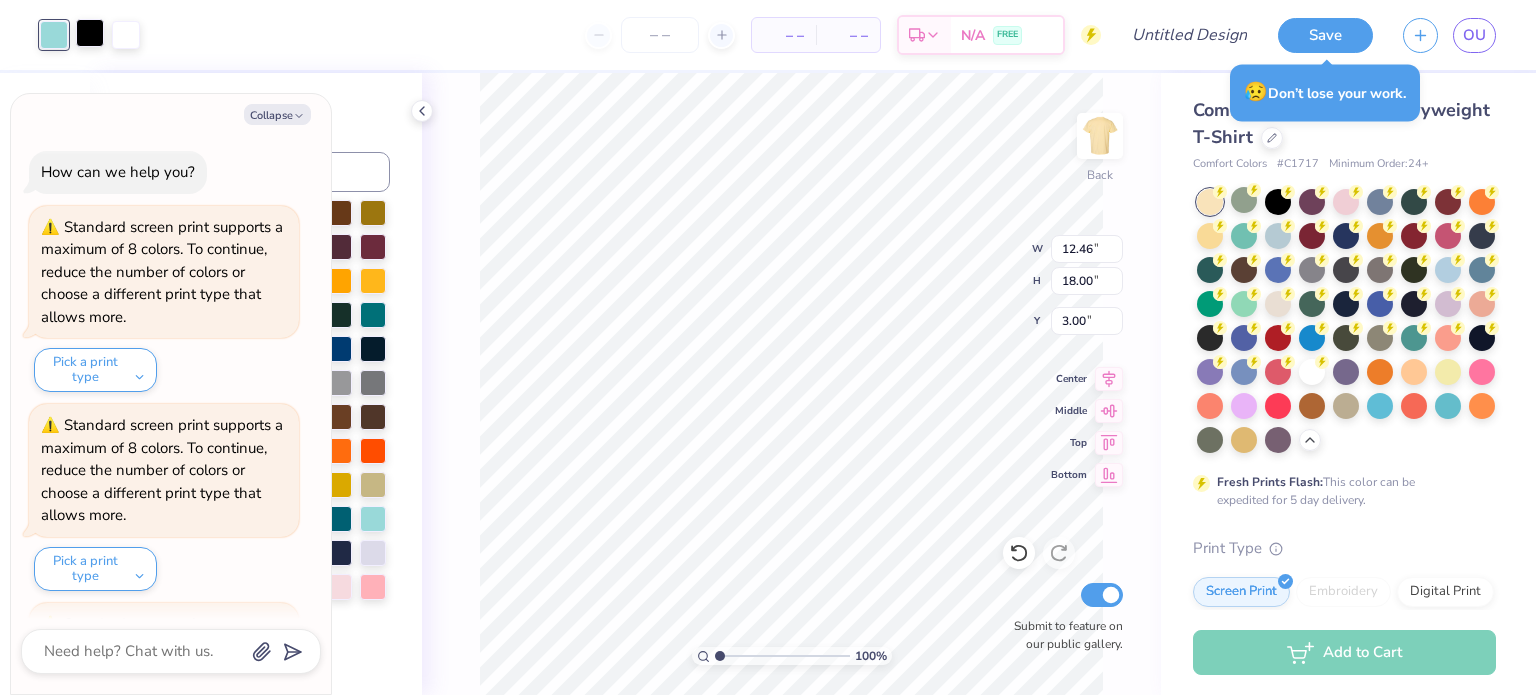 scroll, scrollTop: 2759, scrollLeft: 0, axis: vertical 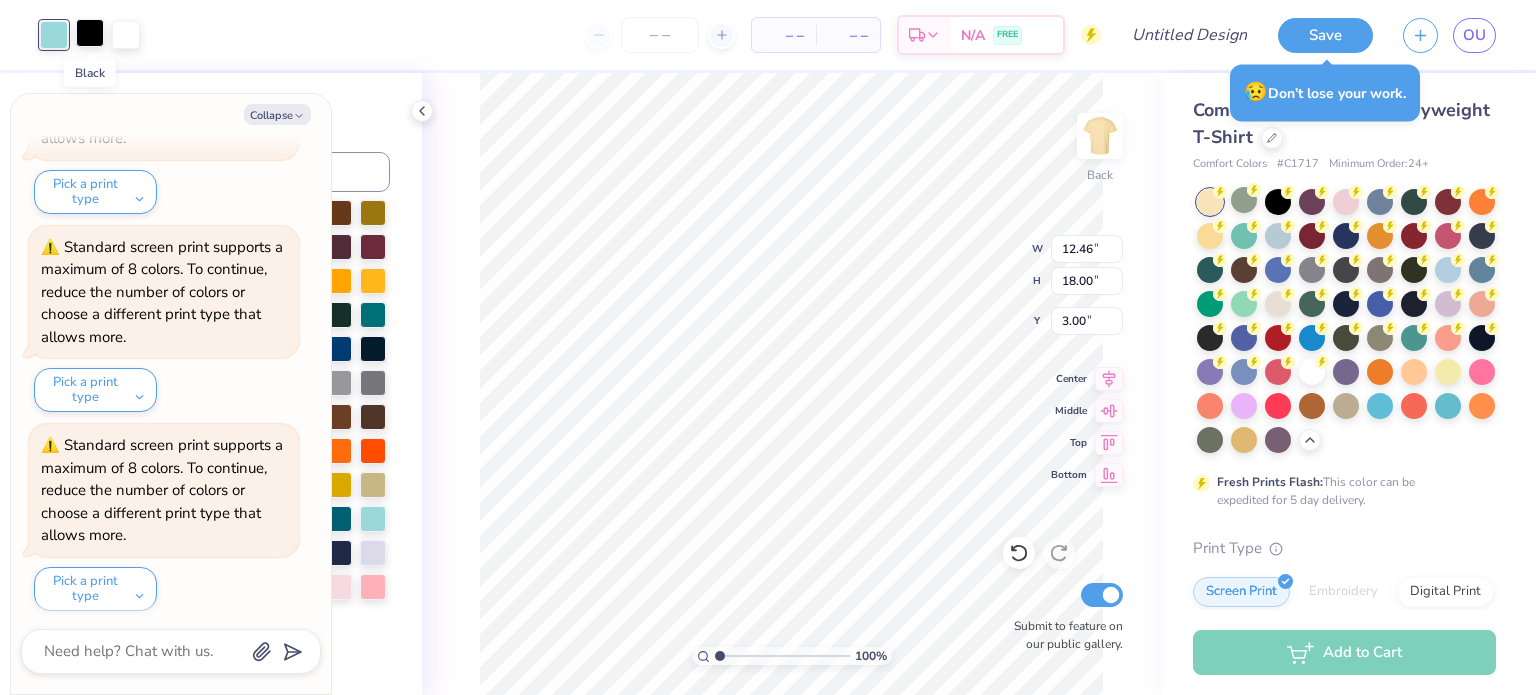 click at bounding box center [90, 33] 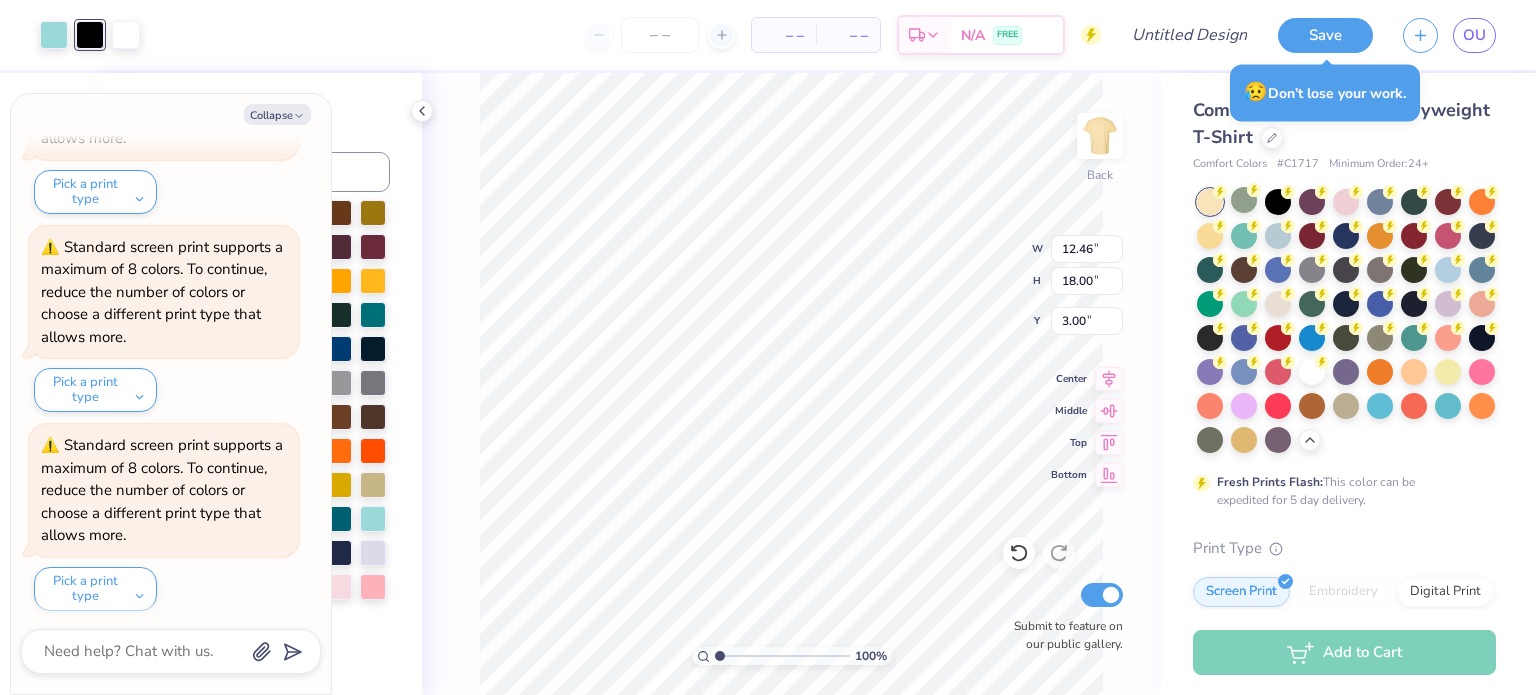 click on "Collapse How can we help you? Standard screen print supports a maximum of 8 colors. To continue, reduce the number of colors or choose a different print type that allows more. Pick a print type Standard screen print supports a maximum of 8 colors. To continue, reduce the number of colors or choose a different print type that allows more. Pick a print type Standard screen print supports a maximum of 8 colors. To continue, reduce the number of colors or choose a different print type that allows more. Pick a print type Standard screen print supports a maximum of 8 colors. To continue, reduce the number of colors or choose a different print type that allows more. Pick a print type Standard screen print supports a maximum of 8 colors. To continue, reduce the number of colors or choose a different print type that allows more. Pick a print type Standard screen print supports a maximum of 8 colors. To continue, reduce the number of colors or choose a different print type that allows more. Pick a print type" at bounding box center (171, 394) 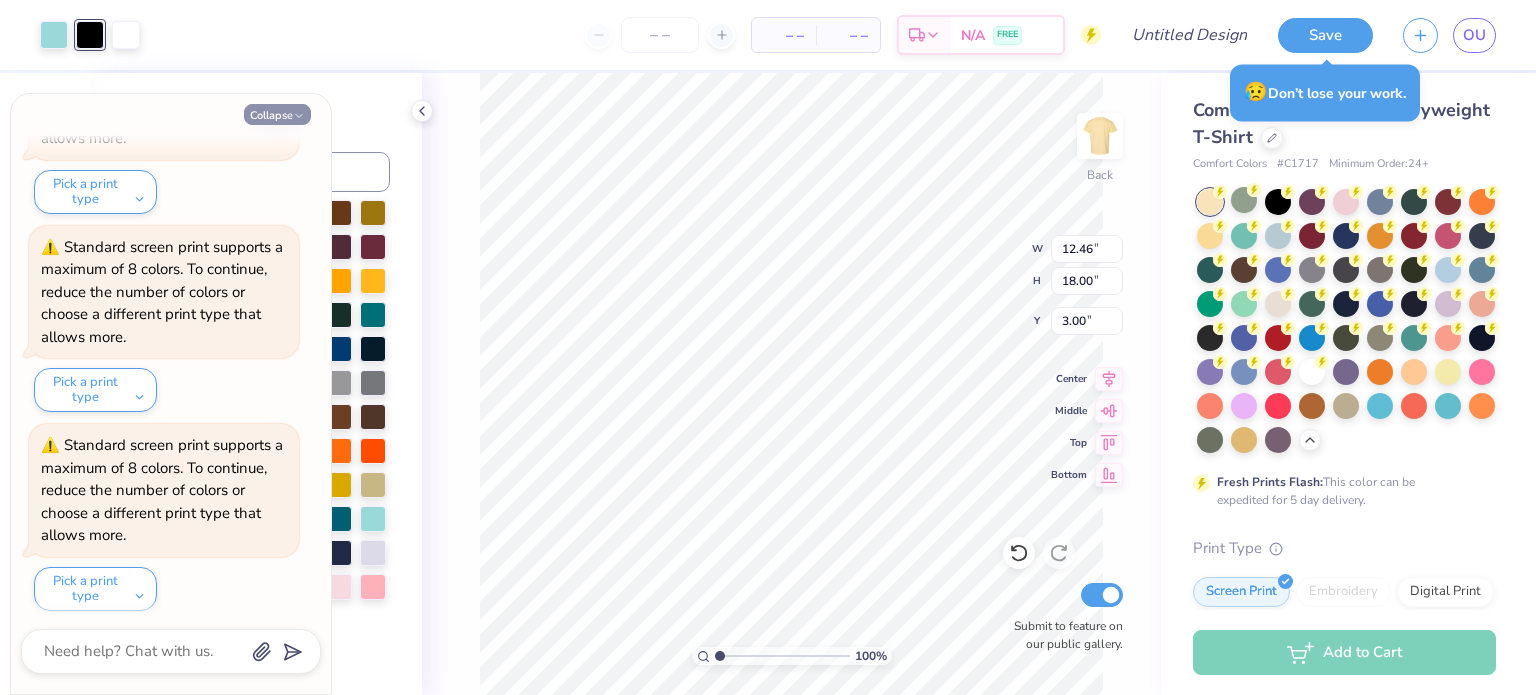click on "Collapse" at bounding box center (277, 114) 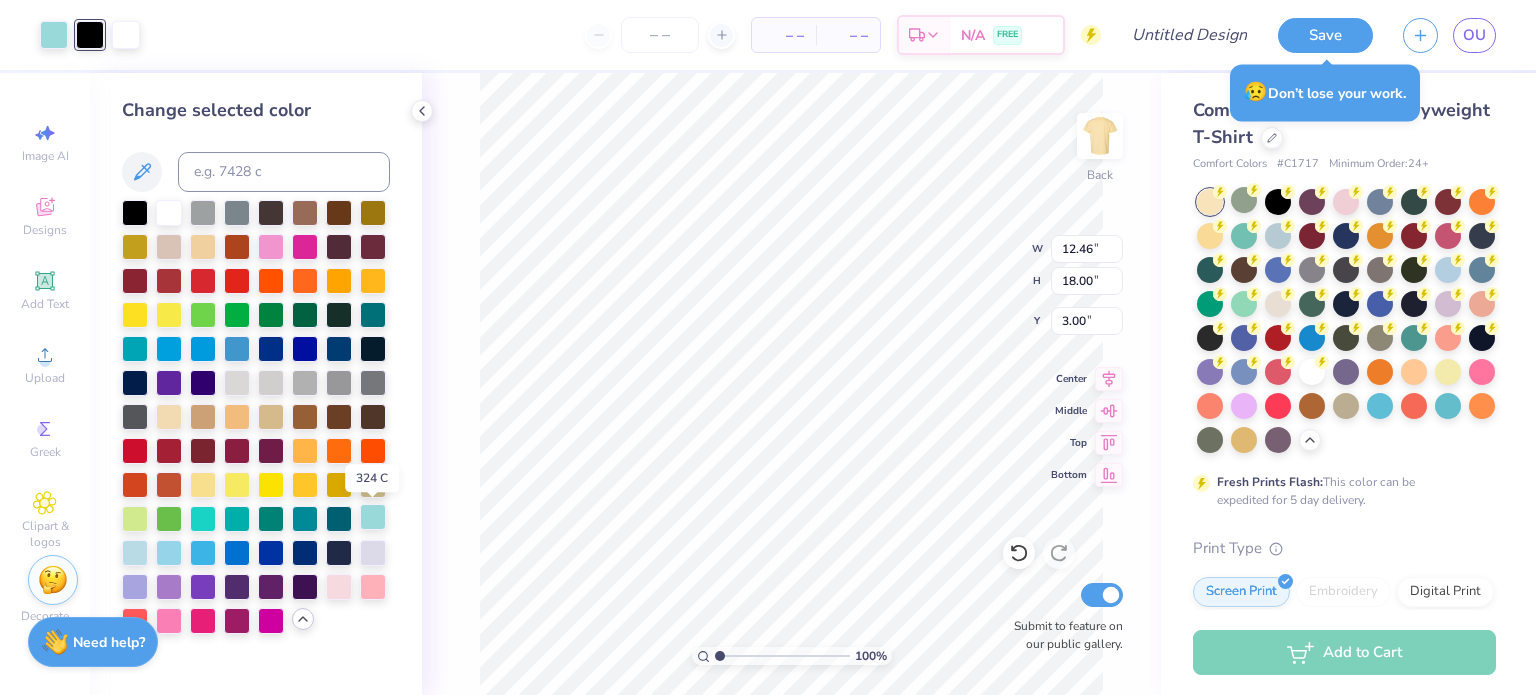 click at bounding box center (373, 517) 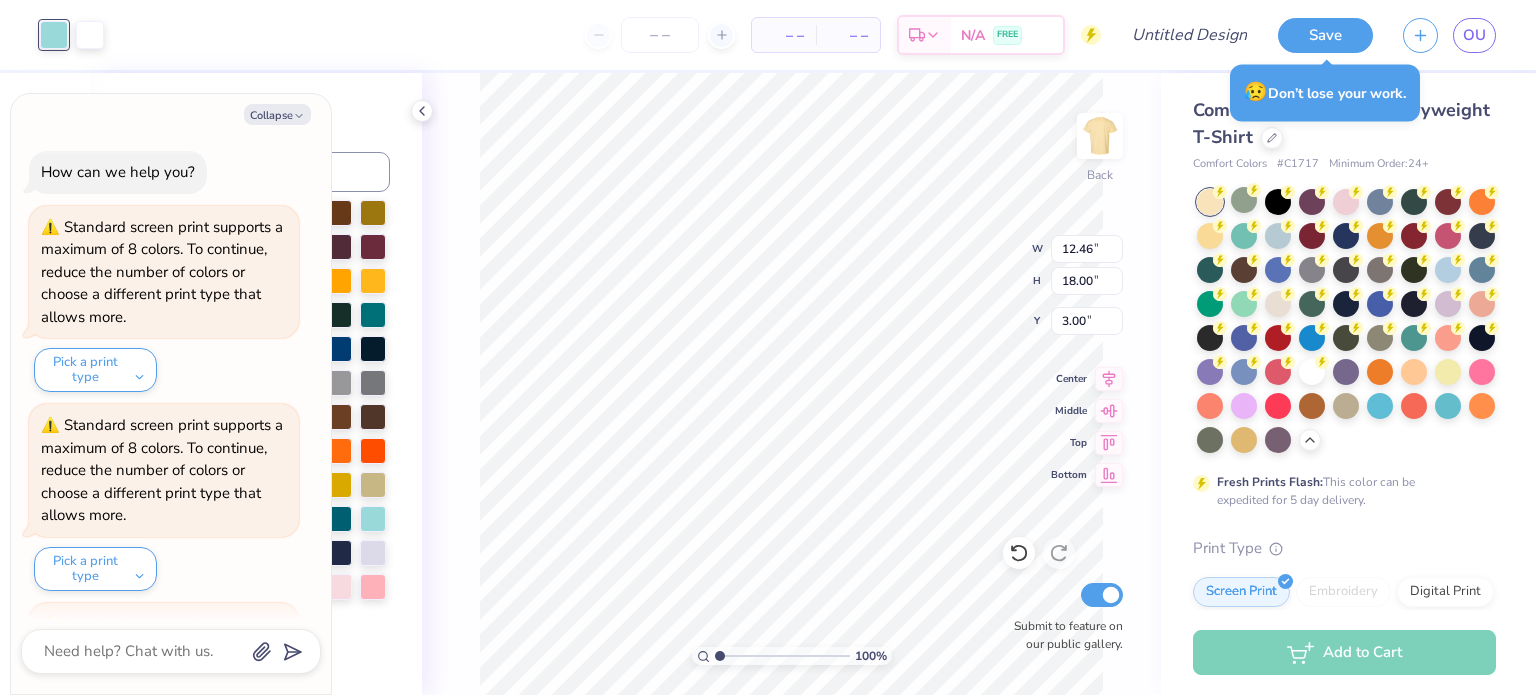 scroll, scrollTop: 2957, scrollLeft: 0, axis: vertical 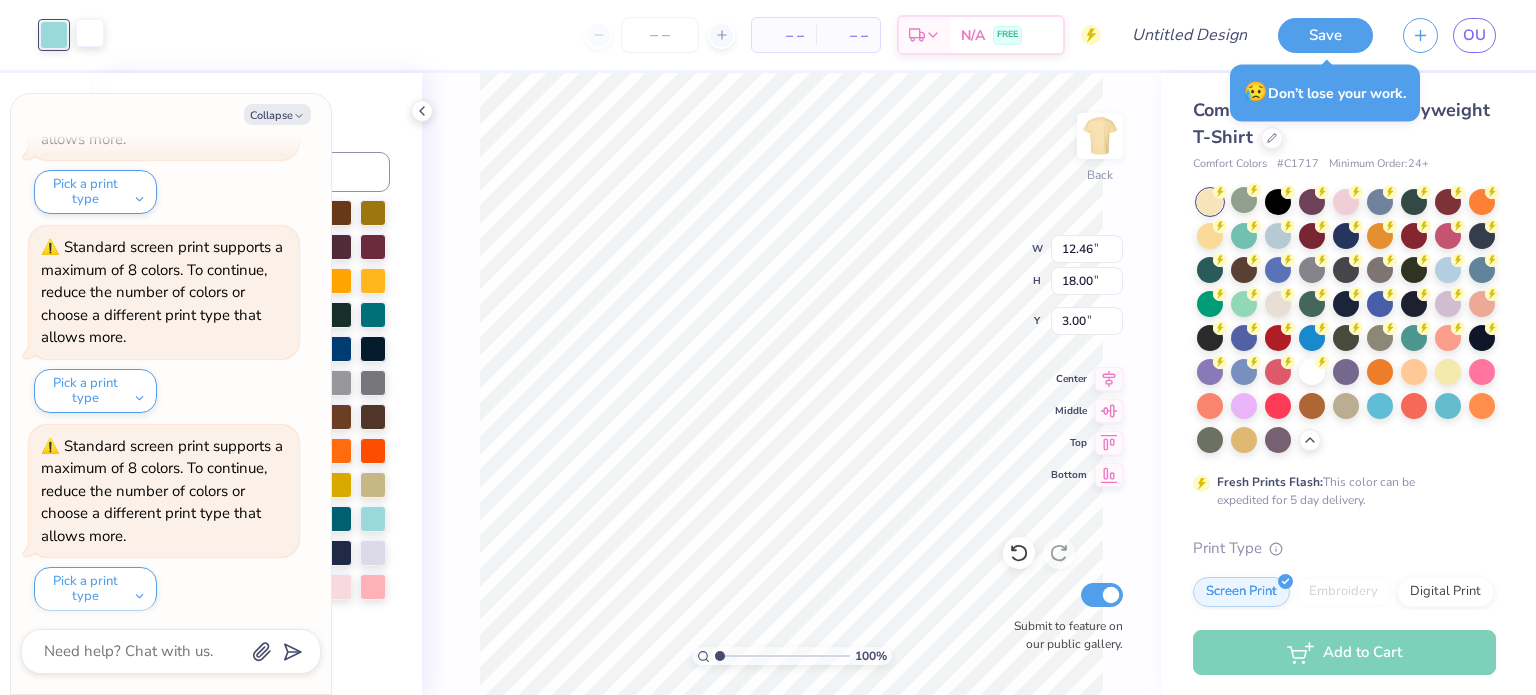 click at bounding box center (90, 33) 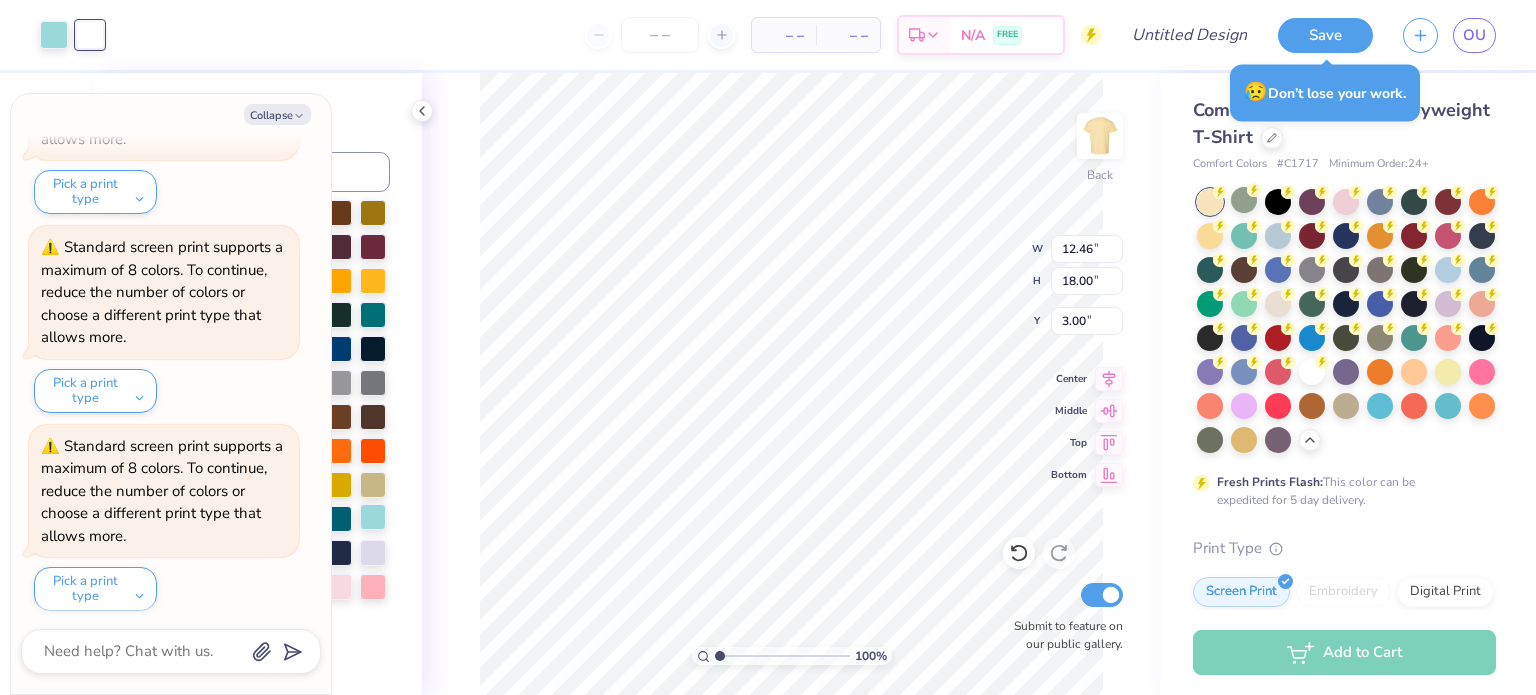 click at bounding box center [373, 517] 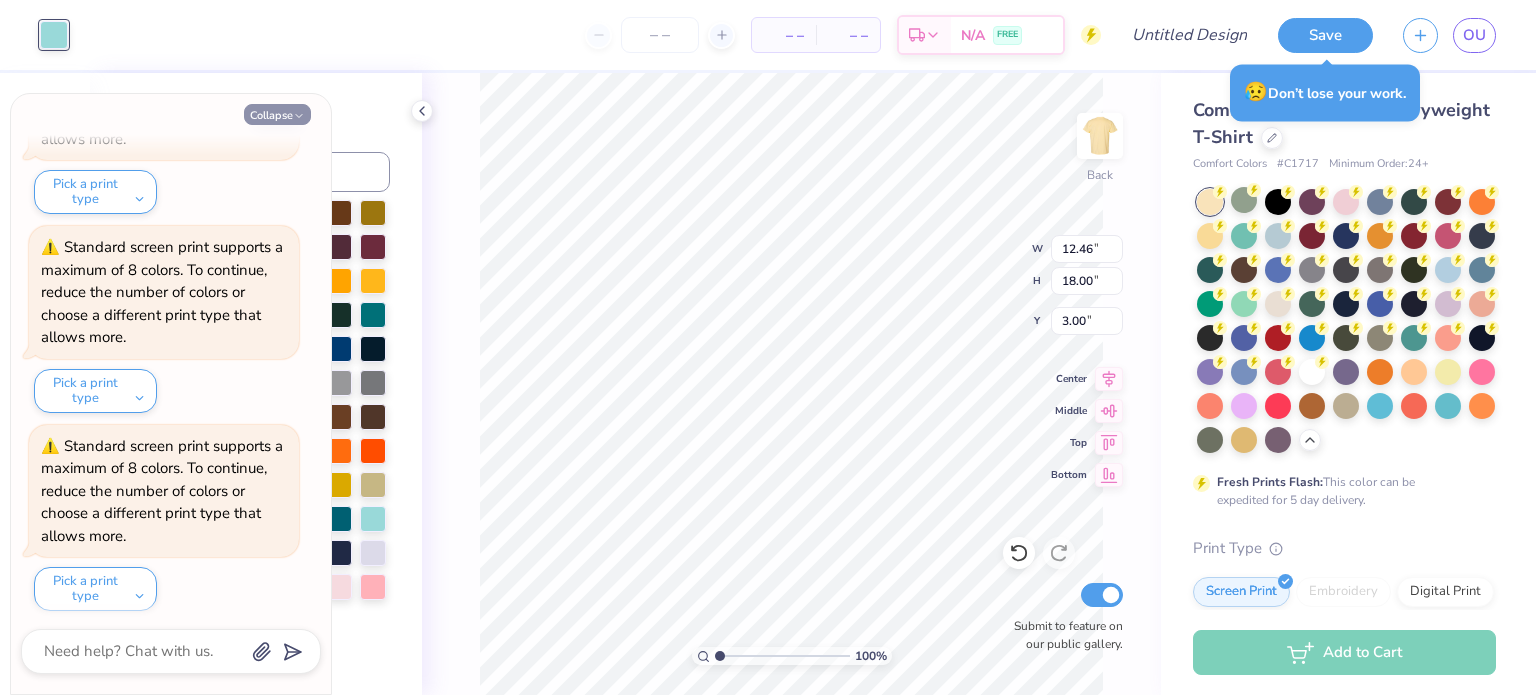 click on "Collapse" at bounding box center (277, 114) 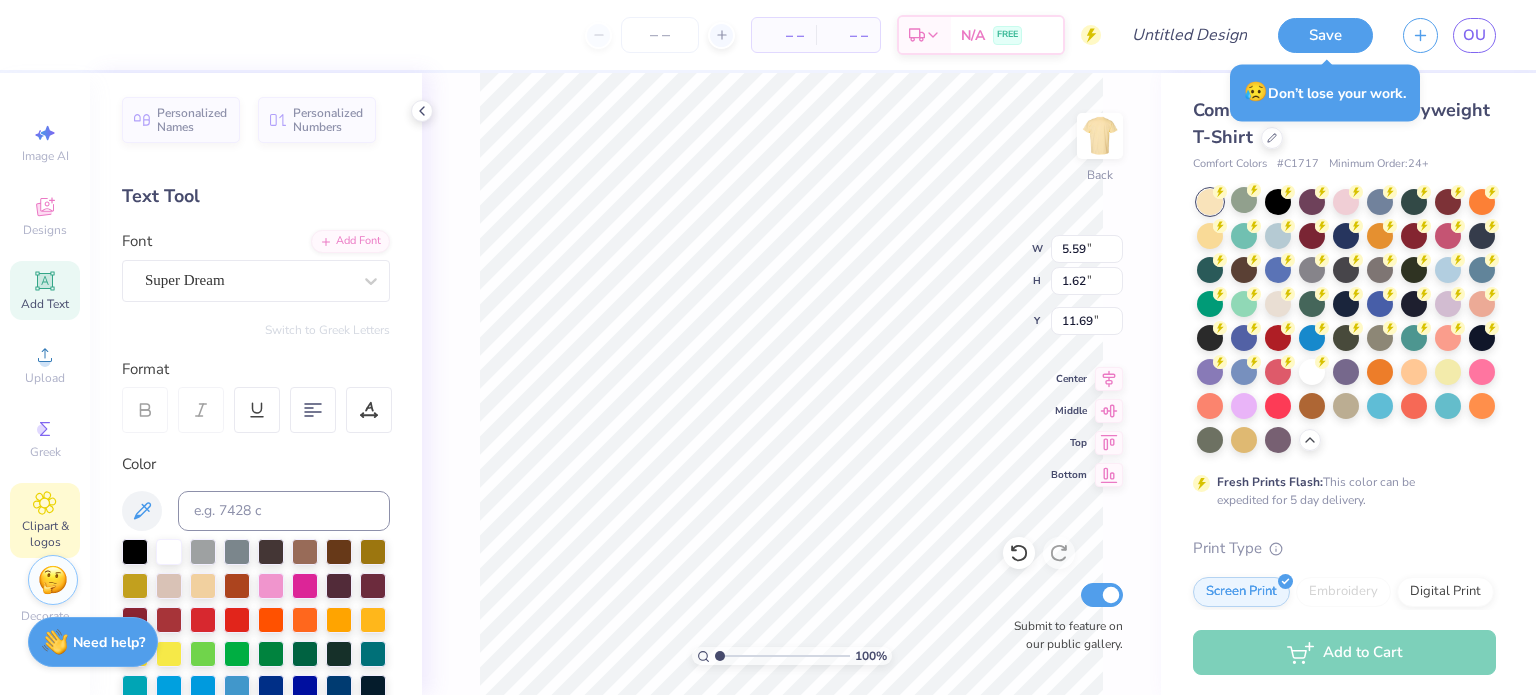 click on "Clipart & logos" at bounding box center [45, 534] 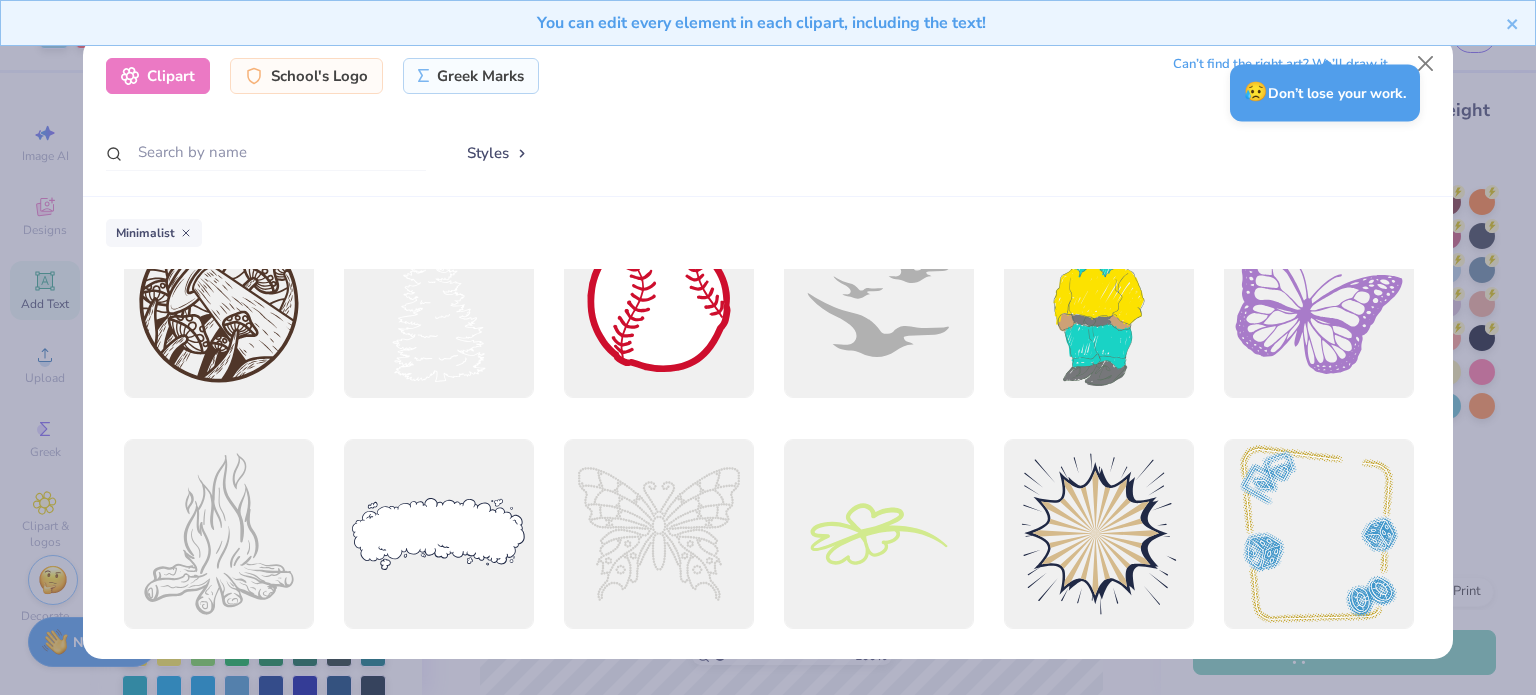 scroll, scrollTop: 11692, scrollLeft: 0, axis: vertical 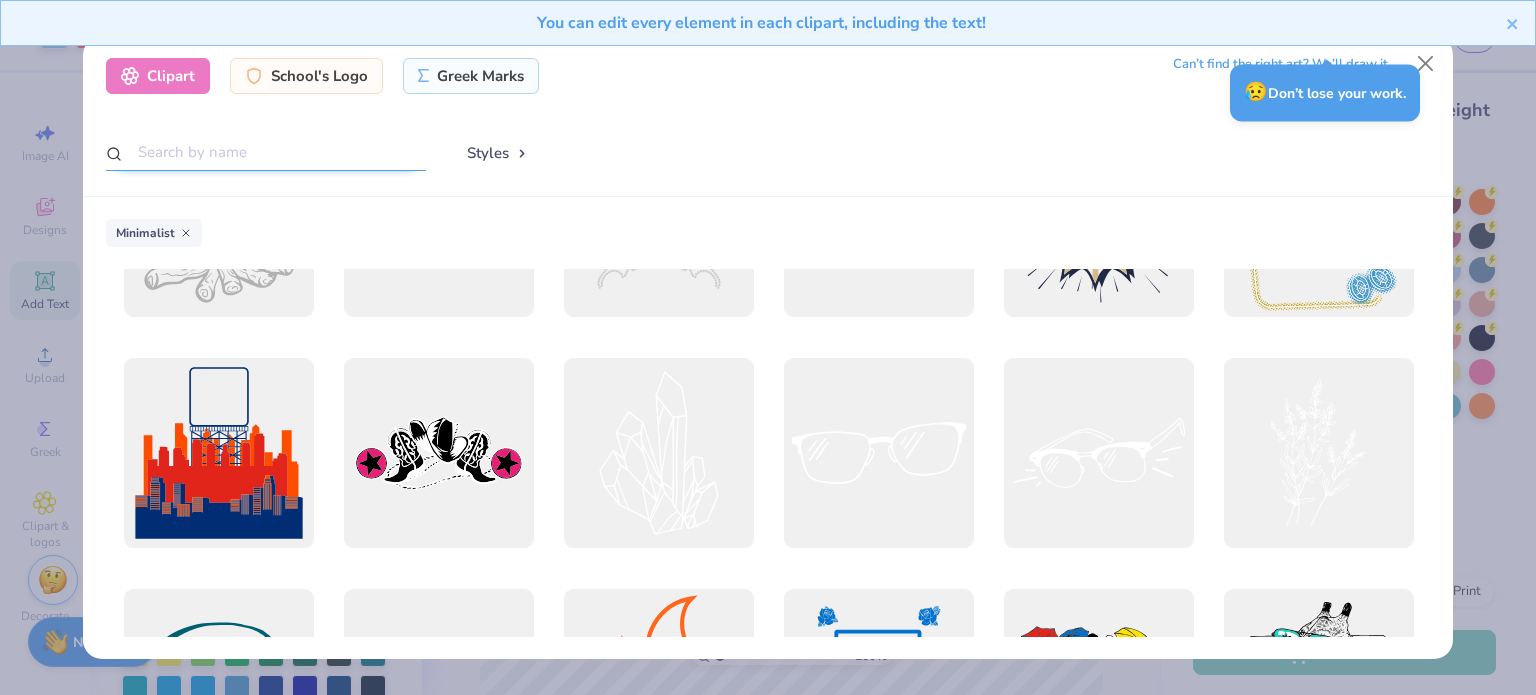 click at bounding box center [266, 152] 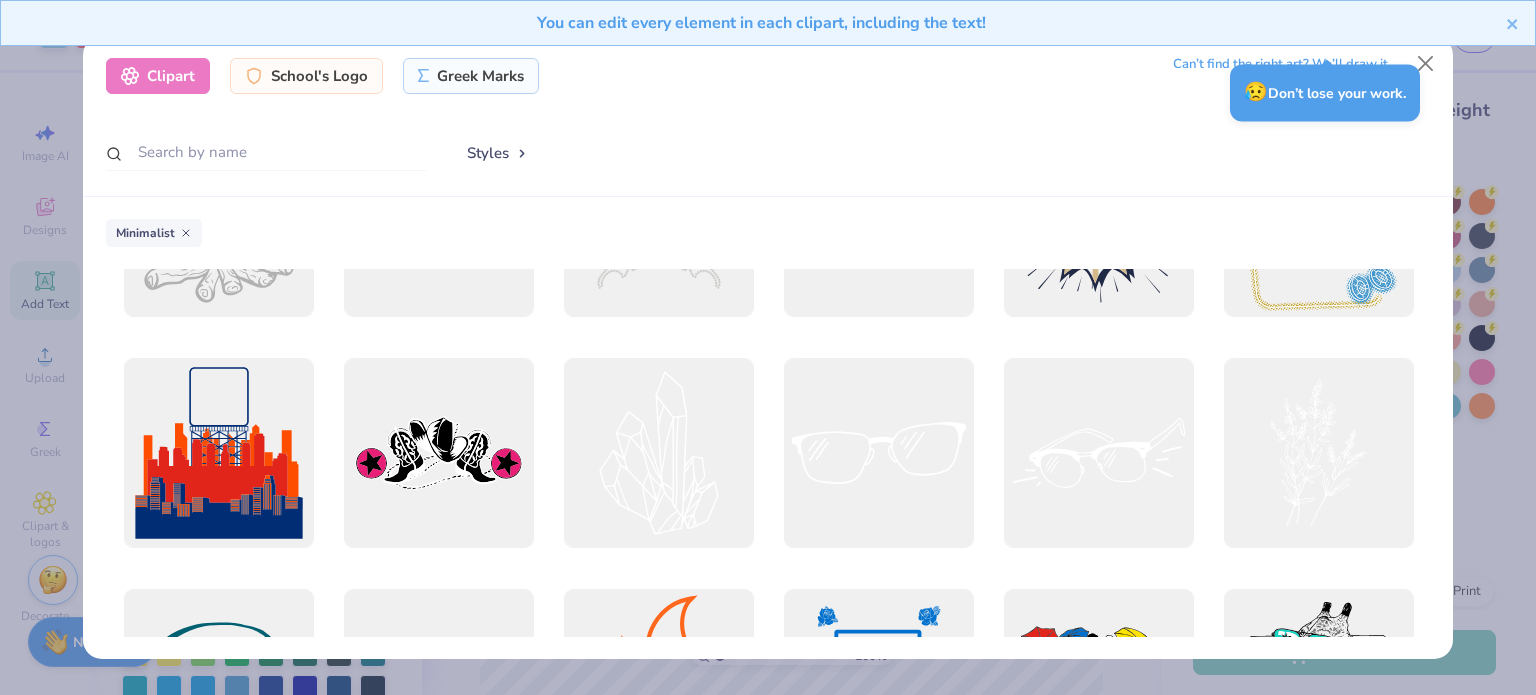 click 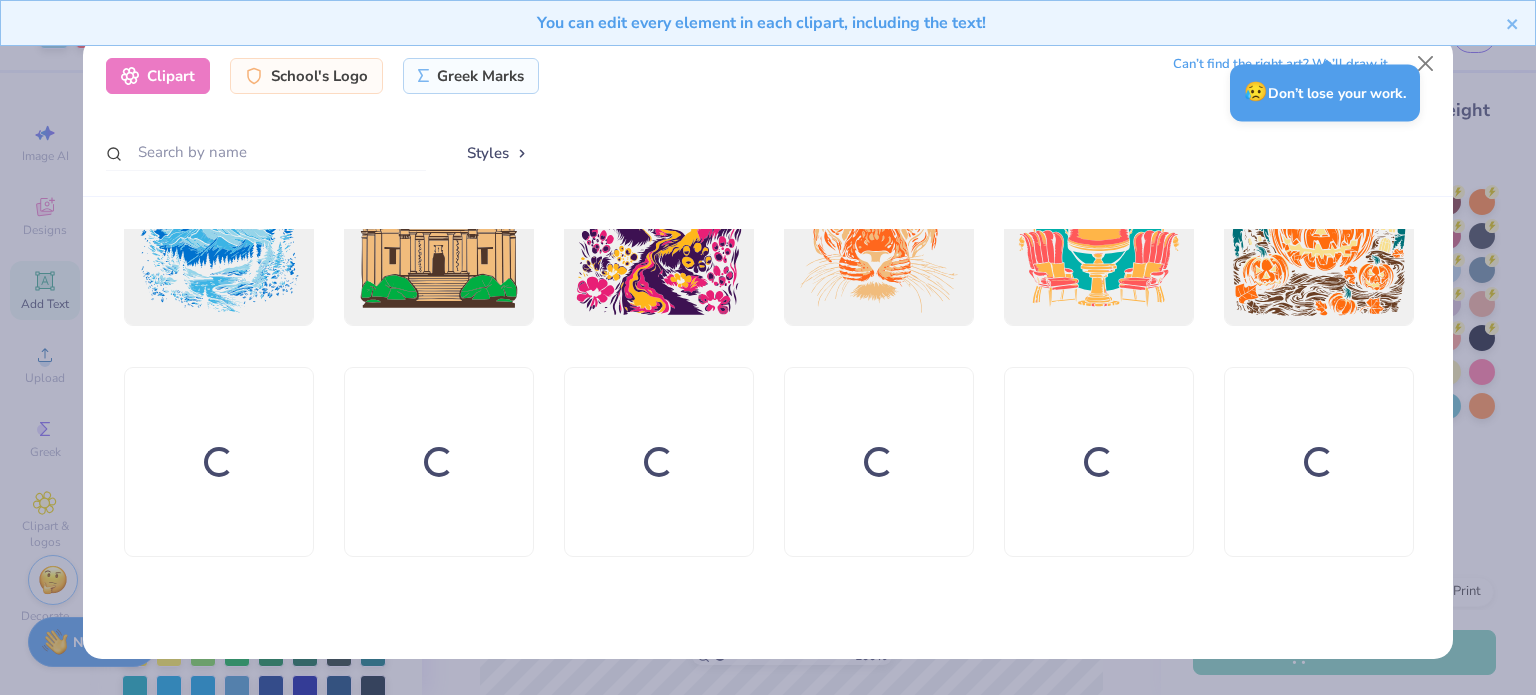 click at bounding box center [768, 413] 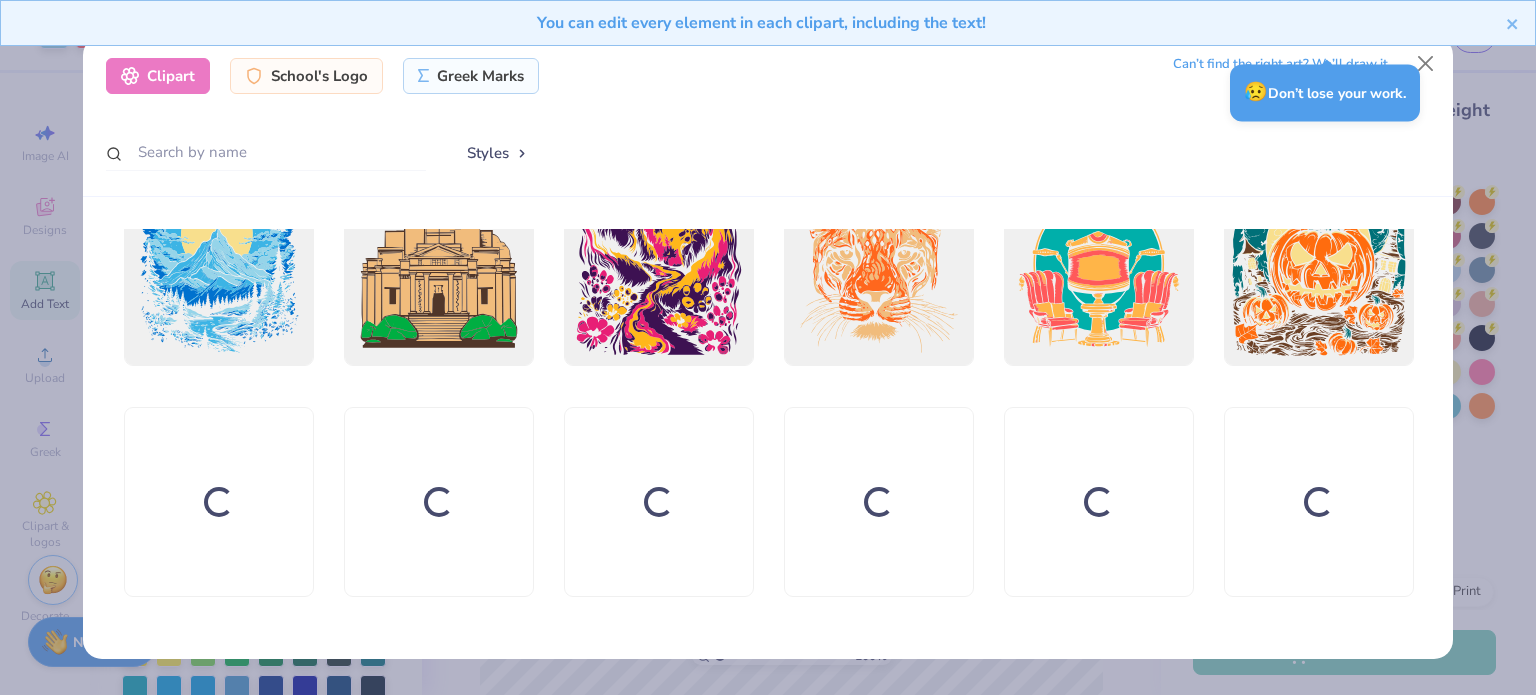 click on "Styles" at bounding box center (498, 153) 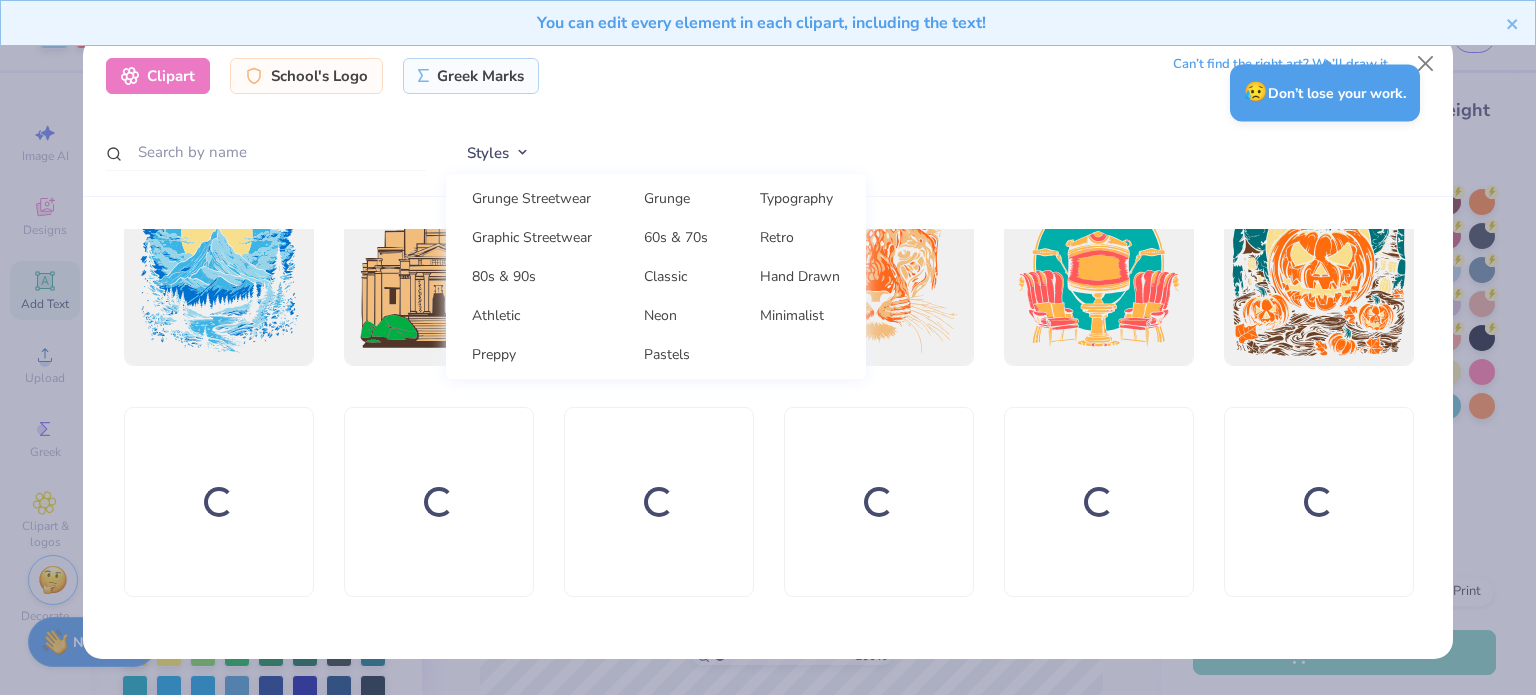 scroll, scrollTop: 2132, scrollLeft: 0, axis: vertical 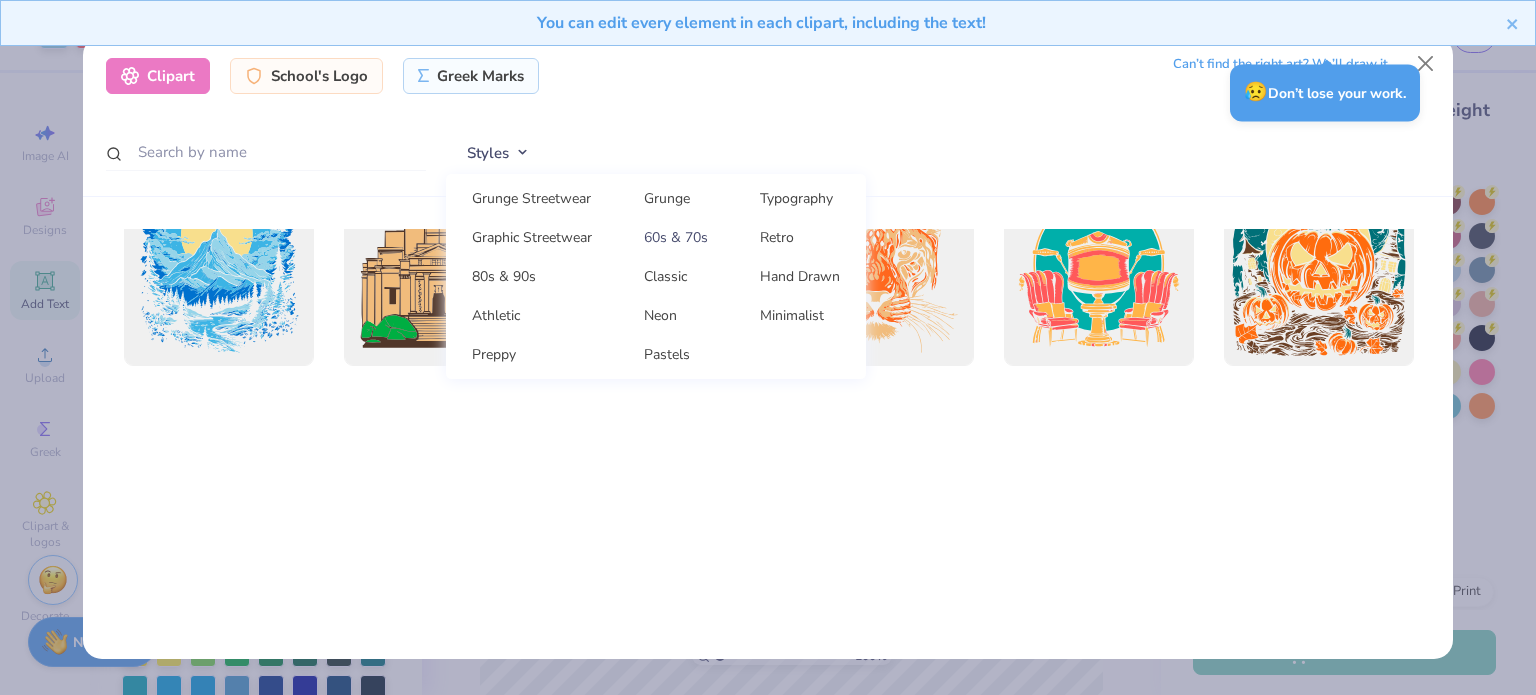 click on "60s & 70s" at bounding box center [676, 237] 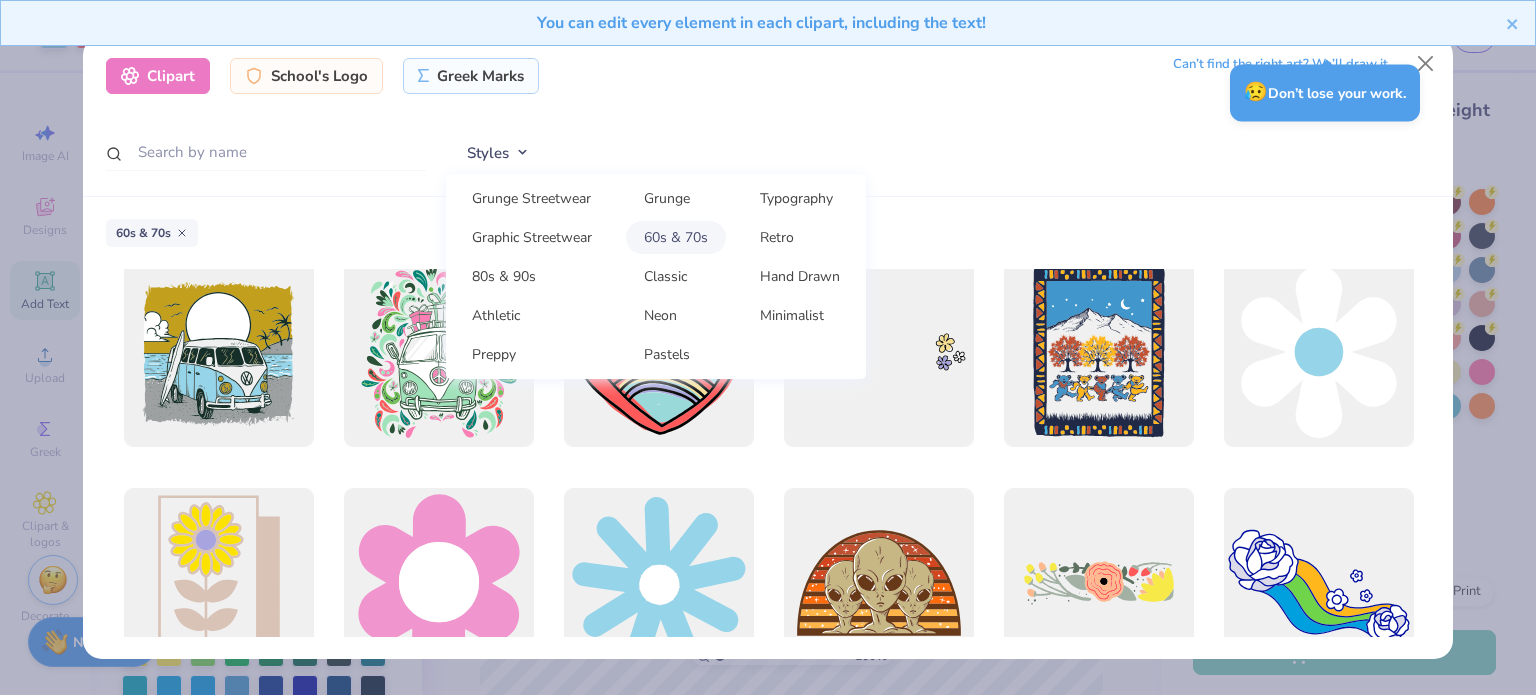 scroll, scrollTop: 1168, scrollLeft: 0, axis: vertical 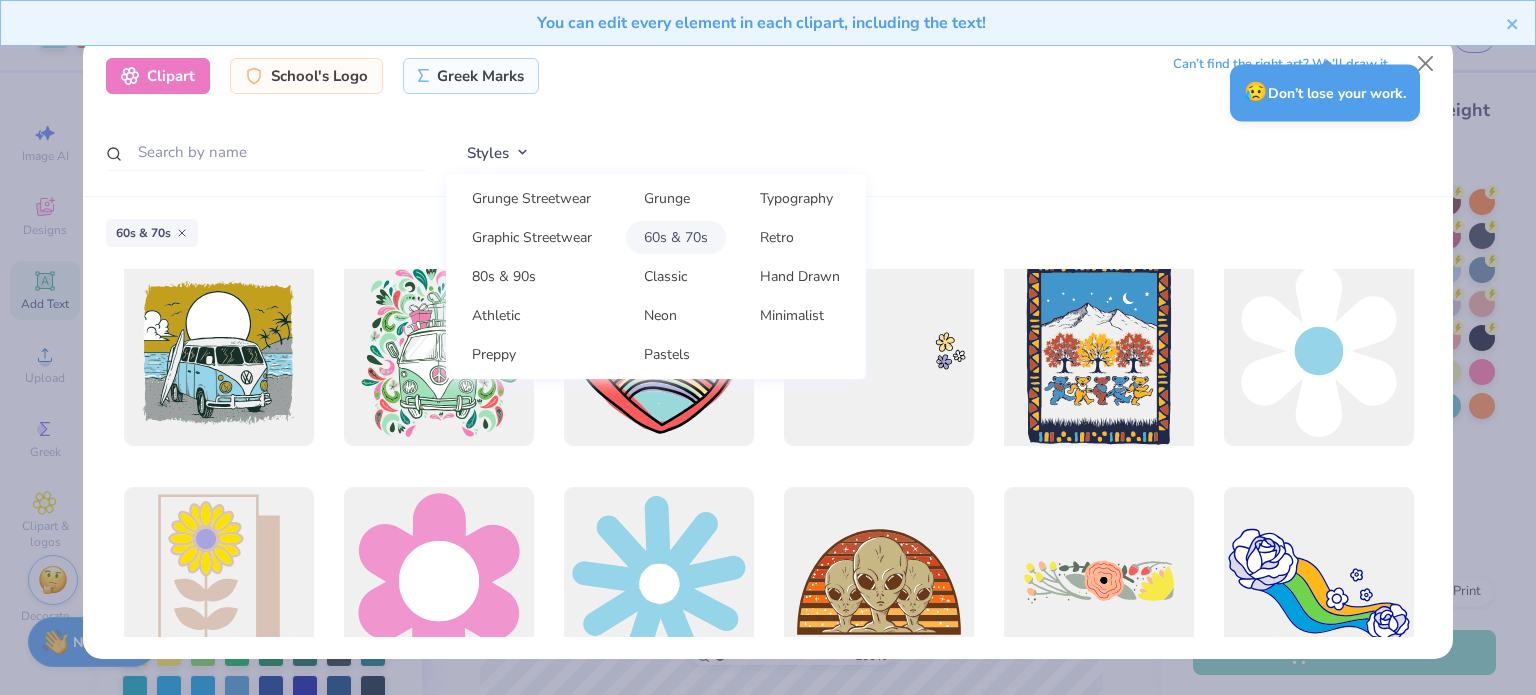 click at bounding box center [1098, 351] 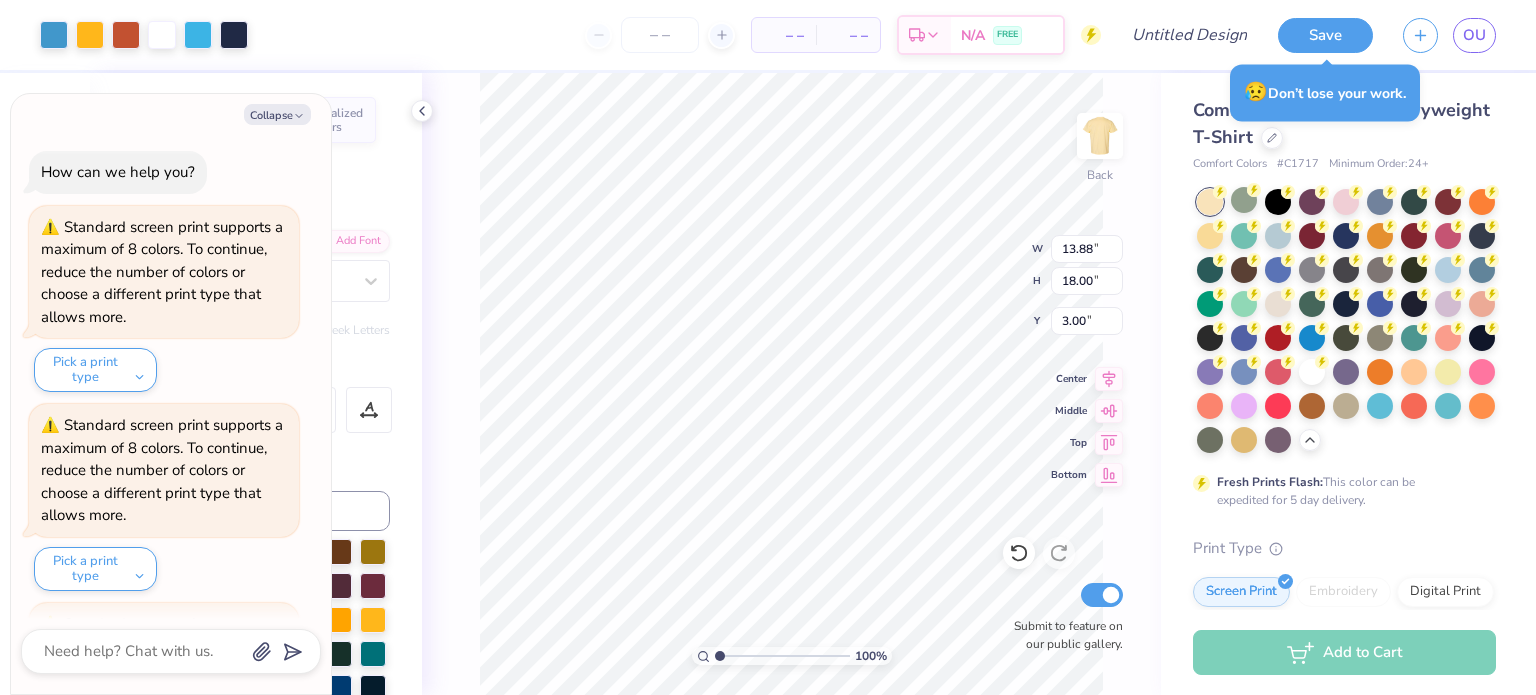 scroll, scrollTop: 3155, scrollLeft: 0, axis: vertical 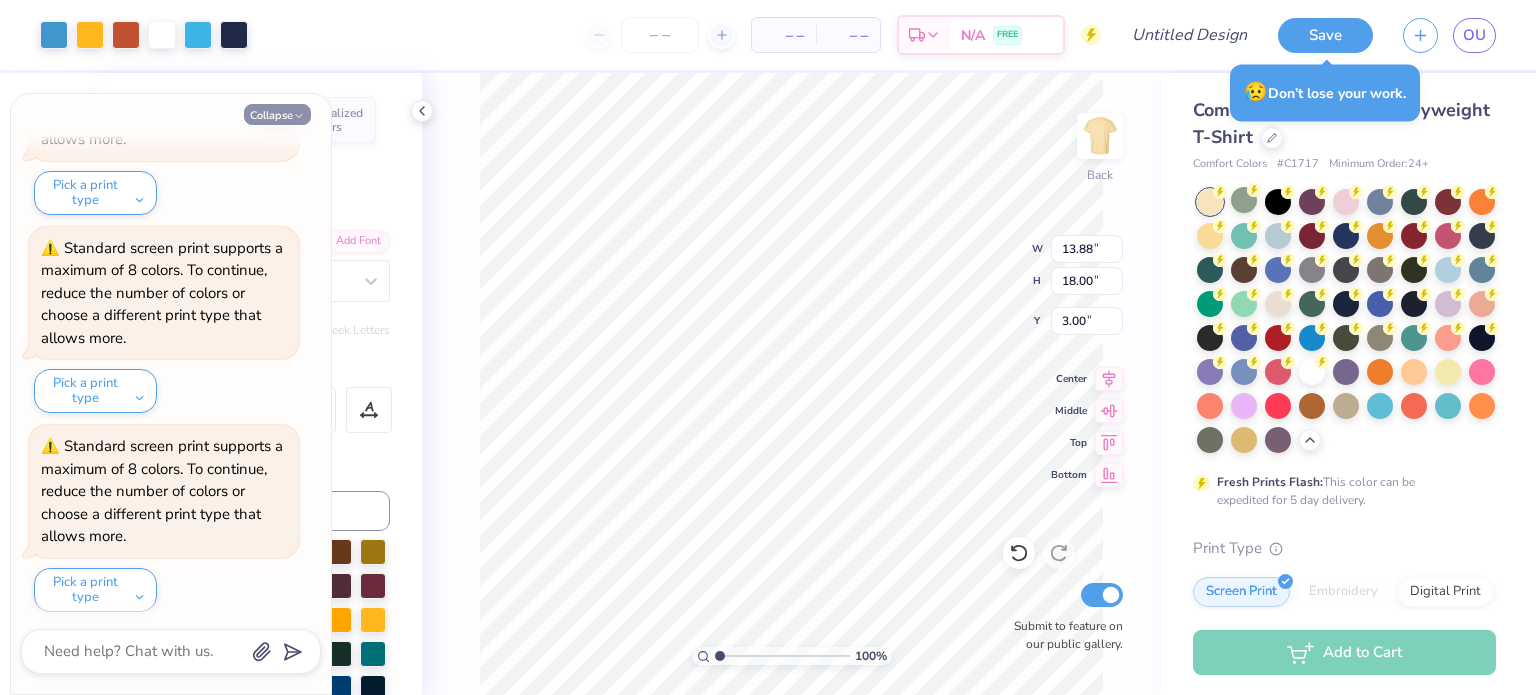 click on "Collapse" at bounding box center [277, 114] 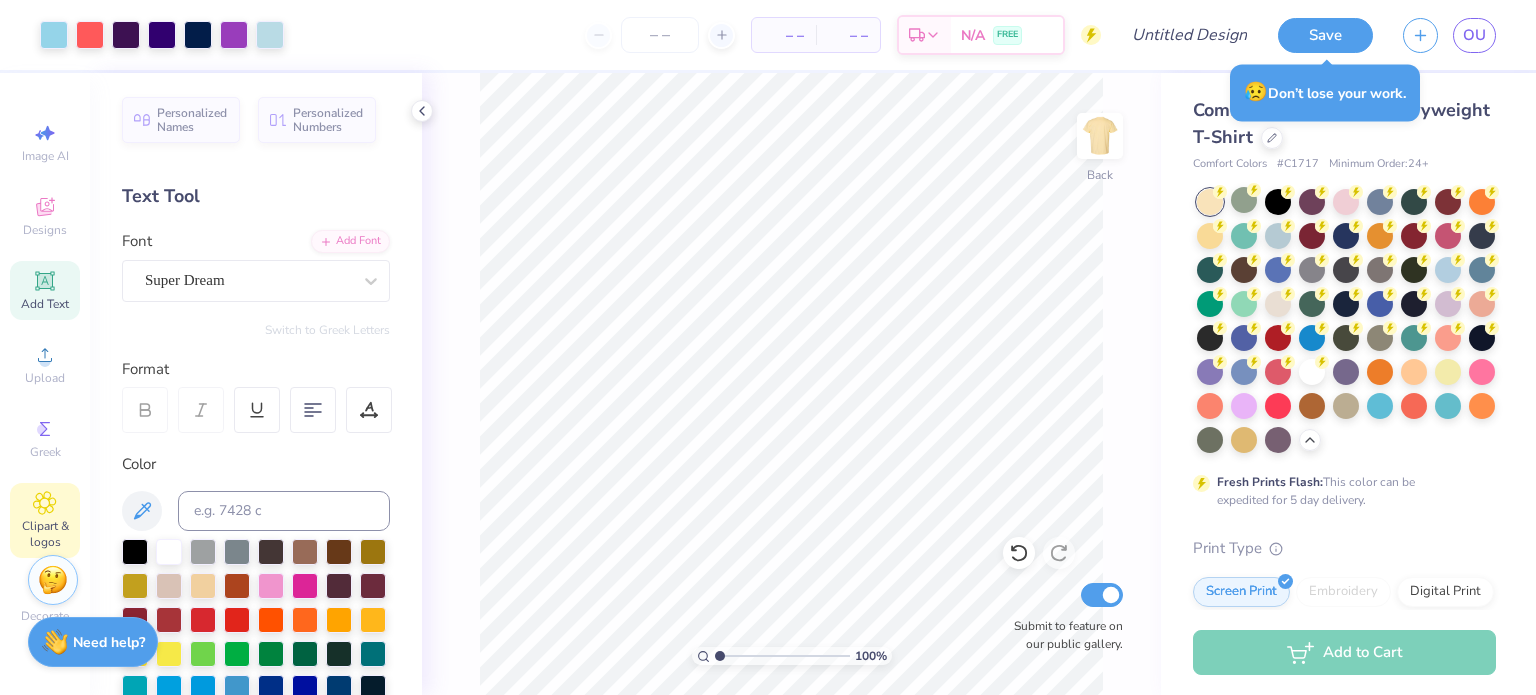 click on "Clipart & logos" at bounding box center [45, 520] 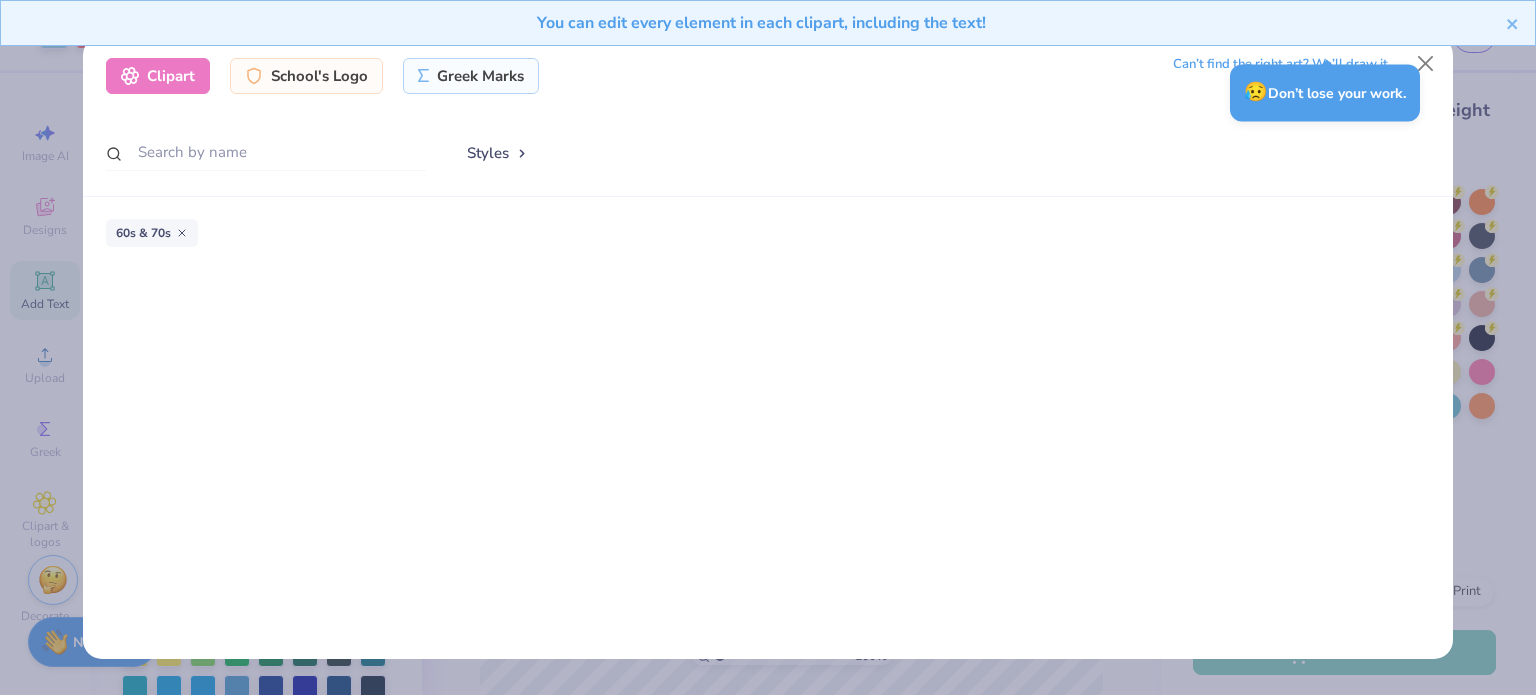 scroll, scrollTop: 1096, scrollLeft: 0, axis: vertical 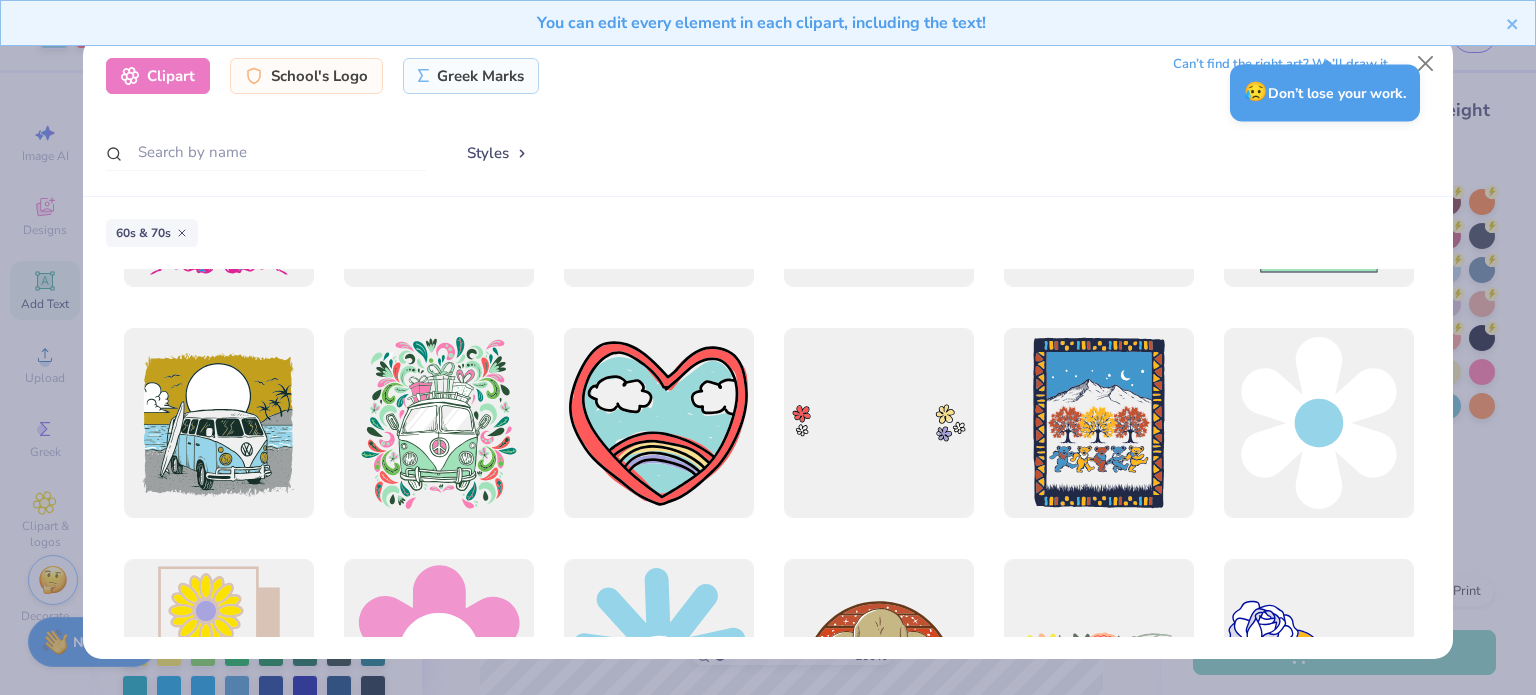 click 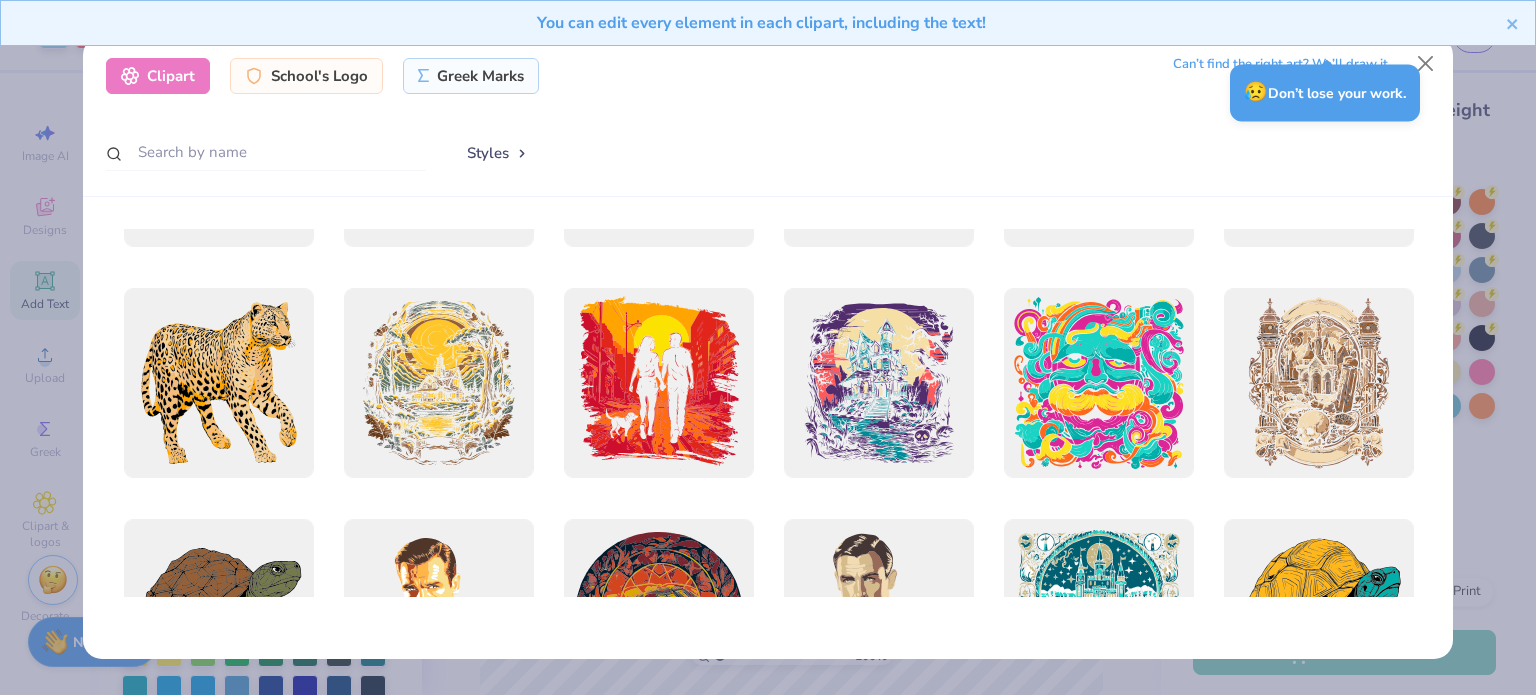 click on "Styles" at bounding box center [498, 153] 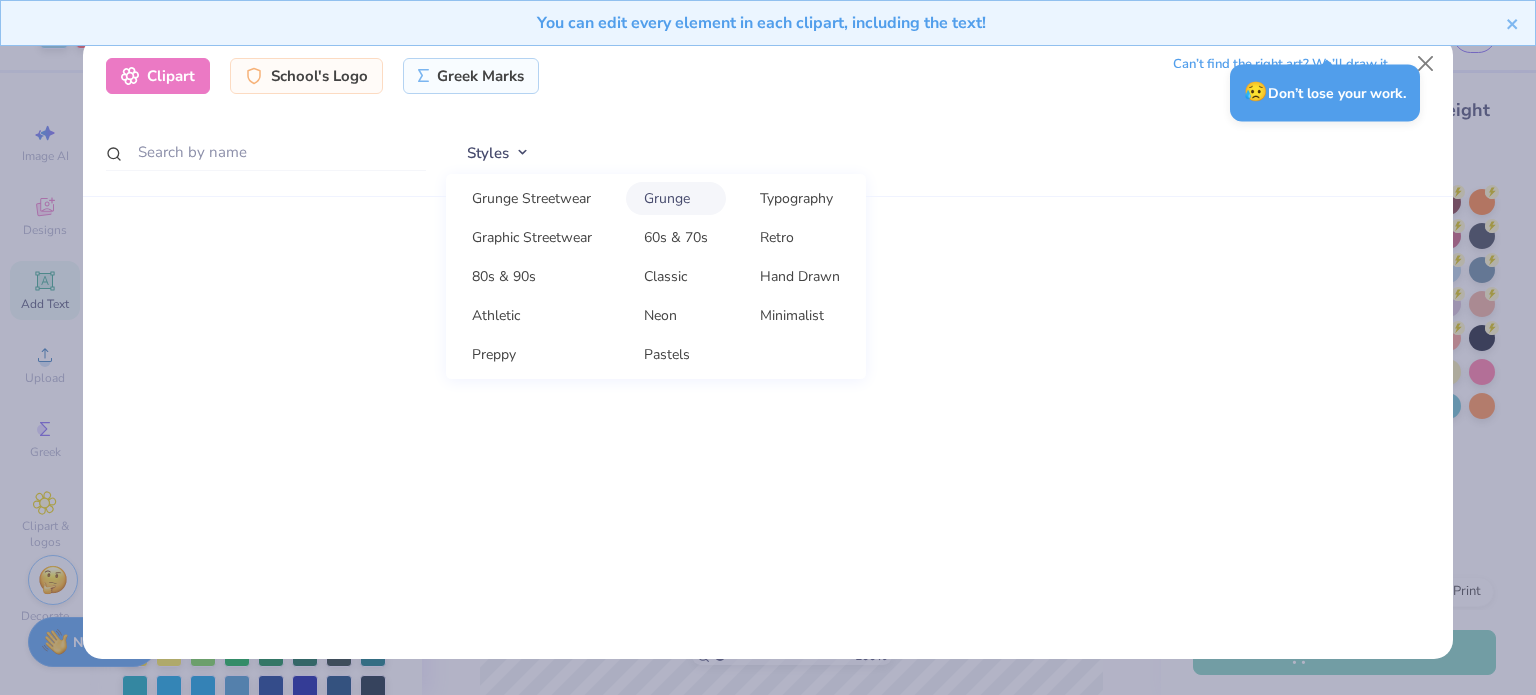 scroll, scrollTop: 0, scrollLeft: 0, axis: both 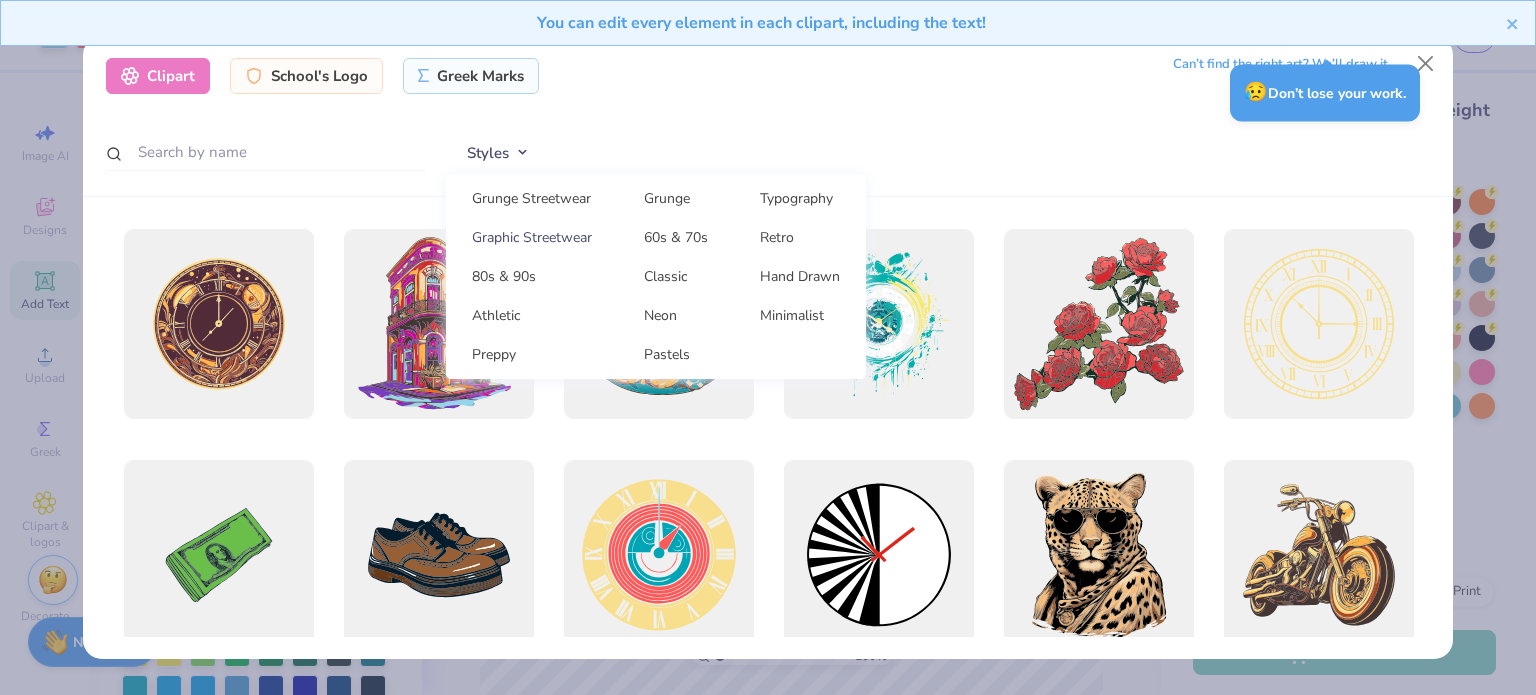 click on "Graphic Streetwear" at bounding box center [532, 237] 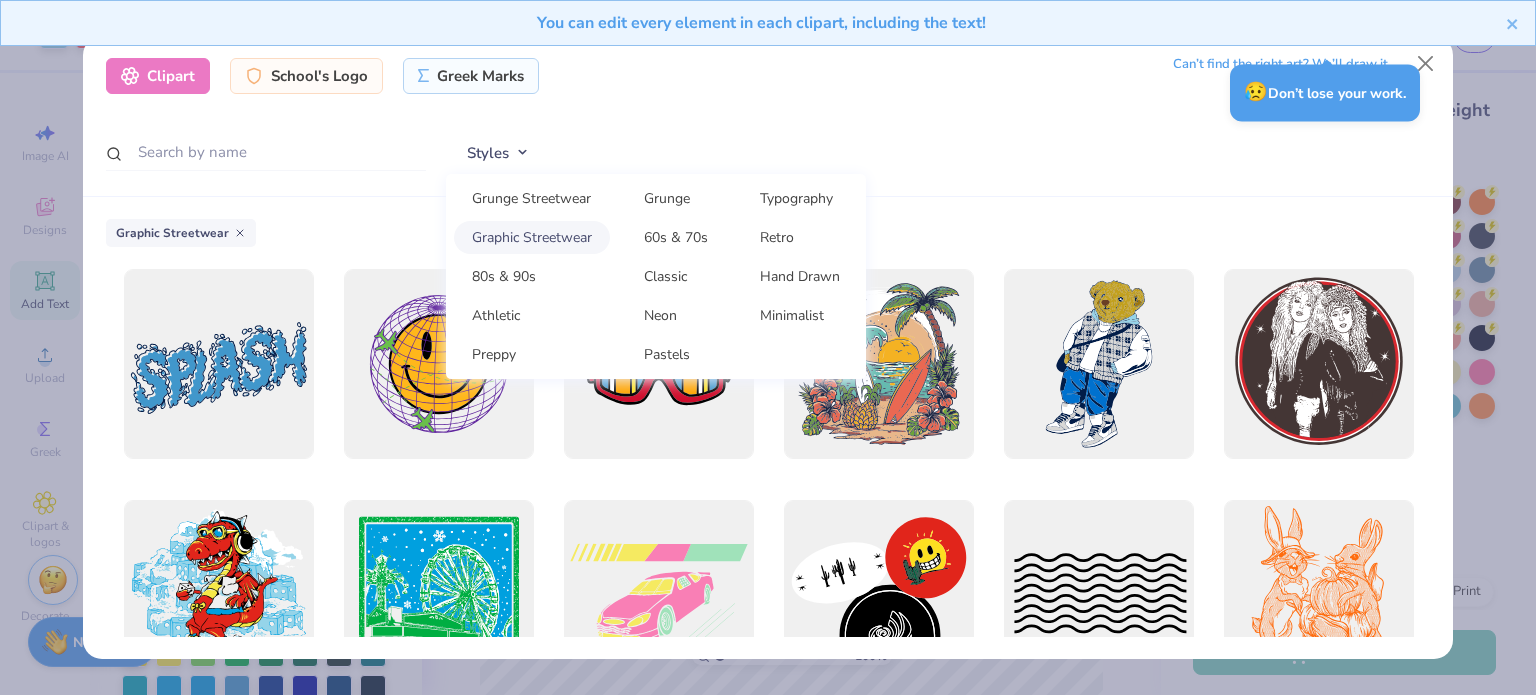 click on "Clipart School's Logo Greek Marks Can’t find the right art? We’ll draw it. Styles Grunge Streetwear Grunge Typography Graphic Streetwear 60s & 70s Retro 80s & 90s Classic Hand Drawn Athletic Neon Minimalist Preppy Pastels" at bounding box center (768, 116) 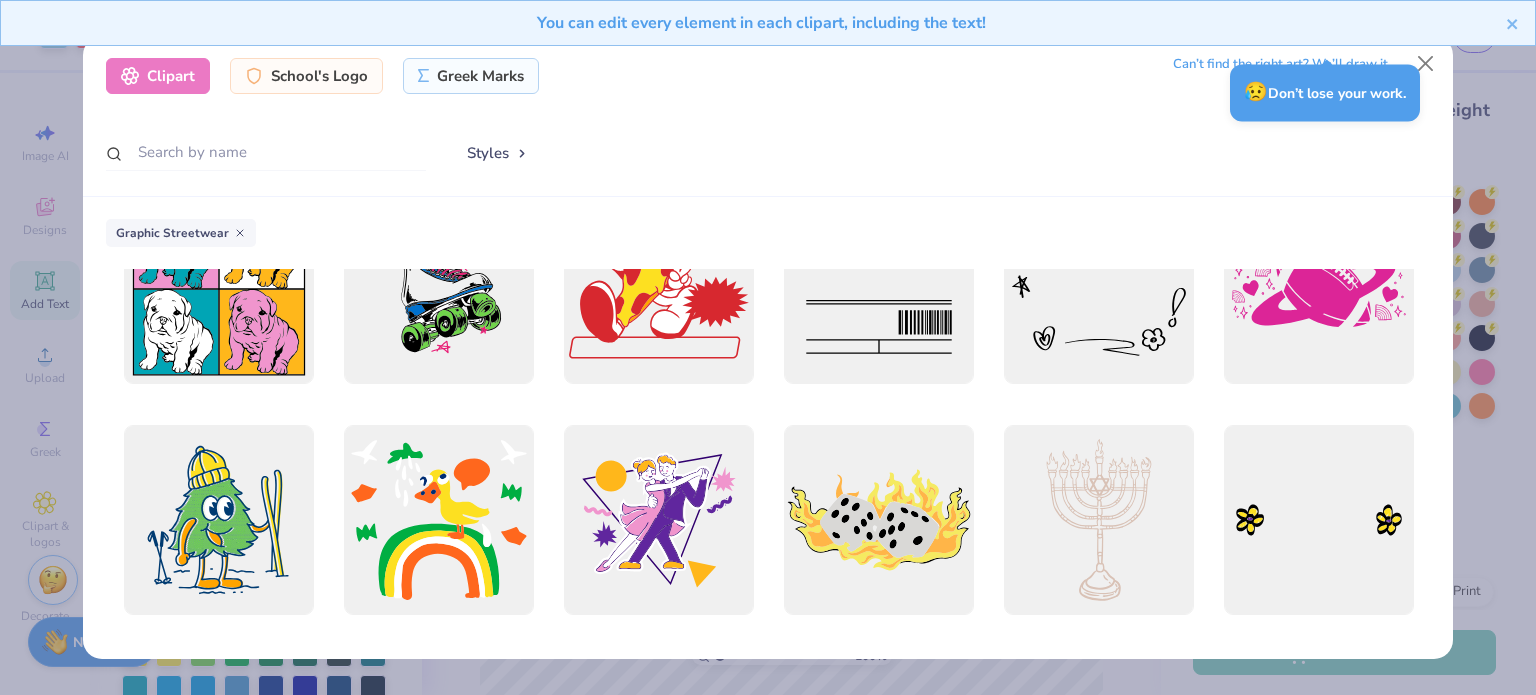 scroll, scrollTop: 2575, scrollLeft: 0, axis: vertical 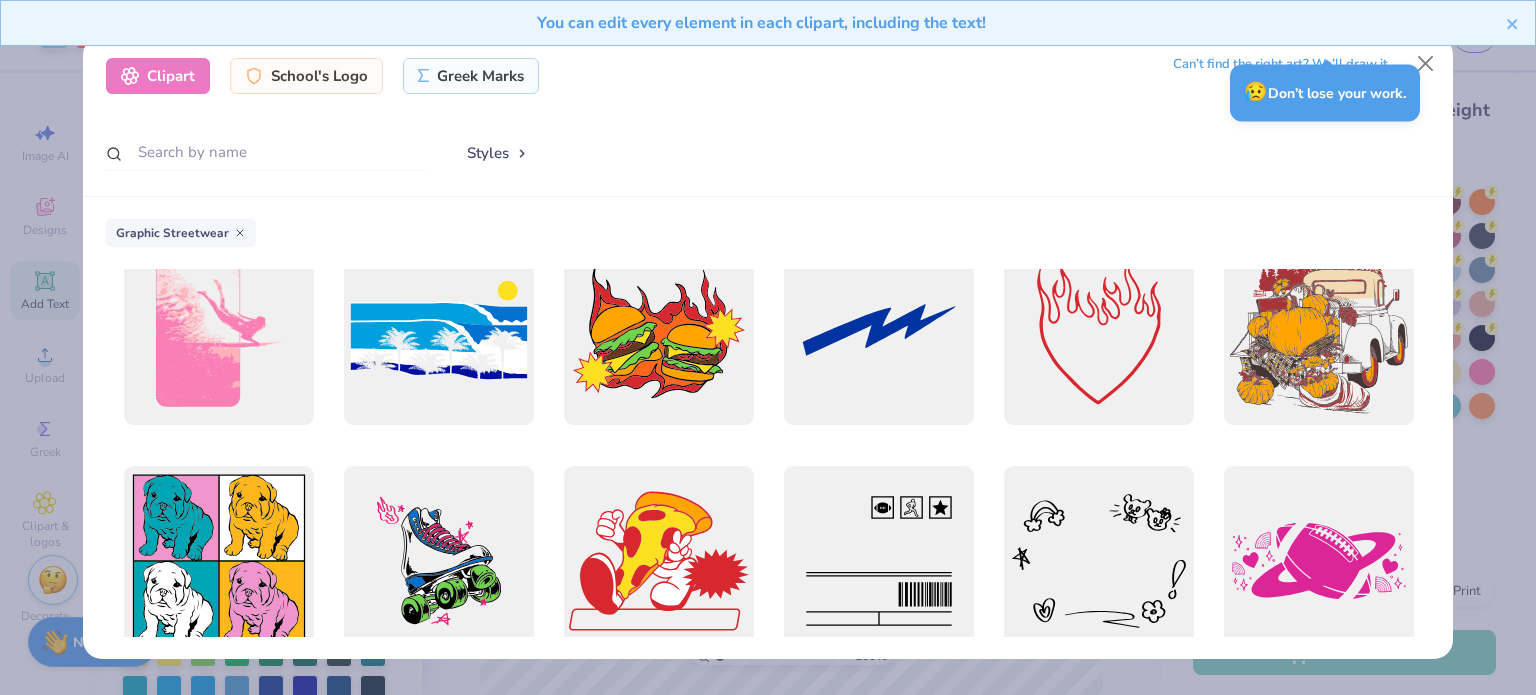 click 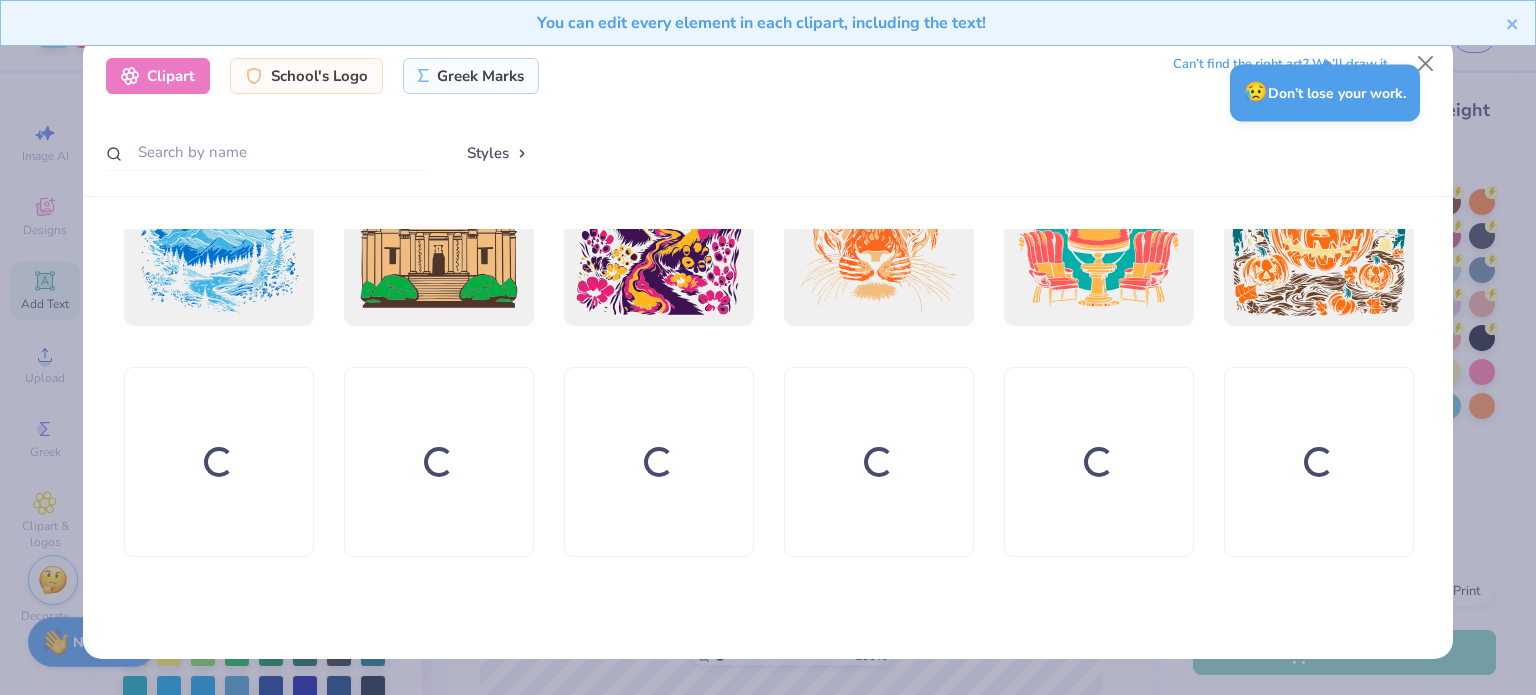 scroll, scrollTop: 2132, scrollLeft: 0, axis: vertical 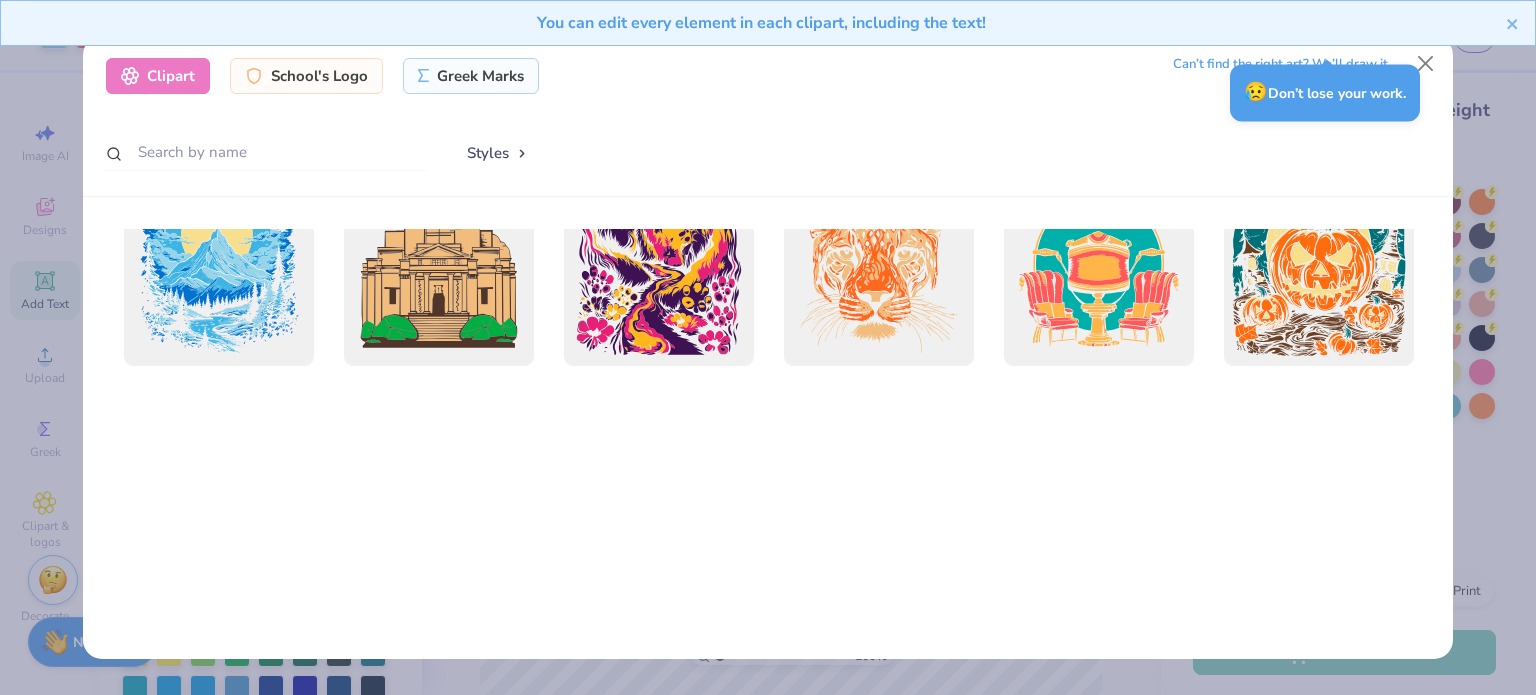 click on "Styles" at bounding box center [498, 153] 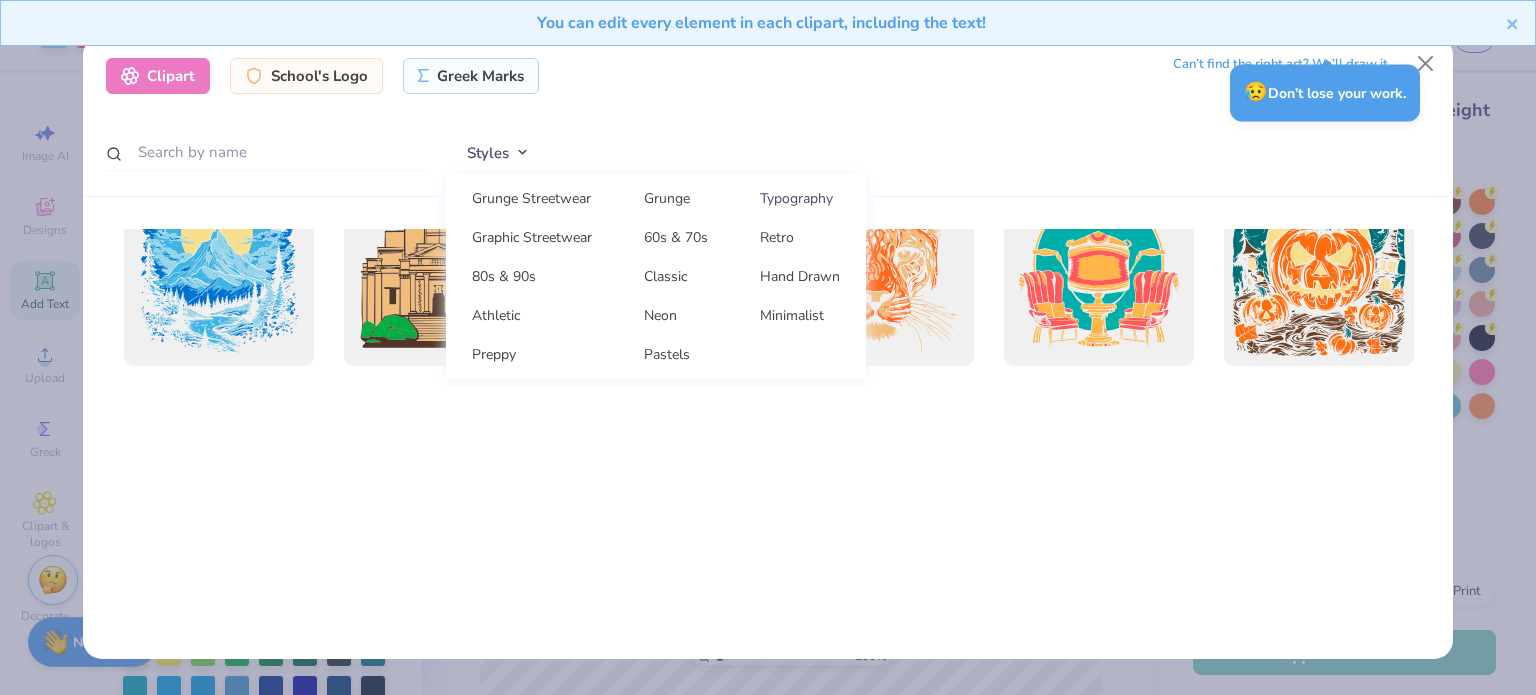 click on "Typography" at bounding box center (800, 198) 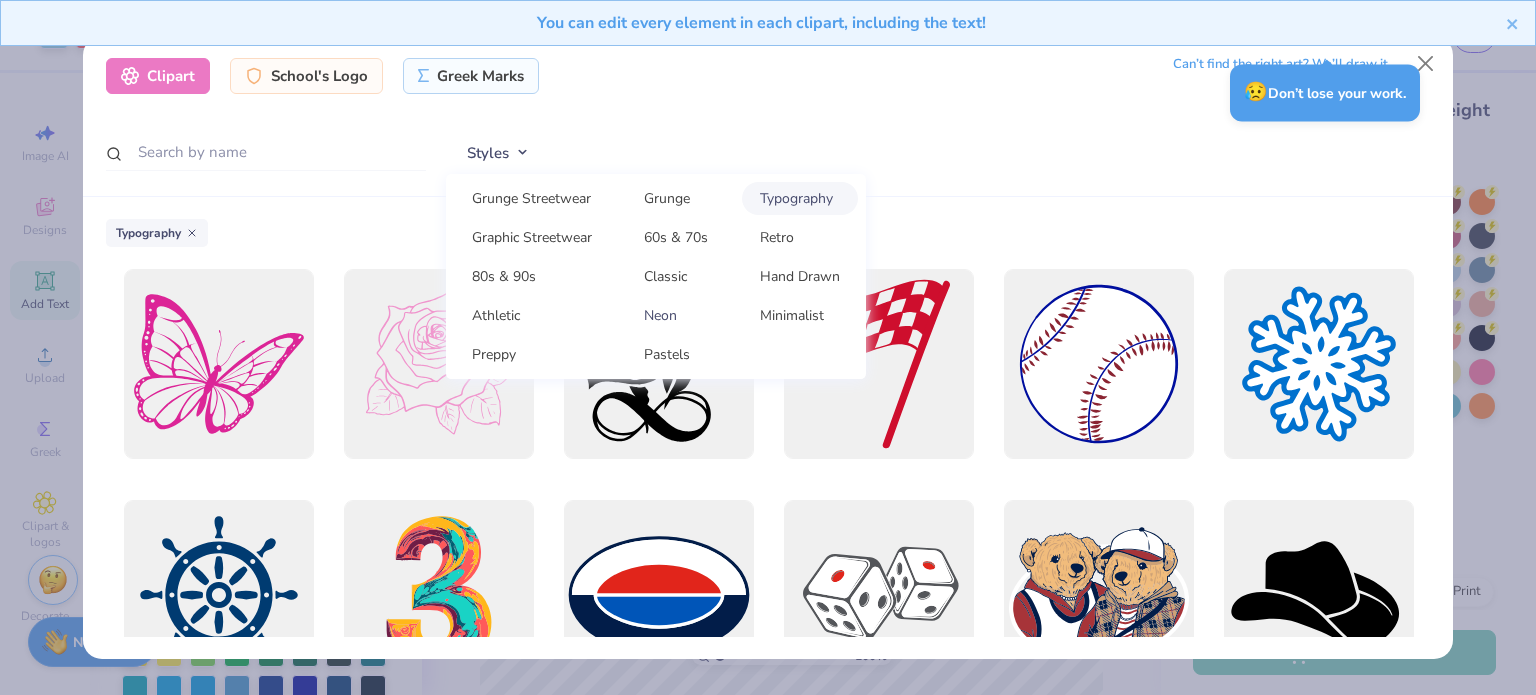 click on "Neon" at bounding box center (676, 315) 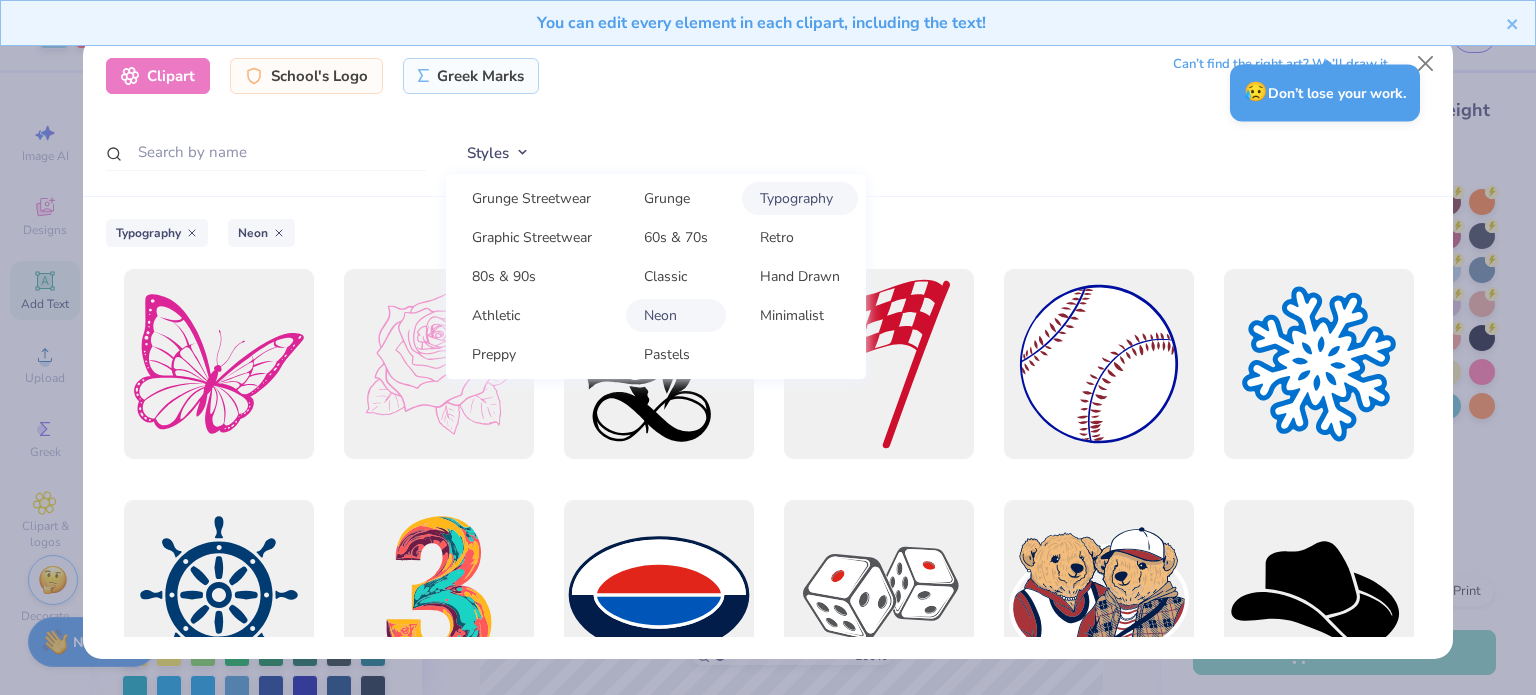 click on "Typography" at bounding box center (800, 198) 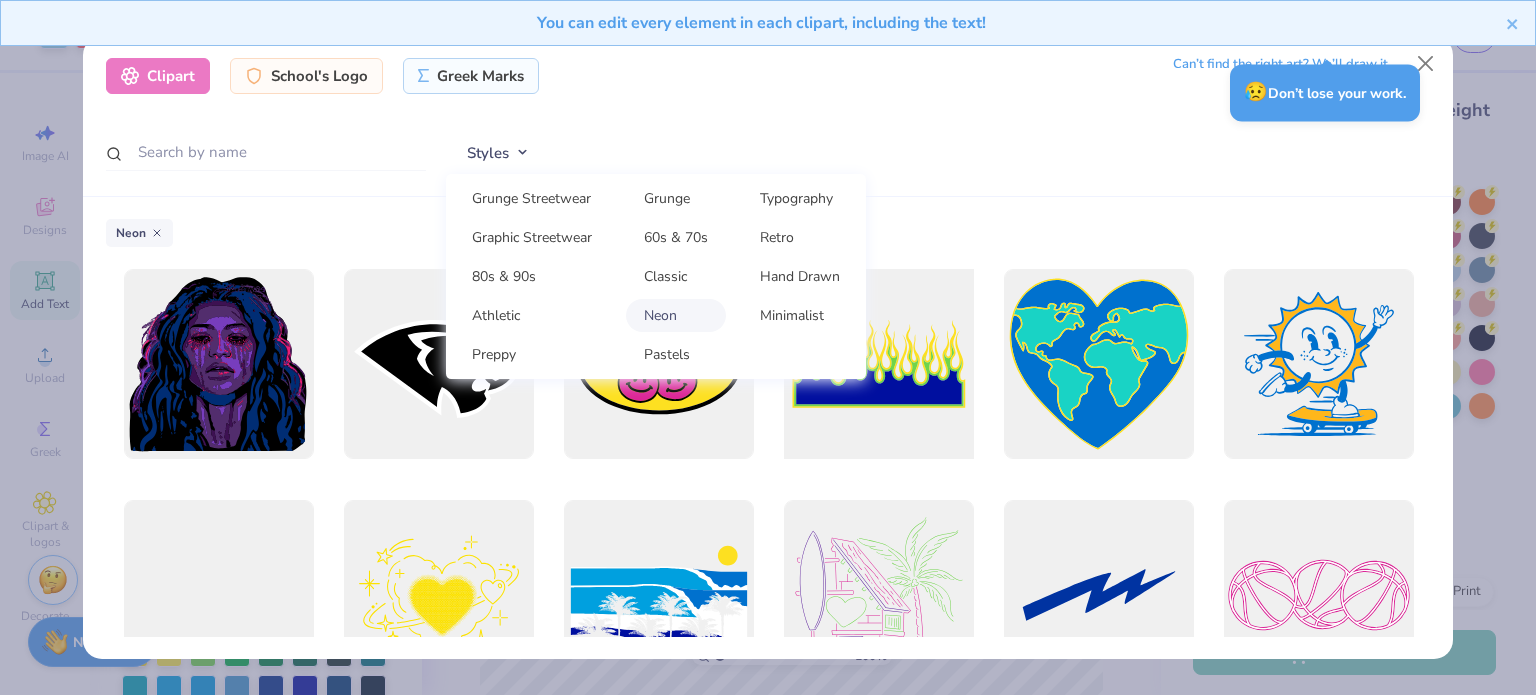 scroll, scrollTop: 324, scrollLeft: 0, axis: vertical 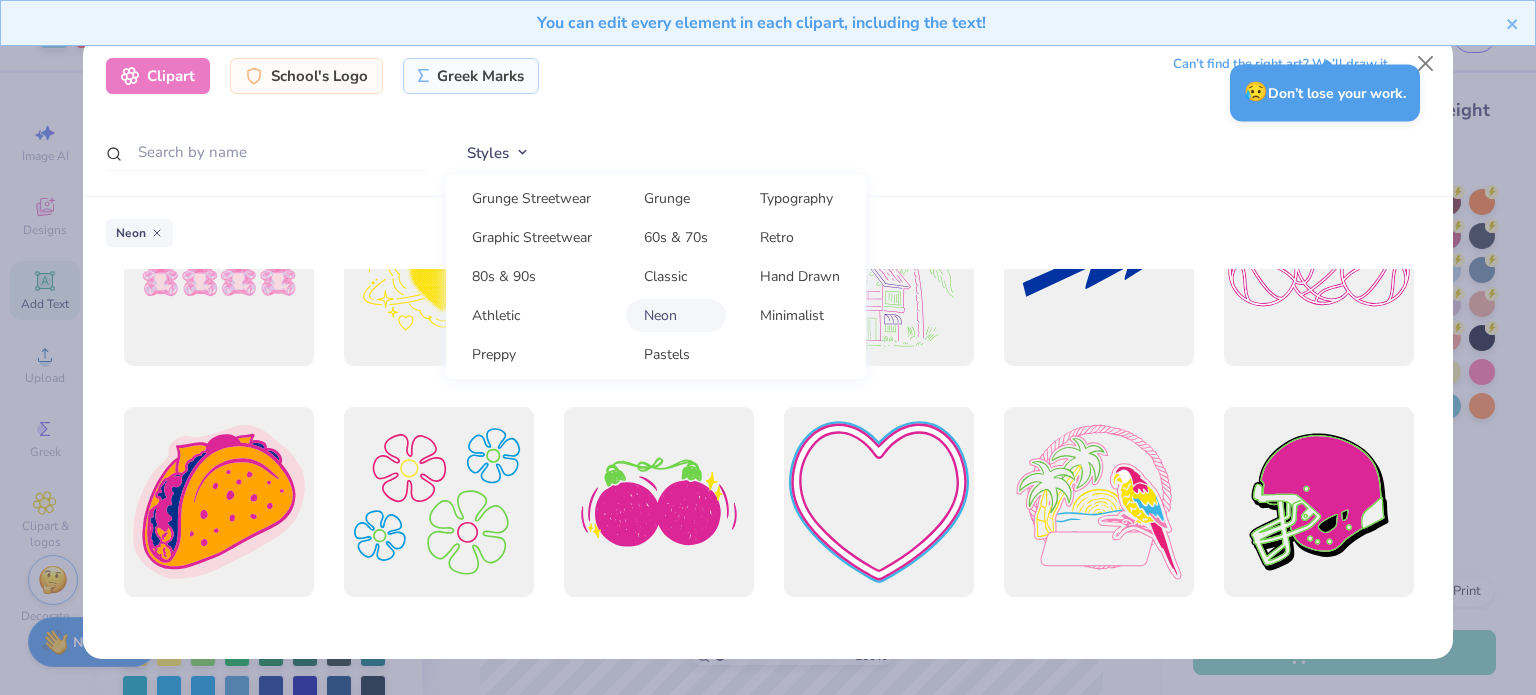 click on "Neon" at bounding box center [676, 315] 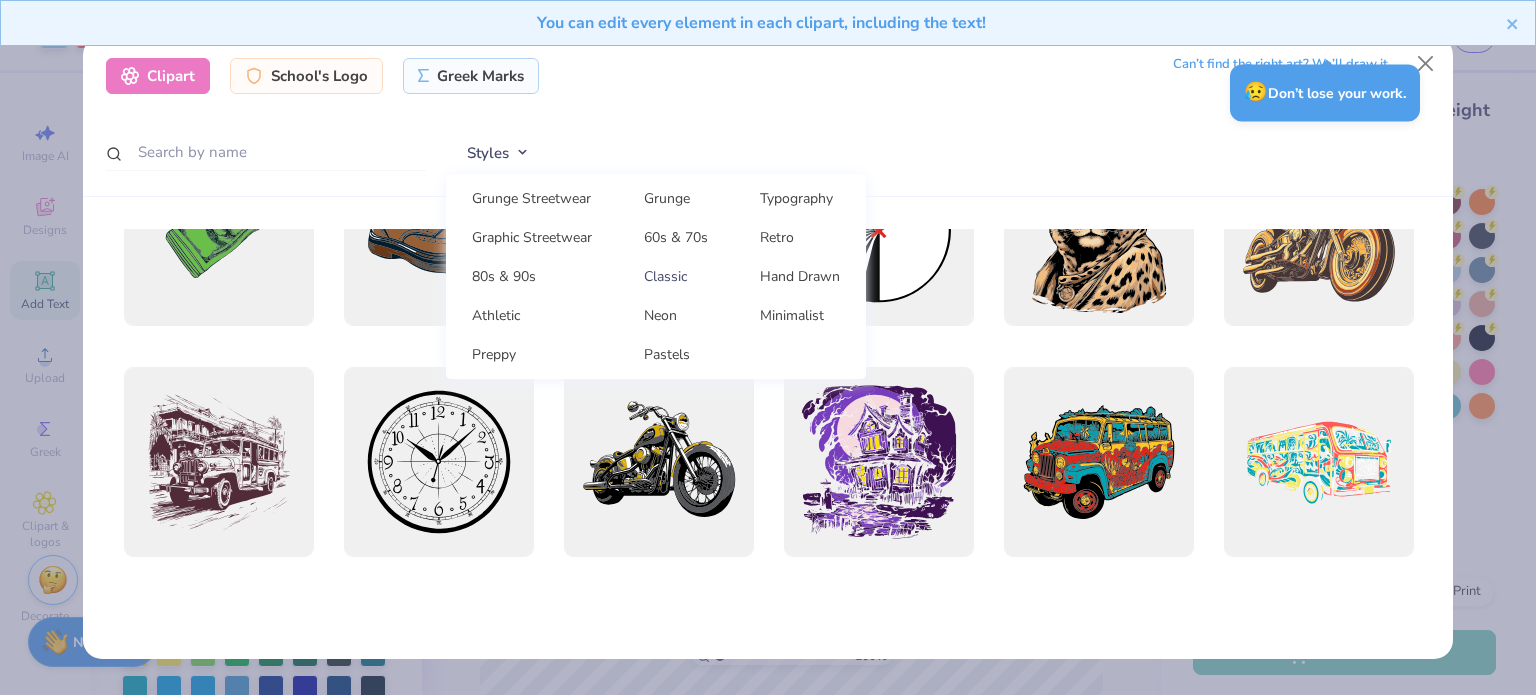 click on "Classic" at bounding box center [676, 276] 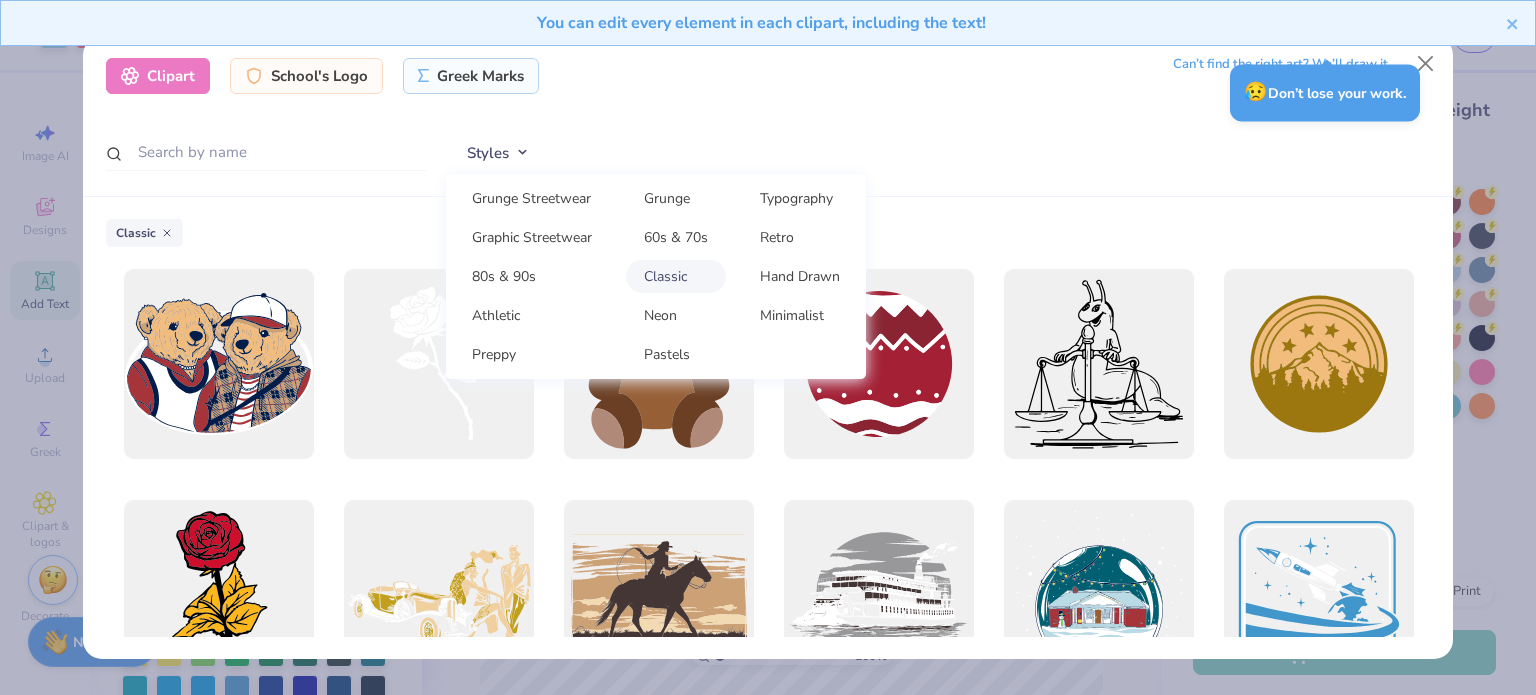 click on "Styles Grunge Streetwear Grunge Typography Graphic Streetwear 60s & 70s Retro 80s & 90s Classic Hand Drawn Athletic Neon Minimalist Preppy Pastels" at bounding box center (938, 153) 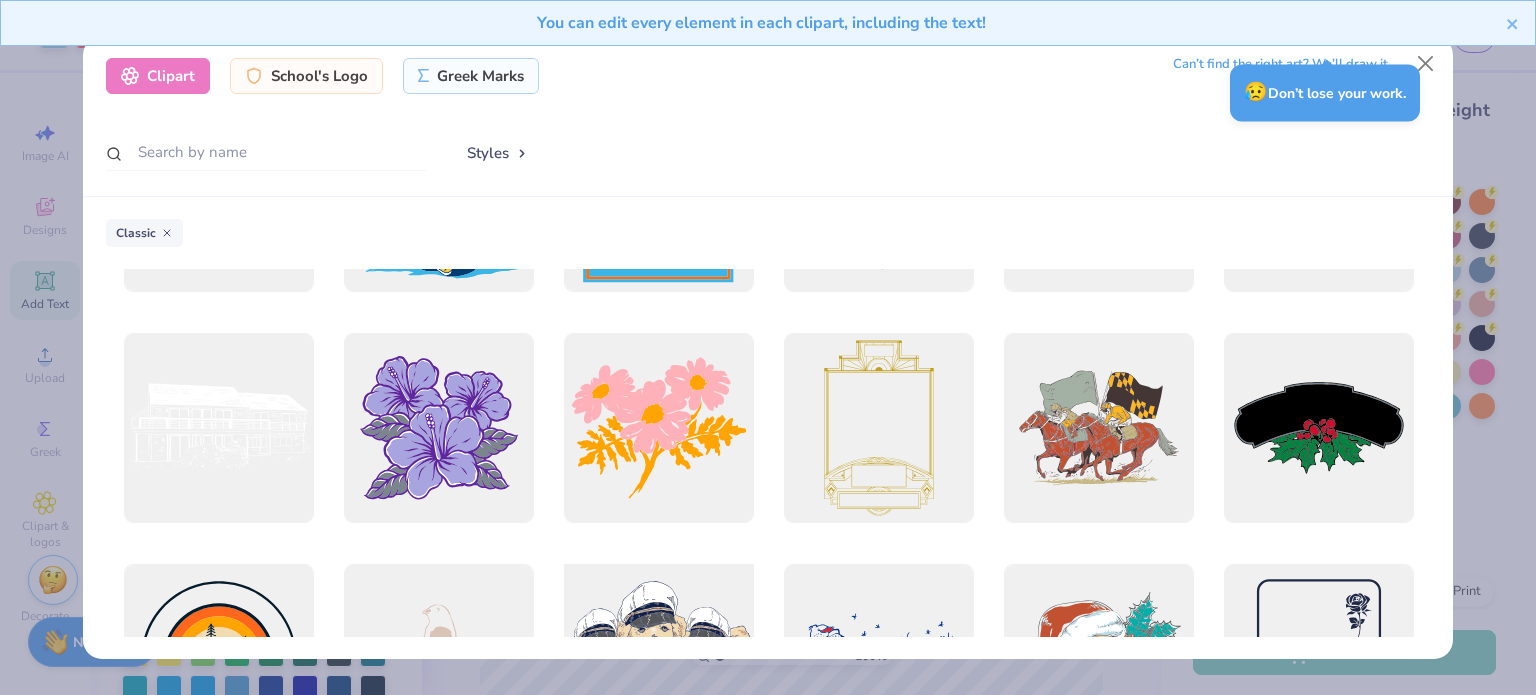 scroll, scrollTop: 1980, scrollLeft: 0, axis: vertical 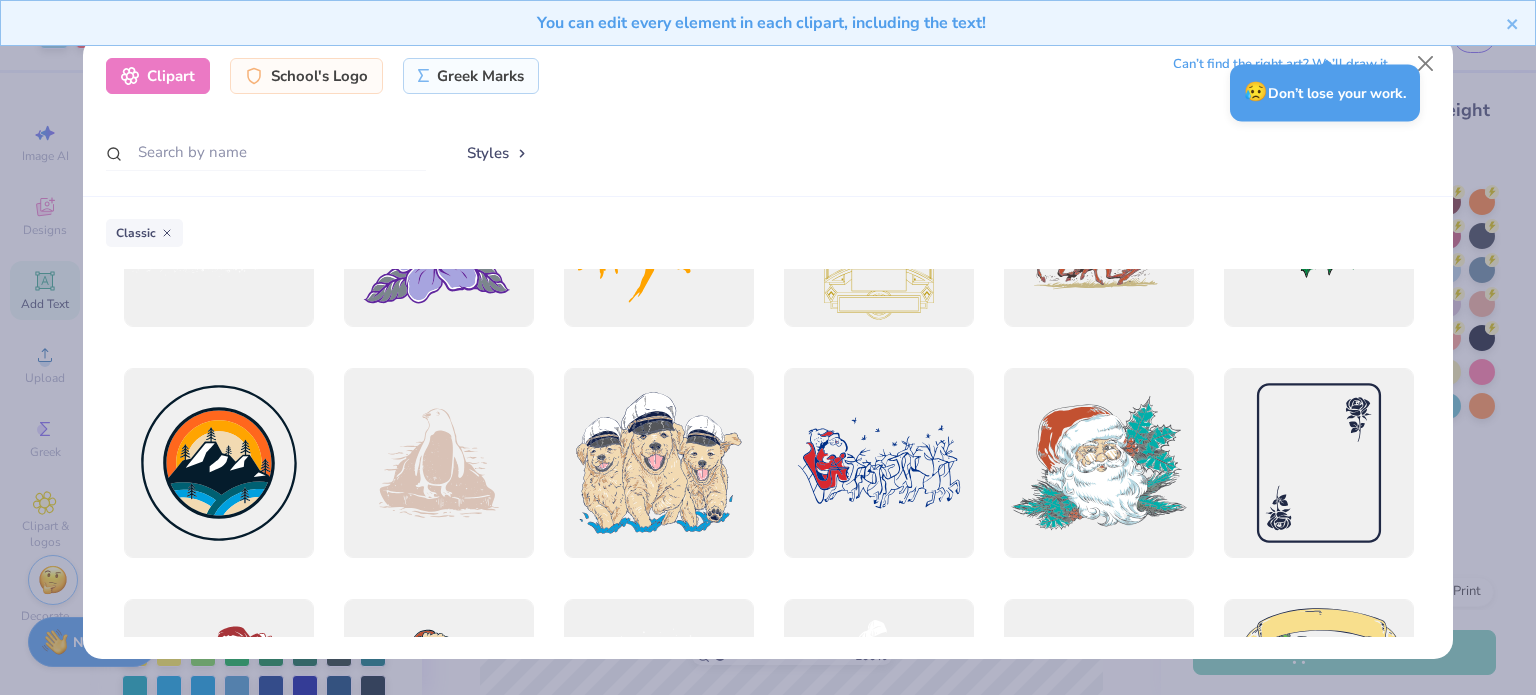 click 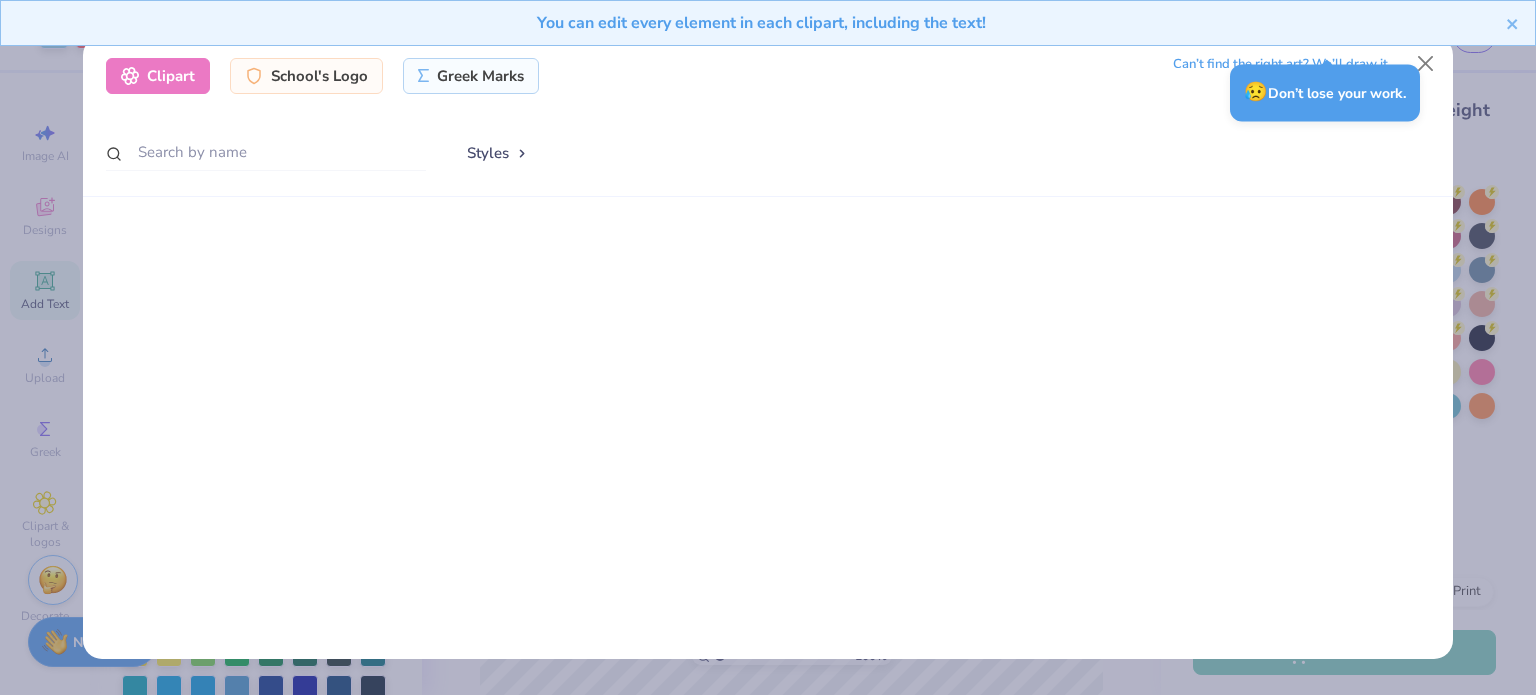 scroll, scrollTop: 0, scrollLeft: 0, axis: both 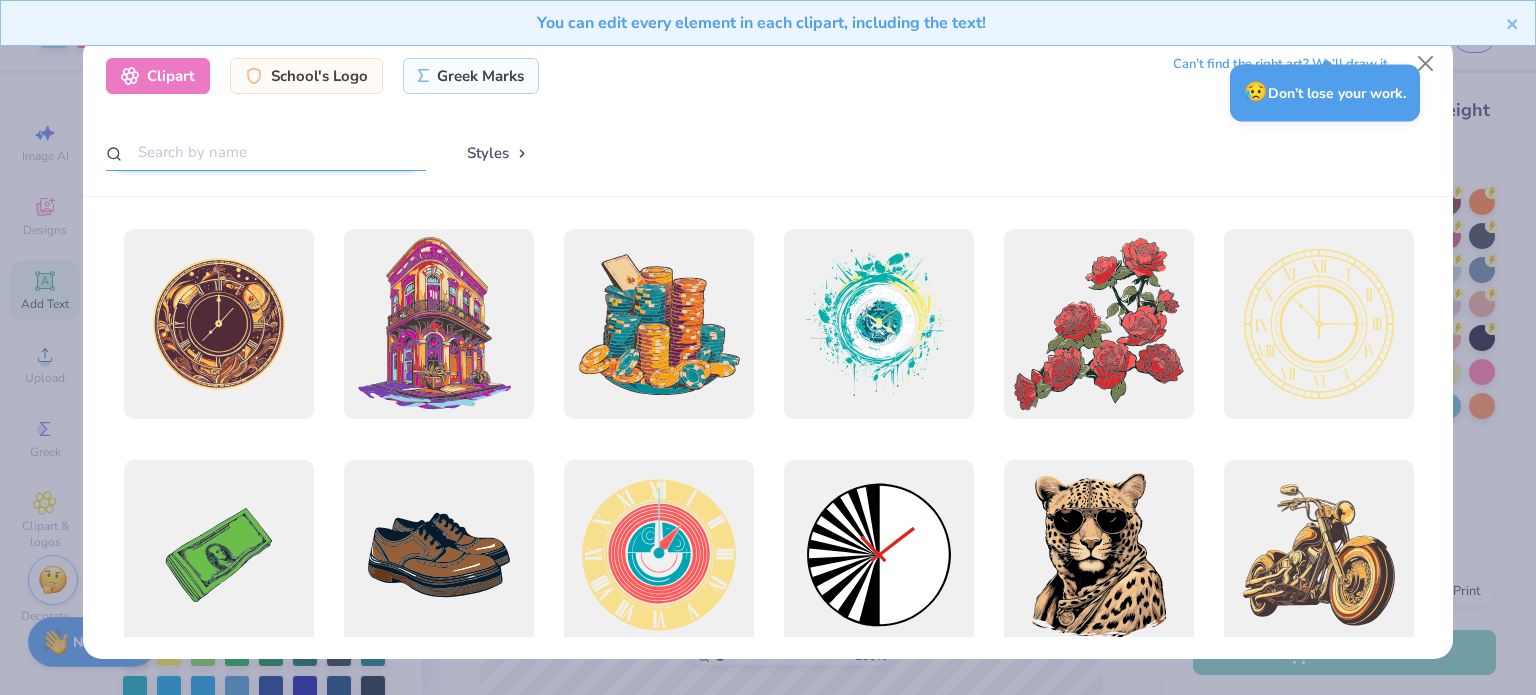 click at bounding box center (266, 152) 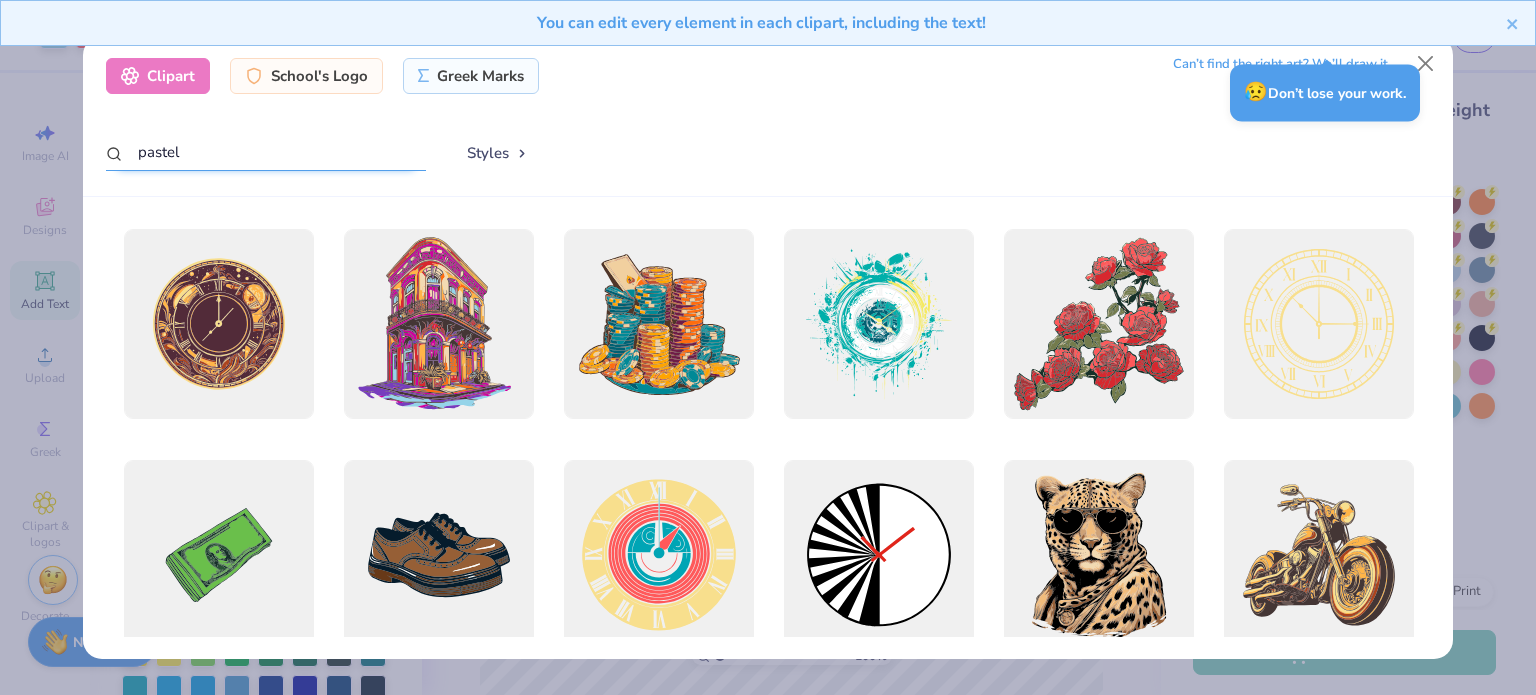 type on "pastel" 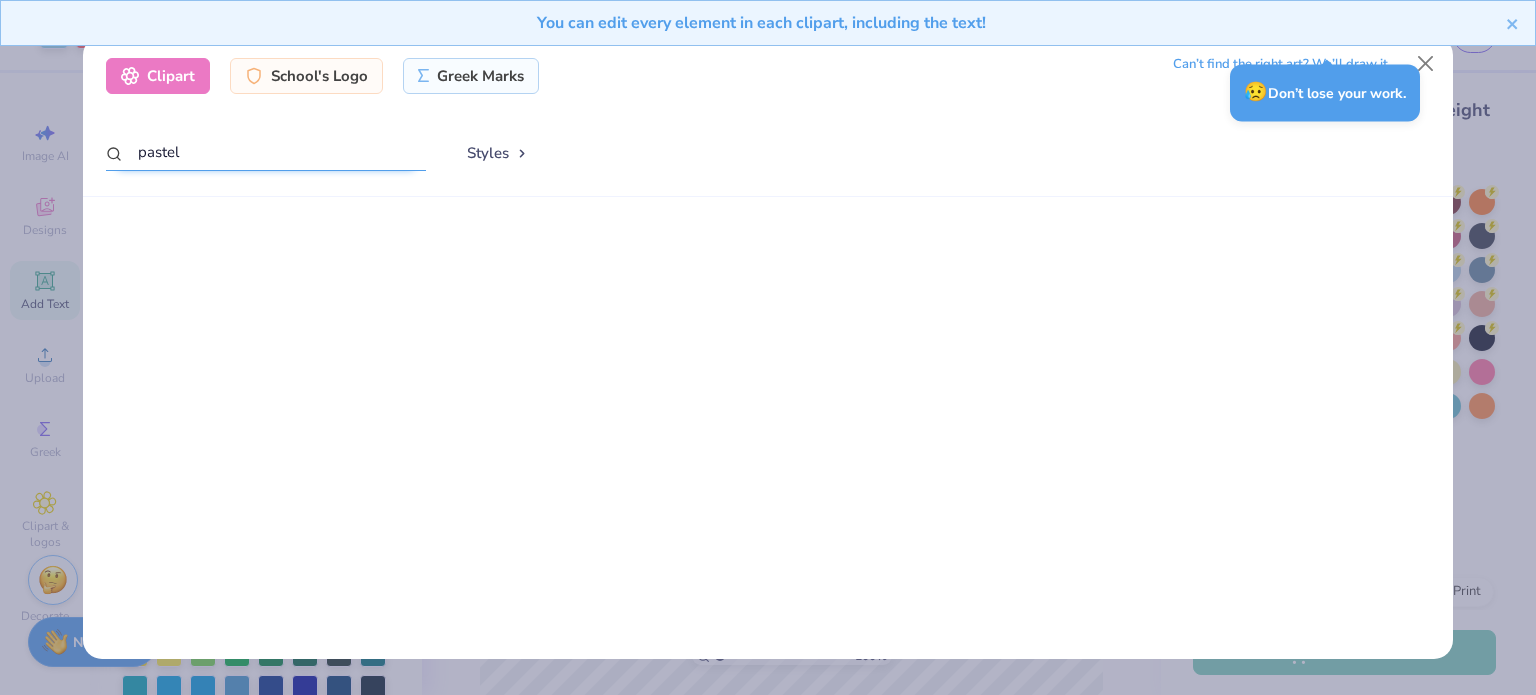 scroll, scrollTop: 0, scrollLeft: 0, axis: both 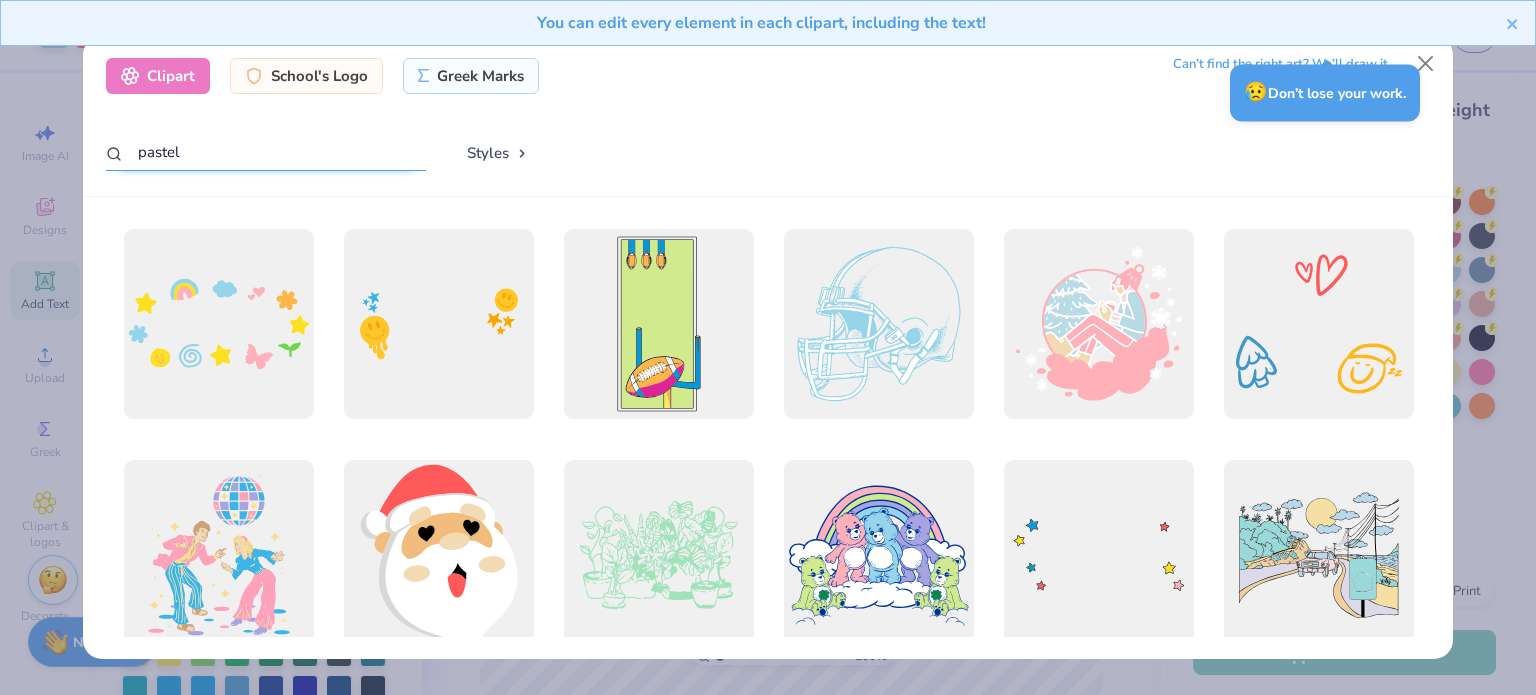 drag, startPoint x: 348, startPoint y: 151, endPoint x: 0, endPoint y: 256, distance: 363.49554 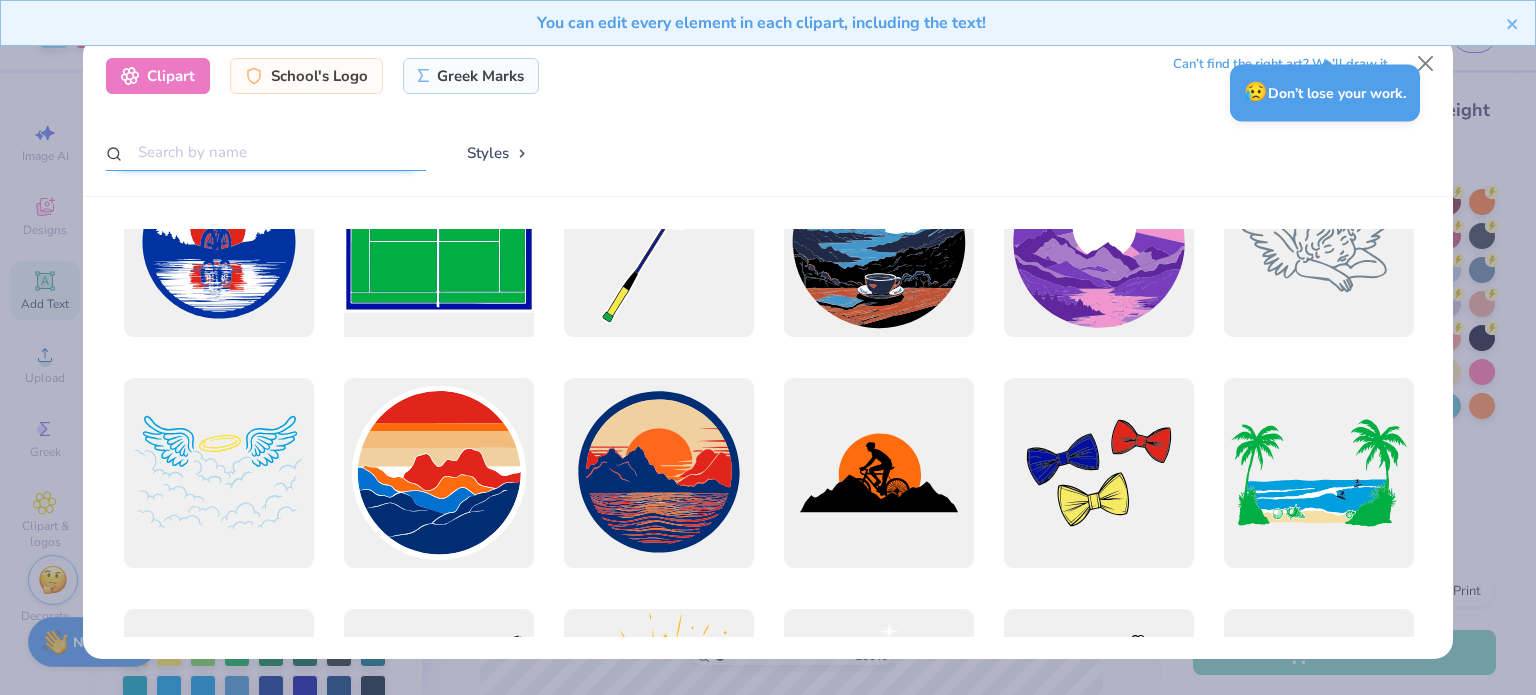 scroll, scrollTop: 11864, scrollLeft: 0, axis: vertical 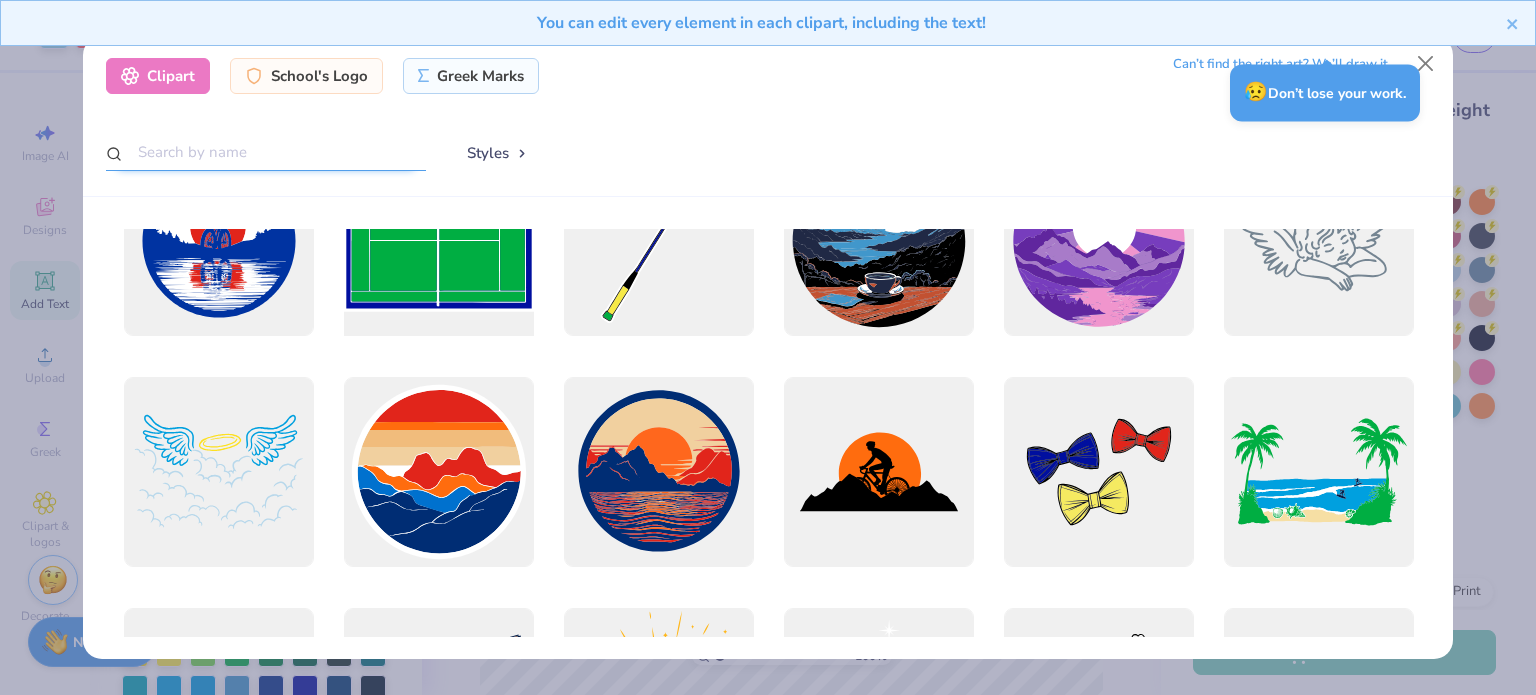 type 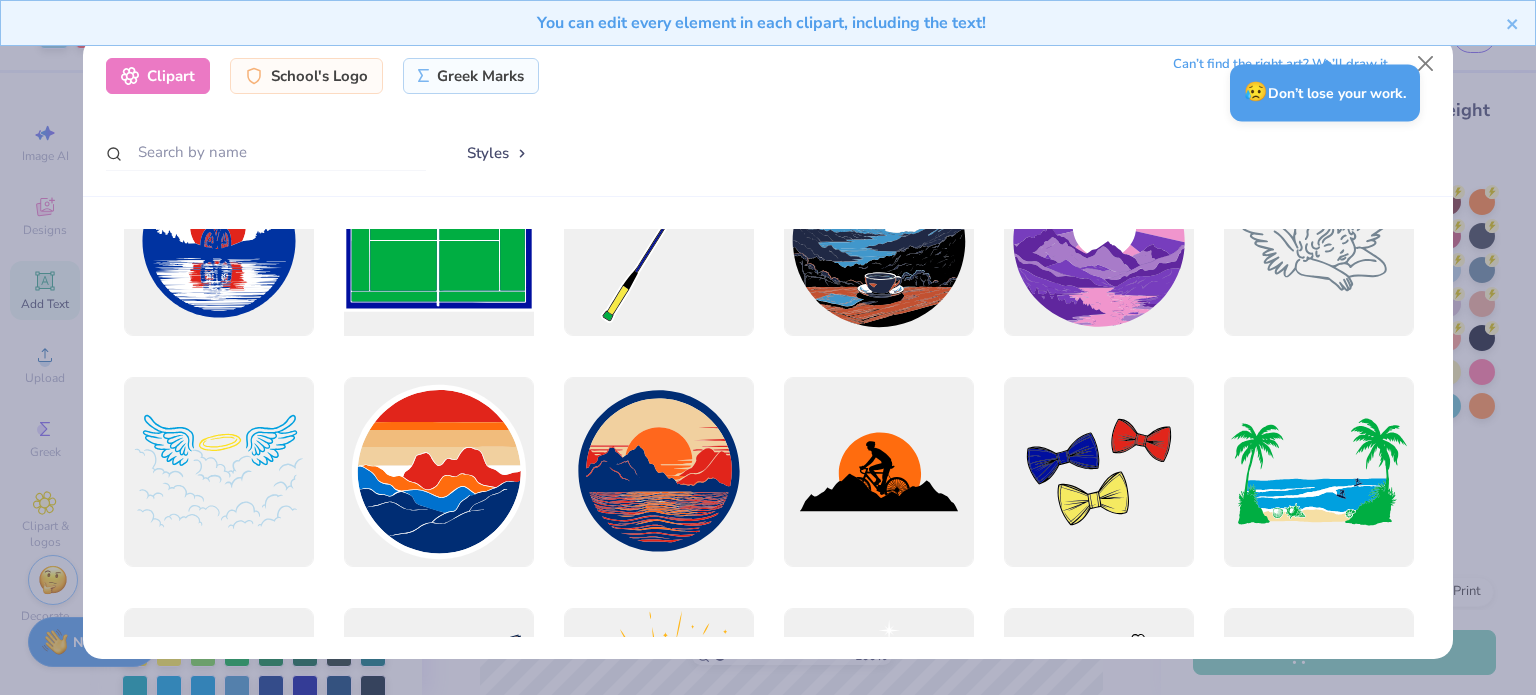 click at bounding box center (438, 241) 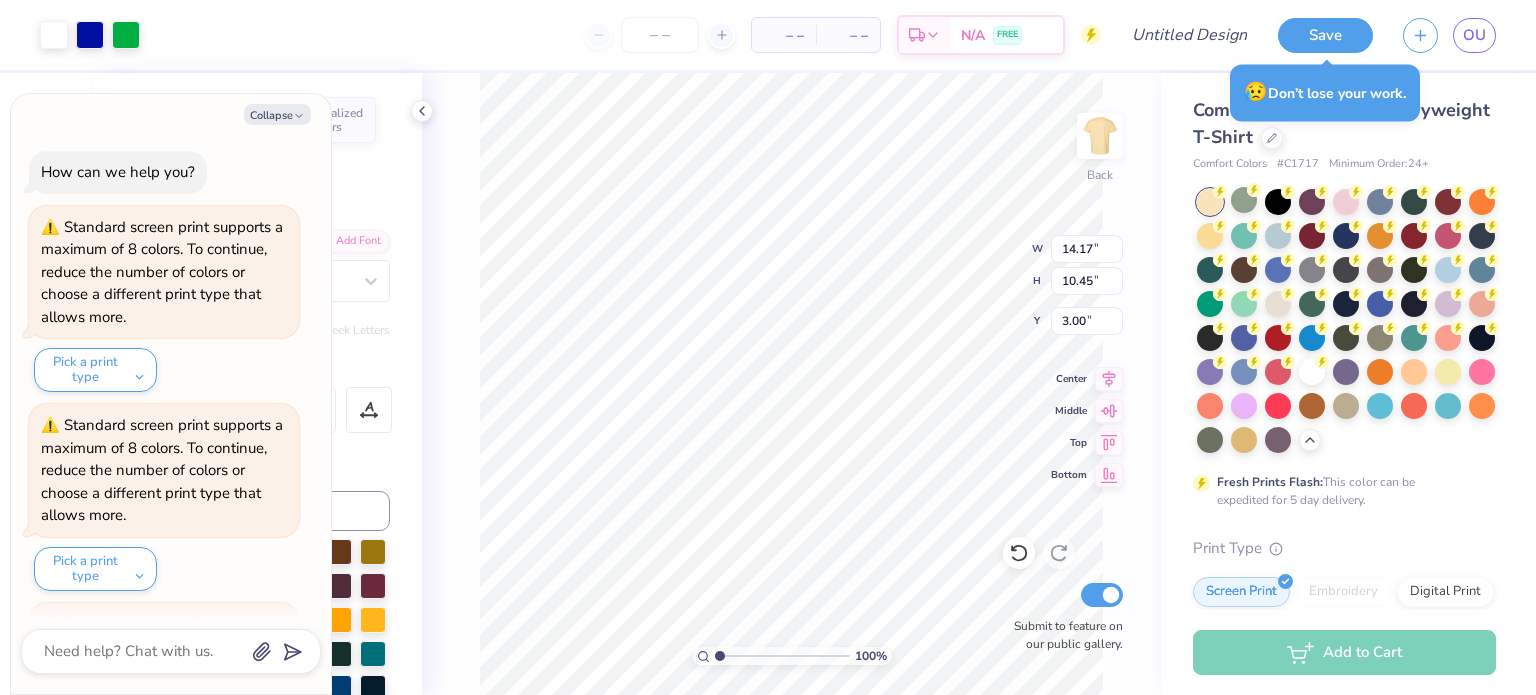 scroll, scrollTop: 3353, scrollLeft: 0, axis: vertical 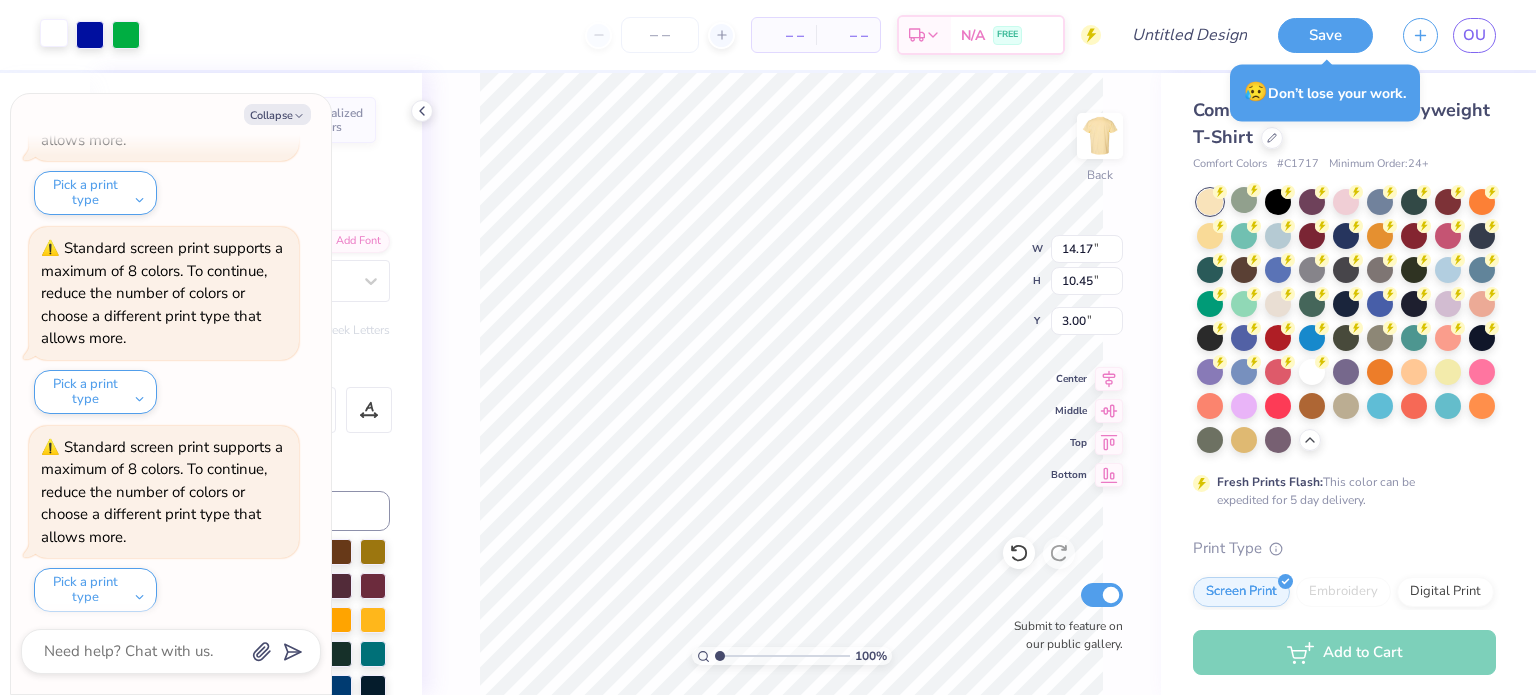 click at bounding box center [54, 33] 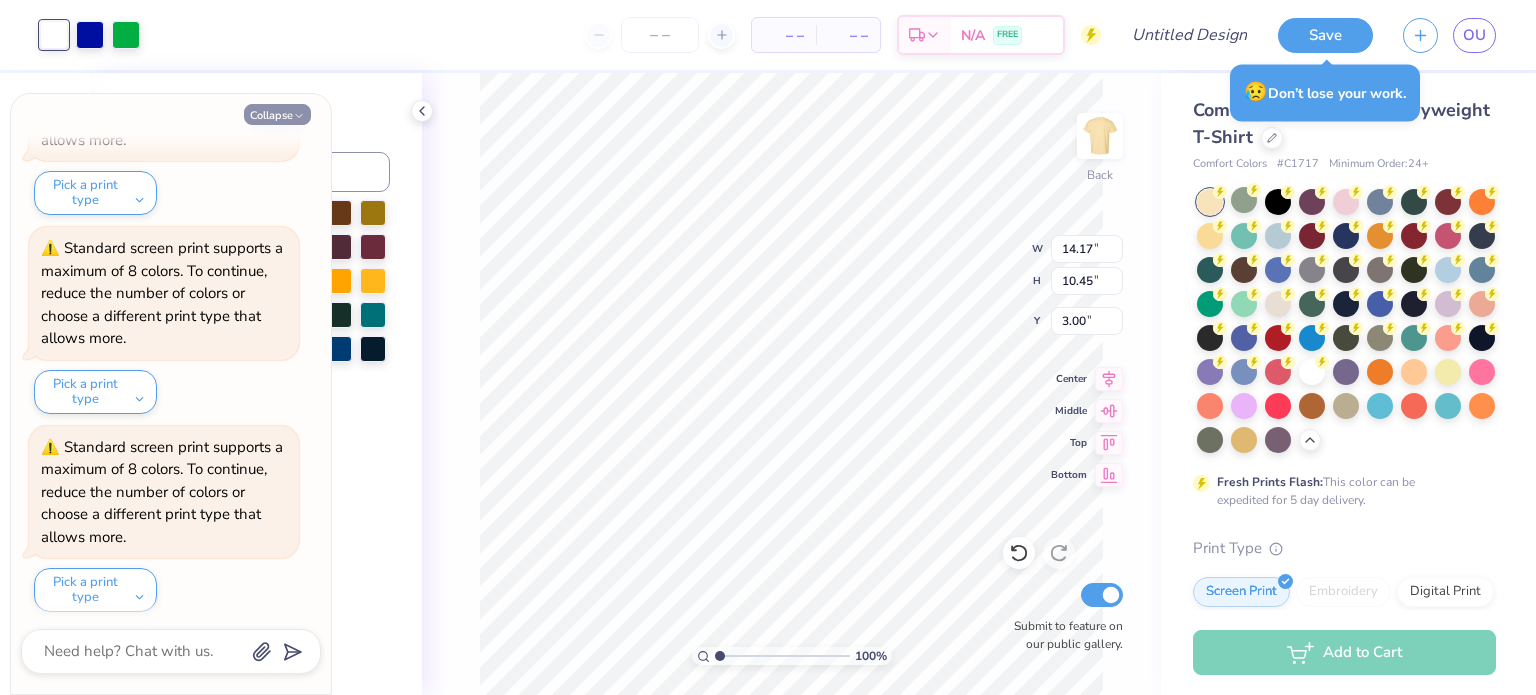 click on "Collapse" at bounding box center [277, 114] 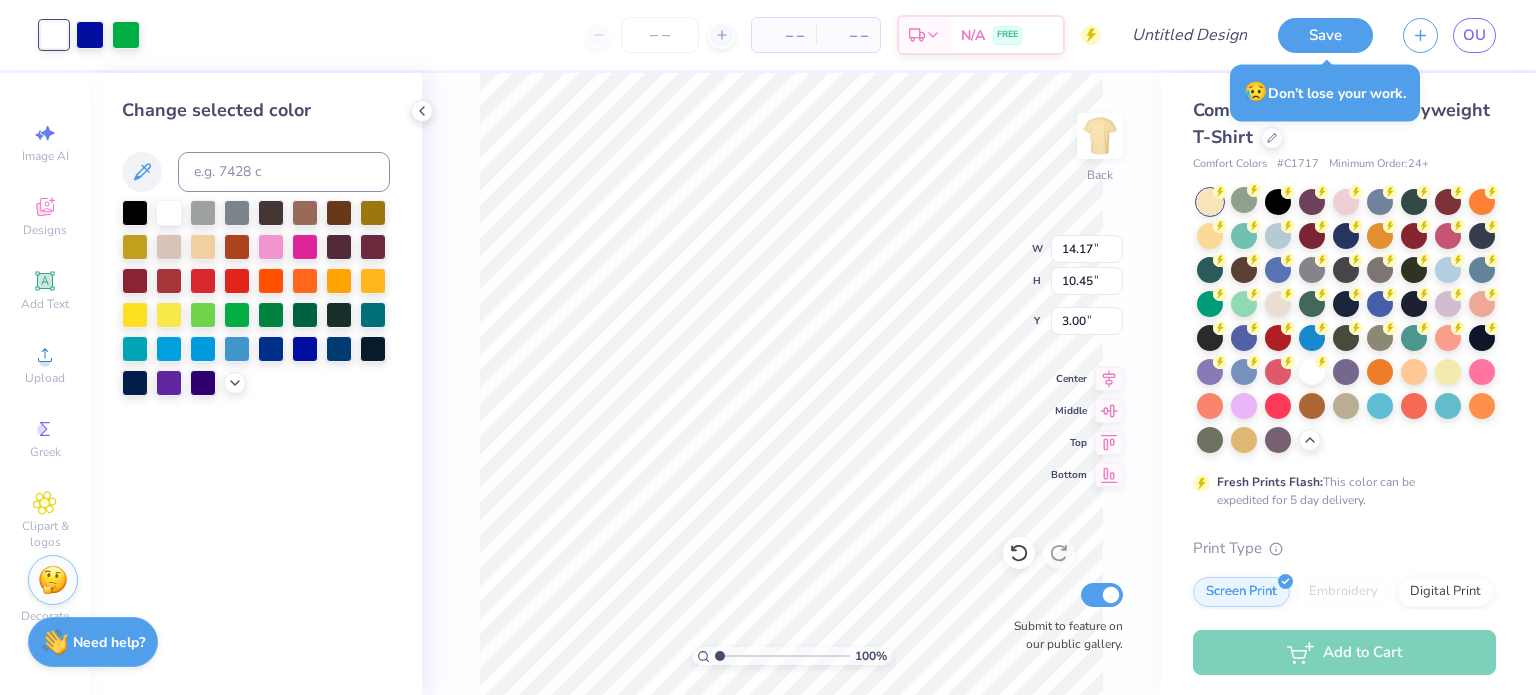 click at bounding box center [256, 298] 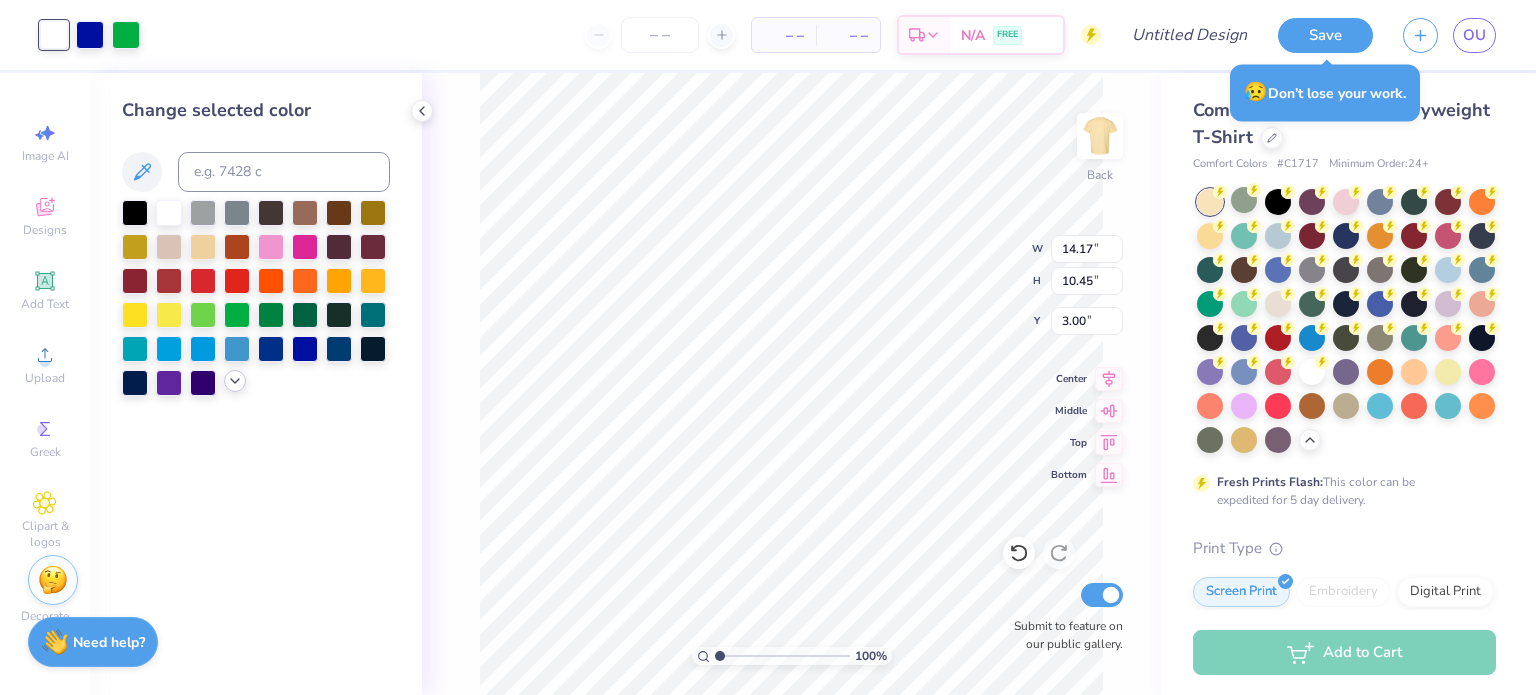 click 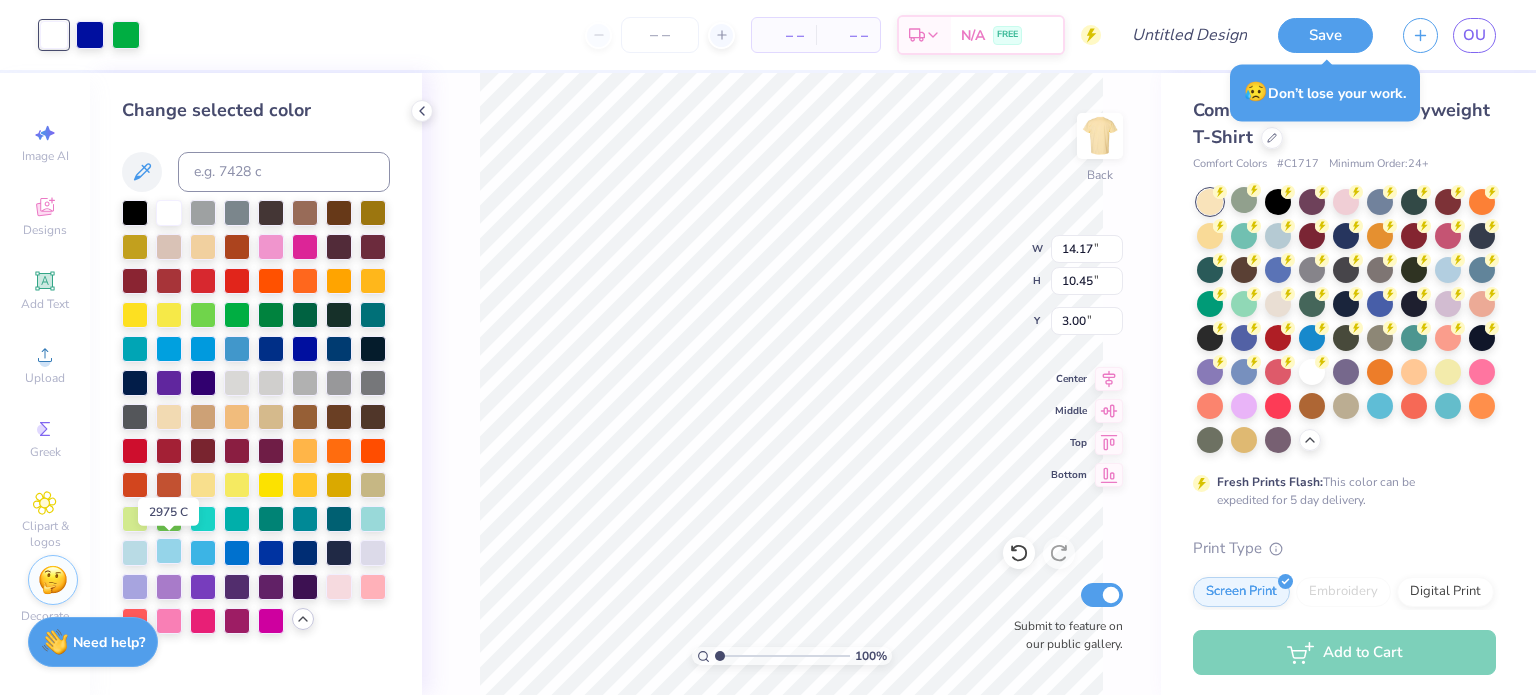 click at bounding box center [169, 551] 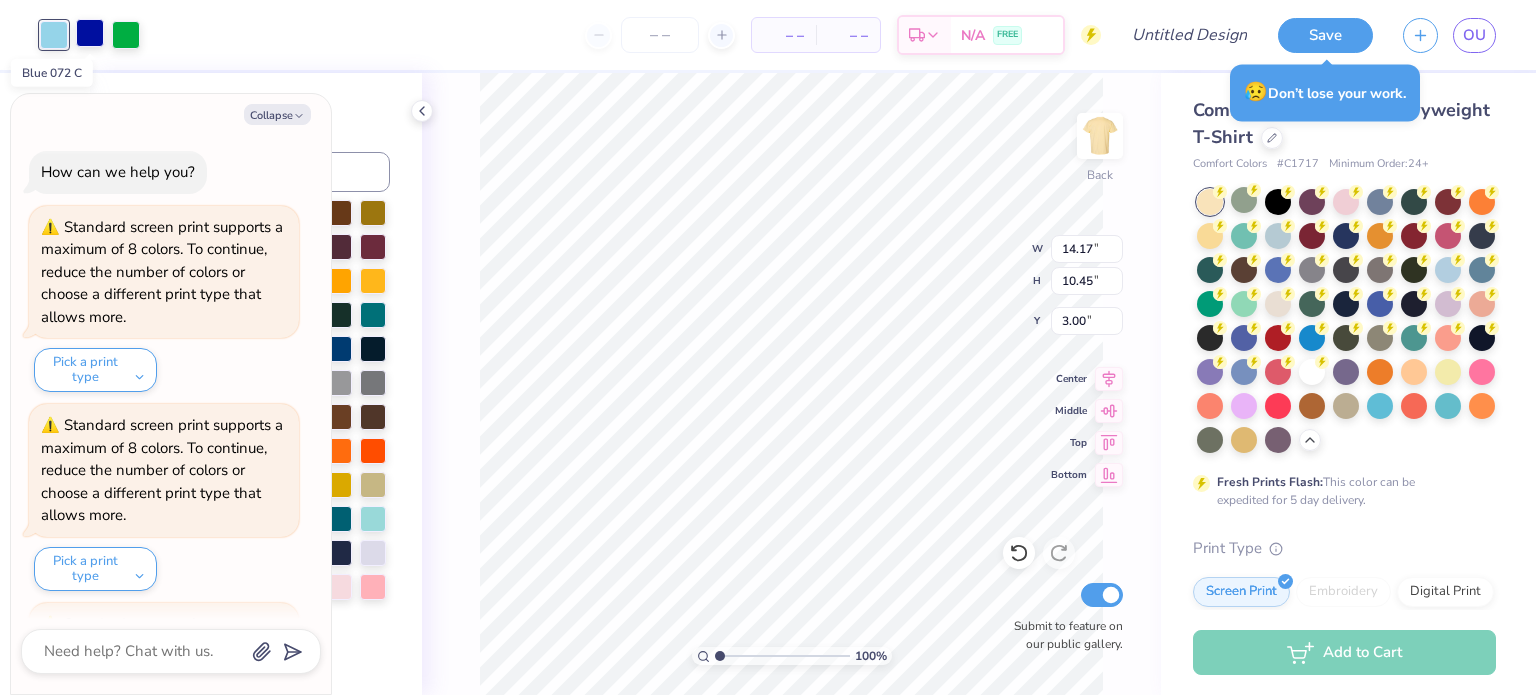 scroll, scrollTop: 3552, scrollLeft: 0, axis: vertical 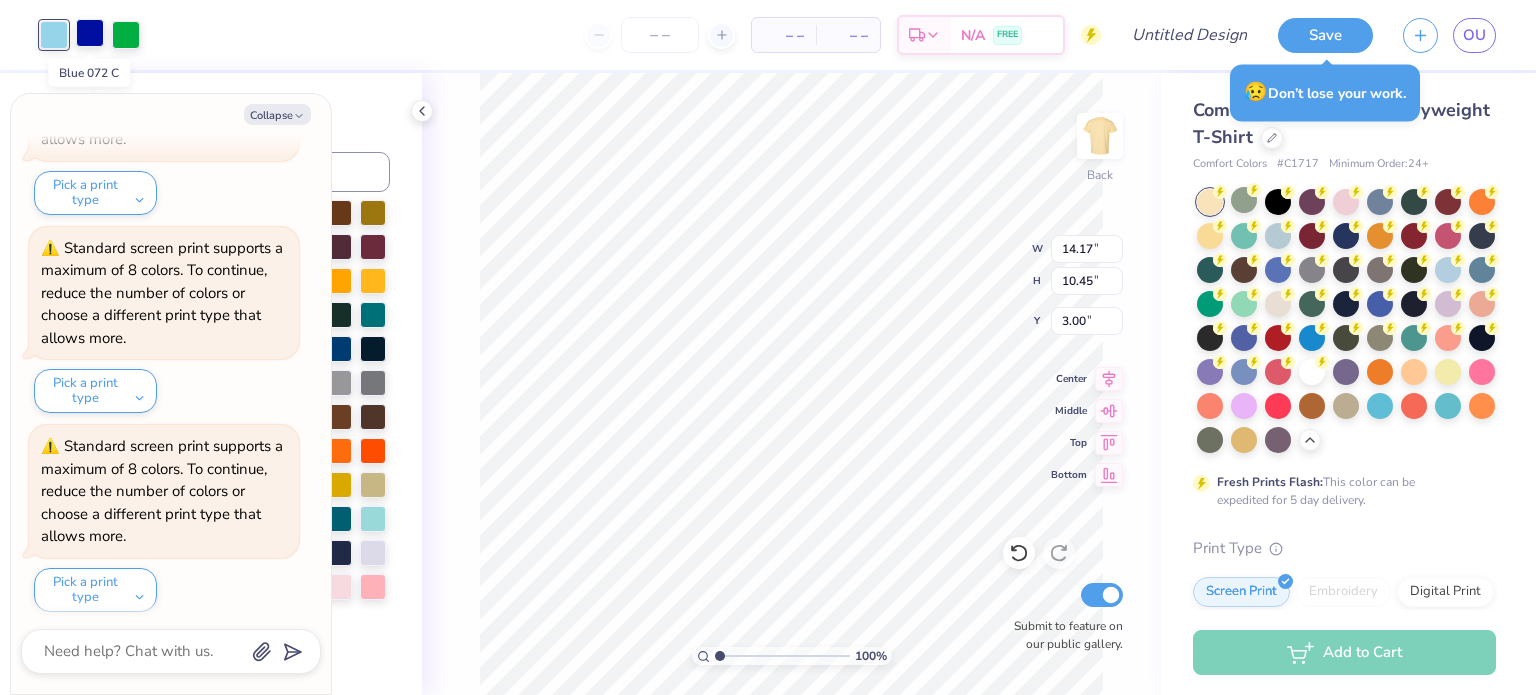 click at bounding box center (90, 33) 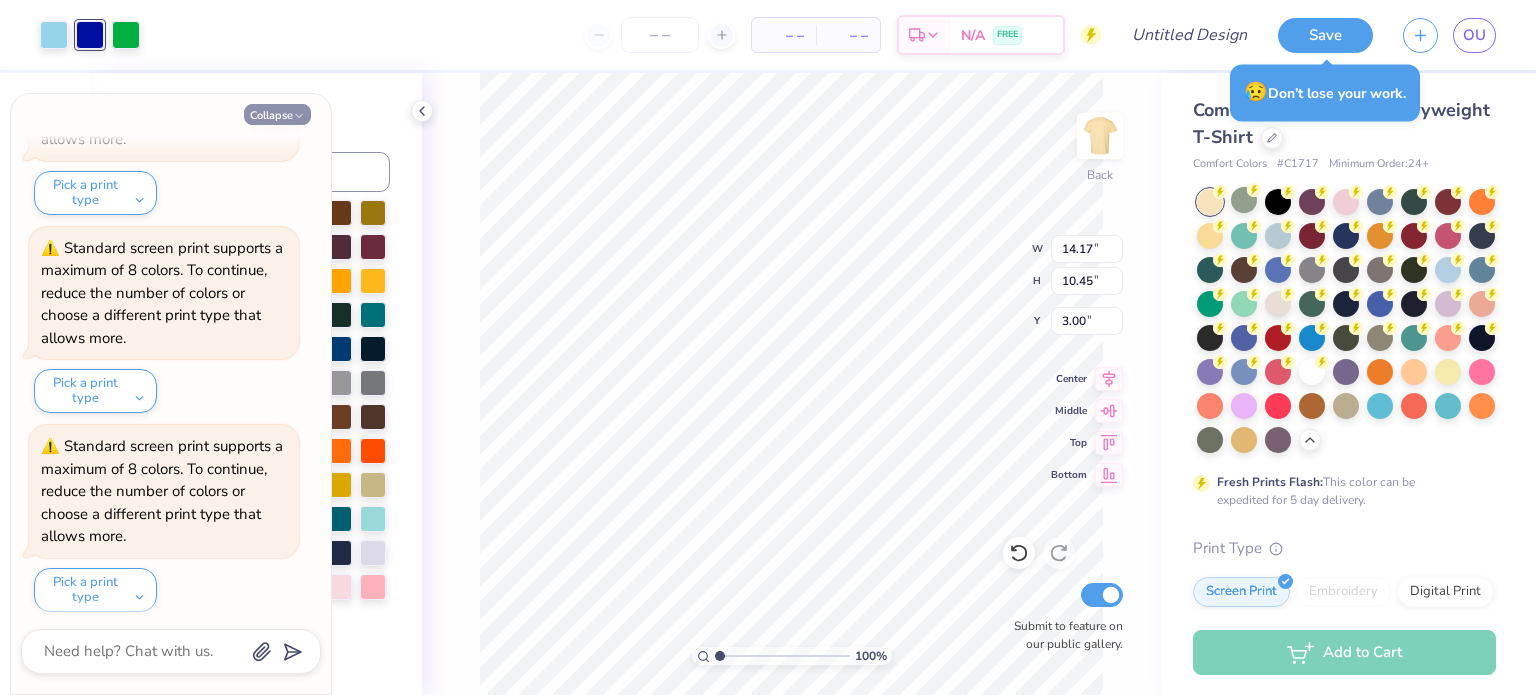 click on "Collapse" at bounding box center [277, 114] 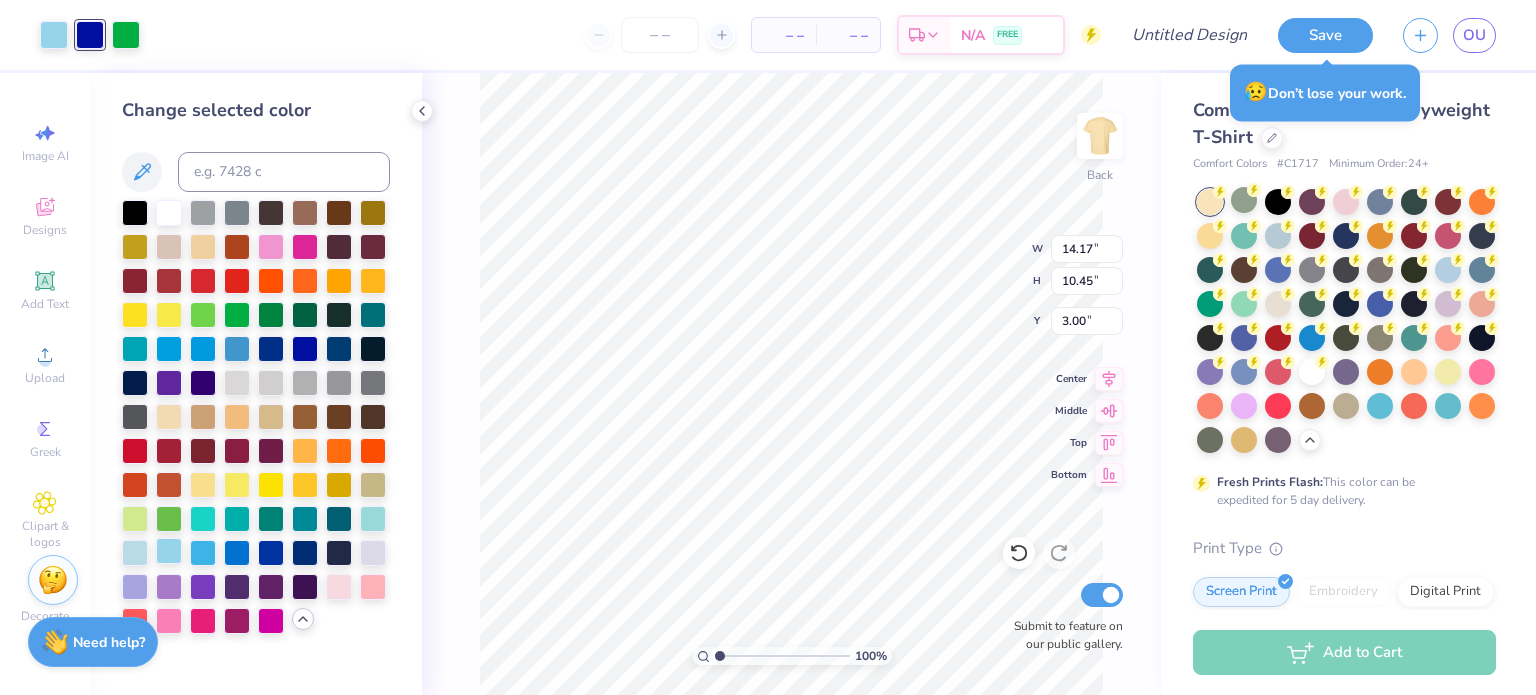 click at bounding box center [169, 551] 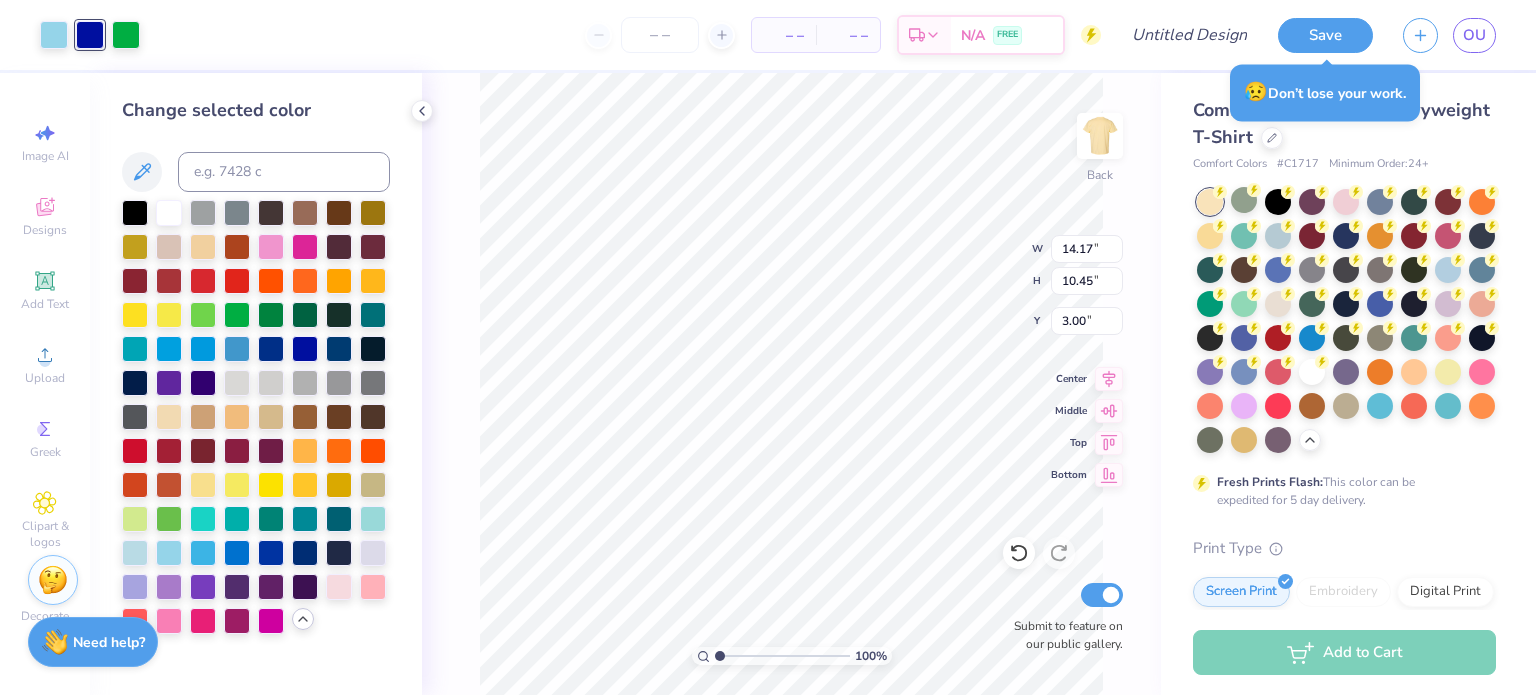 click on "– – Per Item – – Total Est.  Delivery N/A FREE" at bounding box center [628, 35] 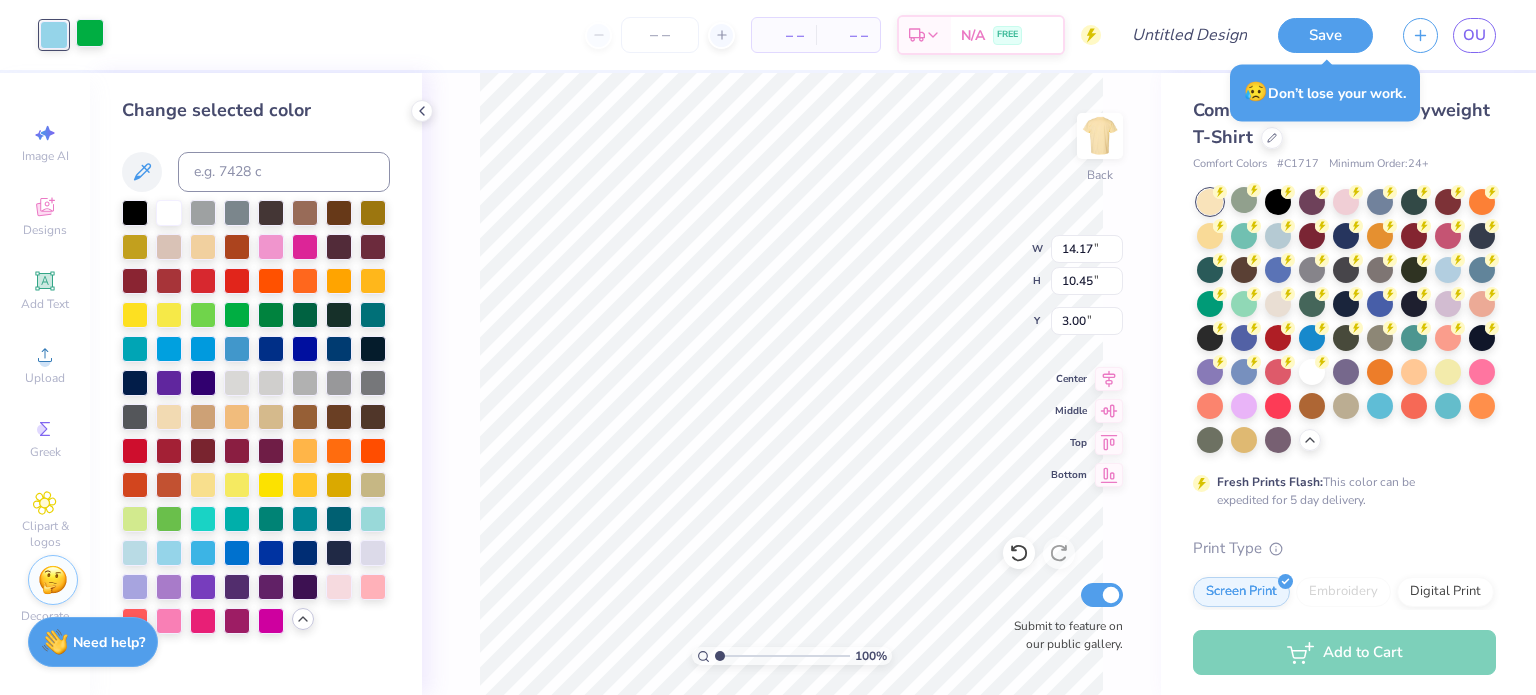 click at bounding box center (90, 33) 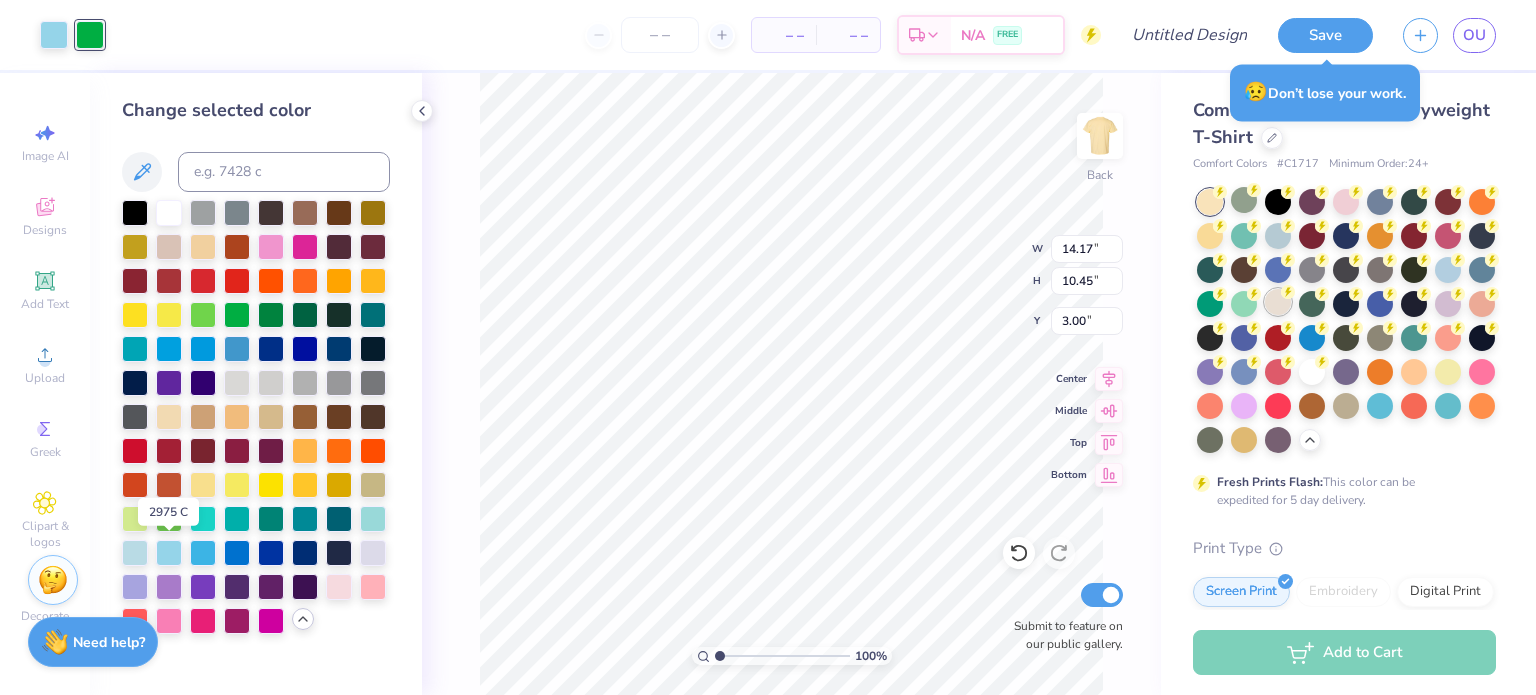 click at bounding box center (169, 553) 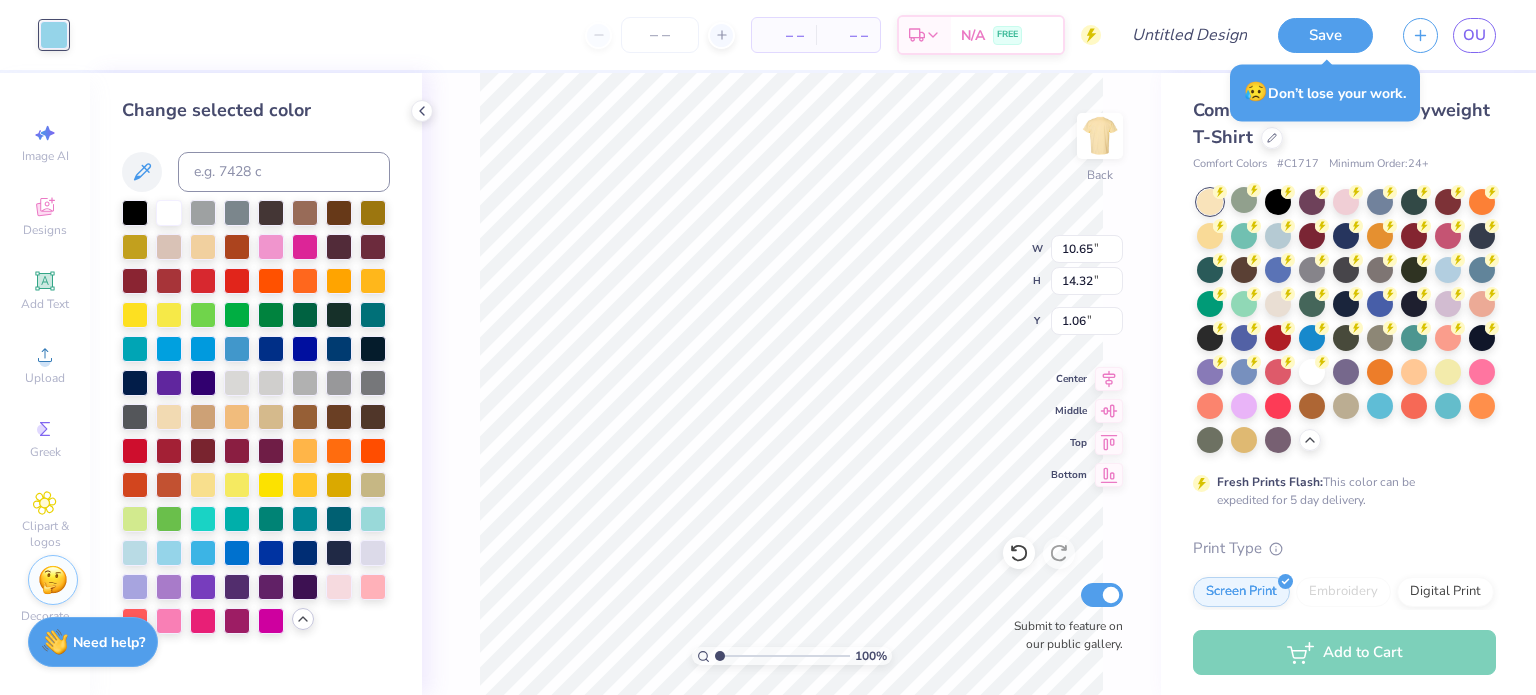 type on "10.65" 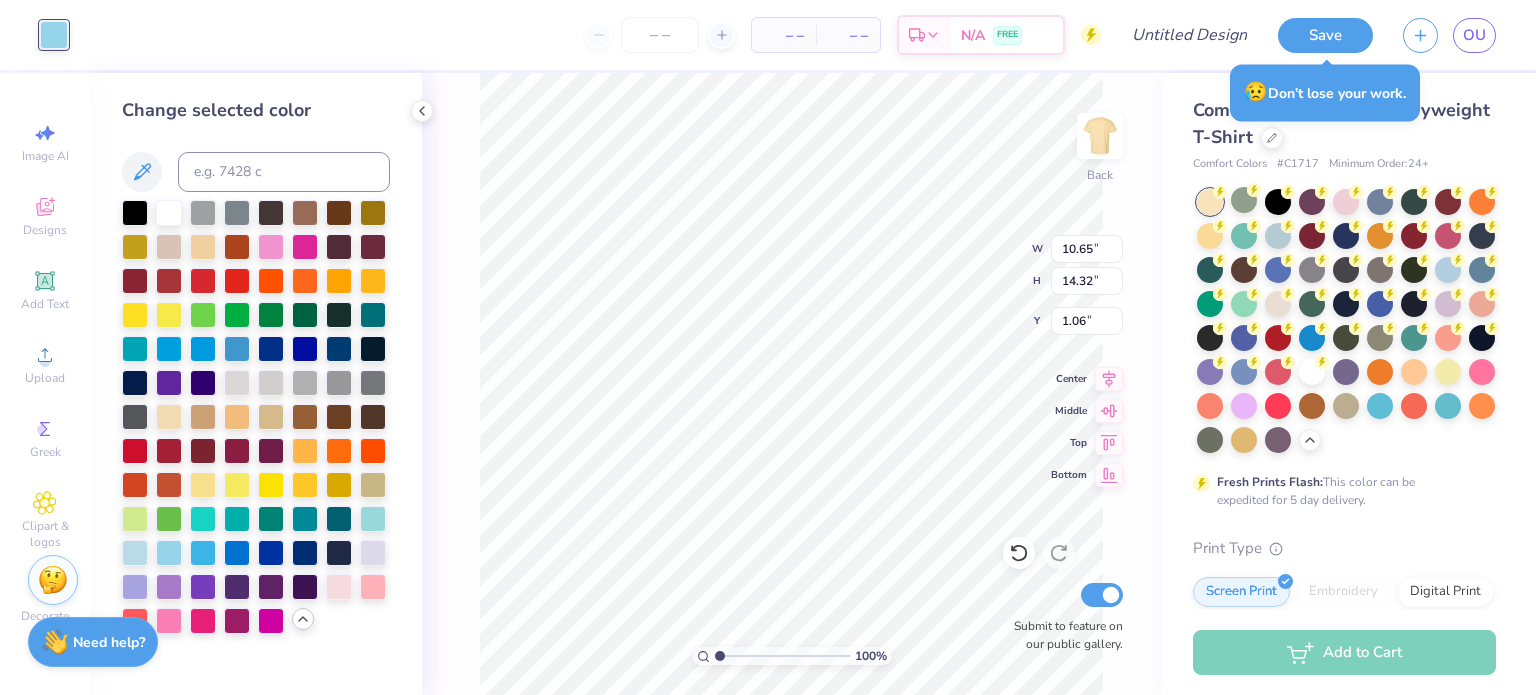 type on "14.32" 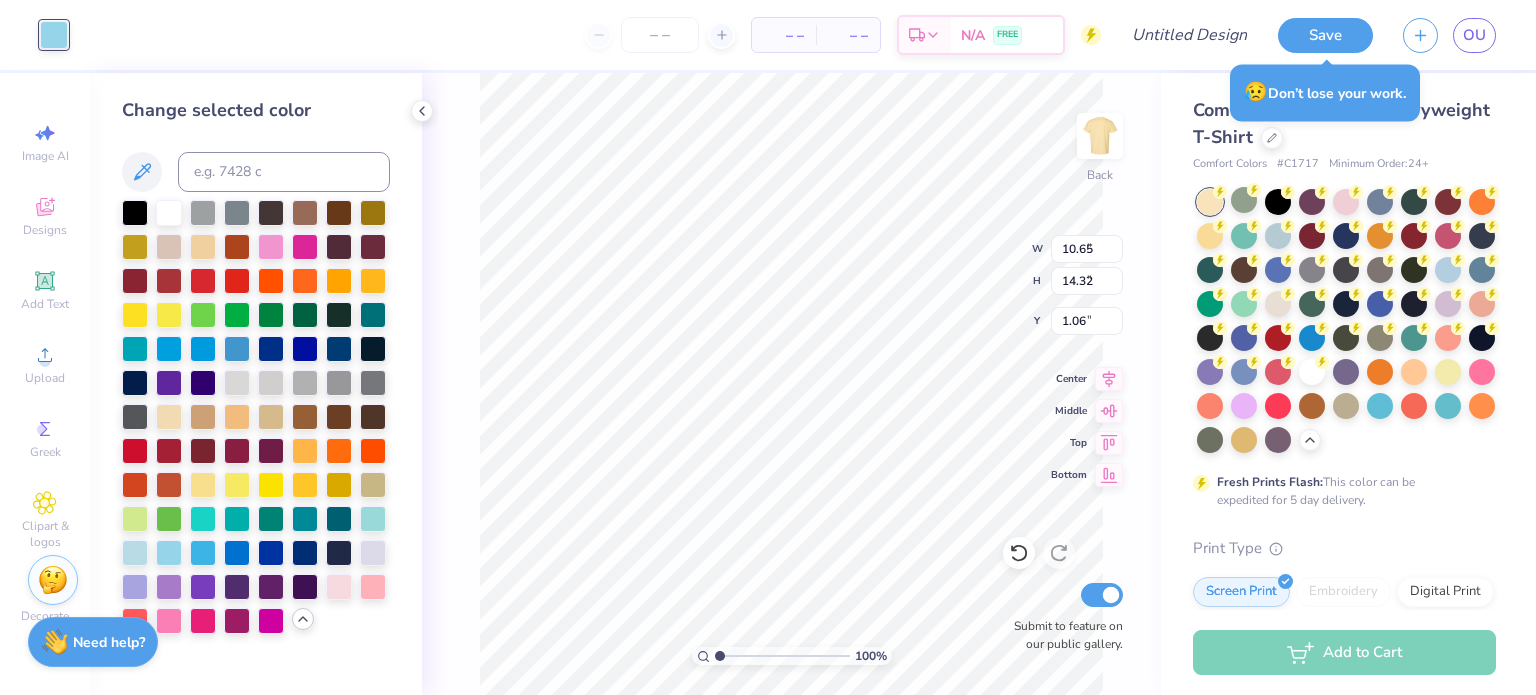 type on "4.67" 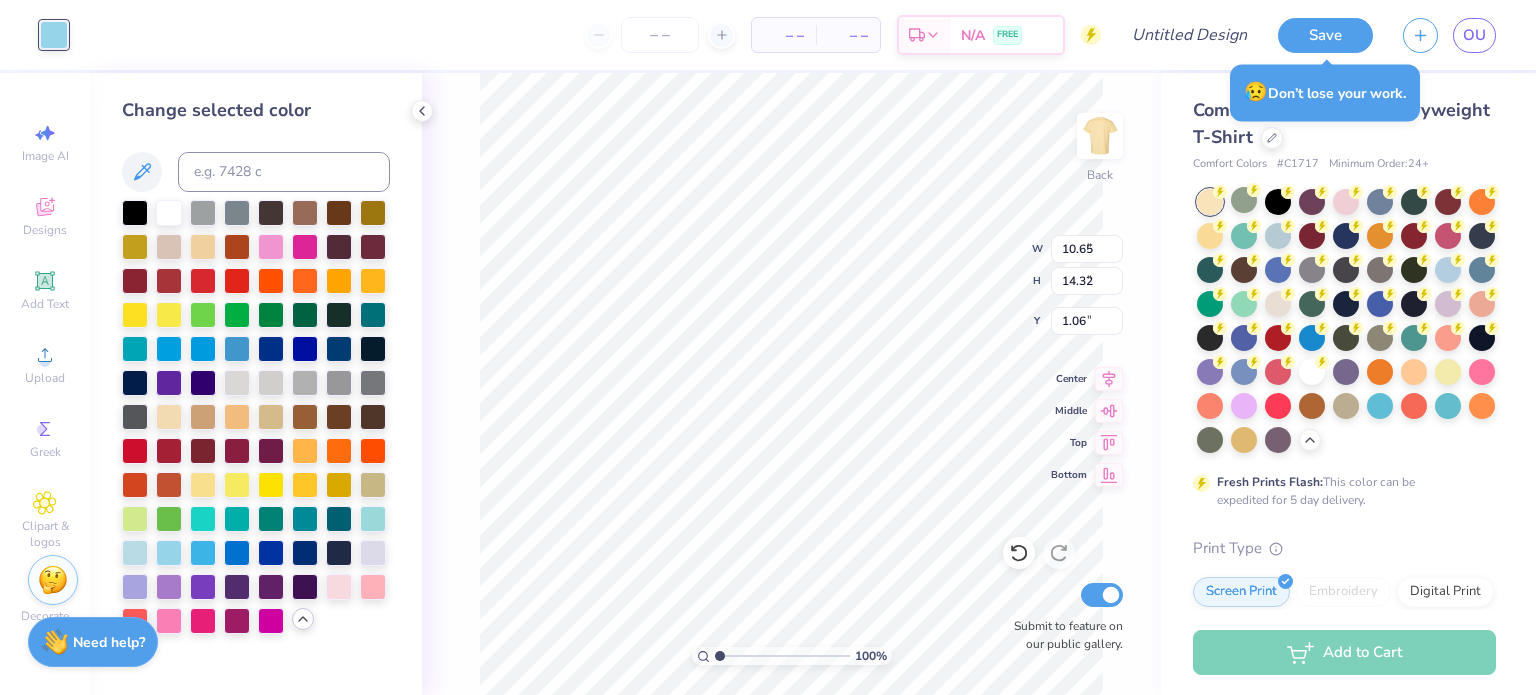 type on "6.28" 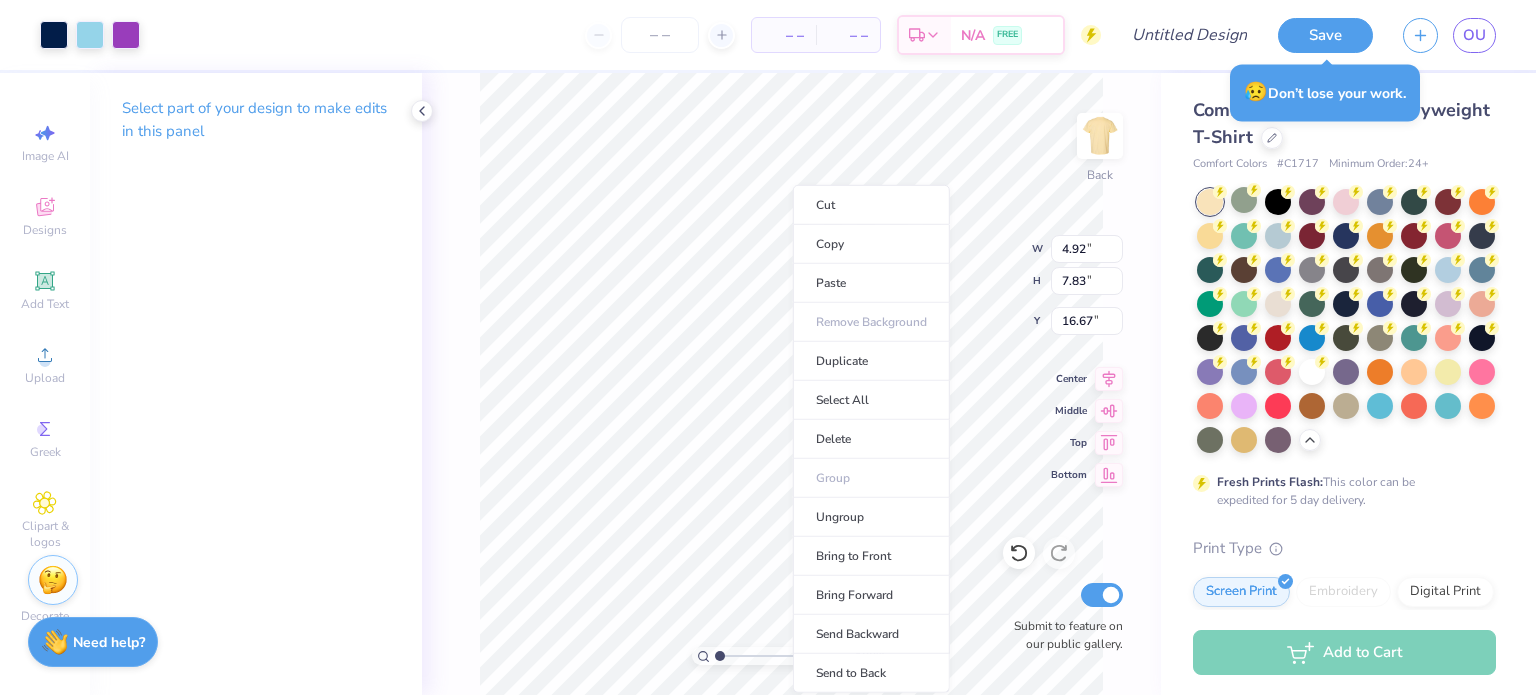 type on "16.40" 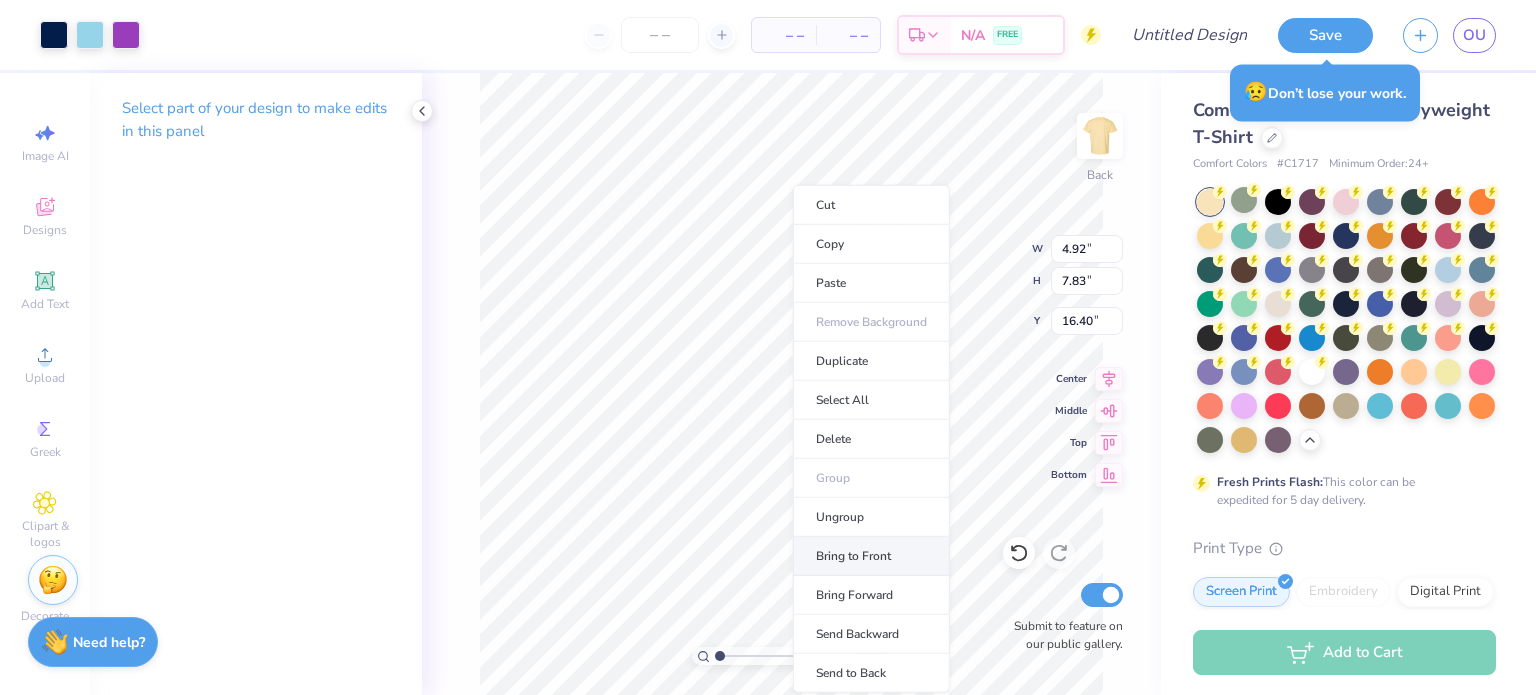 drag, startPoint x: 1167, startPoint y: 305, endPoint x: 872, endPoint y: 551, distance: 384.11066 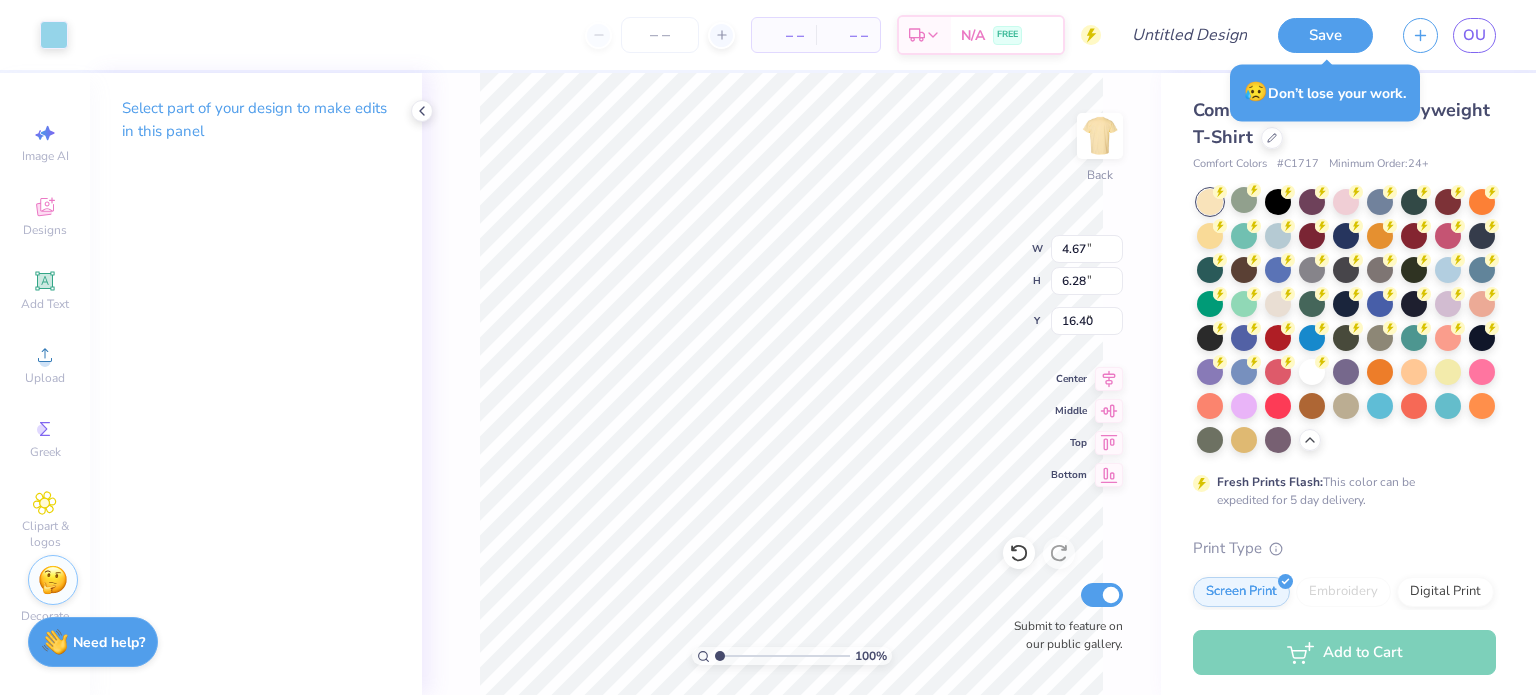 type on "4.67" 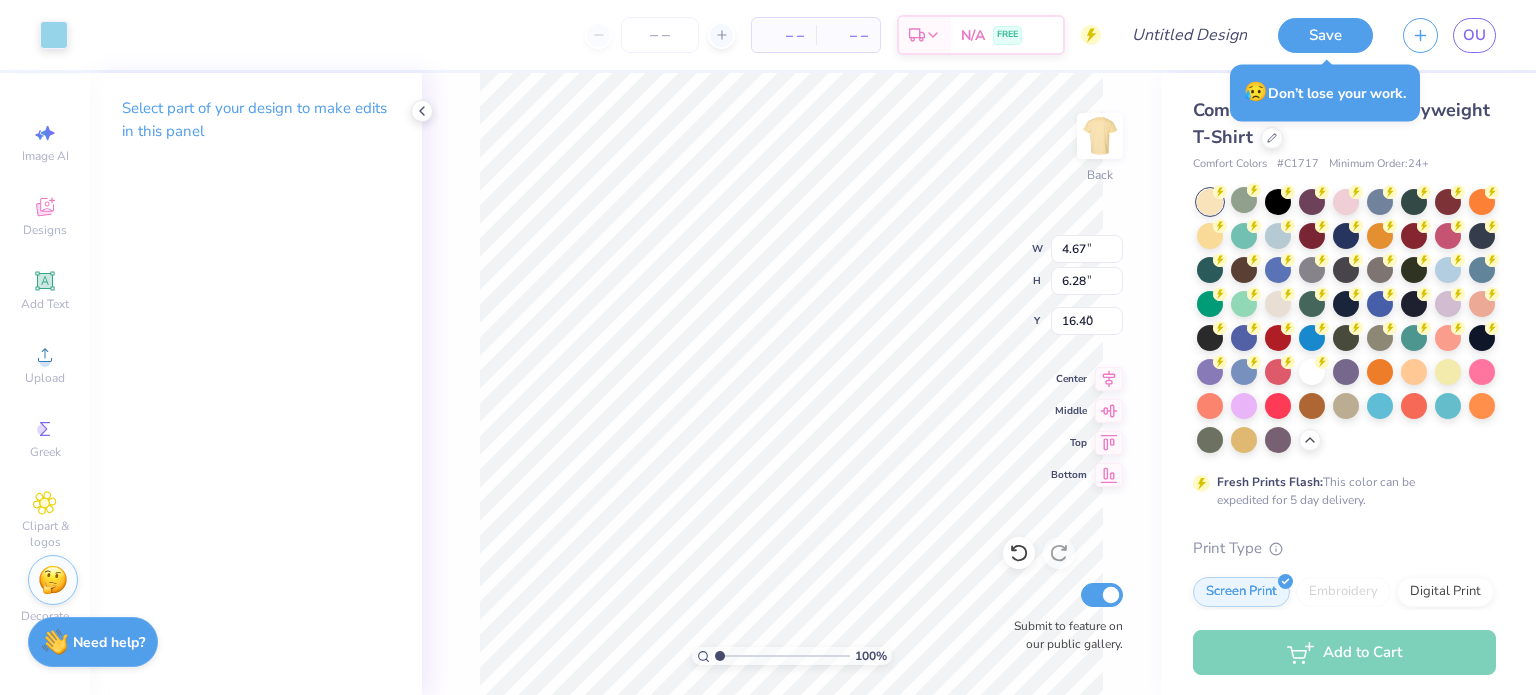 type on "6.28" 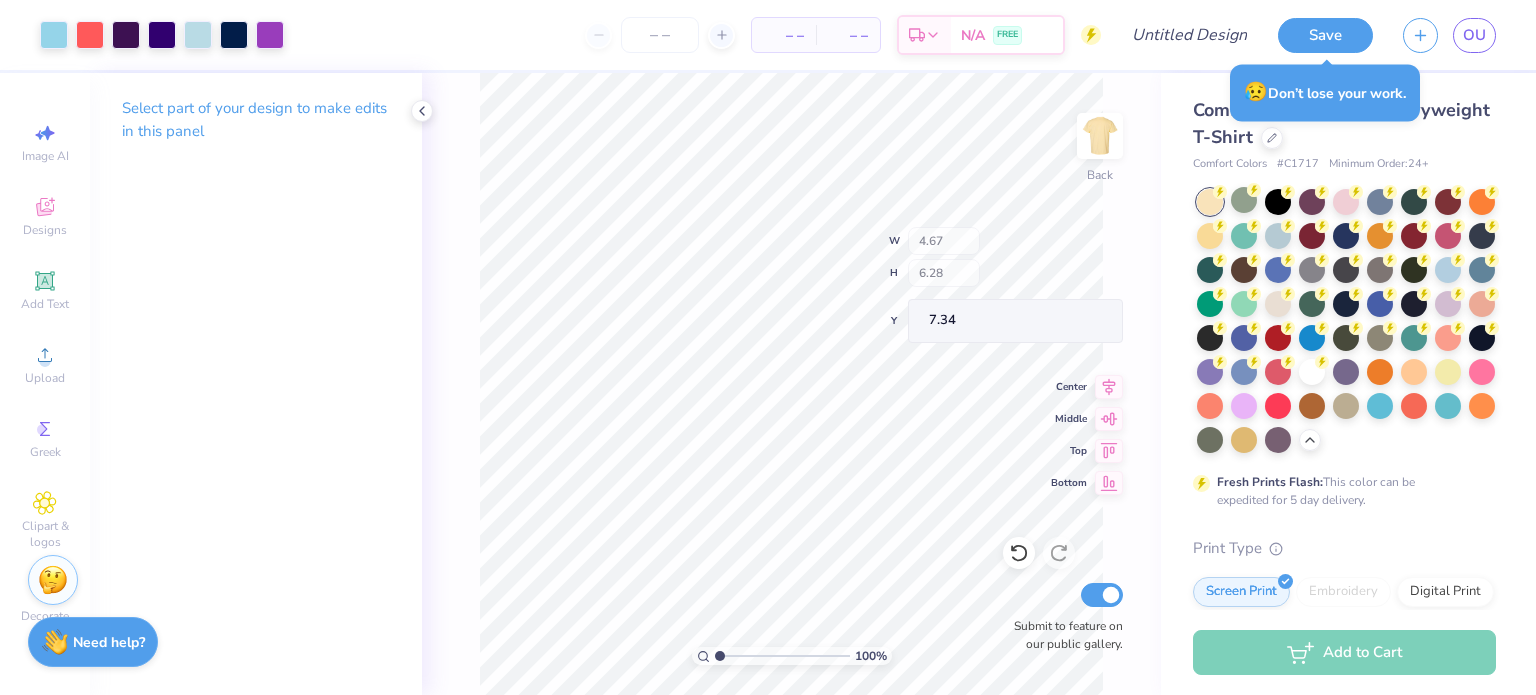 type on "4.75" 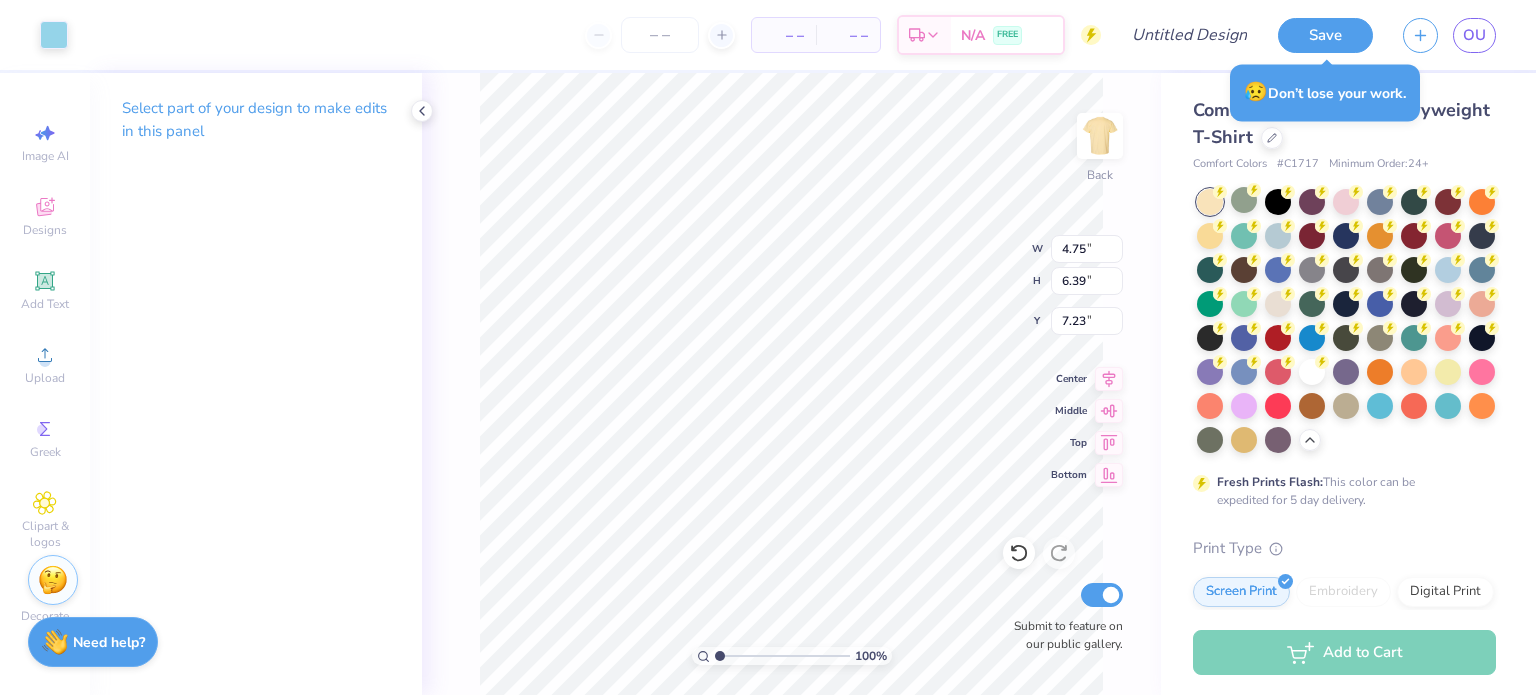 type 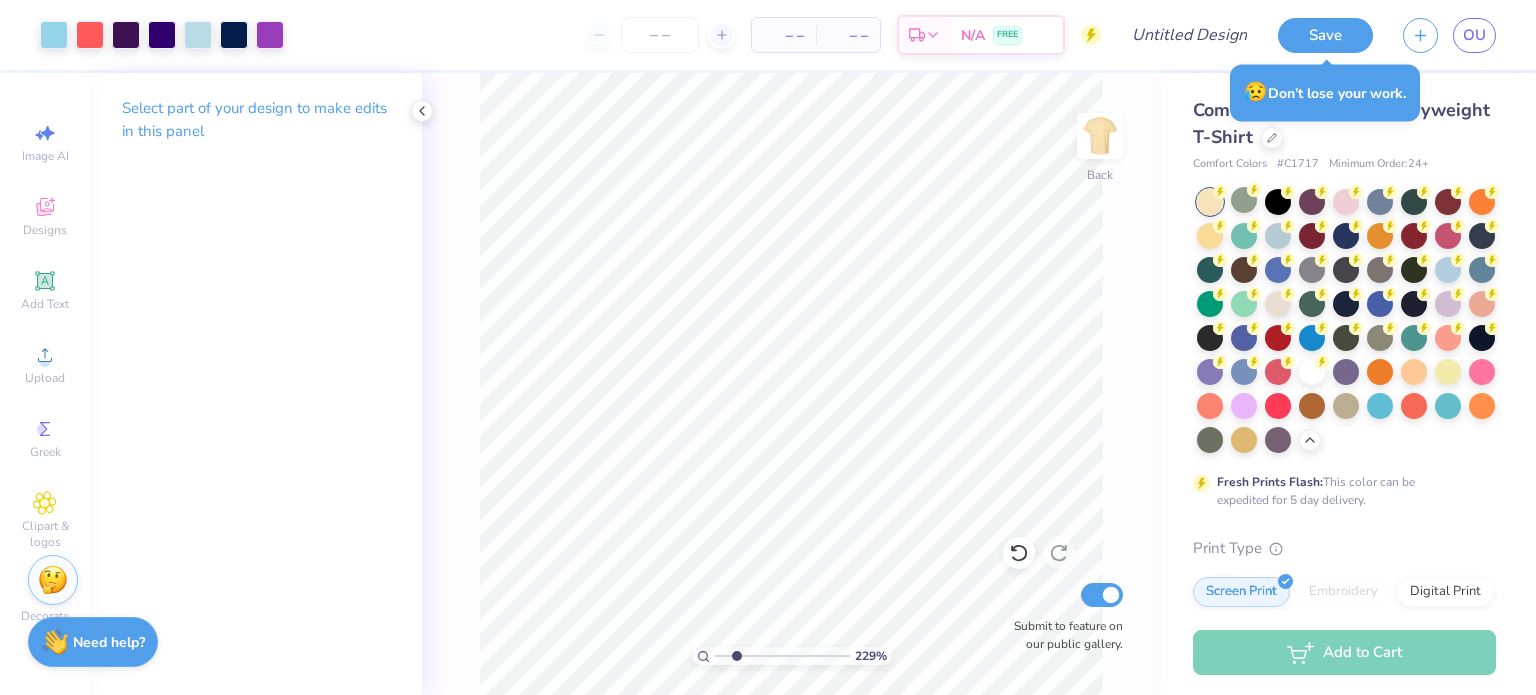 drag, startPoint x: 720, startPoint y: 656, endPoint x: 736, endPoint y: 651, distance: 16.763054 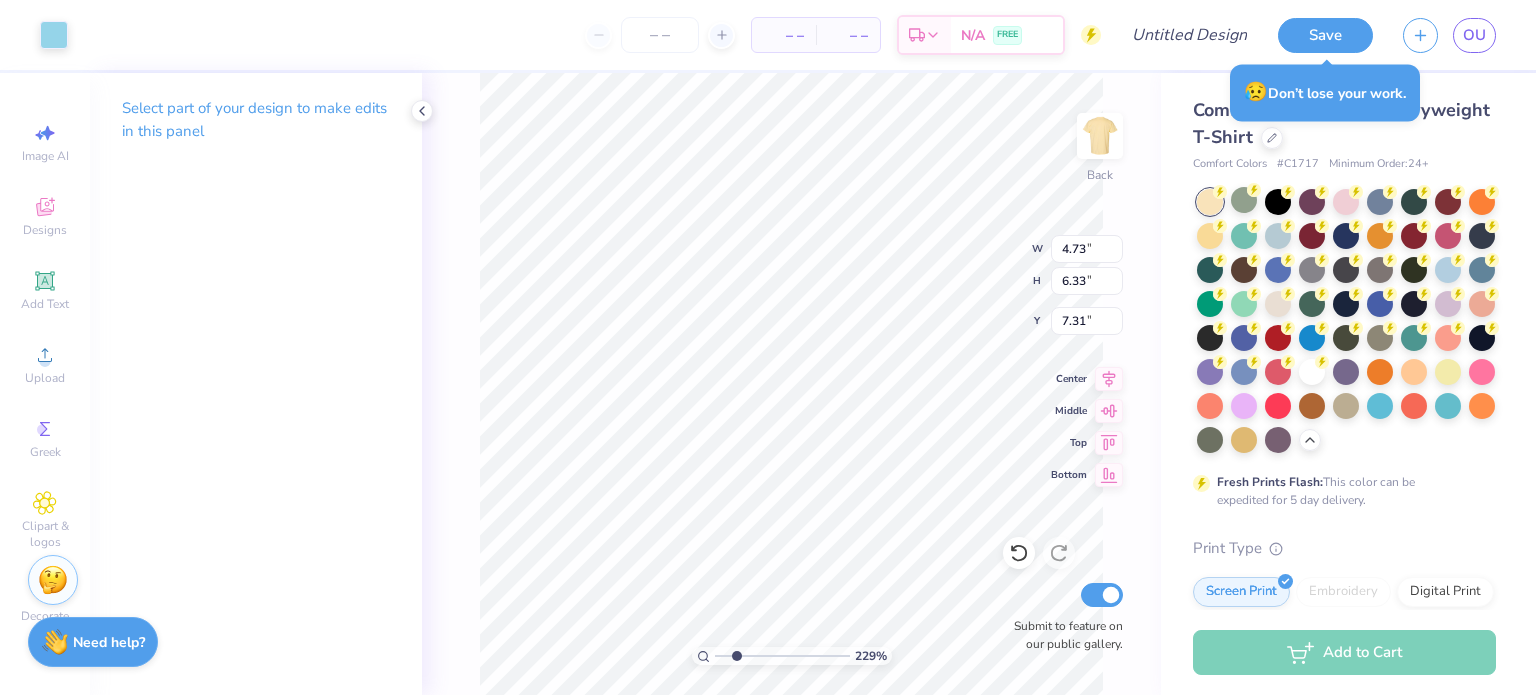 click on "229  % Back W 4.73 4.73 " H 6.33 6.33 " Y 7.31 7.31 " Center Middle Top Bottom Submit to feature on our public gallery." at bounding box center (791, 384) 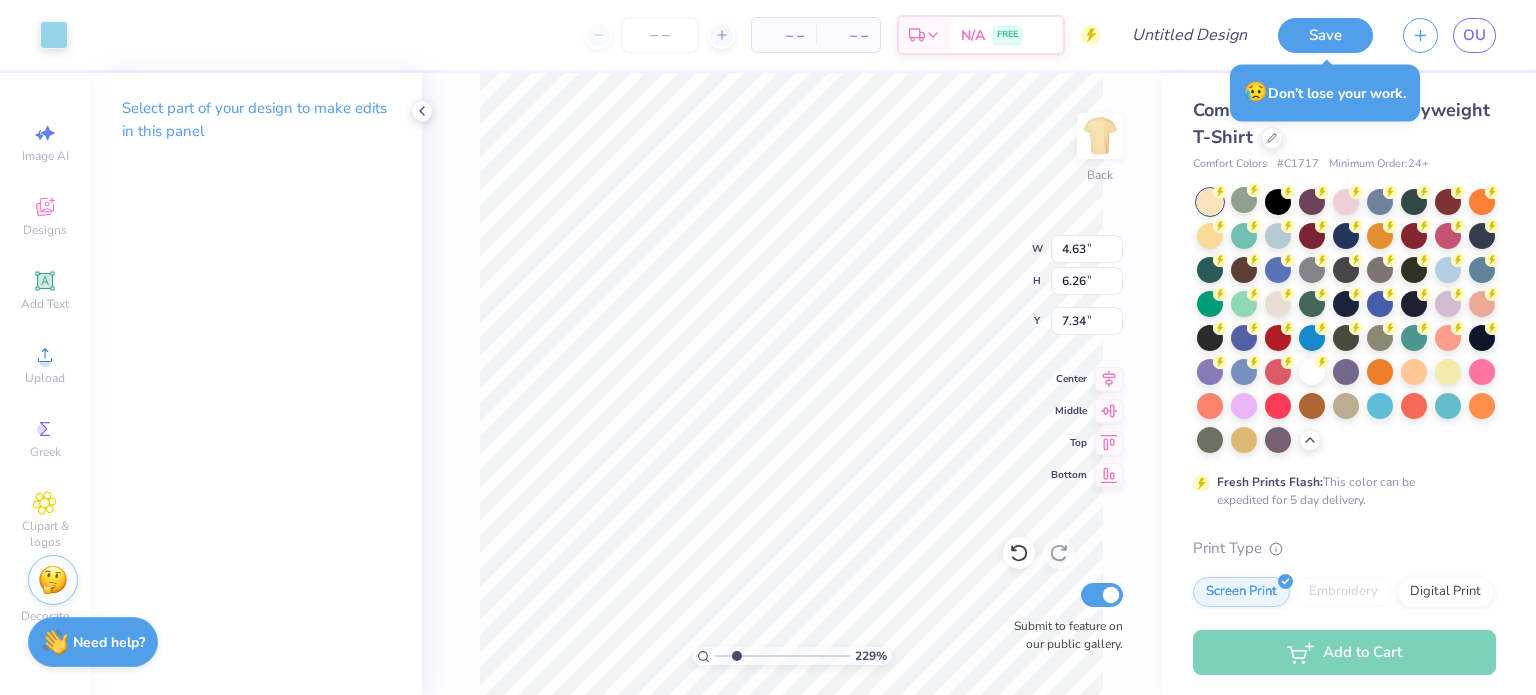 click on "229  % Back W 4.63 4.63 " H 6.26 6.26 " Y 7.34 7.34 " Center Middle Top Bottom Submit to feature on our public gallery." at bounding box center [791, 384] 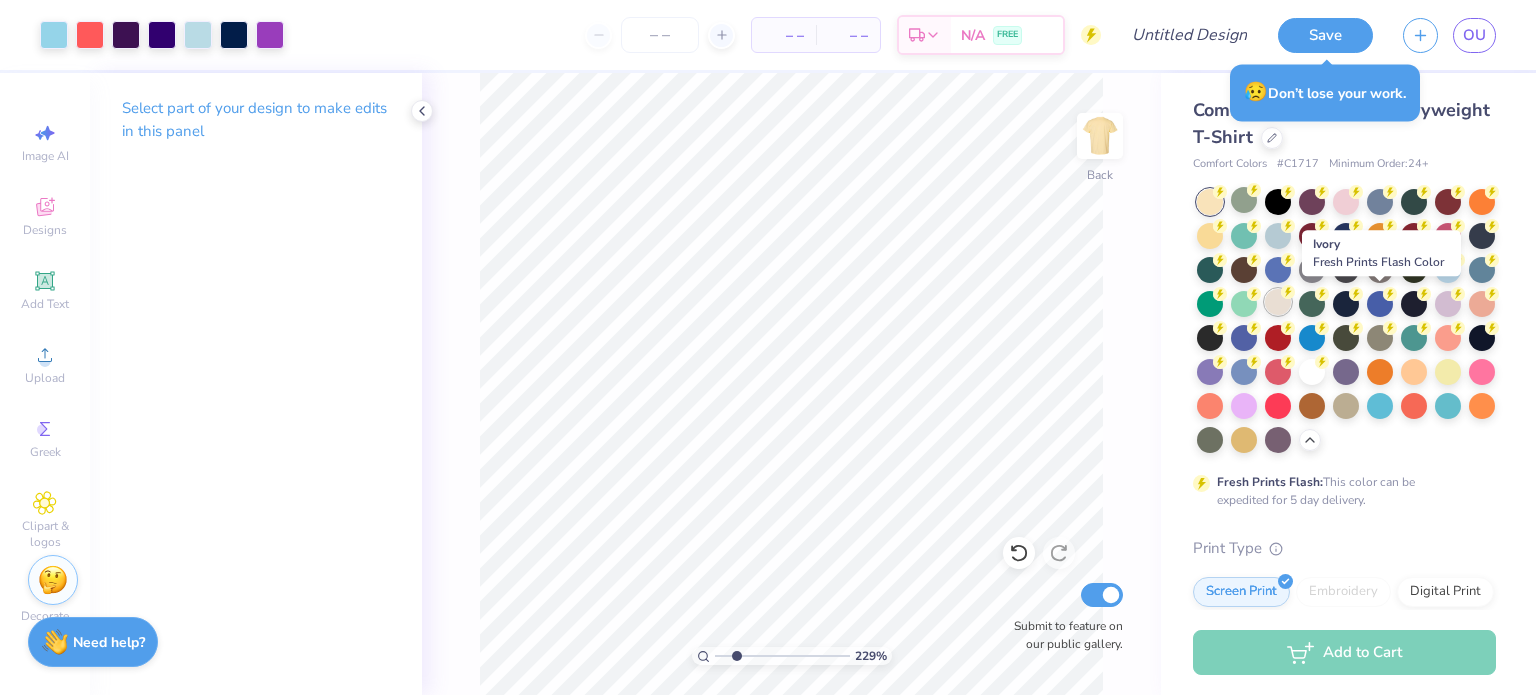 click at bounding box center [1278, 302] 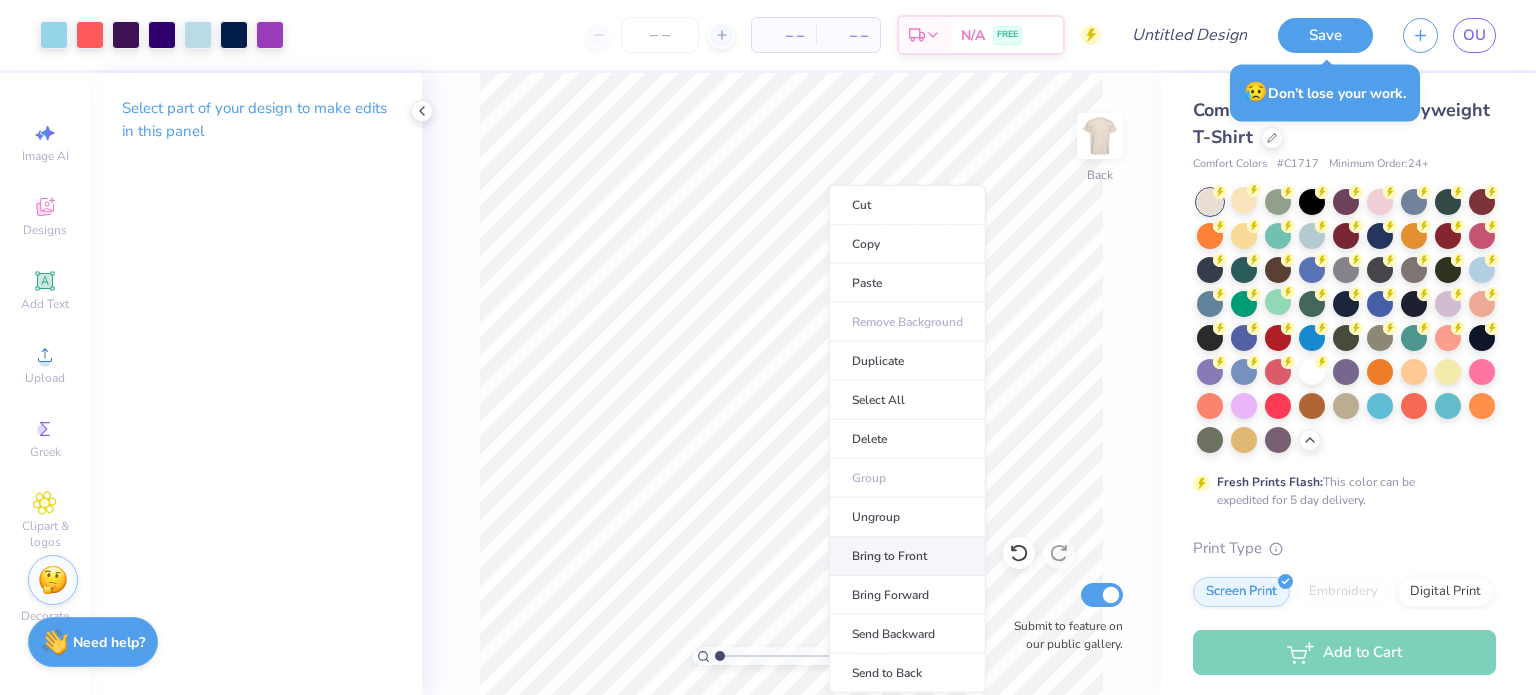 click on "Bring to Front" at bounding box center [907, 556] 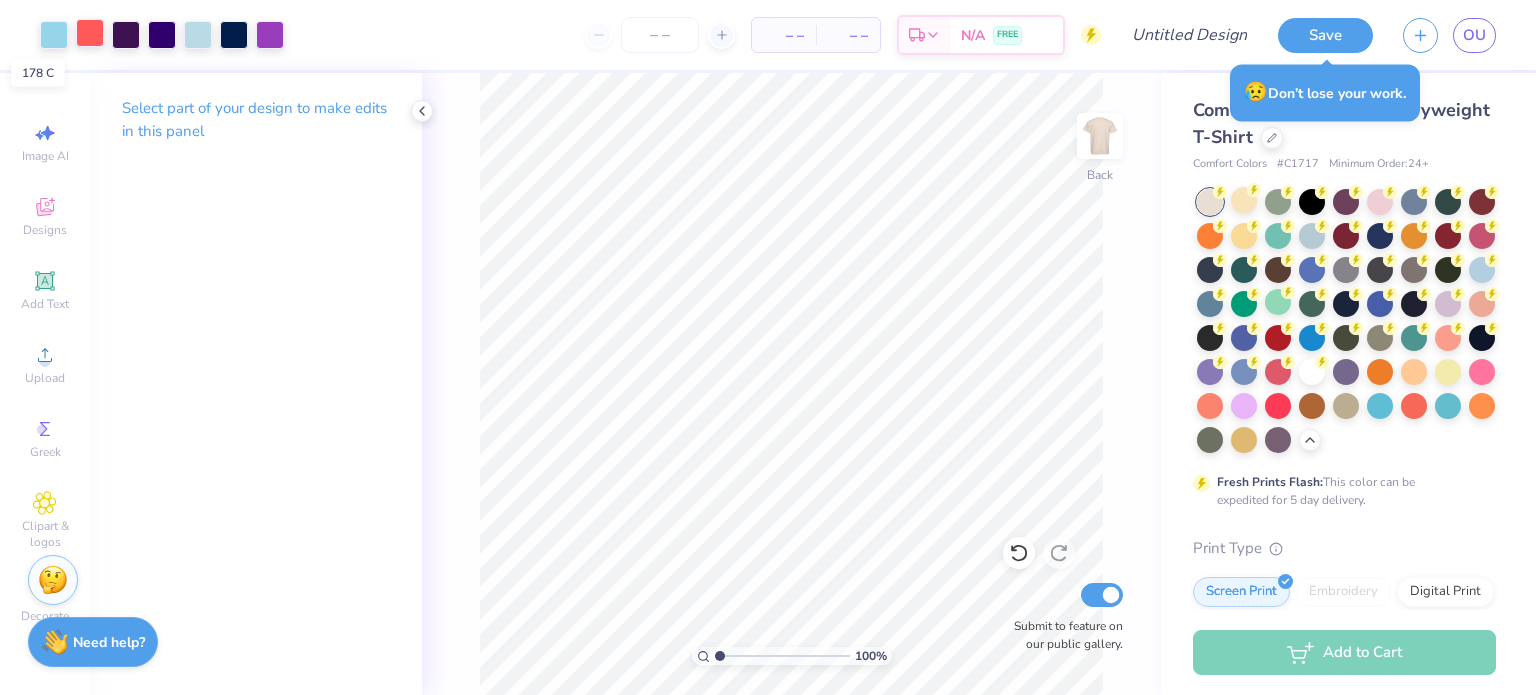 click at bounding box center [90, 33] 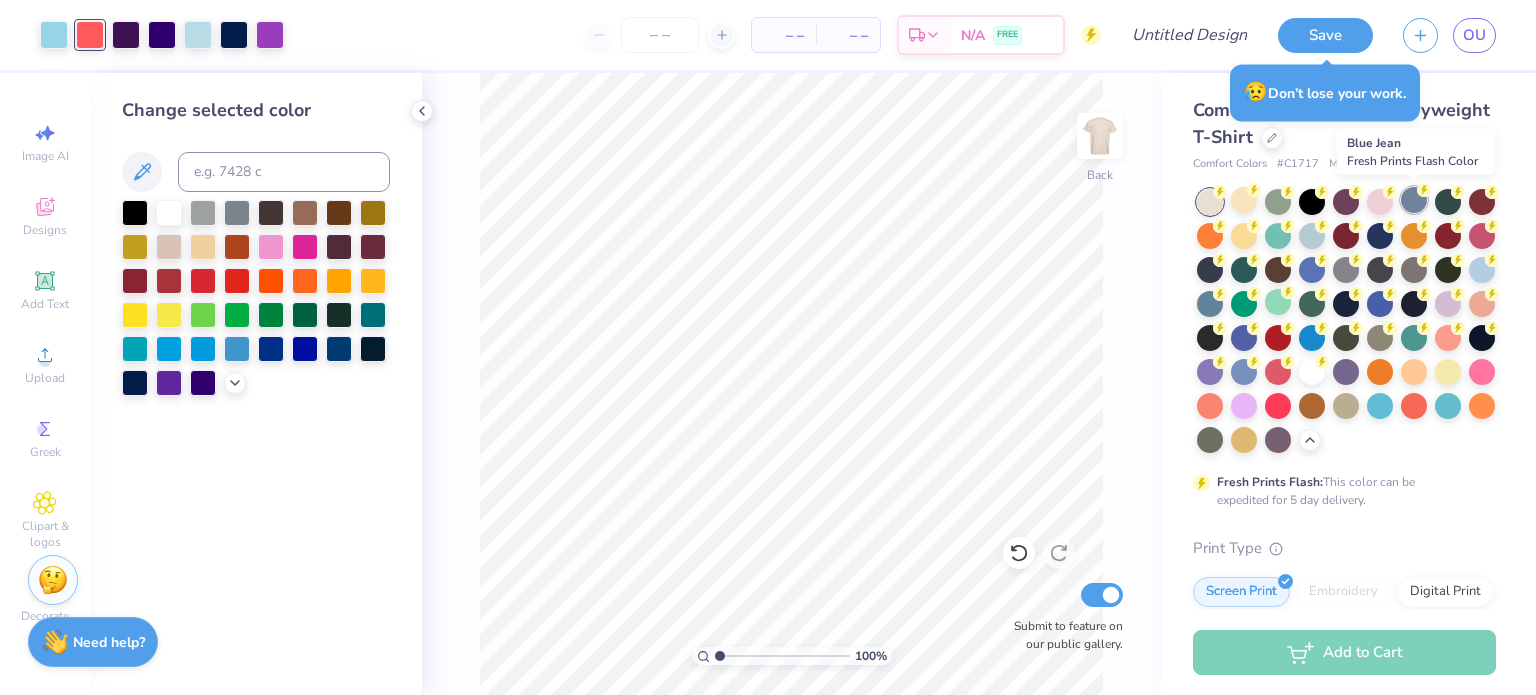 click at bounding box center [1414, 200] 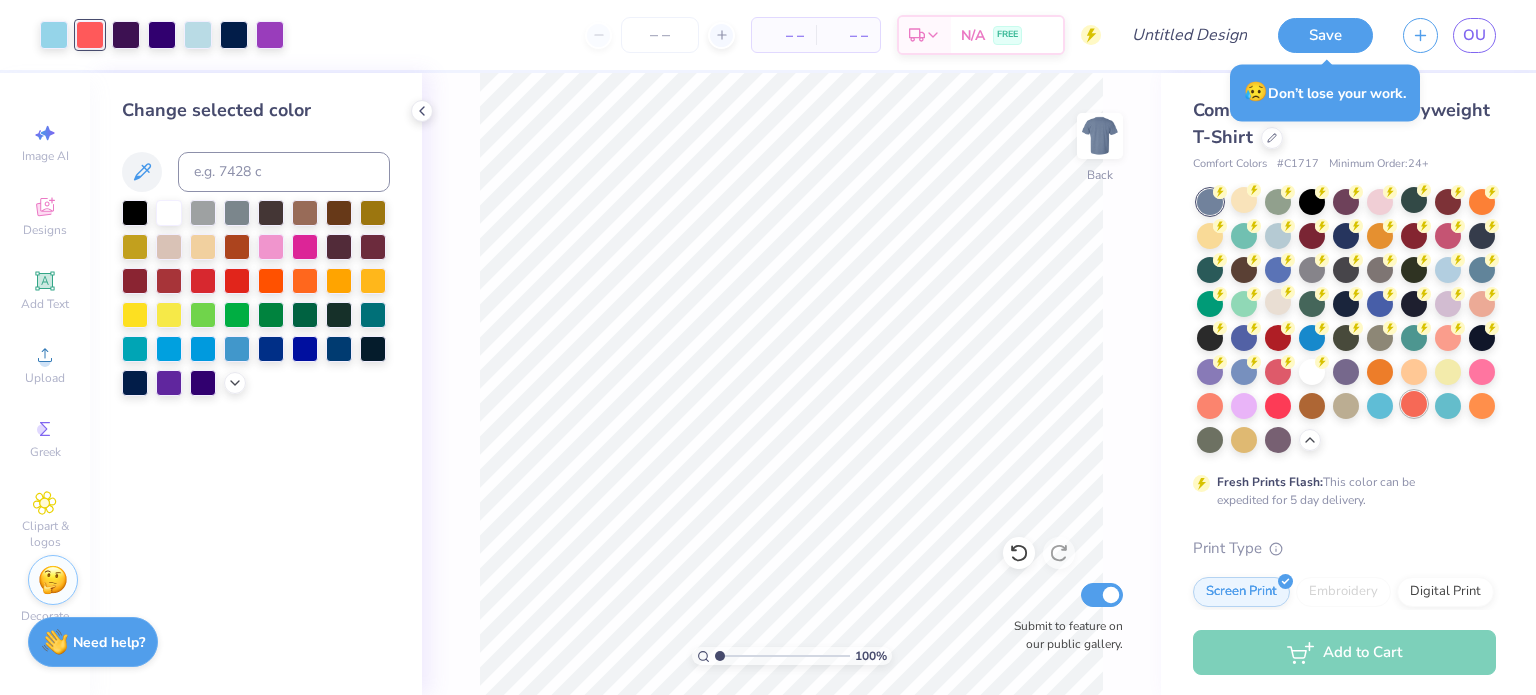 click at bounding box center (1414, 404) 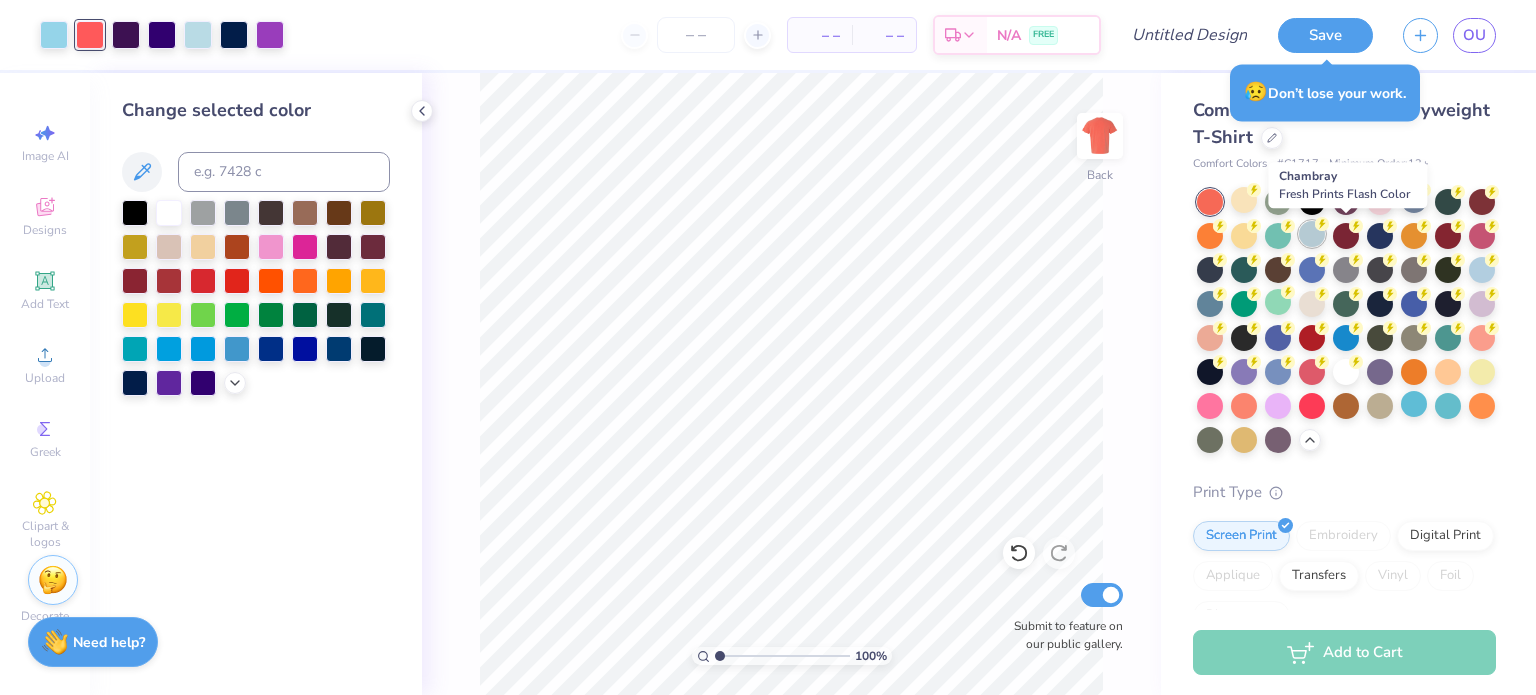 click at bounding box center (1312, 234) 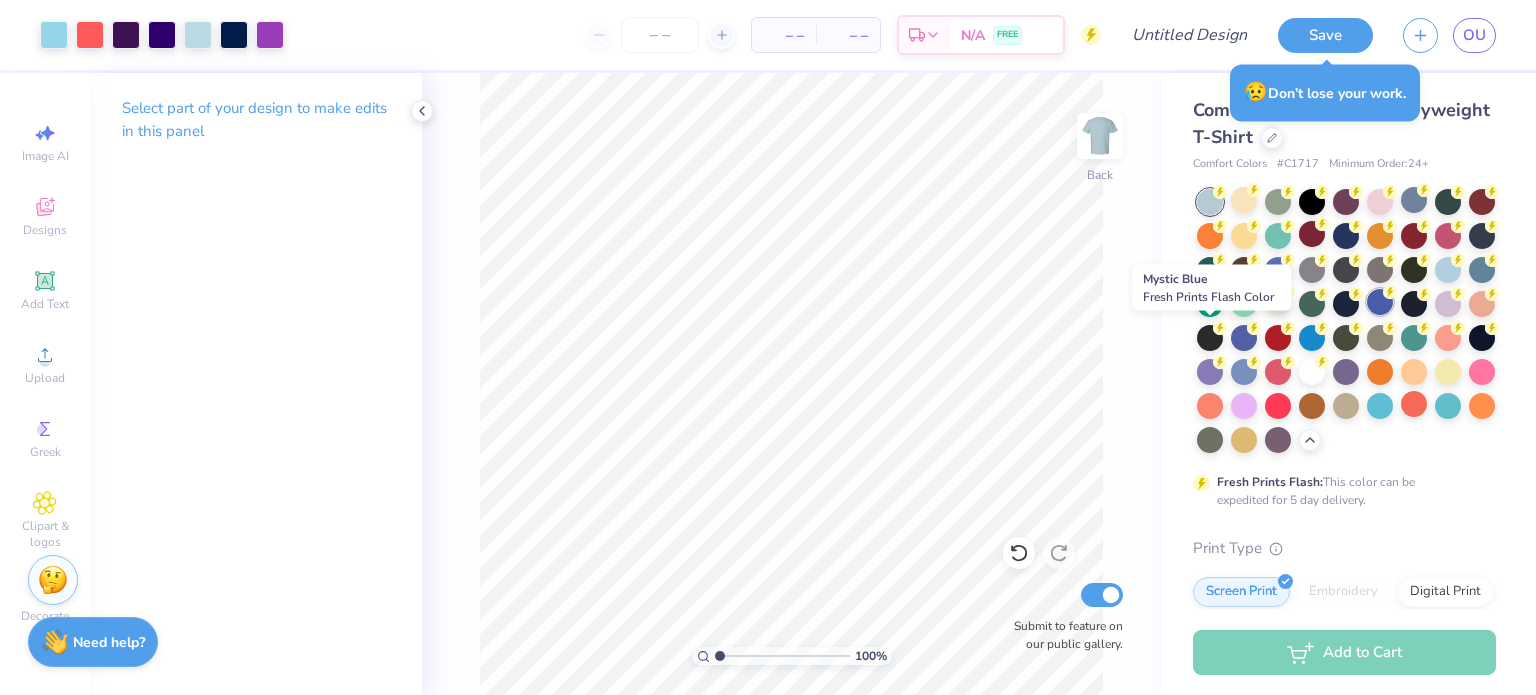 click at bounding box center [1380, 302] 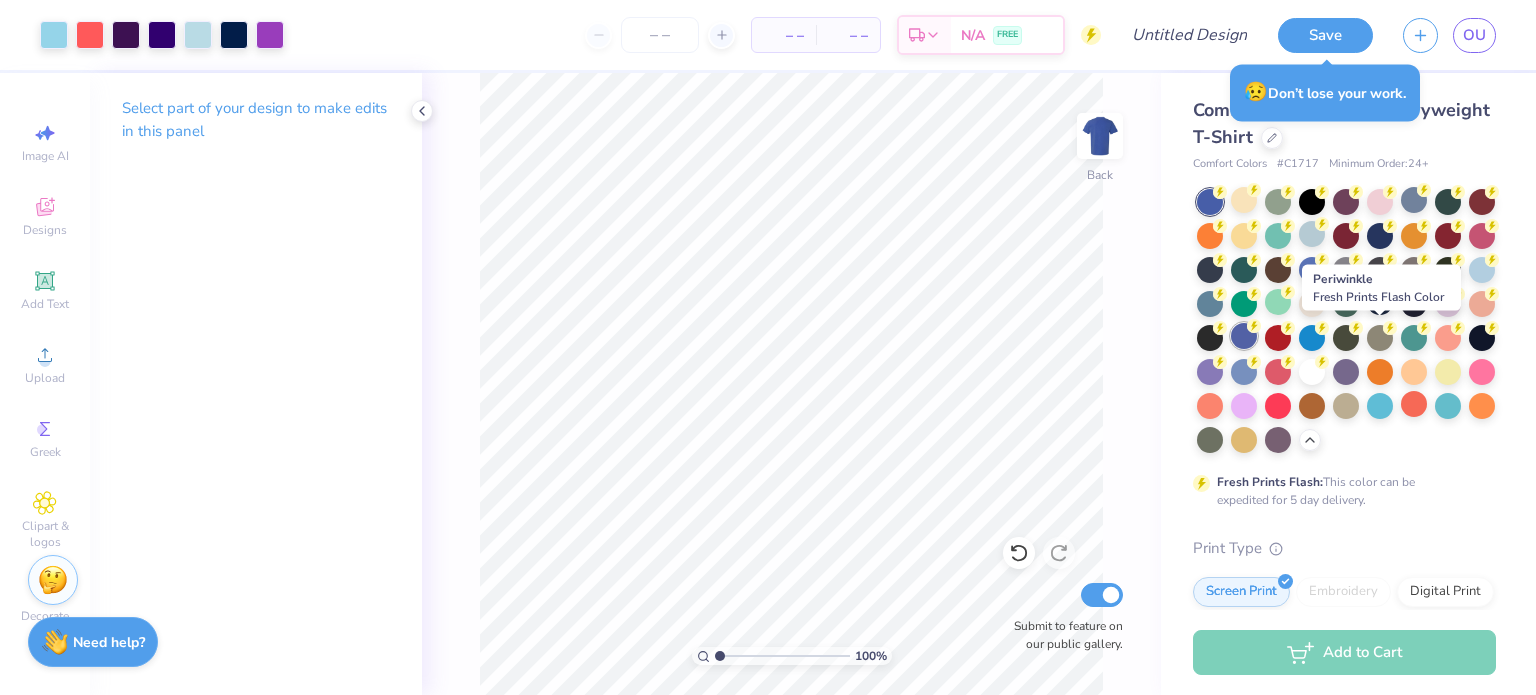 click at bounding box center [1244, 336] 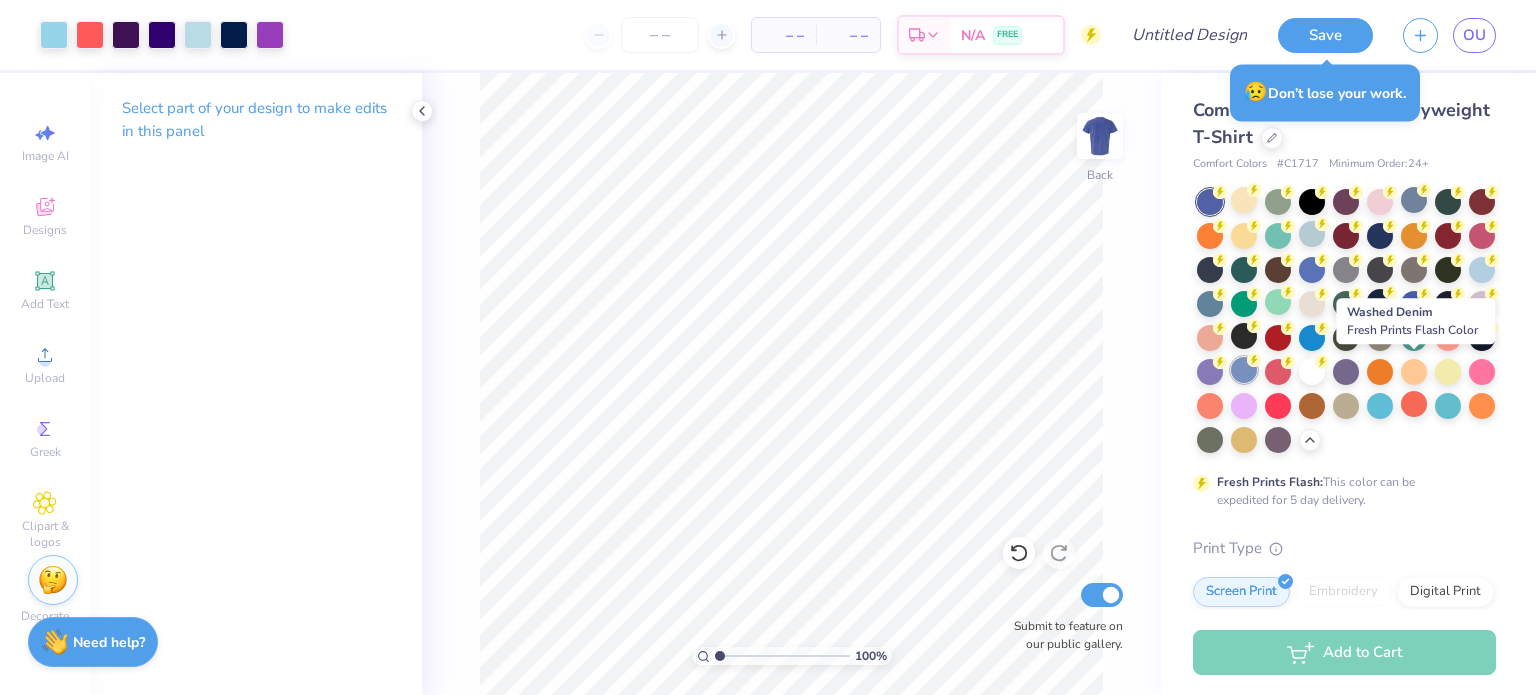 click at bounding box center (1244, 370) 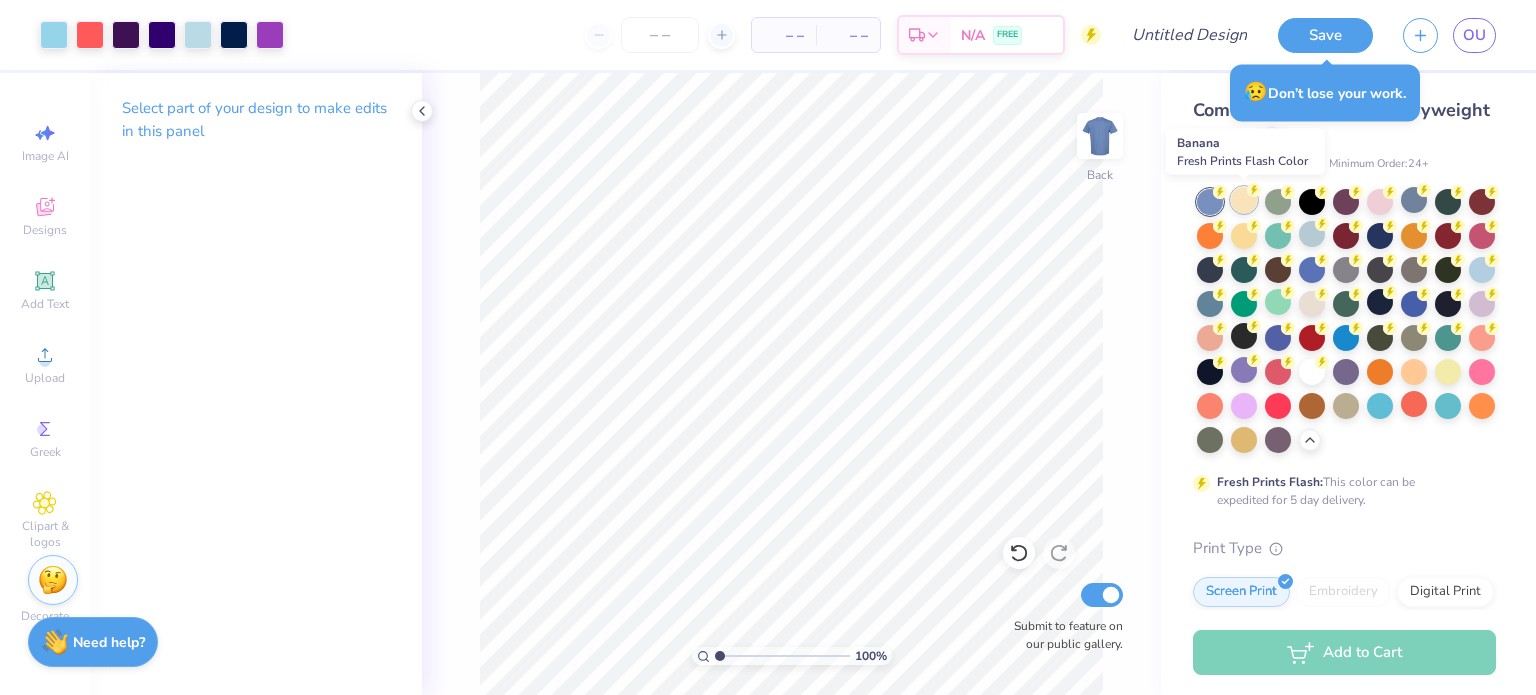 click at bounding box center [1244, 200] 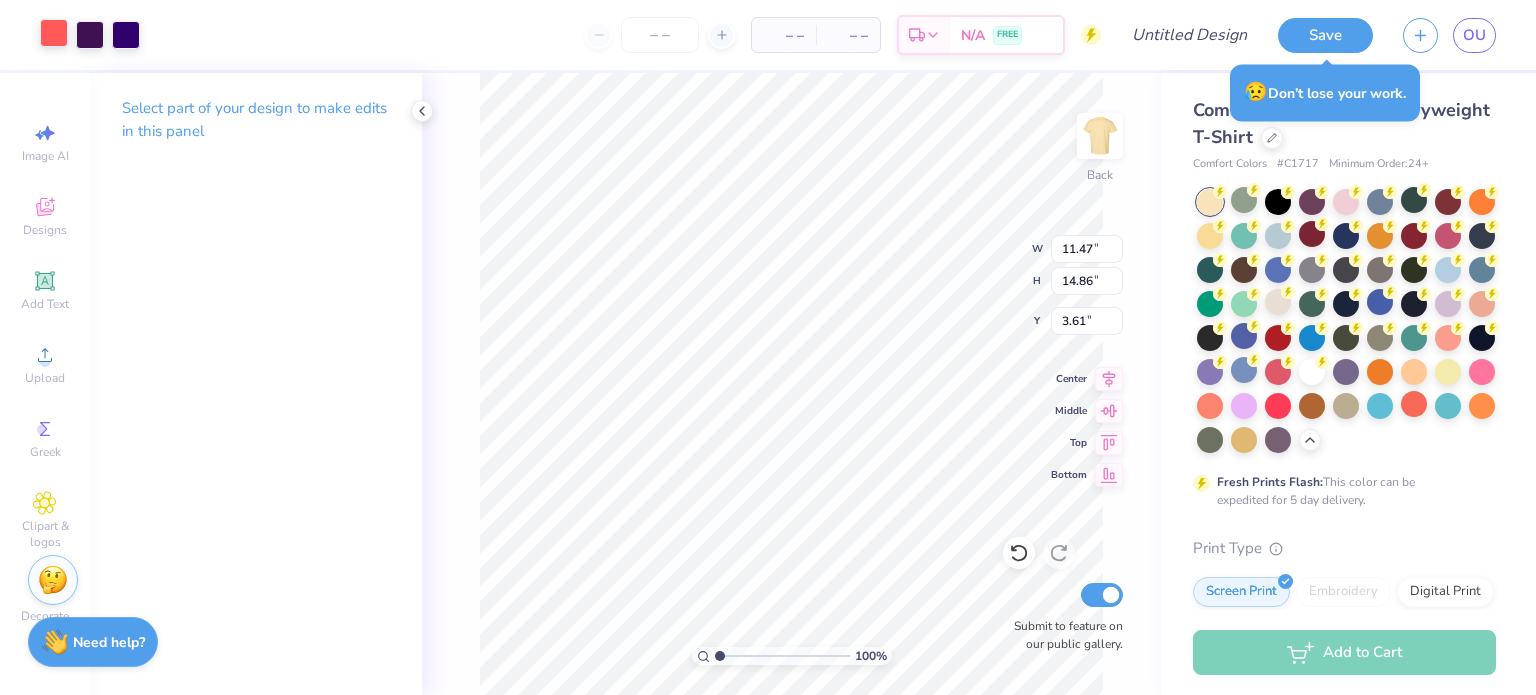 click at bounding box center [54, 33] 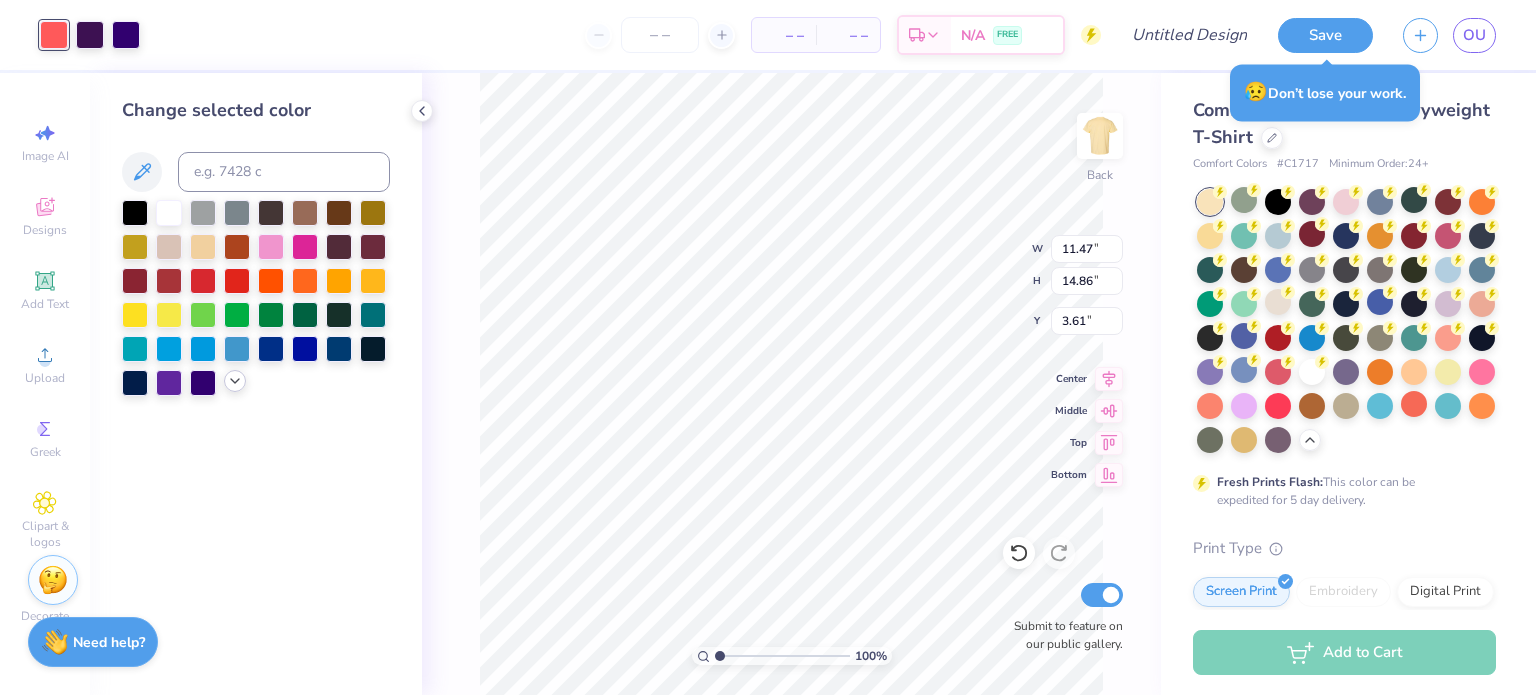 click 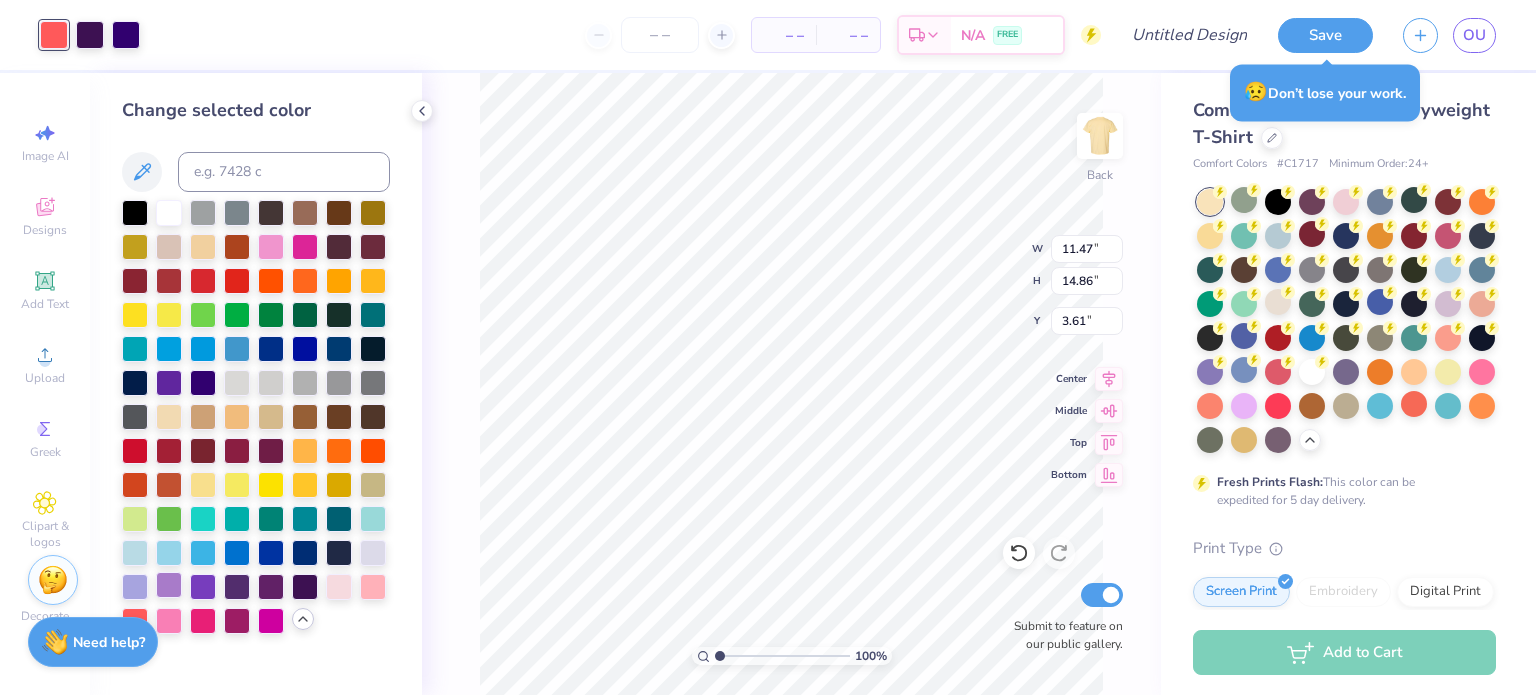 click at bounding box center (169, 585) 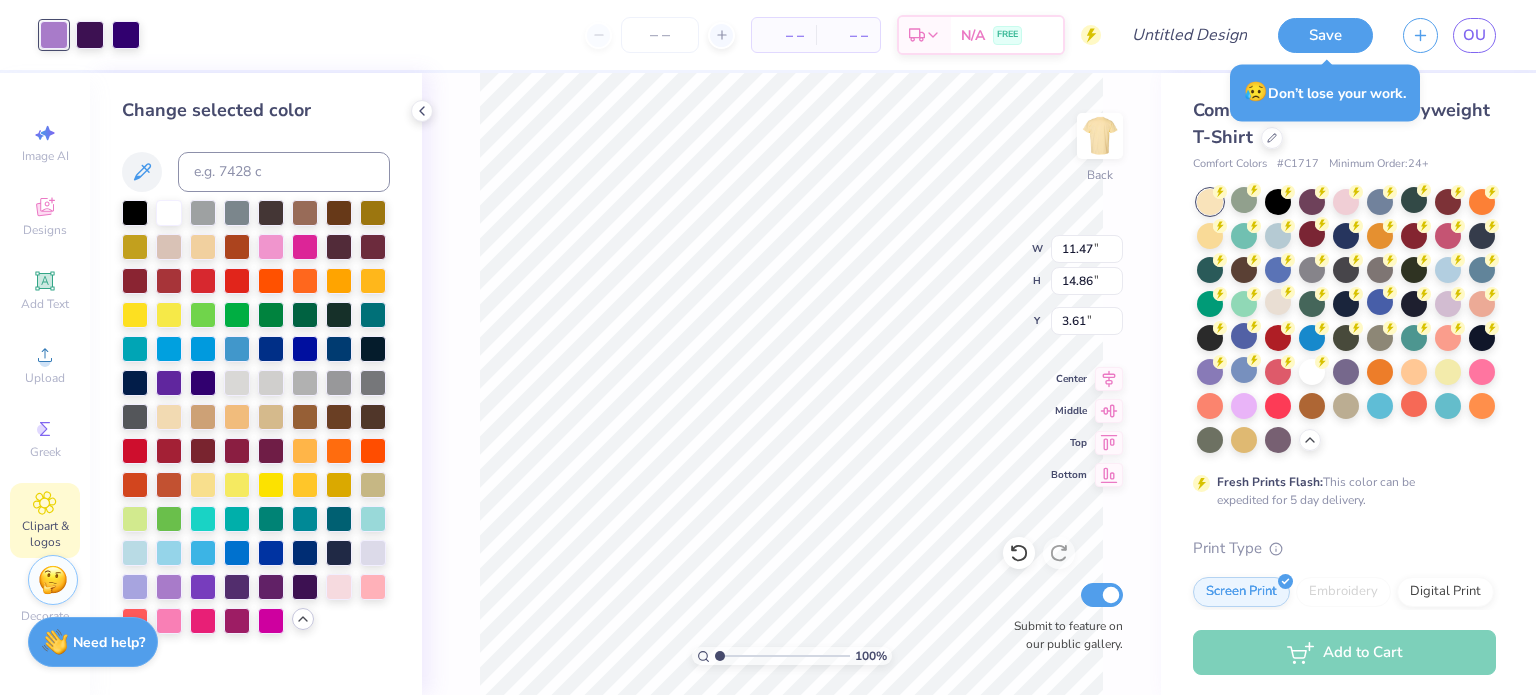 click 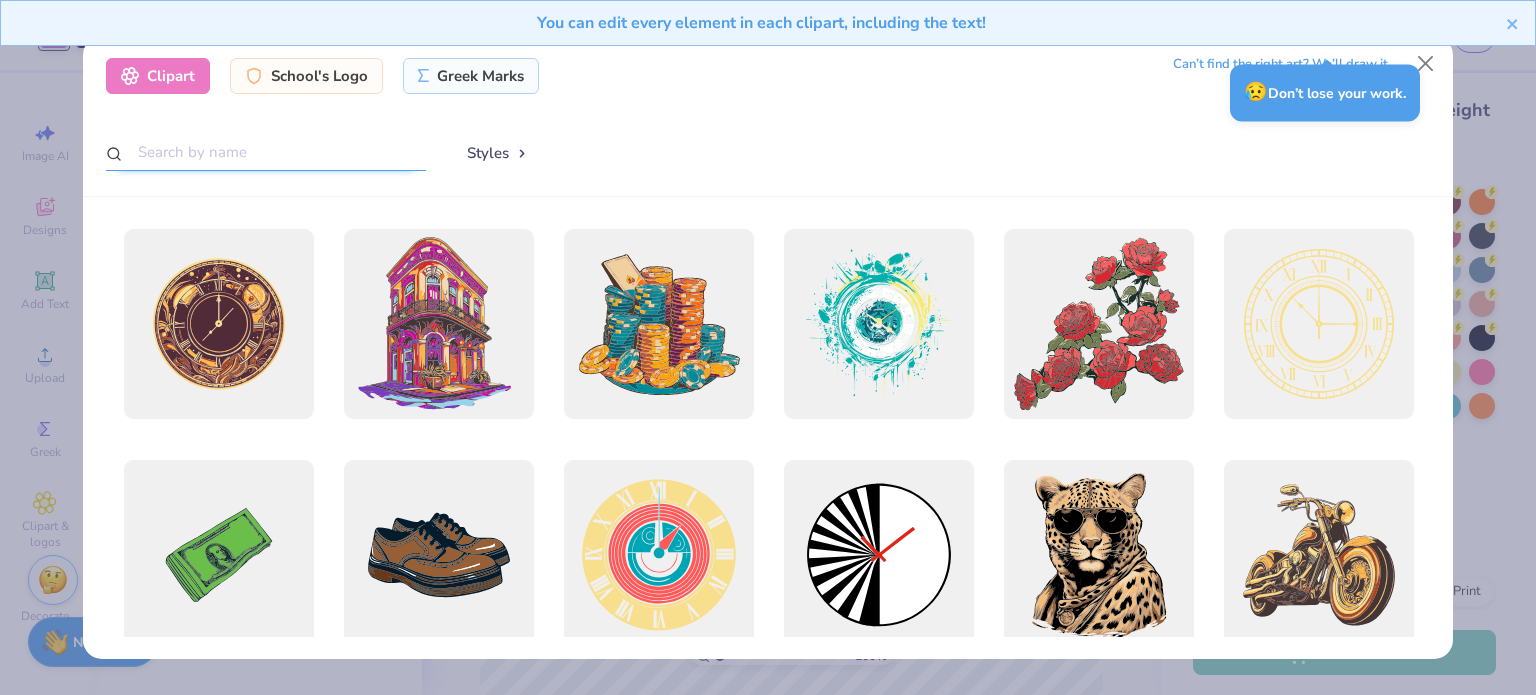 click at bounding box center [266, 152] 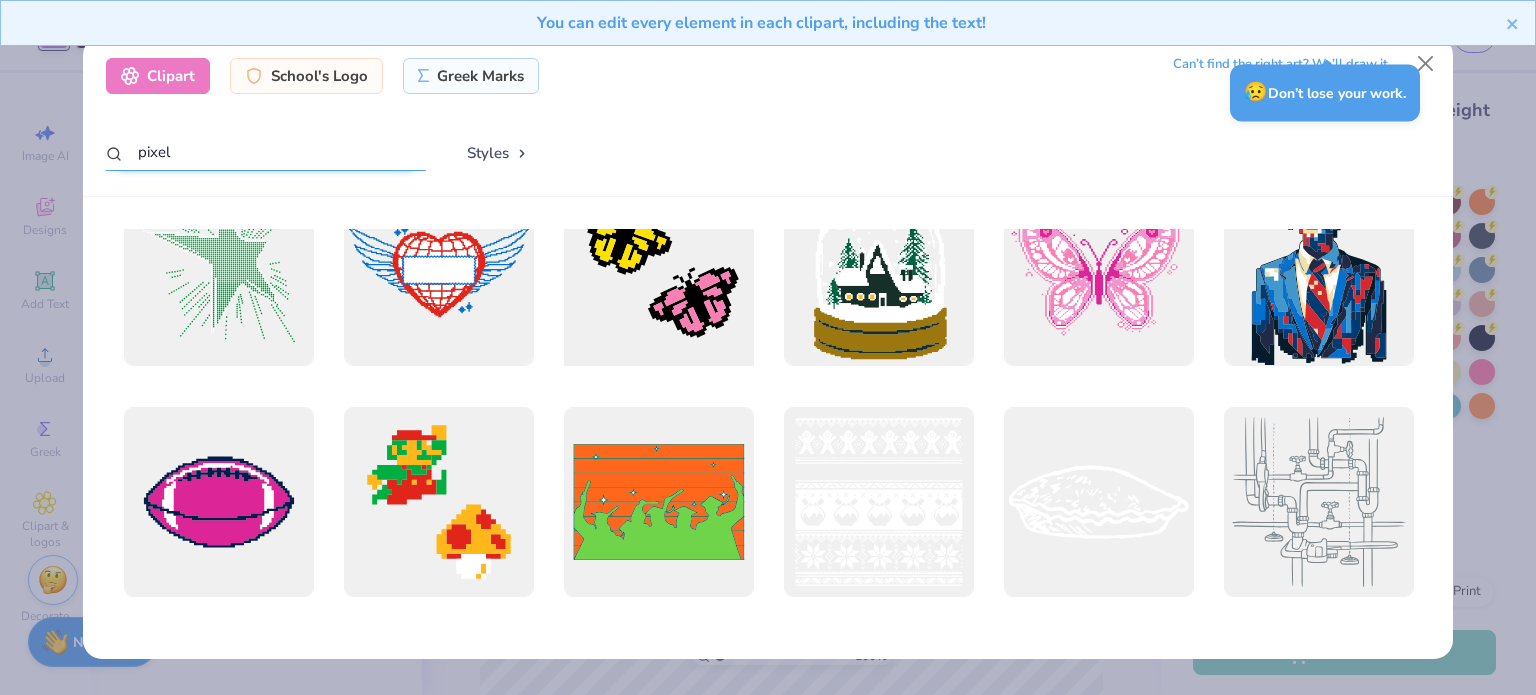 scroll, scrollTop: 0, scrollLeft: 0, axis: both 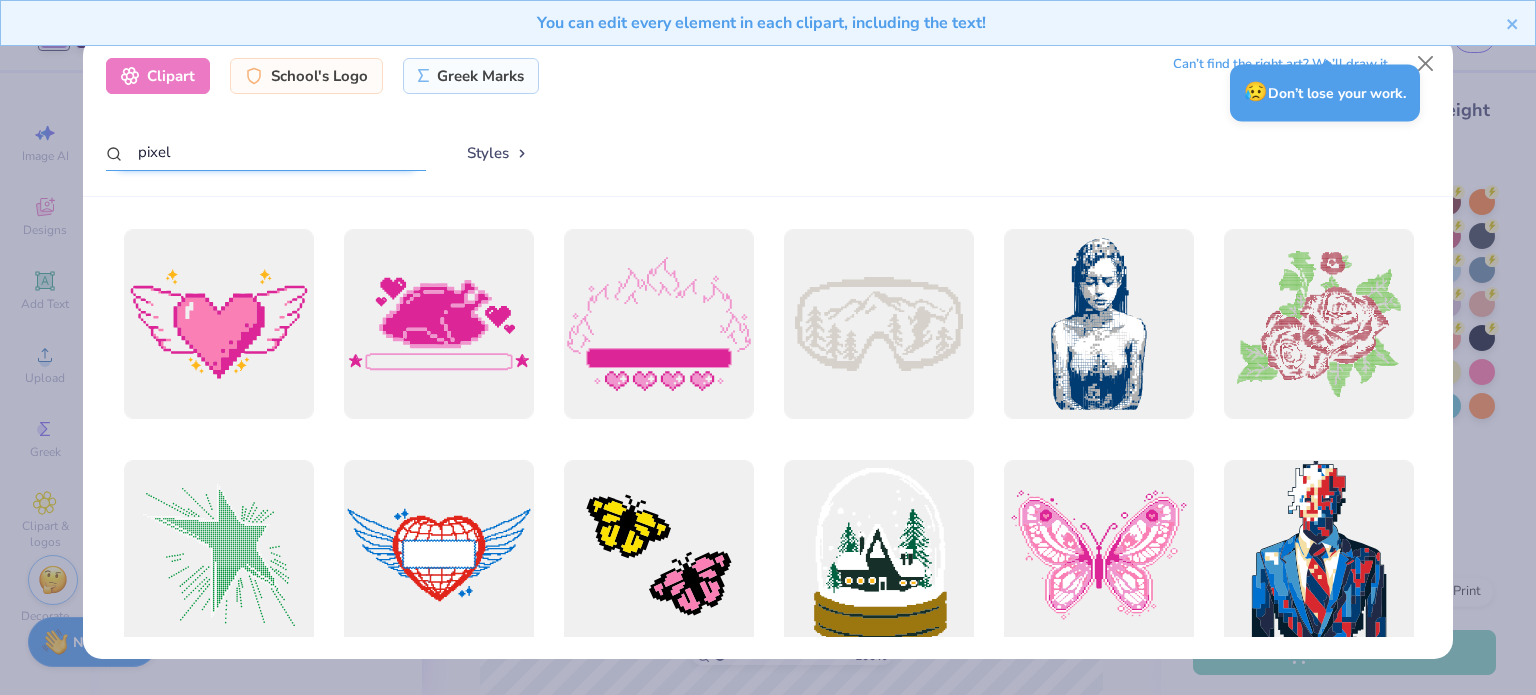 drag, startPoint x: 318, startPoint y: 157, endPoint x: 91, endPoint y: 153, distance: 227.03523 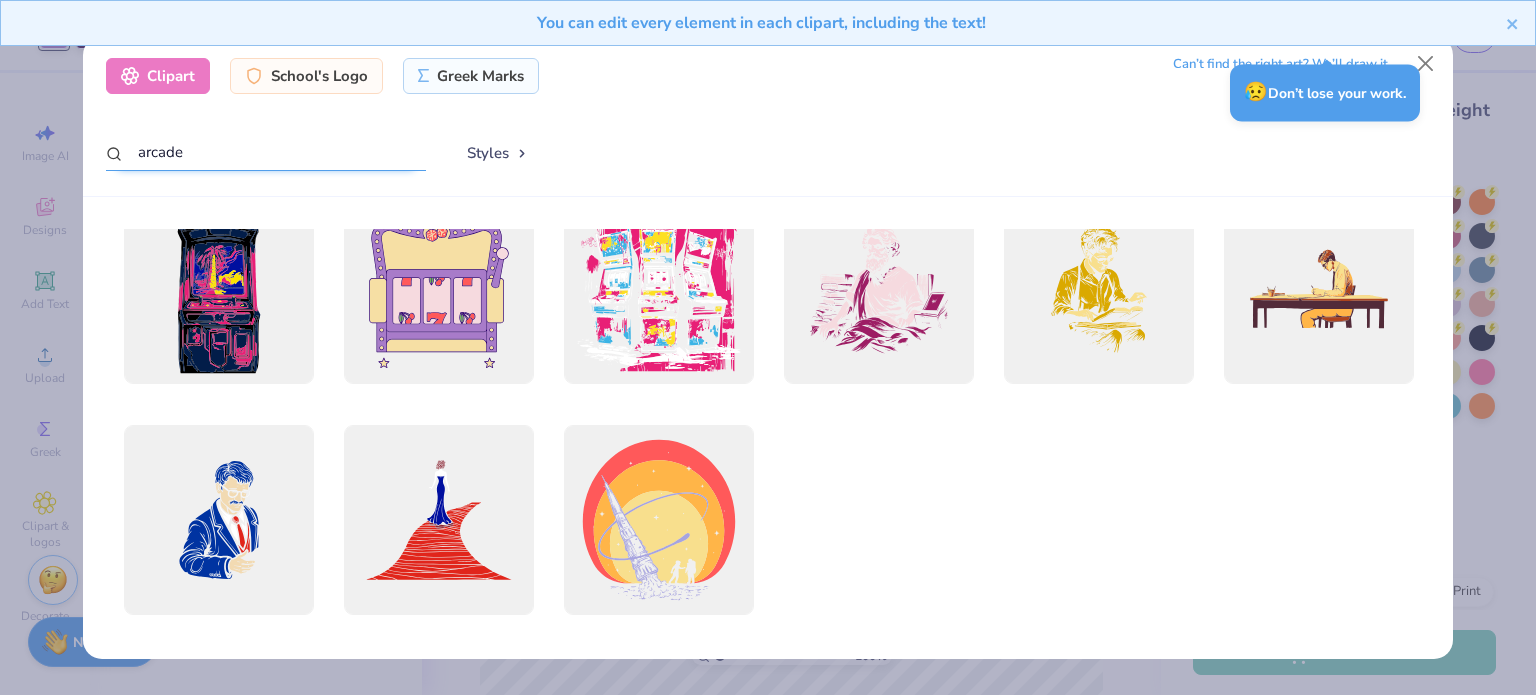 scroll, scrollTop: 284, scrollLeft: 0, axis: vertical 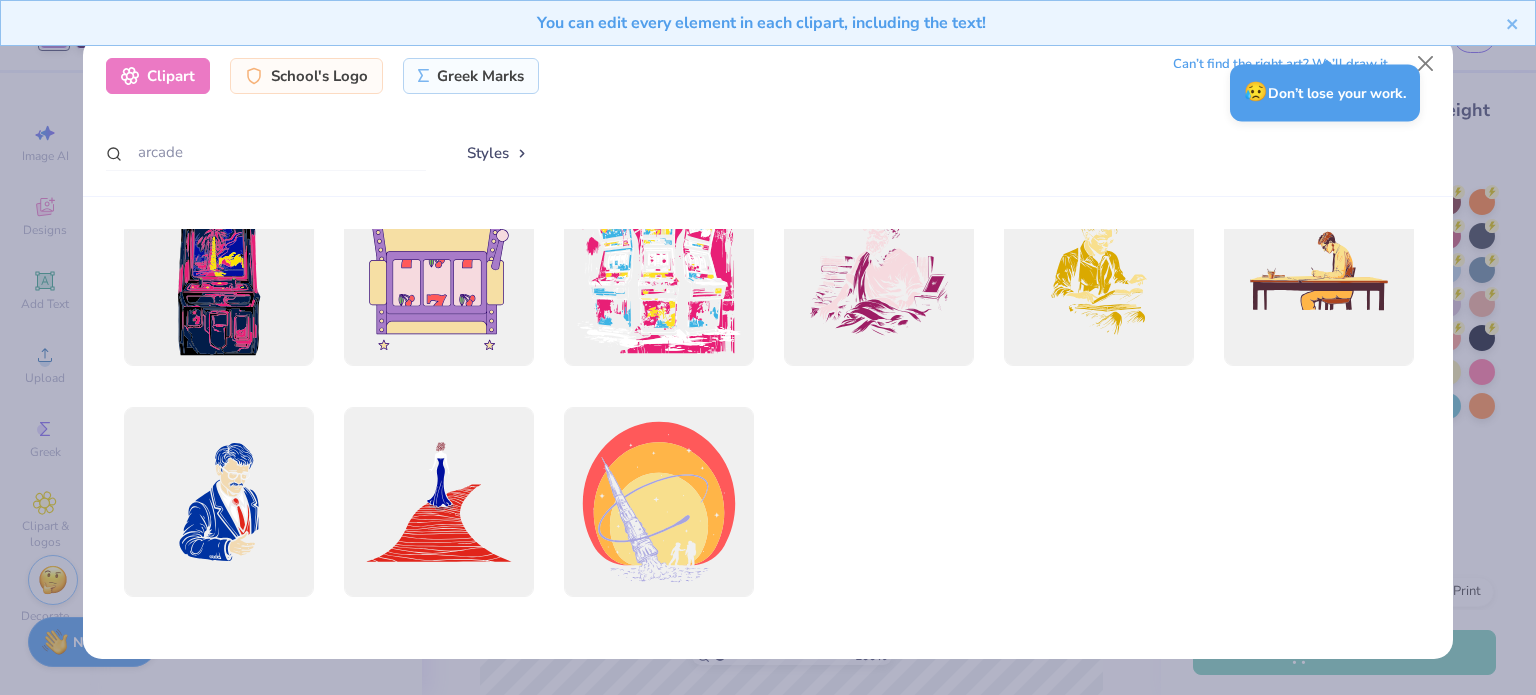 click on "😥 Don’t lose your work." at bounding box center [1325, 92] 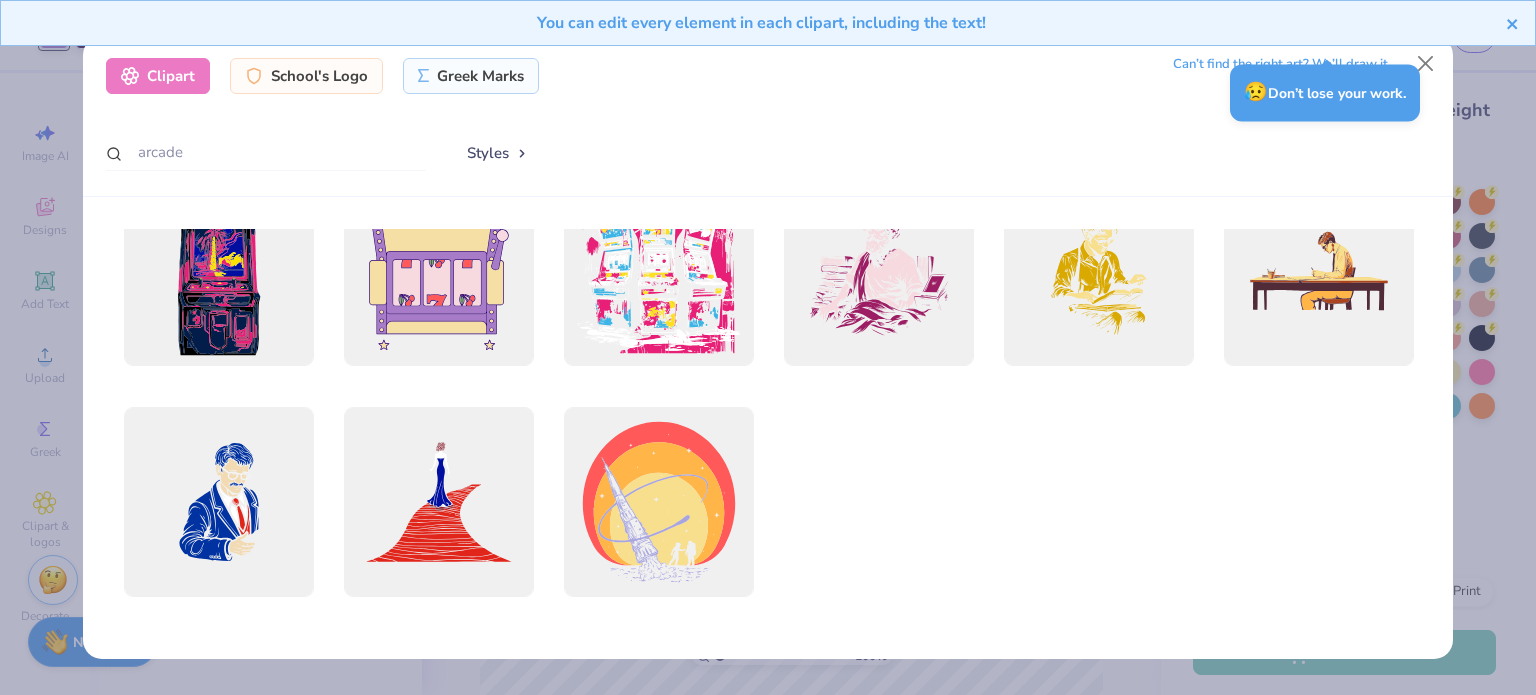click 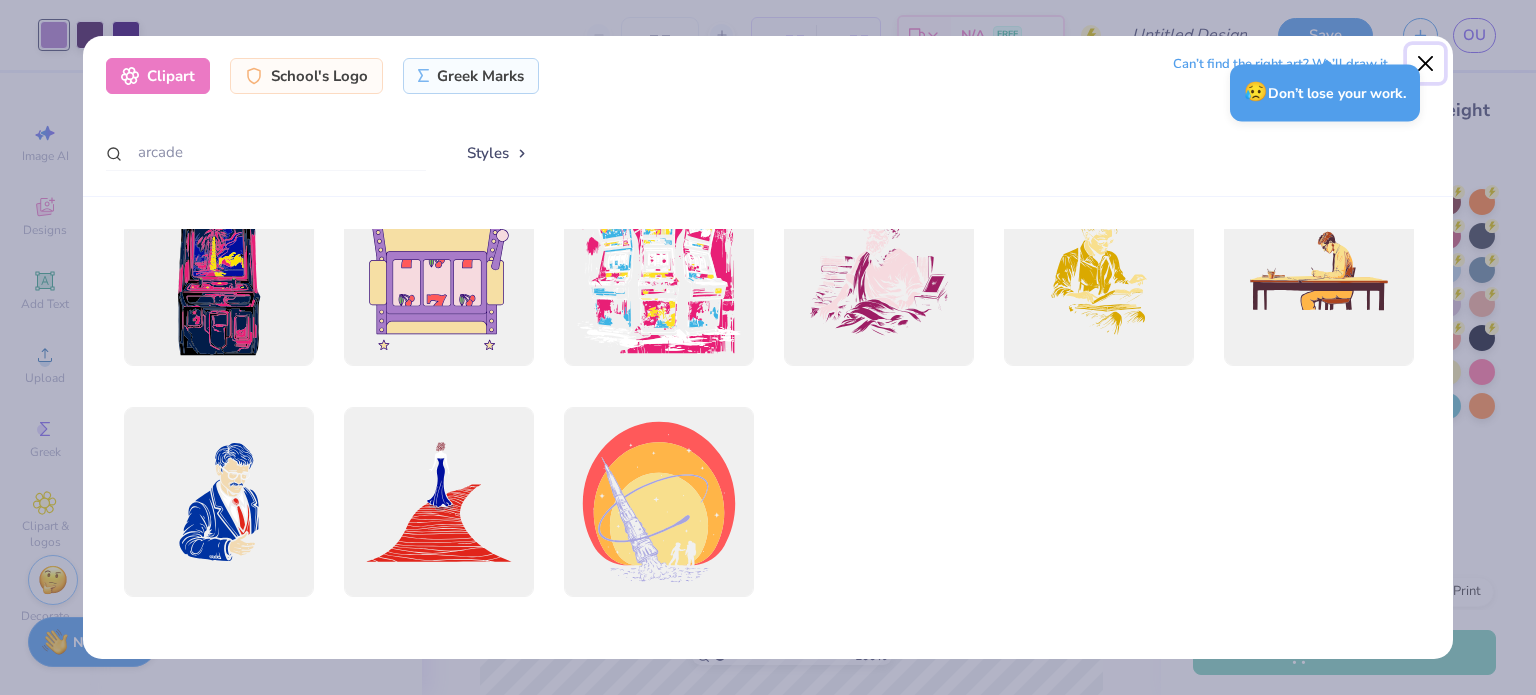 click at bounding box center (1426, 64) 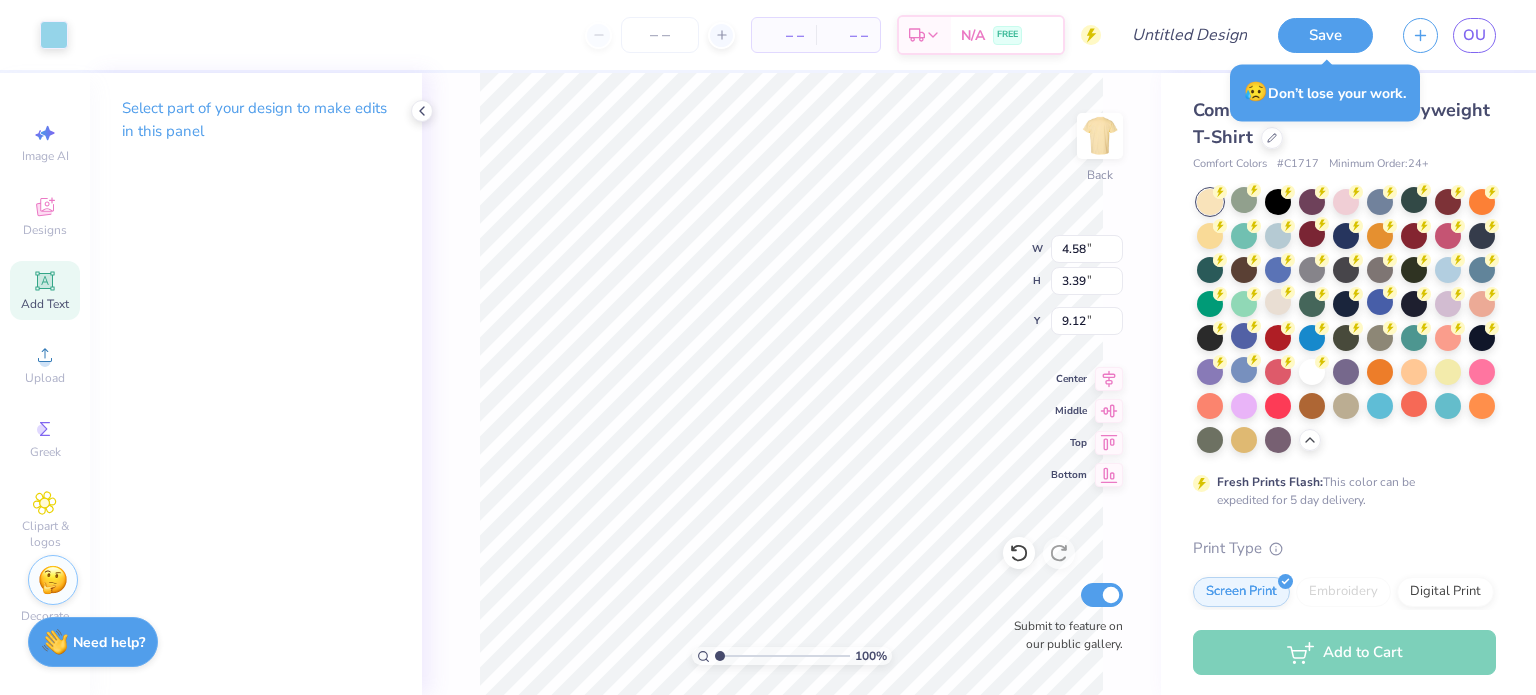 click on "Add Text" at bounding box center (45, 304) 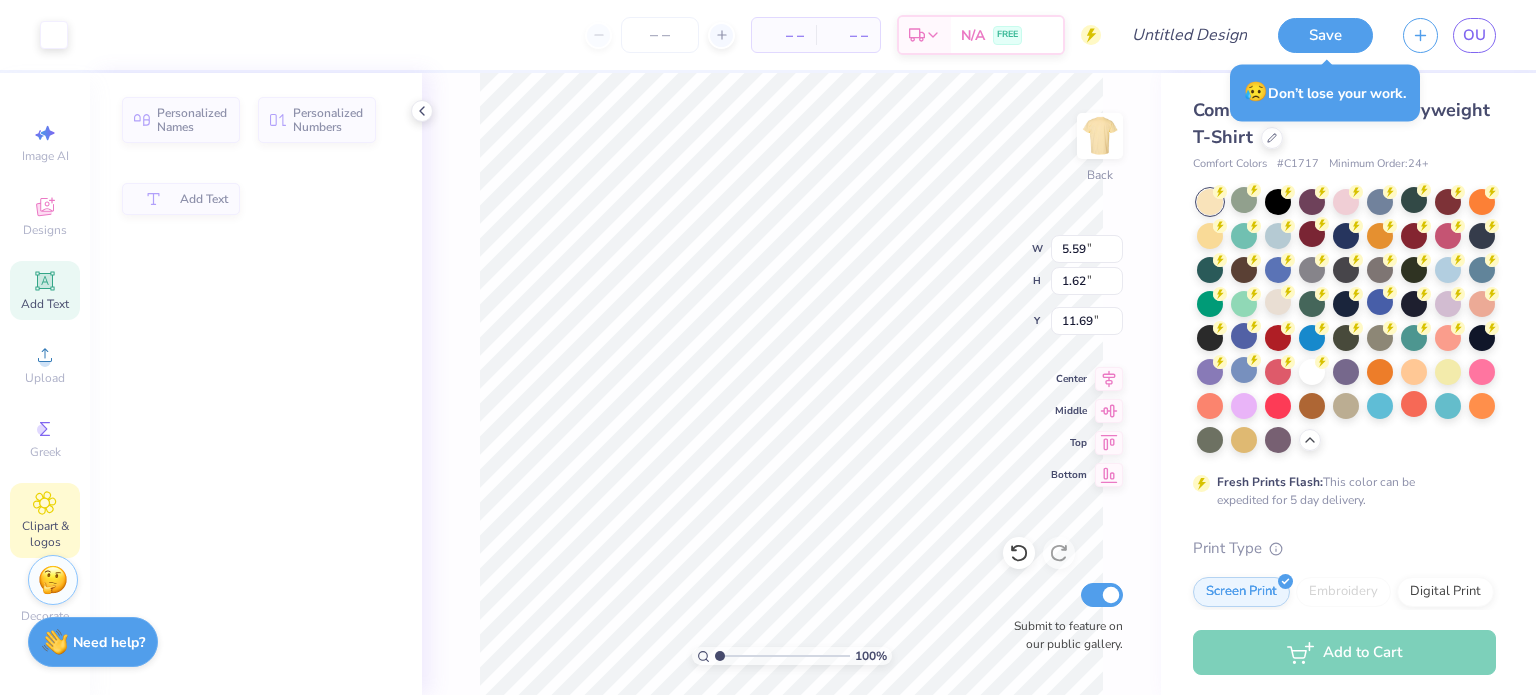 click on "Clipart & logos" at bounding box center (45, 520) 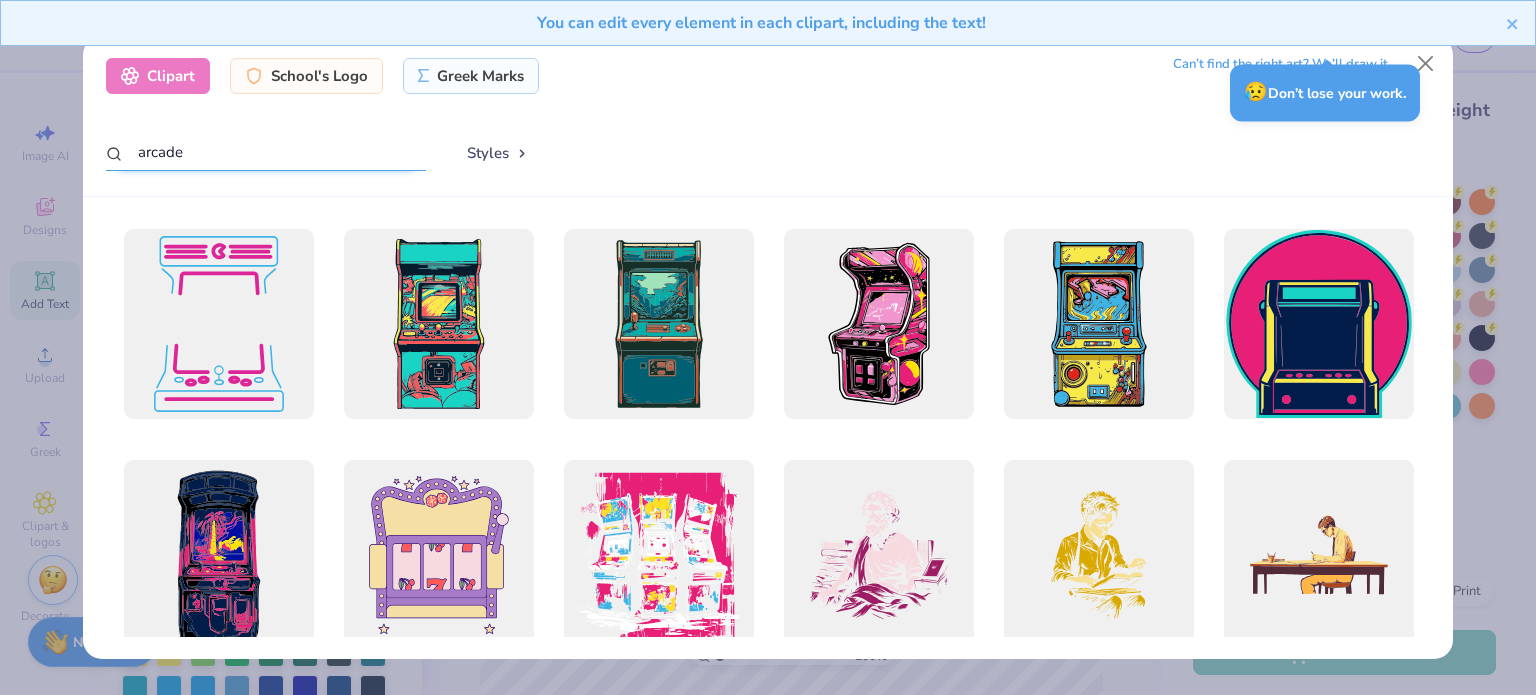 drag, startPoint x: 321, startPoint y: 139, endPoint x: 0, endPoint y: 175, distance: 323.0124 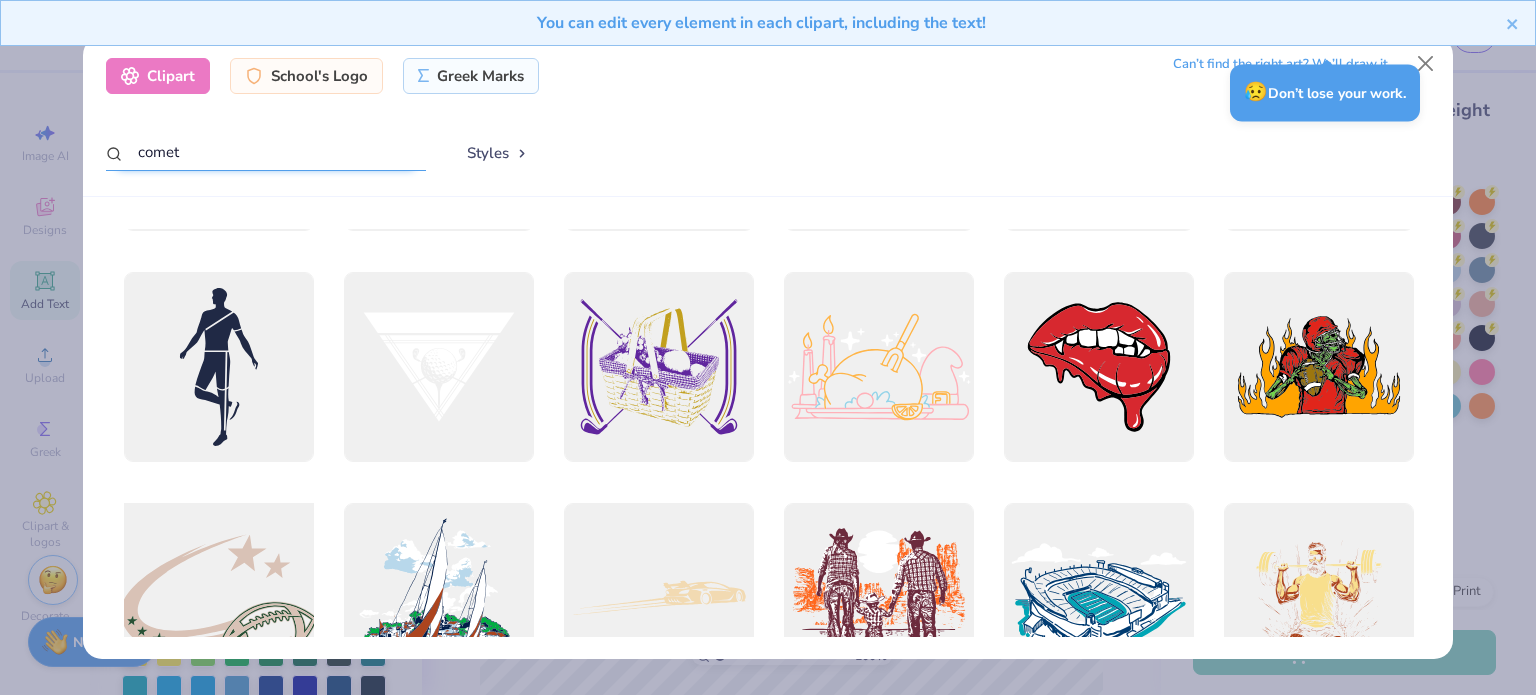 scroll, scrollTop: 3287, scrollLeft: 0, axis: vertical 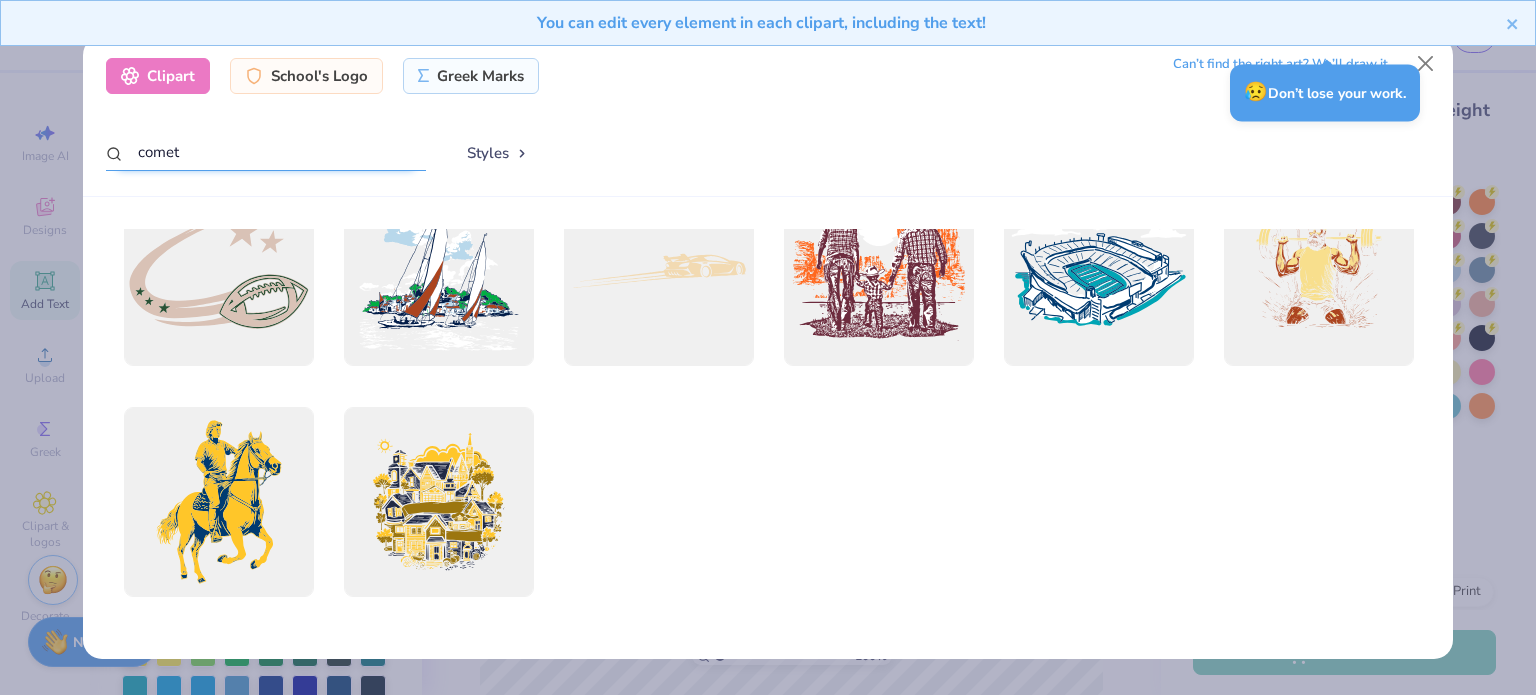 drag, startPoint x: 306, startPoint y: 143, endPoint x: 0, endPoint y: 119, distance: 306.93973 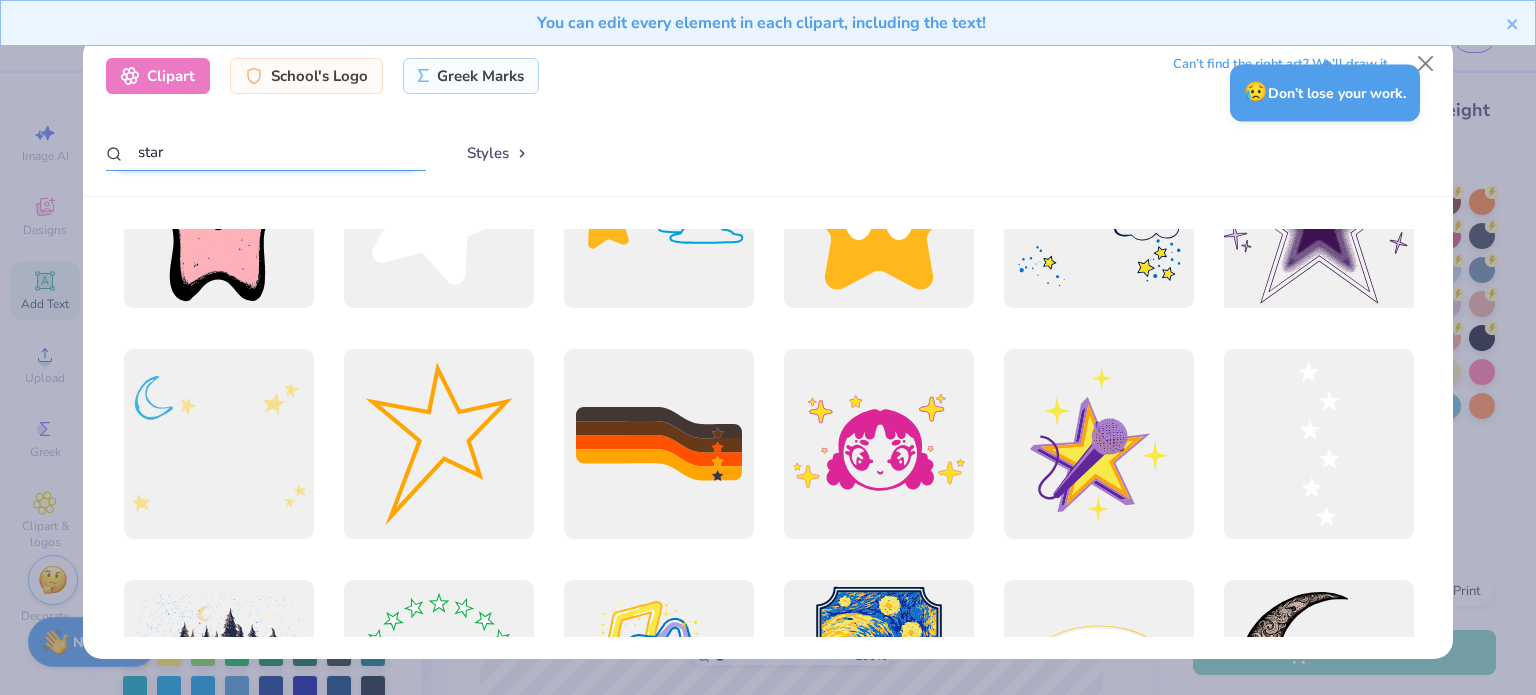 scroll, scrollTop: 831, scrollLeft: 0, axis: vertical 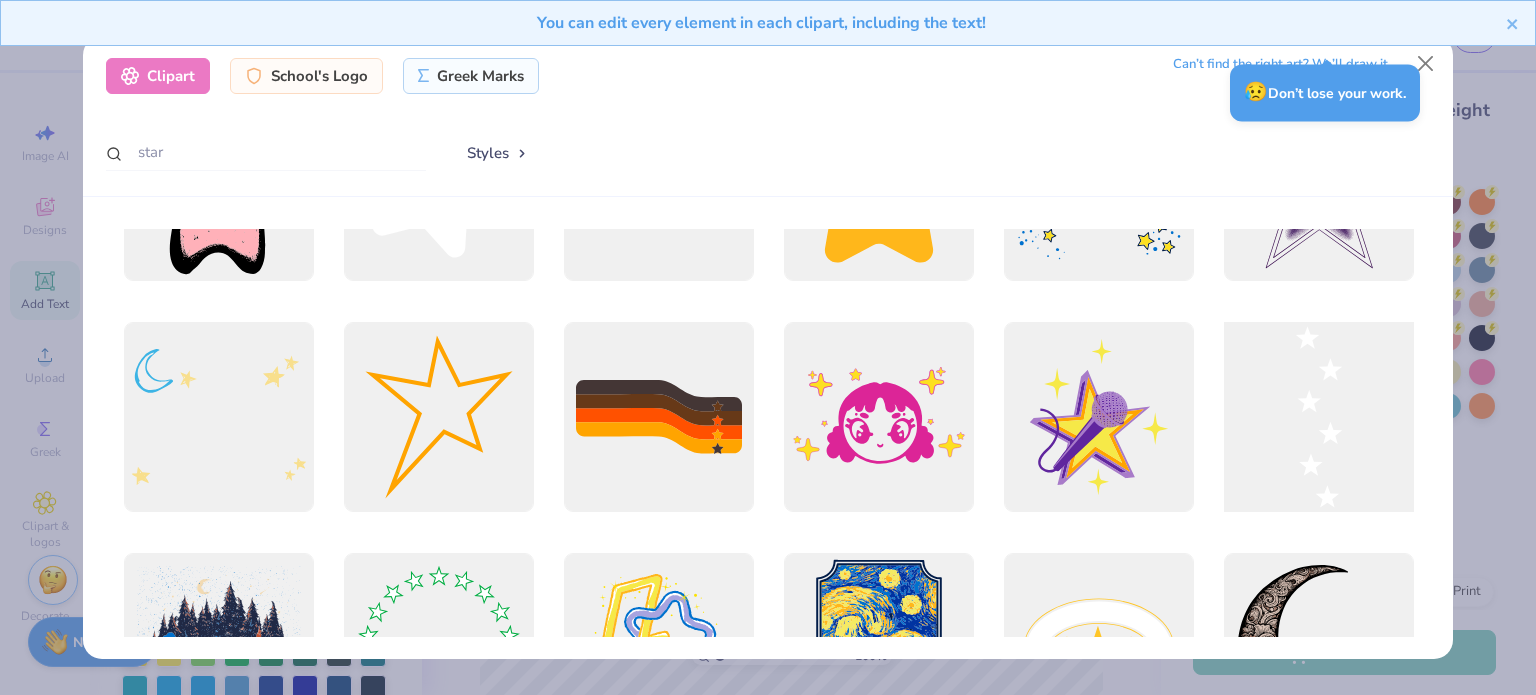 click at bounding box center (1318, 417) 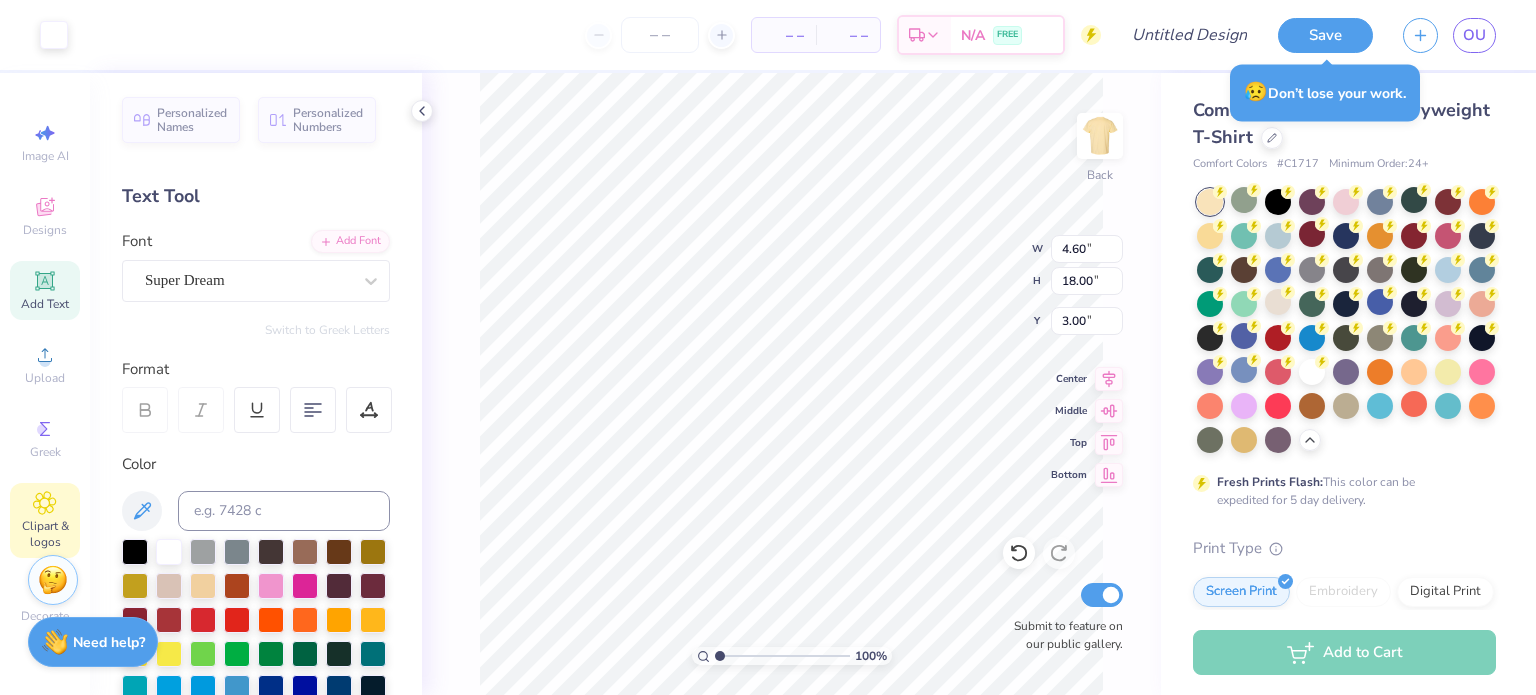 click 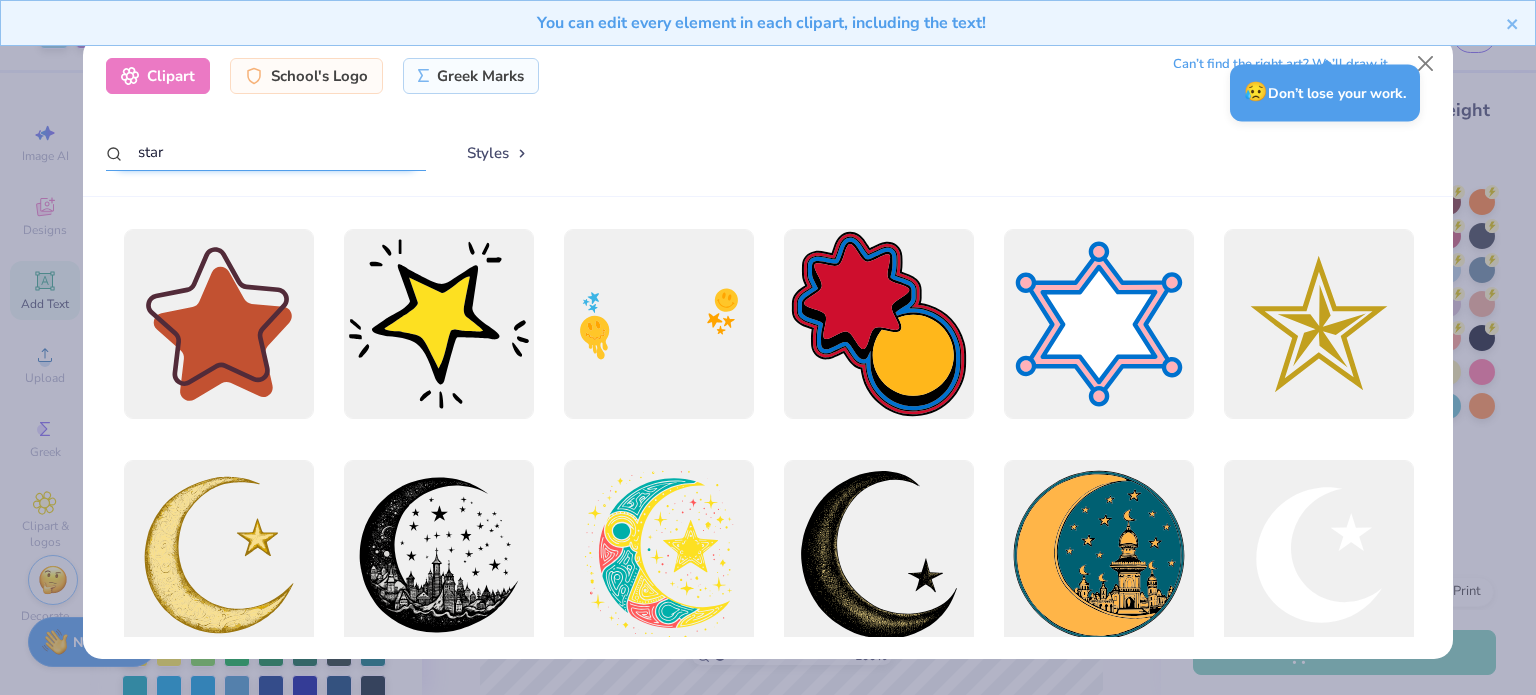 drag, startPoint x: 222, startPoint y: 146, endPoint x: 0, endPoint y: 135, distance: 222.27235 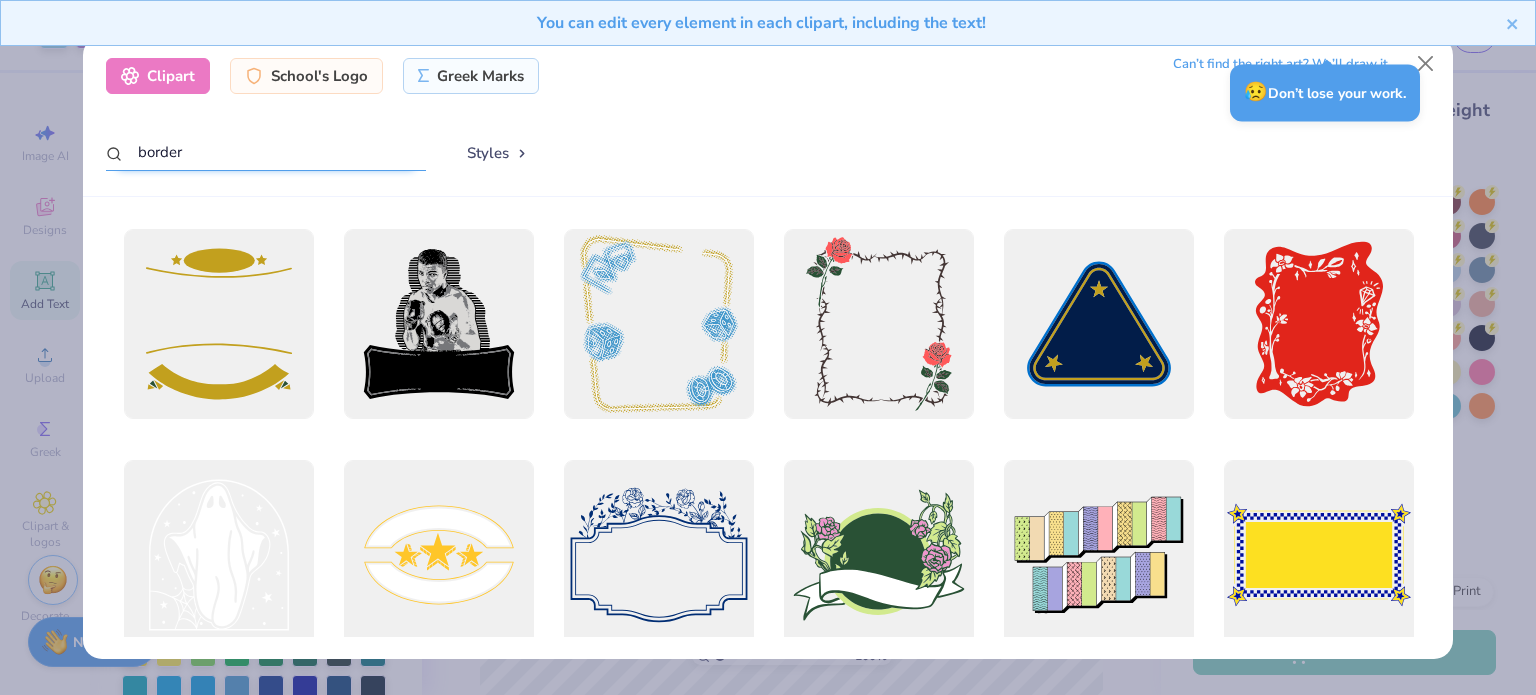 scroll, scrollTop: 0, scrollLeft: 0, axis: both 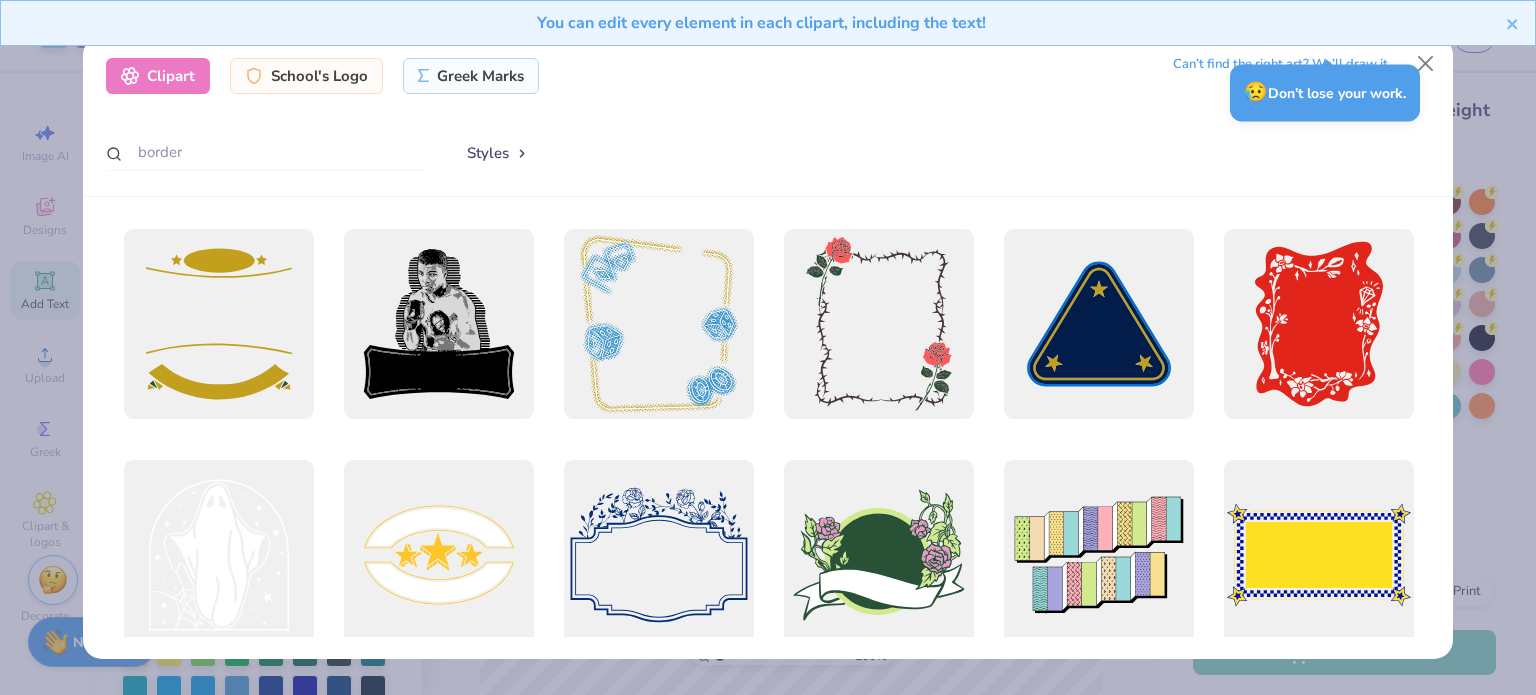 click on "You can edit every element in each clipart, including the text!" at bounding box center [768, 30] 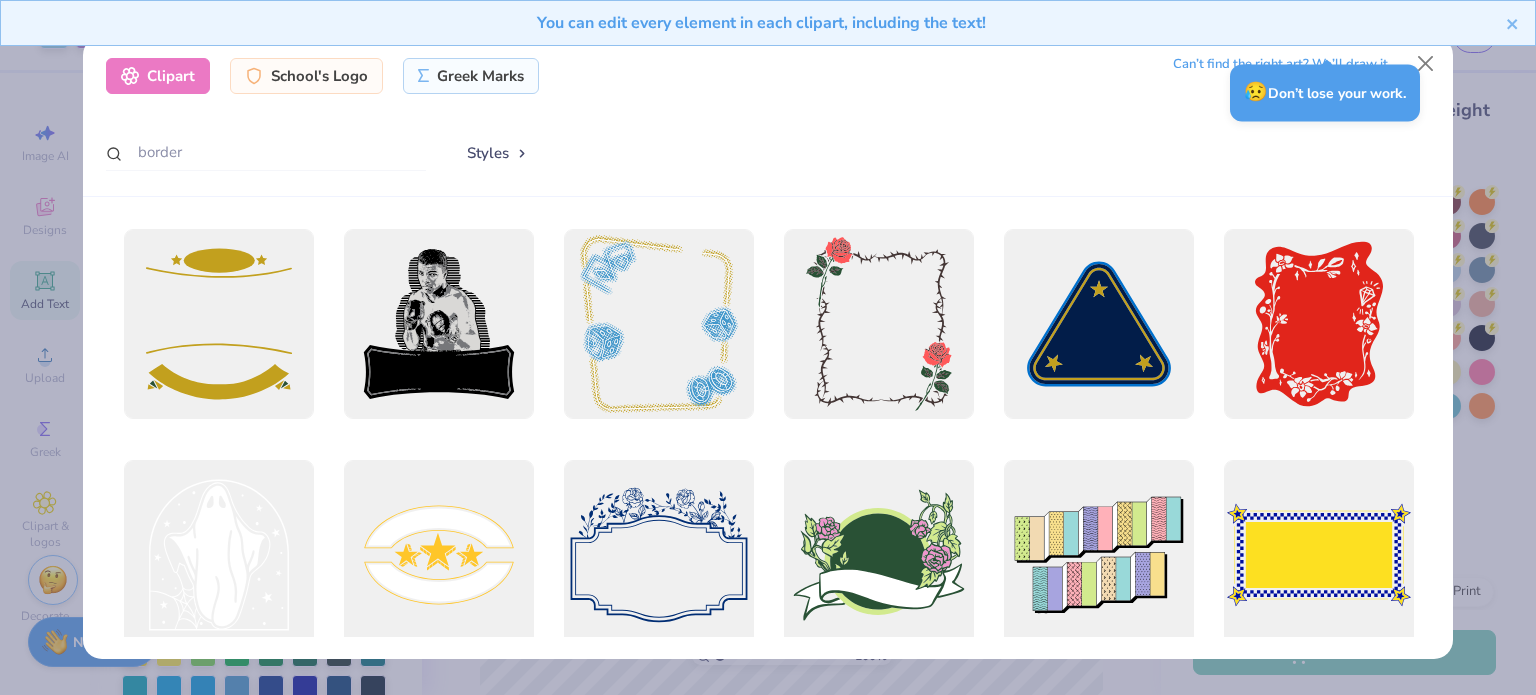click on "You can edit every element in each clipart, including the text!" at bounding box center [768, 30] 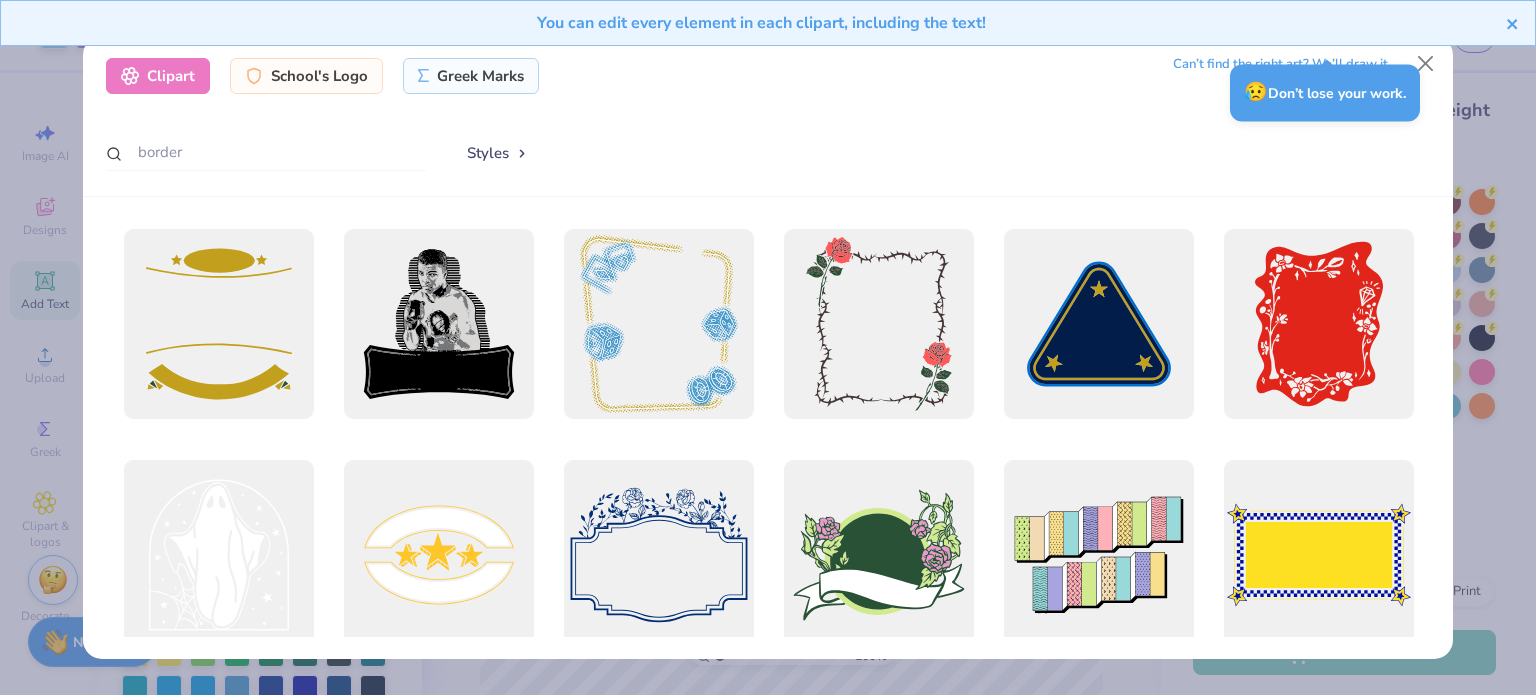 click 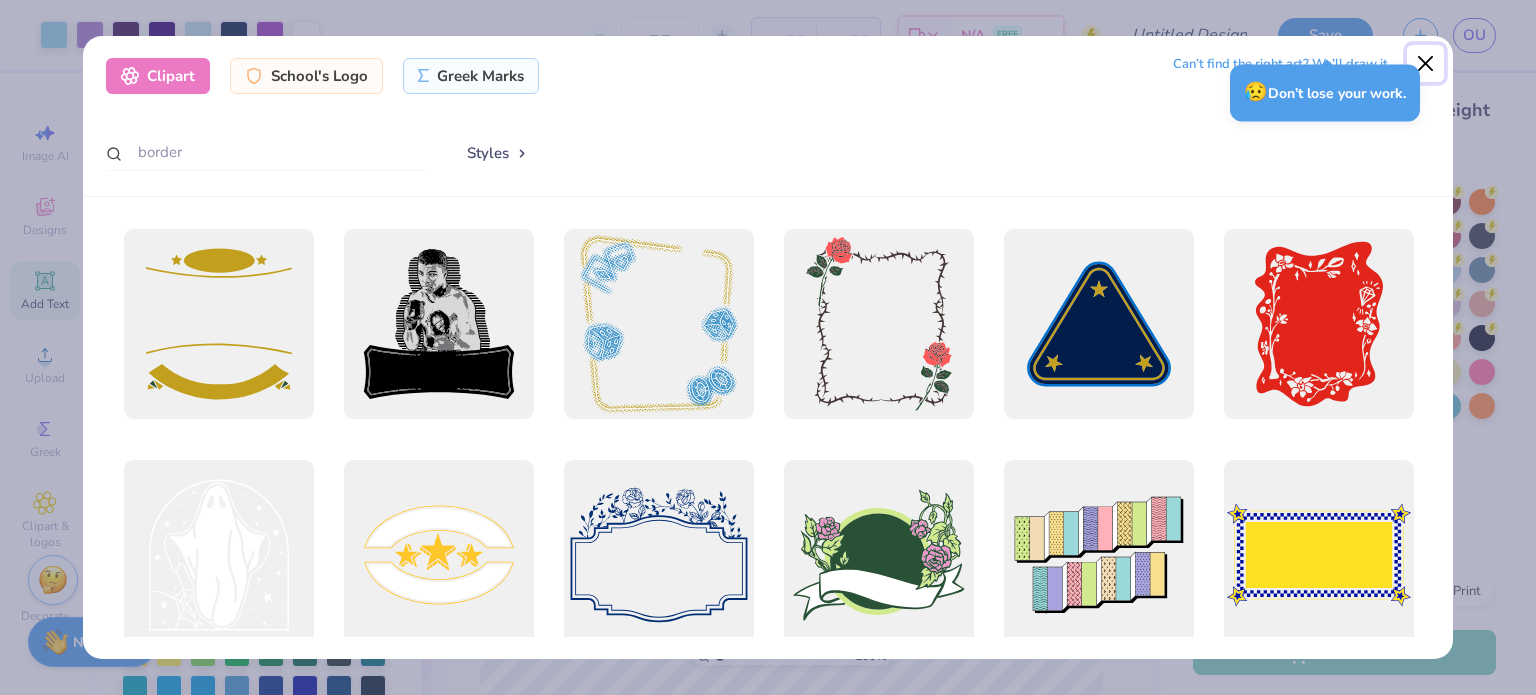 click at bounding box center (1426, 64) 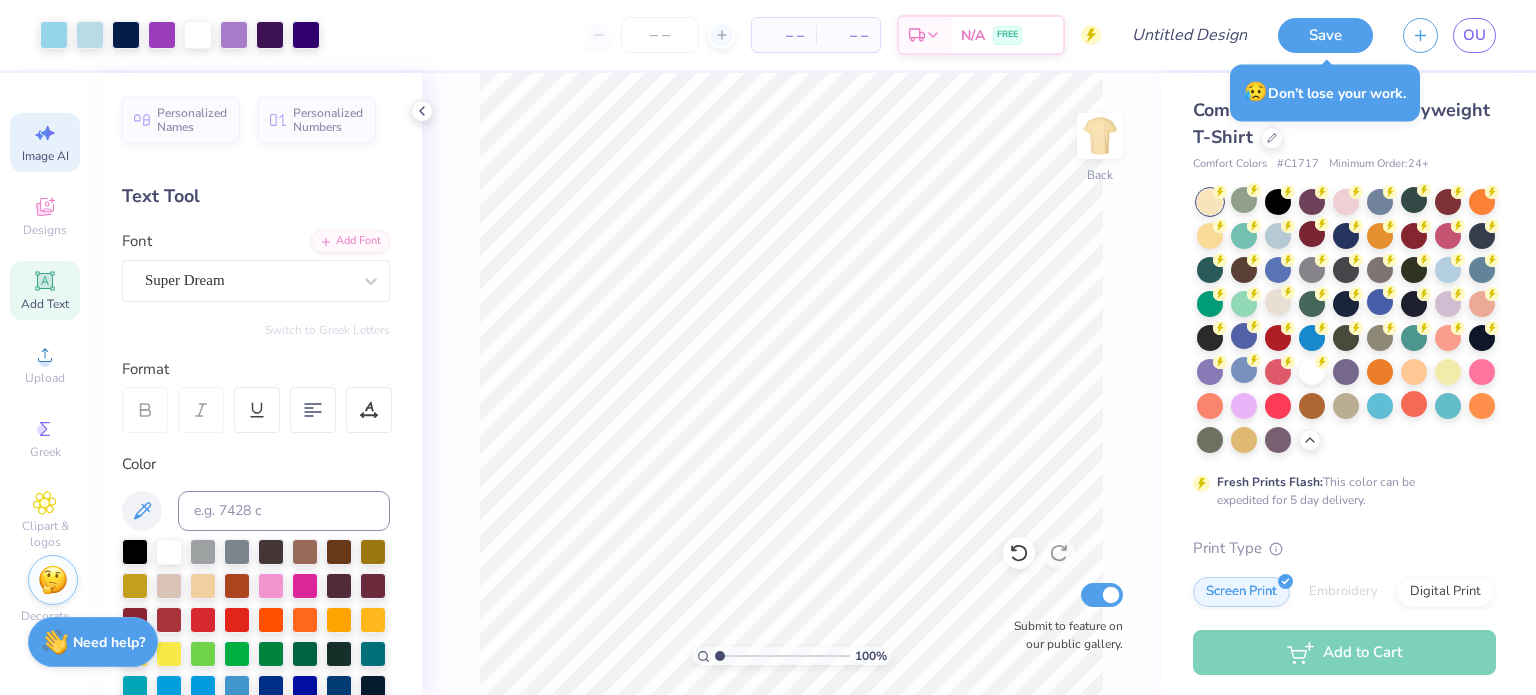 click on "Image AI" at bounding box center (45, 156) 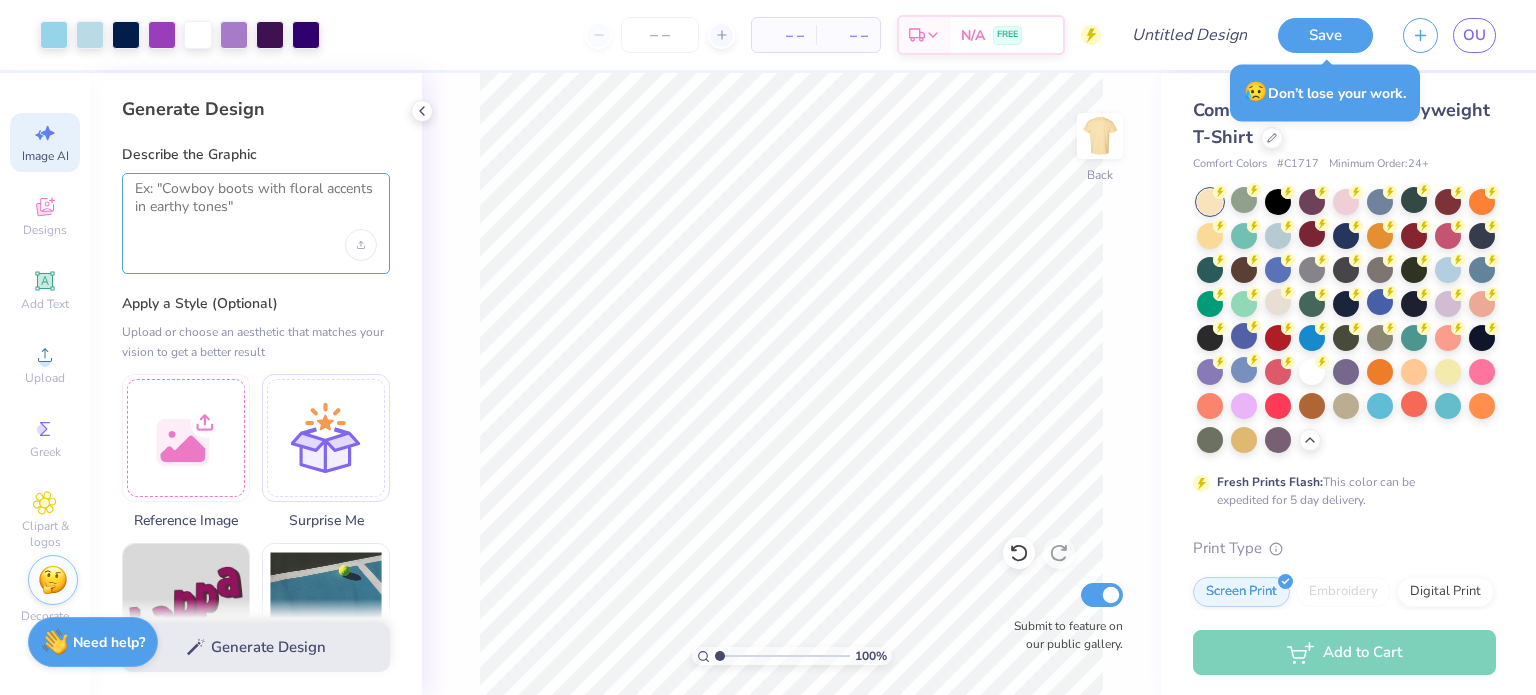 click at bounding box center (256, 205) 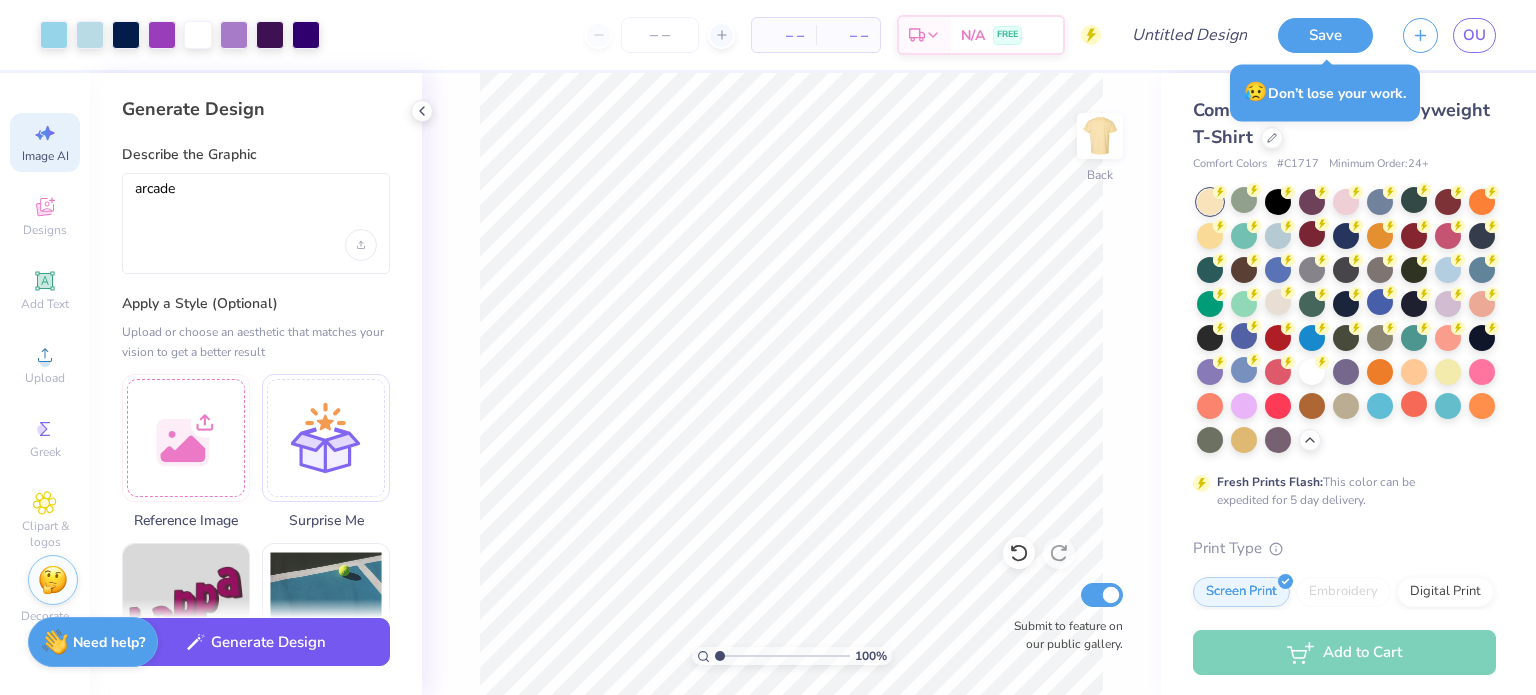 click on "Generate Design" at bounding box center [256, 642] 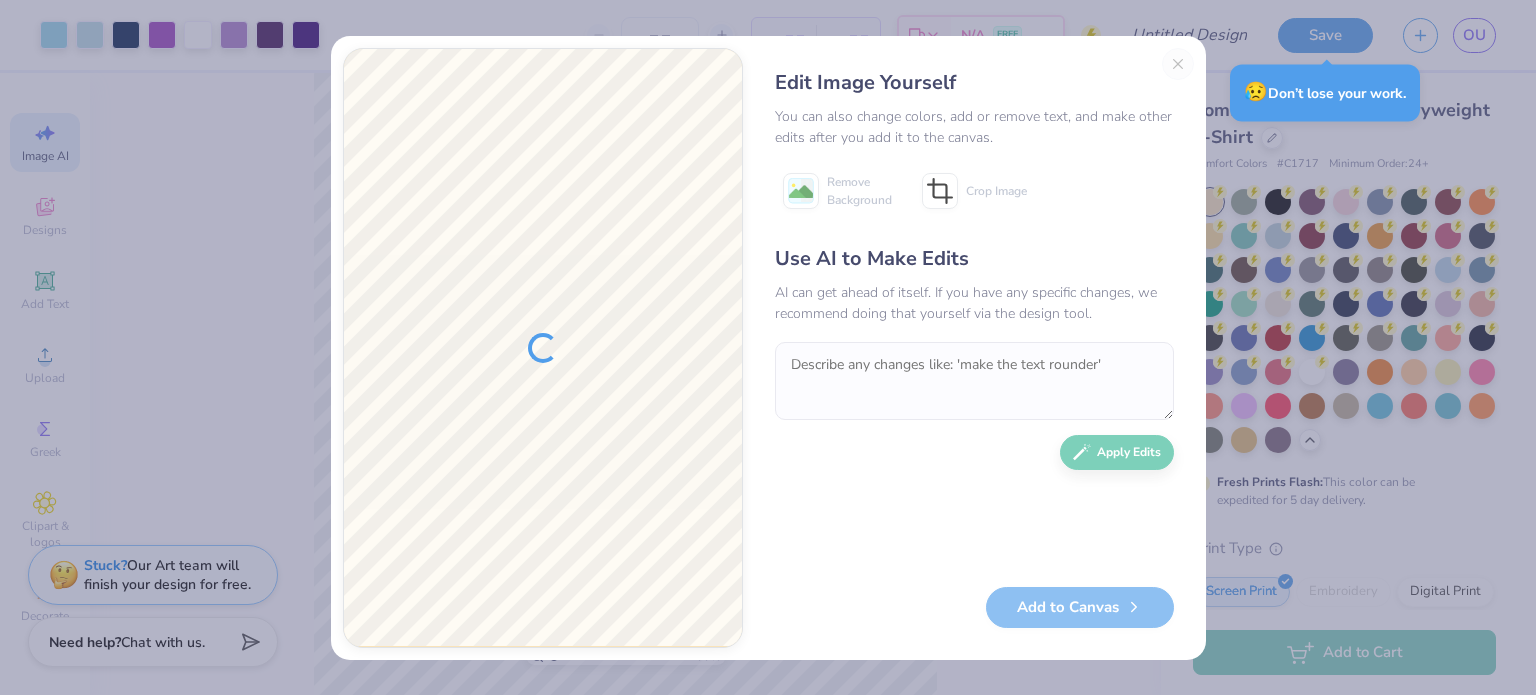 scroll, scrollTop: 0, scrollLeft: 0, axis: both 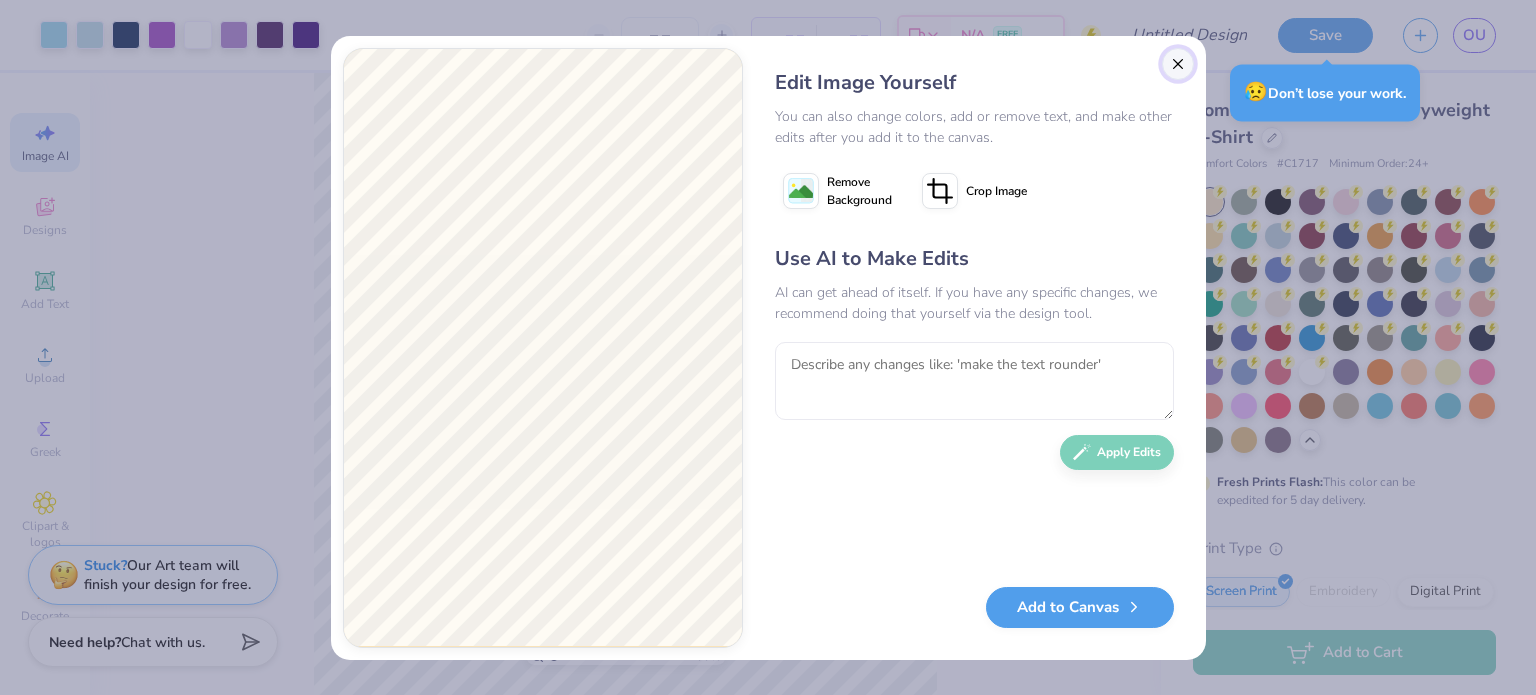 click at bounding box center [1178, 64] 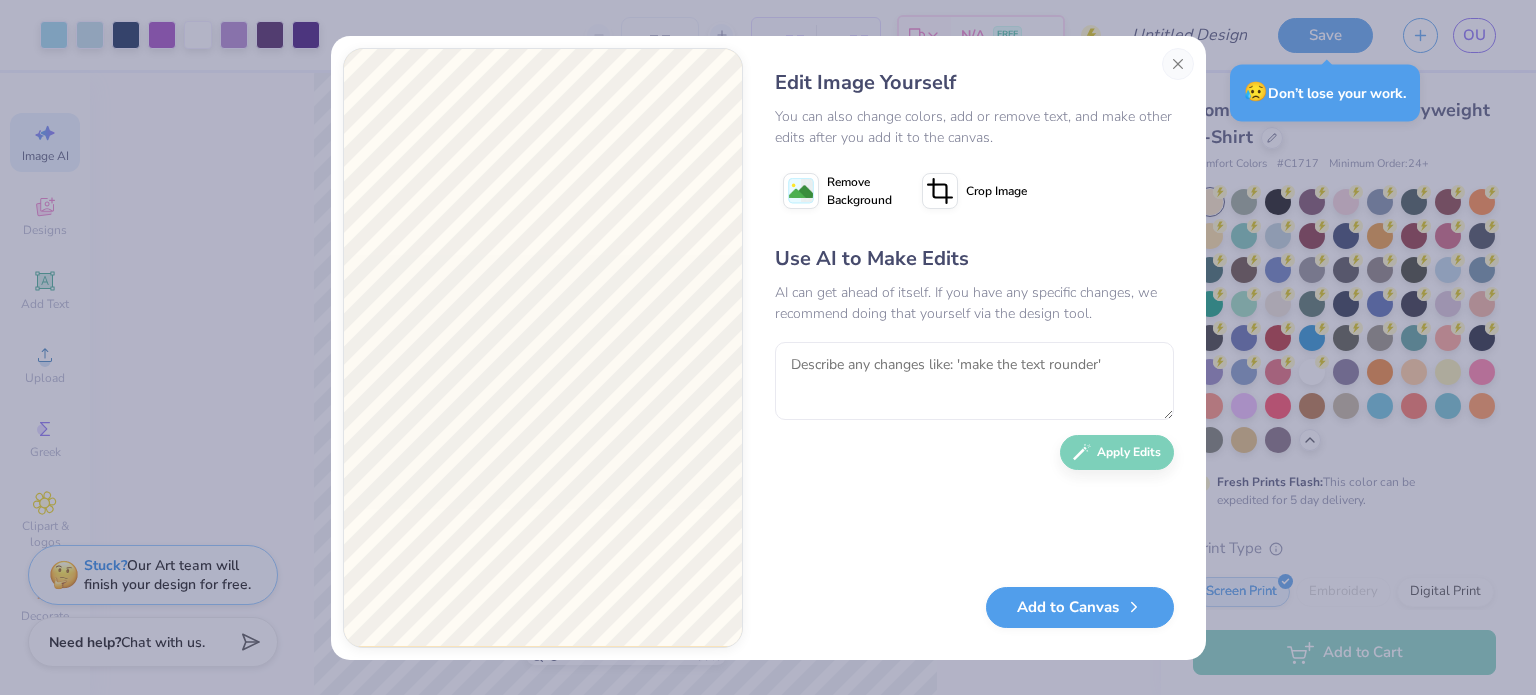 scroll, scrollTop: 0, scrollLeft: 44, axis: horizontal 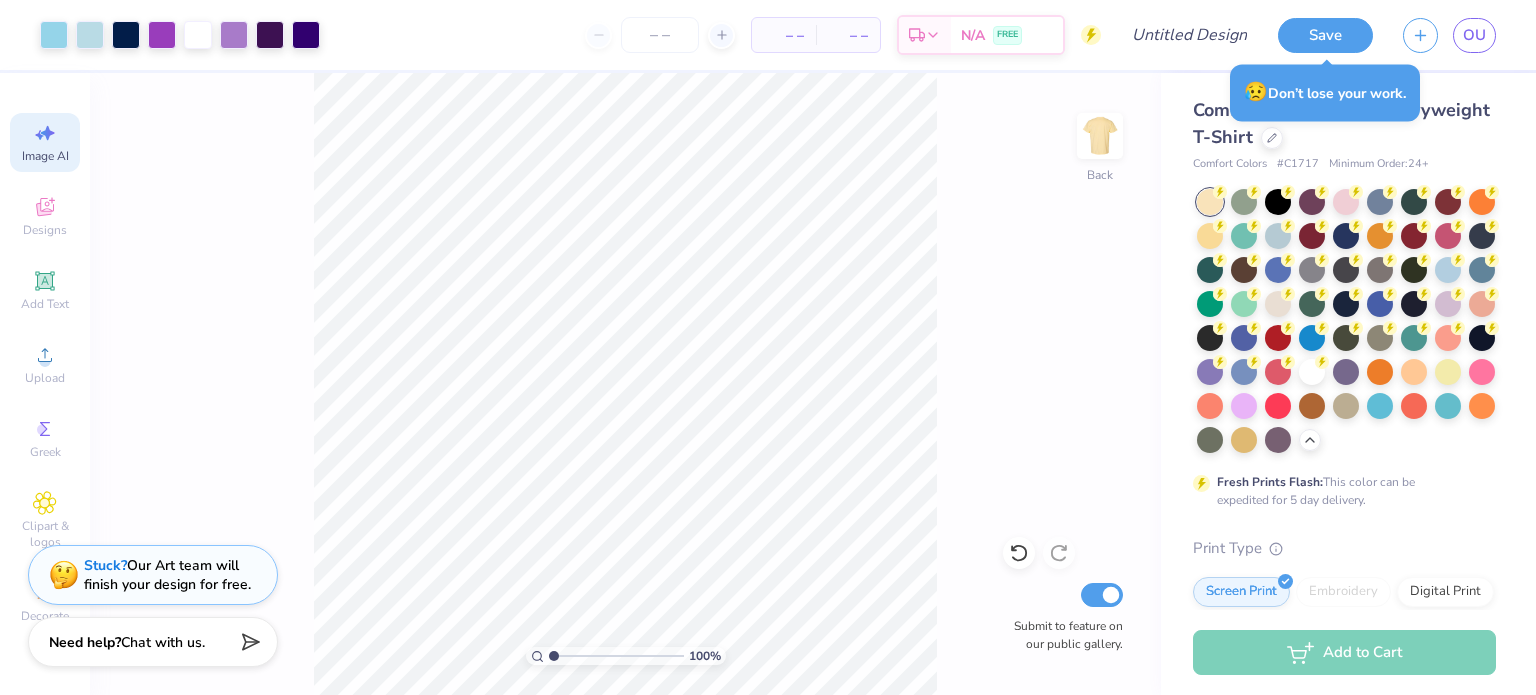 click 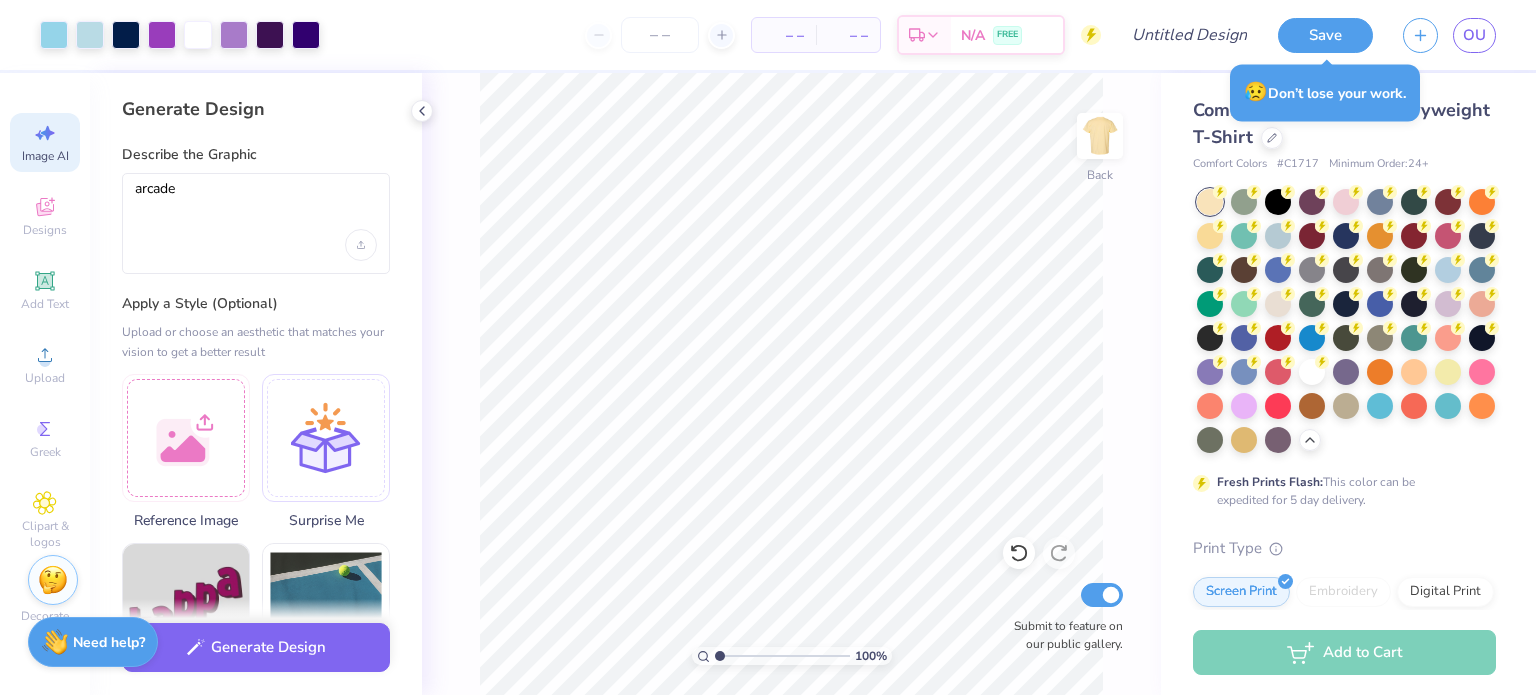 scroll, scrollTop: 0, scrollLeft: 0, axis: both 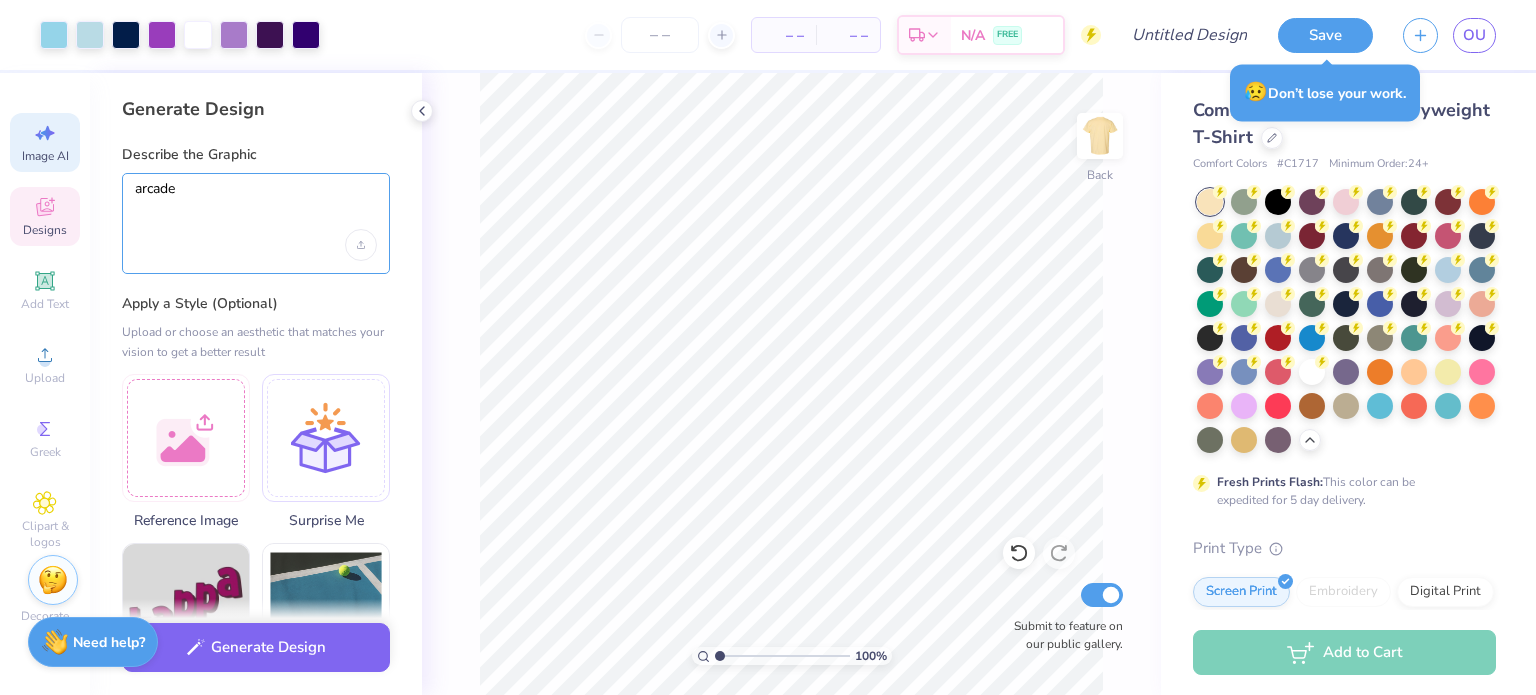 drag, startPoint x: 256, startPoint y: 226, endPoint x: 51, endPoint y: 210, distance: 205.62344 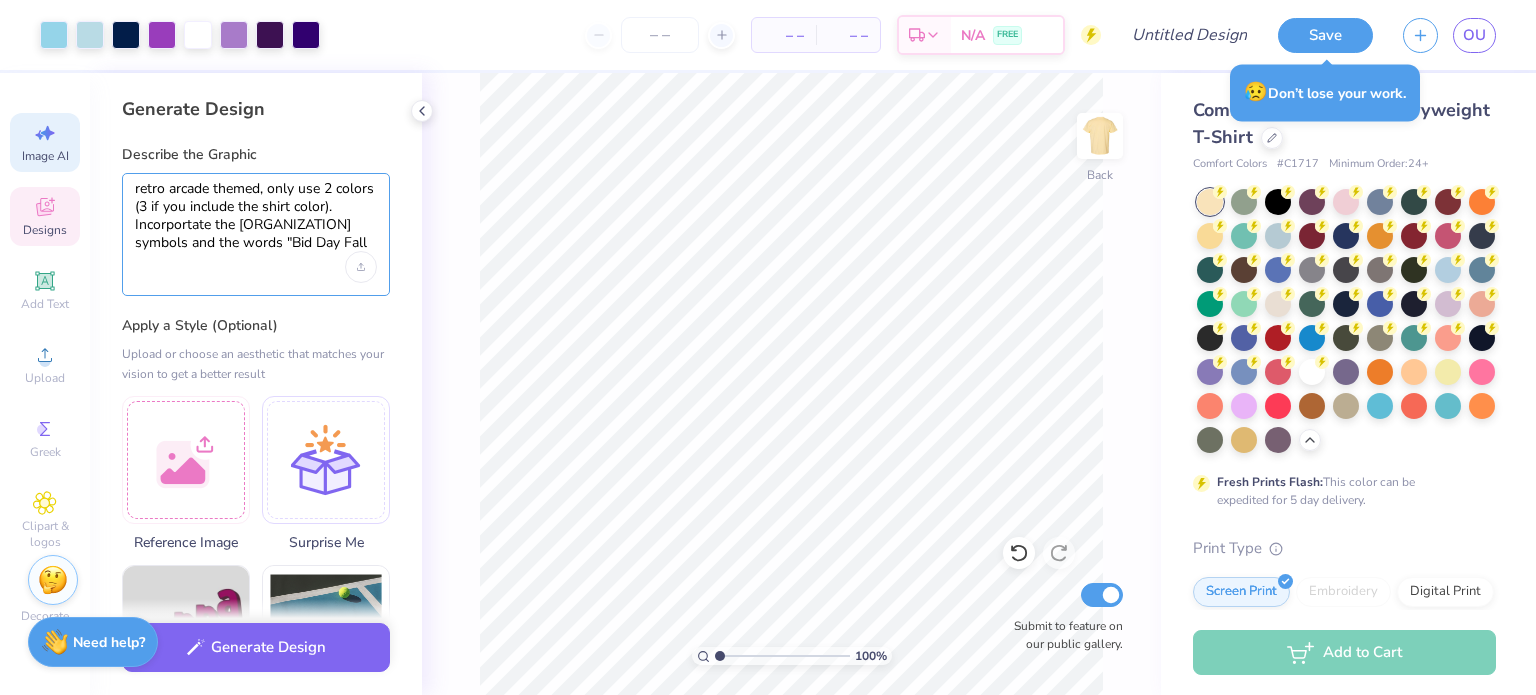 scroll, scrollTop: 0, scrollLeft: 0, axis: both 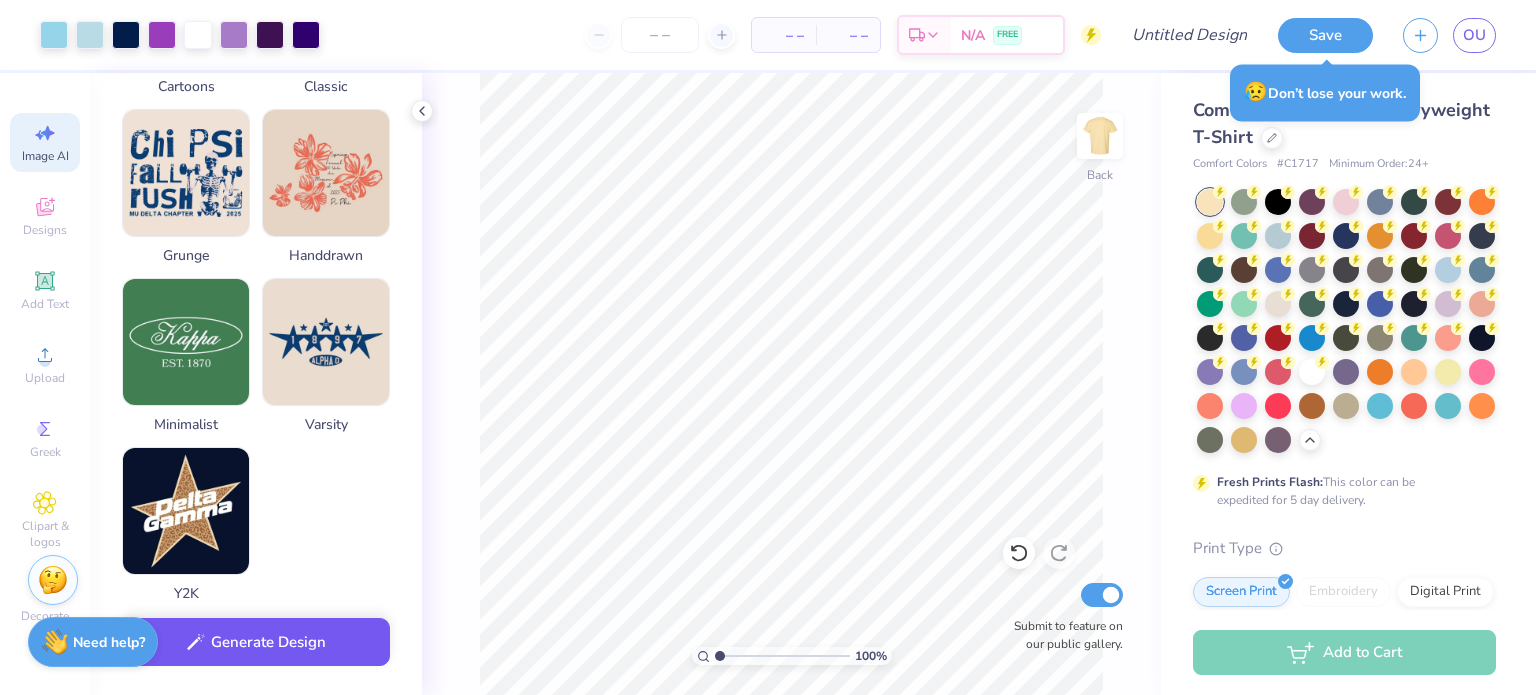 type on "retro arcade themed, only use 2 colors (3 if you include the shirt color). Incorportate the [ORGANIZATION] symbols and the words "Bid Day Fall 2025"" 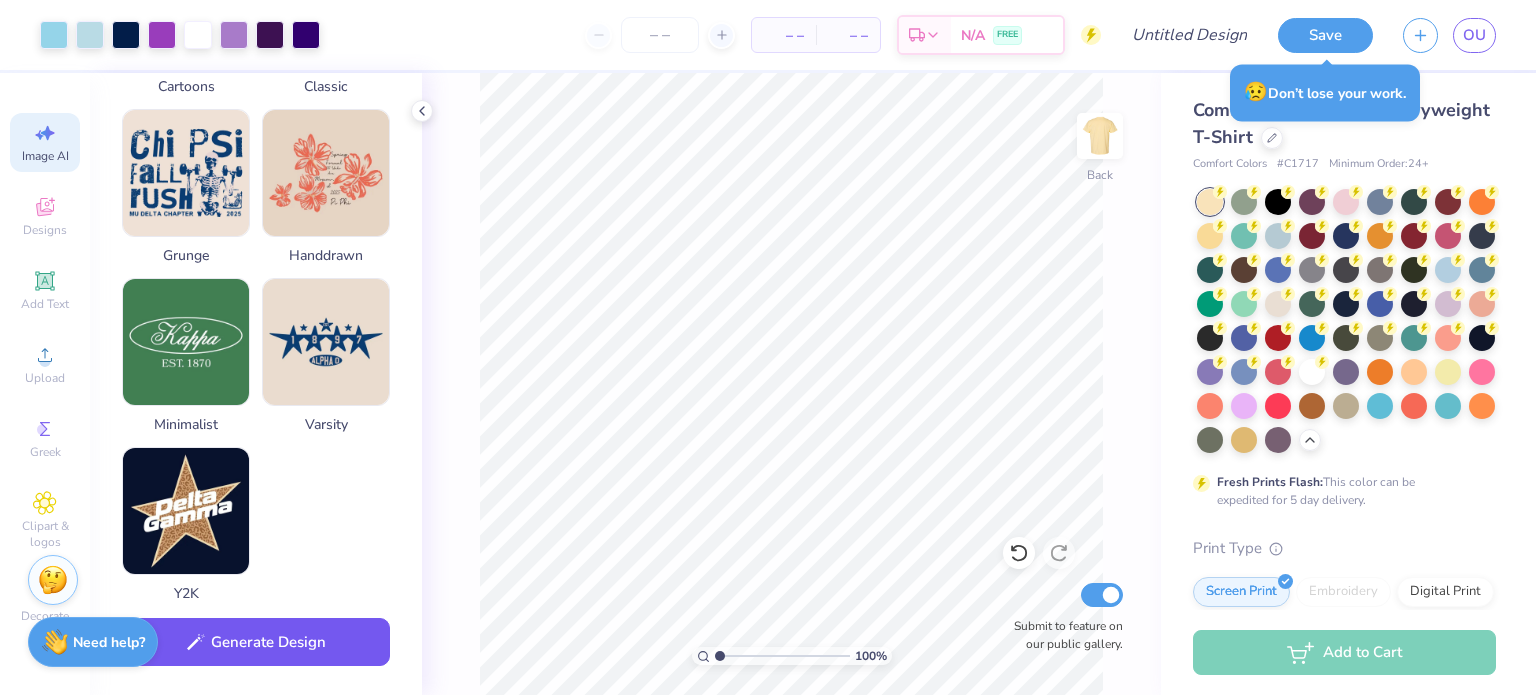 click on "Generate Design" at bounding box center (256, 642) 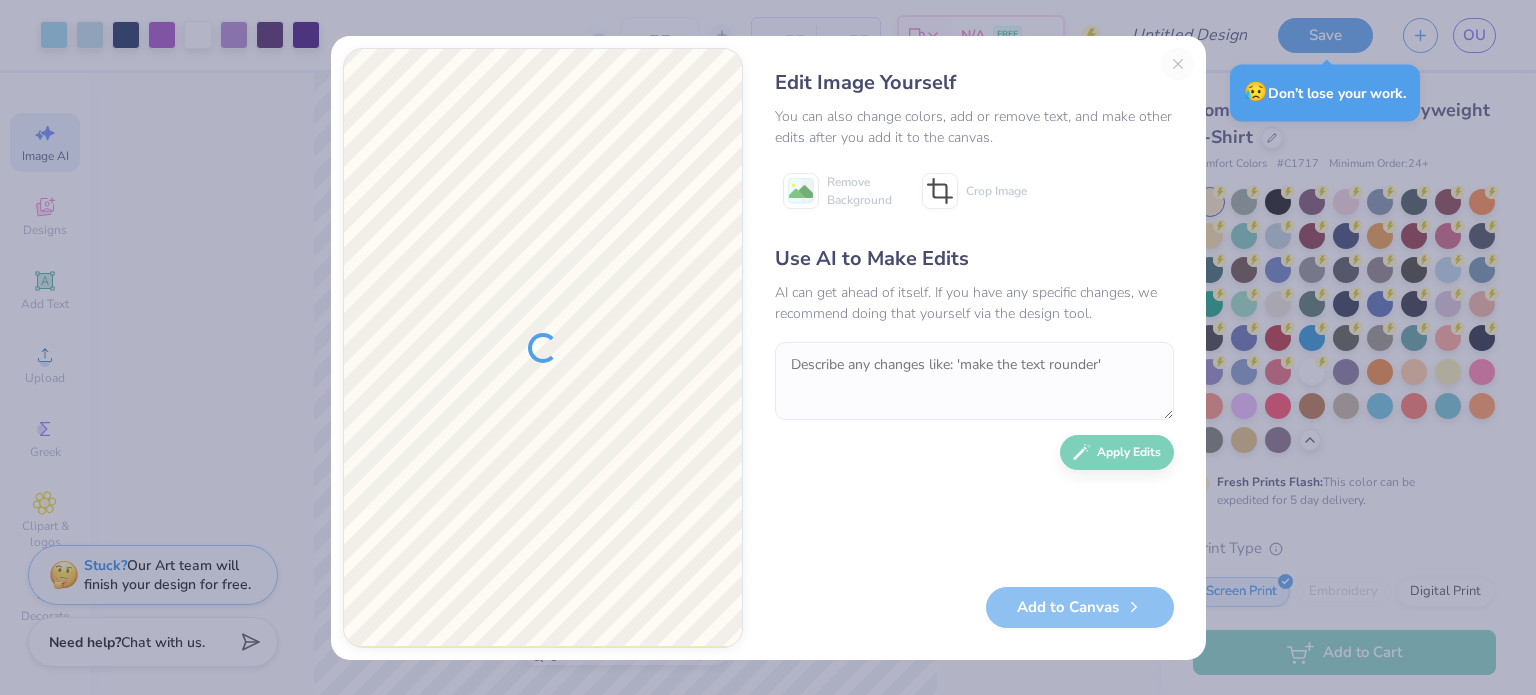 scroll, scrollTop: 0, scrollLeft: 0, axis: both 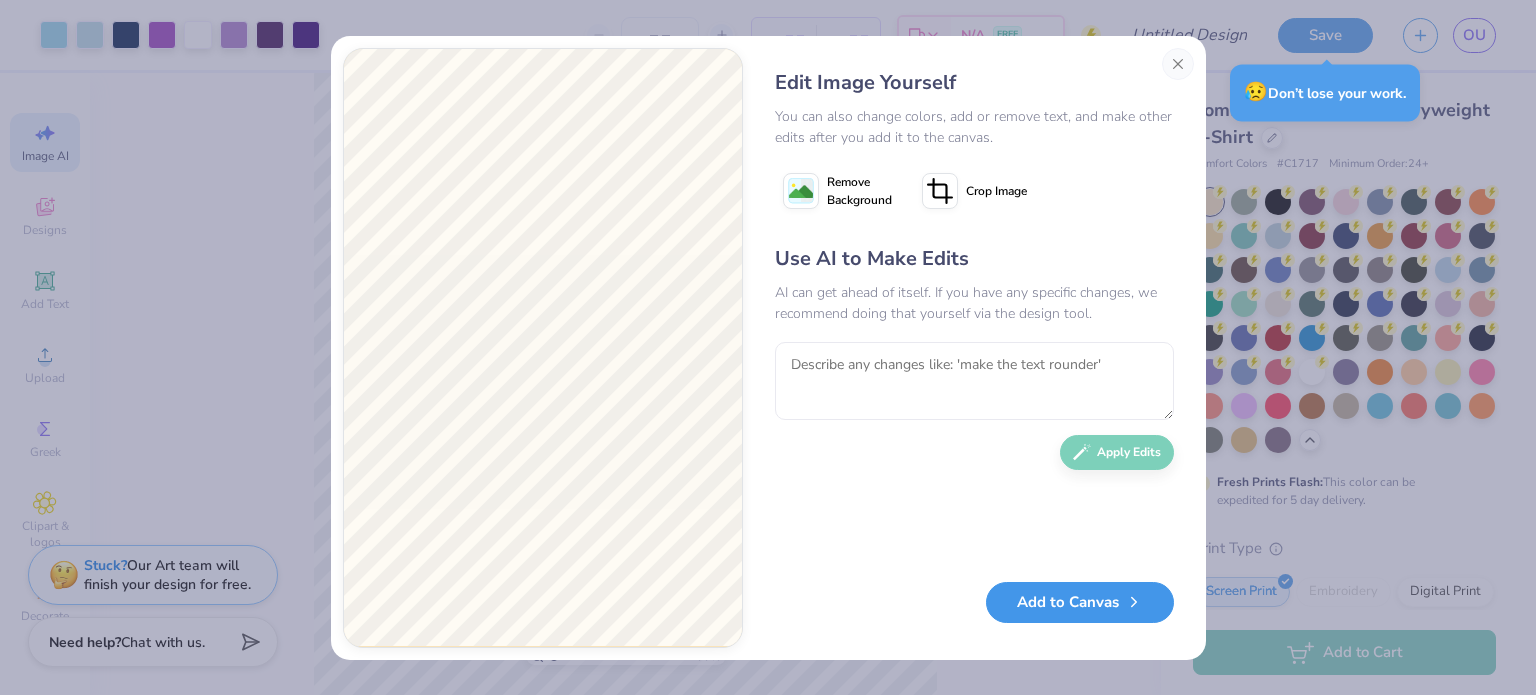 click on "Add to Canvas" at bounding box center (1080, 602) 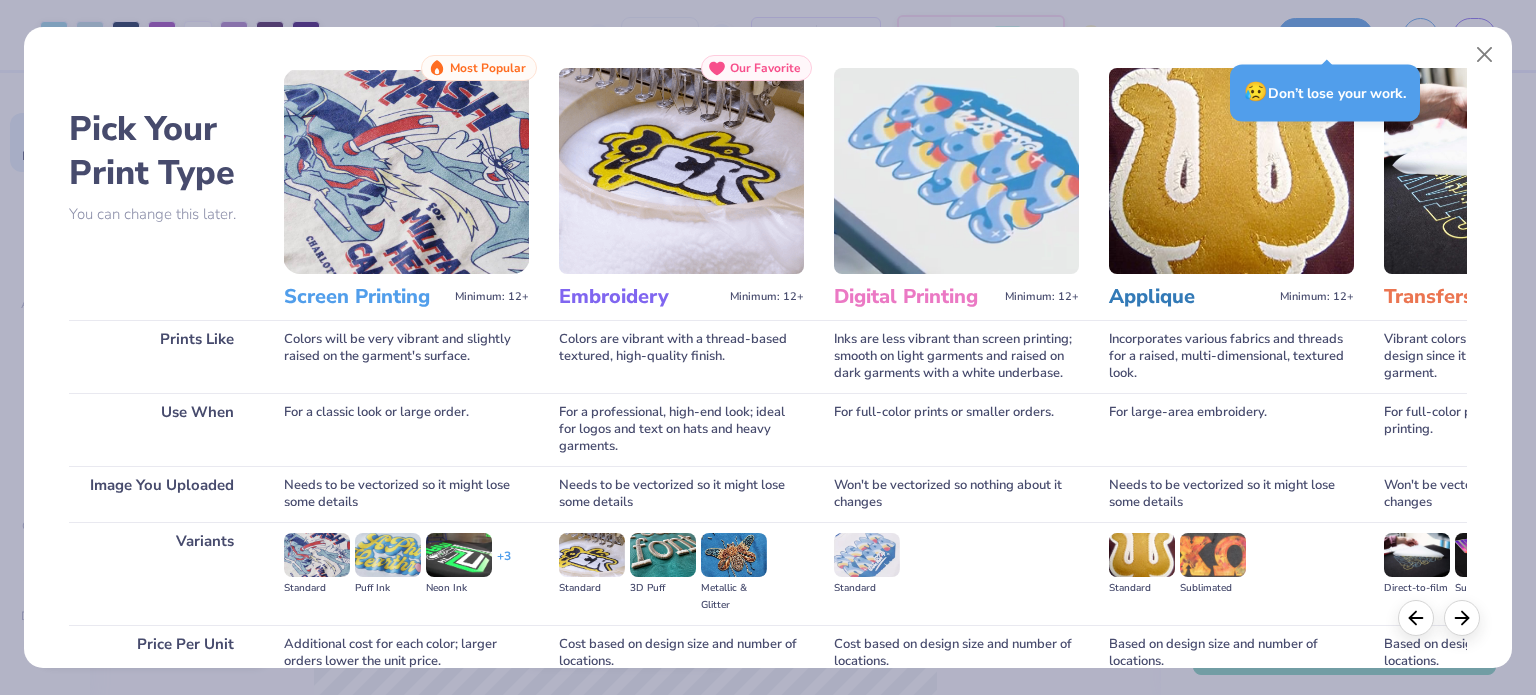 scroll, scrollTop: 201, scrollLeft: 0, axis: vertical 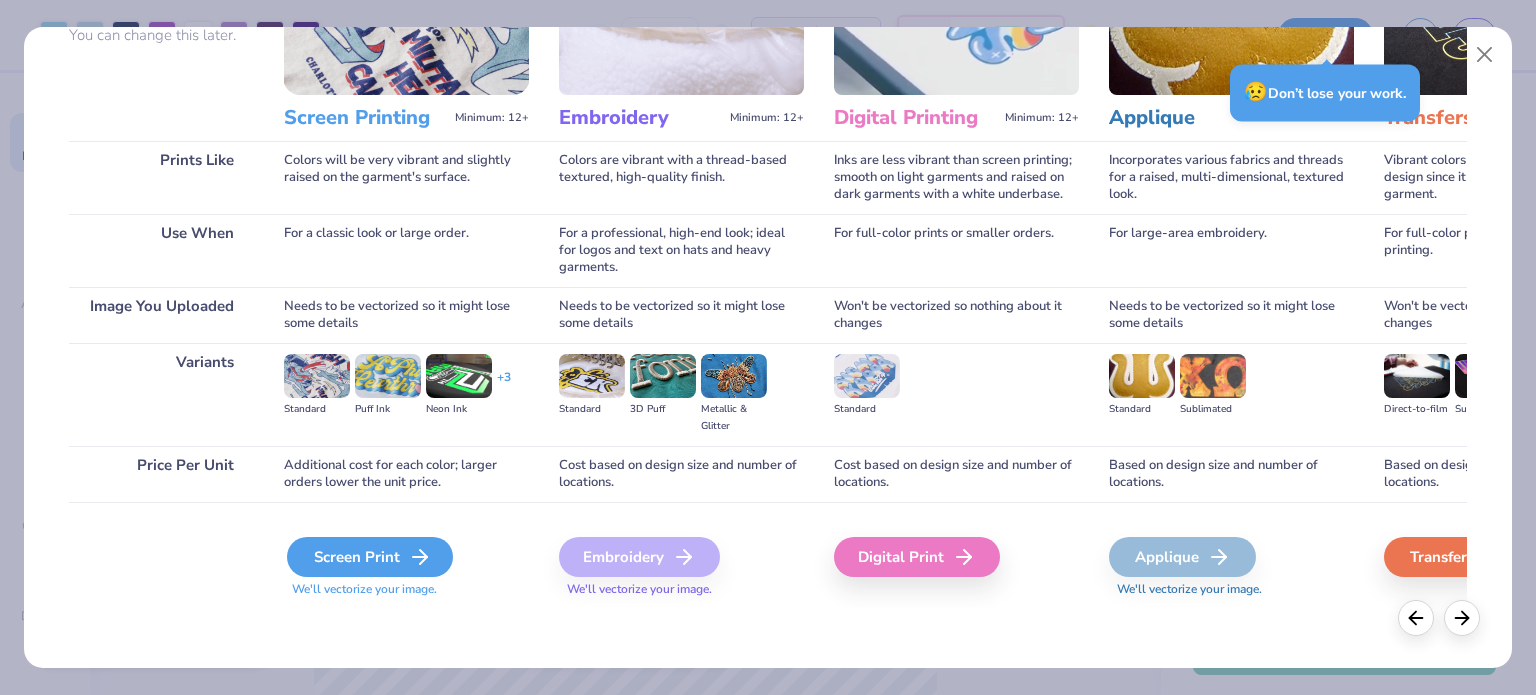 click 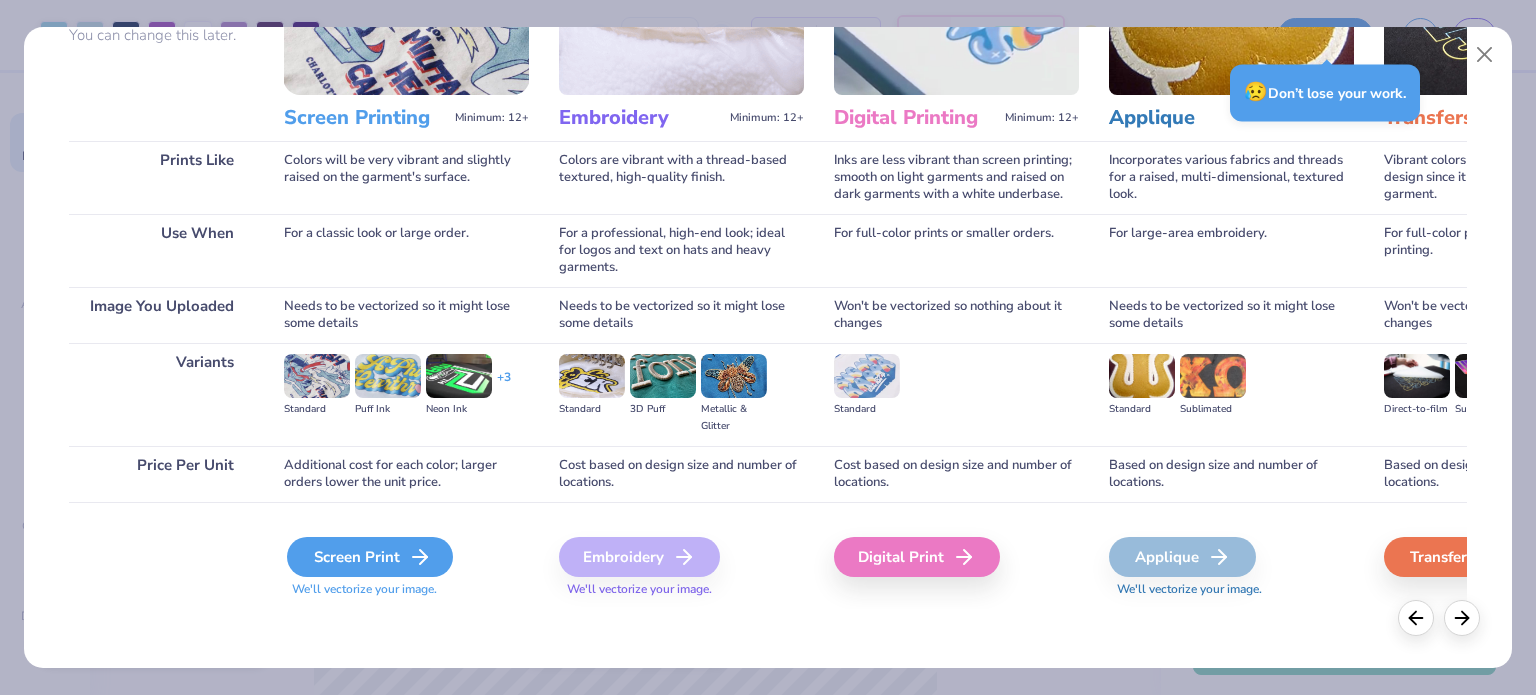 click 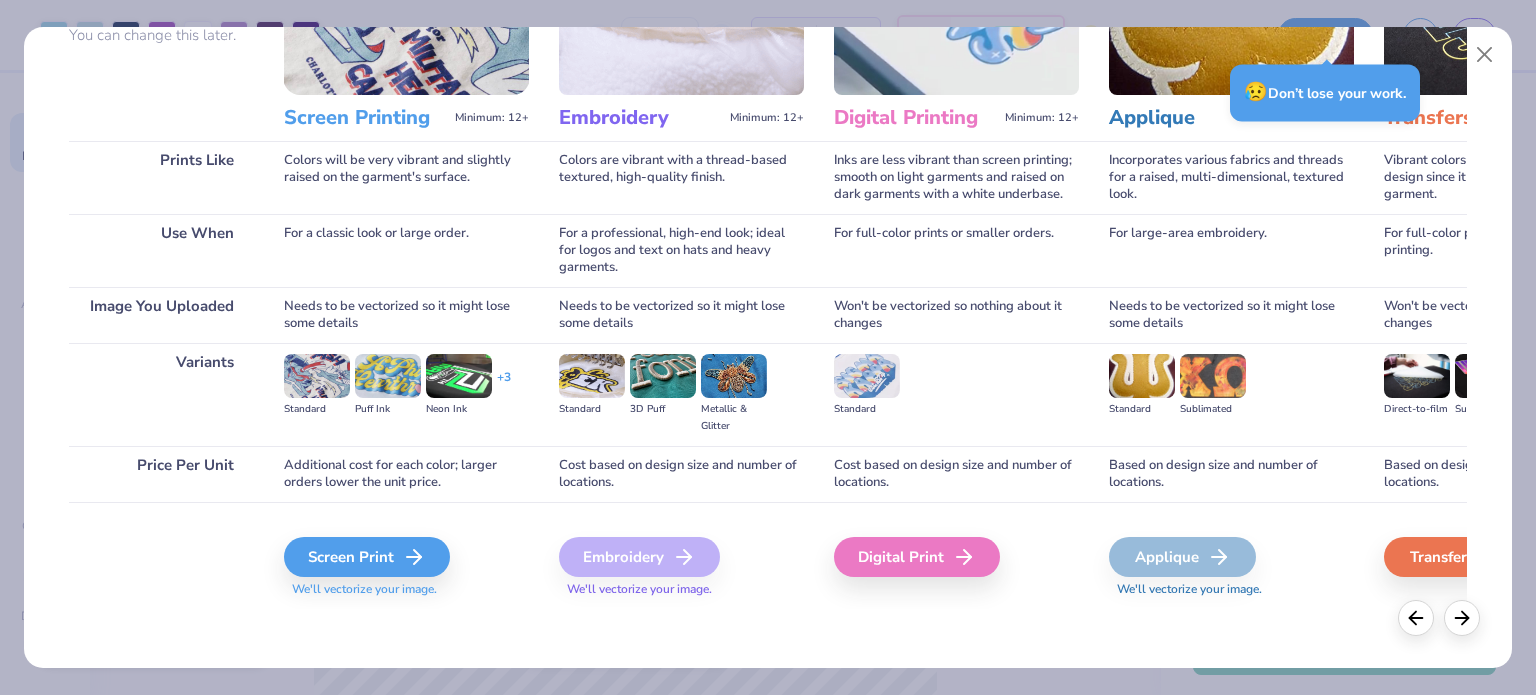 scroll, scrollTop: 0, scrollLeft: 0, axis: both 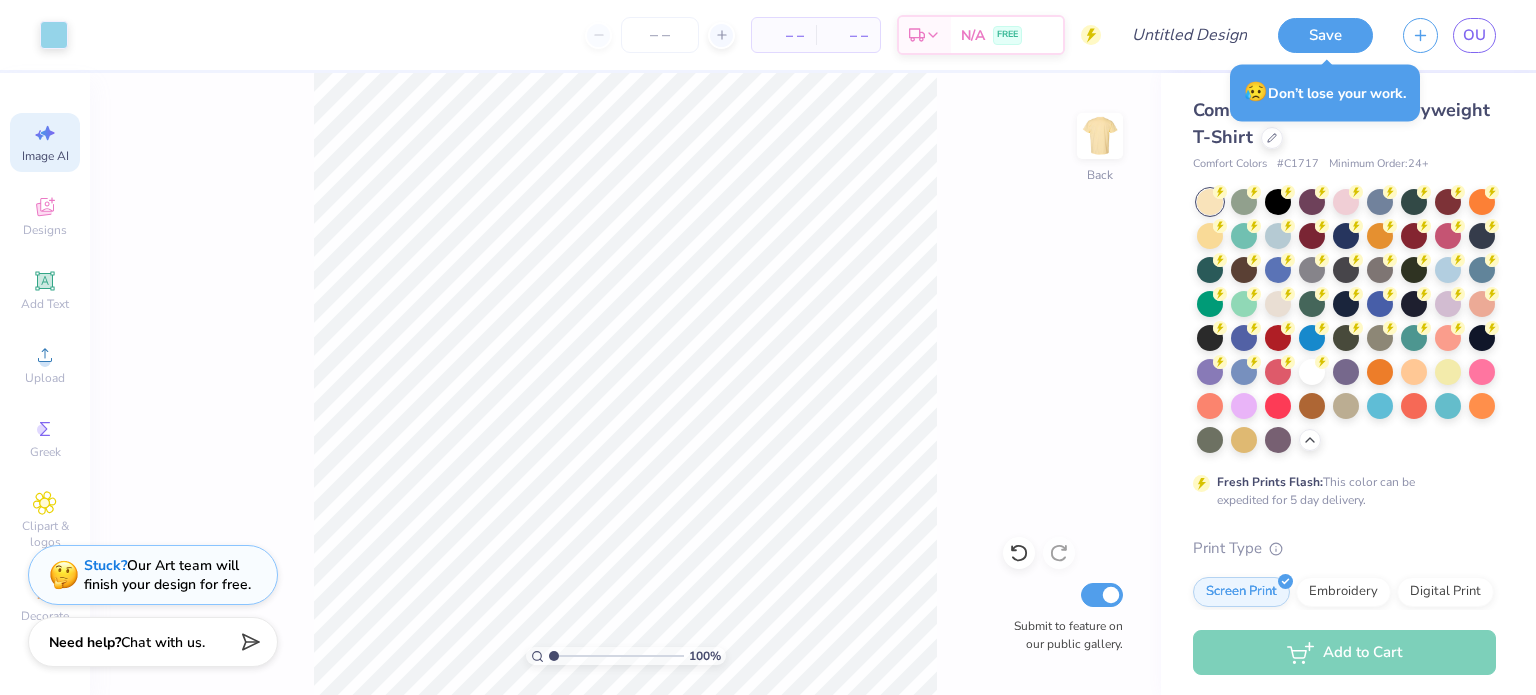 click 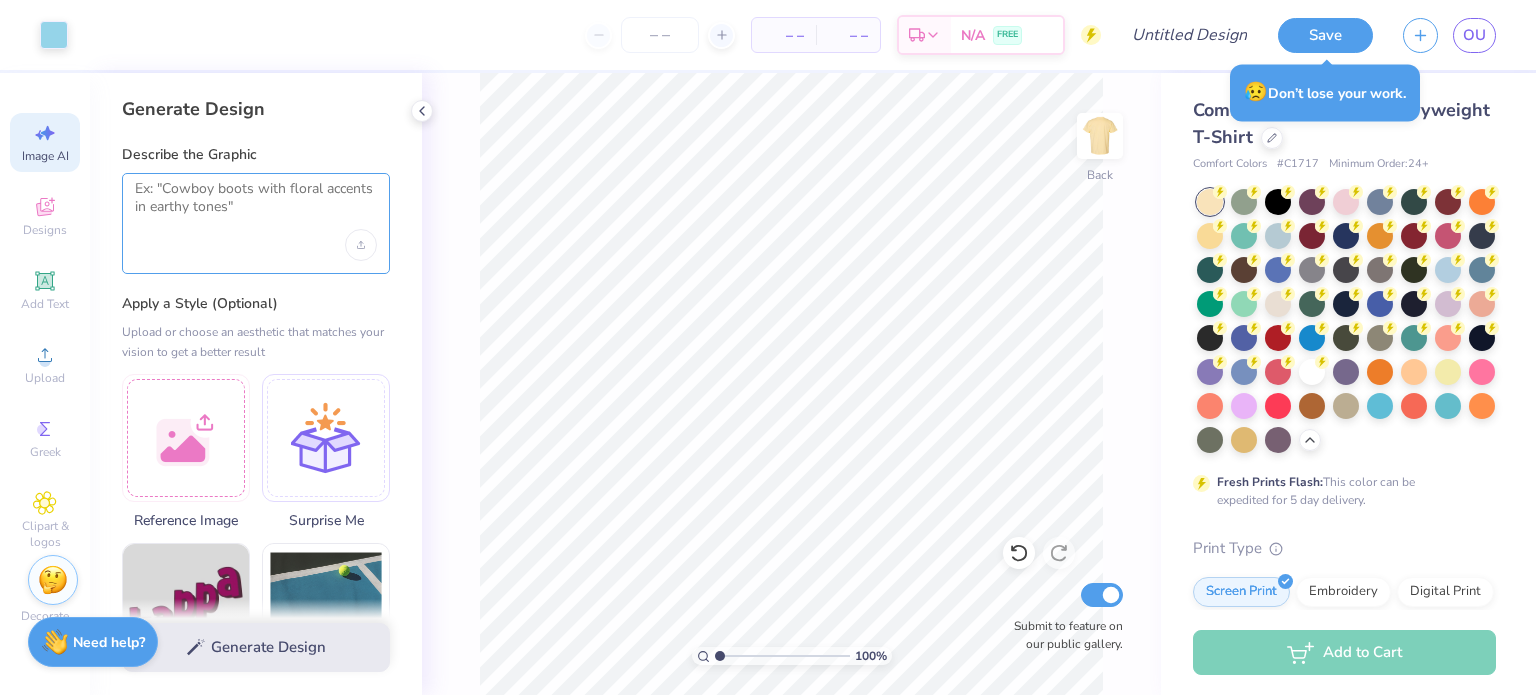 click at bounding box center (256, 205) 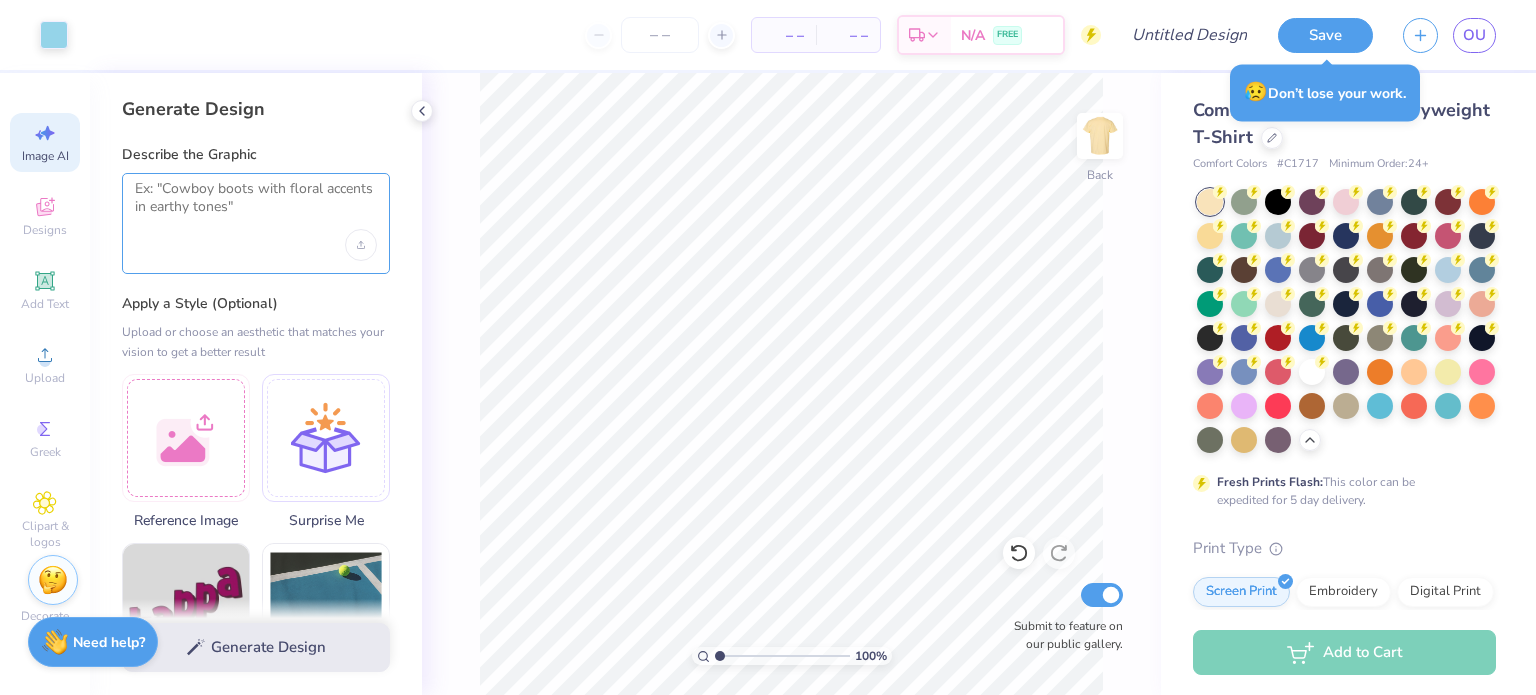 type on "a" 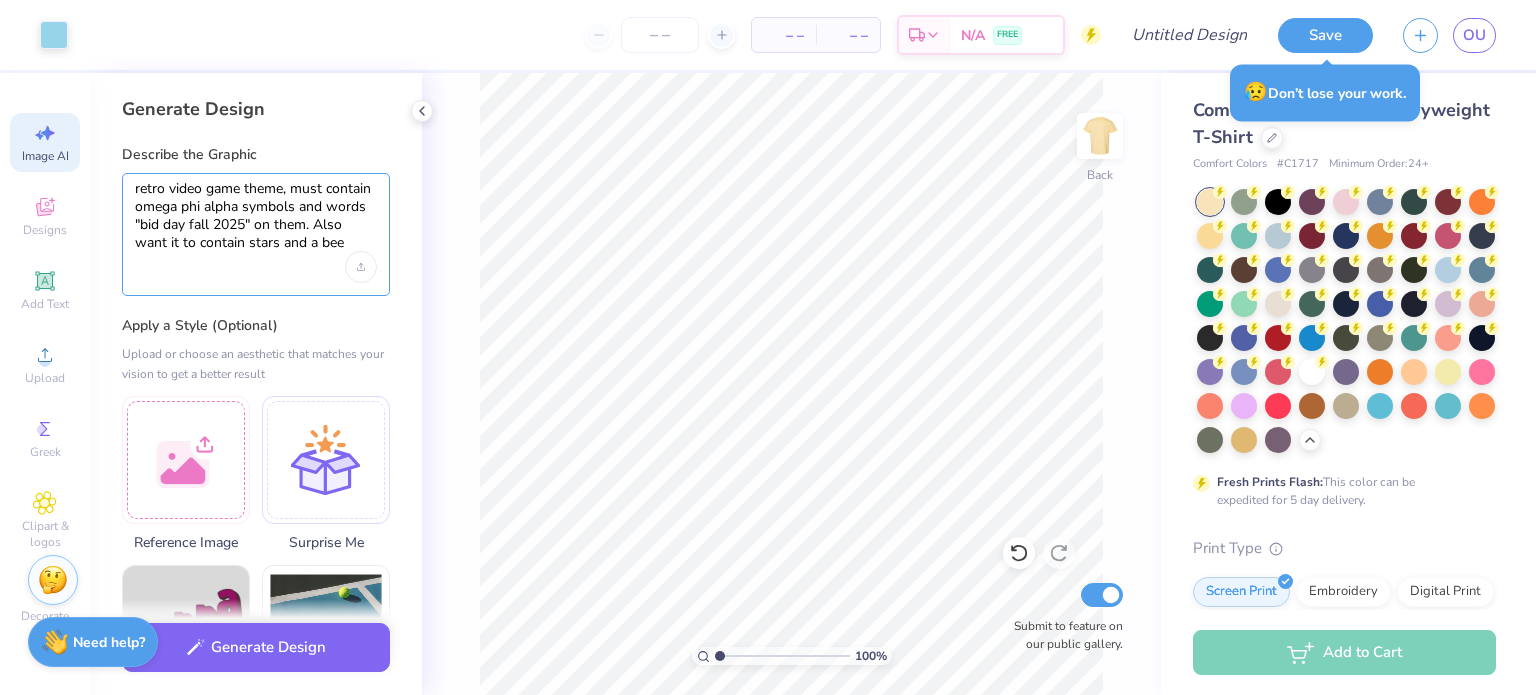 scroll, scrollTop: 0, scrollLeft: 0, axis: both 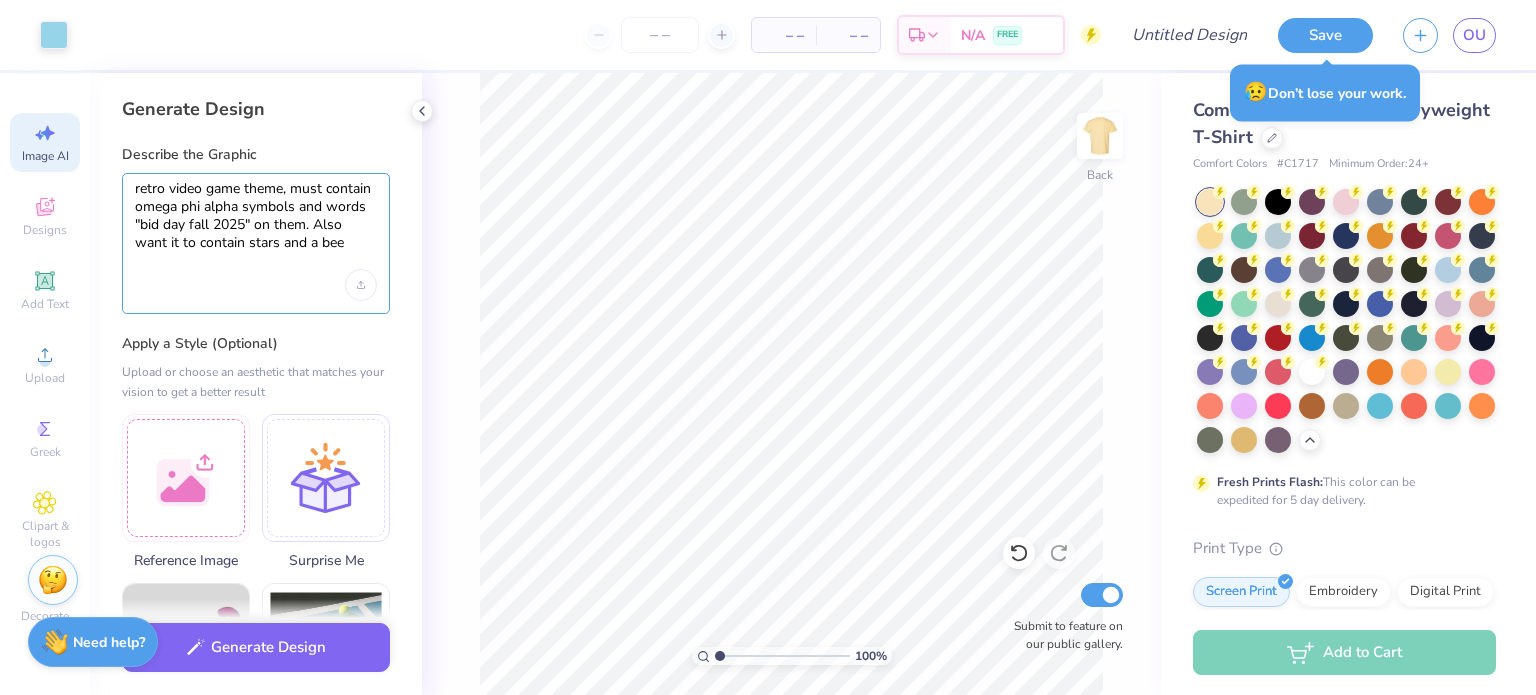 drag, startPoint x: 364, startPoint y: 250, endPoint x: 1, endPoint y: 63, distance: 408.33563 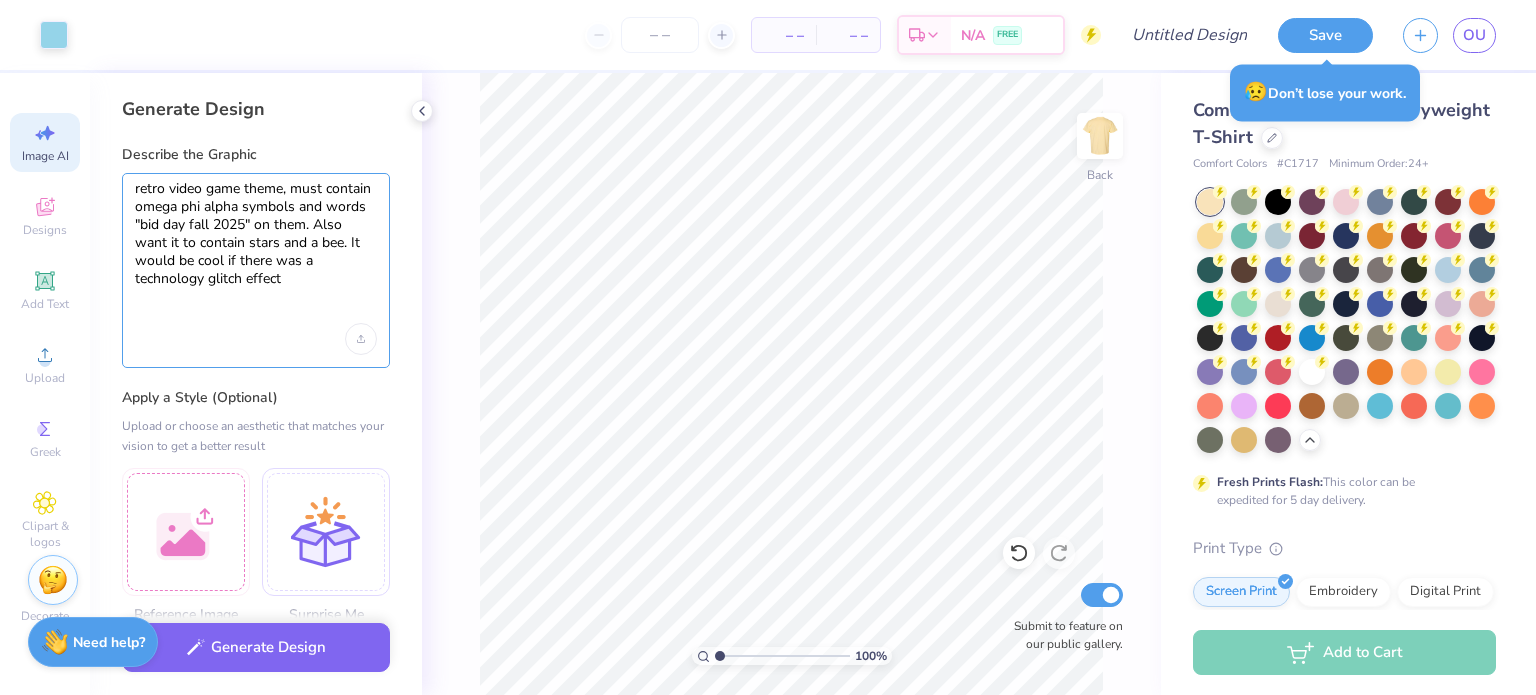 type on "retro video game theme, must contain omega phi alpha symbols and words "bid day fall 2025" on them. Also want it to contain stars and a bee. It would be cool if there was a technology glitch effect" 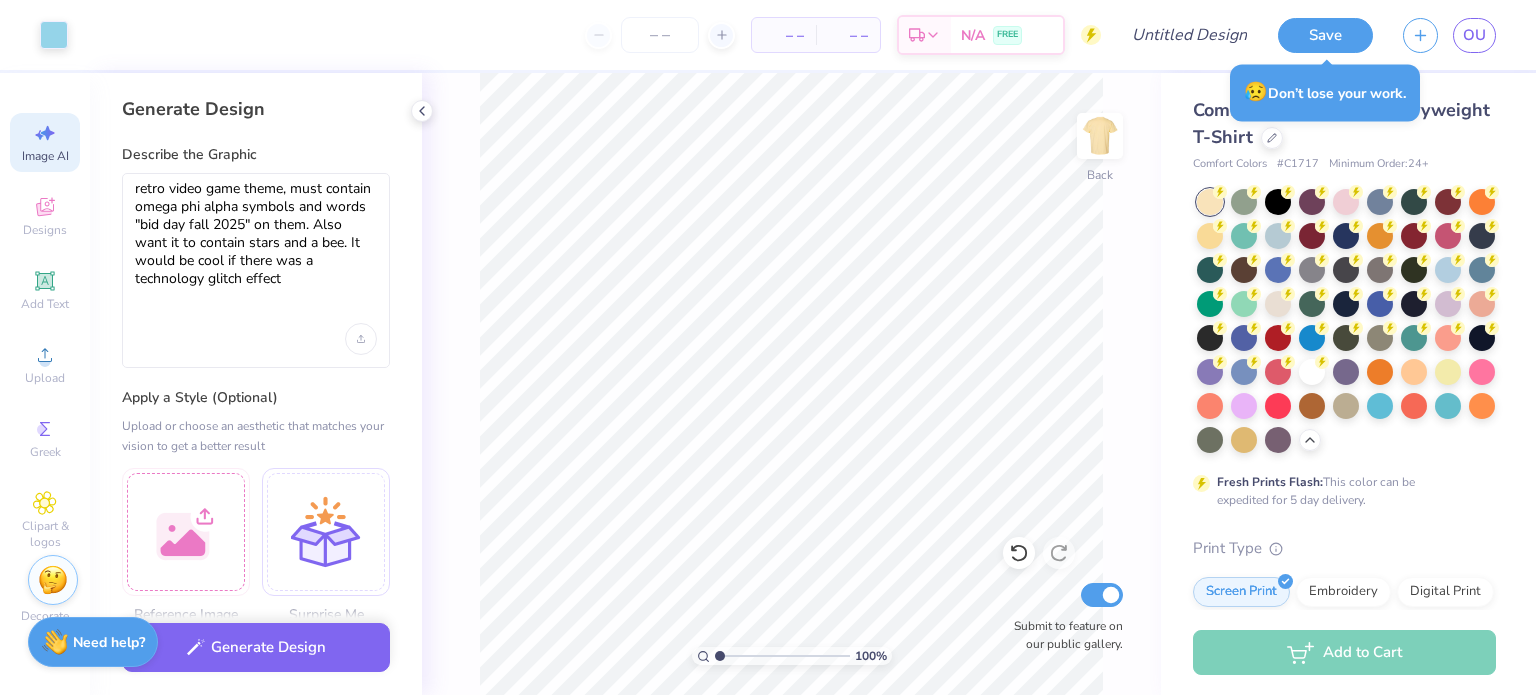 click on "Generate Design" at bounding box center [256, 647] 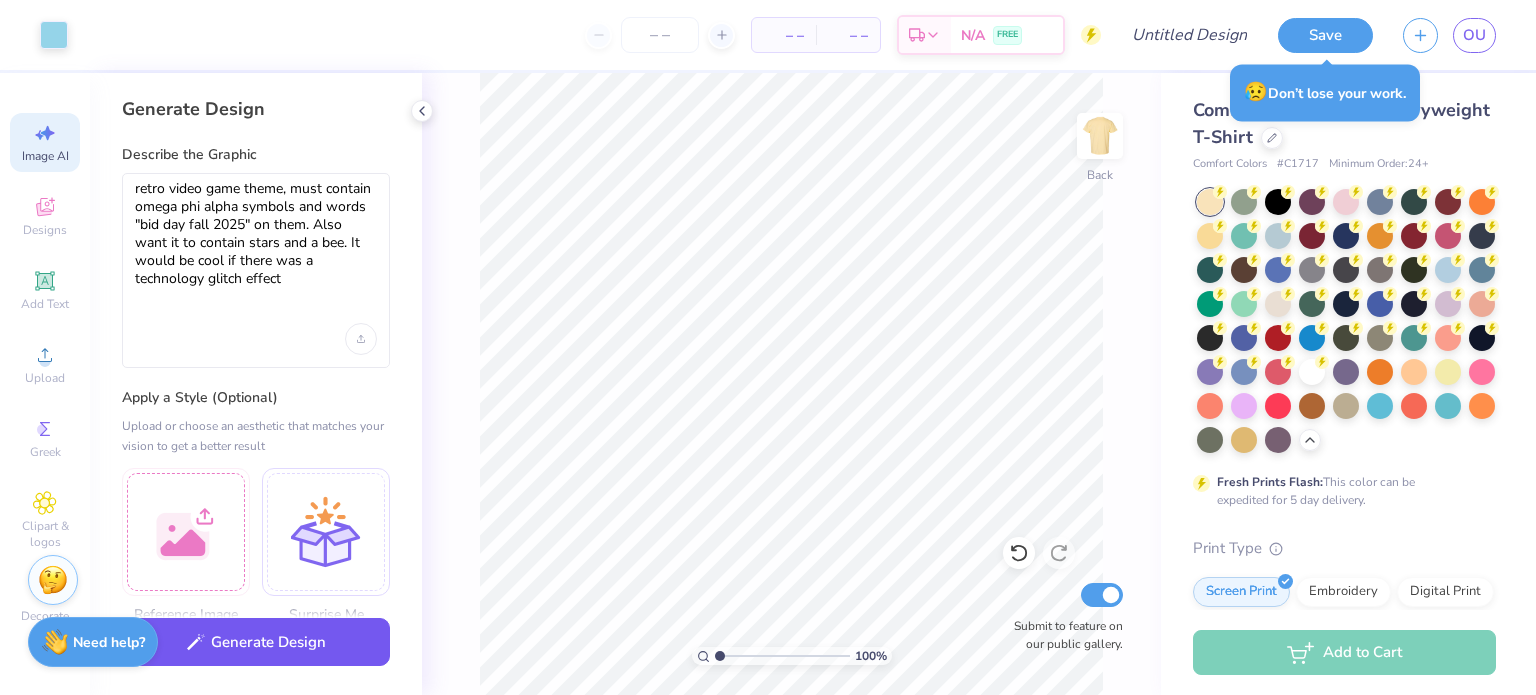 click on "Generate Design" at bounding box center [256, 642] 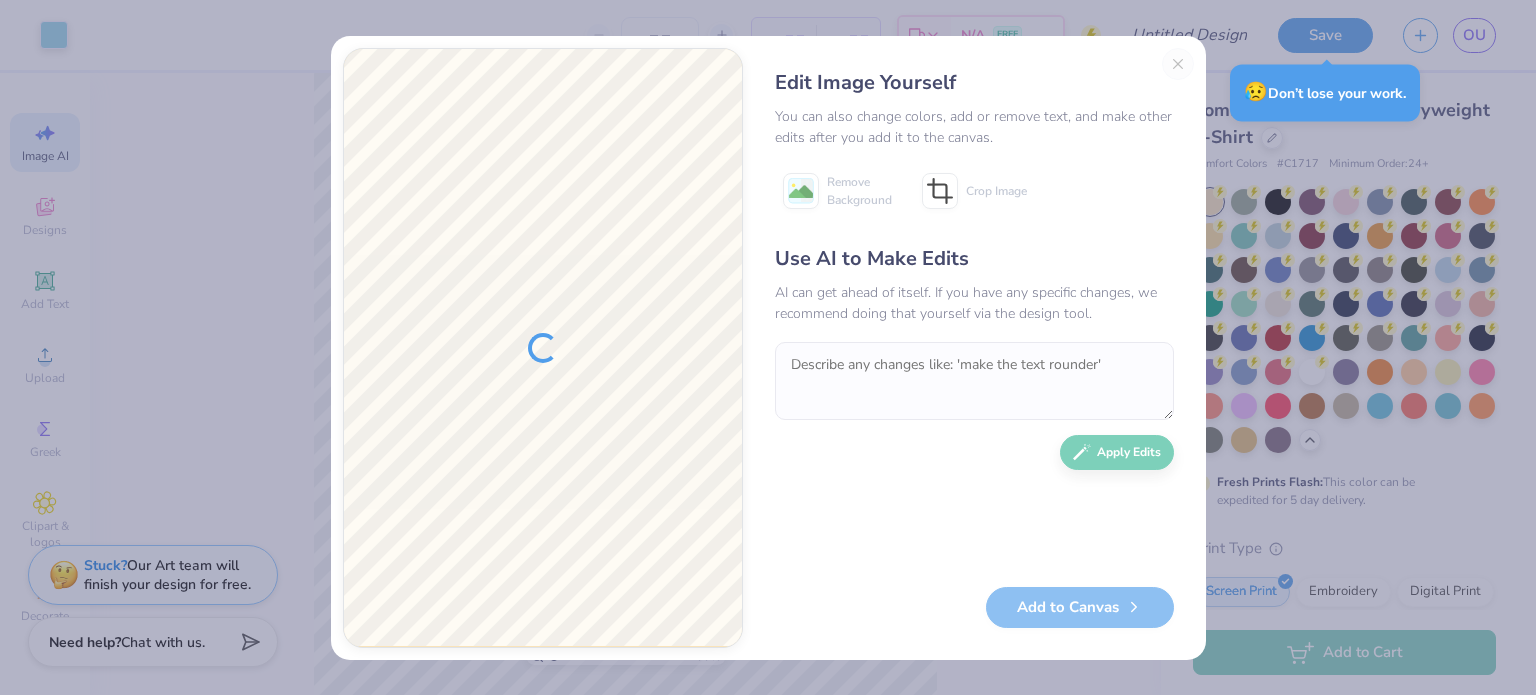 scroll, scrollTop: 0, scrollLeft: 0, axis: both 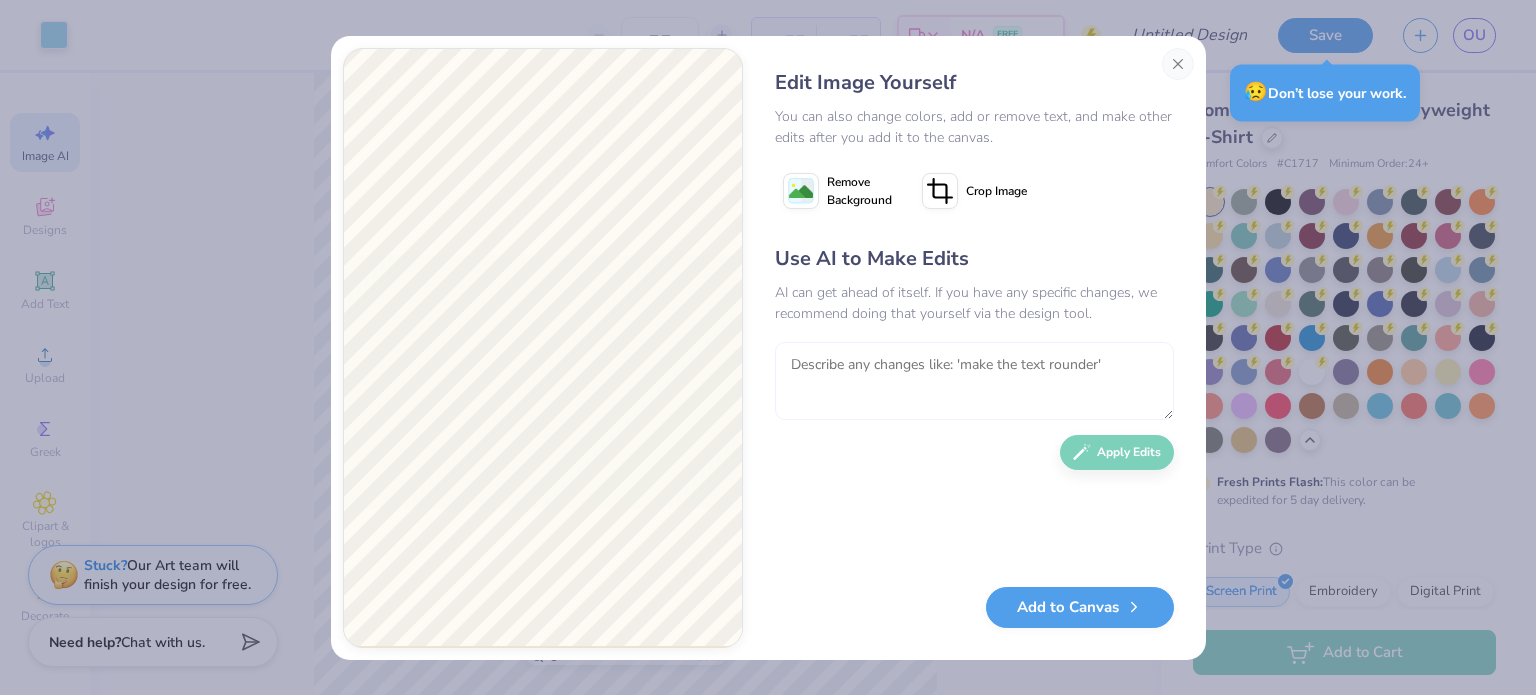 click at bounding box center (974, 381) 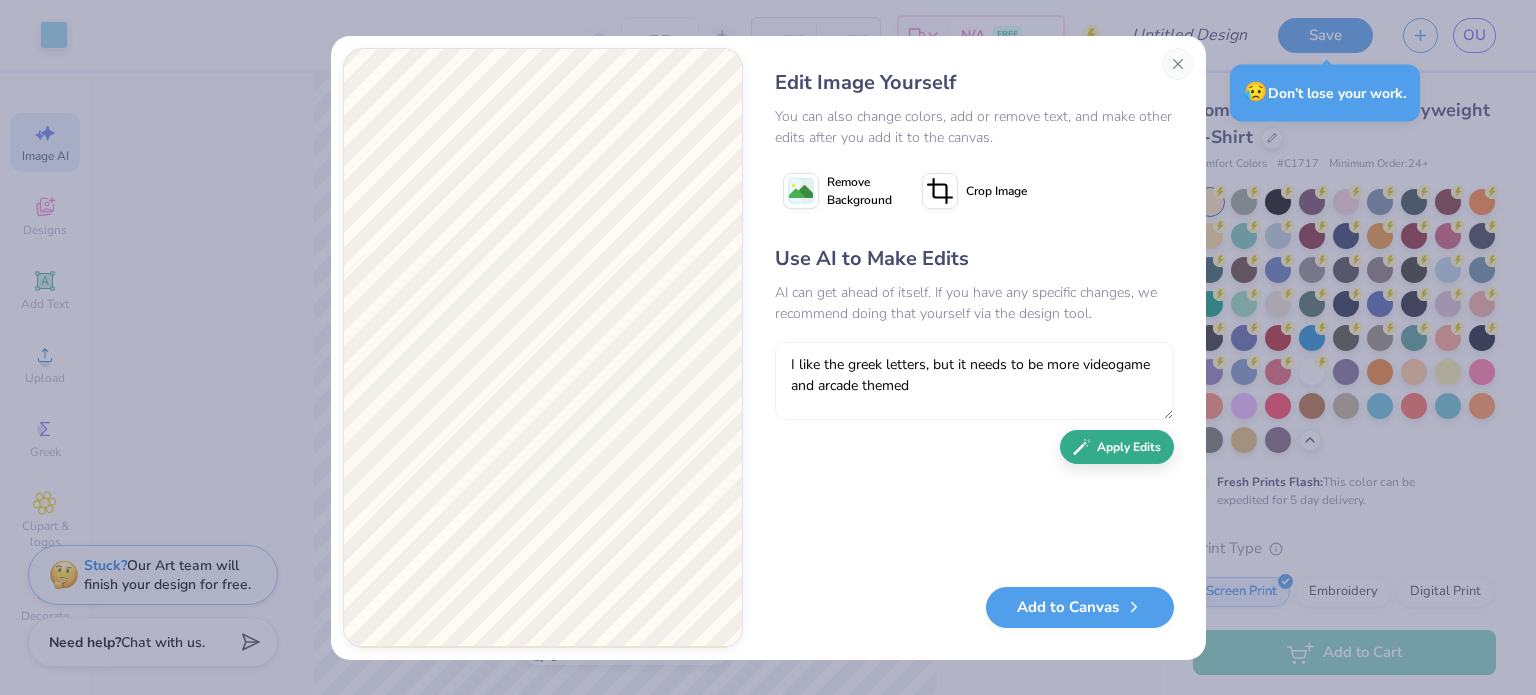 type on "I like the greek letters, but it needs to be more videogame and arcade themed" 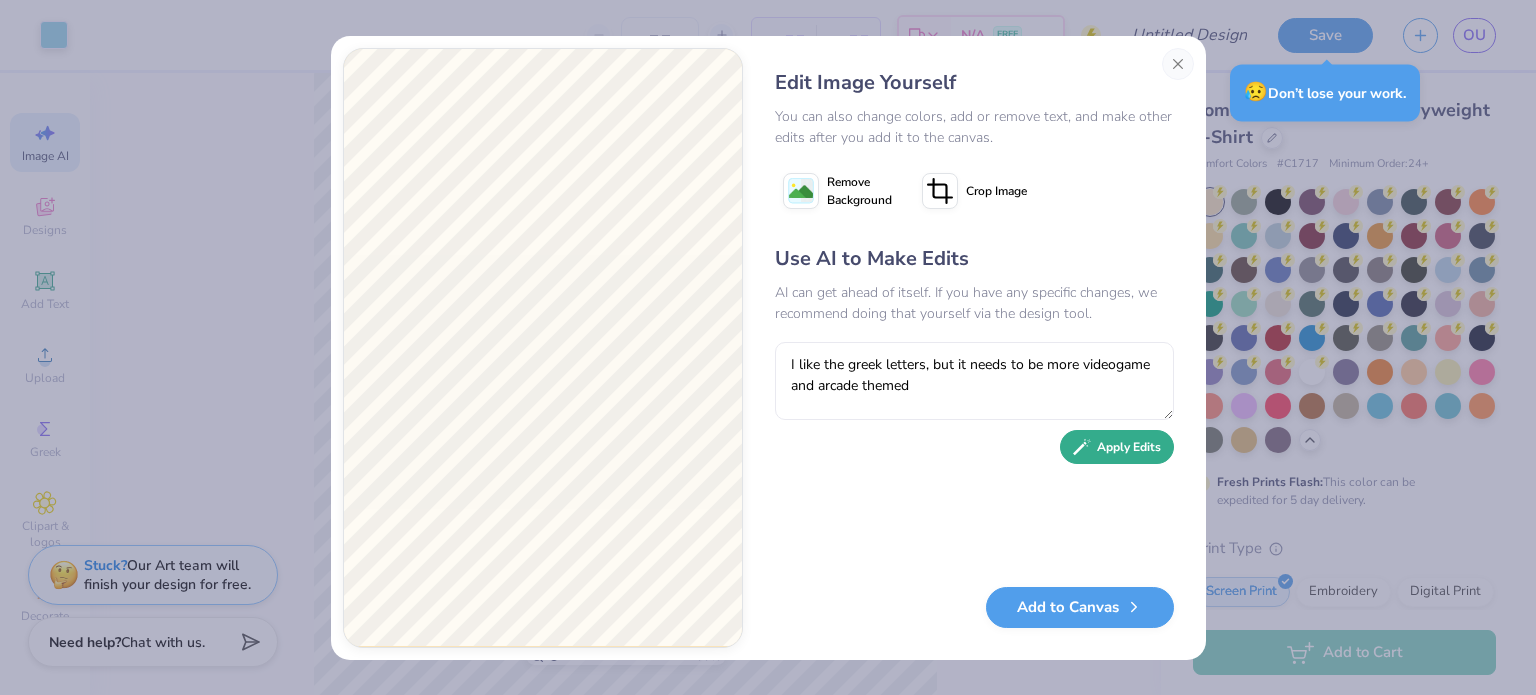 click on "Apply Edits" at bounding box center [1117, 447] 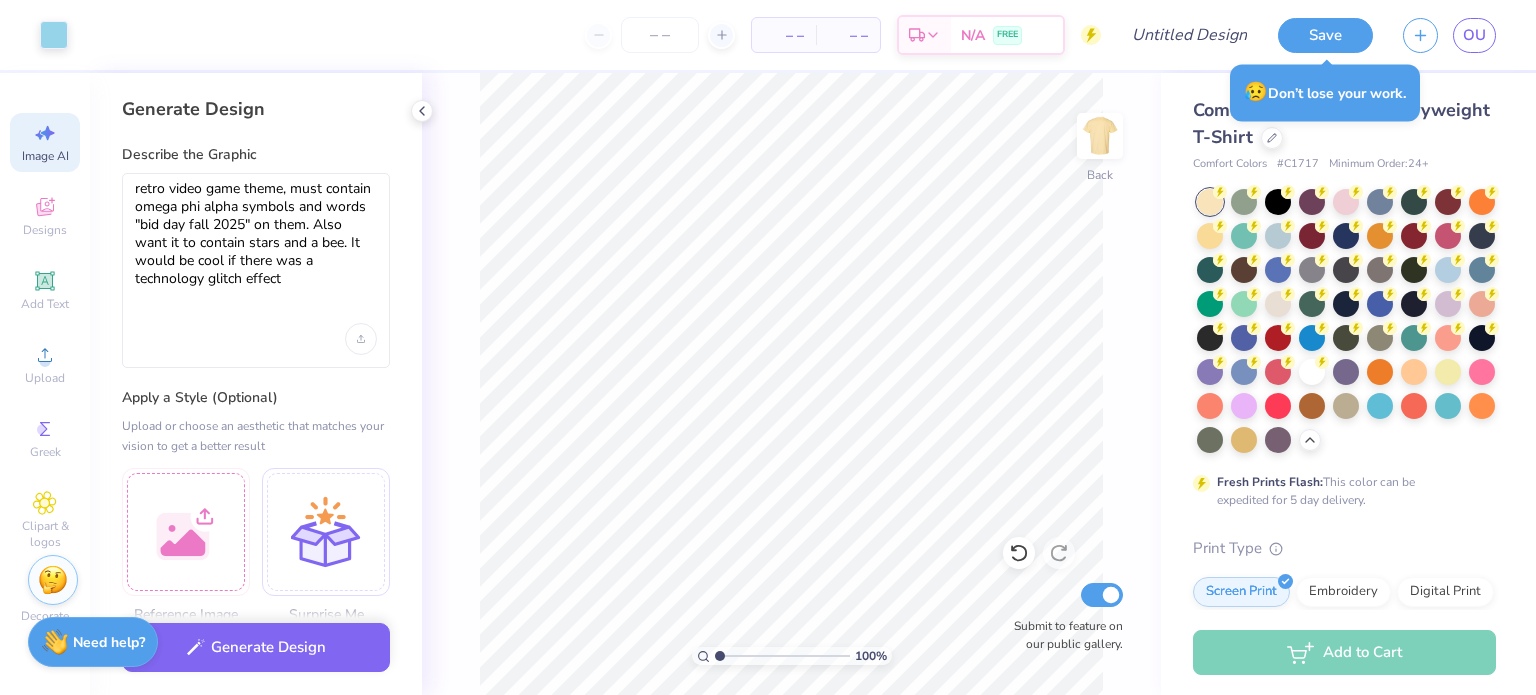 select on "4" 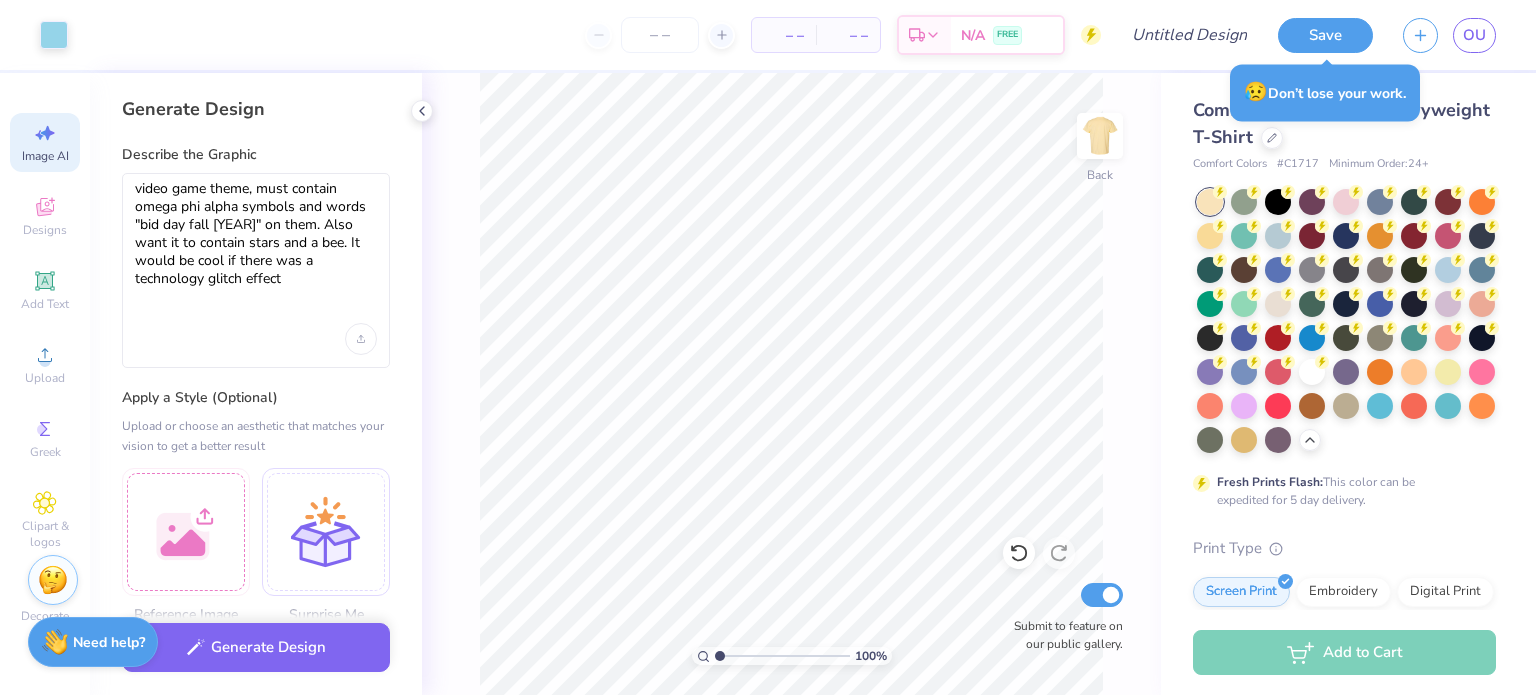click on "video game theme, must contain omega phi alpha symbols and words "bid day fall 2025" on them. Also want it to contain stars and a bee. It would be cool if there was a technology glitch effect" at bounding box center (256, 252) 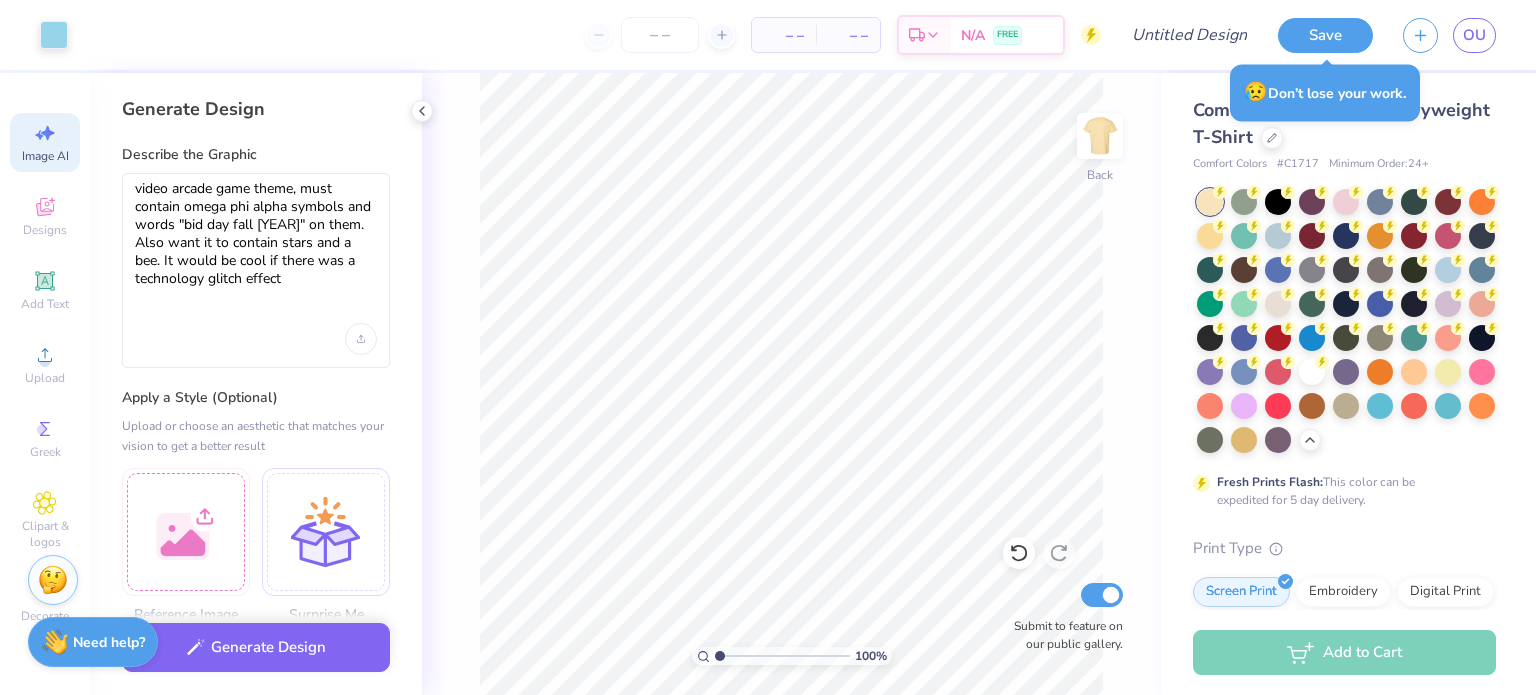 click on "video arcade game theme, must contain omega phi alpha symbols and words "bid day fall 2025" on them. Also want it to contain stars and a bee. It would be cool if there was a technology glitch effect" at bounding box center [256, 252] 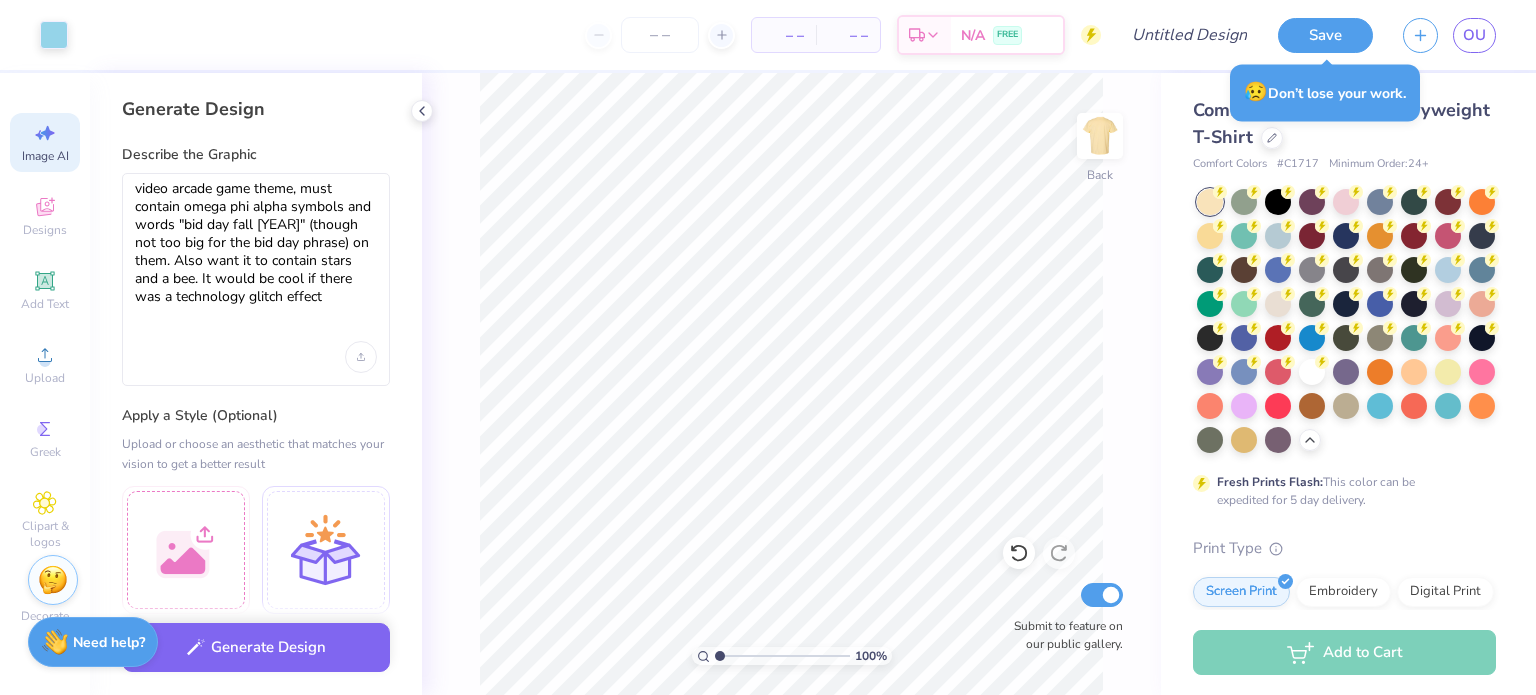drag, startPoint x: 172, startPoint y: 279, endPoint x: 175, endPoint y: 261, distance: 18.248287 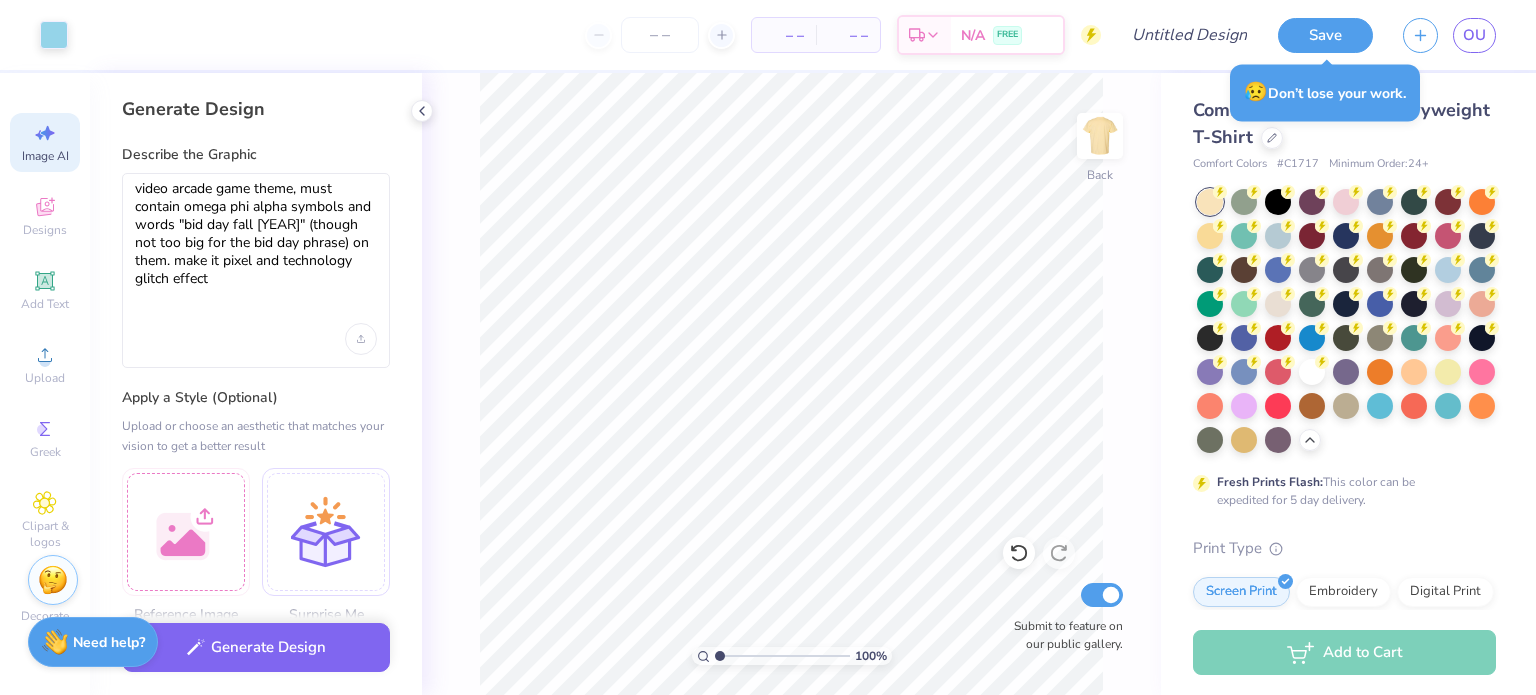 click on "video arcade game theme, must contain omega phi alpha symbols and words "bid day fall 2025" (though not too big for the bid day phrase) on them. make it pixel and technology glitch effect" at bounding box center [256, 252] 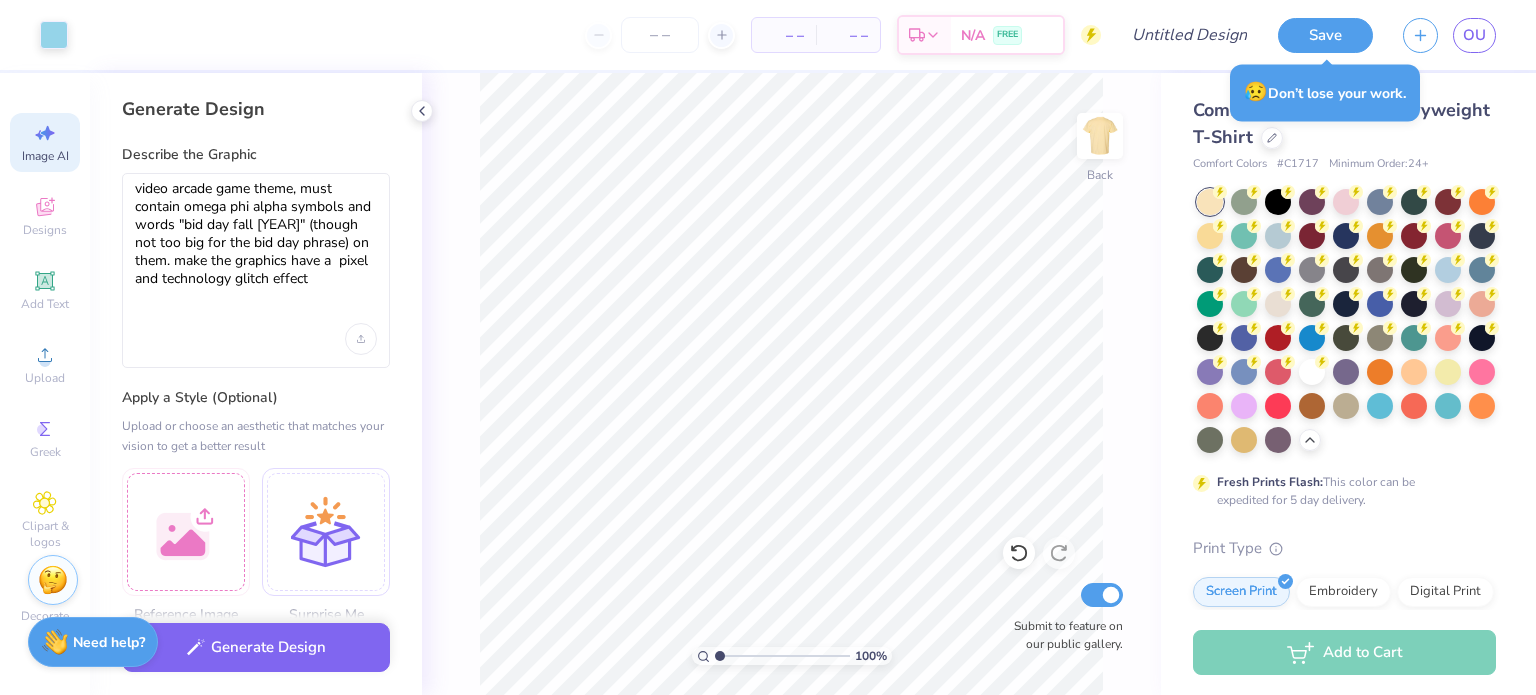 type on "video arcade game theme, must contain omega phi alpha symbols and words "bid day fall 2025" (though not too big for the bid day phrase) on them. make the graphics have a pixel and technology glitch effect" 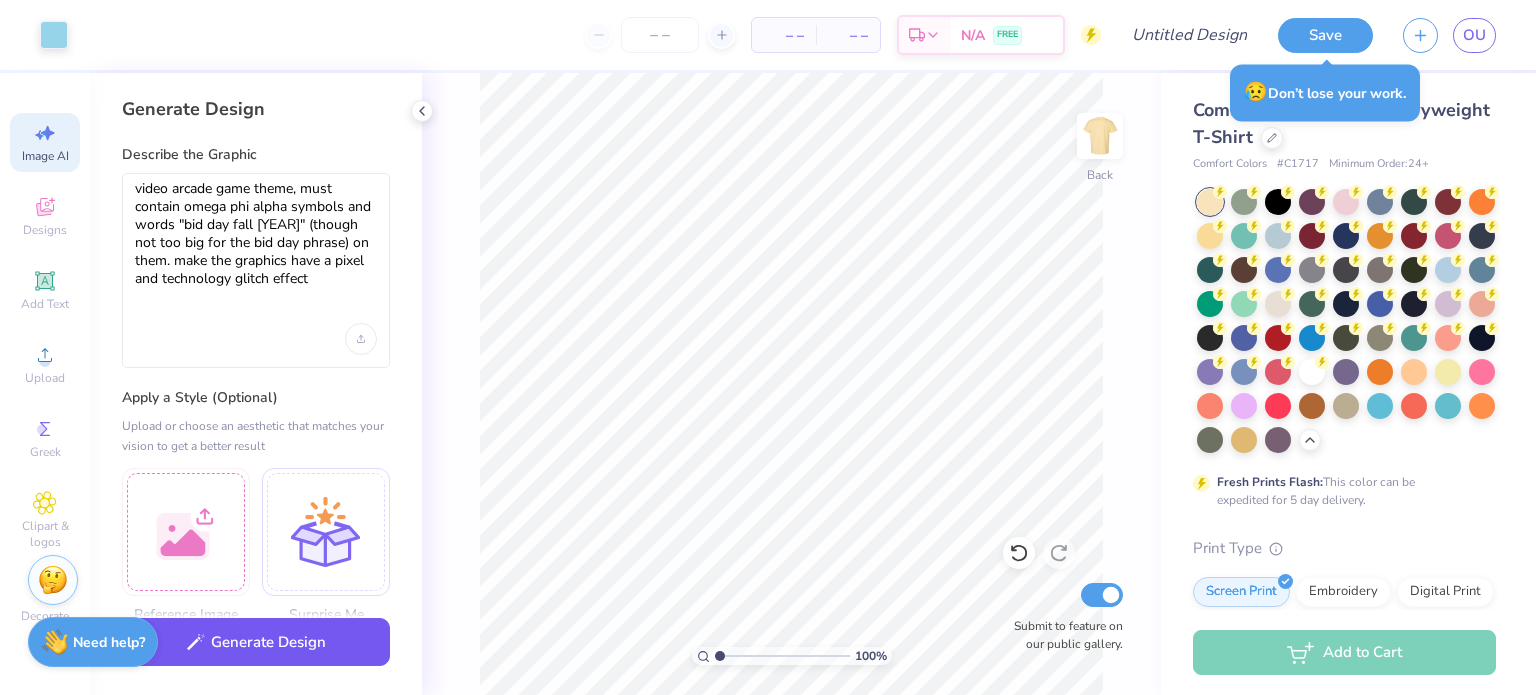 click on "Generate Design" at bounding box center (256, 642) 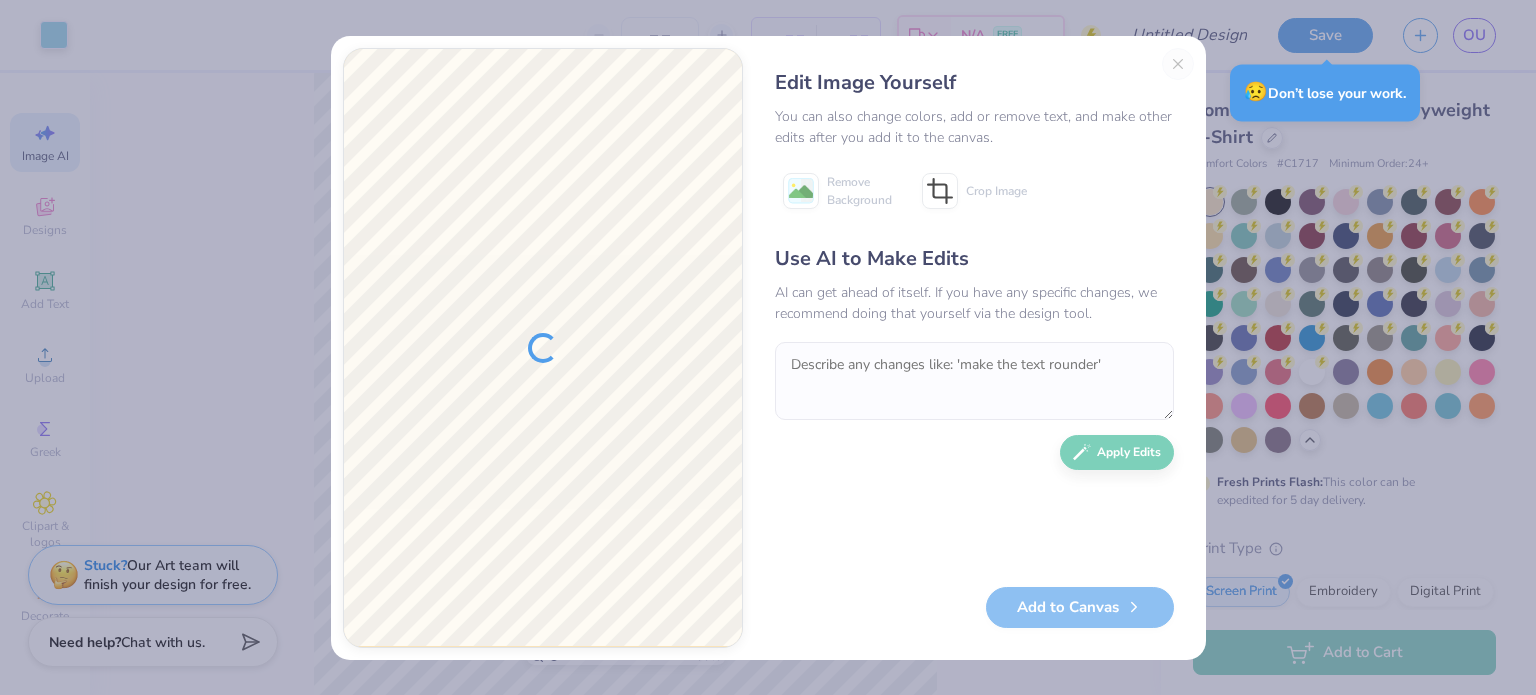 scroll, scrollTop: 0, scrollLeft: 0, axis: both 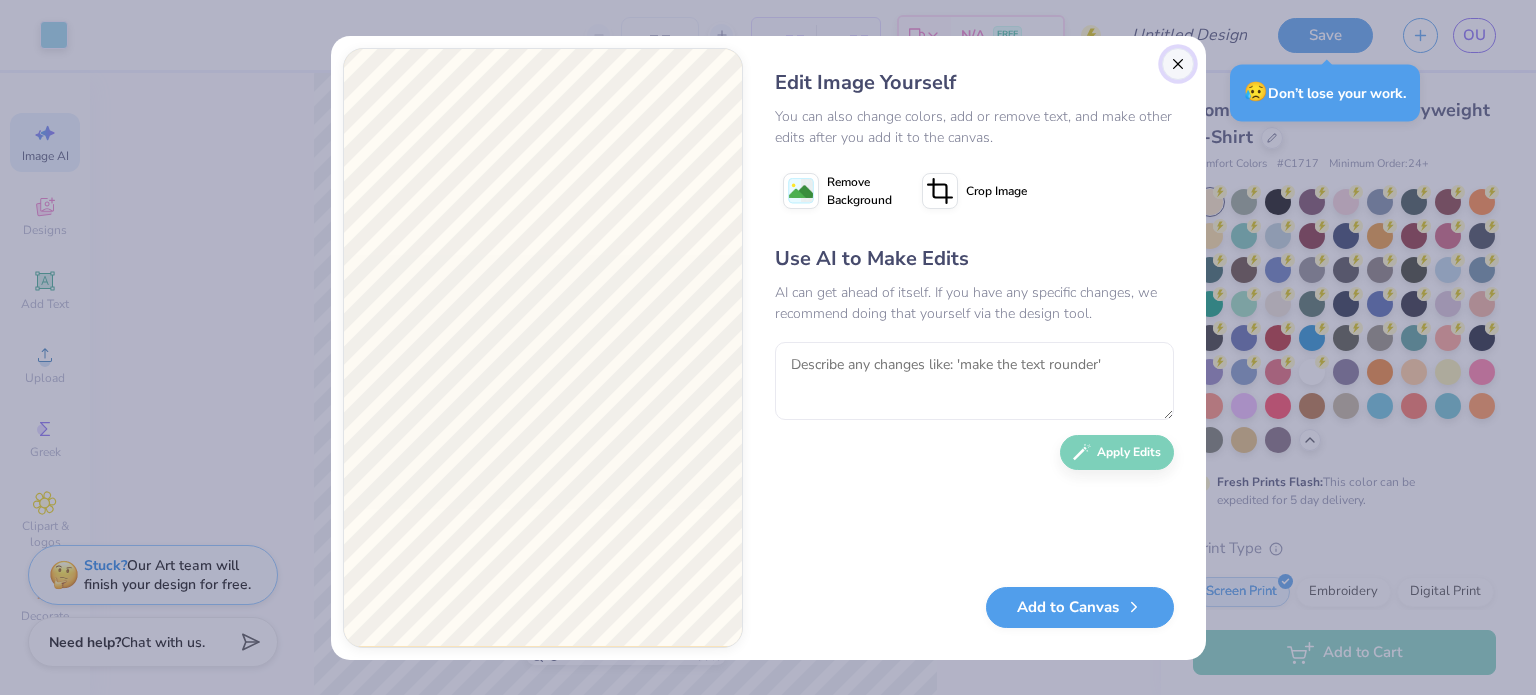 click at bounding box center [1178, 64] 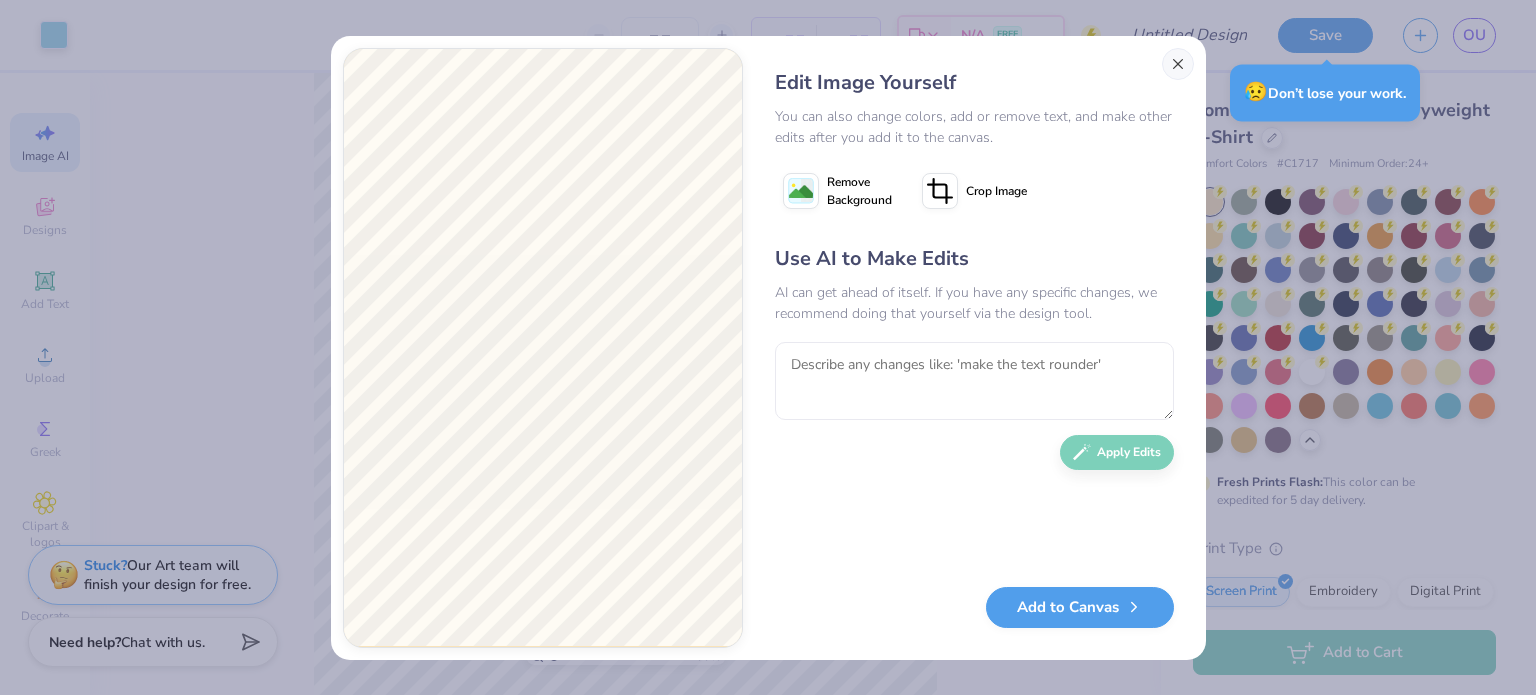 scroll, scrollTop: 0, scrollLeft: 44, axis: horizontal 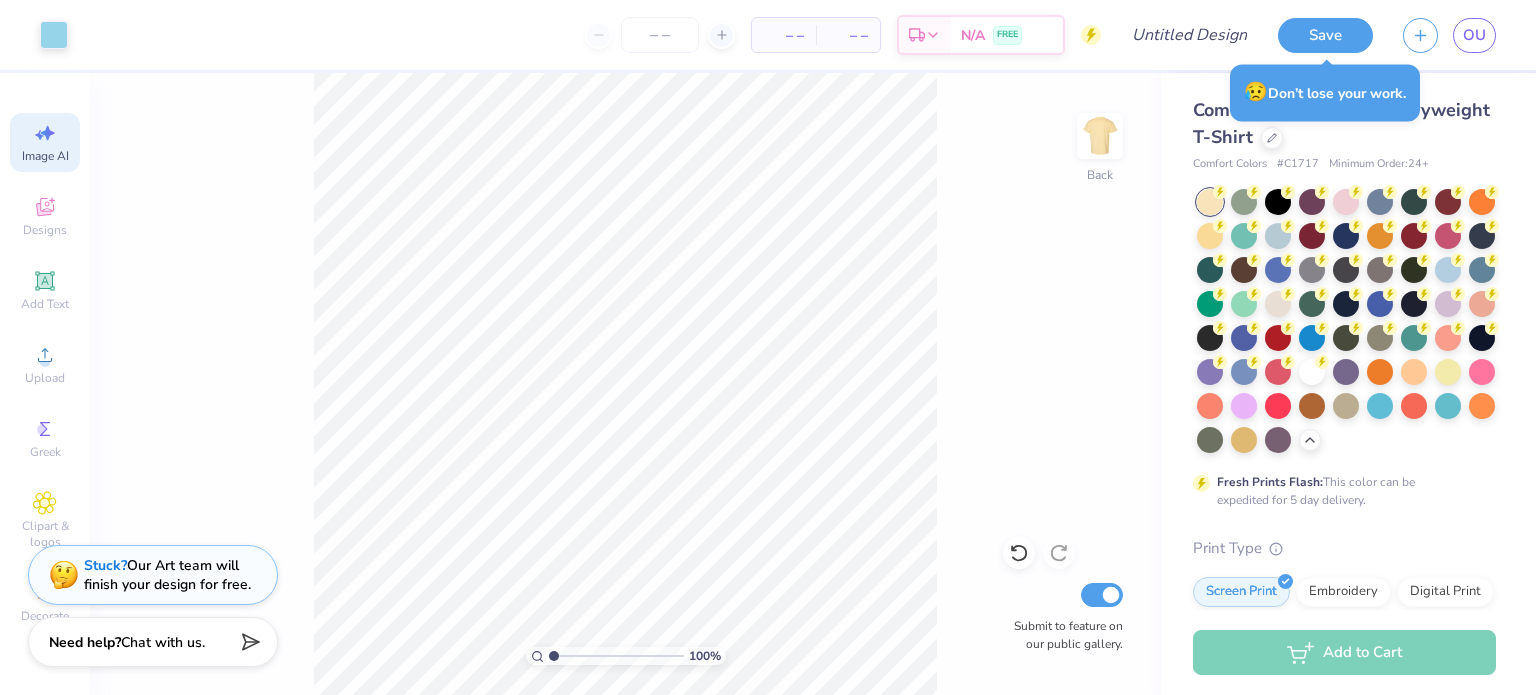 click on "Image AI" at bounding box center [45, 142] 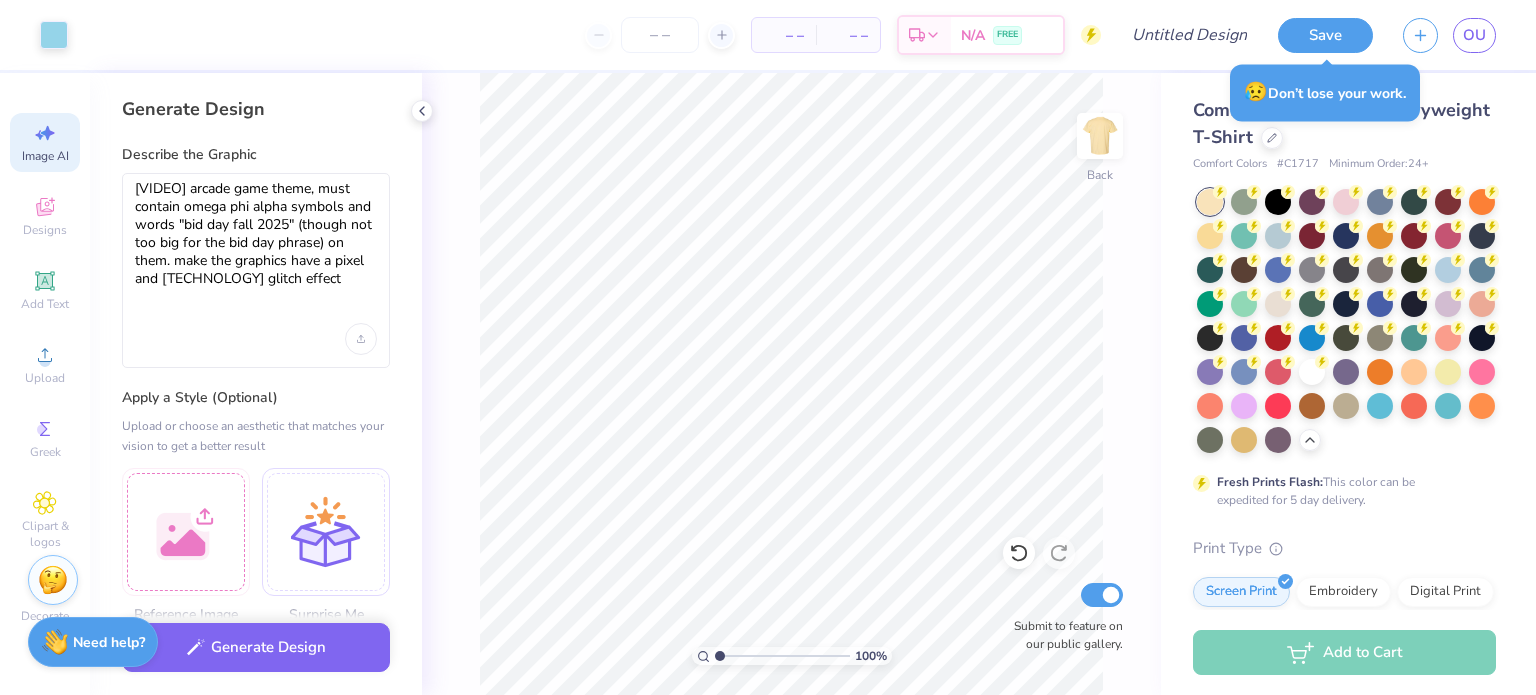 scroll, scrollTop: 0, scrollLeft: 0, axis: both 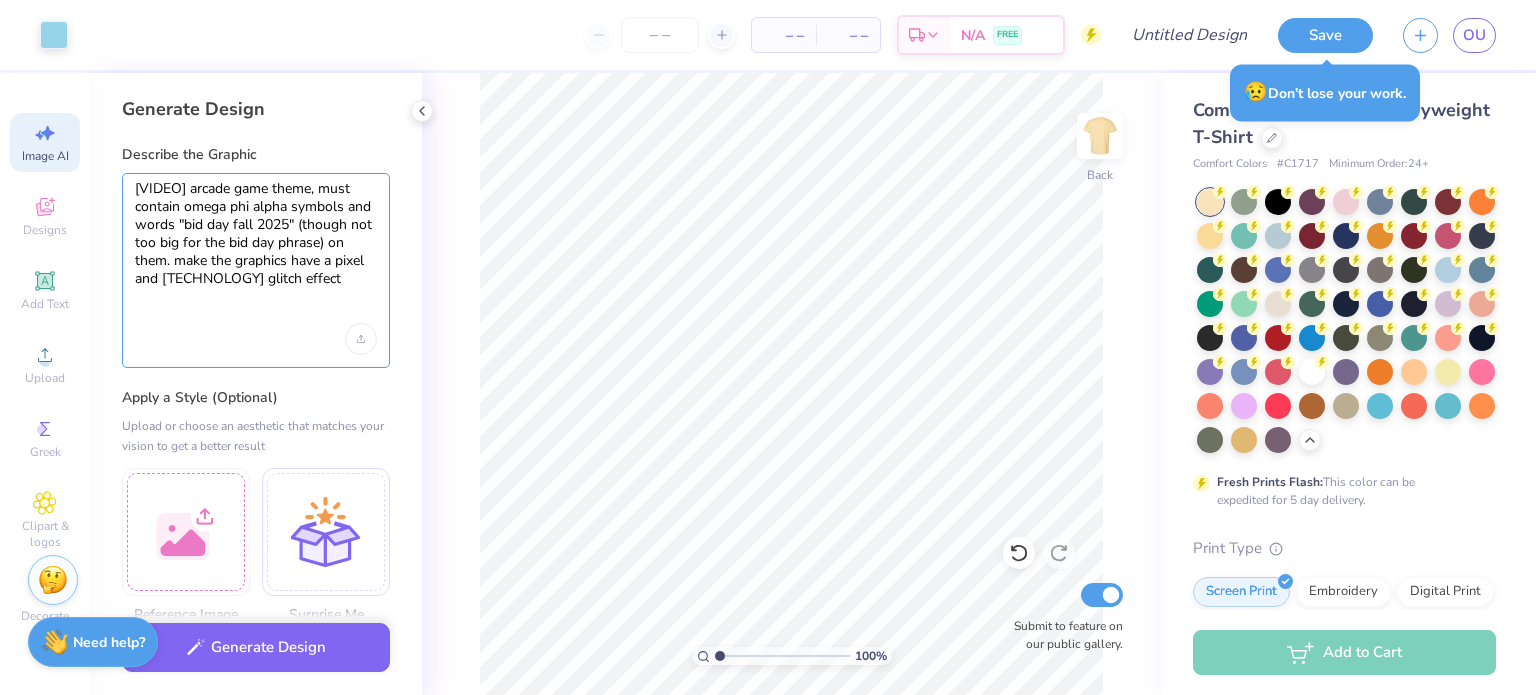 click on "[VIDEO] arcade game theme, must contain omega phi alpha symbols and words "bid day fall 2025" (though not too big for the bid day phrase) on them. make the graphics have a pixel and [TECHNOLOGY] glitch effect" at bounding box center (256, 252) 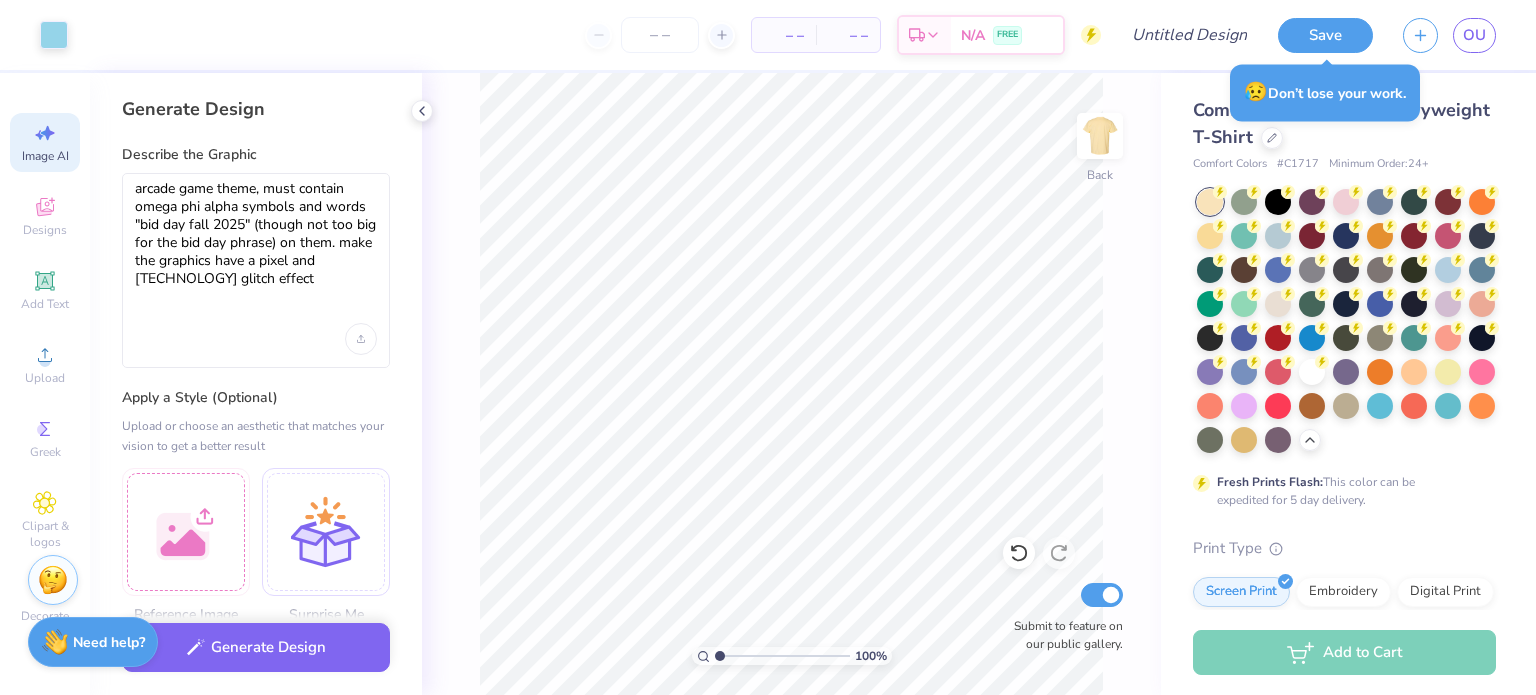 click on "arcade game theme, must contain omega phi alpha symbols and words "bid day fall 2025" (though not too big for the bid day phrase) on them. make the graphics have a pixel and technology glitch effect" at bounding box center (256, 270) 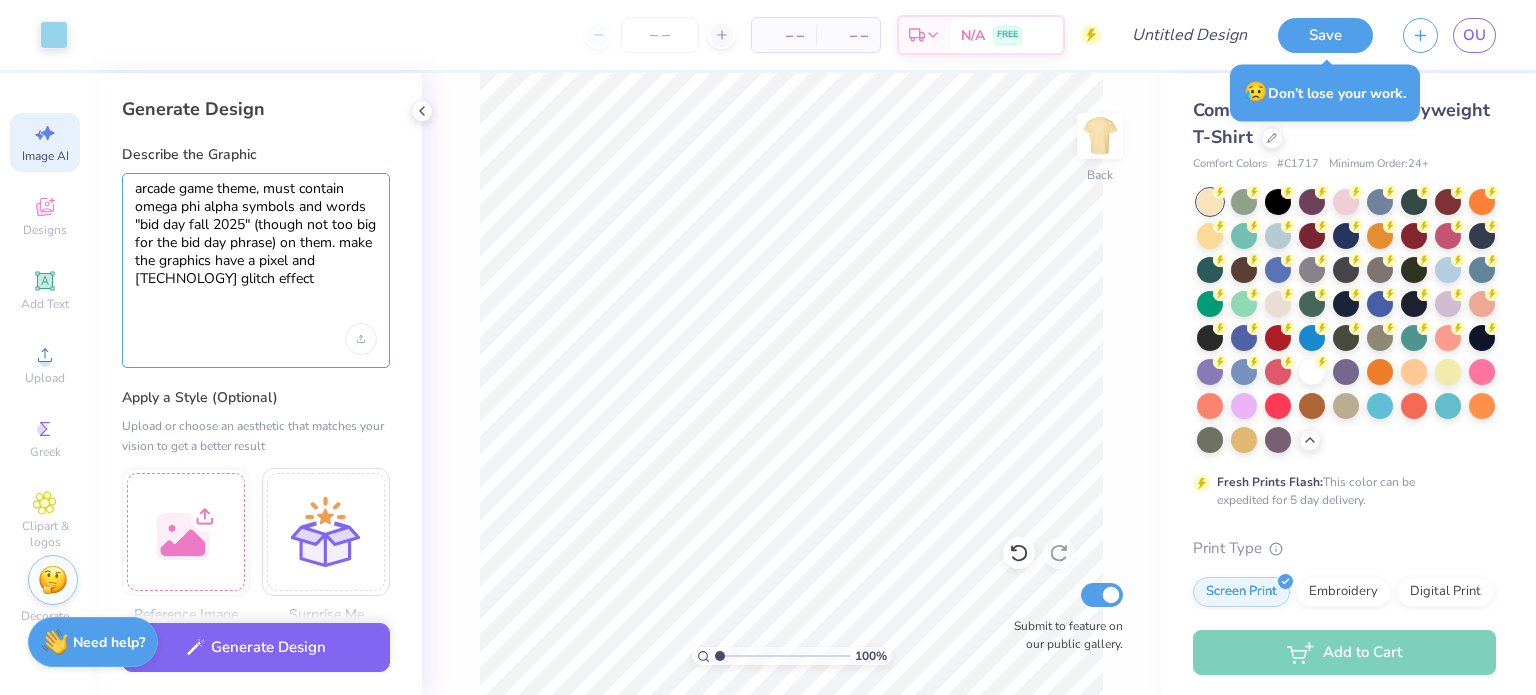 click on "arcade game theme, must contain omega phi alpha symbols and words "bid day fall 2025" (though not too big for the bid day phrase) on them. make the graphics have a pixel and technology glitch effect" at bounding box center (256, 252) 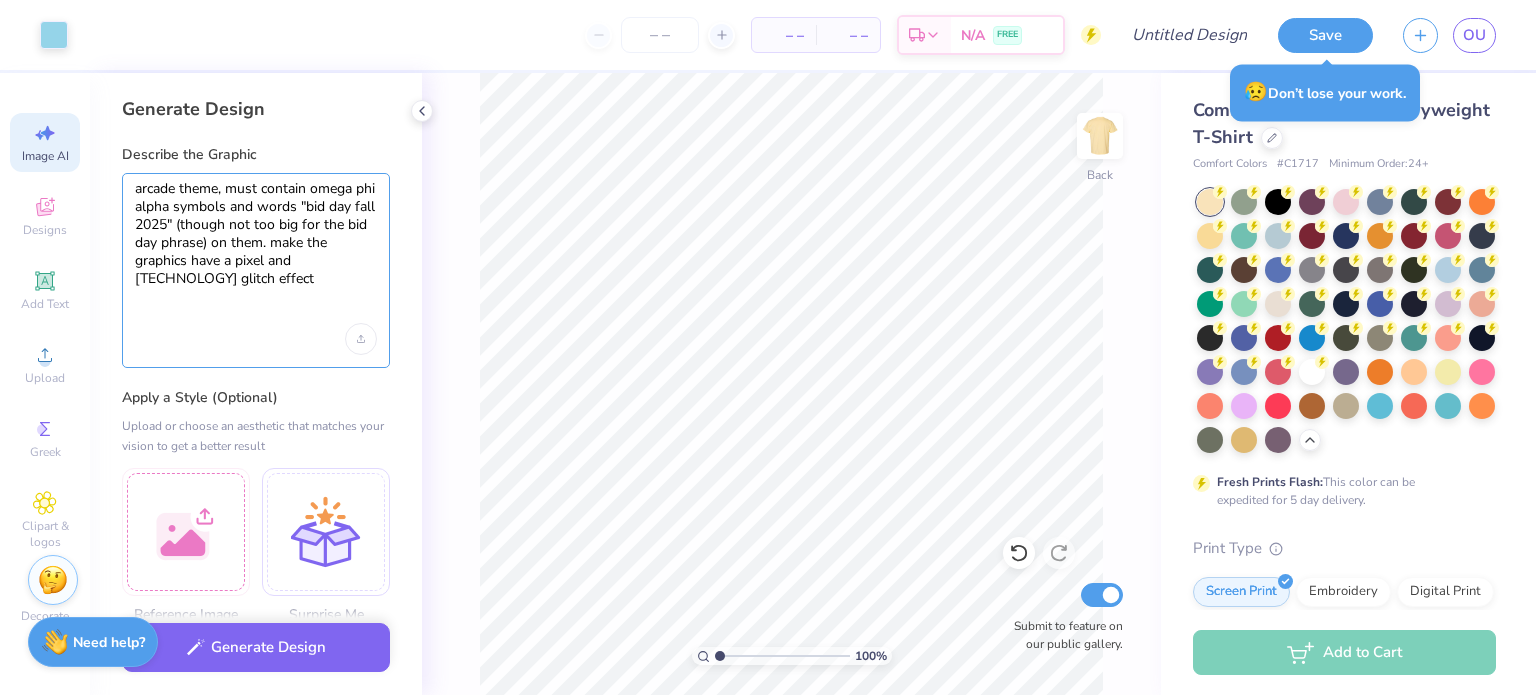 click on "arcade theme, must contain omega phi alpha symbols and words "bid day fall 2025" (though not too big for the bid day phrase) on them. make the graphics have a pixel and technology glitch effect" at bounding box center (256, 252) 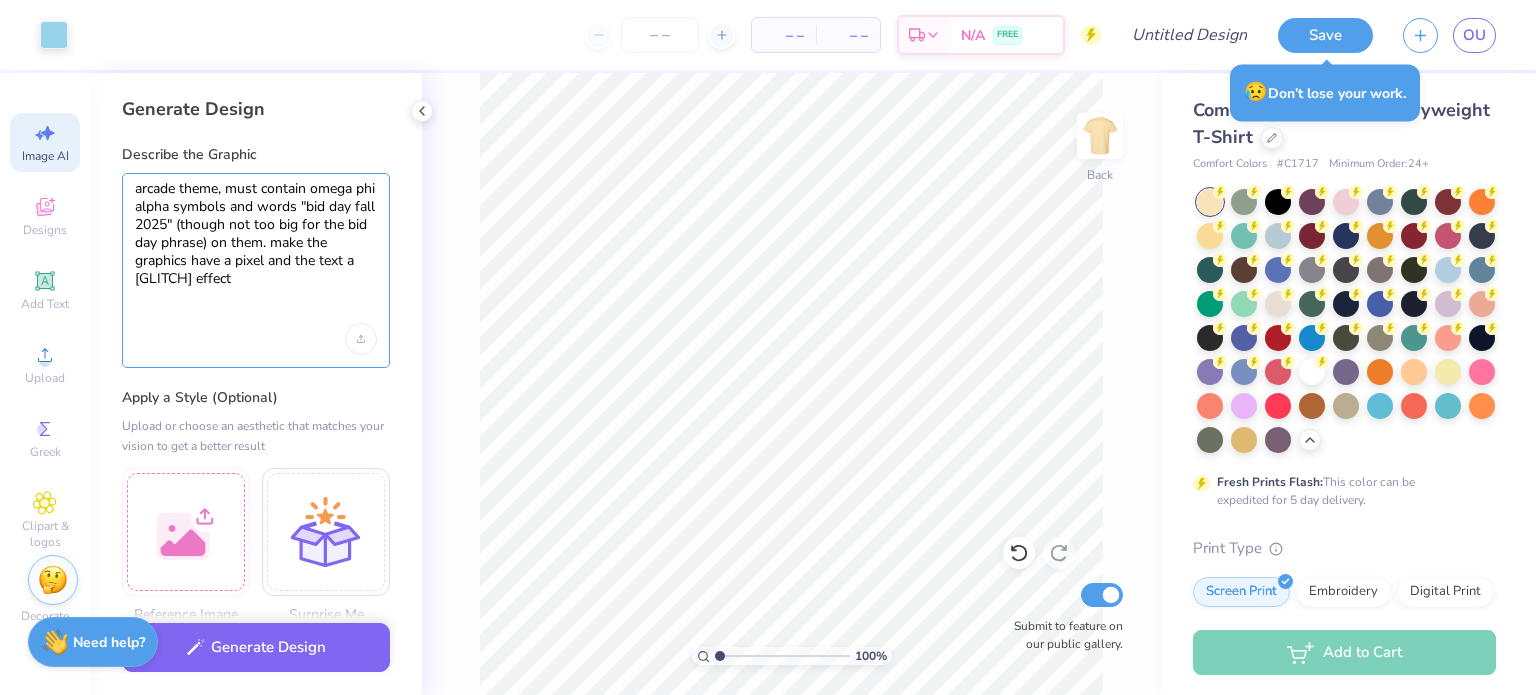 click on "arcade theme, must contain omega phi alpha symbols and words "bid day fall 2025" (though not too big for the bid day phrase) on them. make the graphics have a pixel and the text a glitch effect" at bounding box center [256, 252] 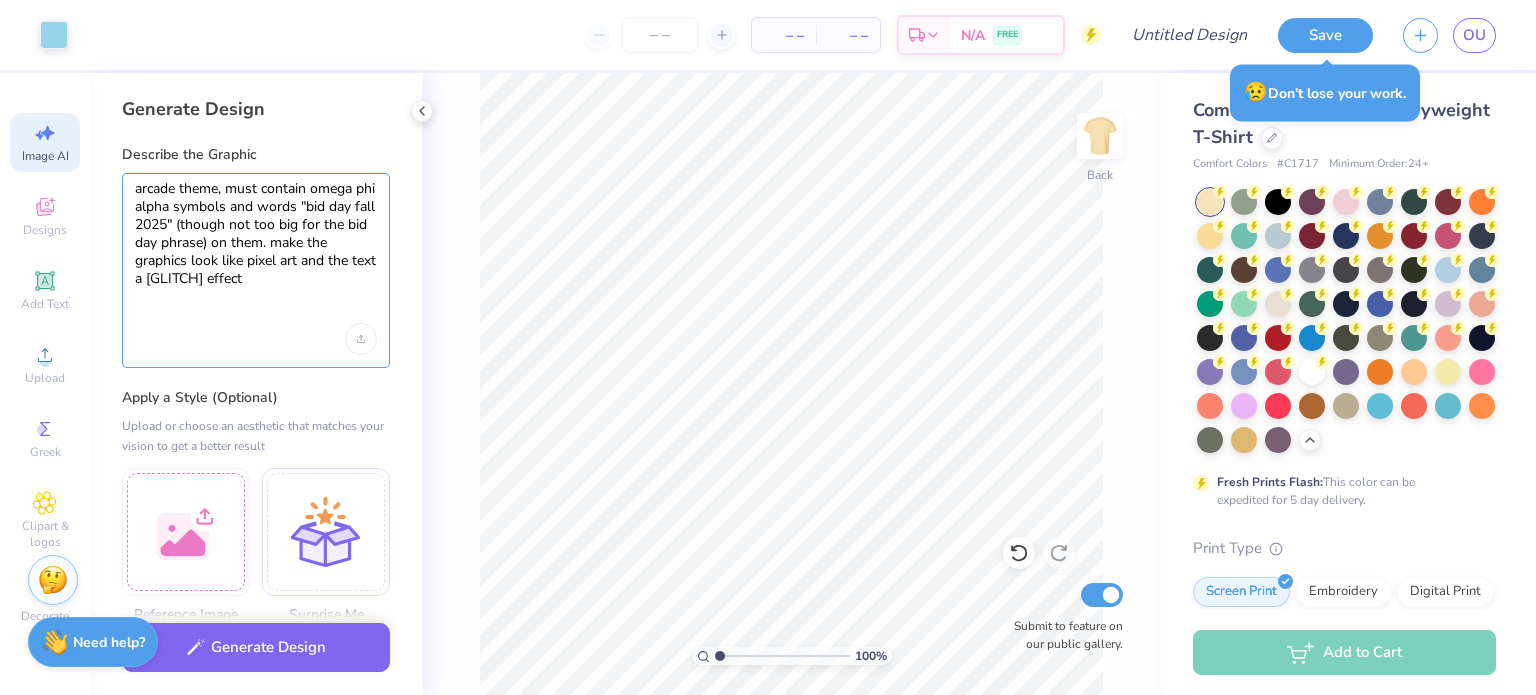 click on "arcade theme, must contain omega phi alpha symbols and words "bid day fall 2025" (though not too big for the bid day phrase) on them. make the graphics look like pixel art and the text a glitch effect" at bounding box center (256, 252) 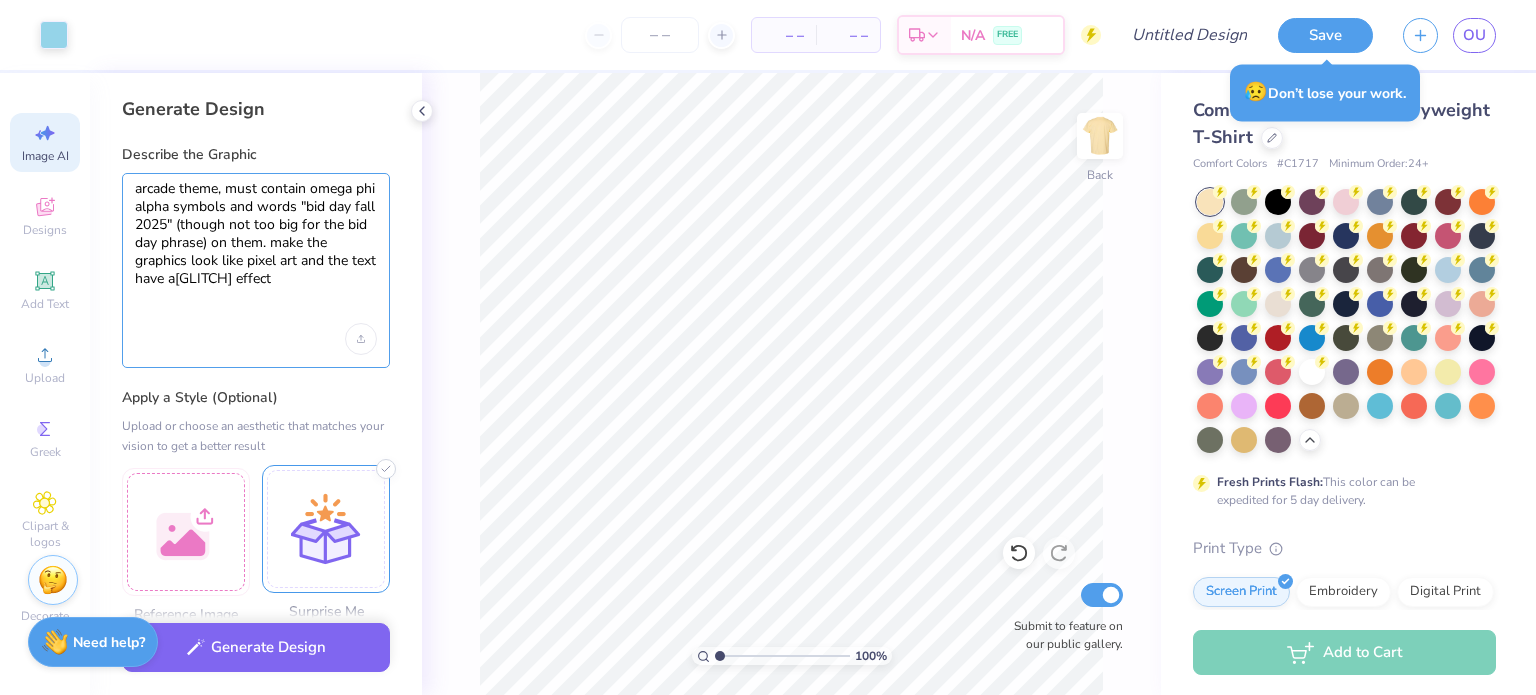 type on "arcade theme, must contain omega phi alpha symbols and words "bid day fall 2025" (though not too big for the bid day phrase) on them. make the graphics look like pixel art and the text have aglitch effect" 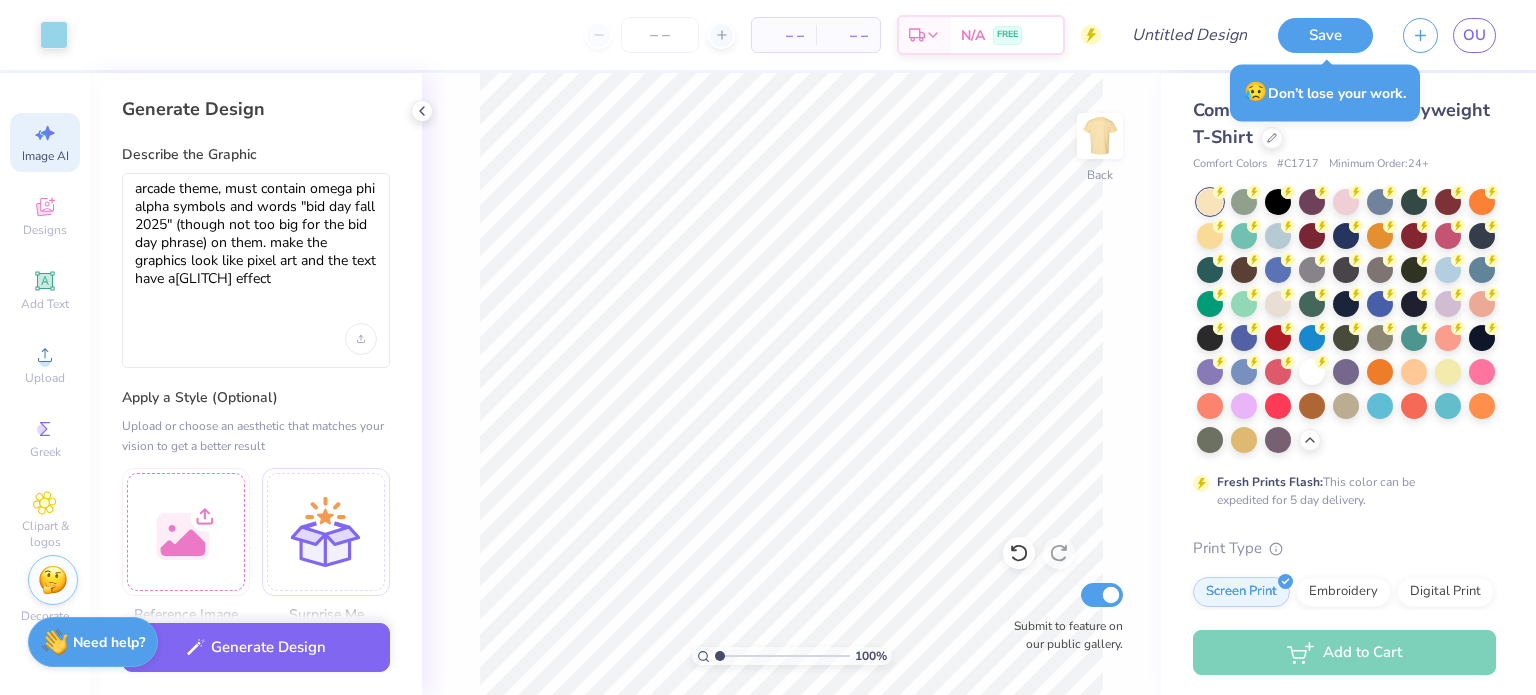 drag, startPoint x: 289, startPoint y: 518, endPoint x: 394, endPoint y: 373, distance: 179.02513 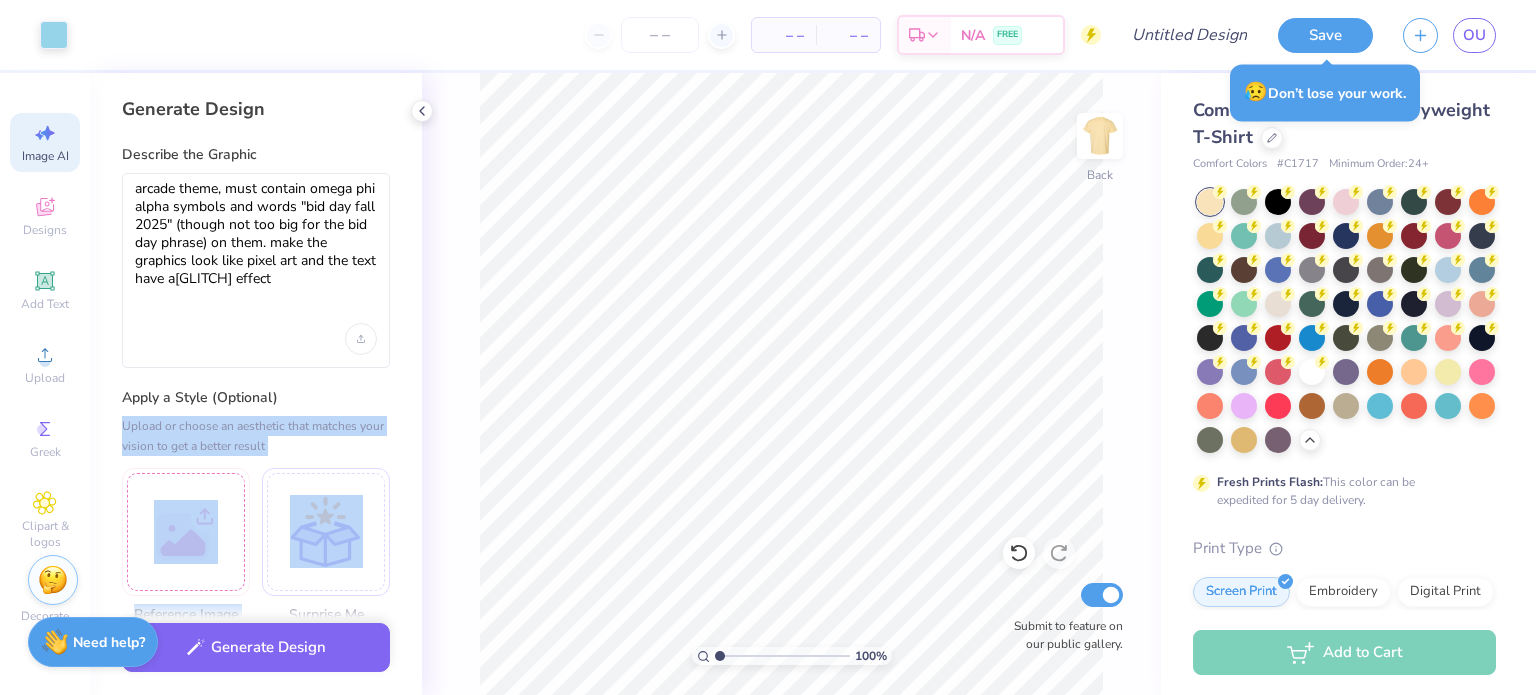 scroll, scrollTop: 40, scrollLeft: 0, axis: vertical 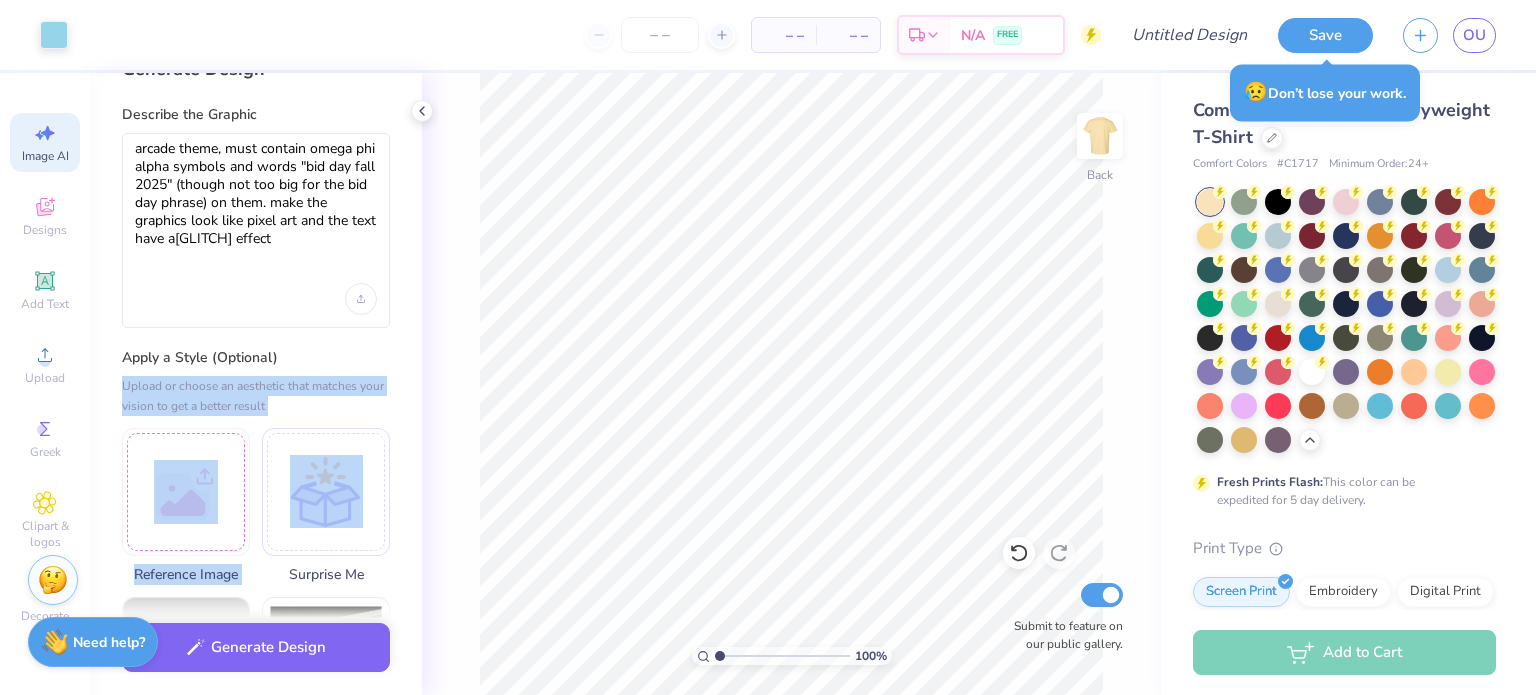 click on "Apply a Style (Optional) Upload or choose an aesthetic that matches your vision to get a better result Reference Image Surprise Me Text-Based Photorealistic 60s & 70s 80s & 90s Cartoons Classic Grunge Handdrawn Minimalist Varsity Y2K" at bounding box center [256, 973] 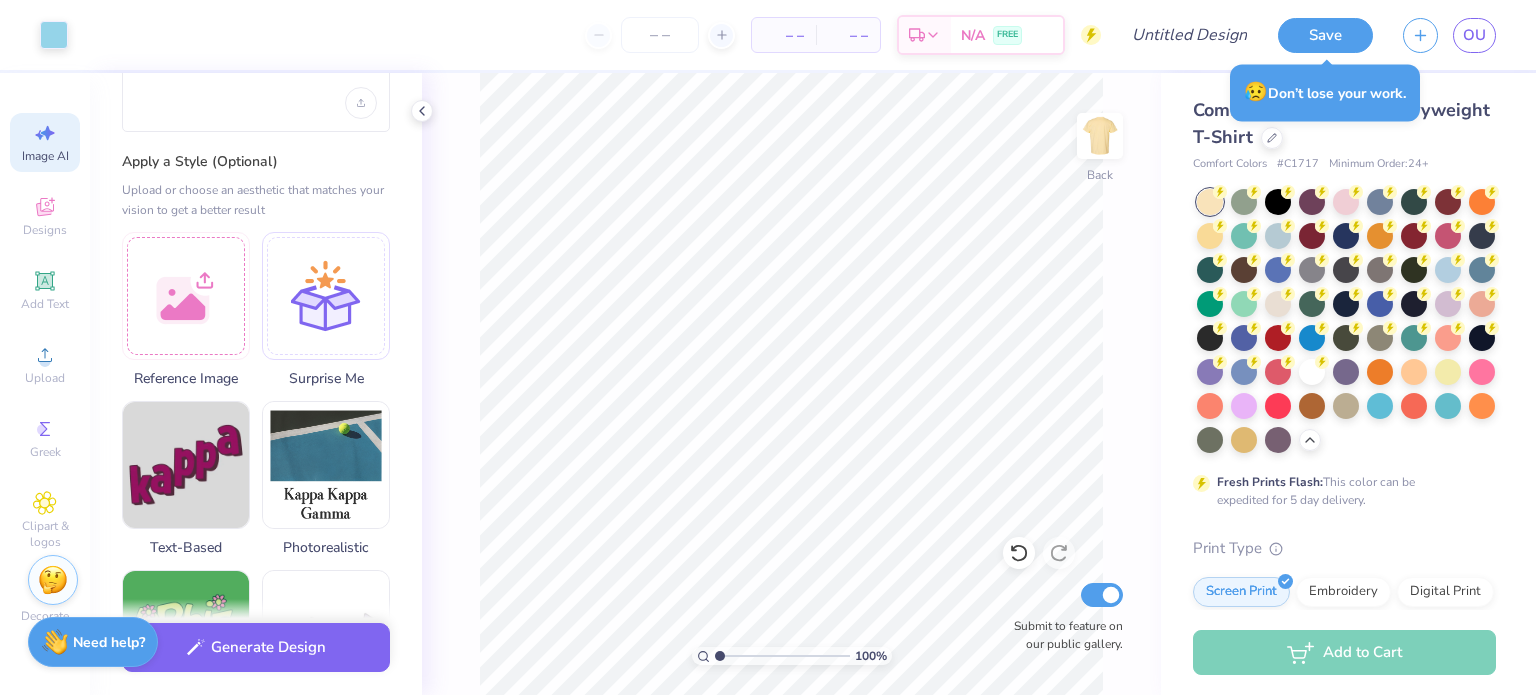 scroll, scrollTop: 352, scrollLeft: 0, axis: vertical 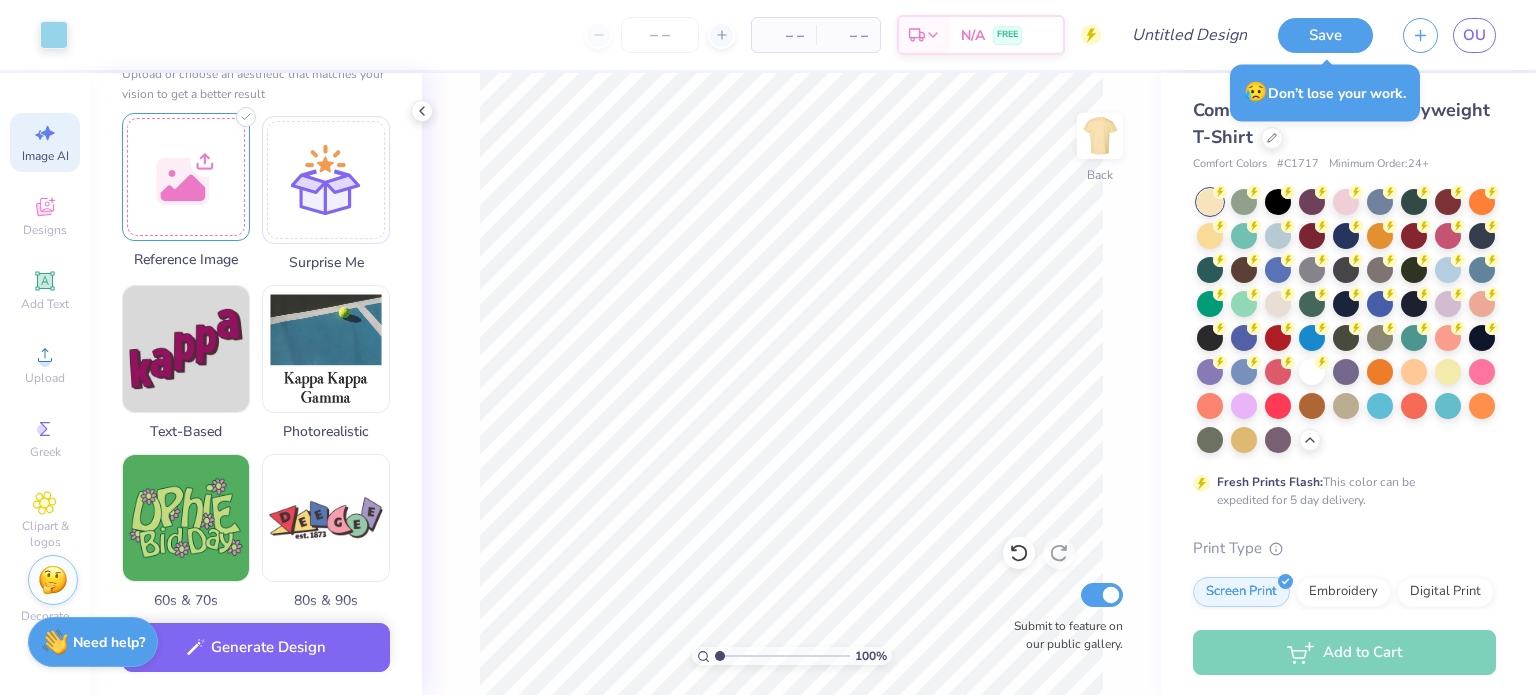 click at bounding box center [186, 177] 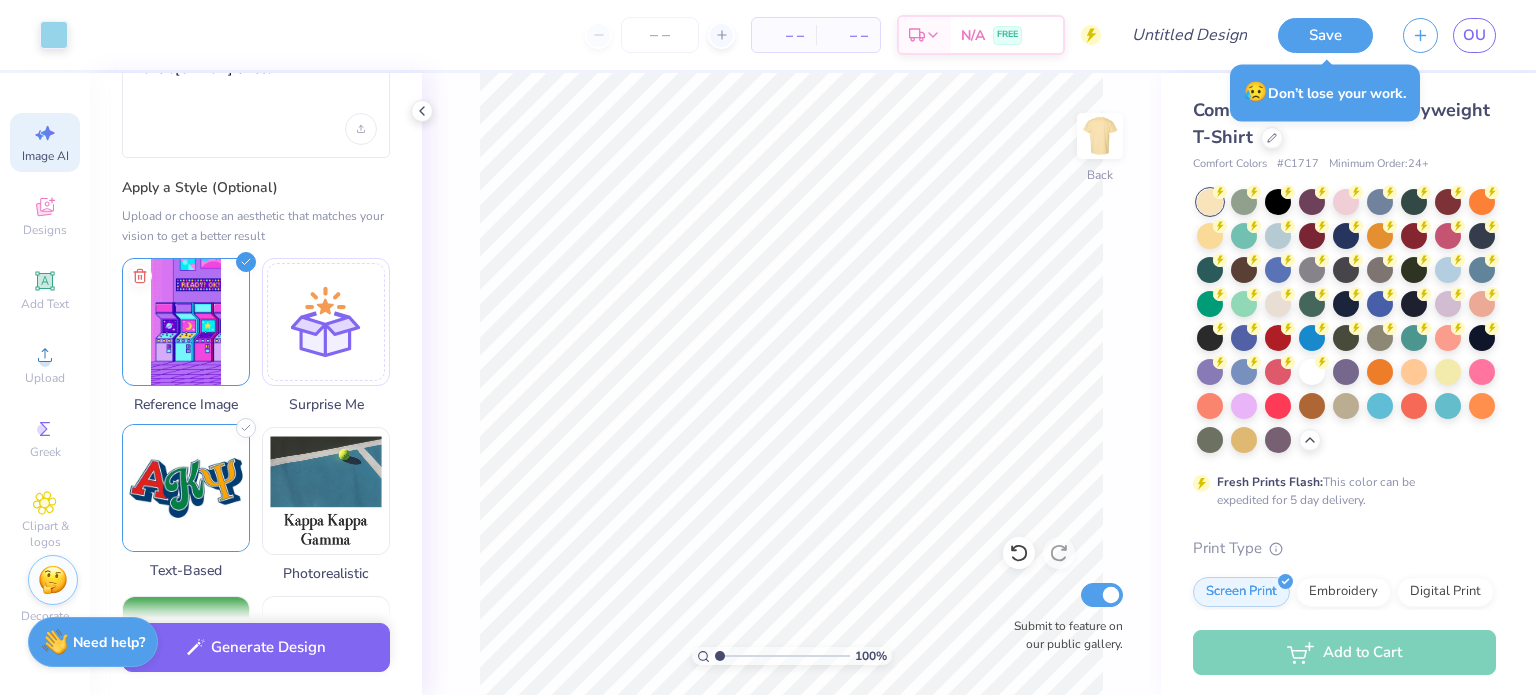 scroll, scrollTop: 208, scrollLeft: 0, axis: vertical 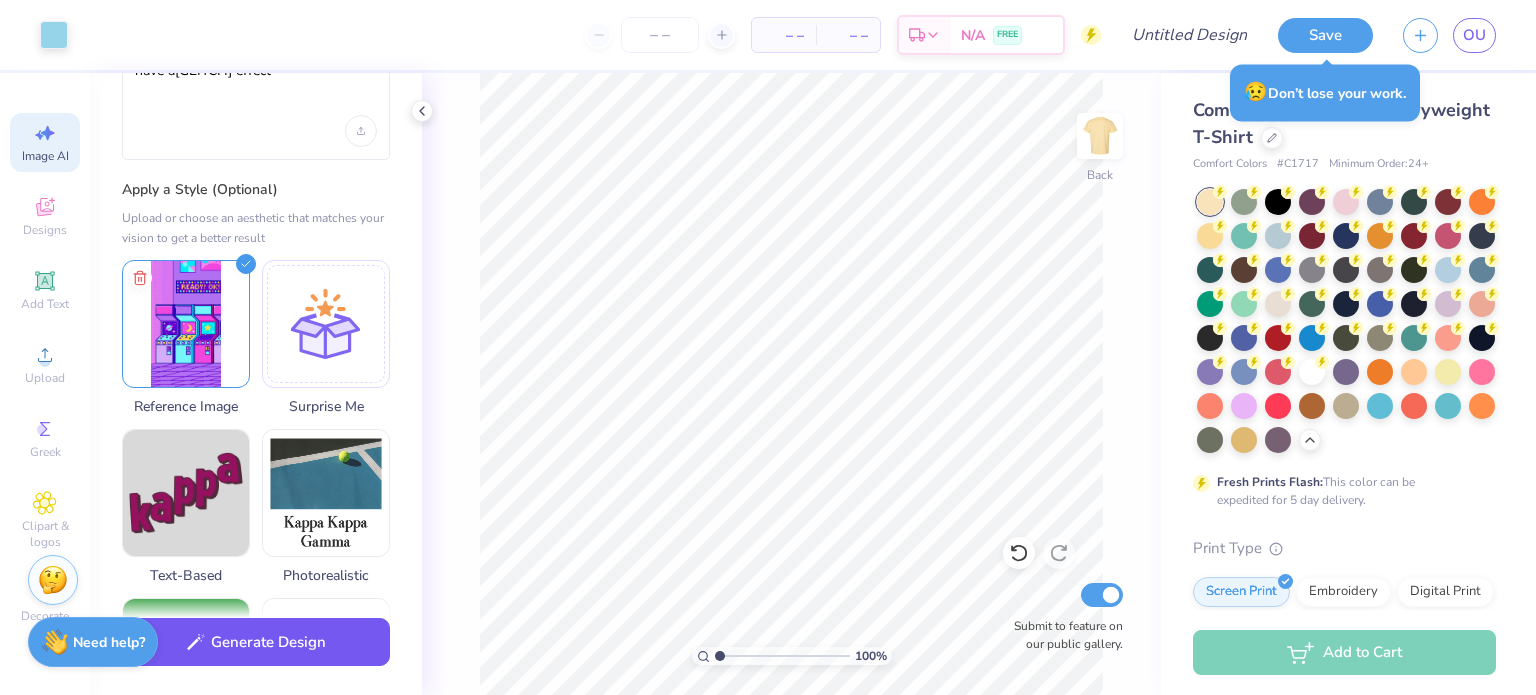 click on "Generate Design" at bounding box center [256, 642] 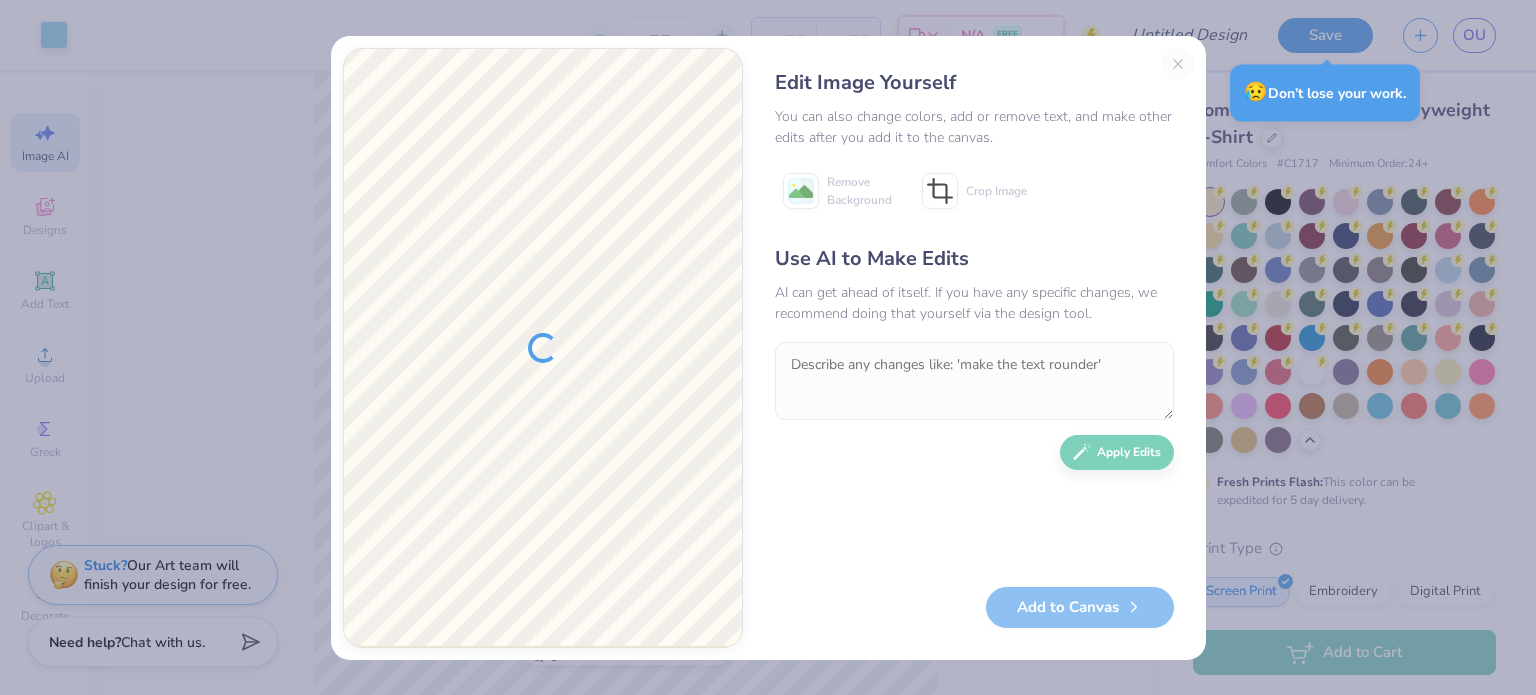 scroll, scrollTop: 0, scrollLeft: 0, axis: both 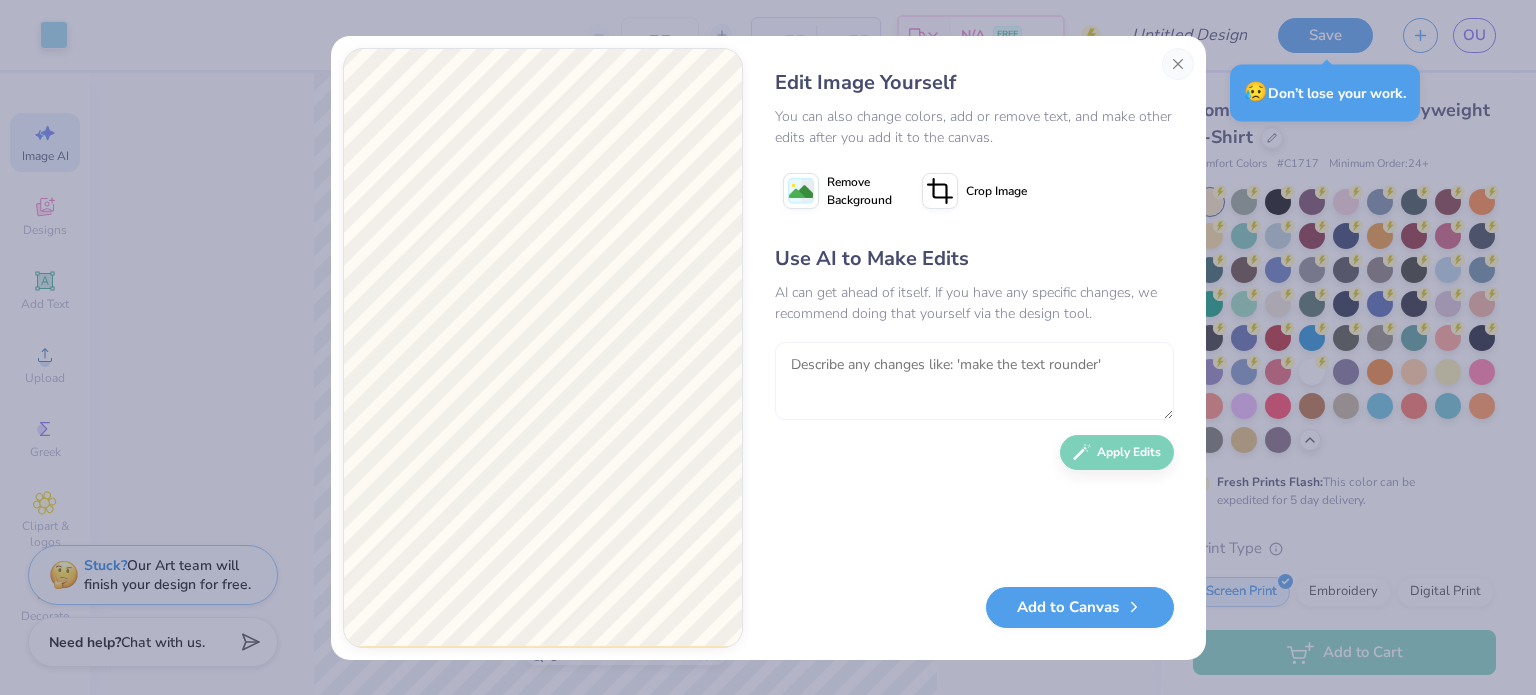 click at bounding box center [974, 381] 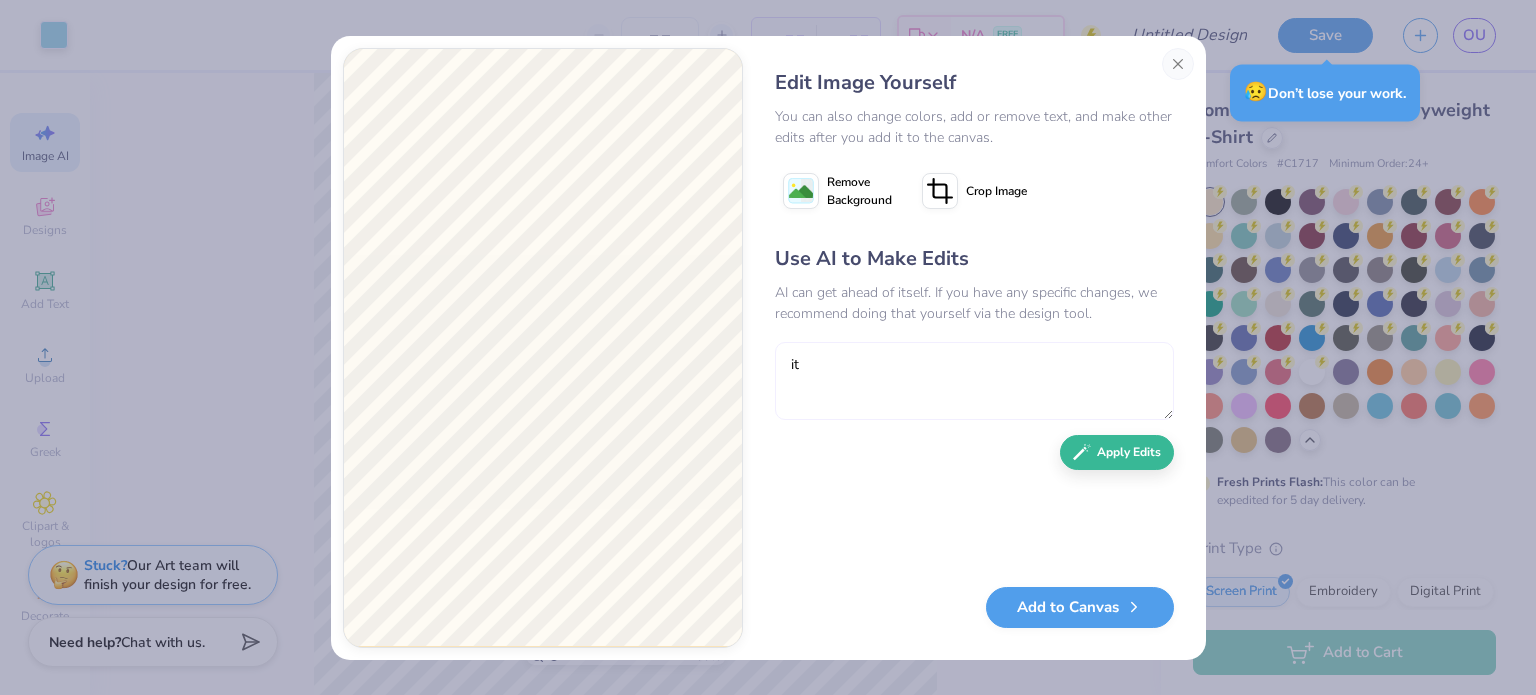 type on "i" 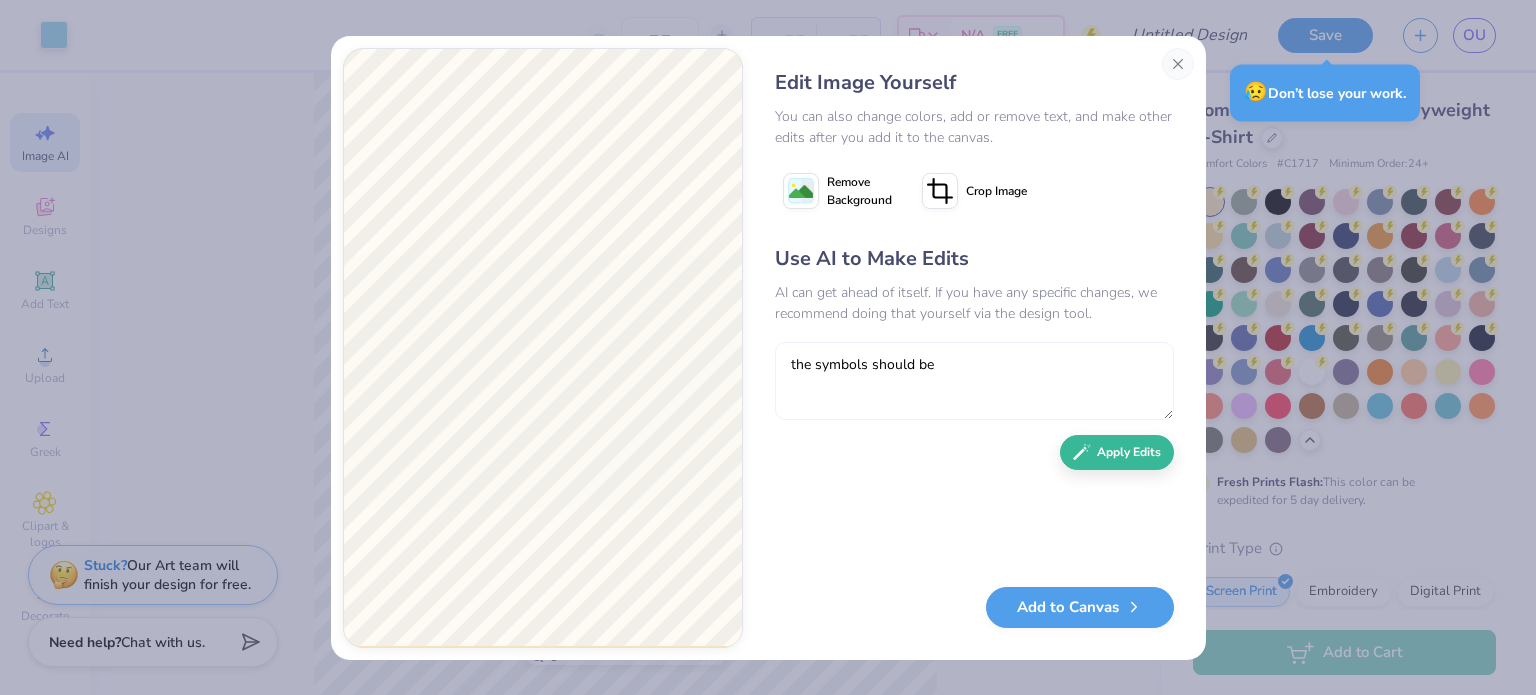 click on "the symbols should be" at bounding box center [974, 381] 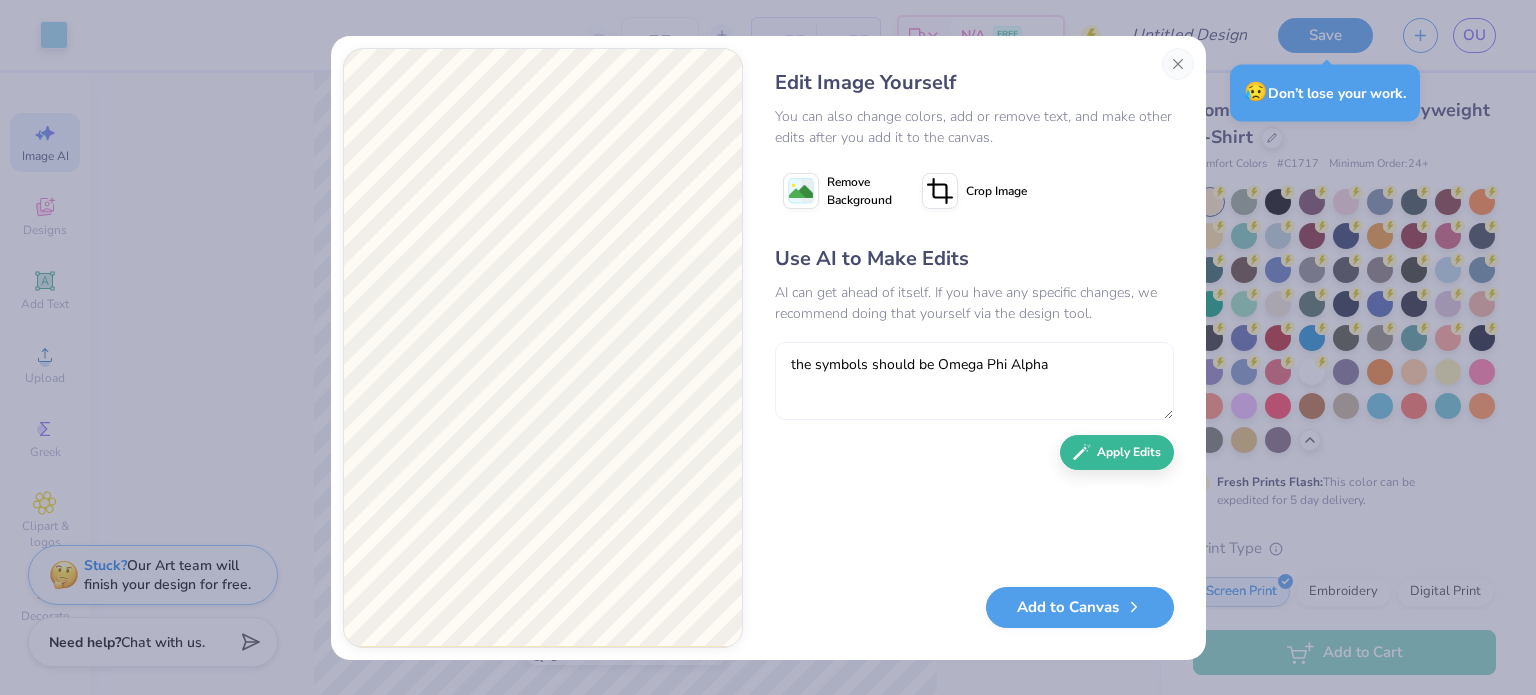 type on "the symbols should be Omega Phi Alpha" 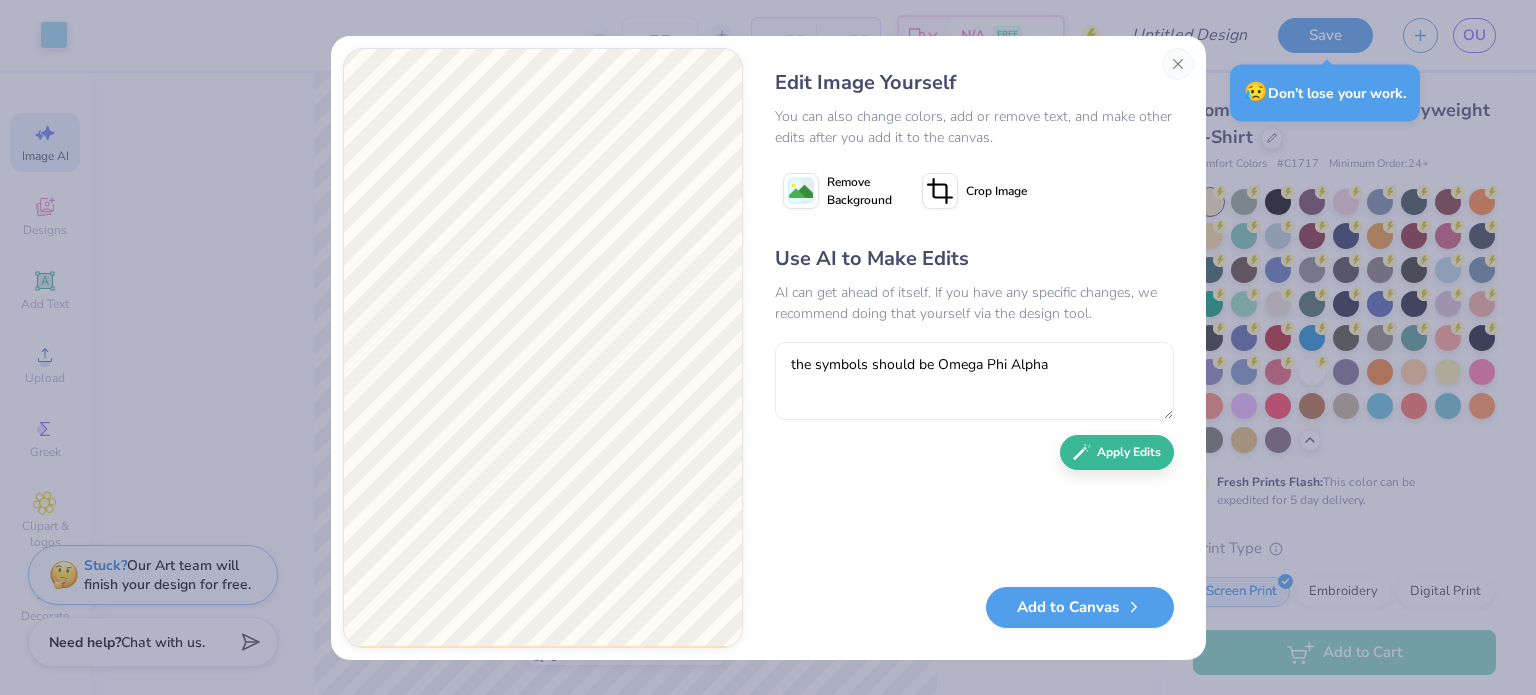 click on "Use AI to Make Edits AI can get ahead of itself. If you have any specific changes, we recommend doing that yourself via the design tool. the symbols should be Omega Phi Alpha Apply Edits" at bounding box center (974, 406) 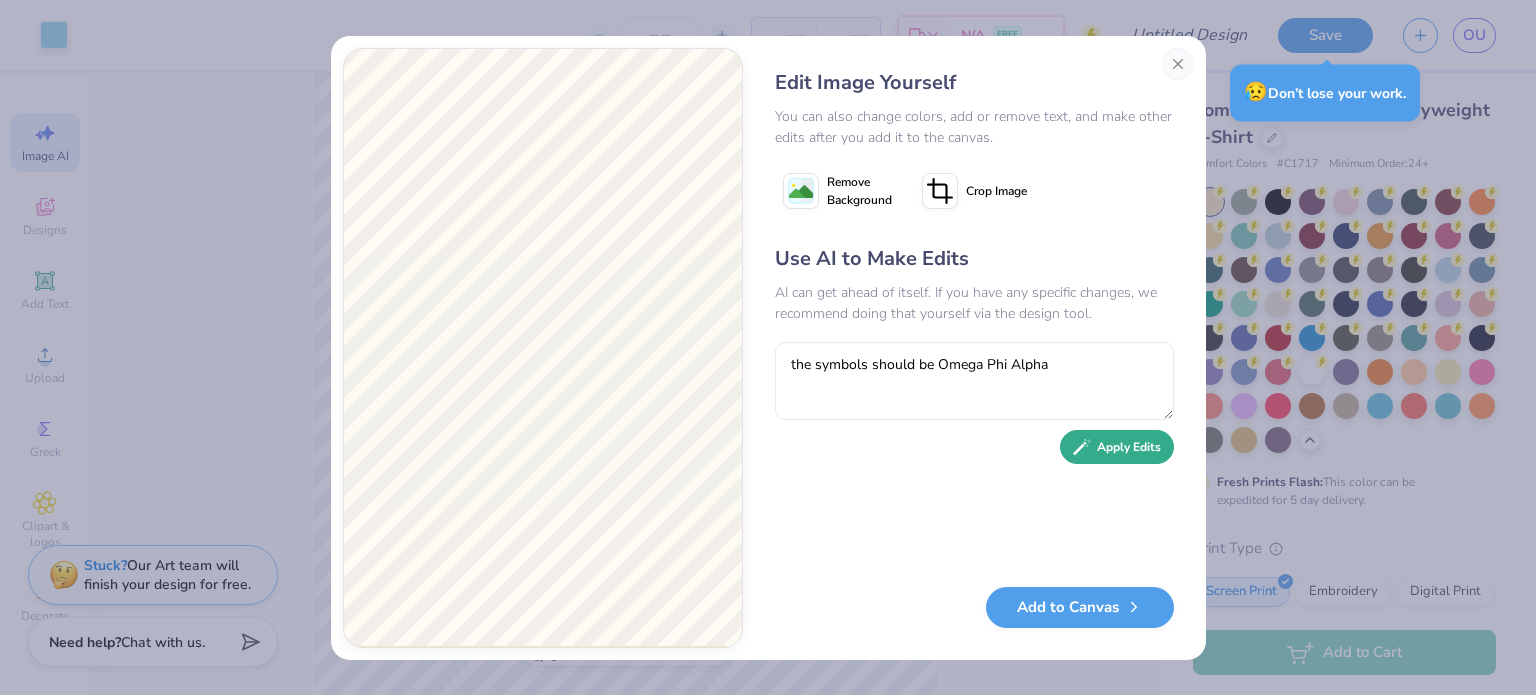 click 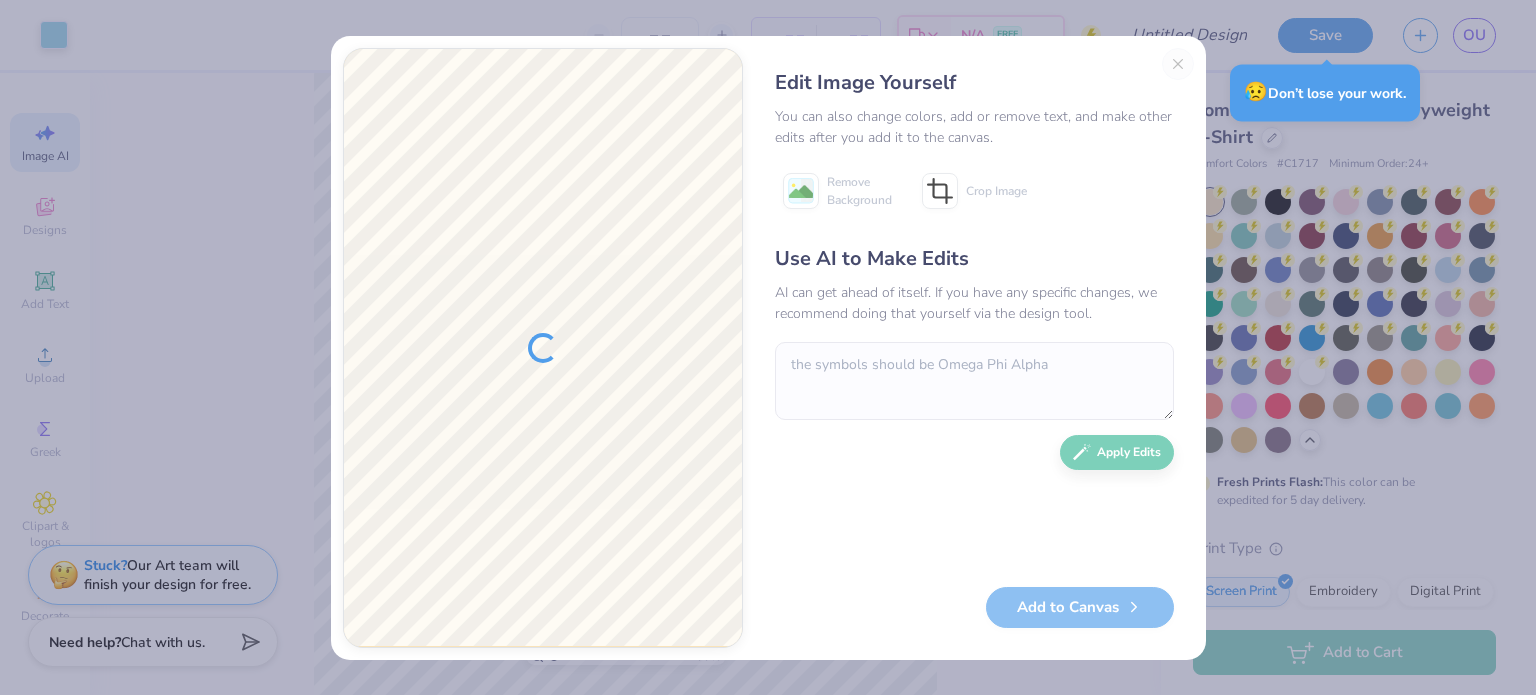 scroll, scrollTop: 0, scrollLeft: 0, axis: both 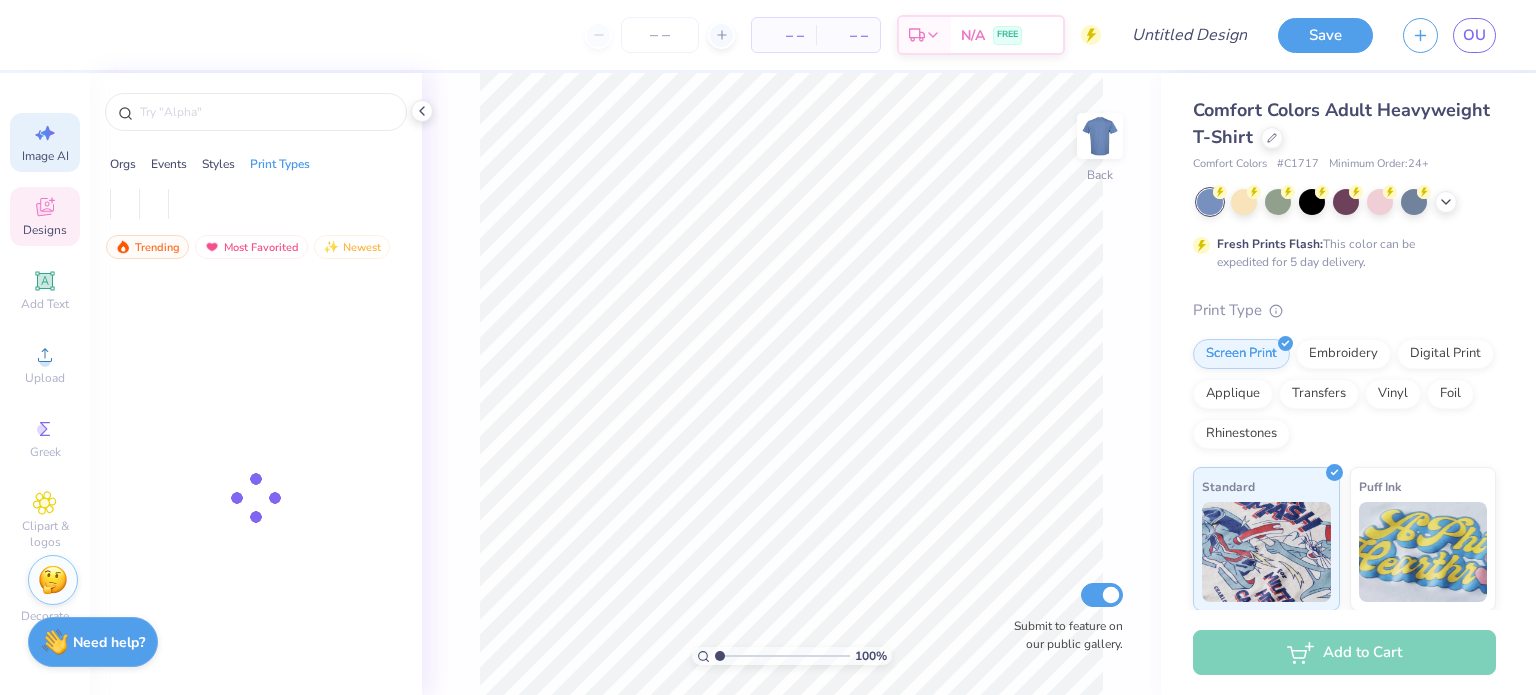 click on "Image AI" at bounding box center (45, 156) 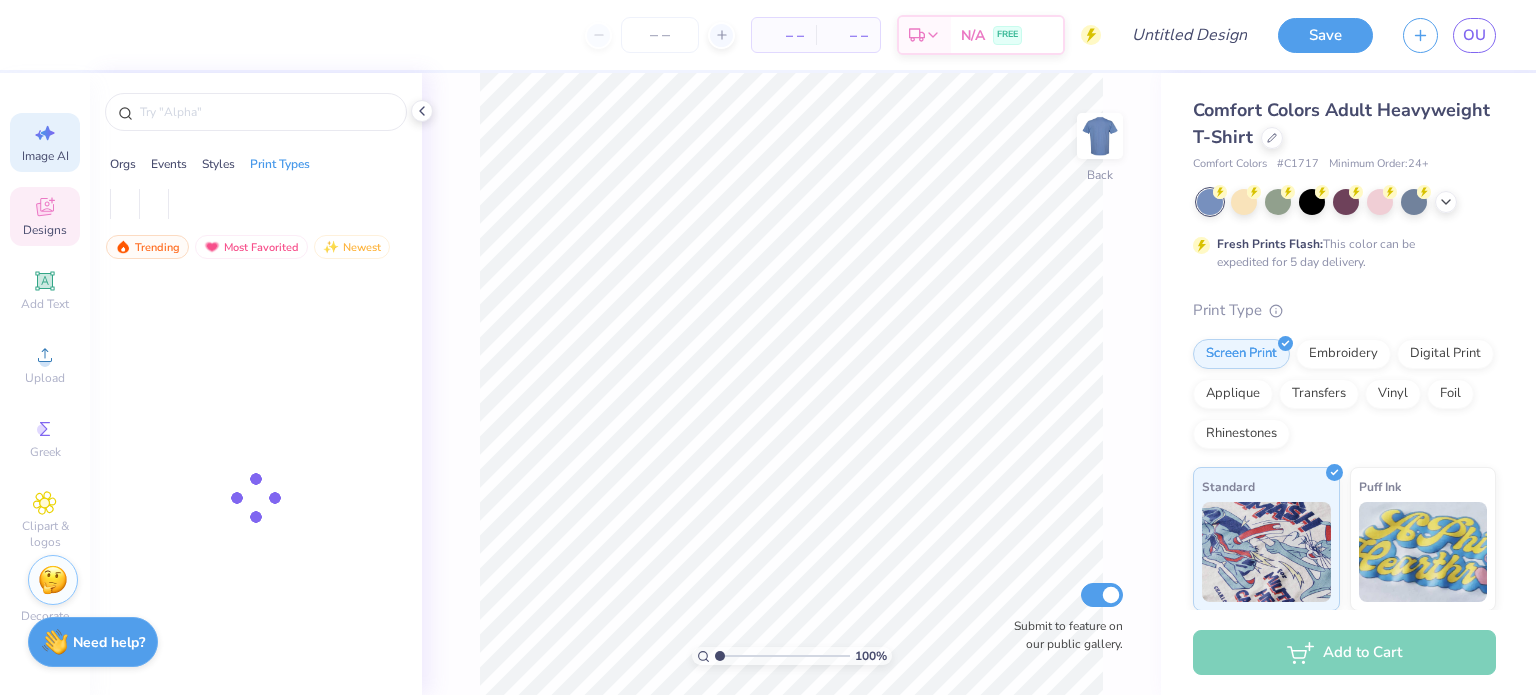 select on "4" 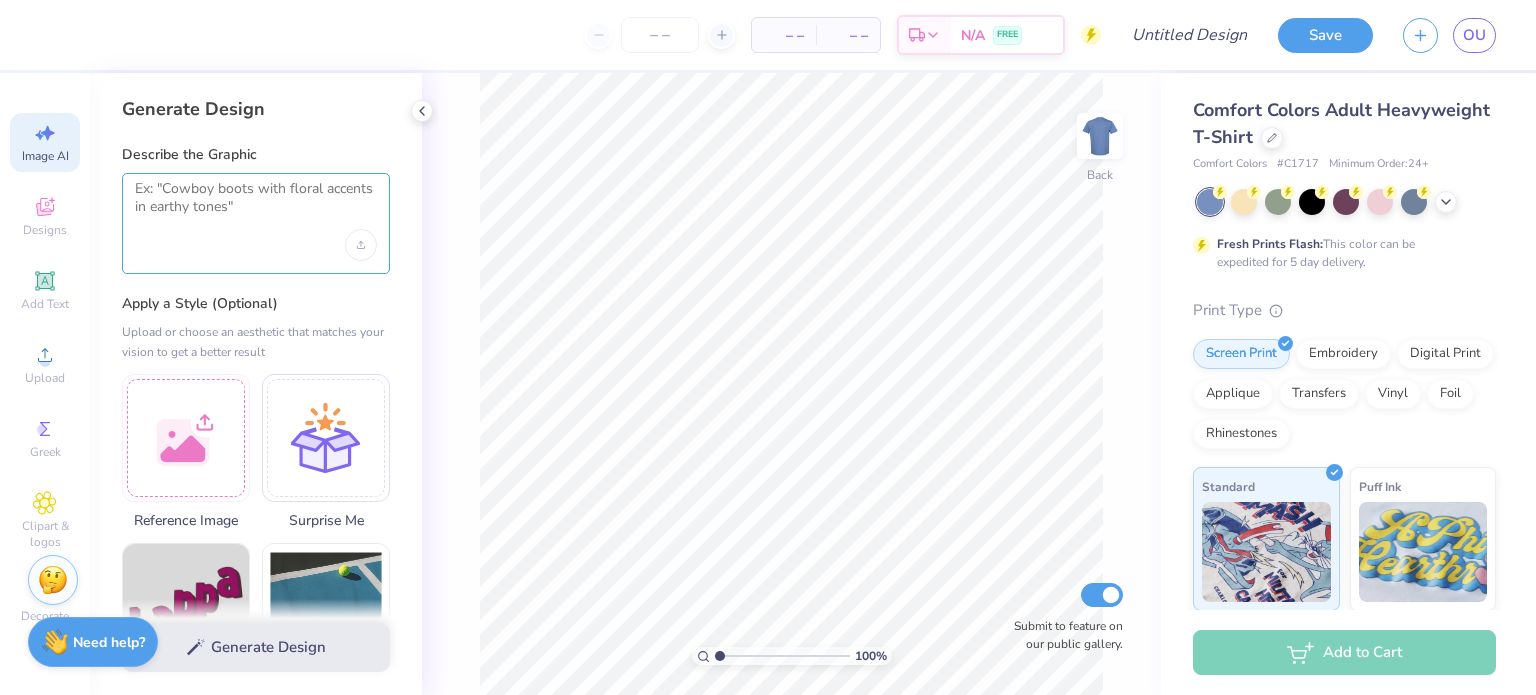click at bounding box center (256, 205) 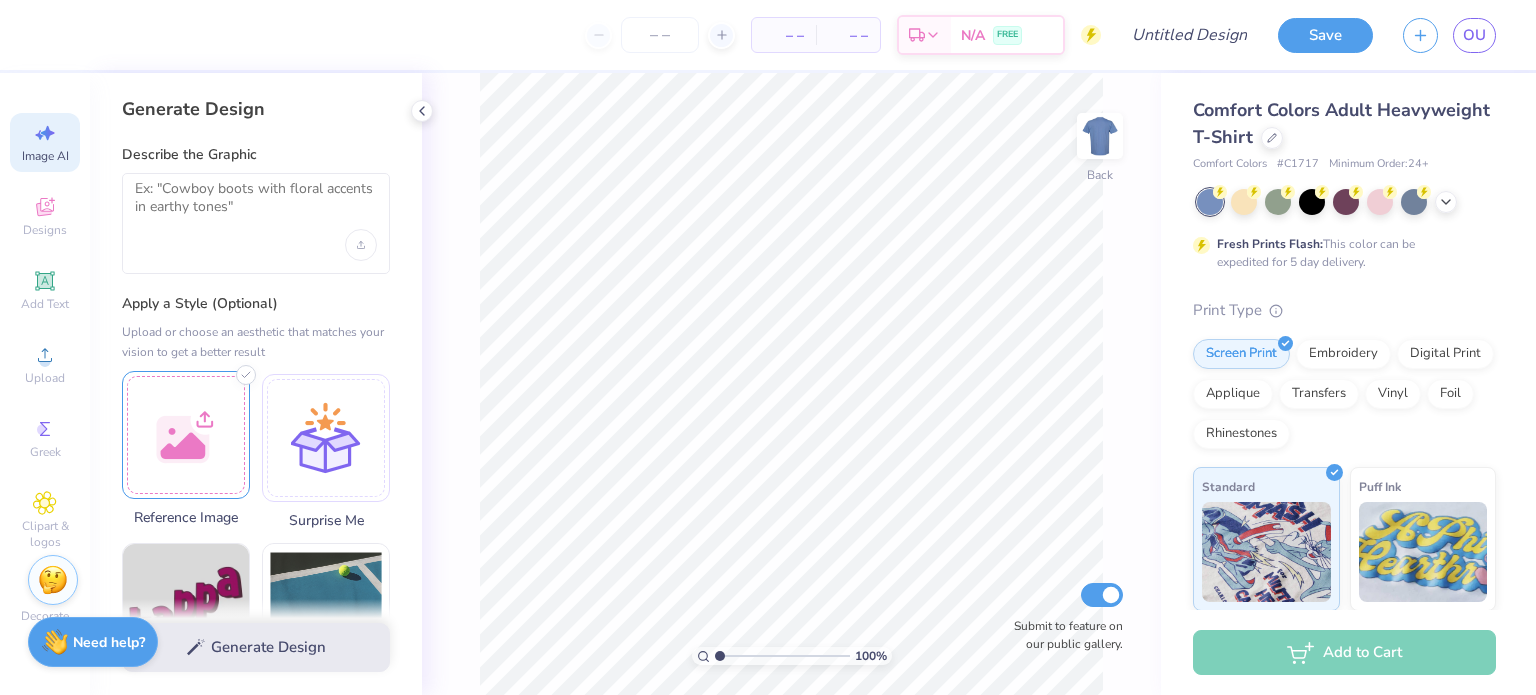 click at bounding box center [186, 435] 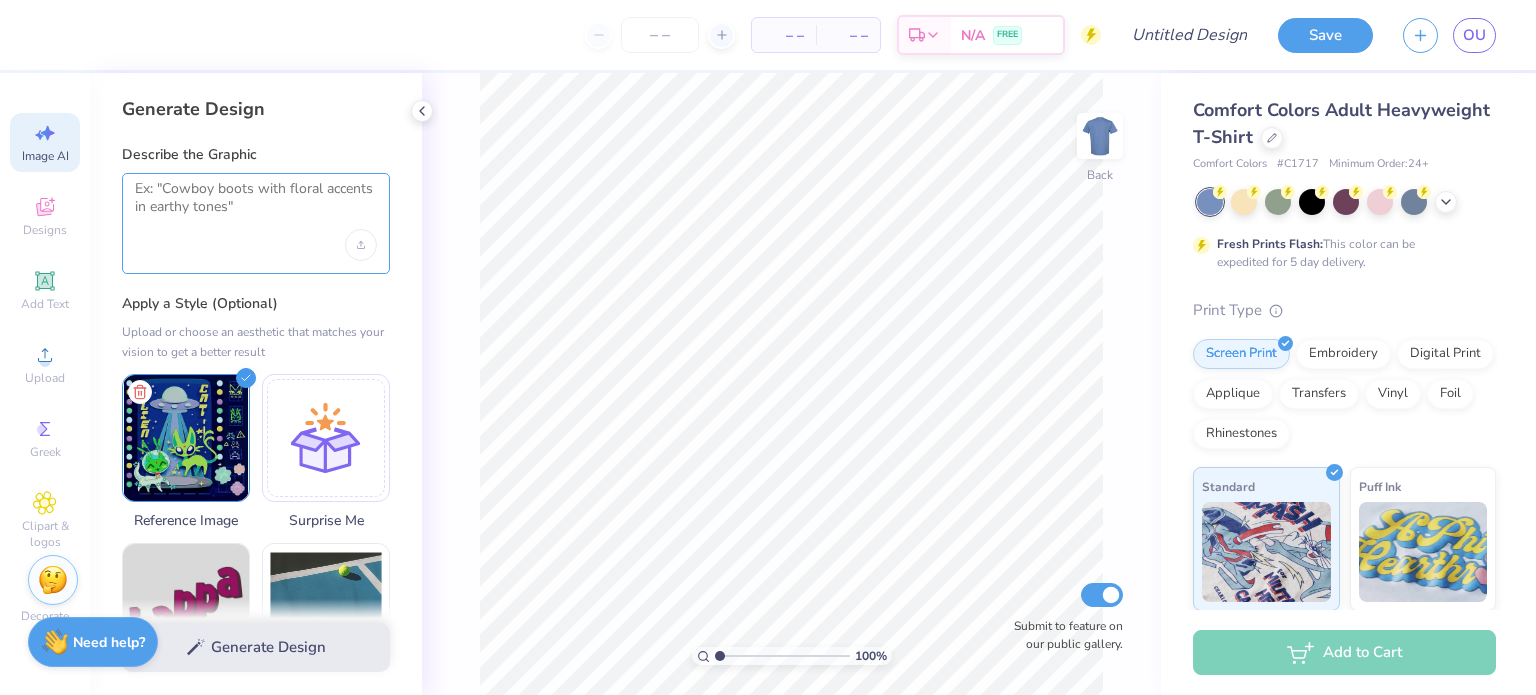 click at bounding box center (256, 205) 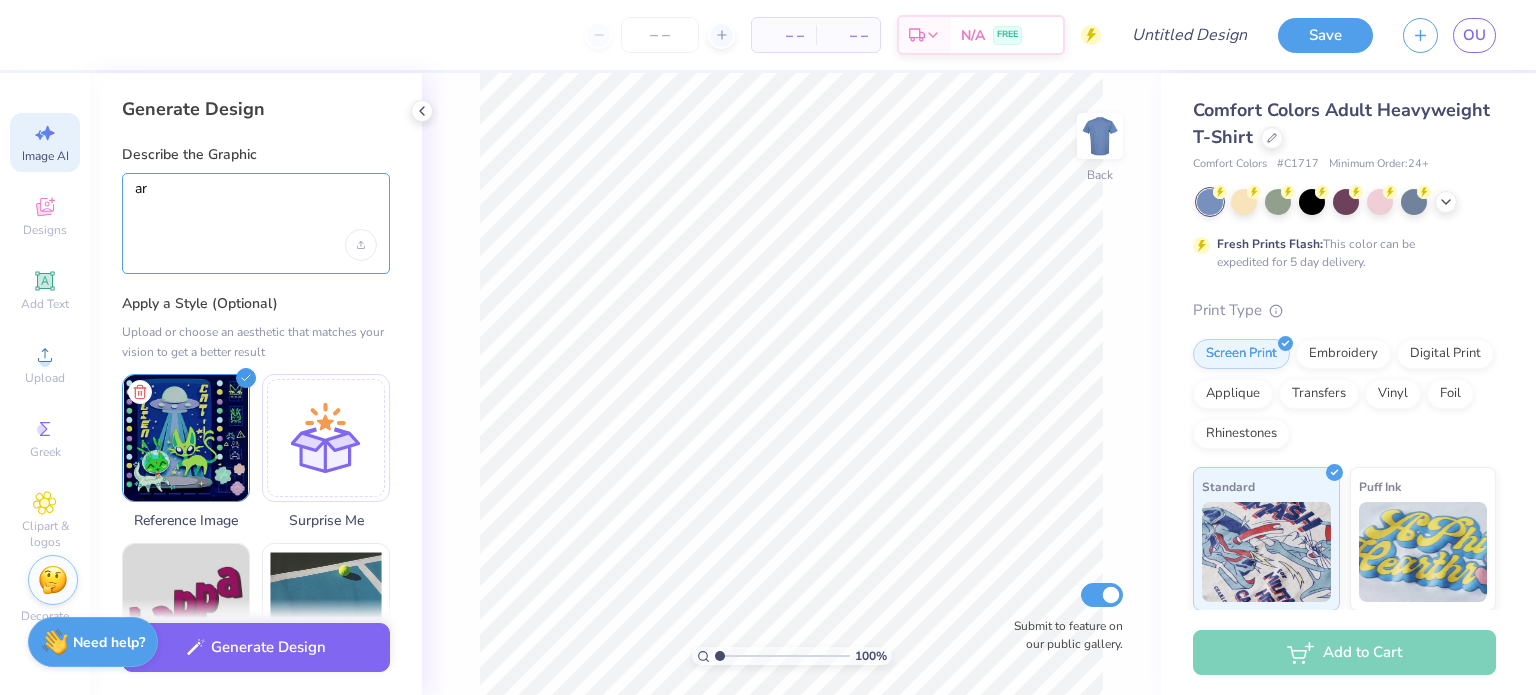 type on "a" 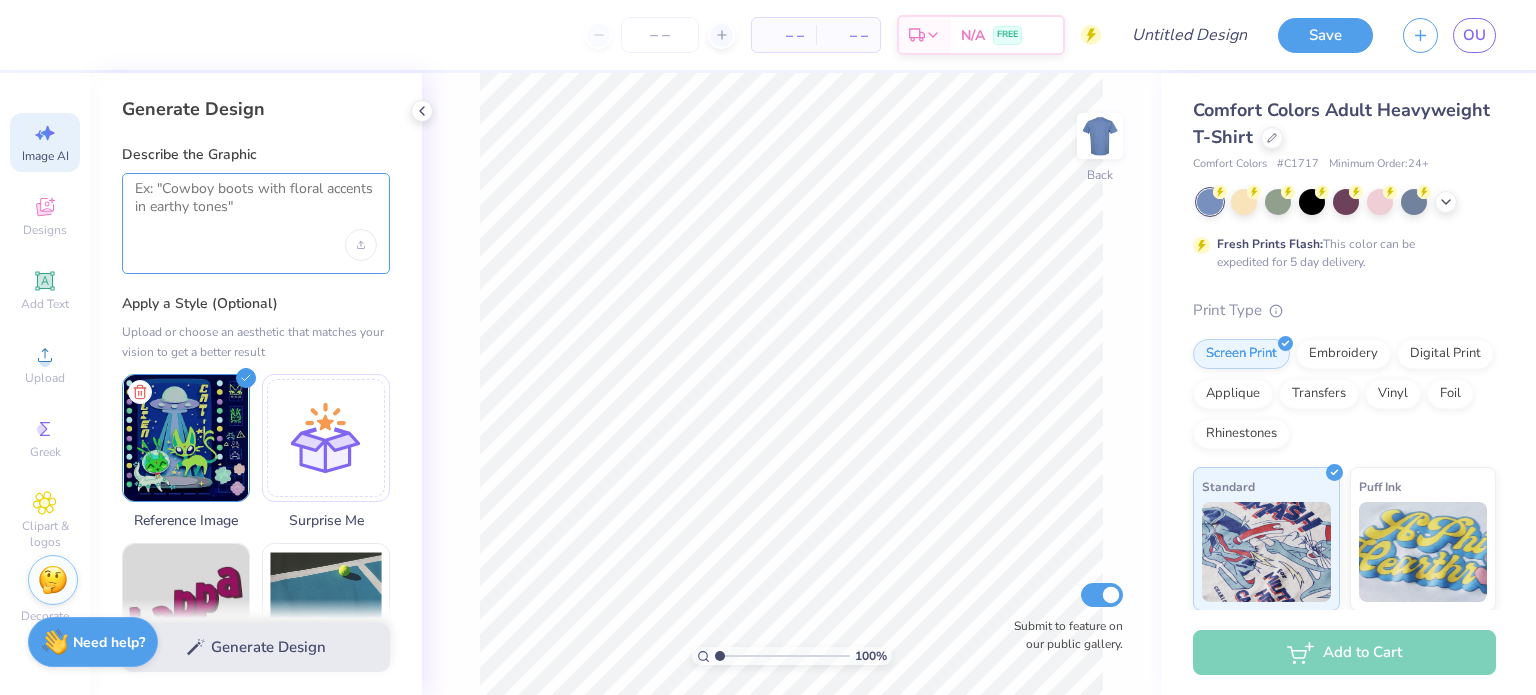type on "c" 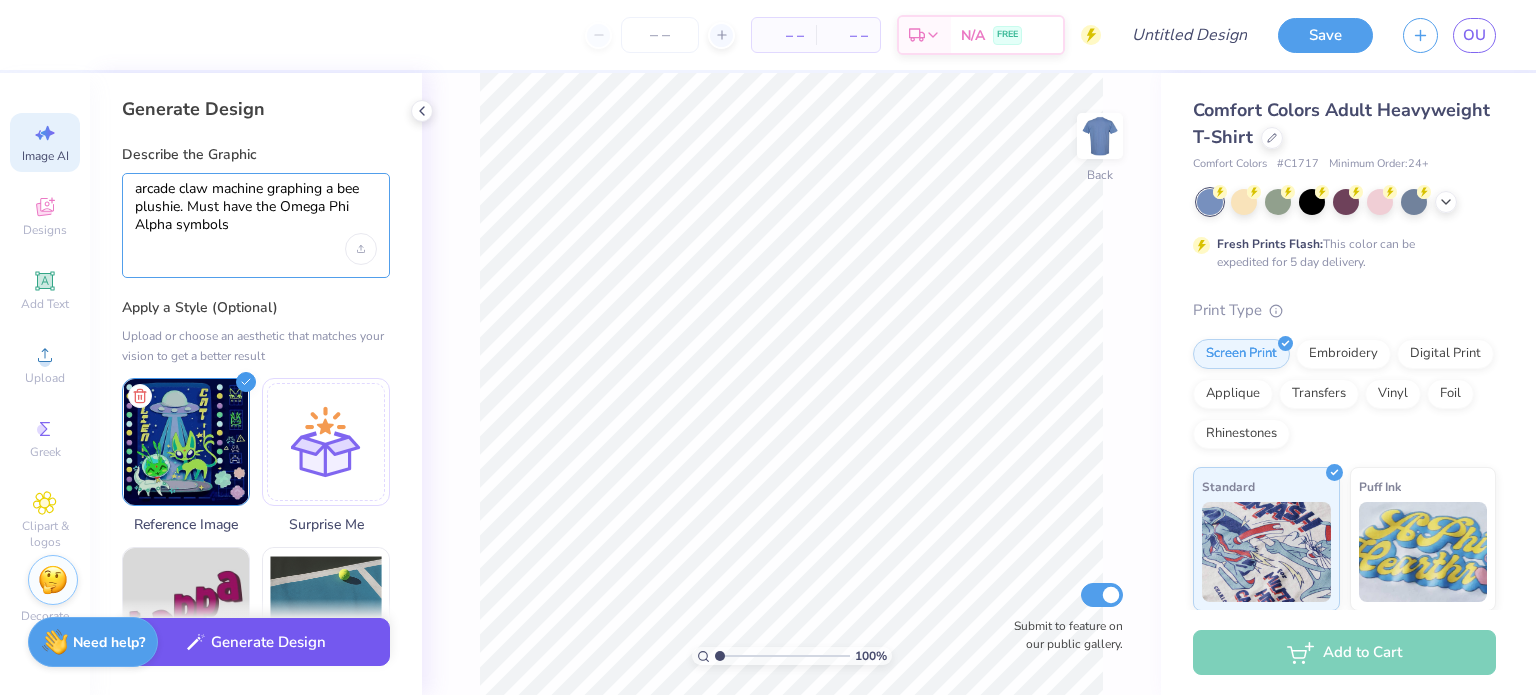 type on "arcade claw machine graphing a bee plushie. Must have the Omega Phi Alpha symbols" 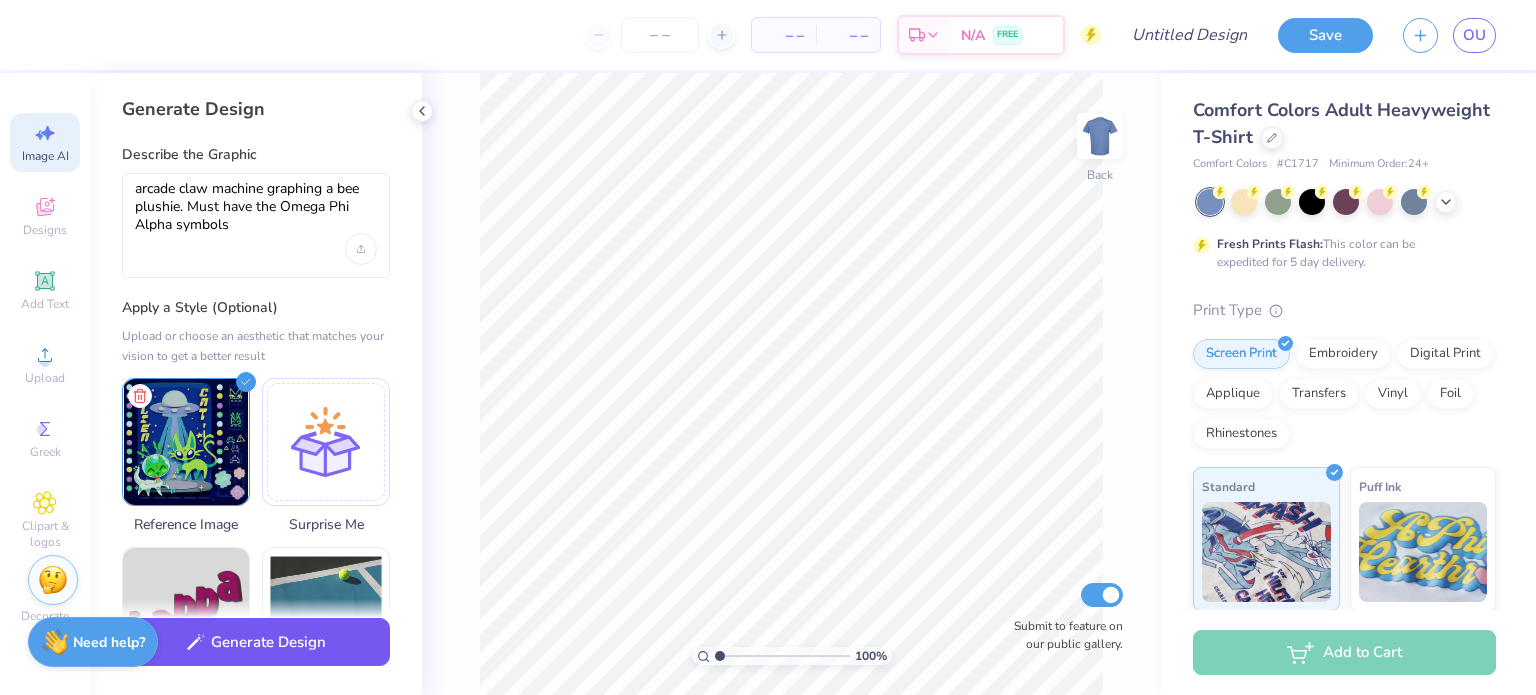 click on "Generate Design" at bounding box center (256, 642) 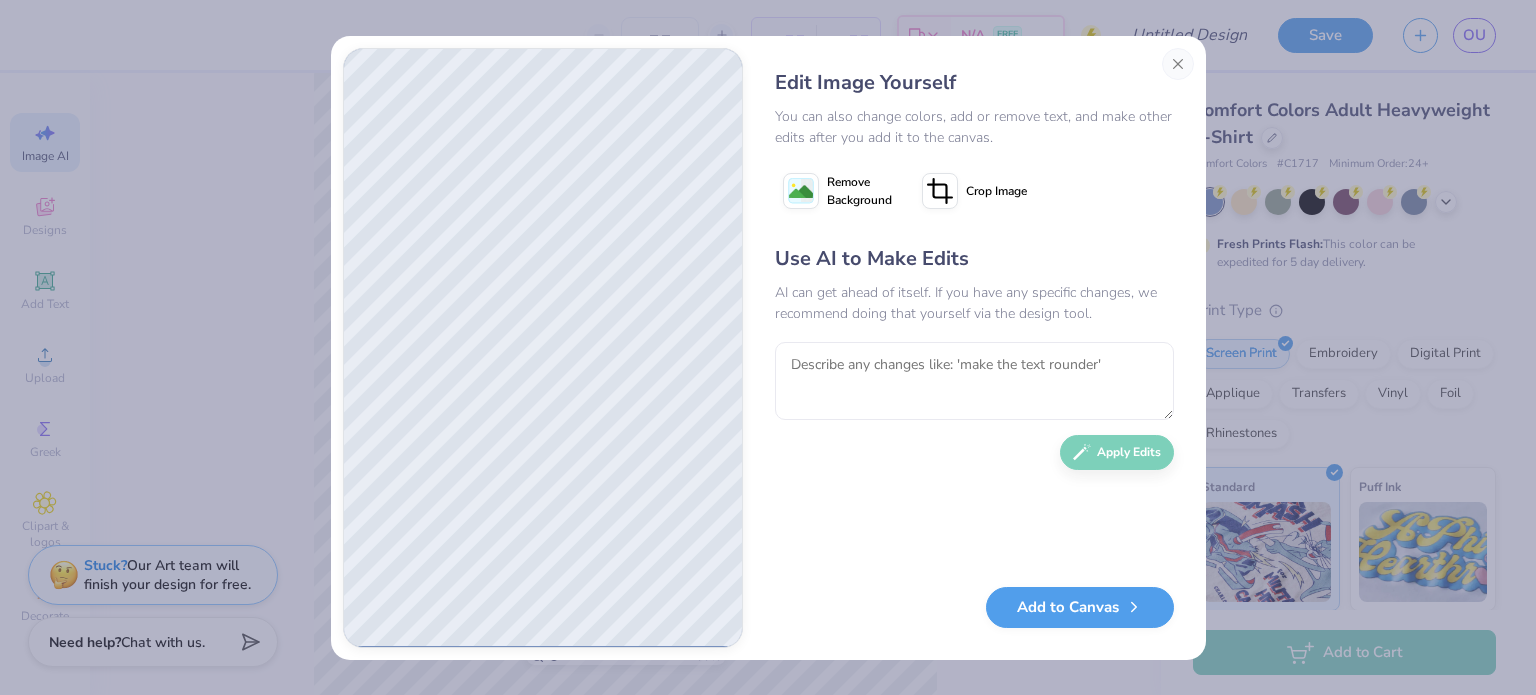 scroll, scrollTop: 0, scrollLeft: 0, axis: both 